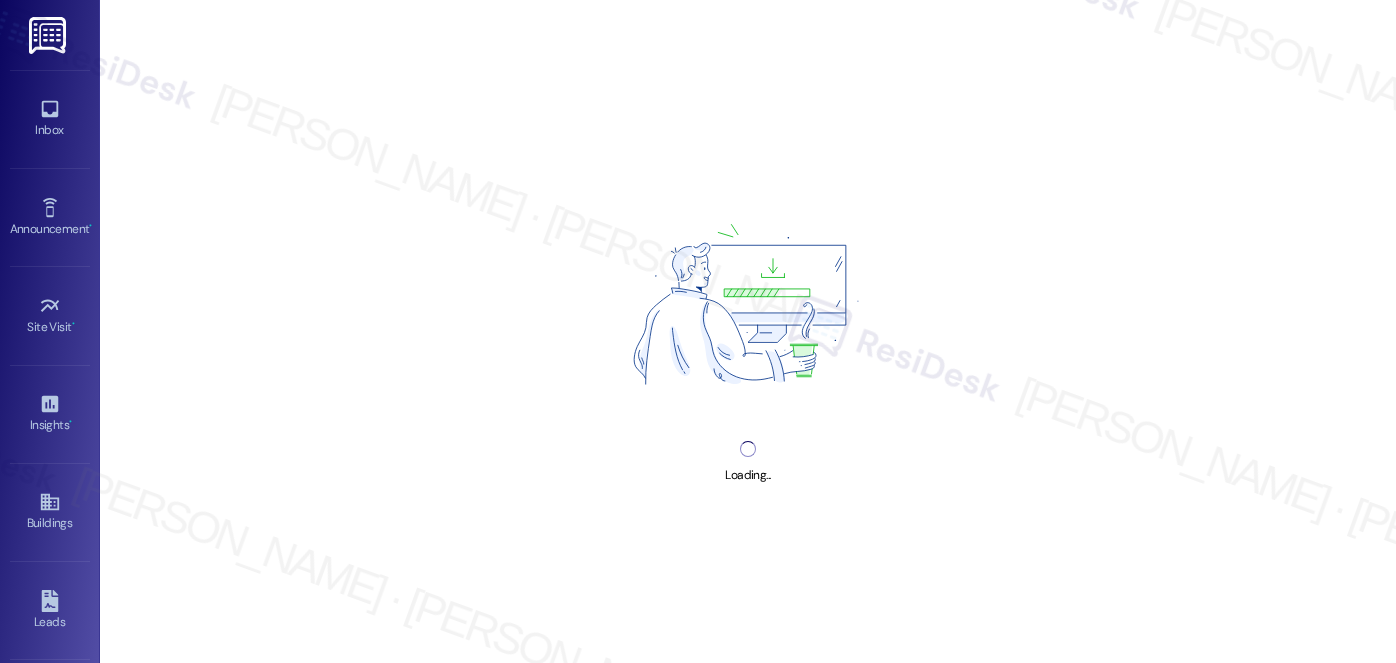 scroll, scrollTop: 0, scrollLeft: 0, axis: both 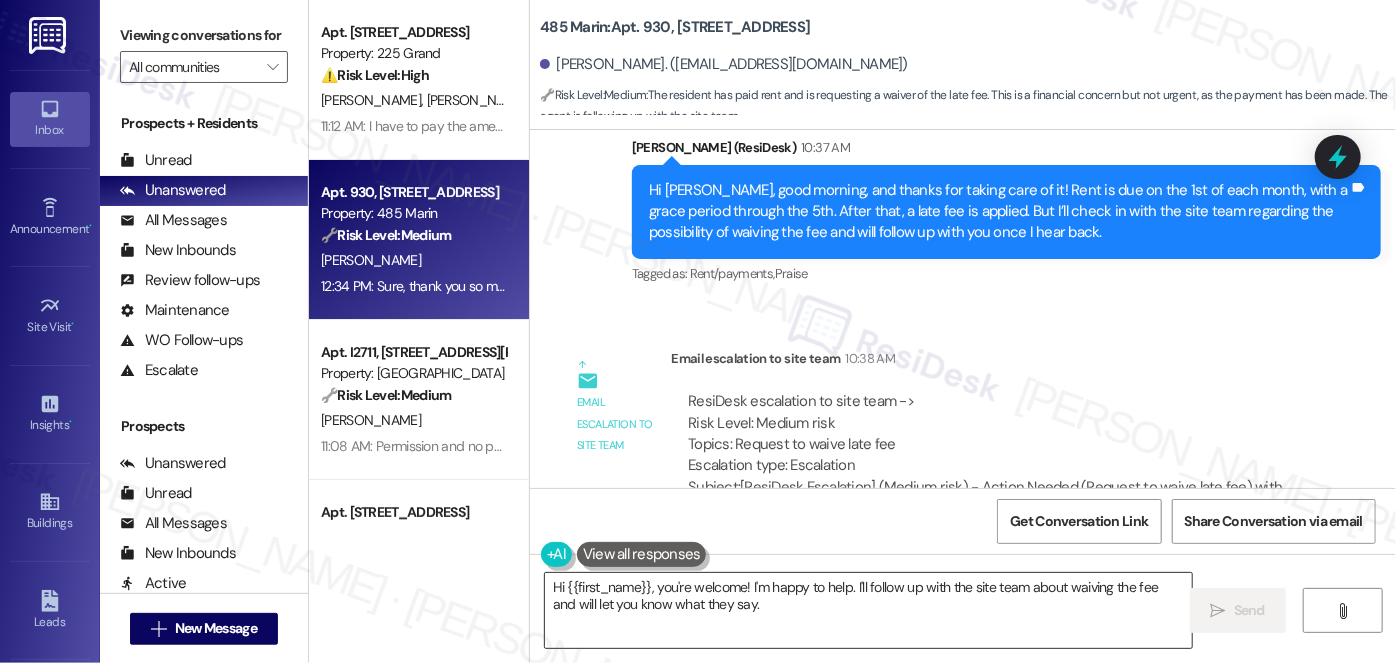 click on "Hi {{first_name}}, you're welcome! I'm happy to help. I'll follow up with the site team about waiving the fee and will let you know what they say." at bounding box center (868, 610) 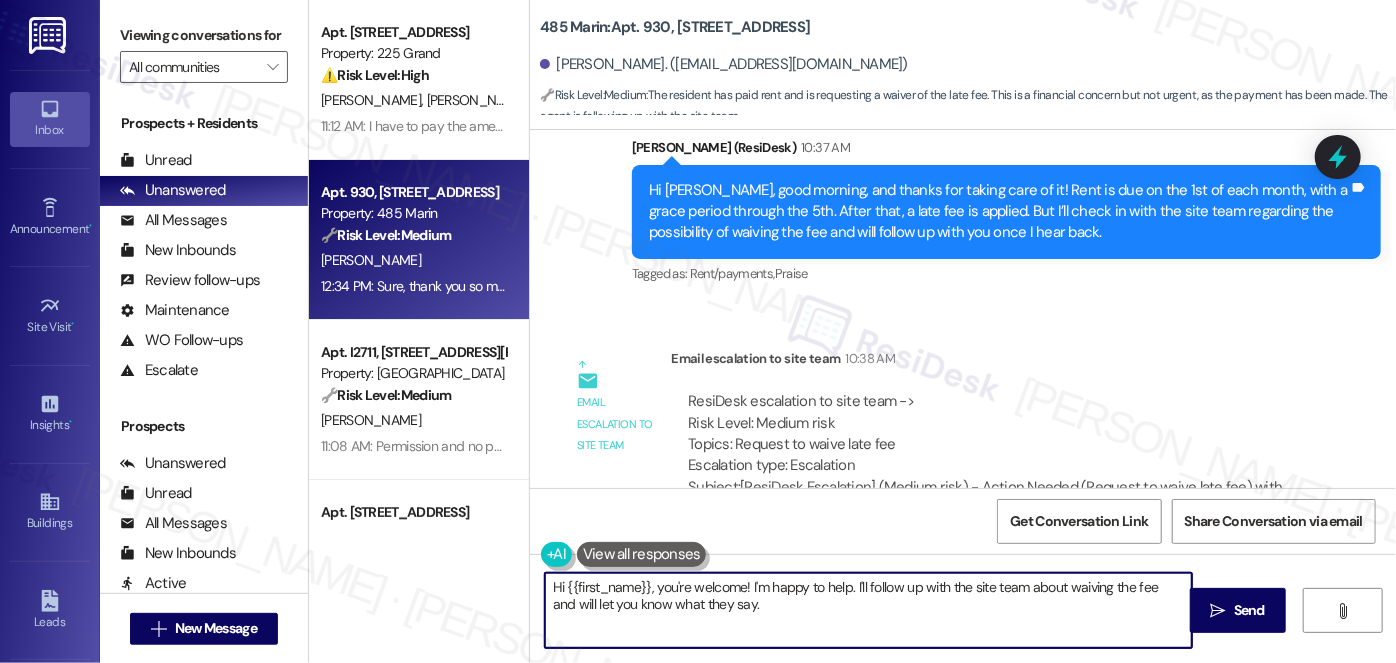 click on "Hi {{first_name}}, you're welcome! I'm happy to help. I'll follow up with the site team about waiving the fee and will let you know what they say." at bounding box center [868, 610] 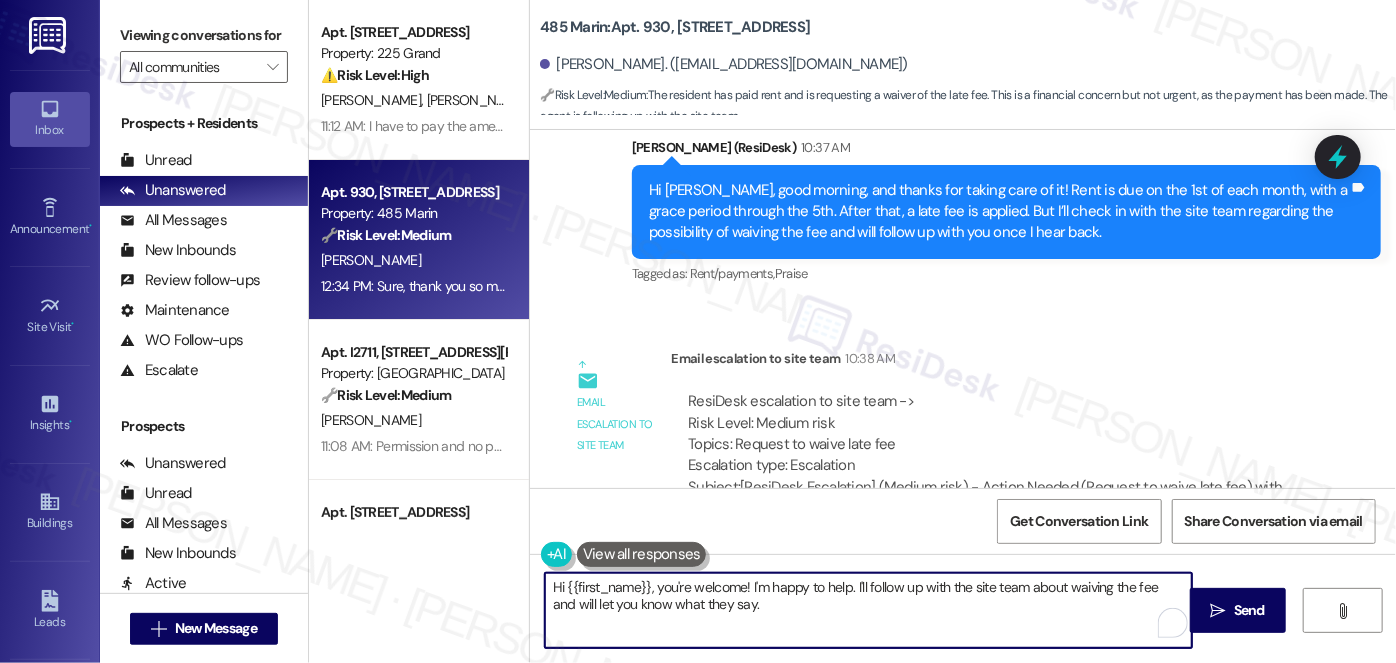 click on "Hi {{first_name}}, you're welcome! I'm happy to help. I'll follow up with the site team about waiving the fee and will let you know what they say." at bounding box center [868, 610] 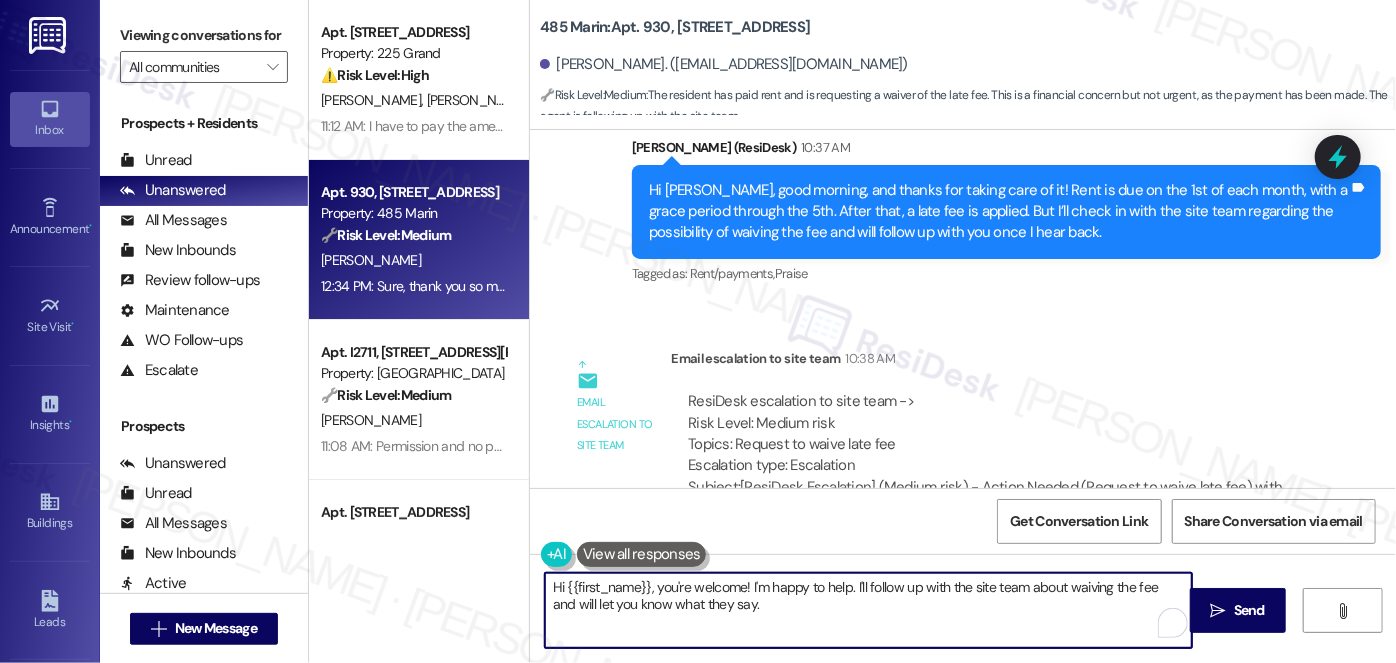 paste on "we can waive one time as a courtes" 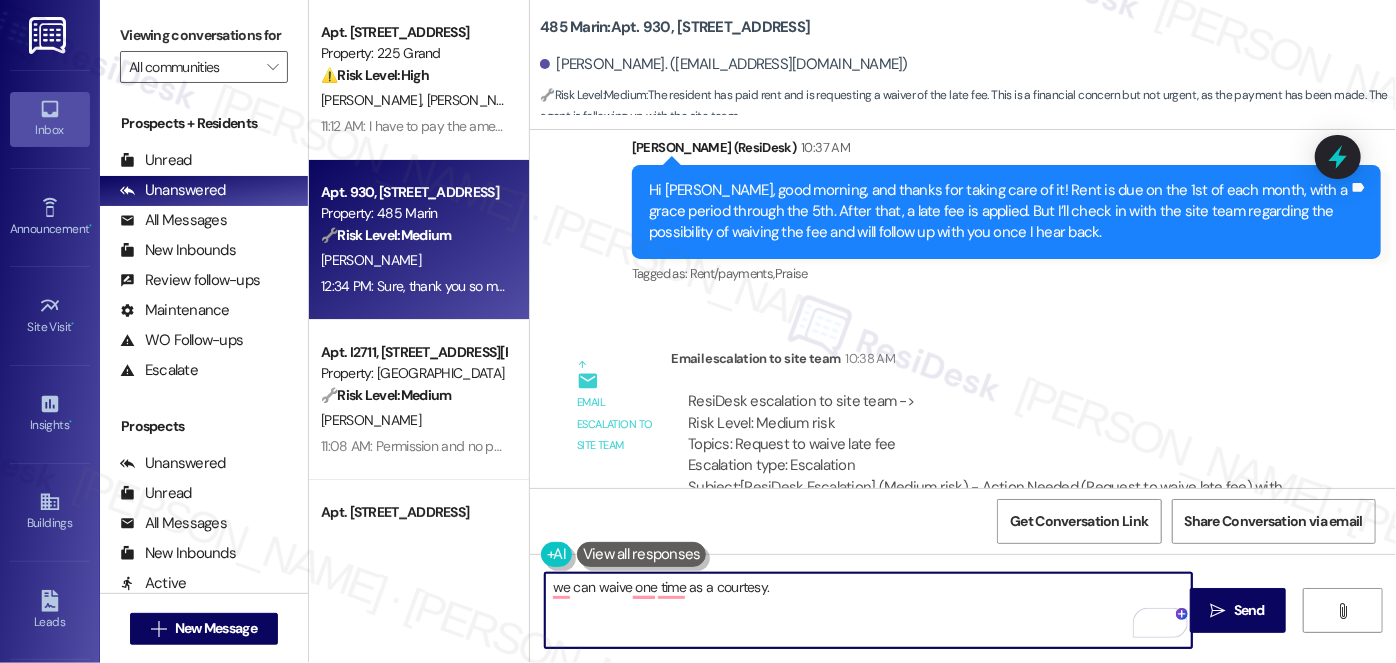 click on "we can waive one time as a courtesy." at bounding box center [868, 610] 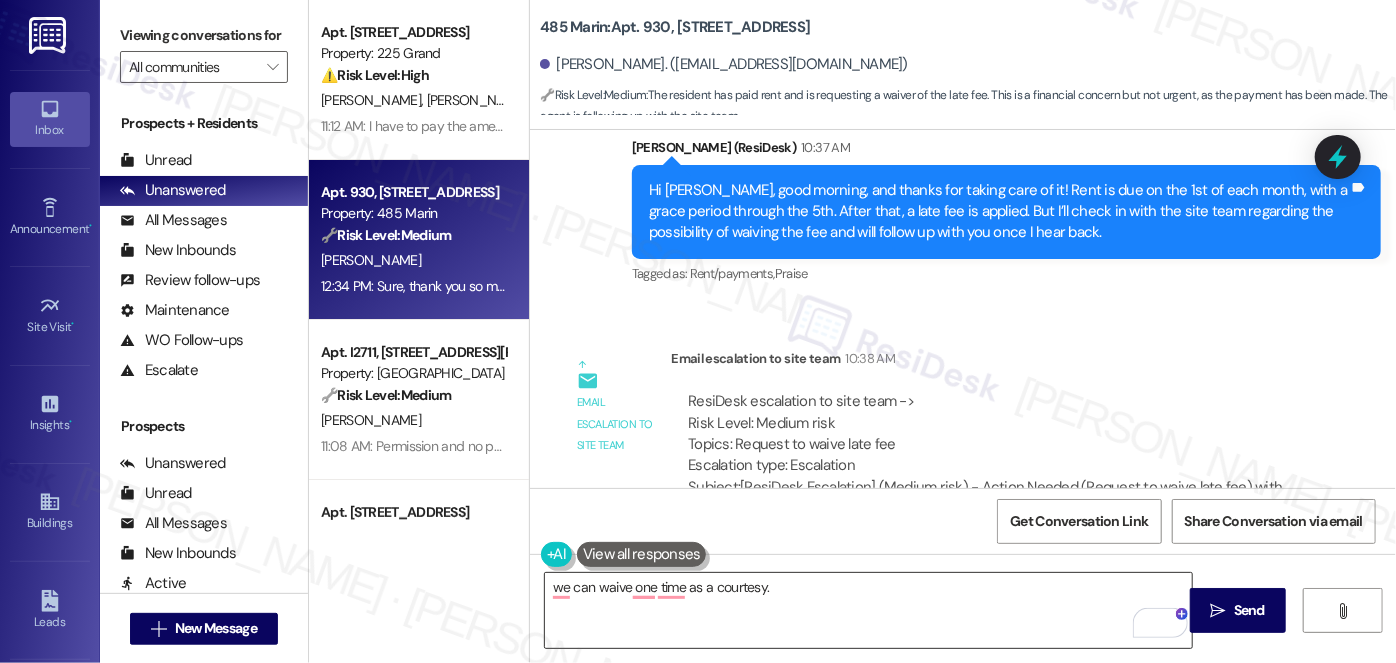 click on "we can waive one time as a courtesy." at bounding box center [868, 610] 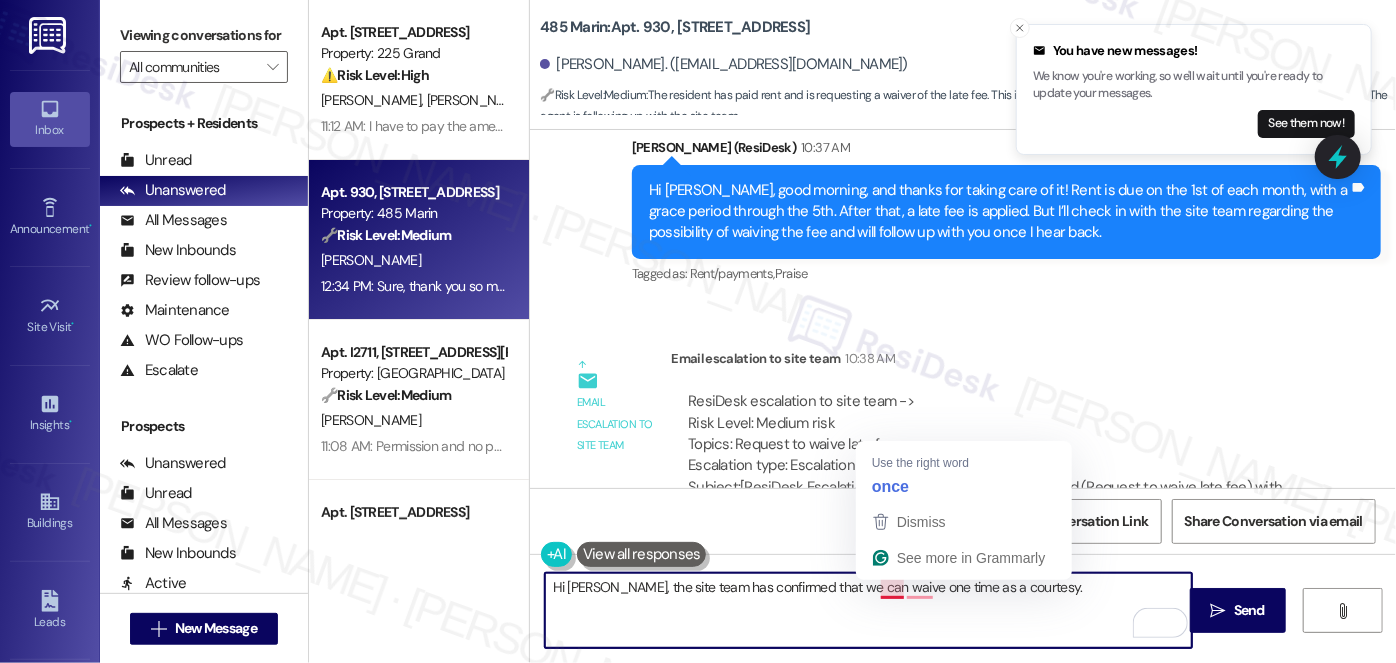 click on "Hi Junyu, the site team has confirmed that we can waive one time as a courtesy." at bounding box center [868, 610] 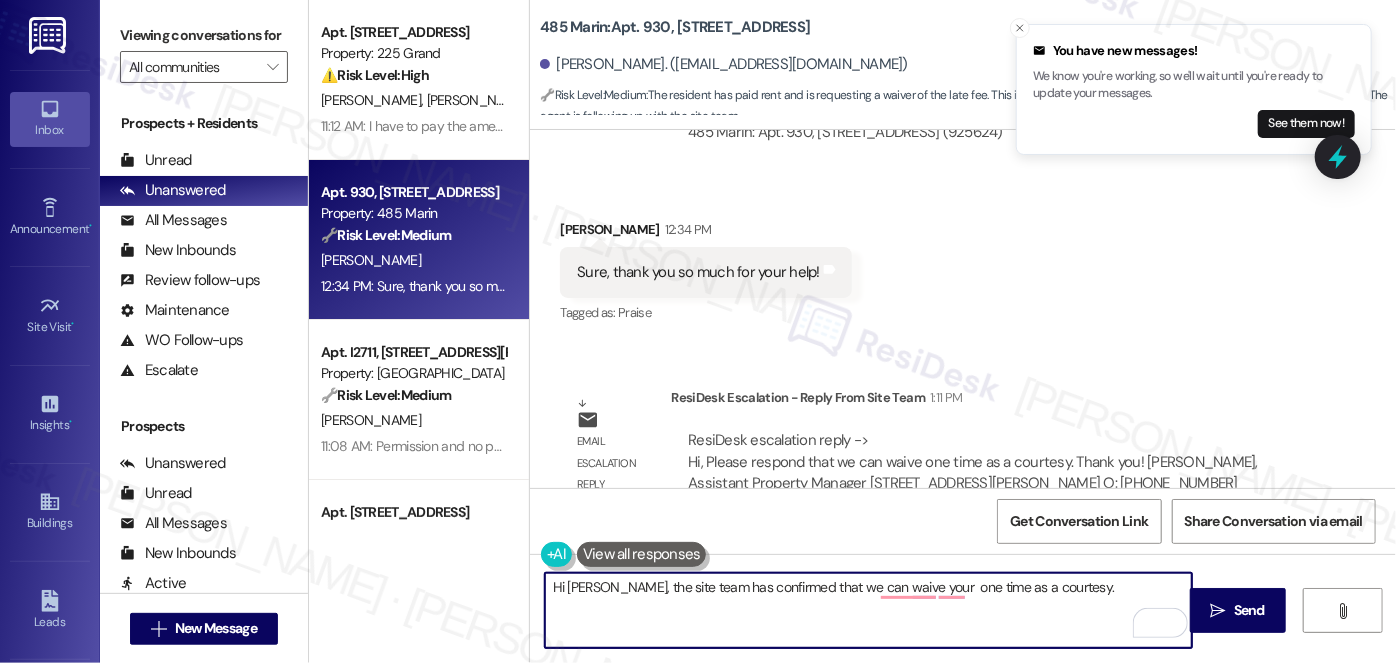scroll, scrollTop: 7533, scrollLeft: 0, axis: vertical 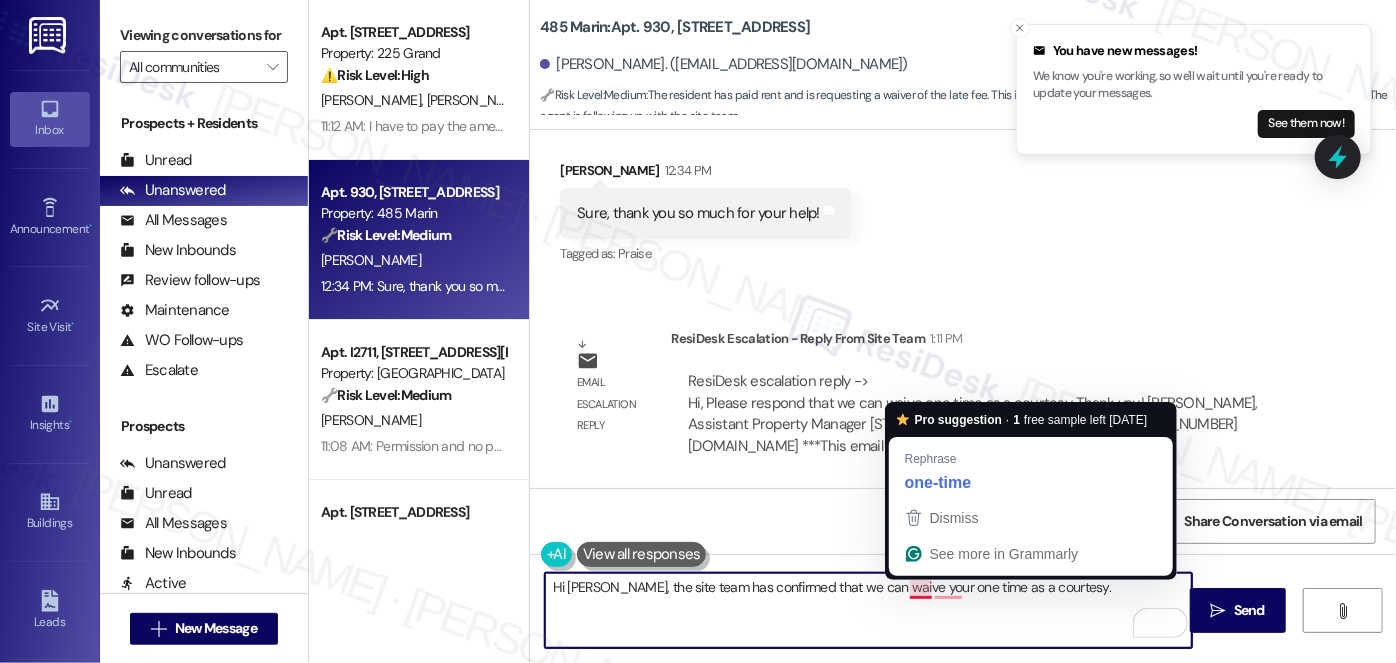 click on "Hi Junyu, the site team has confirmed that we can waive your one time as a courtesy." at bounding box center (868, 610) 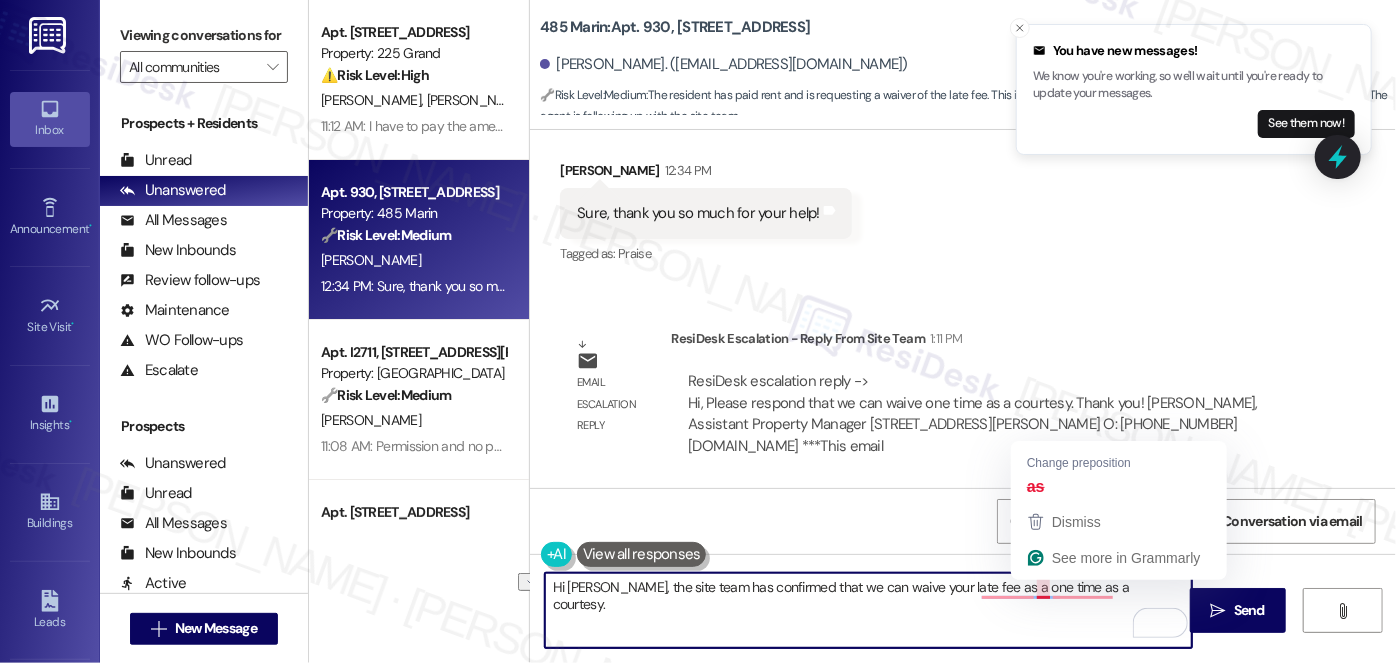 drag, startPoint x: 1050, startPoint y: 588, endPoint x: 1034, endPoint y: 584, distance: 16.492422 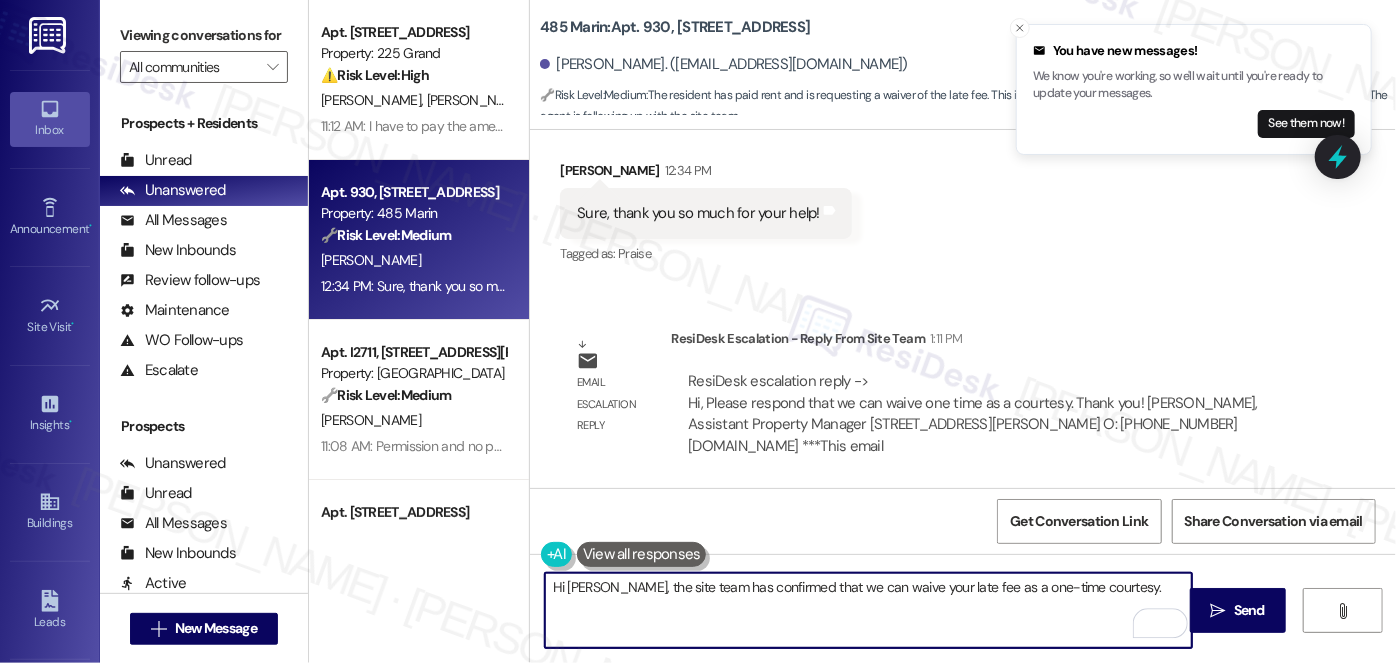 click on "Hi Junyu, the site team has confirmed that we can waive your late fee as a one-time courtesy." at bounding box center (868, 610) 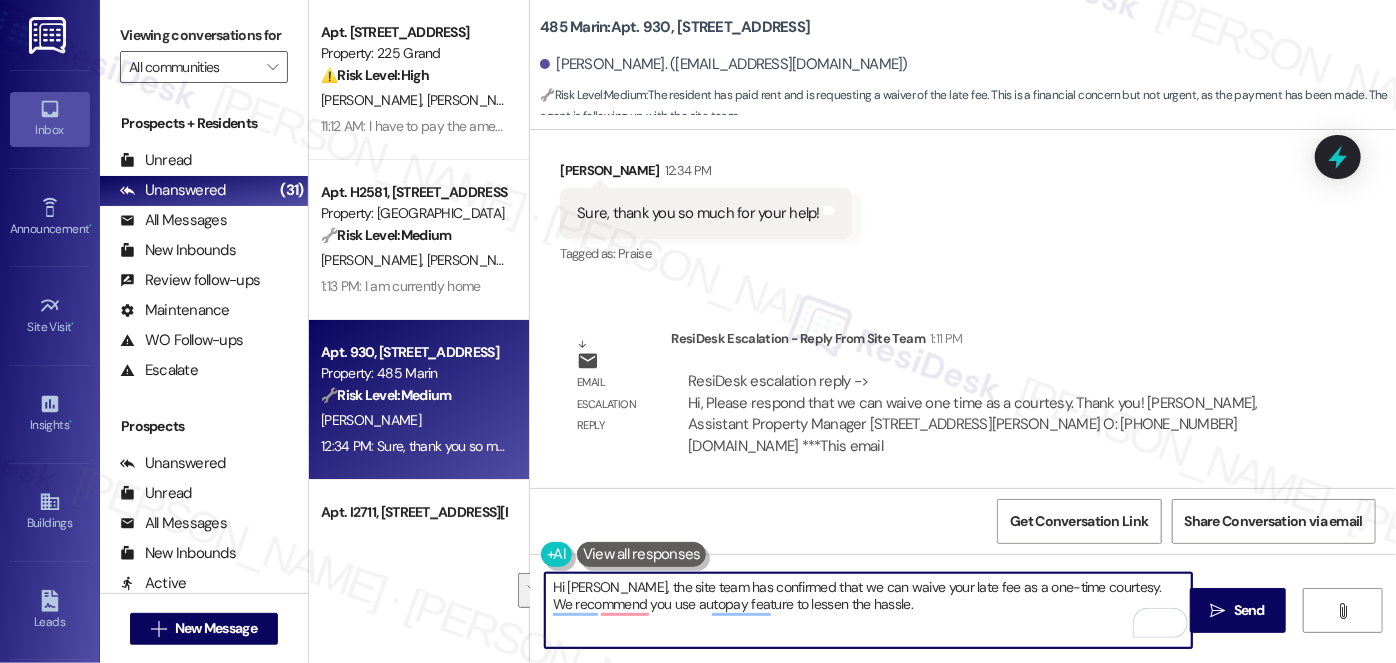 drag, startPoint x: 824, startPoint y: 606, endPoint x: 1090, endPoint y: 586, distance: 266.75082 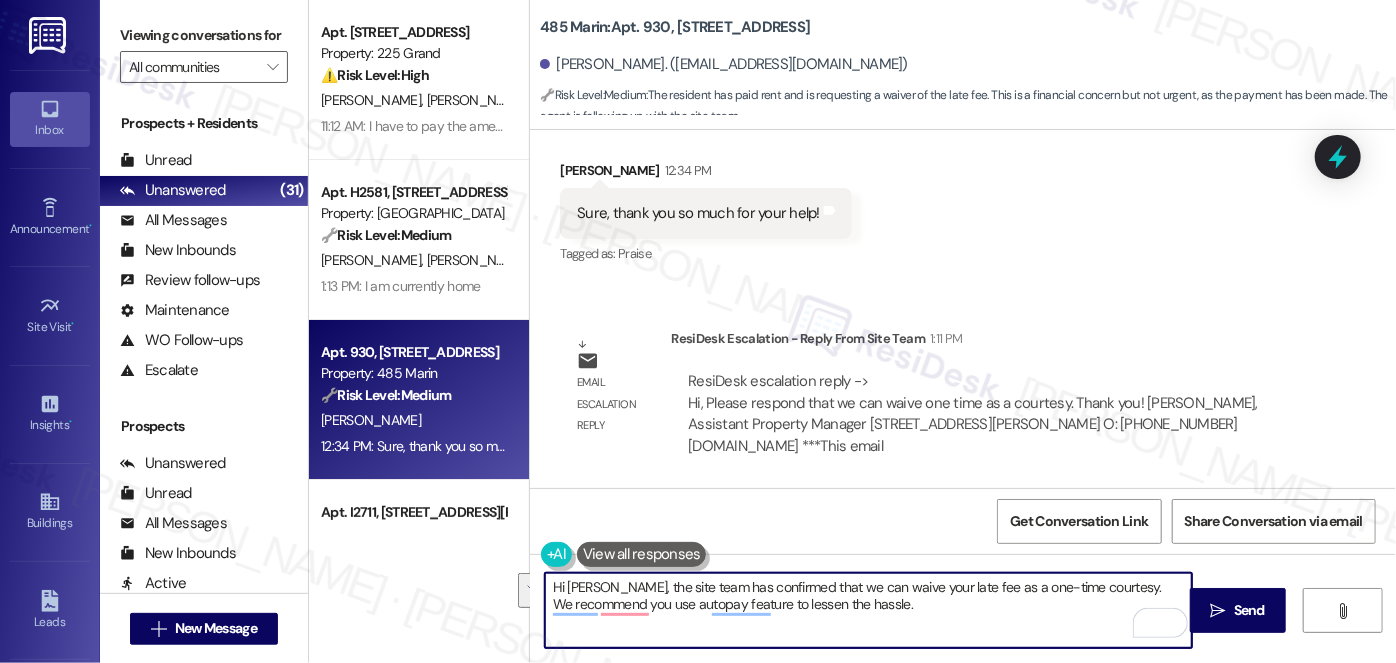click on "Hi Junyu, the site team has confirmed that we can waive your late fee as a one-time courtesy. We recommend you use autopay feature to lessen the hassle." at bounding box center (868, 610) 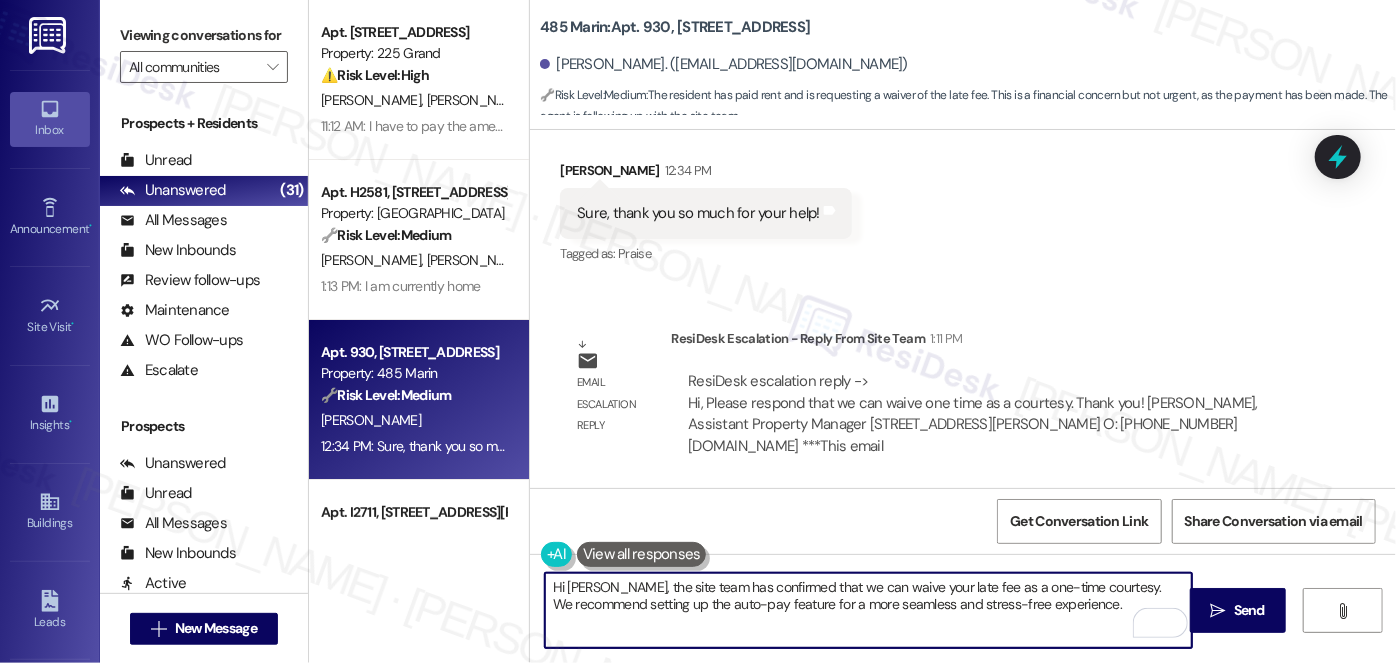 click on "Hi Junyu, the site team has confirmed that we can waive your late fee as a one-time courtesy. We recommend setting up the auto-pay feature for a more seamless and stress-free experience." at bounding box center (868, 610) 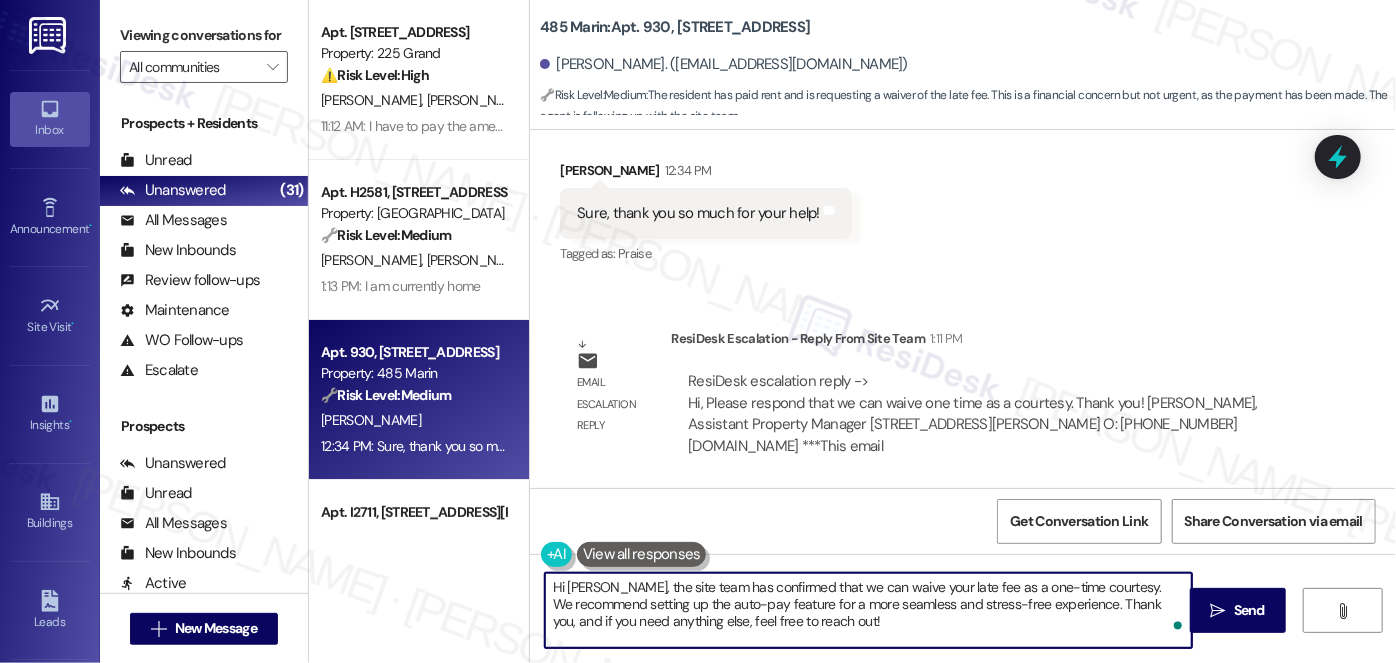 click on "Hi Junyu, the site team has confirmed that we can waive your late fee as a one-time courtesy. We recommend setting up the auto-pay feature for a more seamless and stress-free experience. Thank you, and if you need anything else, feel free to reach out!" at bounding box center [868, 610] 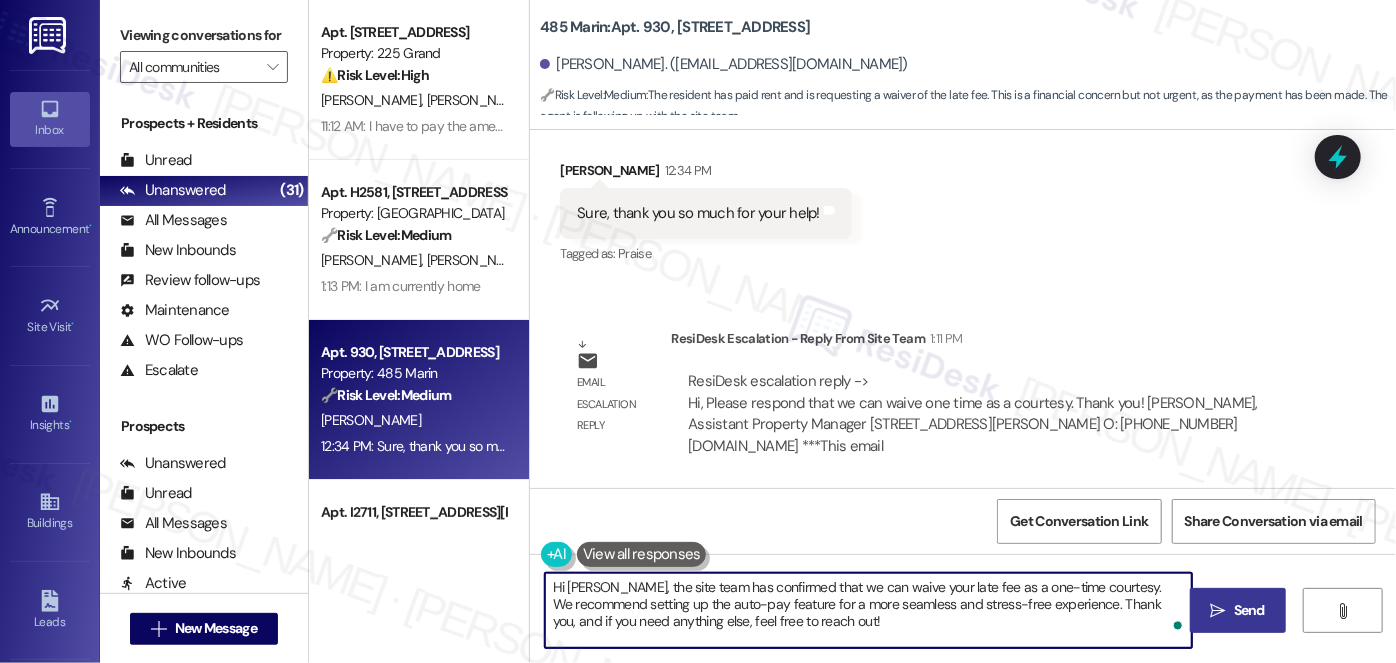 type on "Hi Junyu, the site team has confirmed that we can waive your late fee as a one-time courtesy. We recommend setting up the auto-pay feature for a more seamless and stress-free experience. Thank you, and if you need anything else, feel free to reach out!" 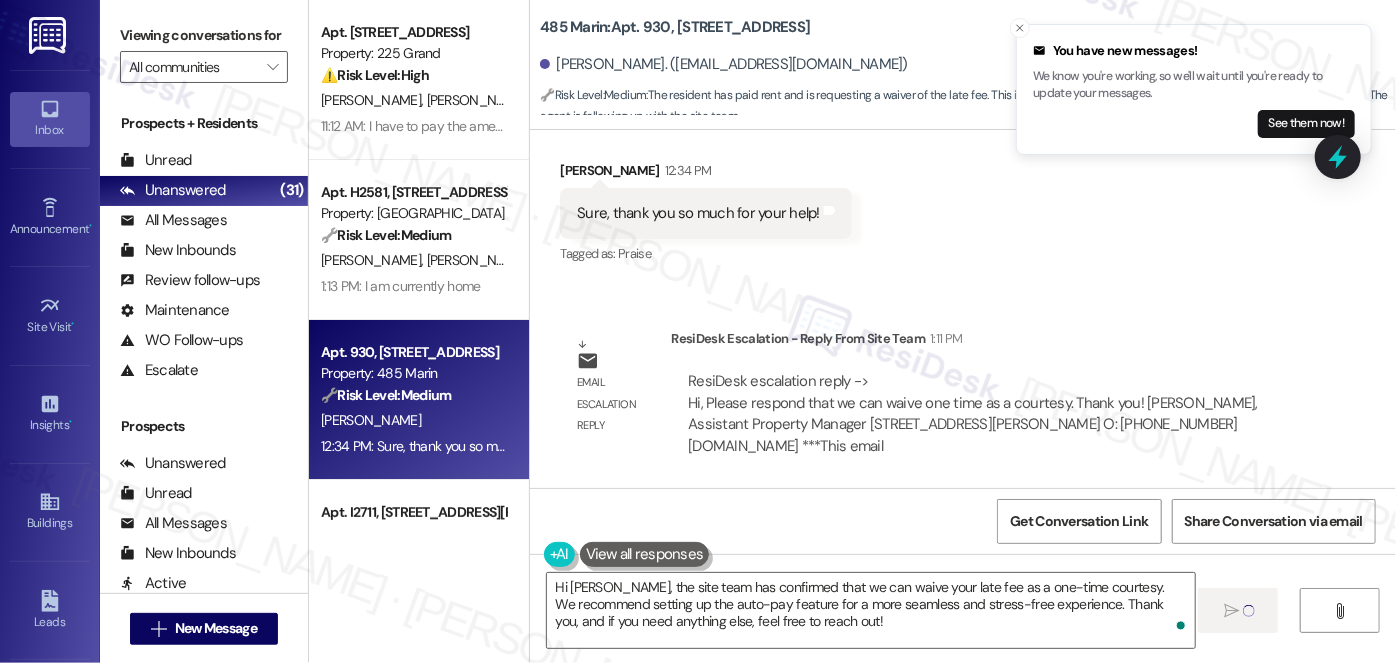type 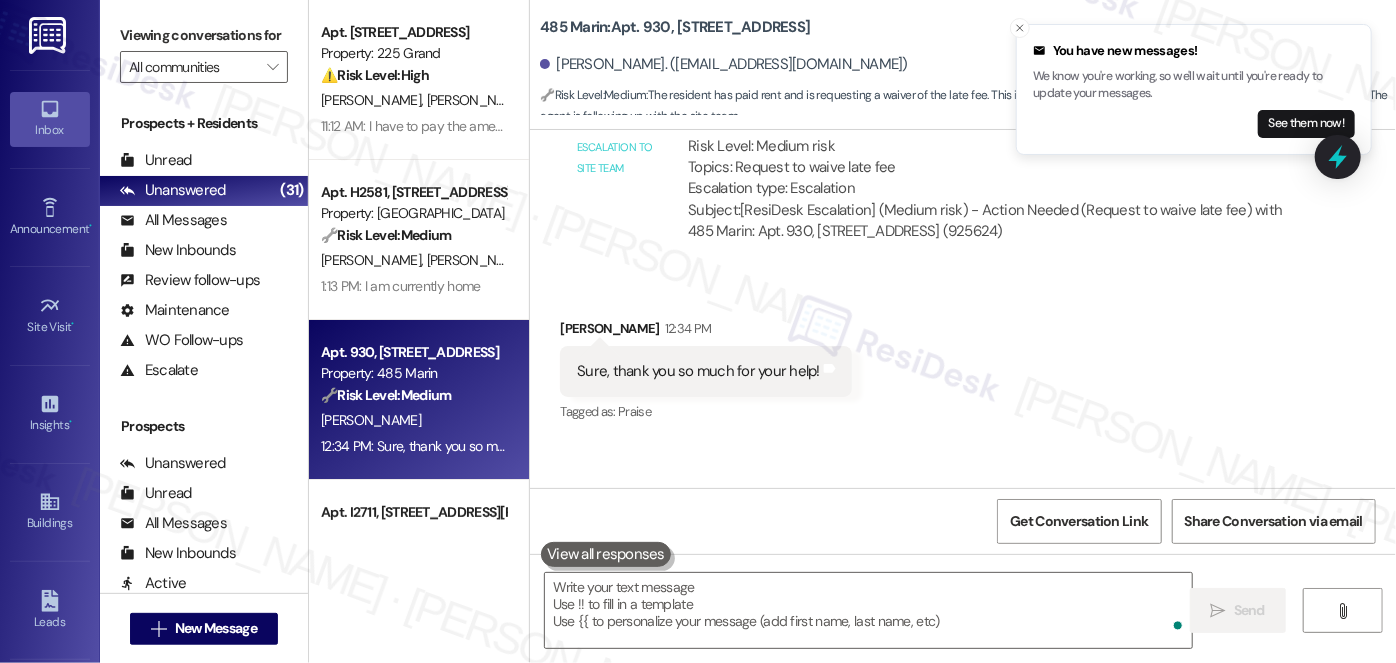 scroll, scrollTop: 7716, scrollLeft: 0, axis: vertical 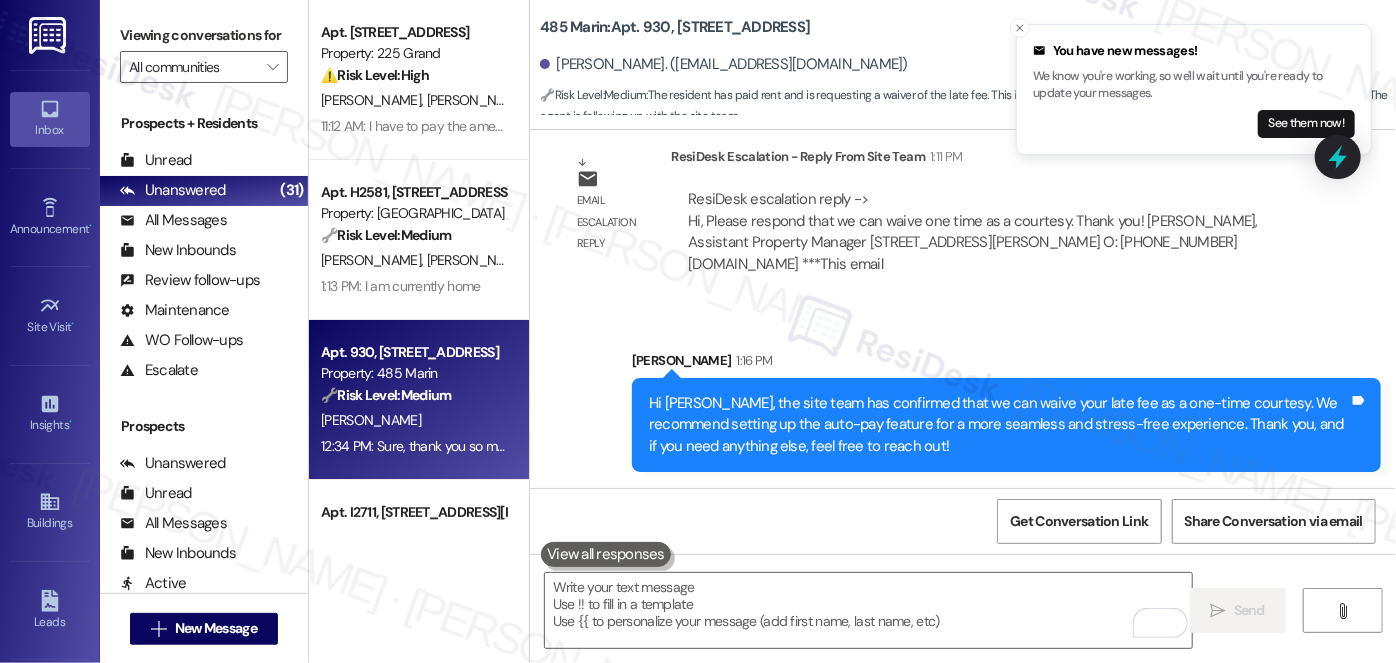 click on "Hi Junyu, the site team has confirmed that we can waive your late fee as a one-time courtesy. We recommend setting up the auto-pay feature for a more seamless and stress-free experience. Thank you, and if you need anything else, feel free to reach out!" at bounding box center [999, 425] 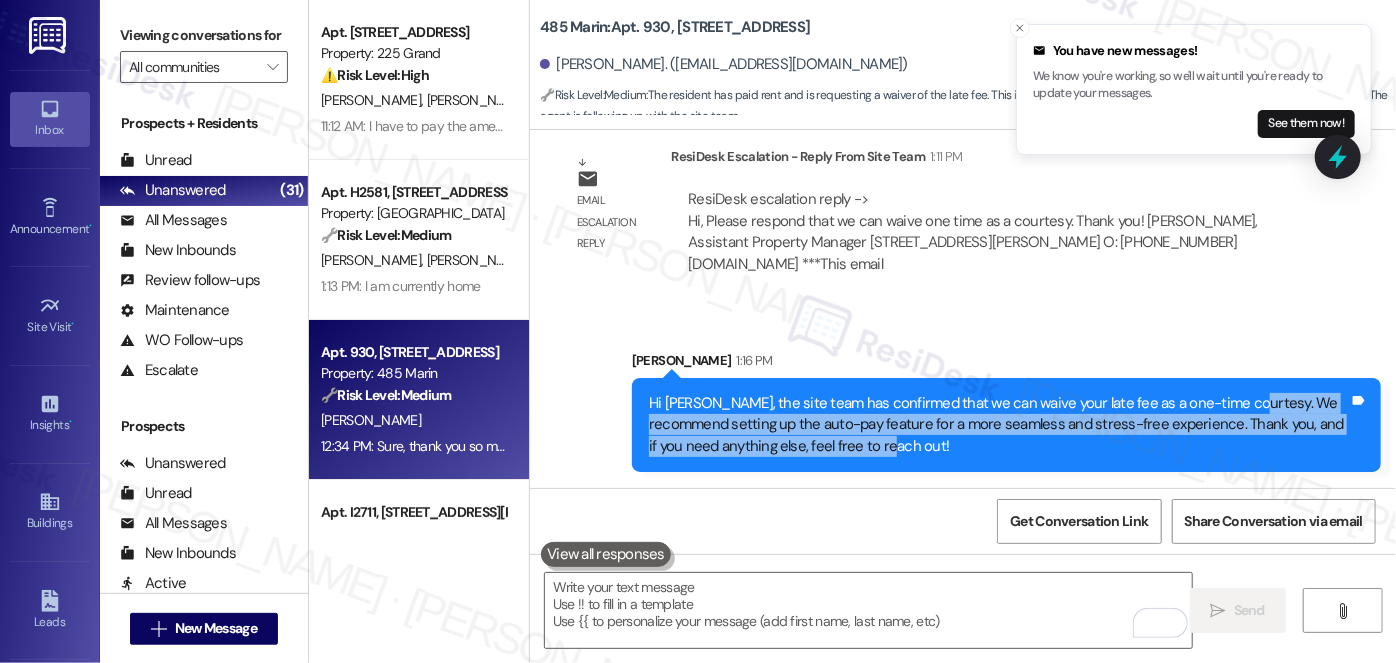drag, startPoint x: 1221, startPoint y: 402, endPoint x: 1252, endPoint y: 444, distance: 52.201534 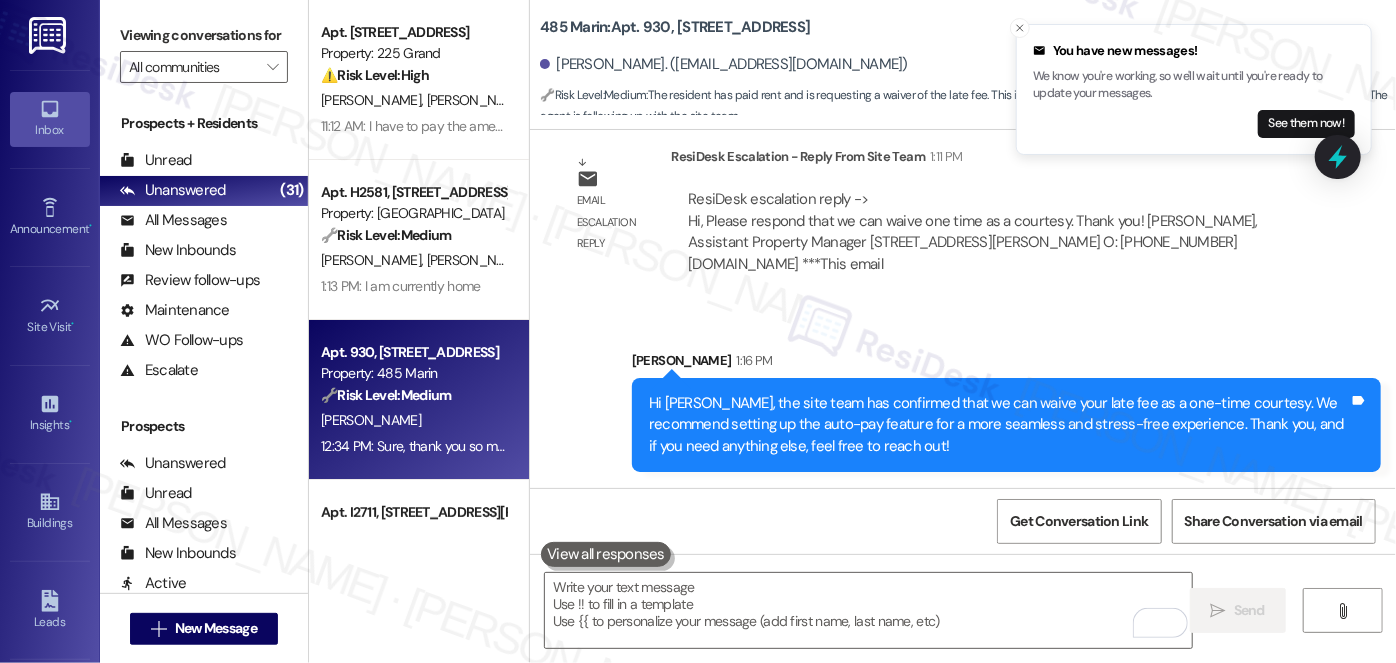 click on "Hi Junyu, the site team has confirmed that we can waive your late fee as a one-time courtesy. We recommend setting up the auto-pay feature for a more seamless and stress-free experience. Thank you, and if you need anything else, feel free to reach out! Tags and notes" at bounding box center (1006, 425) 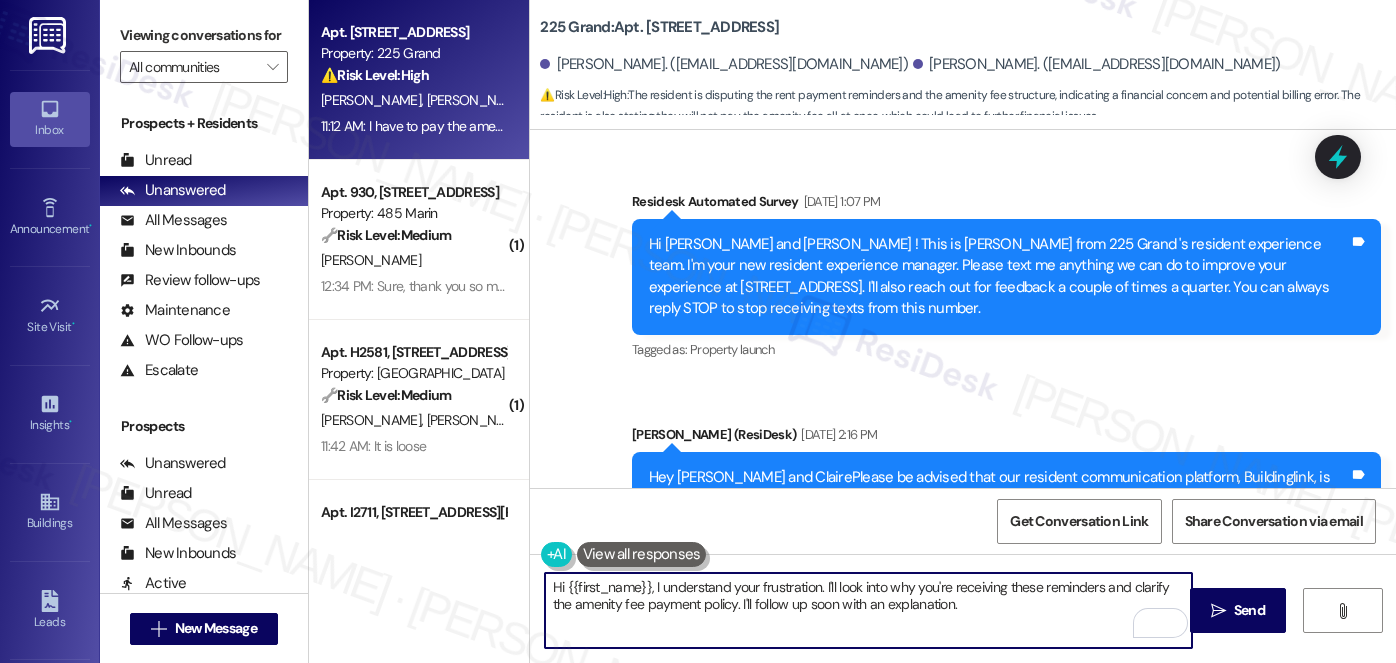 scroll, scrollTop: 0, scrollLeft: 0, axis: both 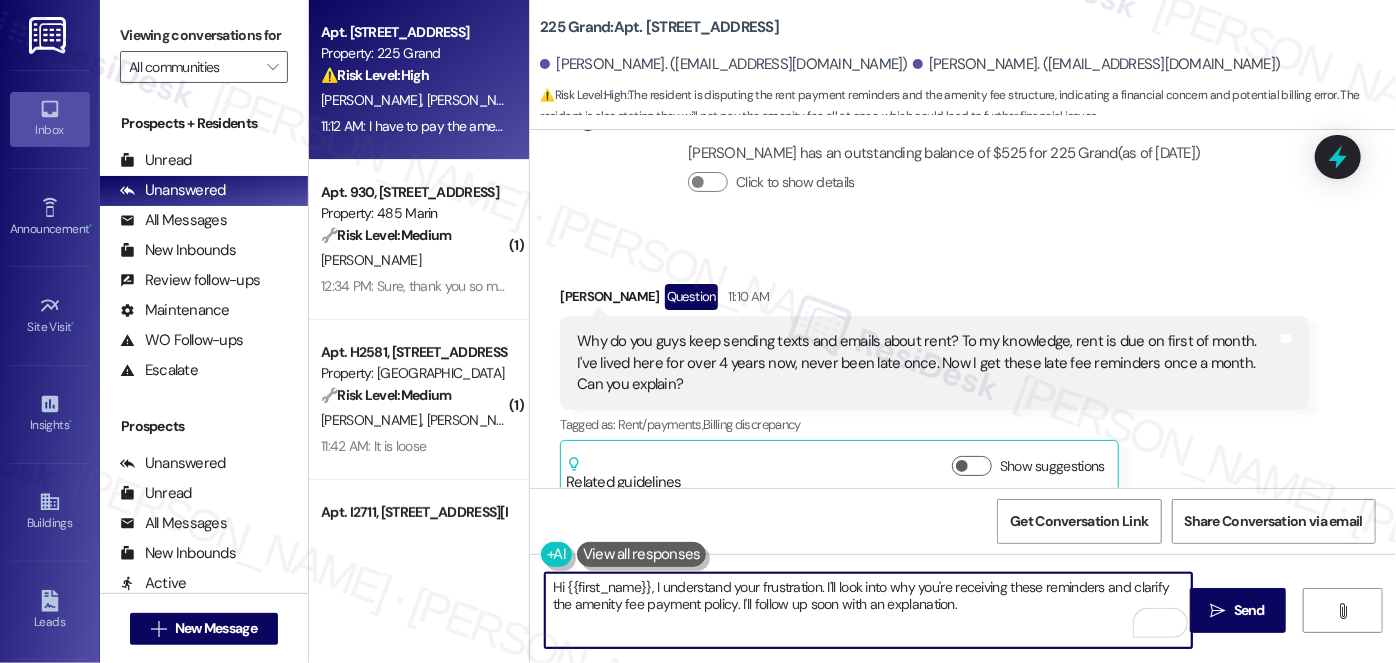 click on "Why do you guys keep sending texts and emails about rent? To my knowledge, rent is due on first of month. I've lived here for over 4 years now, never been late once. Now I get these late fee reminders once a month. Can you explain?" at bounding box center (927, 363) 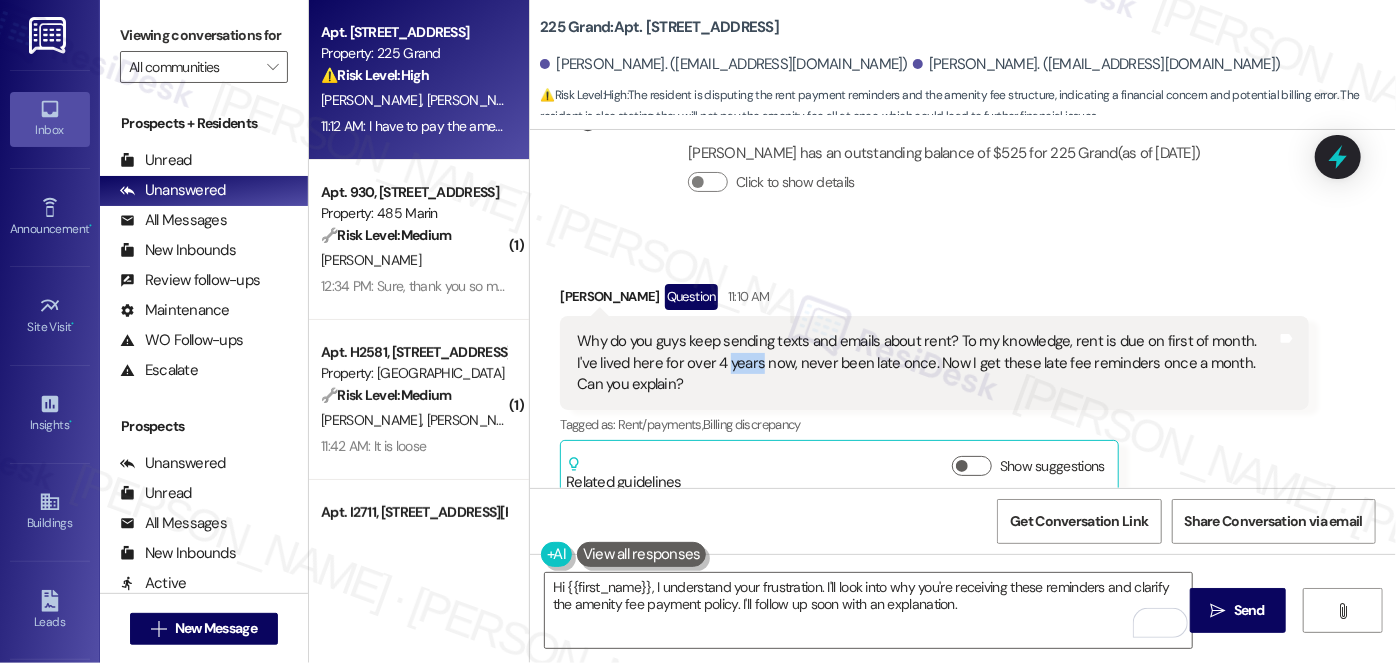 click on "Why do you guys keep sending texts and emails about rent? To my knowledge, rent is due on first of month. I've lived here for over 4 years now, never been late once. Now I get these late fee reminders once a month. Can you explain?" at bounding box center [927, 363] 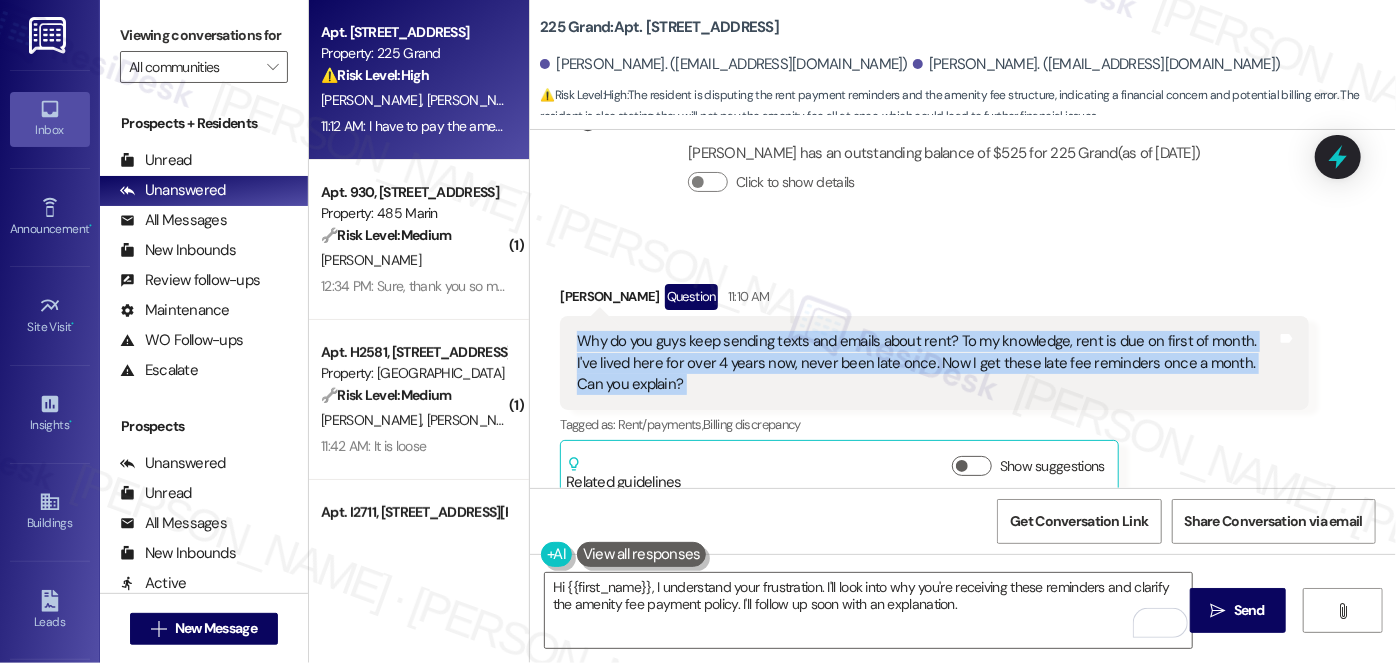click on "Why do you guys keep sending texts and emails about rent? To my knowledge, rent is due on first of month. I've lived here for over 4 years now, never been late once. Now I get these late fee reminders once a month. Can you explain?" at bounding box center (927, 363) 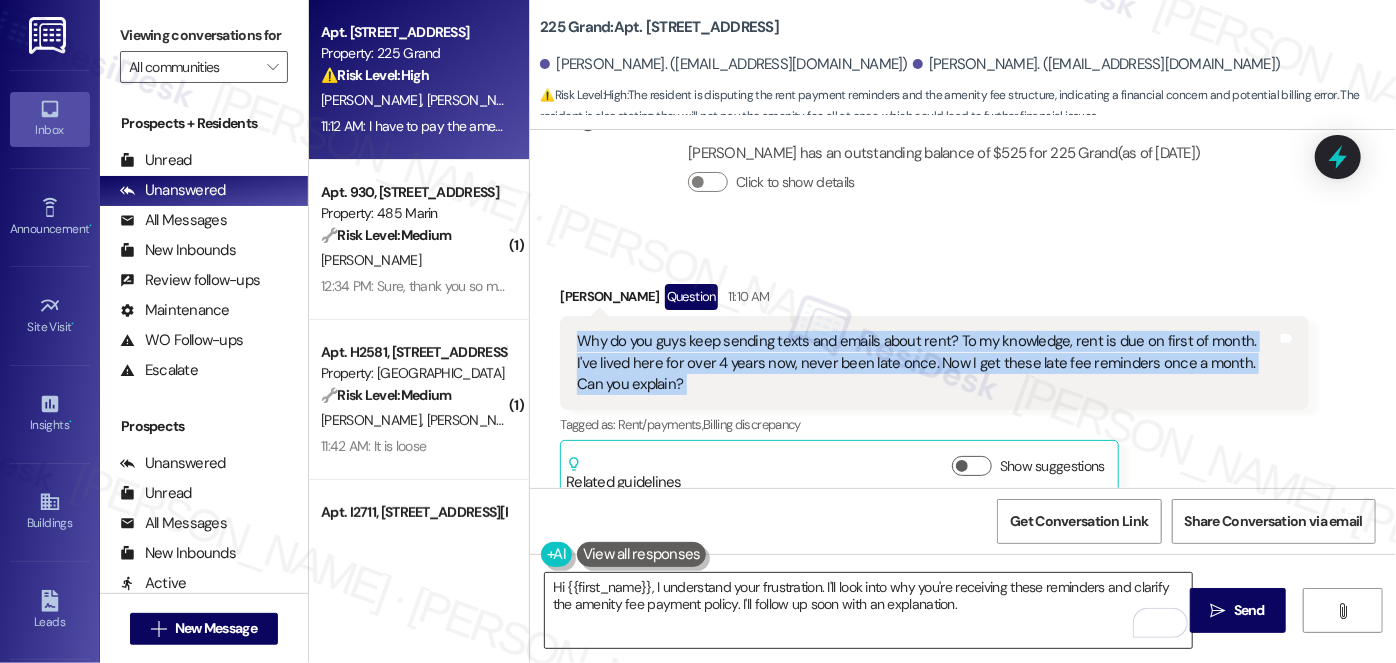 click on "Hi {{first_name}}, I understand your frustration. I'll look into why you're receiving these reminders and clarify the amenity fee payment policy. I'll follow up soon with an explanation." at bounding box center (868, 610) 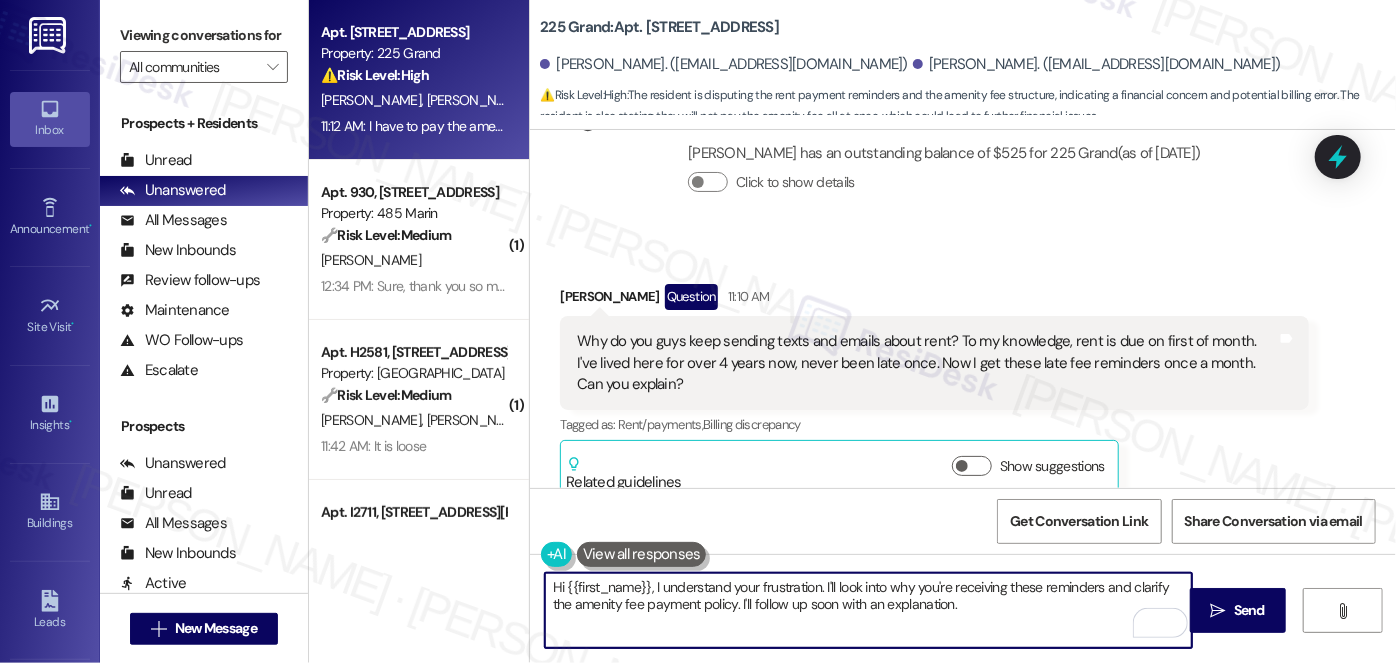 click on "Hi {{first_name}}, I understand your frustration. I'll look into why you're receiving these reminders and clarify the amenity fee payment policy. I'll follow up soon with an explanation." at bounding box center (868, 610) 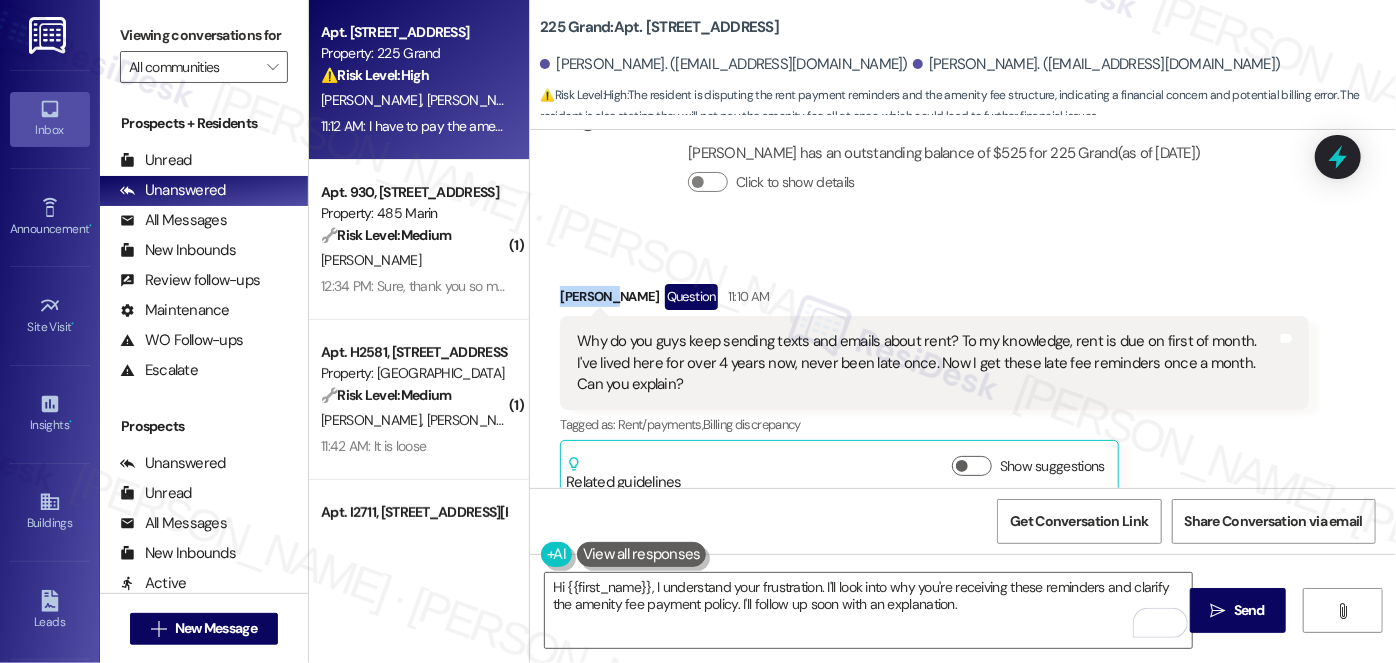 click on "Dominic Defalco Question 11:10 AM" at bounding box center [934, 300] 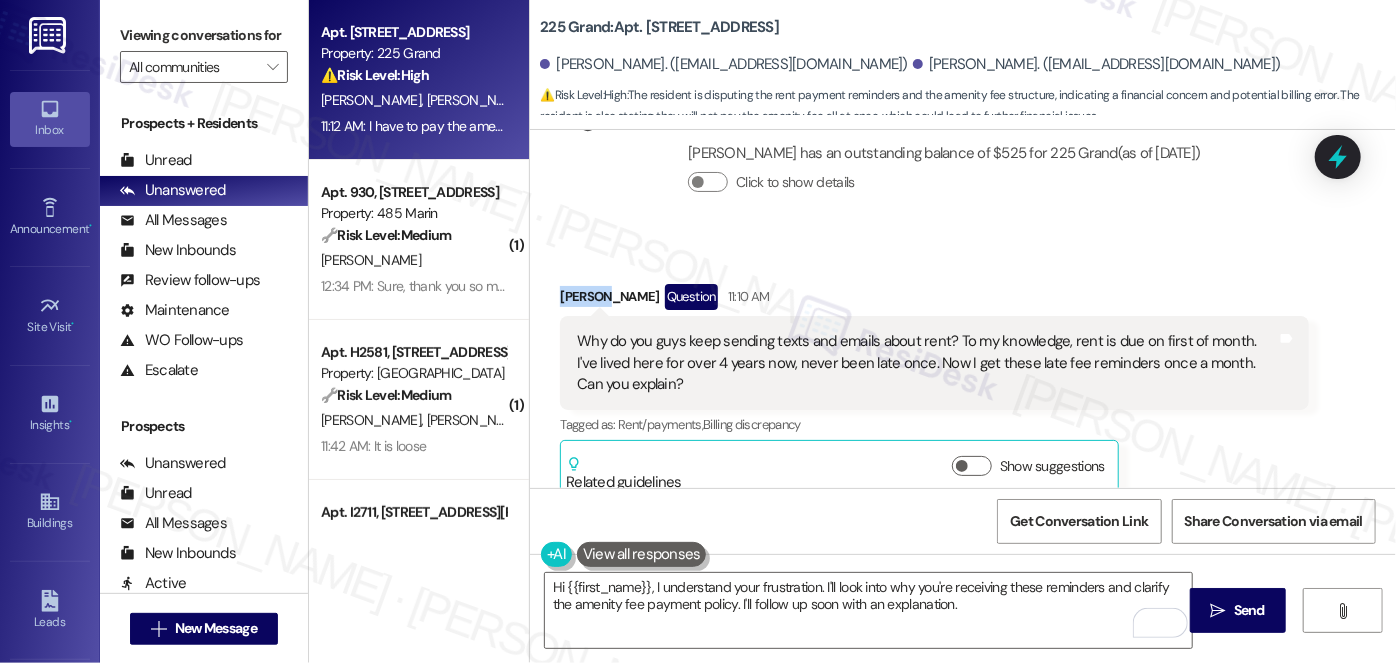 copy on "Dominic" 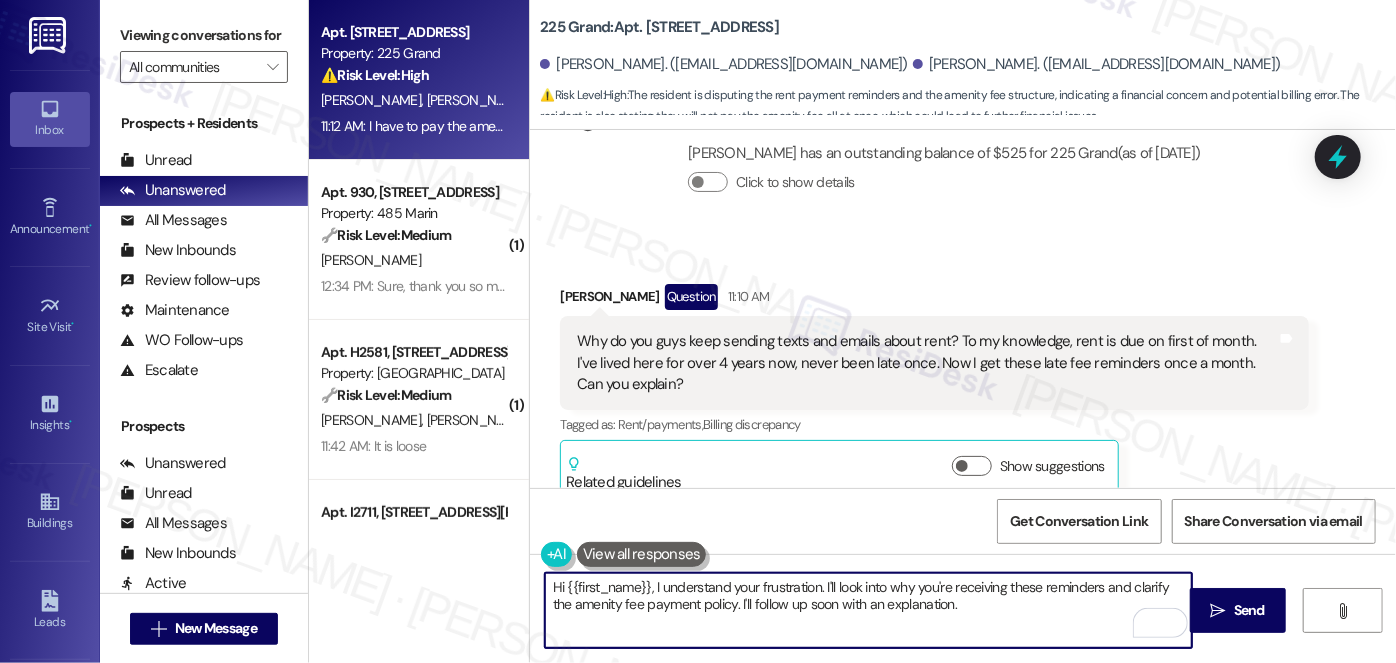 drag, startPoint x: 560, startPoint y: 585, endPoint x: 641, endPoint y: 580, distance: 81.154175 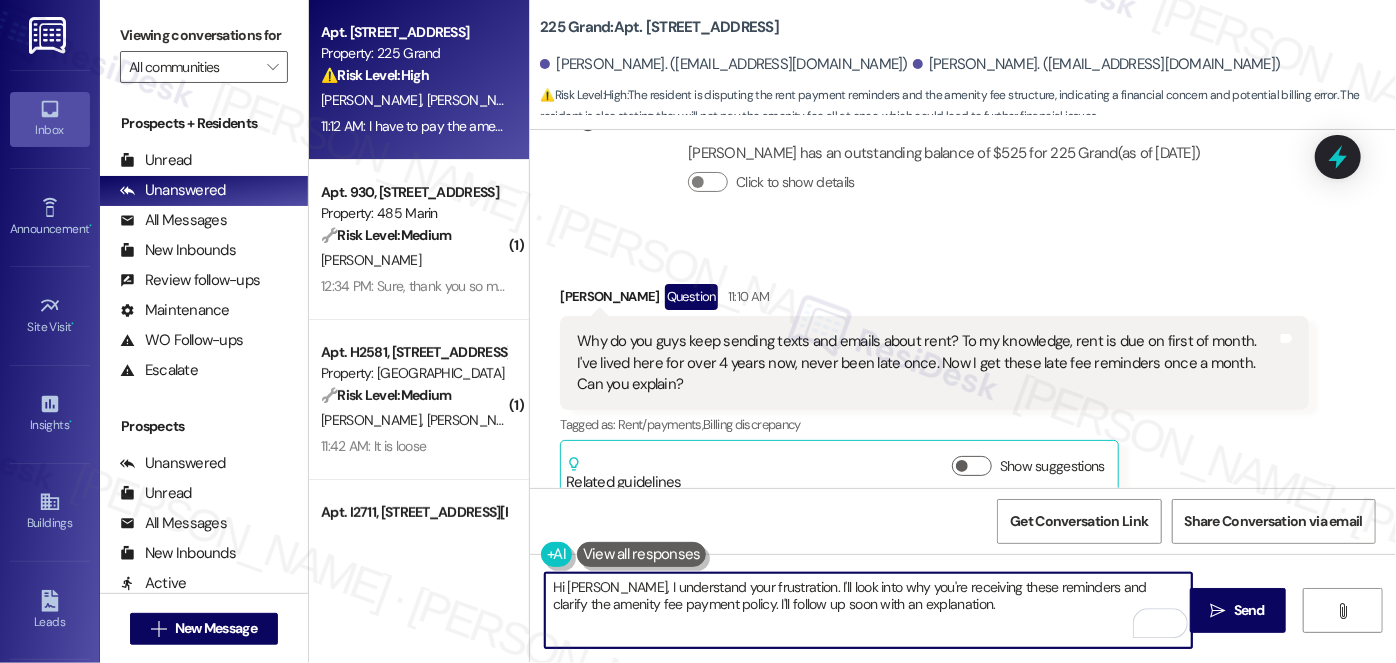 click on "Hi Dominic, I understand your frustration. I'll look into why you're receiving these reminders and clarify the amenity fee payment policy. I'll follow up soon with an explanation." at bounding box center [868, 610] 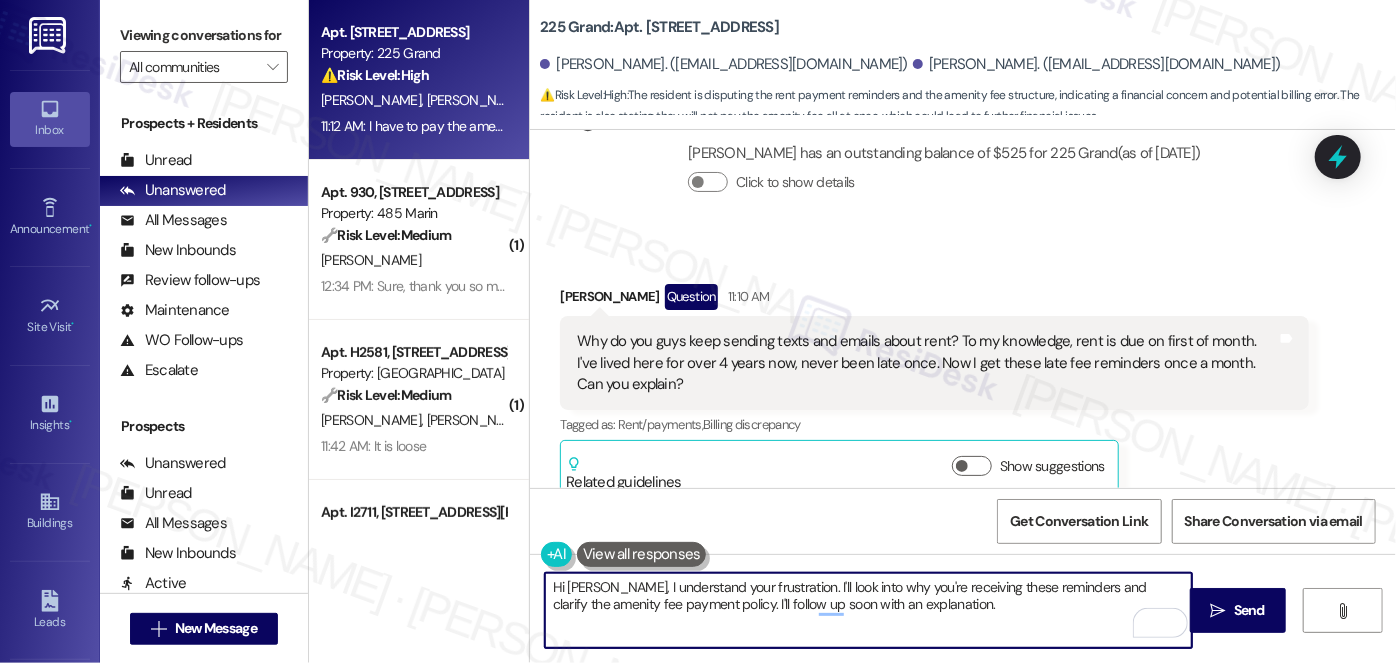 click on "Hi Dominic, I understand your frustration. I'll look into why you're receiving these reminders and clarify the amenity fee payment policy. I'll follow up soon with an explanation." at bounding box center [868, 610] 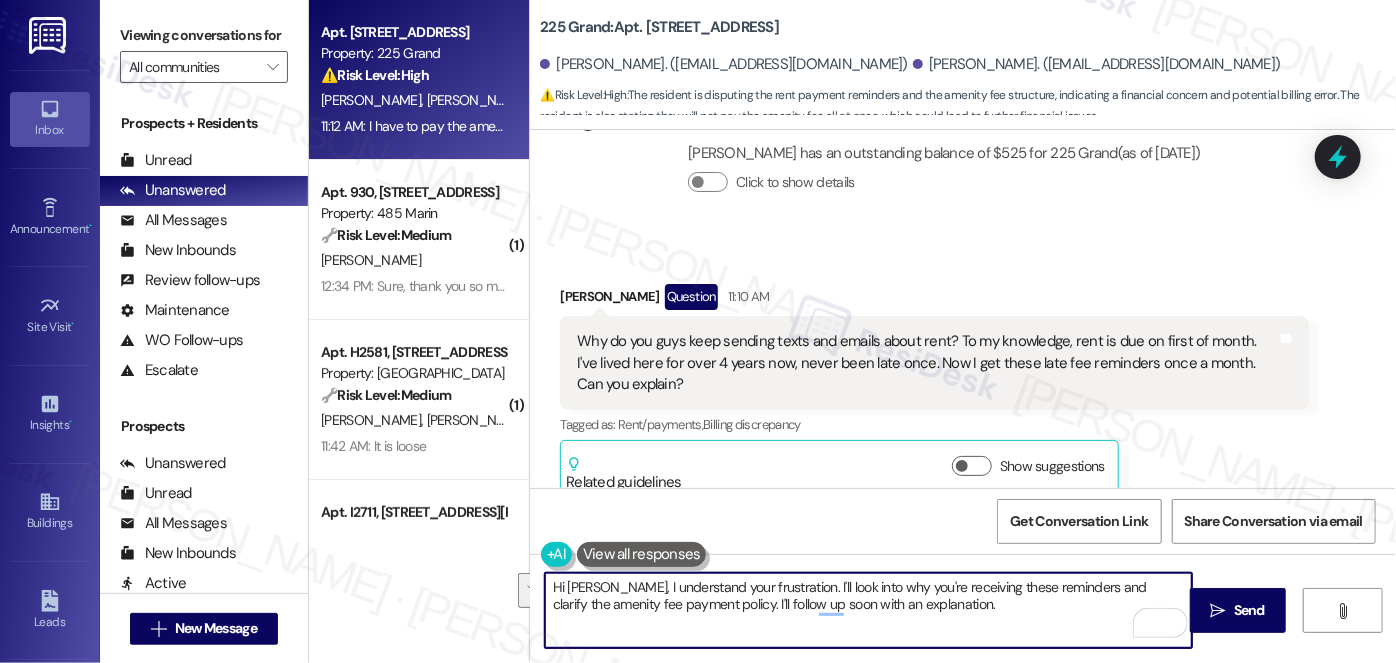 drag, startPoint x: 950, startPoint y: 607, endPoint x: 781, endPoint y: 587, distance: 170.17932 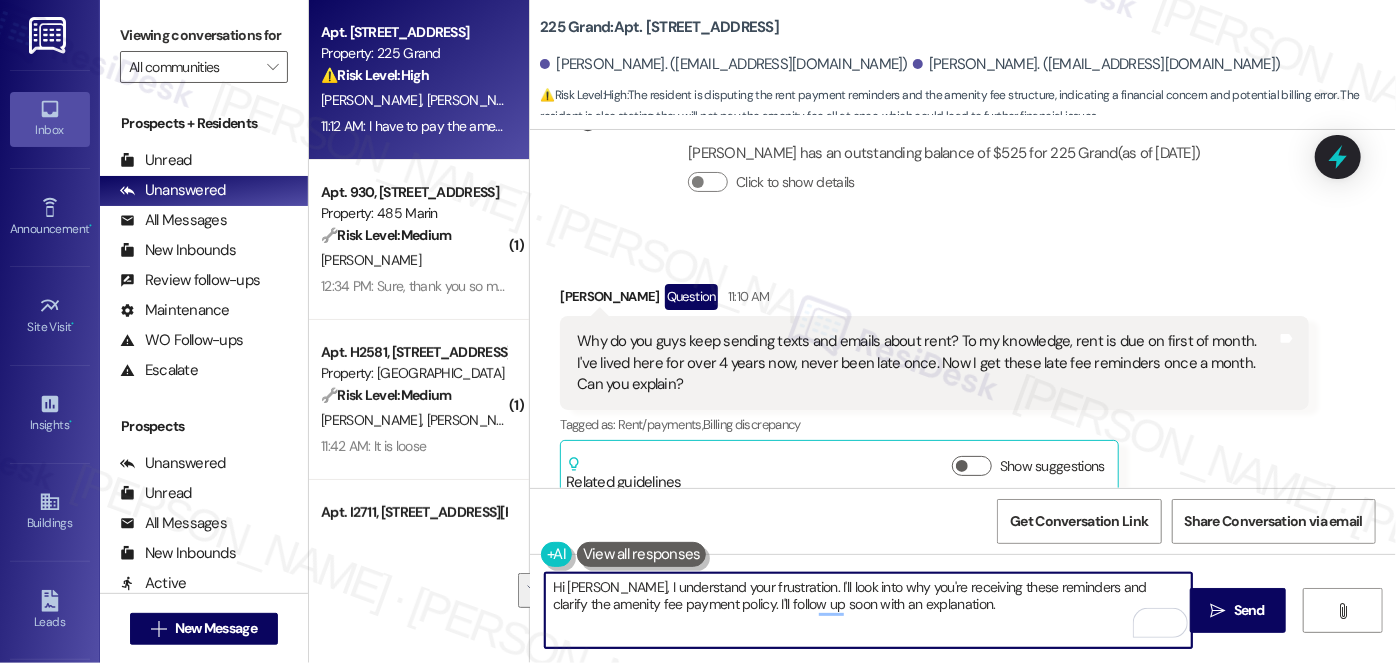 click on "Hi Dominic, I understand your frustration. I'll look into why you're receiving these reminders and clarify the amenity fee payment policy. I'll follow up soon with an explanation." at bounding box center (868, 610) 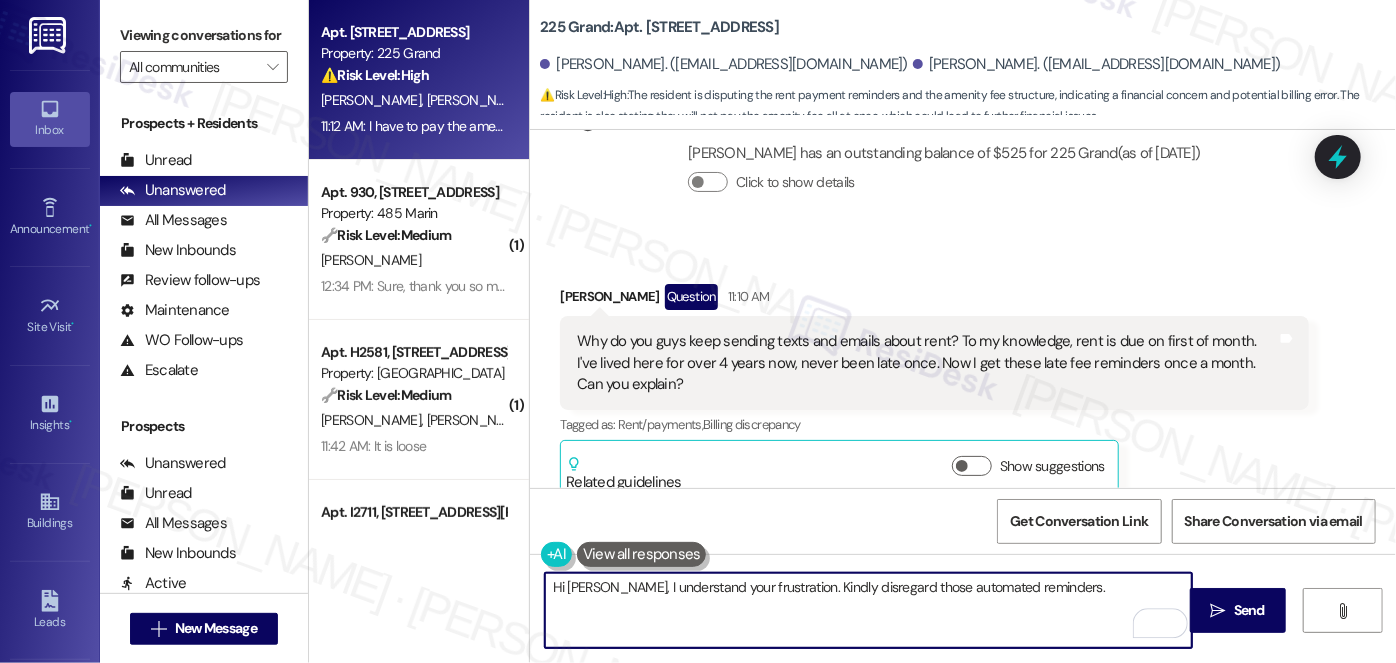 click on "Why do you guys keep sending texts and emails about rent? To my knowledge, rent is due on first of month. I've lived here for over 4 years now, never been late once. Now I get these late fee reminders once a month. Can you explain?" at bounding box center (927, 363) 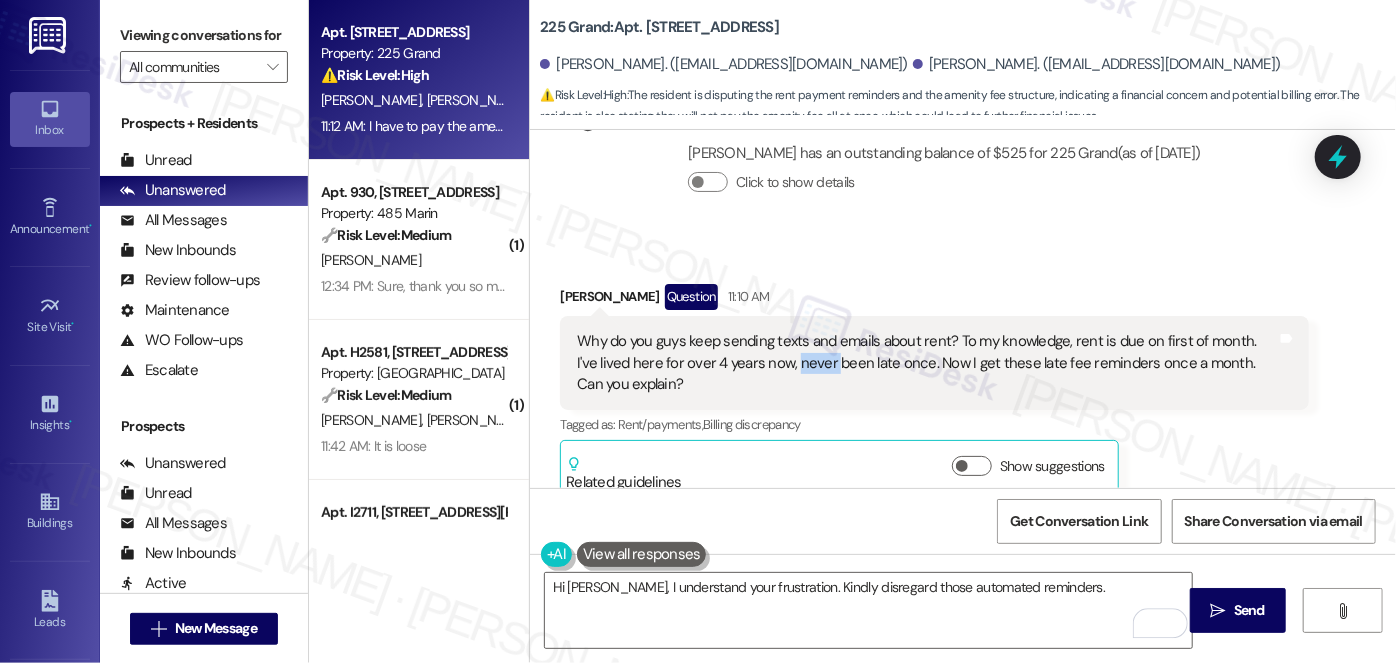 click on "Why do you guys keep sending texts and emails about rent? To my knowledge, rent is due on first of month. I've lived here for over 4 years now, never been late once. Now I get these late fee reminders once a month. Can you explain?" at bounding box center (927, 363) 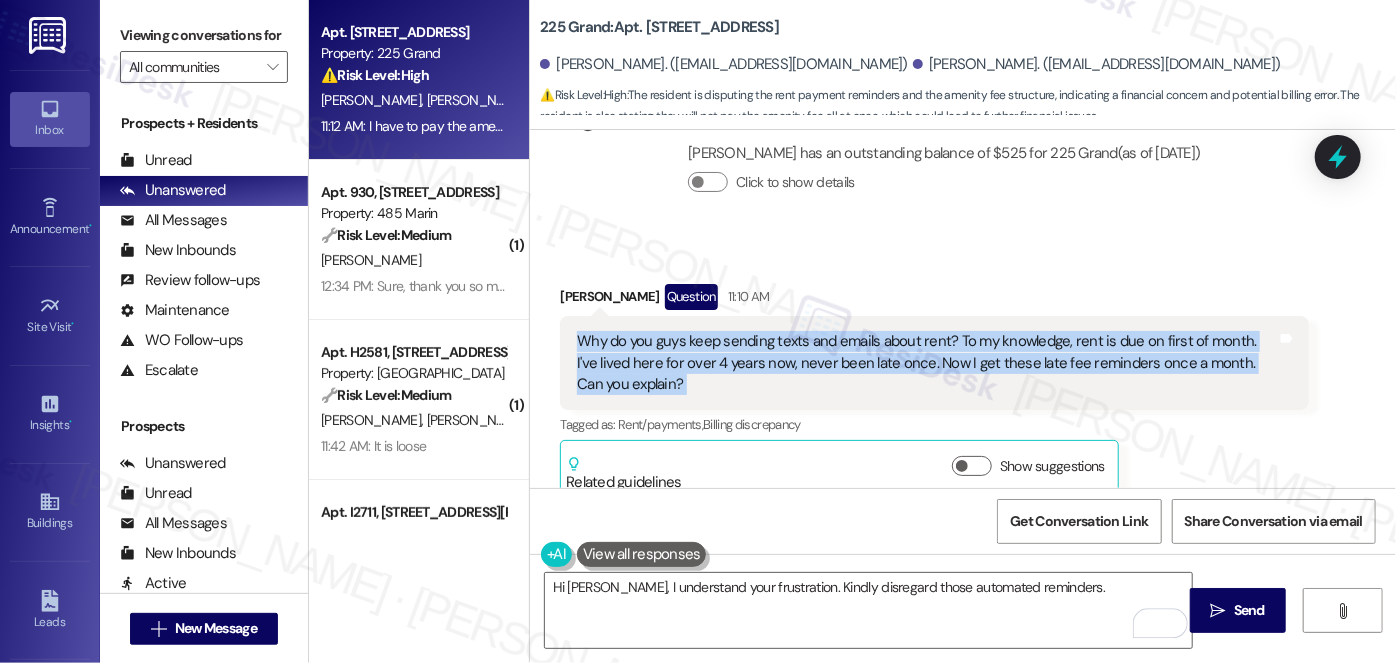 click on "Why do you guys keep sending texts and emails about rent? To my knowledge, rent is due on first of month. I've lived here for over 4 years now, never been late once. Now I get these late fee reminders once a month. Can you explain?" at bounding box center [927, 363] 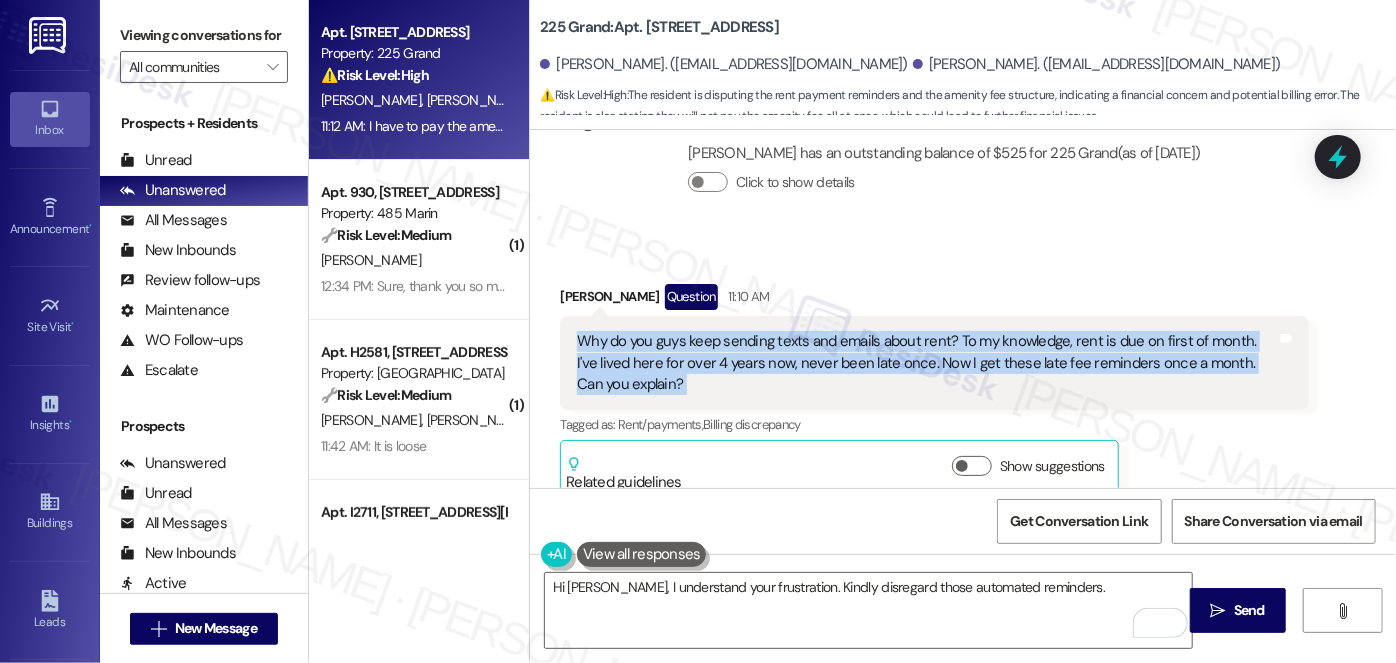 copy on "Why do you guys keep sending texts and emails about rent? To my knowledge, rent is due on first of month. I've lived here for over 4 years now, never been late once. Now I get these late fee reminders once a month. Can you explain?  Tags and notes" 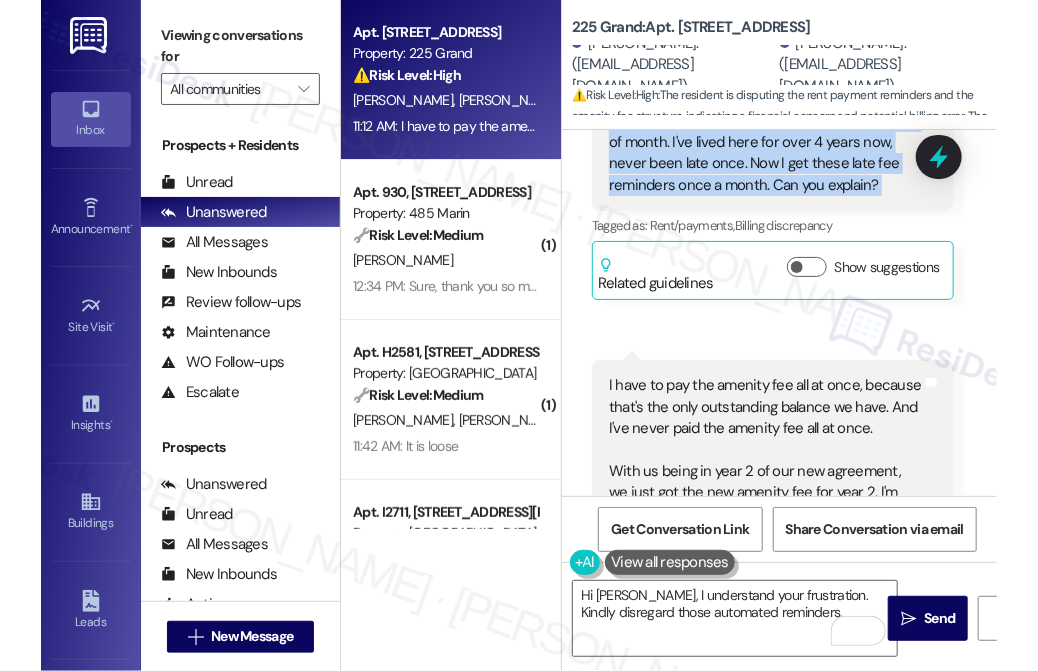 scroll, scrollTop: 13967, scrollLeft: 0, axis: vertical 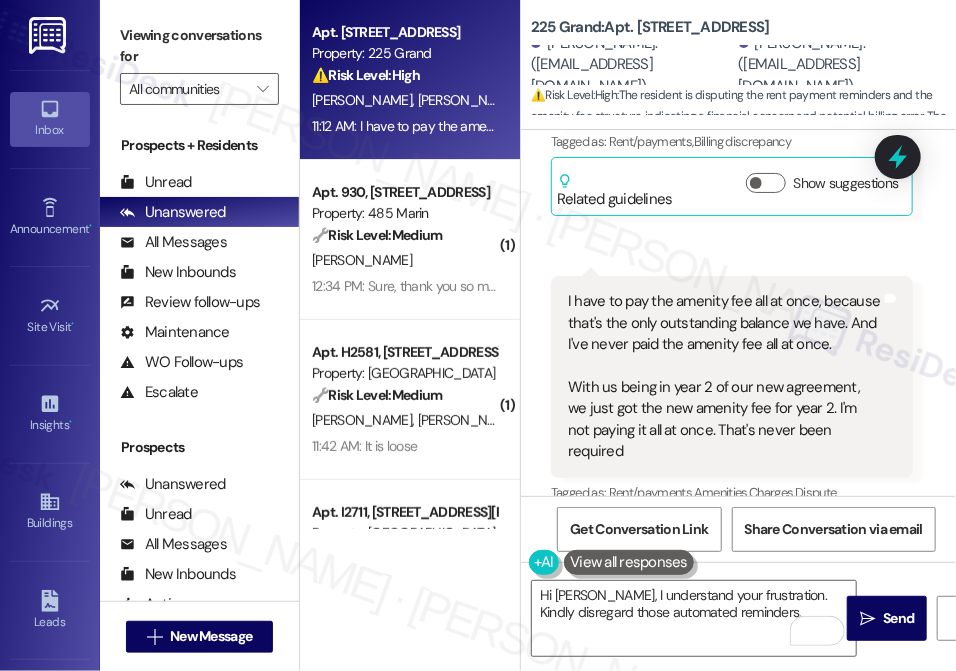 click on "I have to pay the amenity fee all at once, because that's the only outstanding balance we have. And I've never paid the amenity fee all at once.
With us being in year 2 of our new agreement, we just got the new amenity fee for year 2. I'm not paying it all at once. That's never been required" at bounding box center [724, 376] 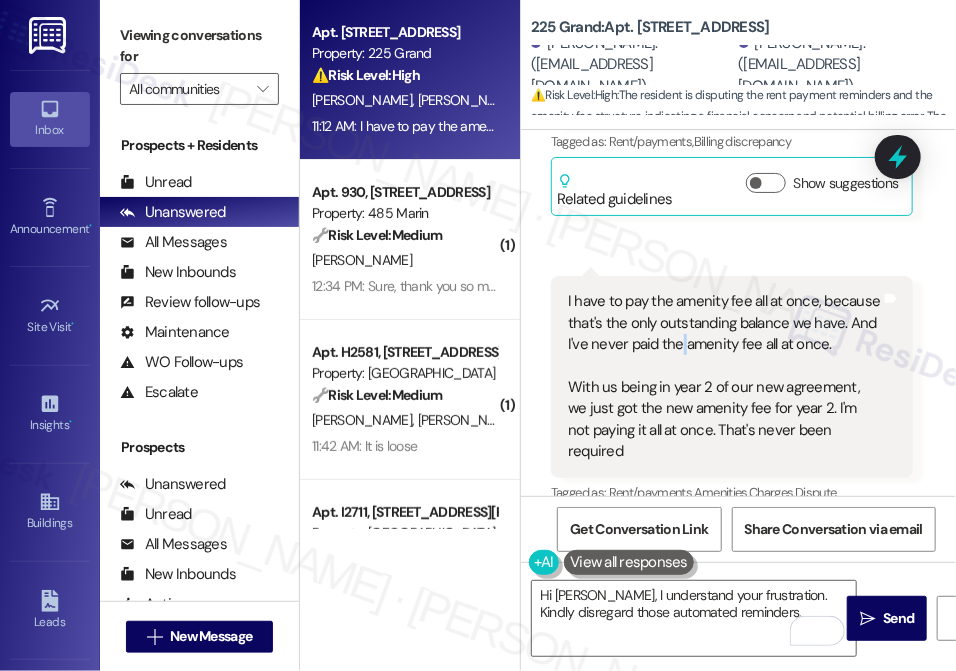 click on "I have to pay the amenity fee all at once, because that's the only outstanding balance we have. And I've never paid the amenity fee all at once.
With us being in year 2 of our new agreement, we just got the new amenity fee for year 2. I'm not paying it all at once. That's never been required" at bounding box center [724, 376] 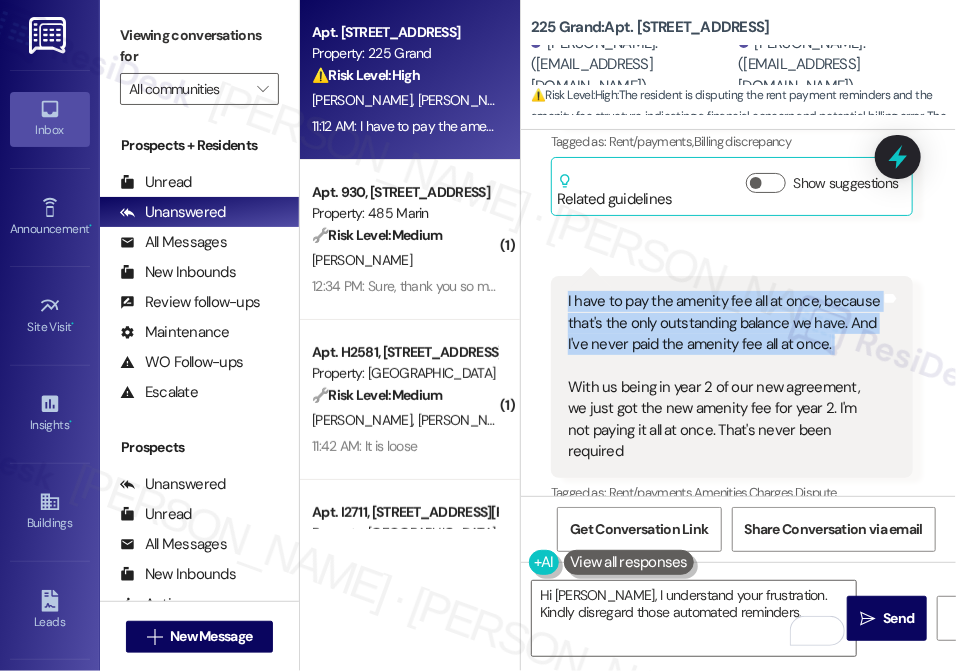 click on "I have to pay the amenity fee all at once, because that's the only outstanding balance we have. And I've never paid the amenity fee all at once.
With us being in year 2 of our new agreement, we just got the new amenity fee for year 2. I'm not paying it all at once. That's never been required" at bounding box center (724, 376) 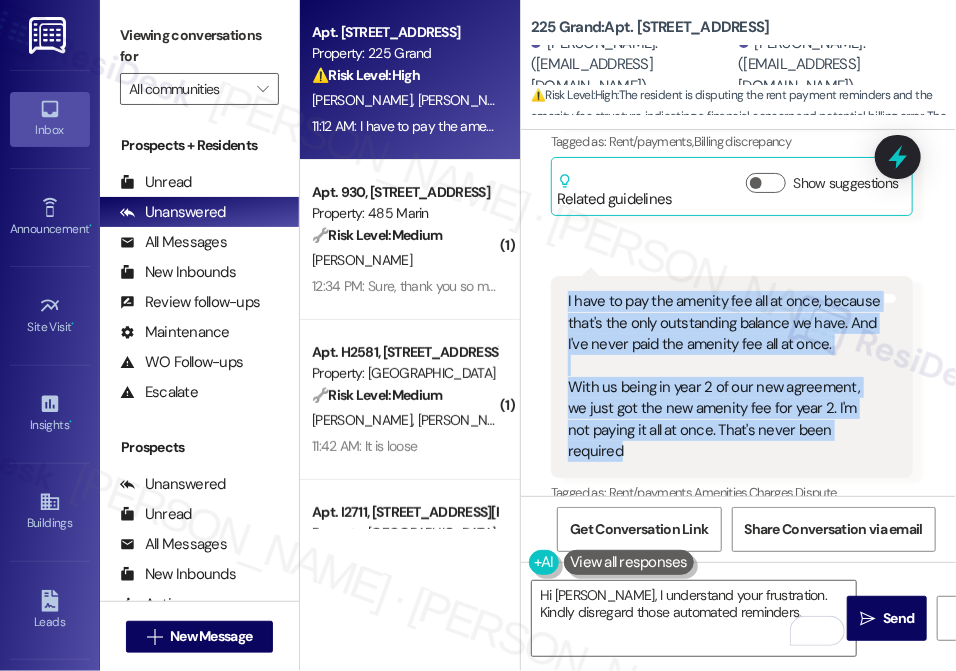 drag, startPoint x: 567, startPoint y: 227, endPoint x: 864, endPoint y: 371, distance: 330.06818 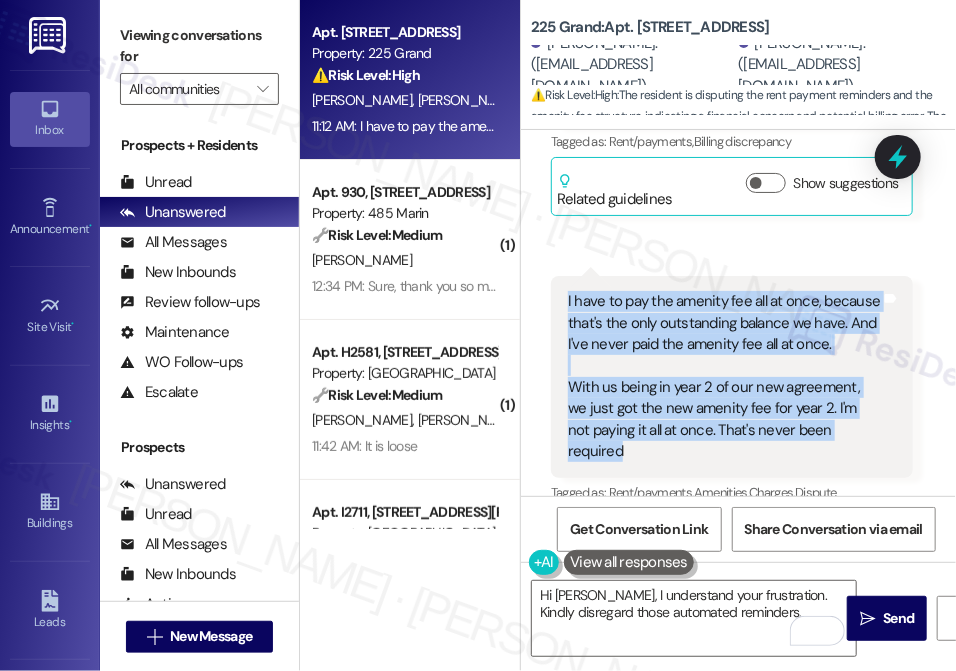 click on "I have to pay the amenity fee all at once, because that's the only outstanding balance we have. And I've never paid the amenity fee all at once.
With us being in year 2 of our new agreement, we just got the new amenity fee for year 2. I'm not paying it all at once. That's never been required" at bounding box center [724, 376] 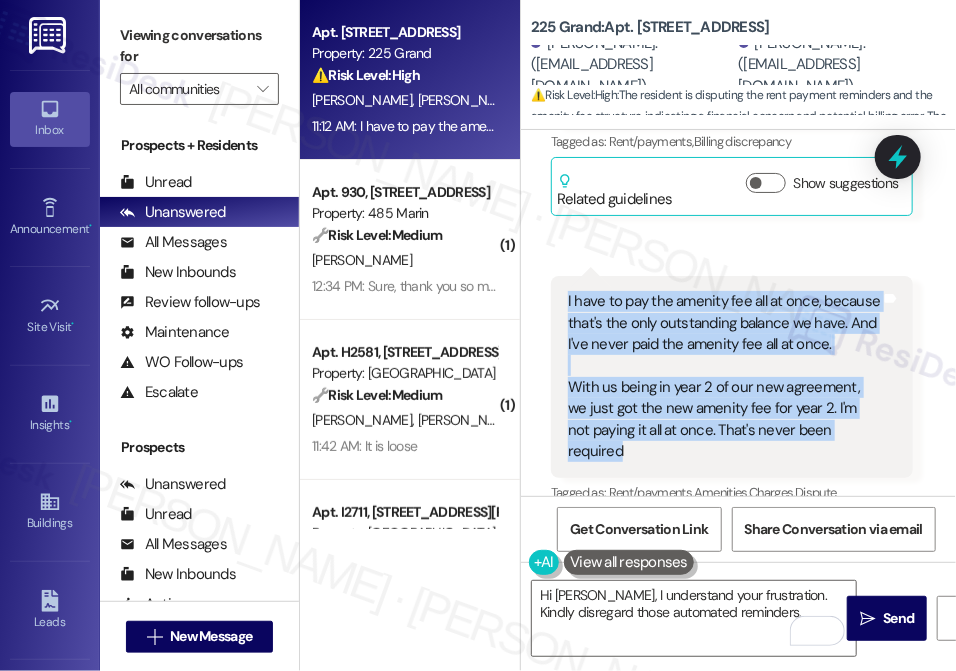 click on "I have to pay the amenity fee all at once, because that's the only outstanding balance we have. And I've never paid the amenity fee all at once.
With us being in year 2 of our new agreement, we just got the new amenity fee for year 2. I'm not paying it all at once. That's never been required" at bounding box center (724, 376) 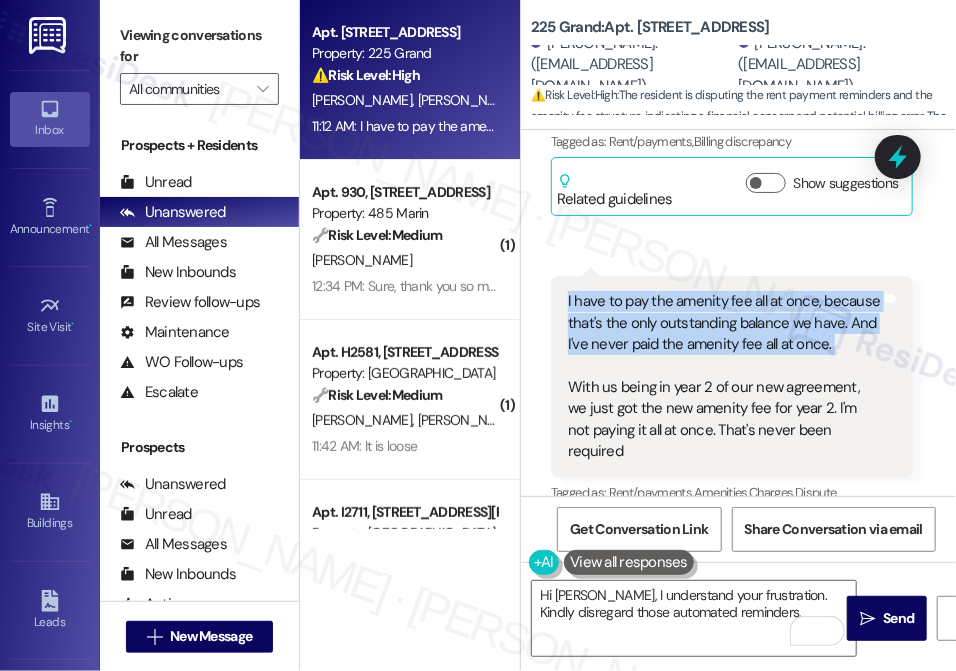 click on "I have to pay the amenity fee all at once, because that's the only outstanding balance we have. And I've never paid the amenity fee all at once.
With us being in year 2 of our new agreement, we just got the new amenity fee for year 2. I'm not paying it all at once. That's never been required" at bounding box center [724, 376] 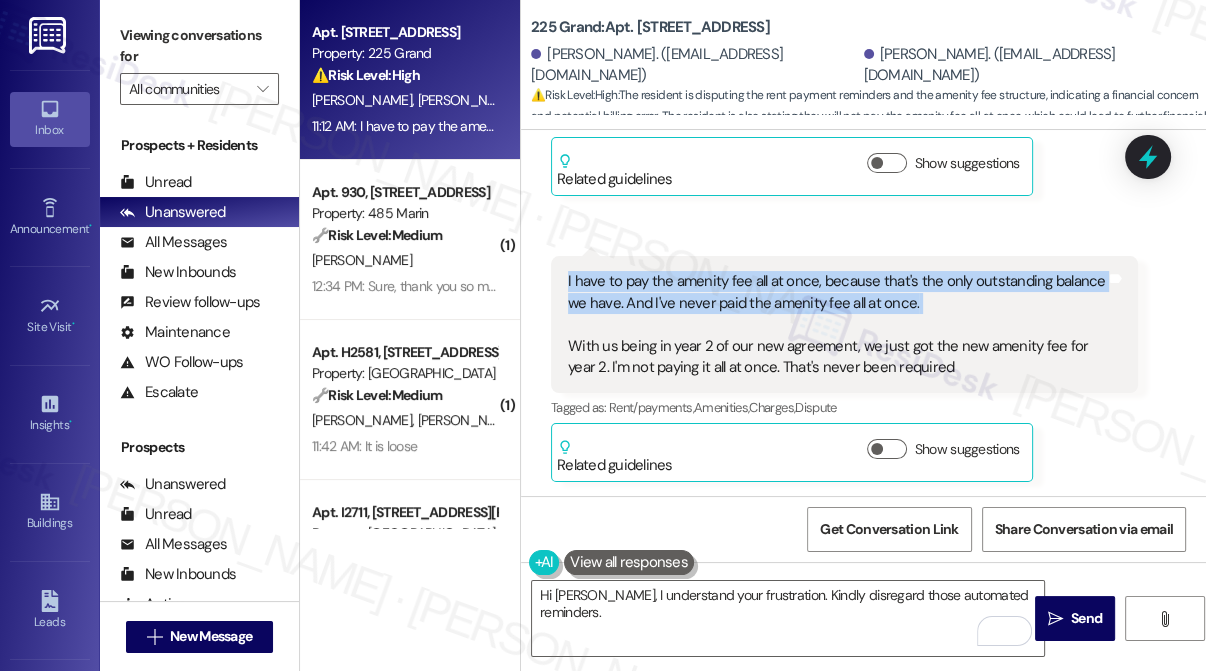 scroll, scrollTop: 11694, scrollLeft: 0, axis: vertical 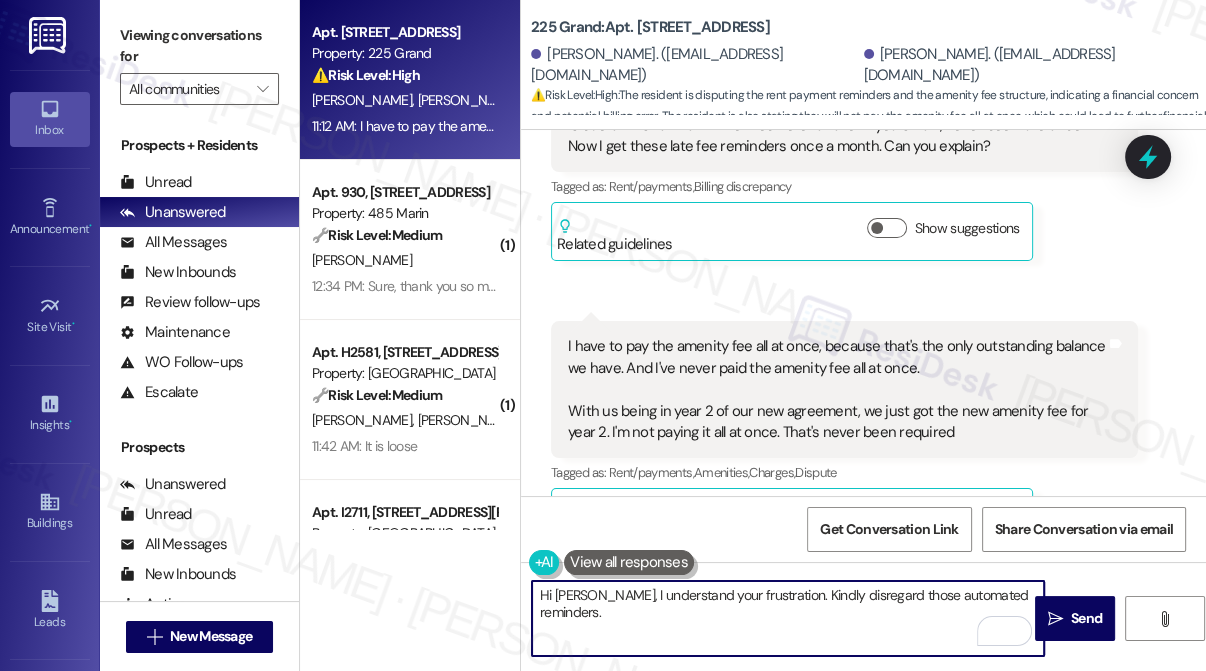 click on "Hi Dominic, I understand your frustration. Kindly disregard those automated reminders." at bounding box center [788, 618] 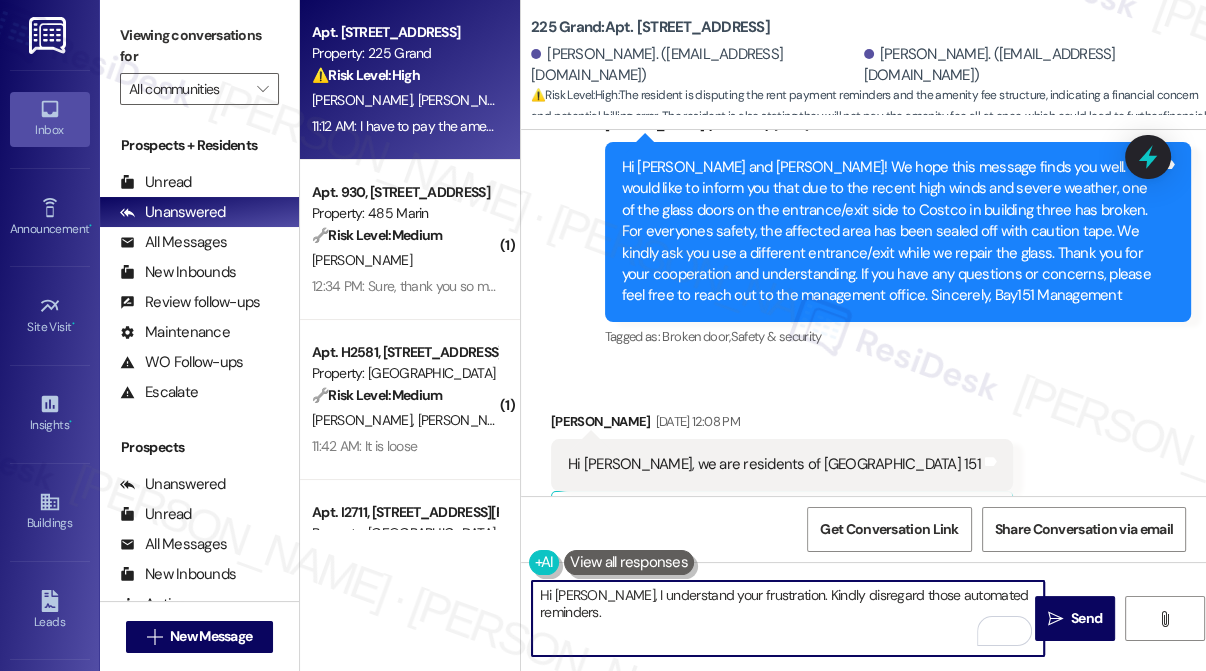 scroll, scrollTop: 9876, scrollLeft: 0, axis: vertical 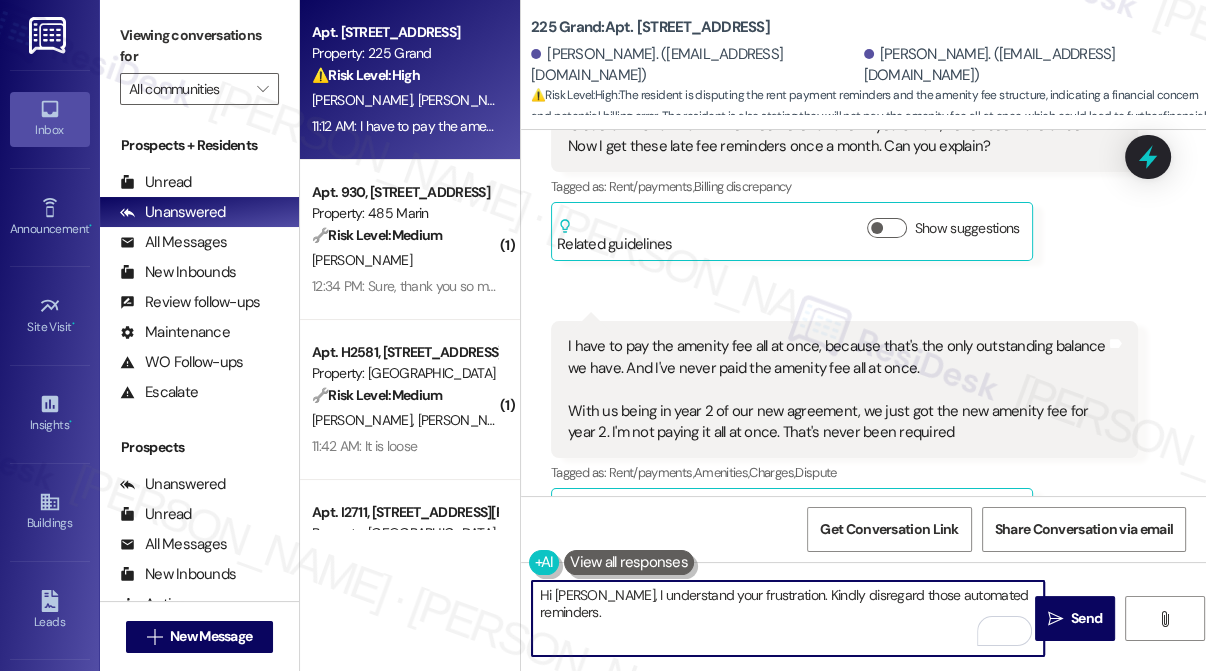click on "Hi Dominic, I understand your frustration. Kindly disregard those automated reminders." at bounding box center (788, 618) 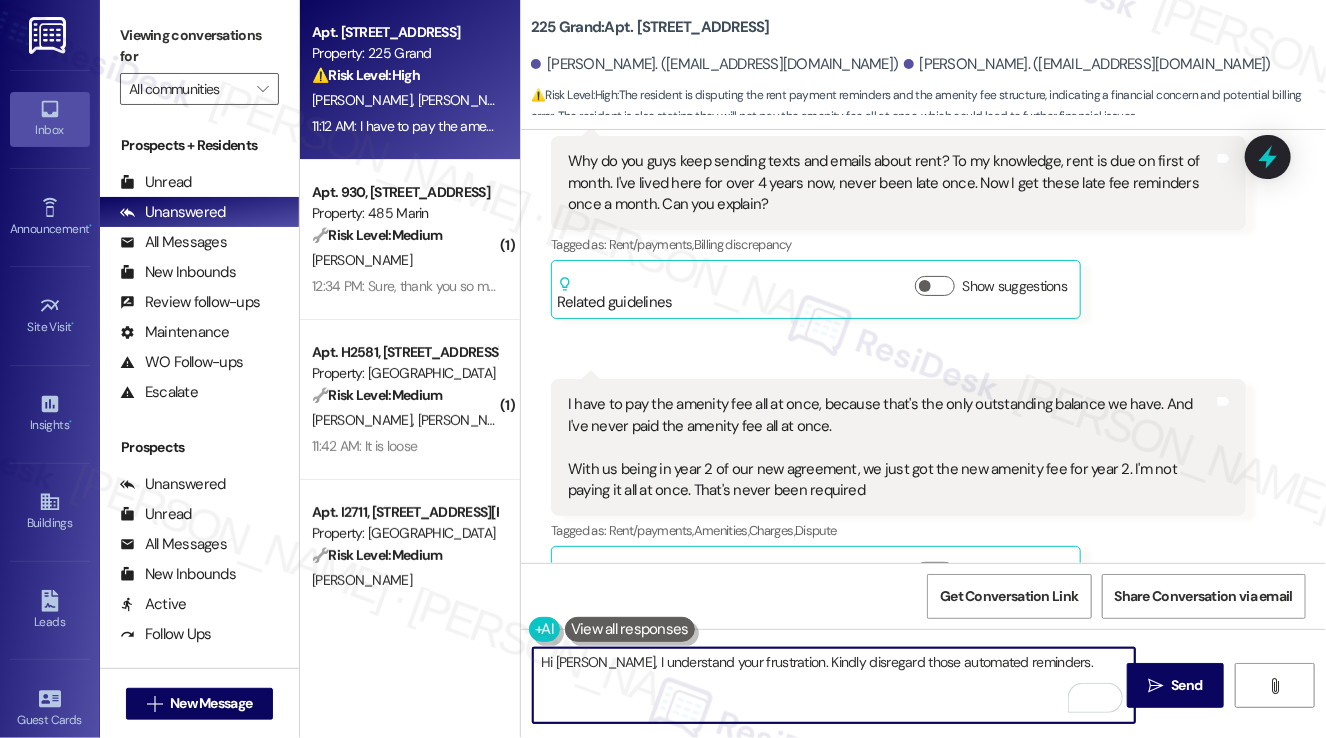 scroll, scrollTop: 11184, scrollLeft: 0, axis: vertical 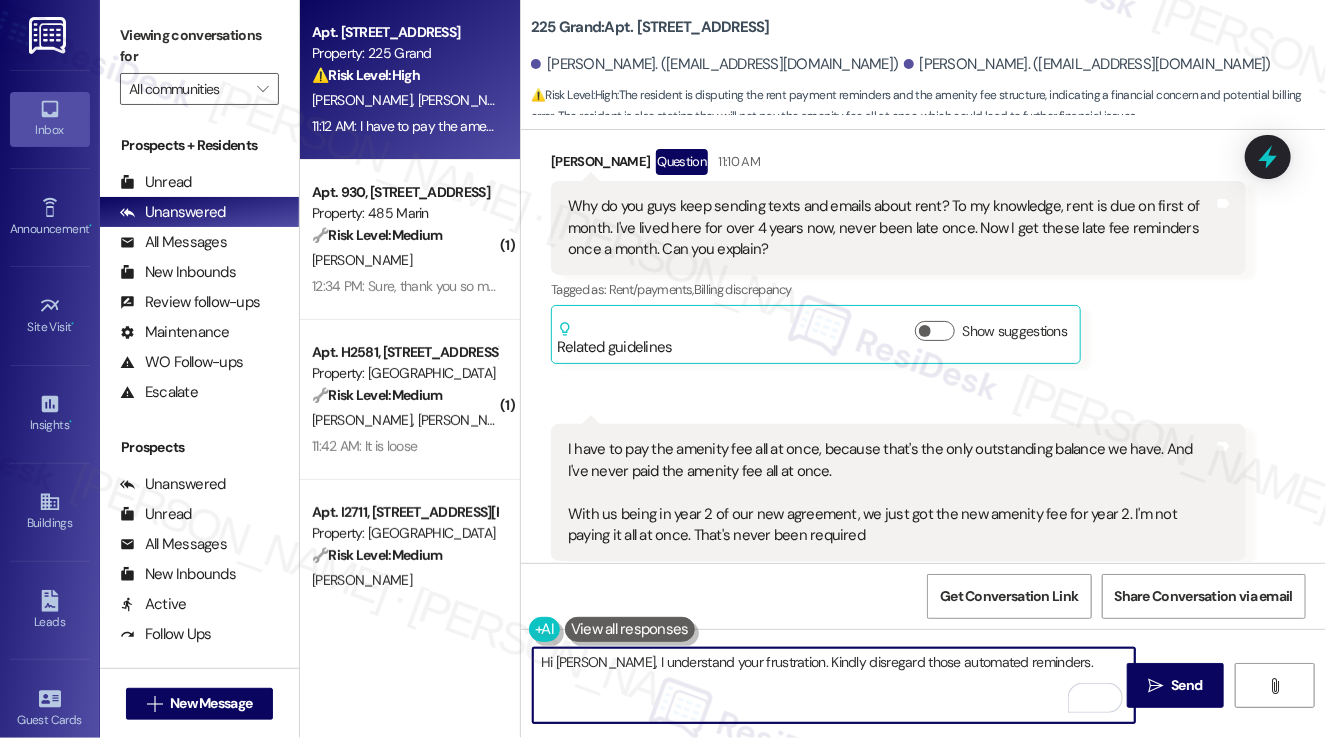 click on "Hi Dominic, I understand your frustration. Kindly disregard those automated reminders." at bounding box center (834, 685) 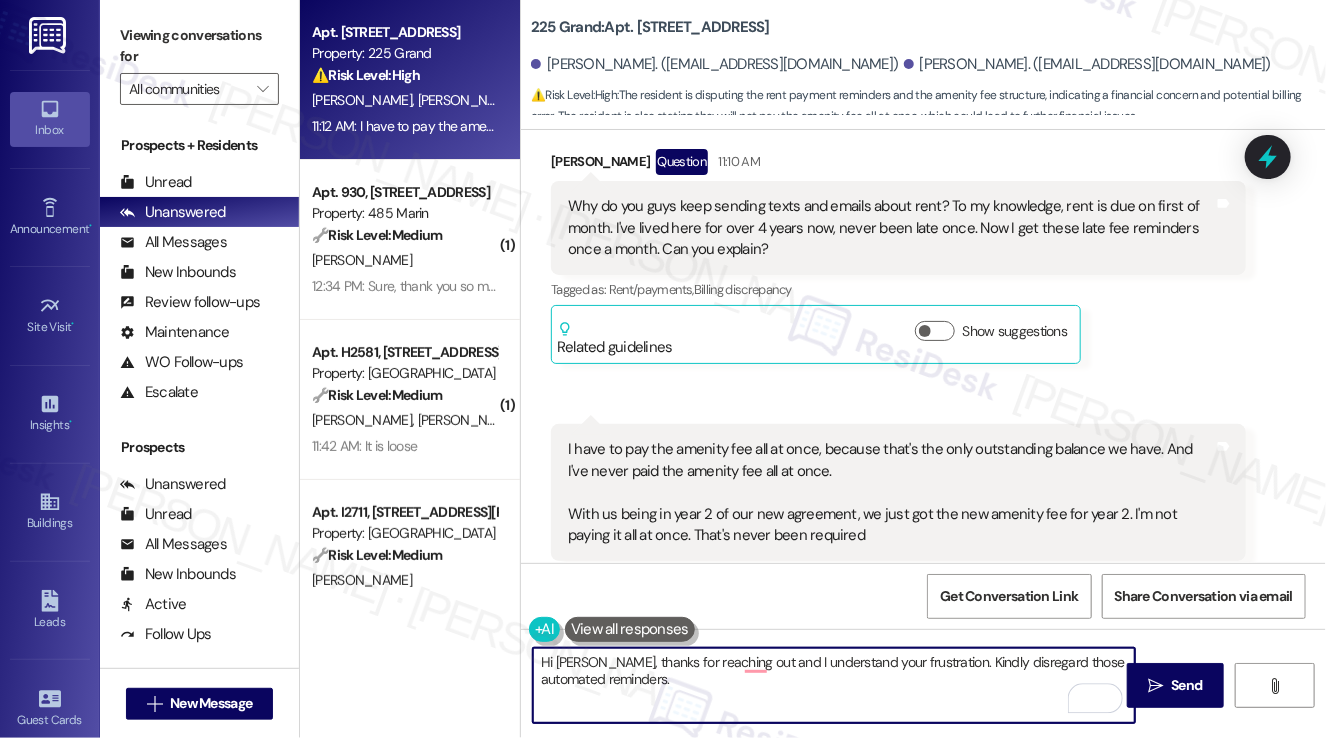 click on "Hi Dominic, thanks for reaching out and I understand your frustration. Kindly disregard those automated reminders." at bounding box center [834, 685] 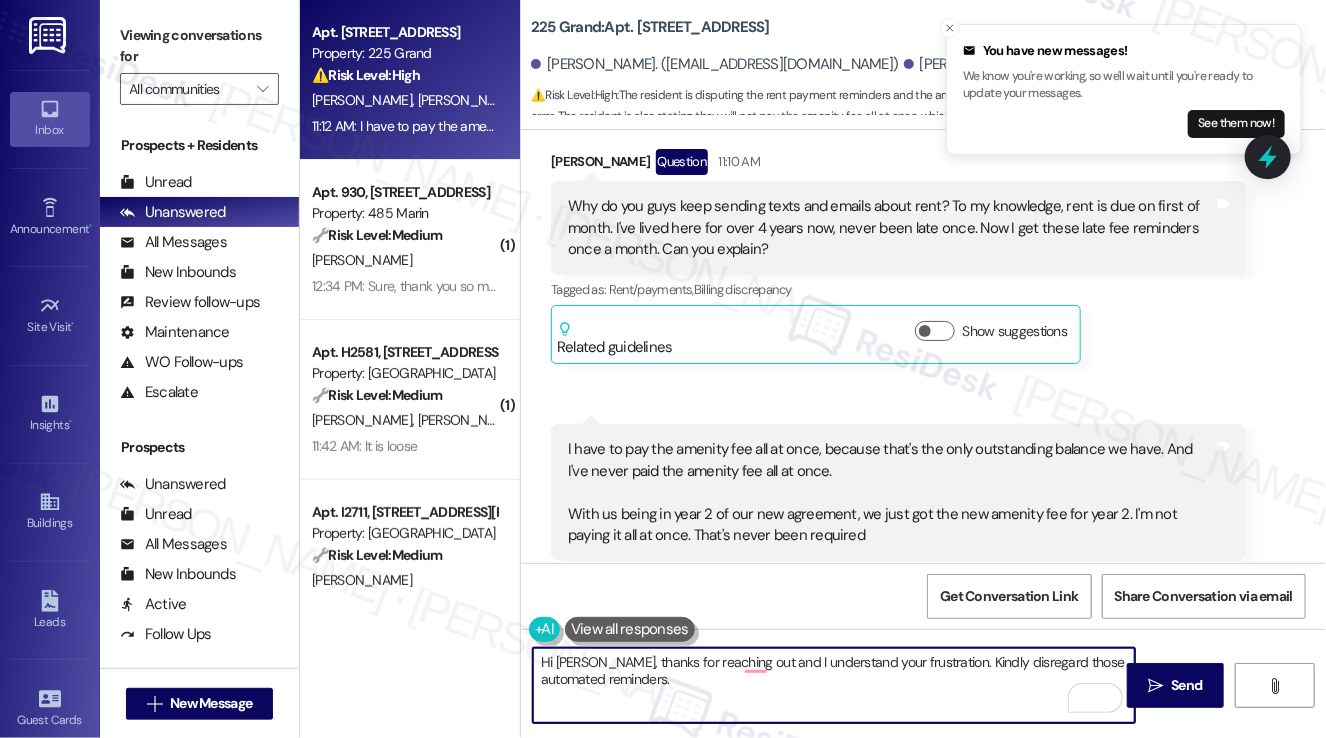 click on "Hi Dominic, thanks for reaching out and I understand your frustration. Kindly disregard those automated reminders." at bounding box center (834, 685) 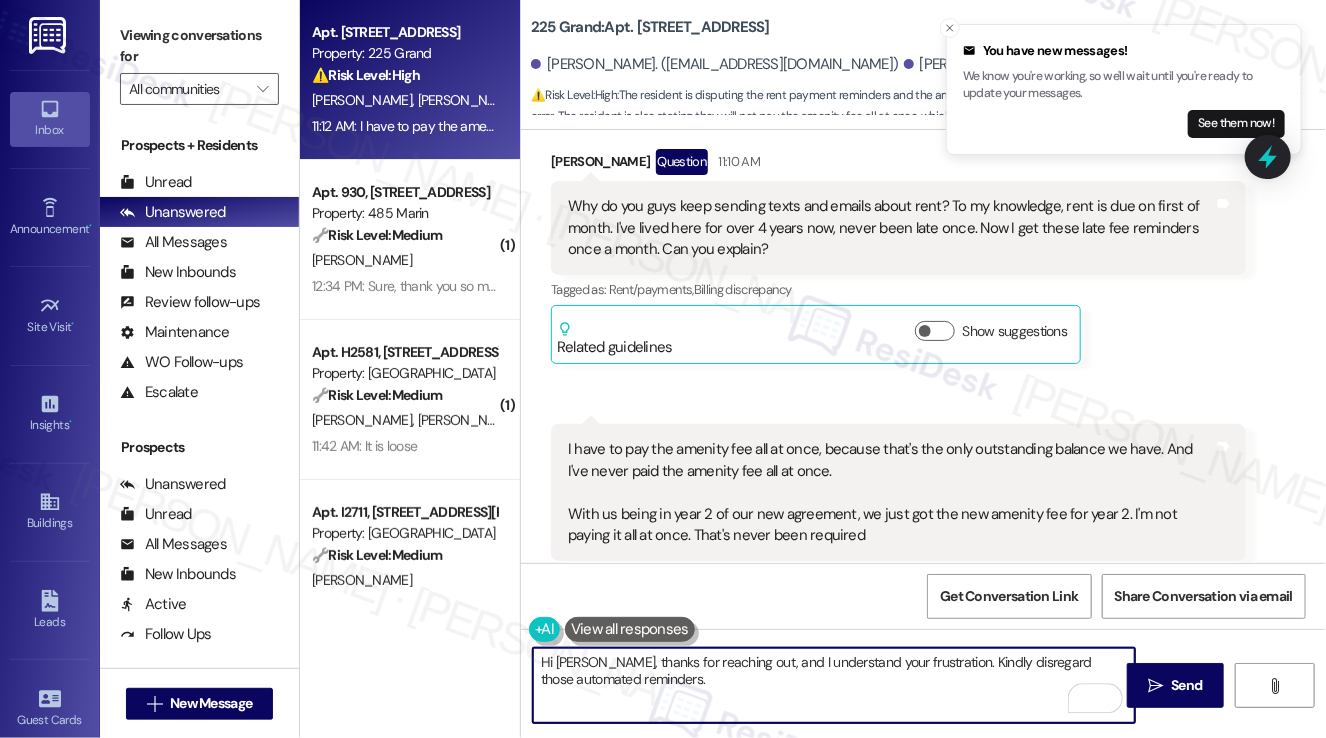 click on "Hi Dominic, thanks for reaching out, and I understand your frustration. Kindly disregard those automated reminders." at bounding box center (834, 685) 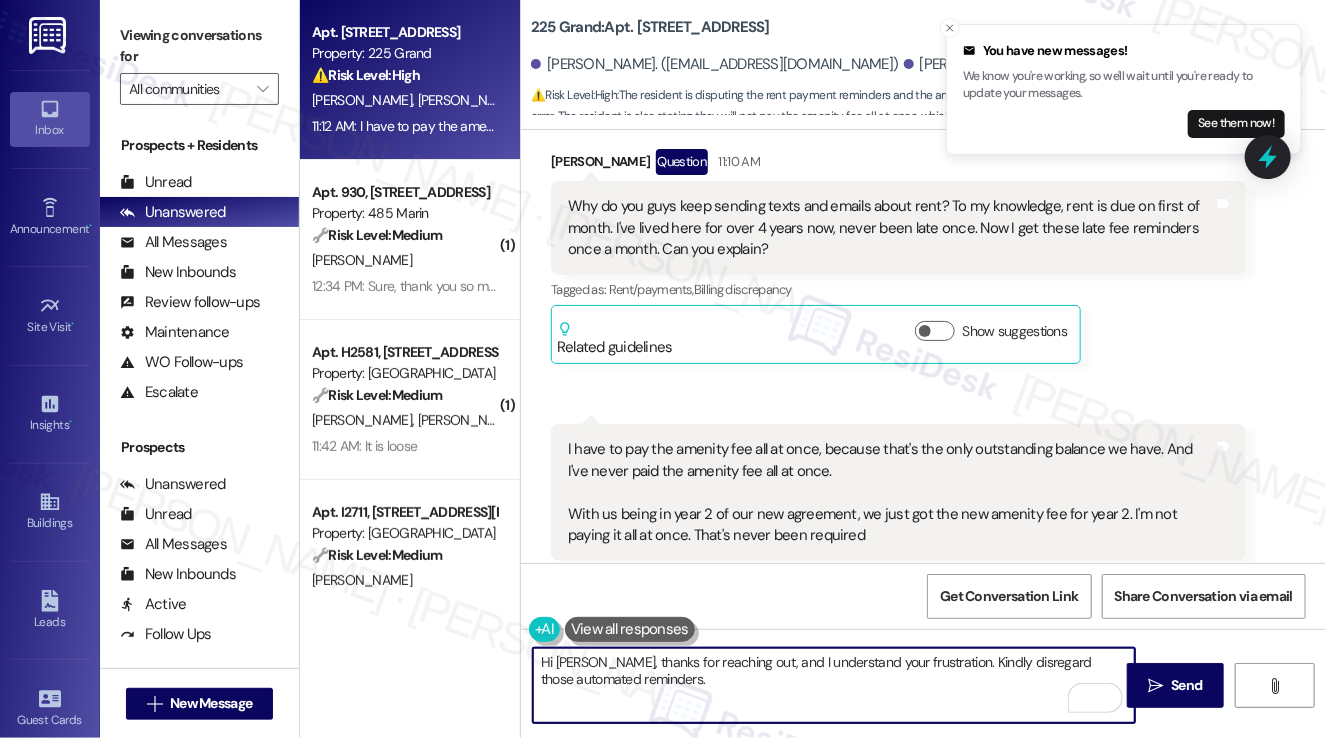 click on "Why do you guys keep sending texts and emails about rent? To my knowledge, rent is due on first of month. I've lived here for over 4 years now, never been late once. Now I get these late fee reminders once a month. Can you explain?" at bounding box center (891, 228) 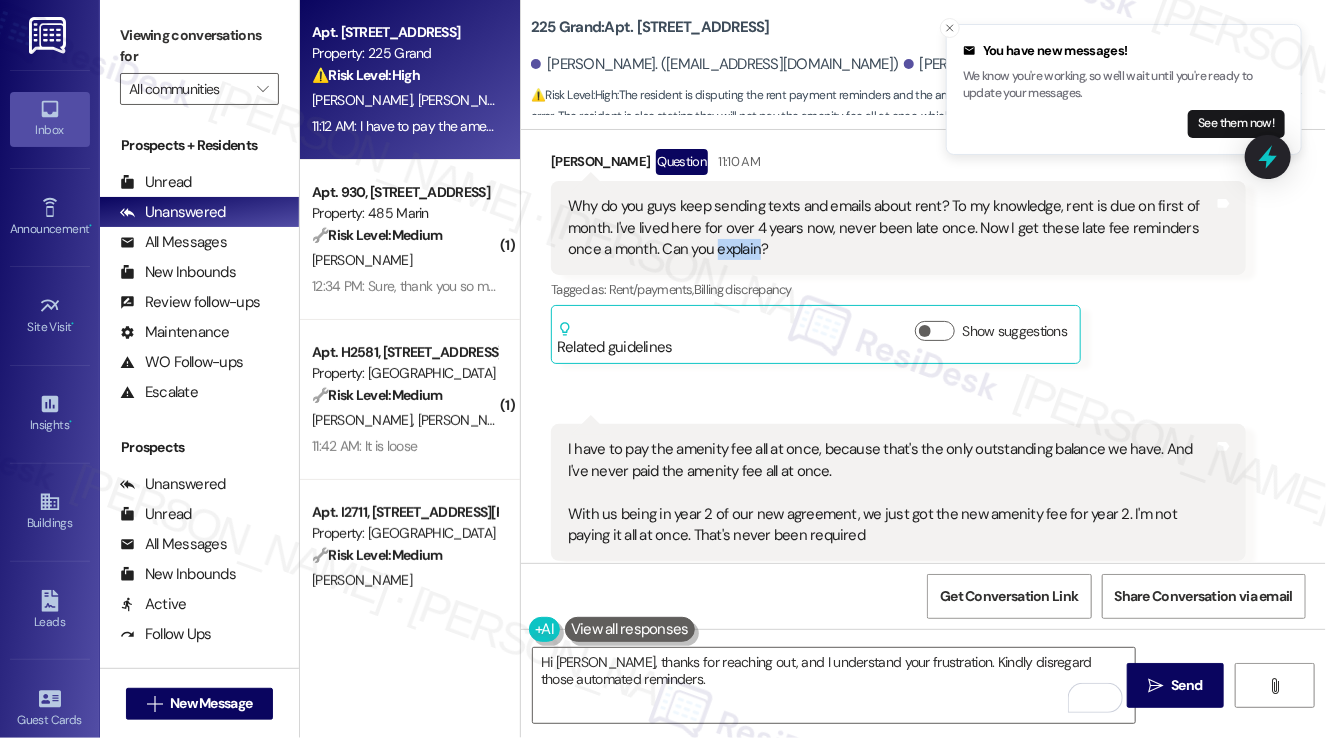 click on "Why do you guys keep sending texts and emails about rent? To my knowledge, rent is due on first of month. I've lived here for over 4 years now, never been late once. Now I get these late fee reminders once a month. Can you explain?" at bounding box center (891, 228) 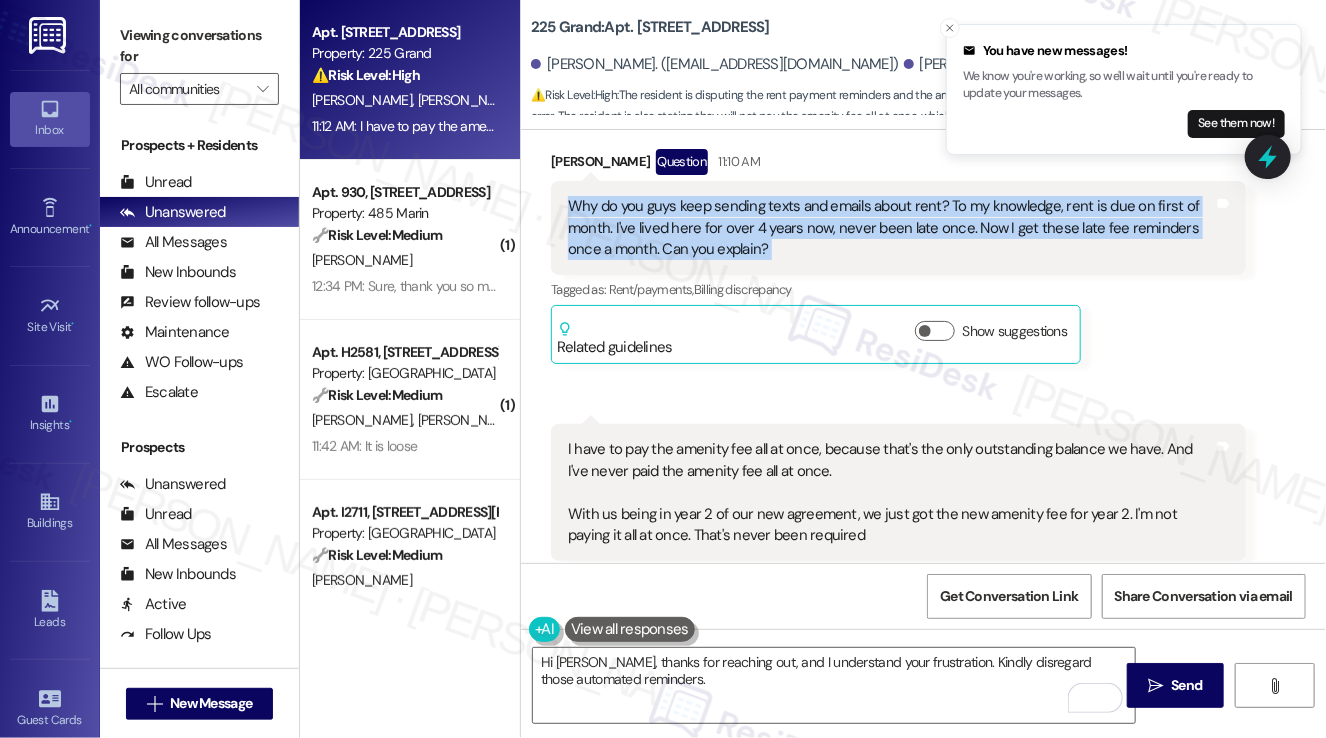 click on "Why do you guys keep sending texts and emails about rent? To my knowledge, rent is due on first of month. I've lived here for over 4 years now, never been late once. Now I get these late fee reminders once a month. Can you explain?" at bounding box center (891, 228) 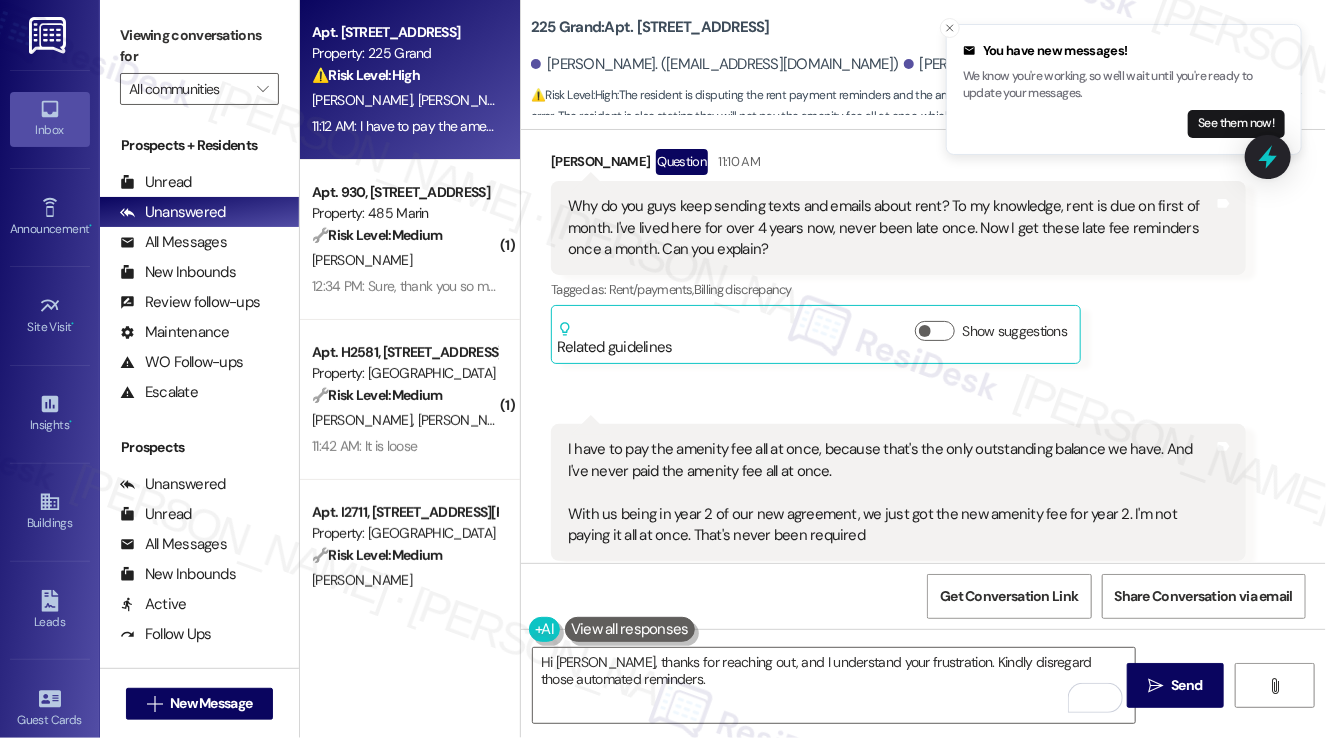 click on "Why do you guys keep sending texts and emails about rent? To my knowledge, rent is due on first of month. I've lived here for over 4 years now, never been late once. Now I get these late fee reminders once a month. Can you explain?" at bounding box center [891, 228] 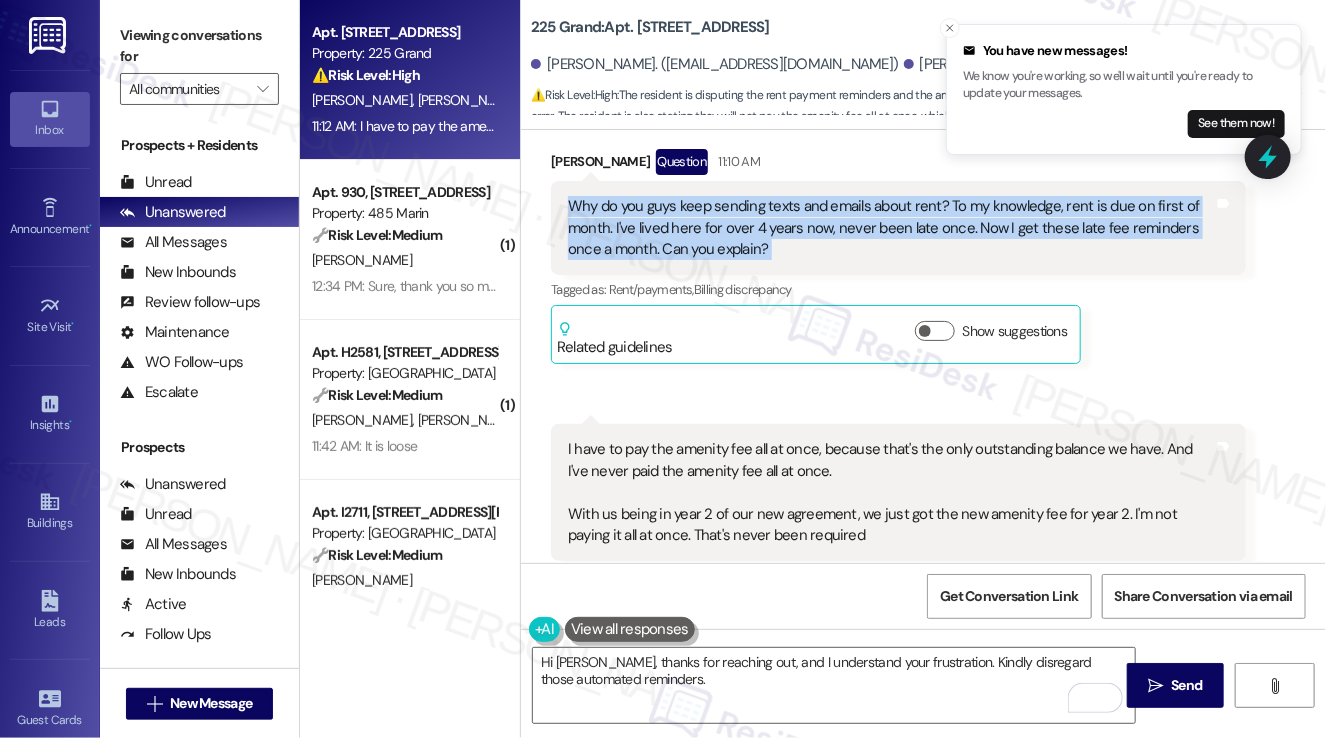 click on "Why do you guys keep sending texts and emails about rent? To my knowledge, rent is due on first of month. I've lived here for over 4 years now, never been late once. Now I get these late fee reminders once a month. Can you explain?" at bounding box center (891, 228) 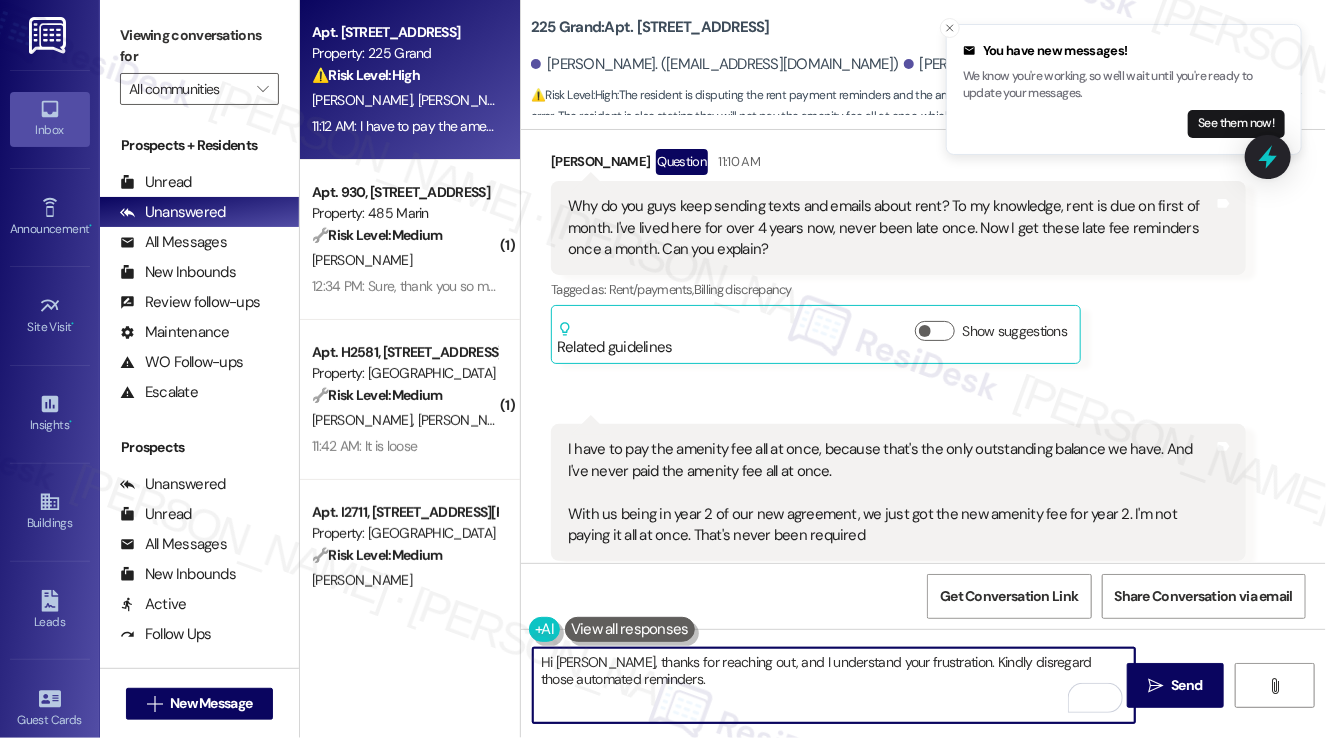 click on "Hi Dominic, thanks for reaching out, and I understand your frustration. Kindly disregard those automated reminders." at bounding box center [834, 685] 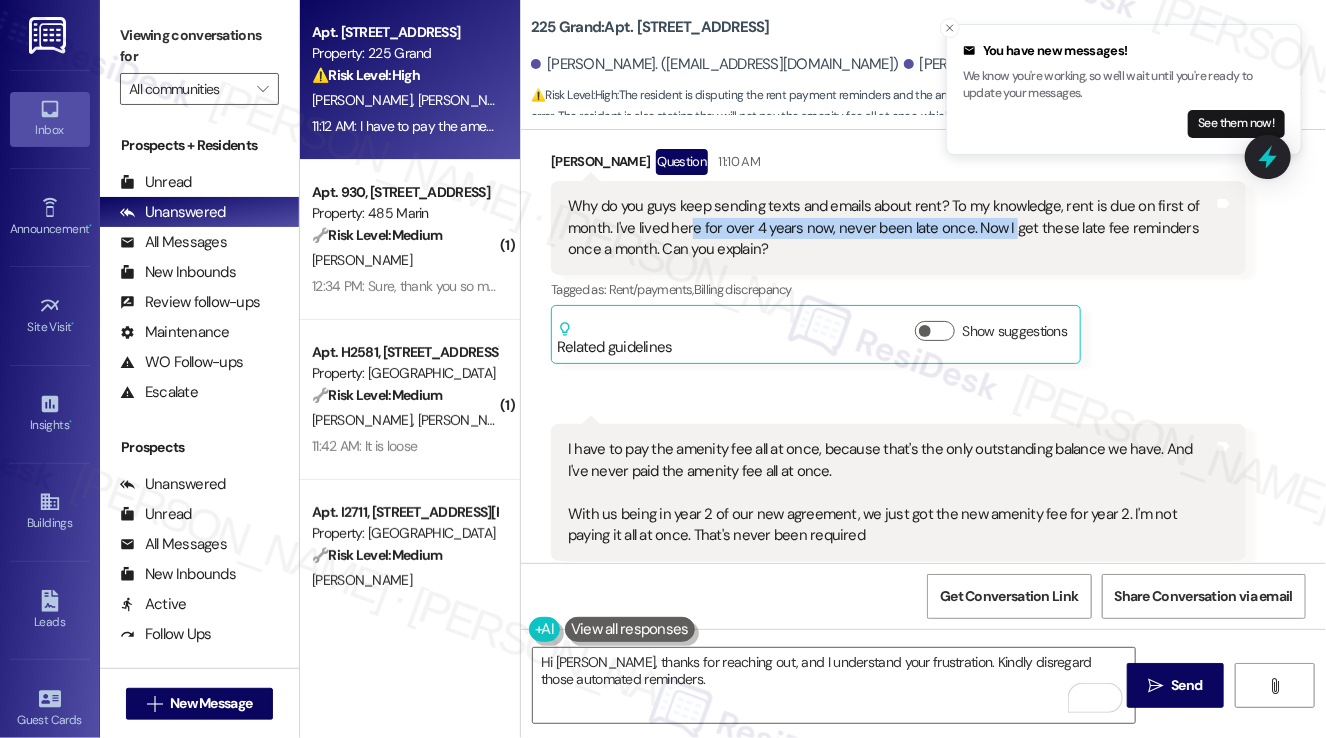 drag, startPoint x: 688, startPoint y: 228, endPoint x: 1003, endPoint y: 236, distance: 315.10156 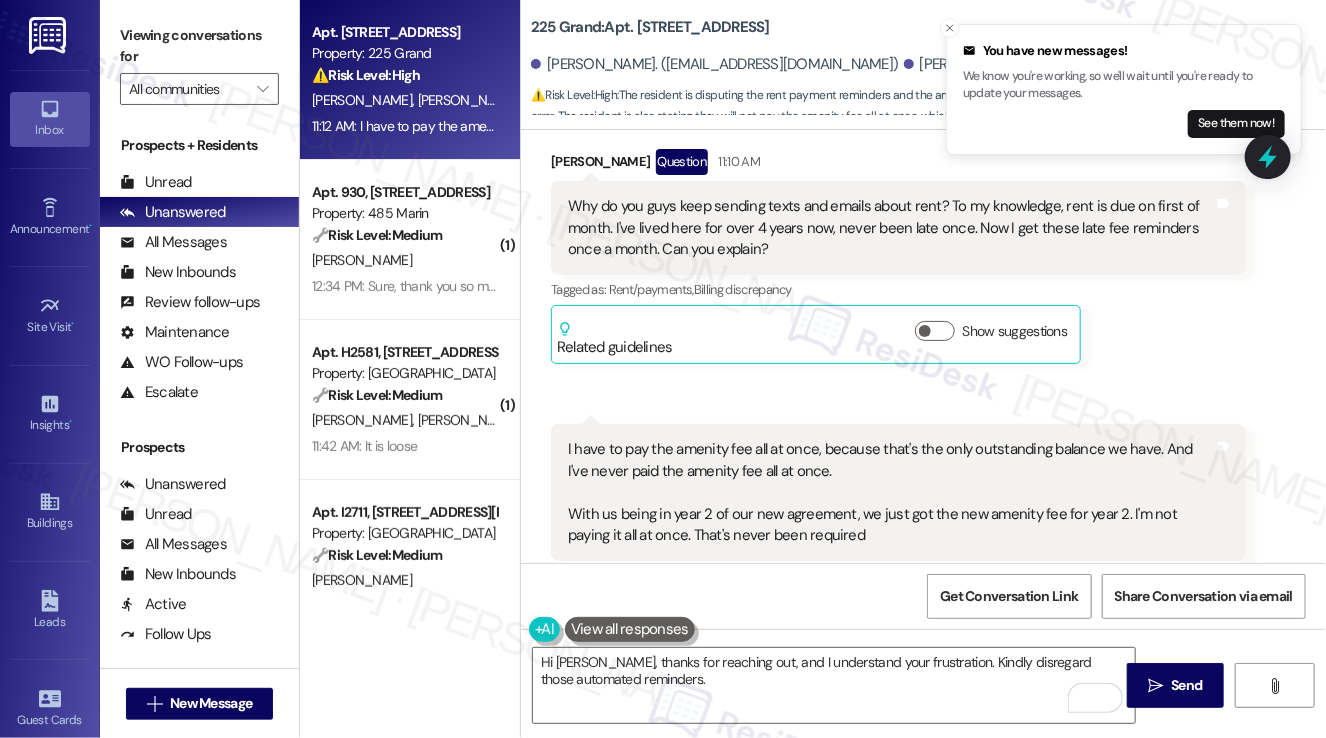 click on "Why do you guys keep sending texts and emails about rent? To my knowledge, rent is due on first of month. I've lived here for over 4 years now, never been late once. Now I get these late fee reminders once a month. Can you explain?" at bounding box center [891, 228] 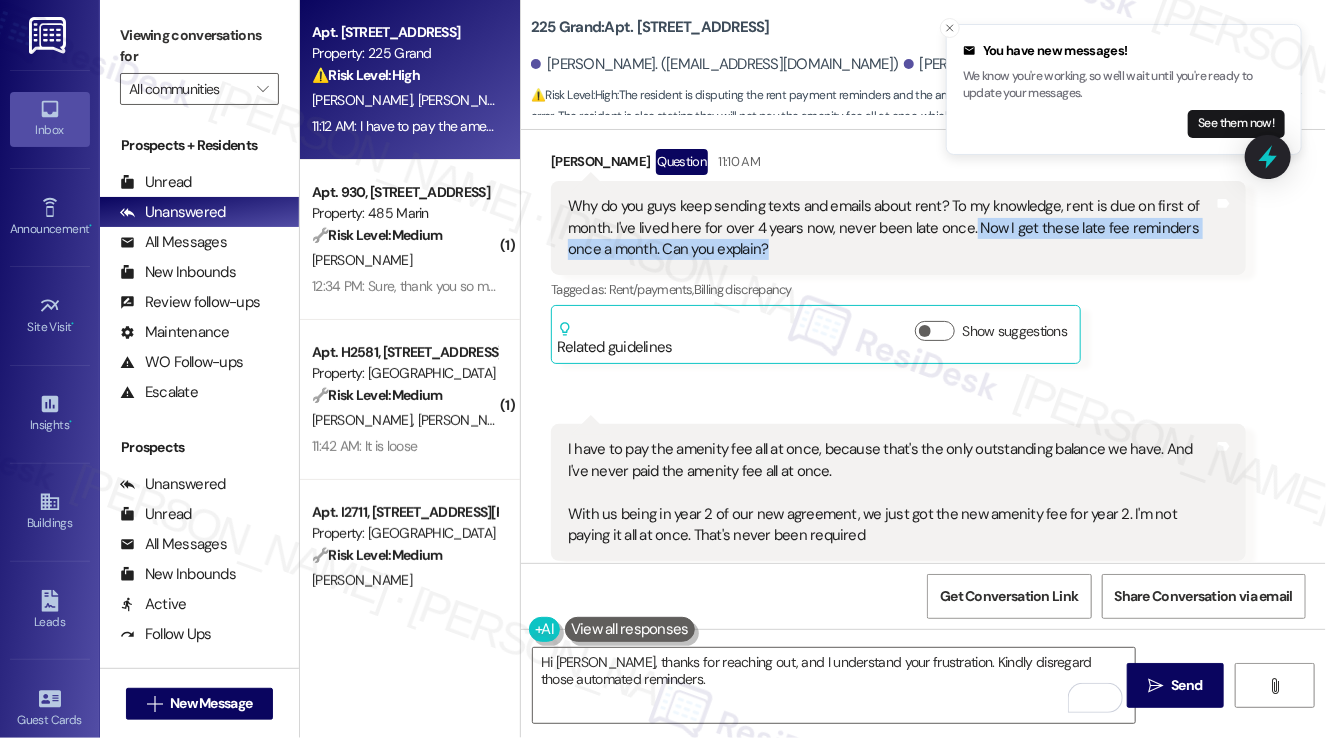 drag, startPoint x: 962, startPoint y: 222, endPoint x: 1024, endPoint y: 244, distance: 65.78754 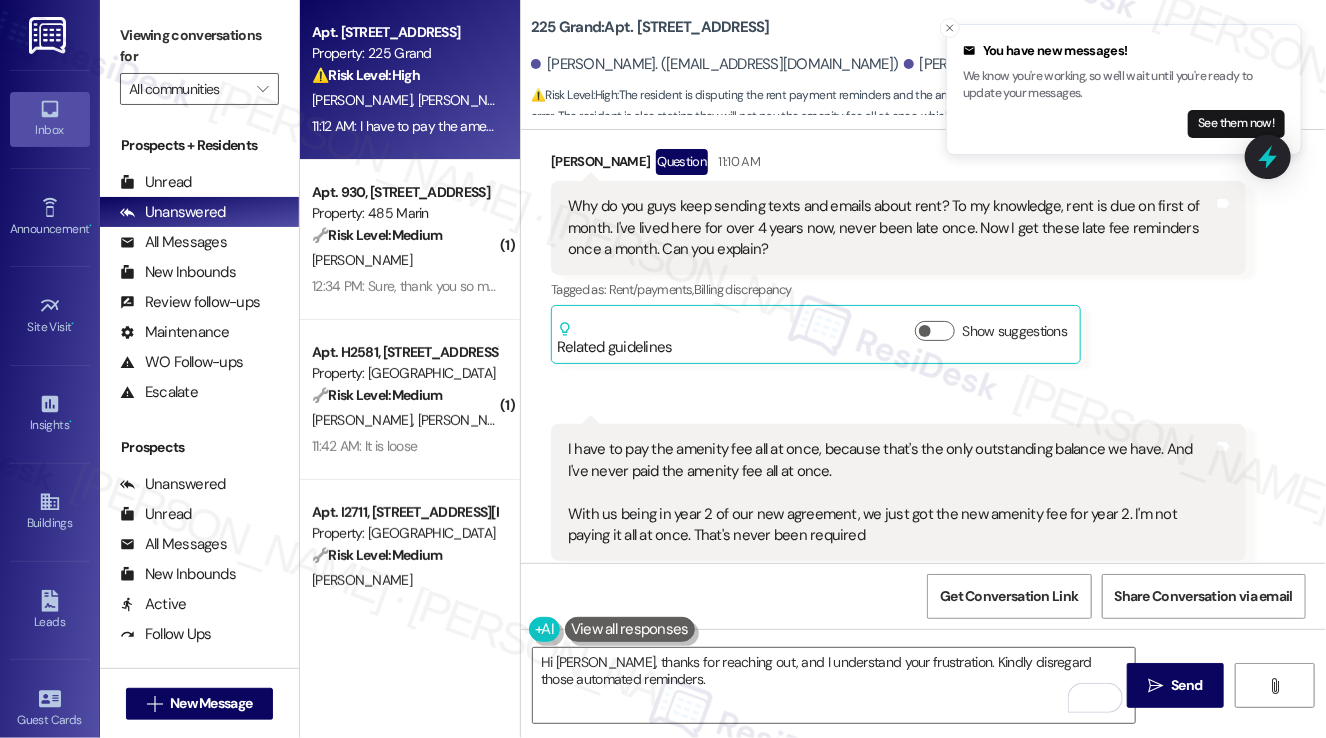 scroll, scrollTop: 11284, scrollLeft: 0, axis: vertical 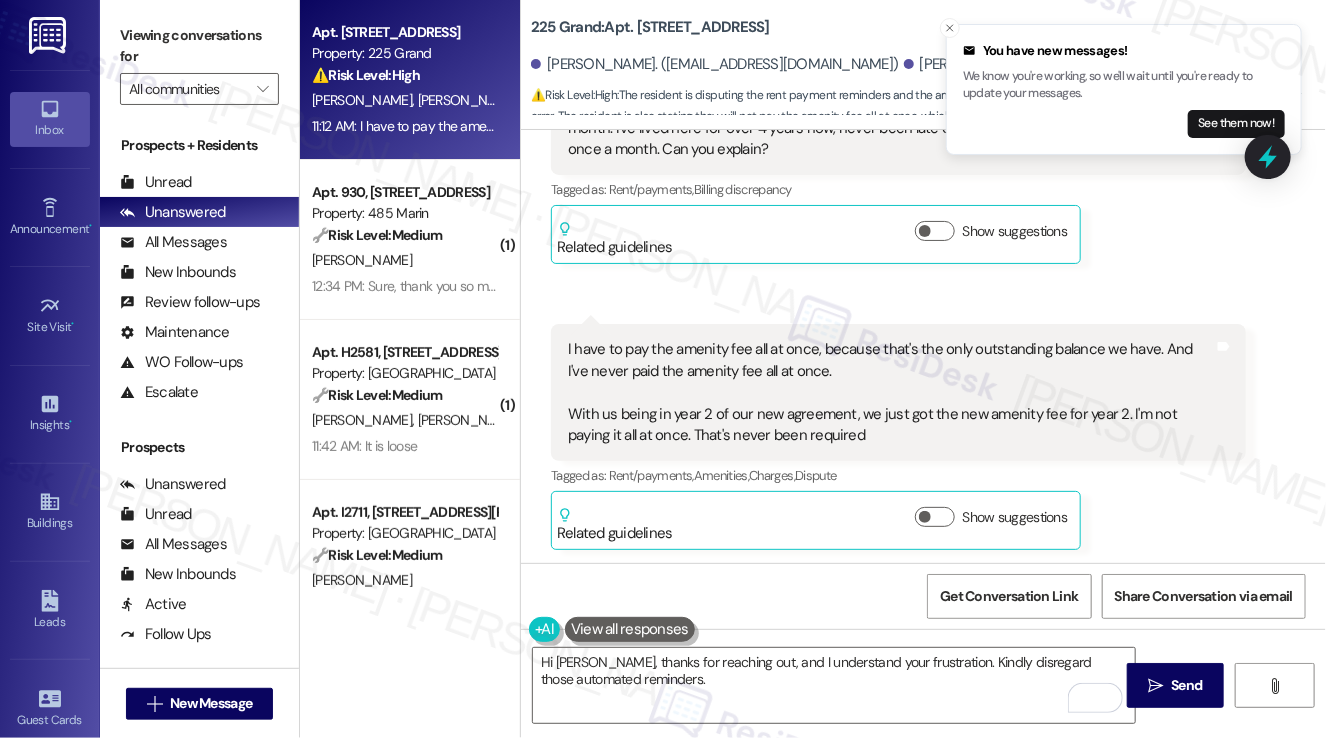click on "I have to pay the amenity fee all at once, because that's the only outstanding balance we have. And I've never paid the amenity fee all at once.
With us being in year 2 of our new agreement, we just got the new amenity fee for year 2. I'm not paying it all at once. That's never been required" at bounding box center [891, 392] 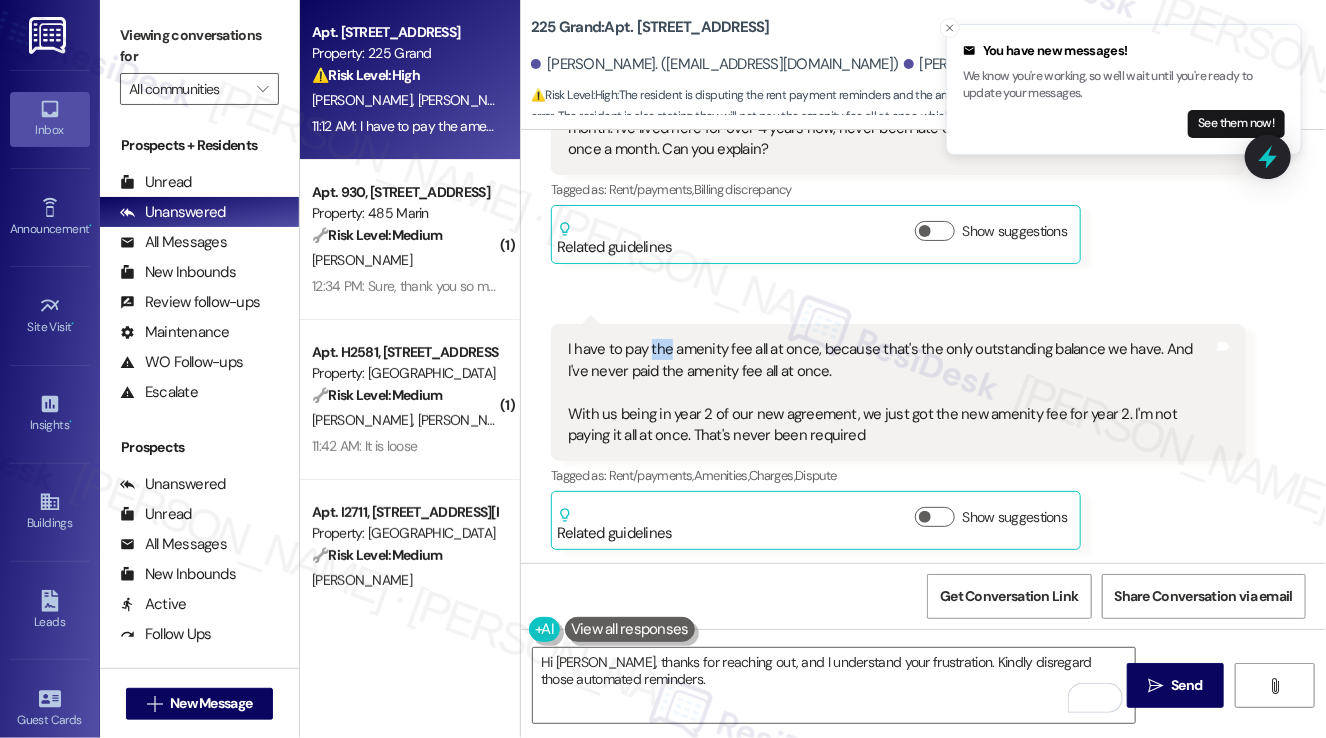 click on "I have to pay the amenity fee all at once, because that's the only outstanding balance we have. And I've never paid the amenity fee all at once.
With us being in year 2 of our new agreement, we just got the new amenity fee for year 2. I'm not paying it all at once. That's never been required" at bounding box center [891, 392] 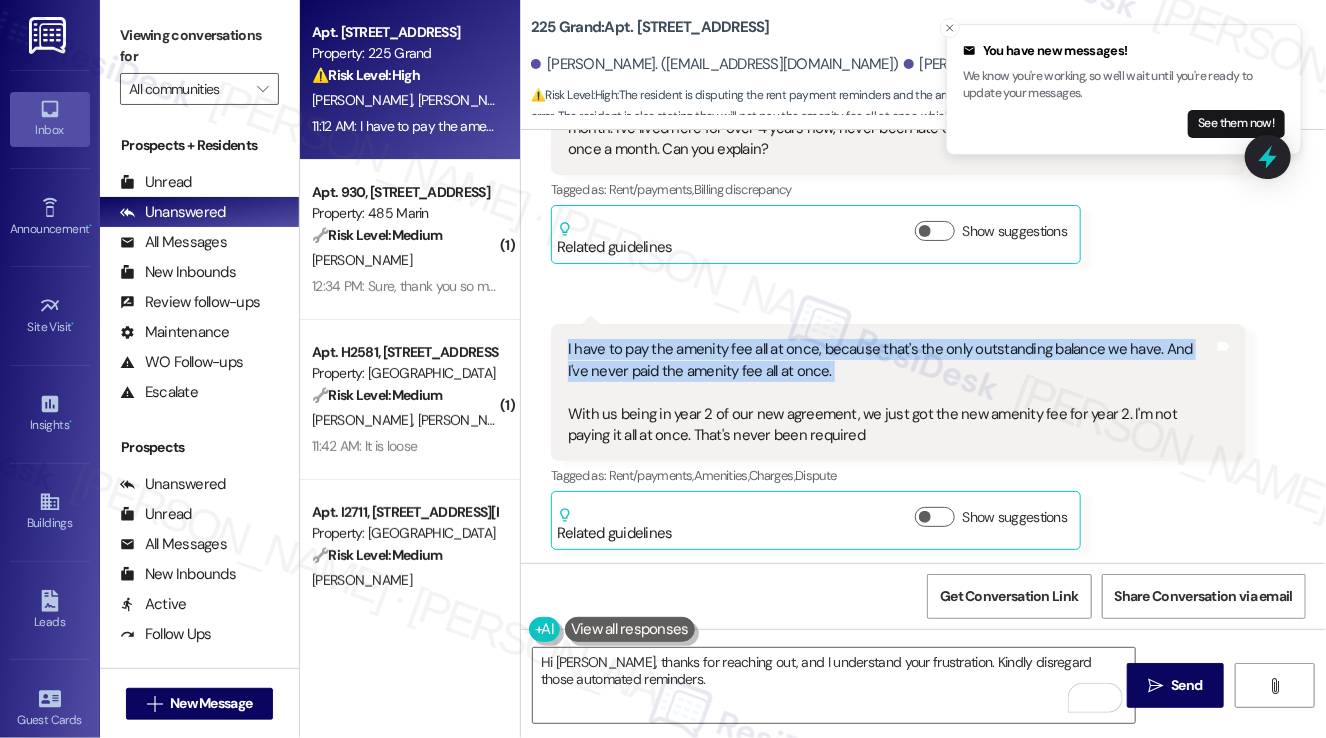 click on "I have to pay the amenity fee all at once, because that's the only outstanding balance we have. And I've never paid the amenity fee all at once.
With us being in year 2 of our new agreement, we just got the new amenity fee for year 2. I'm not paying it all at once. That's never been required" at bounding box center [891, 392] 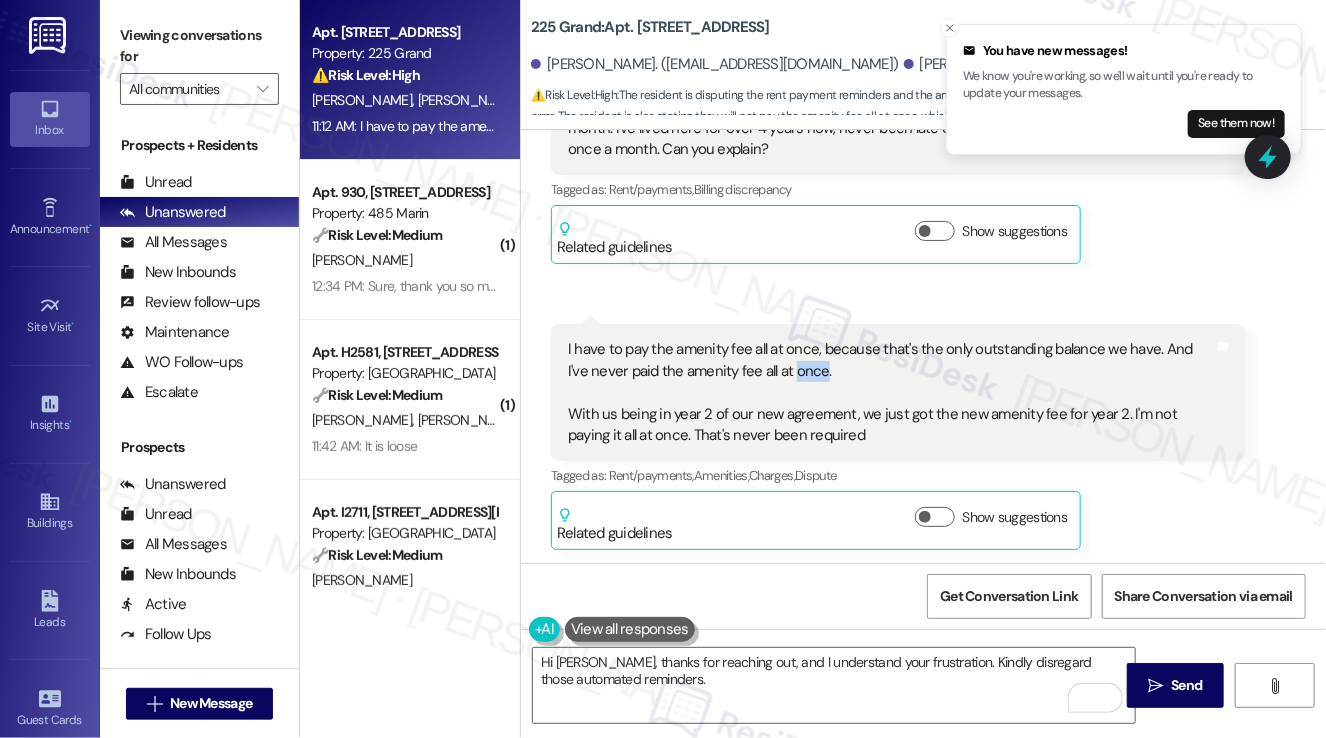 click on "I have to pay the amenity fee all at once, because that's the only outstanding balance we have. And I've never paid the amenity fee all at once.
With us being in year 2 of our new agreement, we just got the new amenity fee for year 2. I'm not paying it all at once. That's never been required" at bounding box center (891, 392) 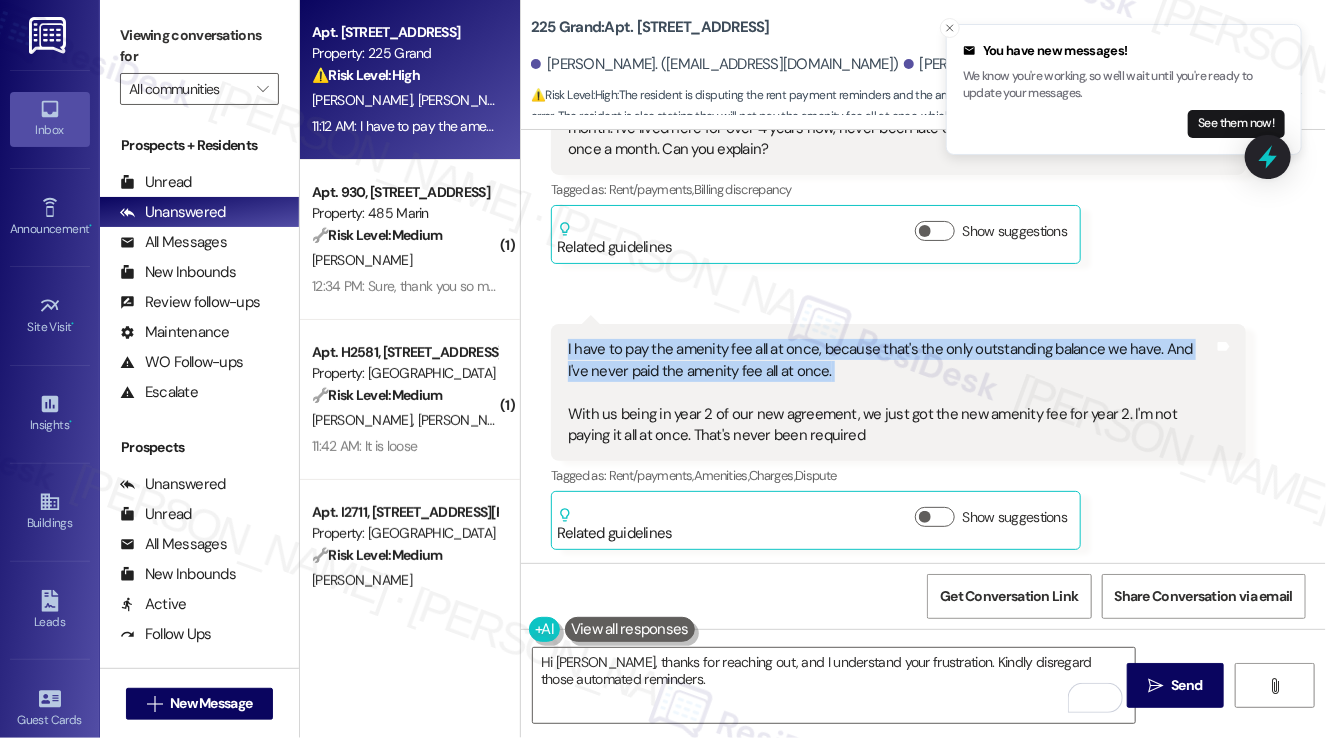 click on "I have to pay the amenity fee all at once, because that's the only outstanding balance we have. And I've never paid the amenity fee all at once.
With us being in year 2 of our new agreement, we just got the new amenity fee for year 2. I'm not paying it all at once. That's never been required" at bounding box center (891, 392) 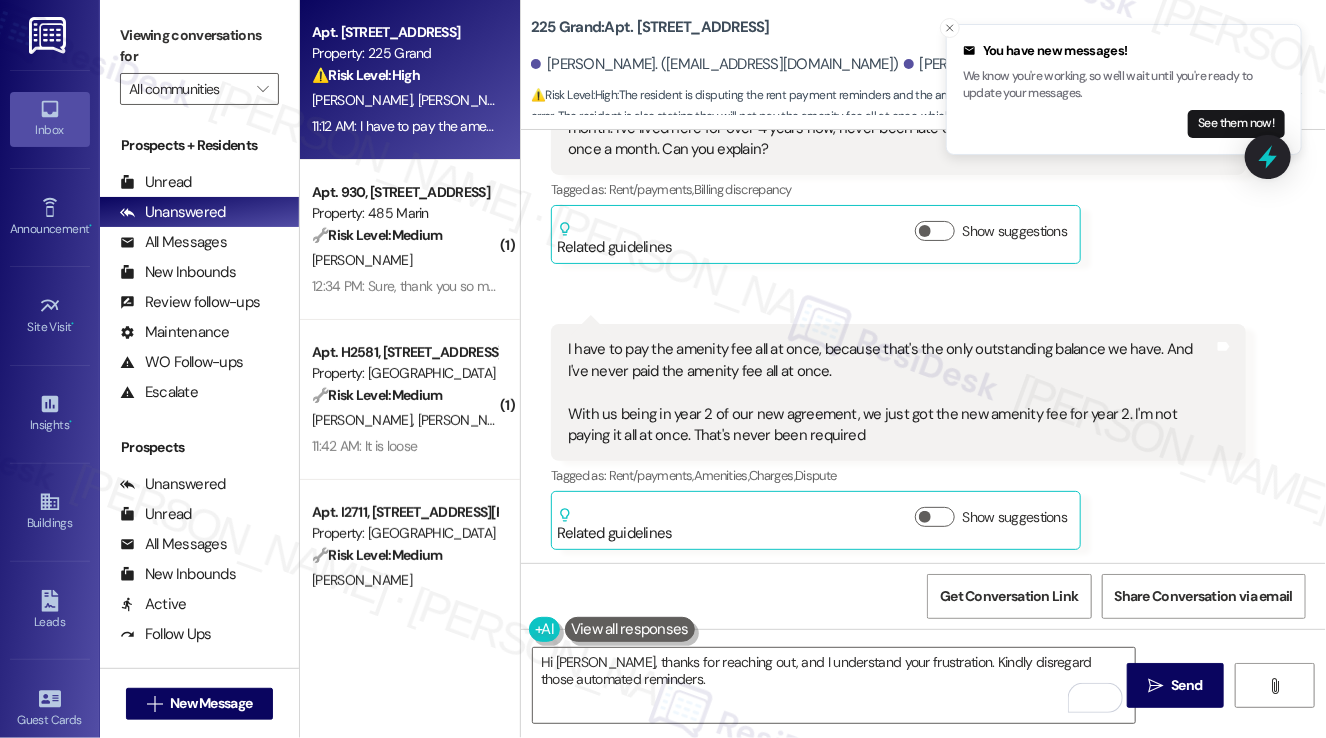click on "I have to pay the amenity fee all at once, because that's the only outstanding balance we have. And I've never paid the amenity fee all at once.
With us being in year 2 of our new agreement, we just got the new amenity fee for year 2. I'm not paying it all at once. That's never been required" at bounding box center [891, 392] 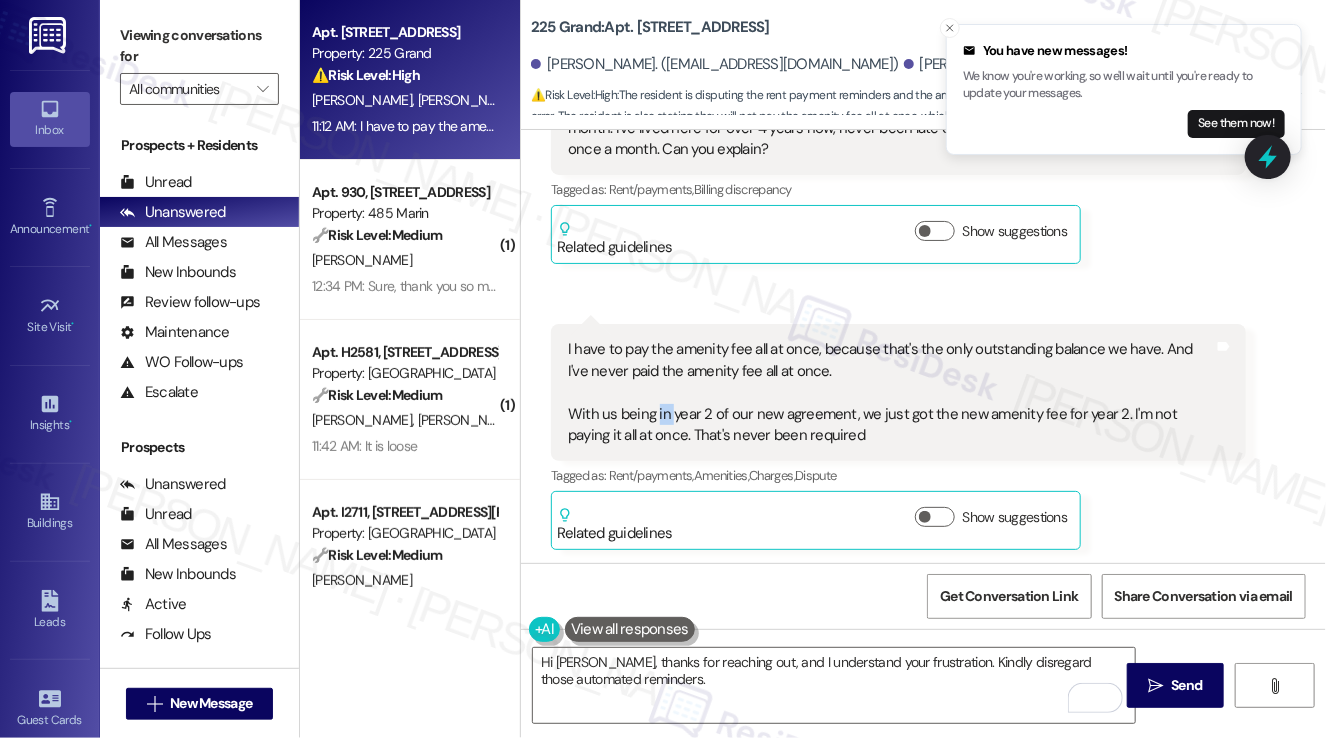 click on "I have to pay the amenity fee all at once, because that's the only outstanding balance we have. And I've never paid the amenity fee all at once.
With us being in year 2 of our new agreement, we just got the new amenity fee for year 2. I'm not paying it all at once. That's never been required" at bounding box center (891, 392) 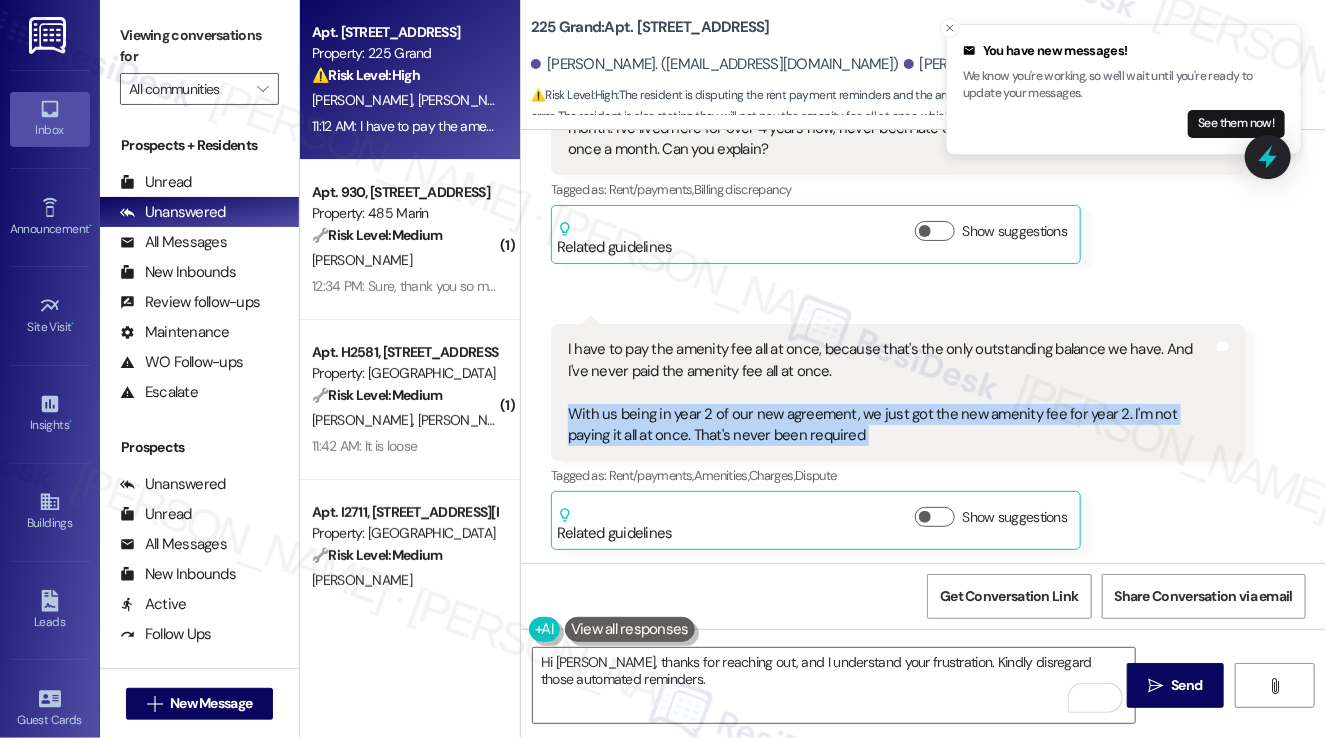 click on "I have to pay the amenity fee all at once, because that's the only outstanding balance we have. And I've never paid the amenity fee all at once.
With us being in year 2 of our new agreement, we just got the new amenity fee for year 2. I'm not paying it all at once. That's never been required" at bounding box center [891, 392] 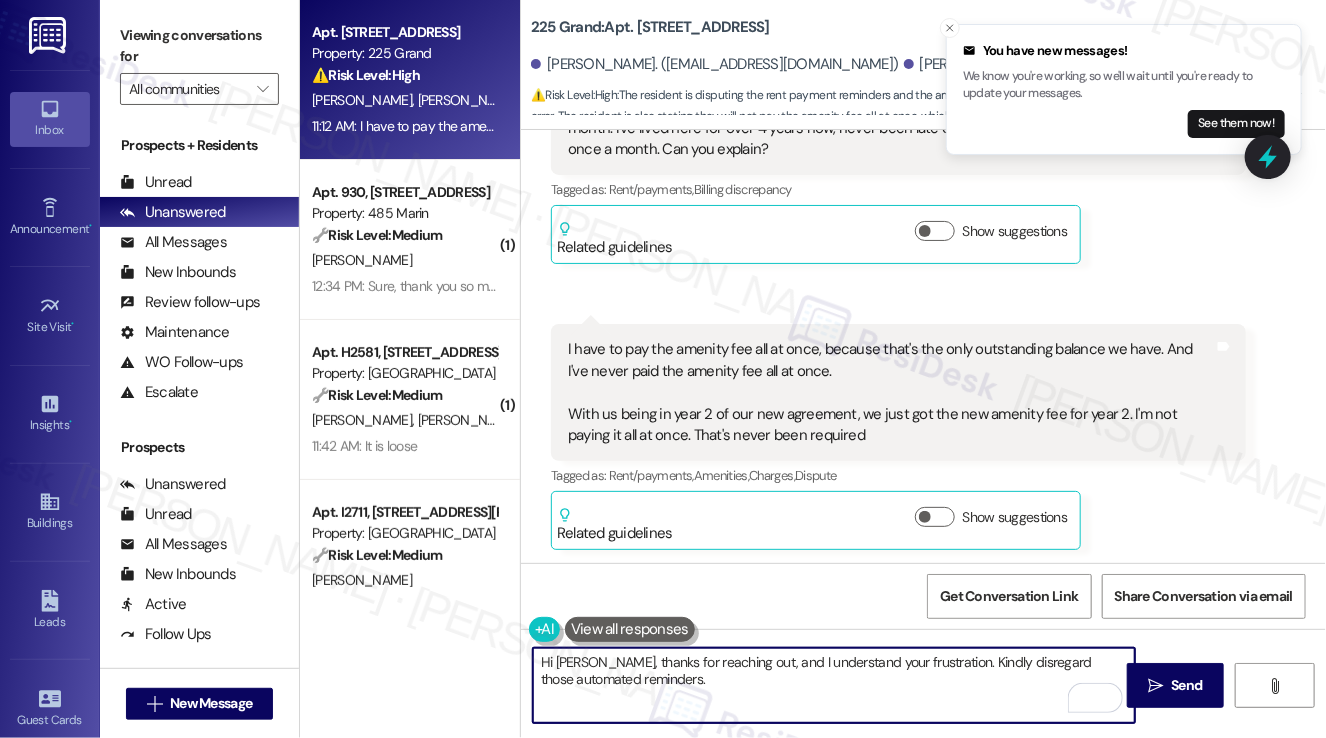 click on "Hi Dominic, thanks for reaching out, and I understand your frustration. Kindly disregard those automated reminders." at bounding box center [834, 685] 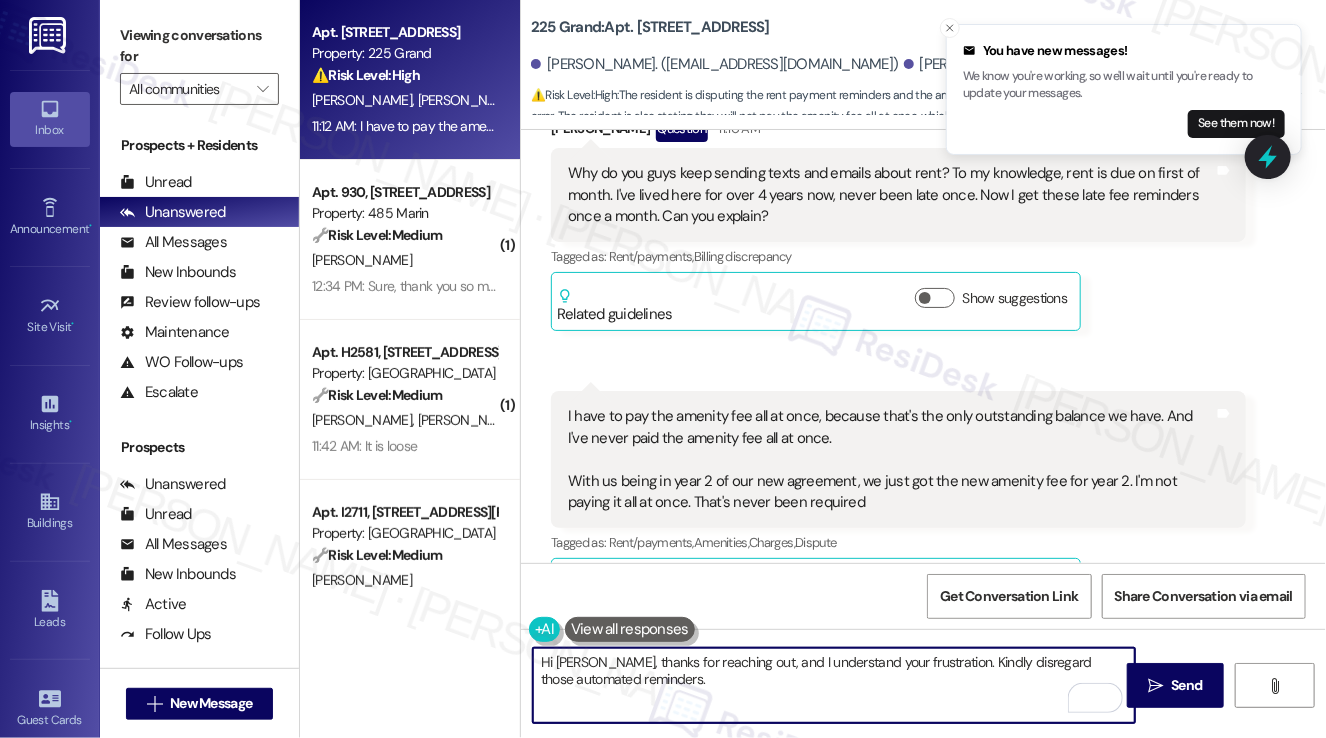 scroll, scrollTop: 11084, scrollLeft: 0, axis: vertical 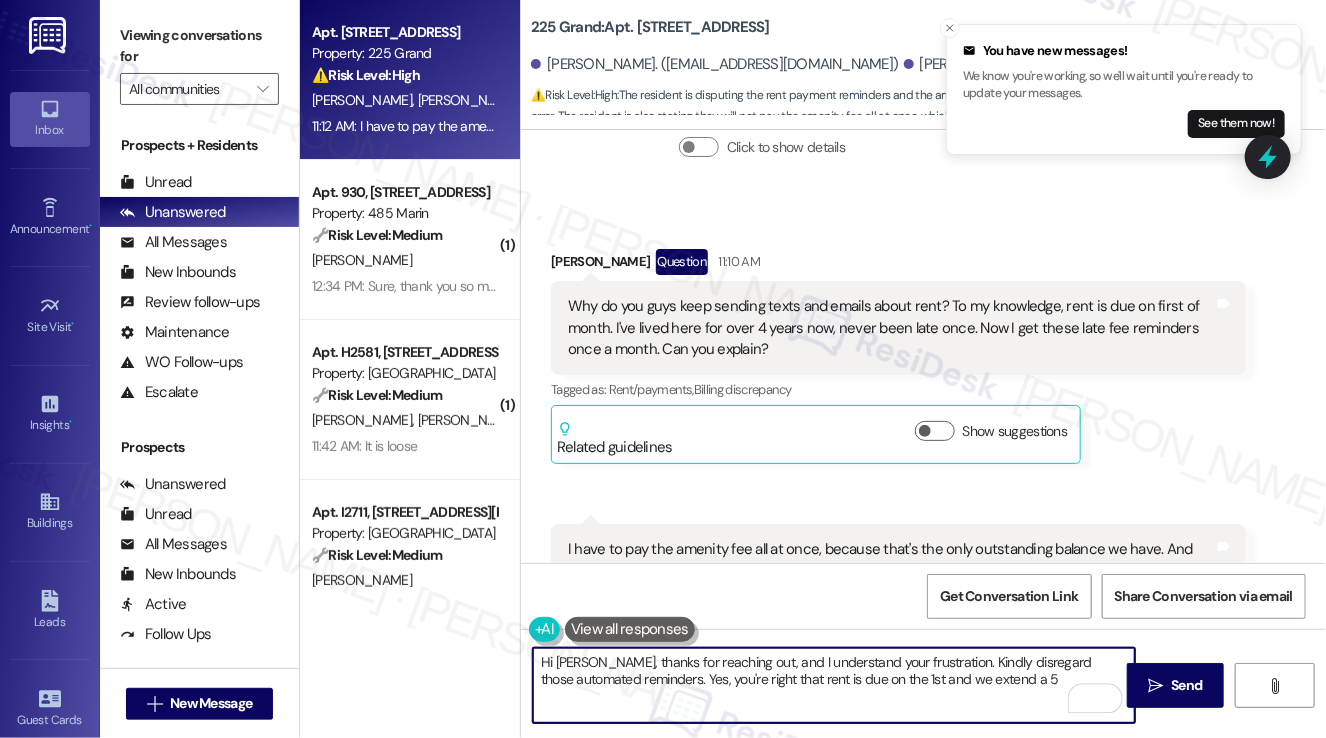 click on "Show suggestions" at bounding box center [995, 431] 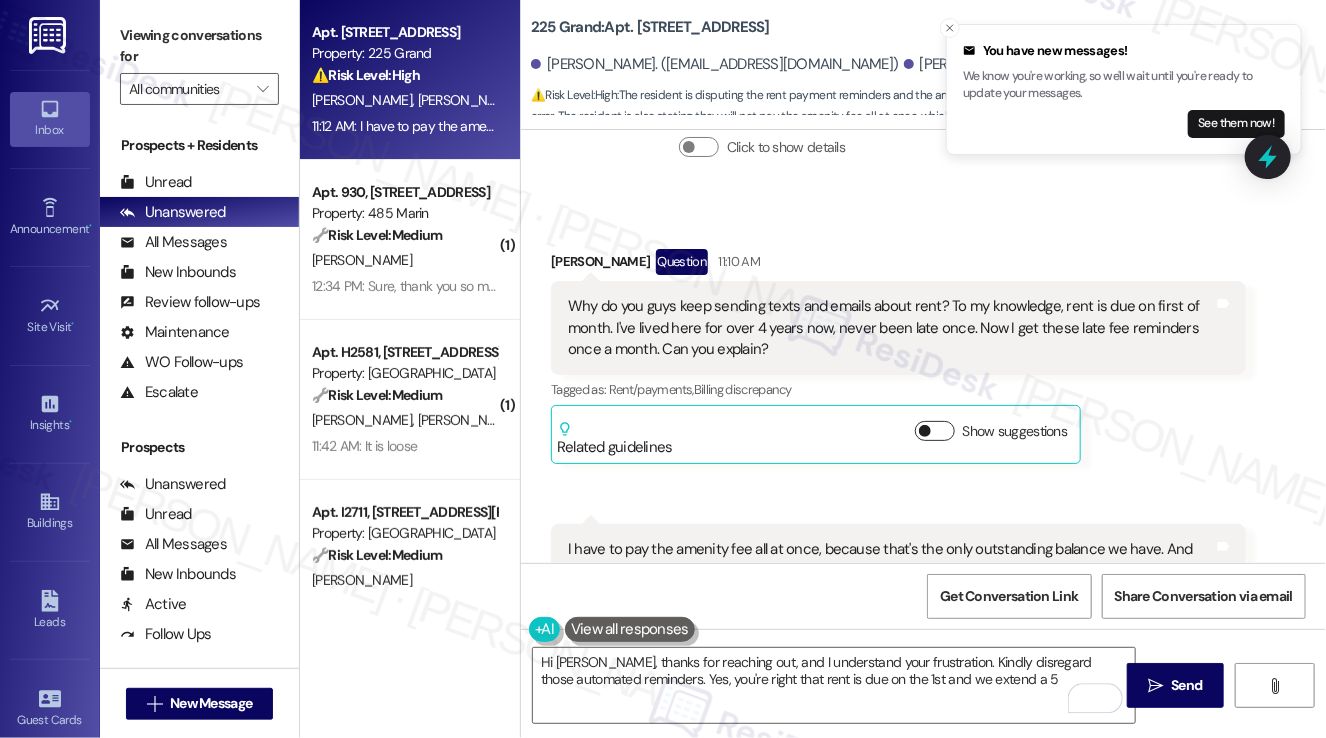 click on "Show suggestions" at bounding box center [935, 431] 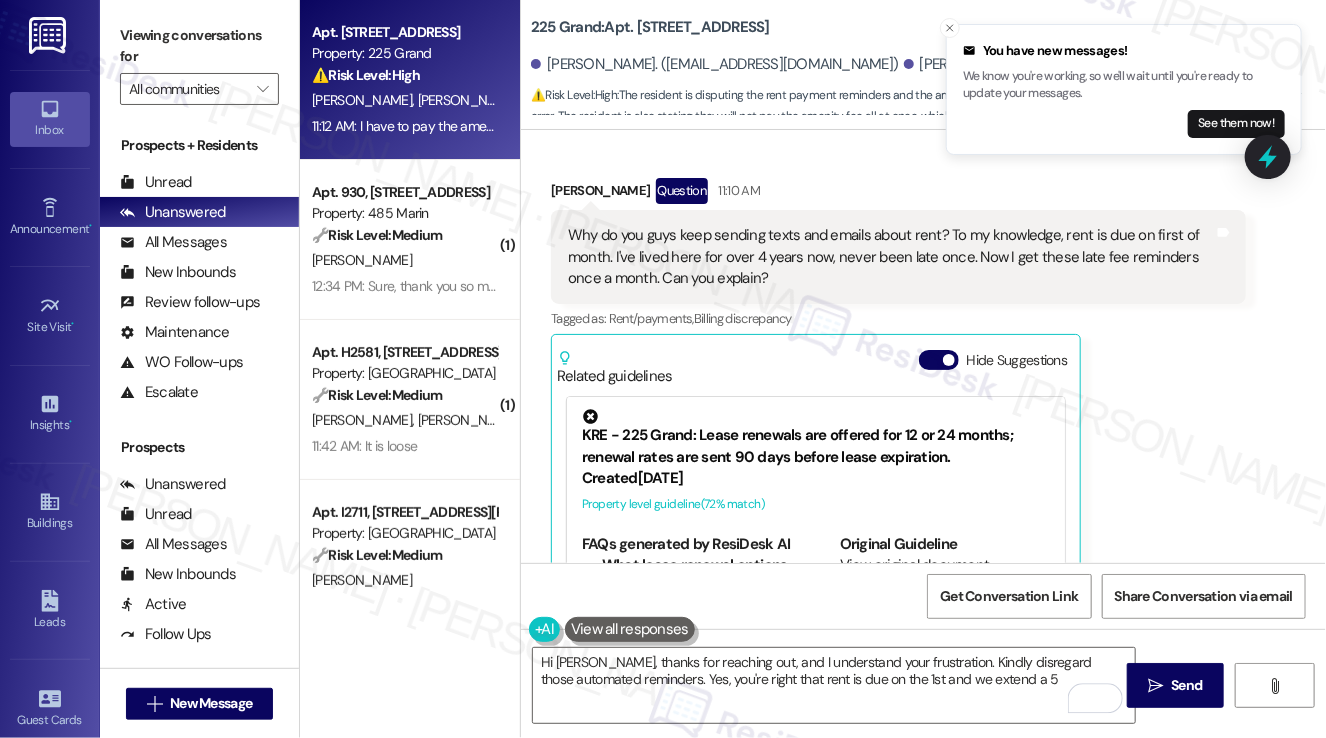 scroll, scrollTop: 11184, scrollLeft: 0, axis: vertical 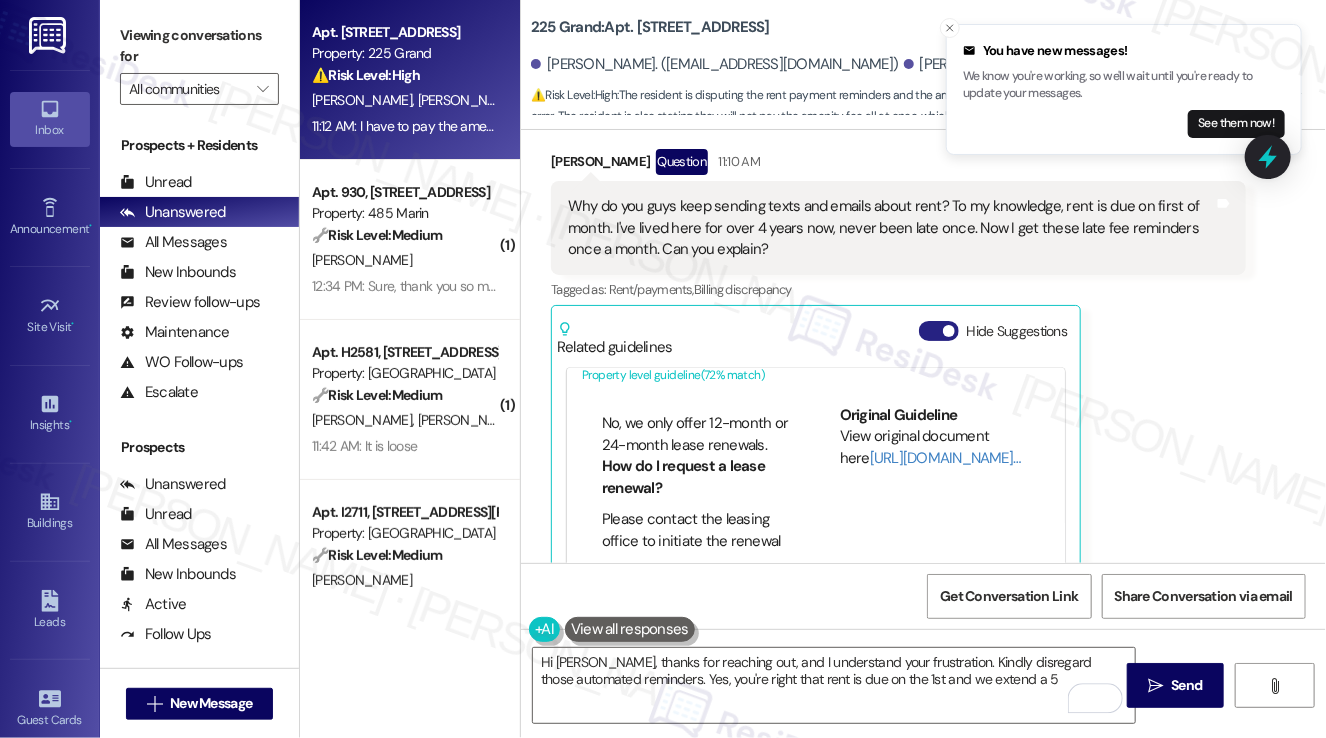 click at bounding box center (949, 331) 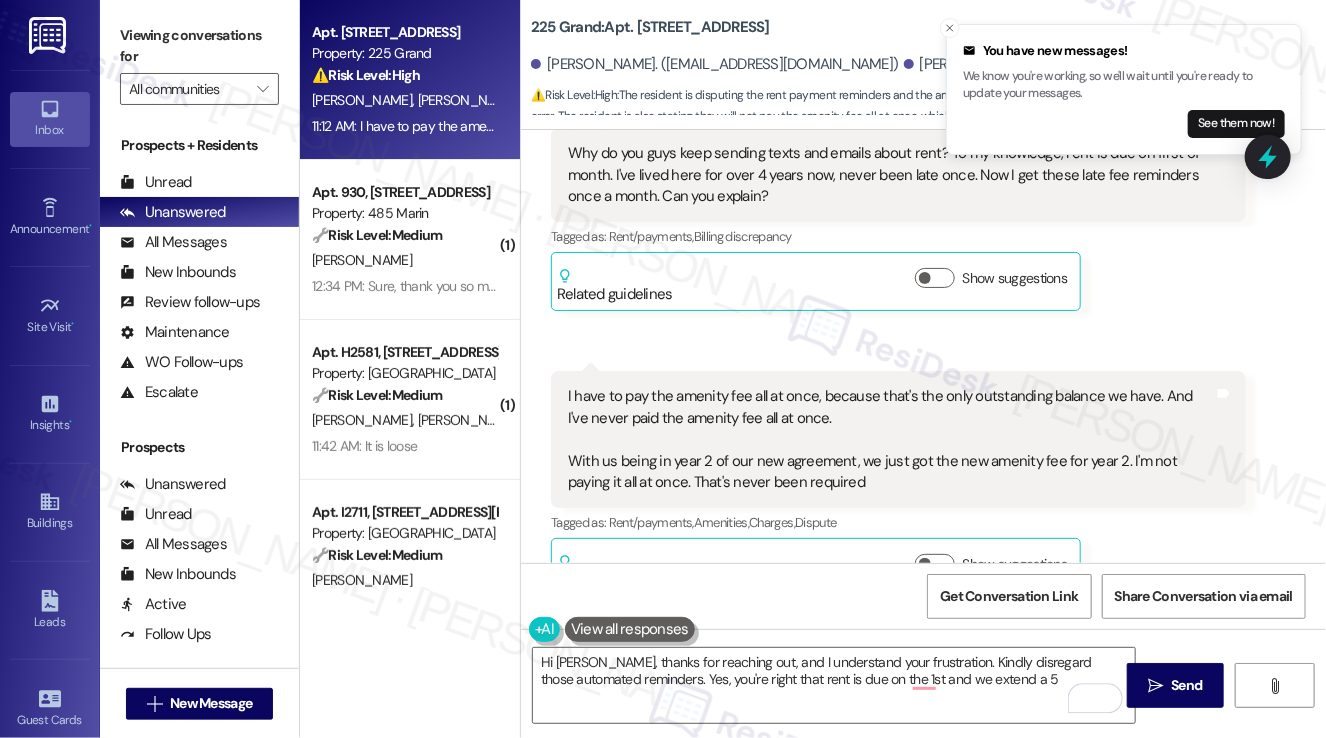 scroll, scrollTop: 11284, scrollLeft: 0, axis: vertical 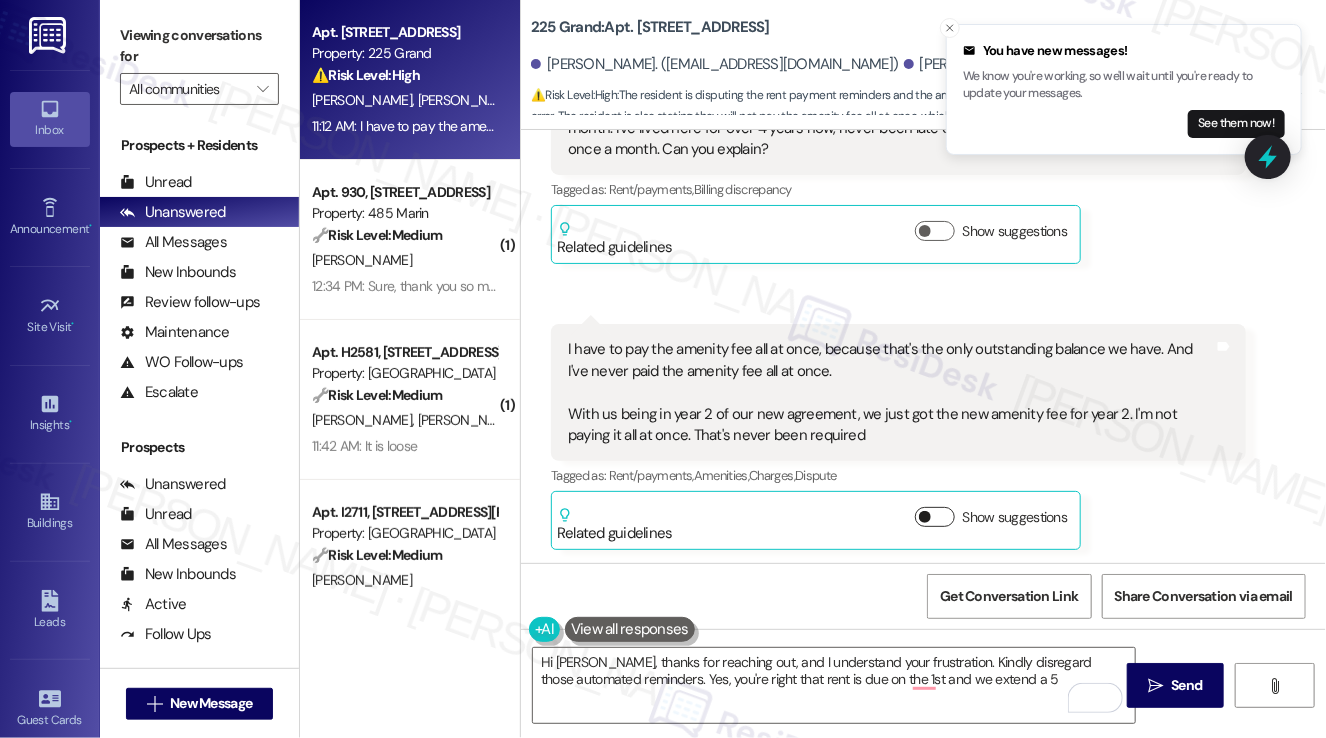 click on "Show suggestions" at bounding box center [935, 517] 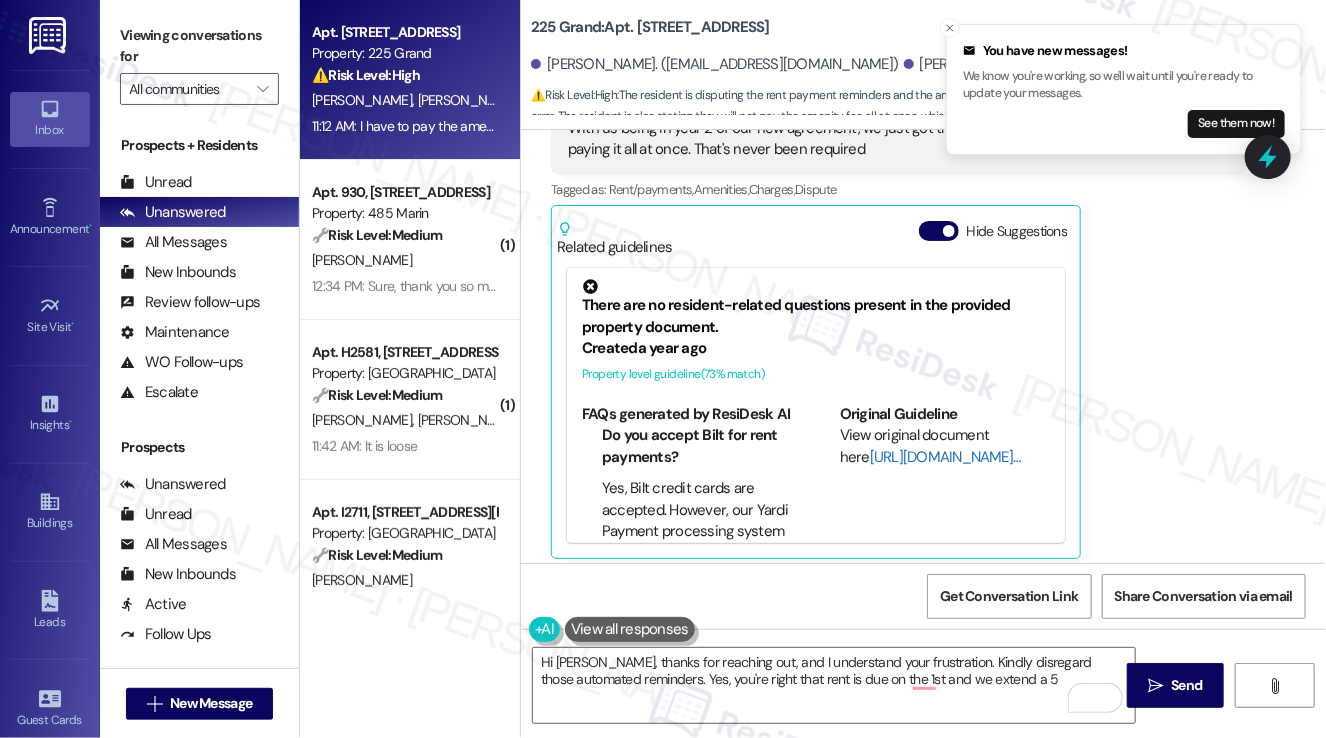 scroll, scrollTop: 11579, scrollLeft: 0, axis: vertical 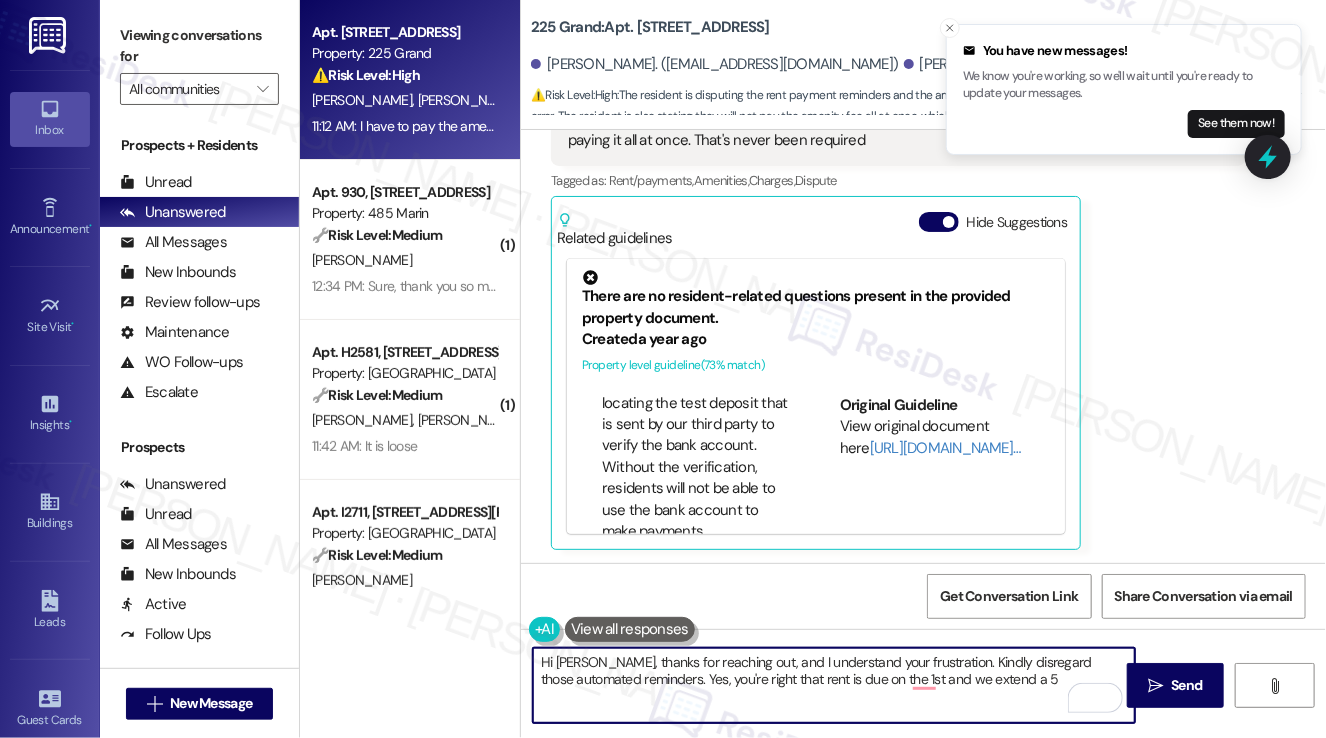 click on "Hi Dominic, thanks for reaching out, and I understand your frustration. Kindly disregard those automated reminders. Yes, you're right that rent is due on the 1st and we extend a 5" at bounding box center (834, 685) 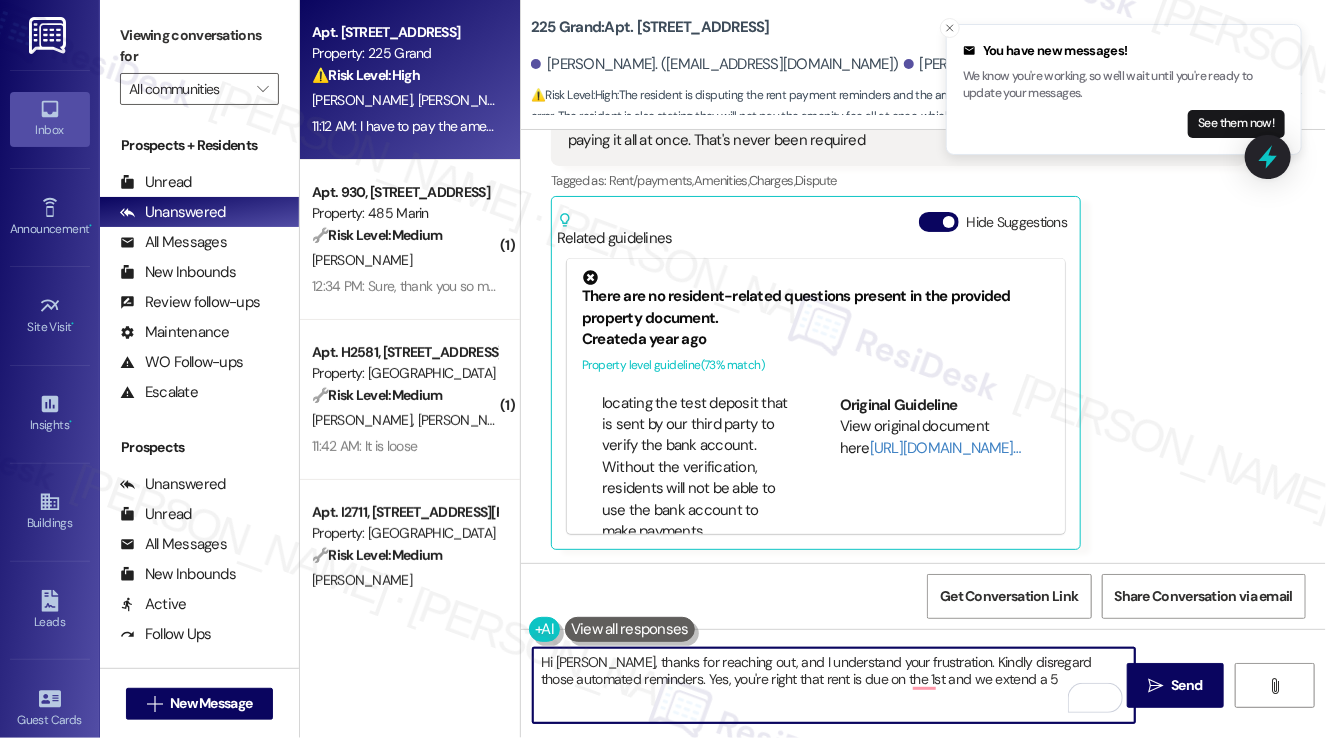 click on "Hi Dominic, thanks for reaching out, and I understand your frustration. Kindly disregard those automated reminders. Yes, you're right that rent is due on the 1st and we extend a 5" at bounding box center (834, 685) 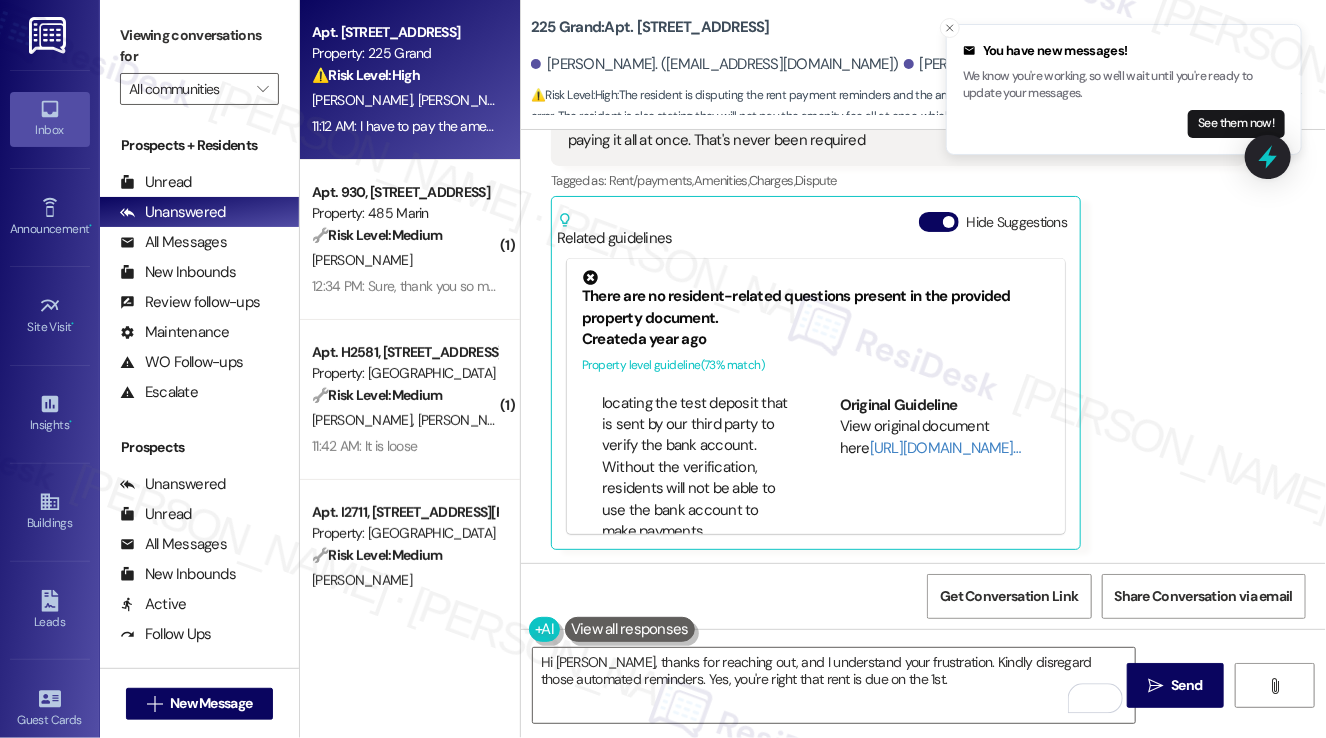 click on "Hide Suggestions" at bounding box center [939, 222] 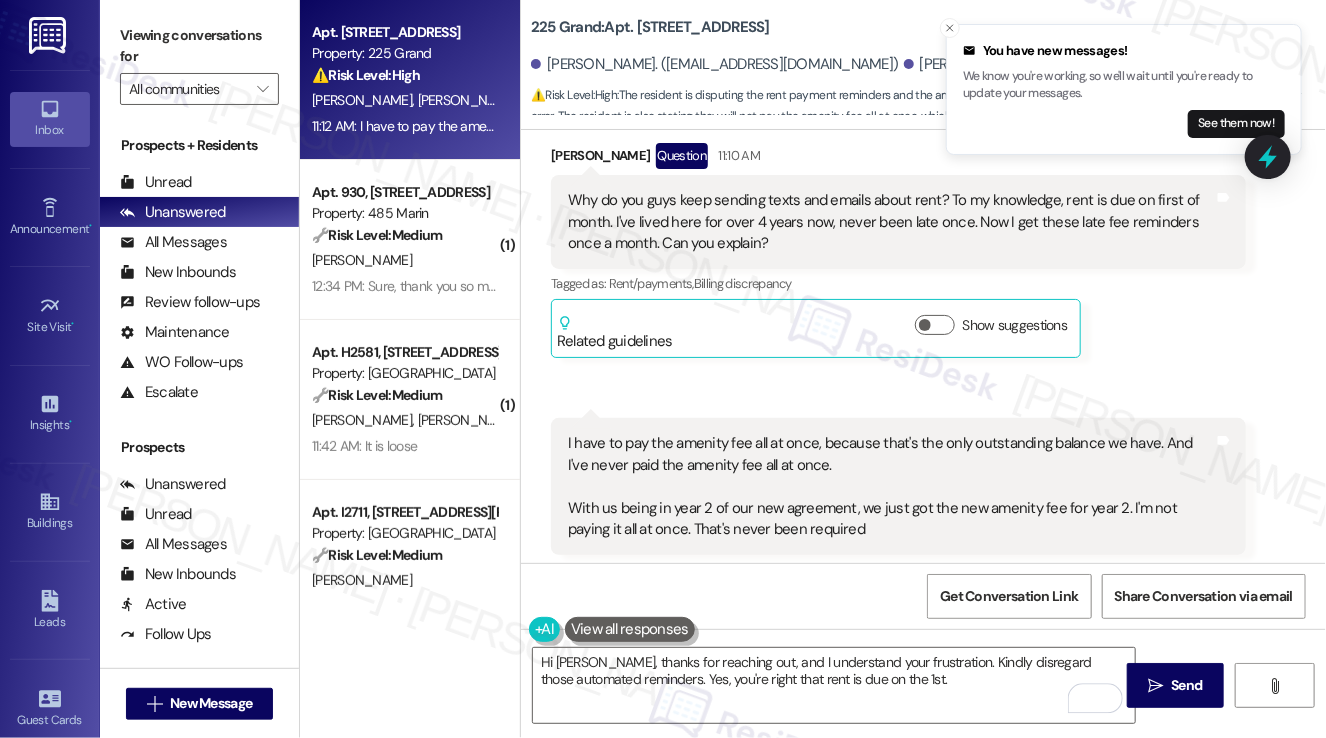 scroll, scrollTop: 11084, scrollLeft: 0, axis: vertical 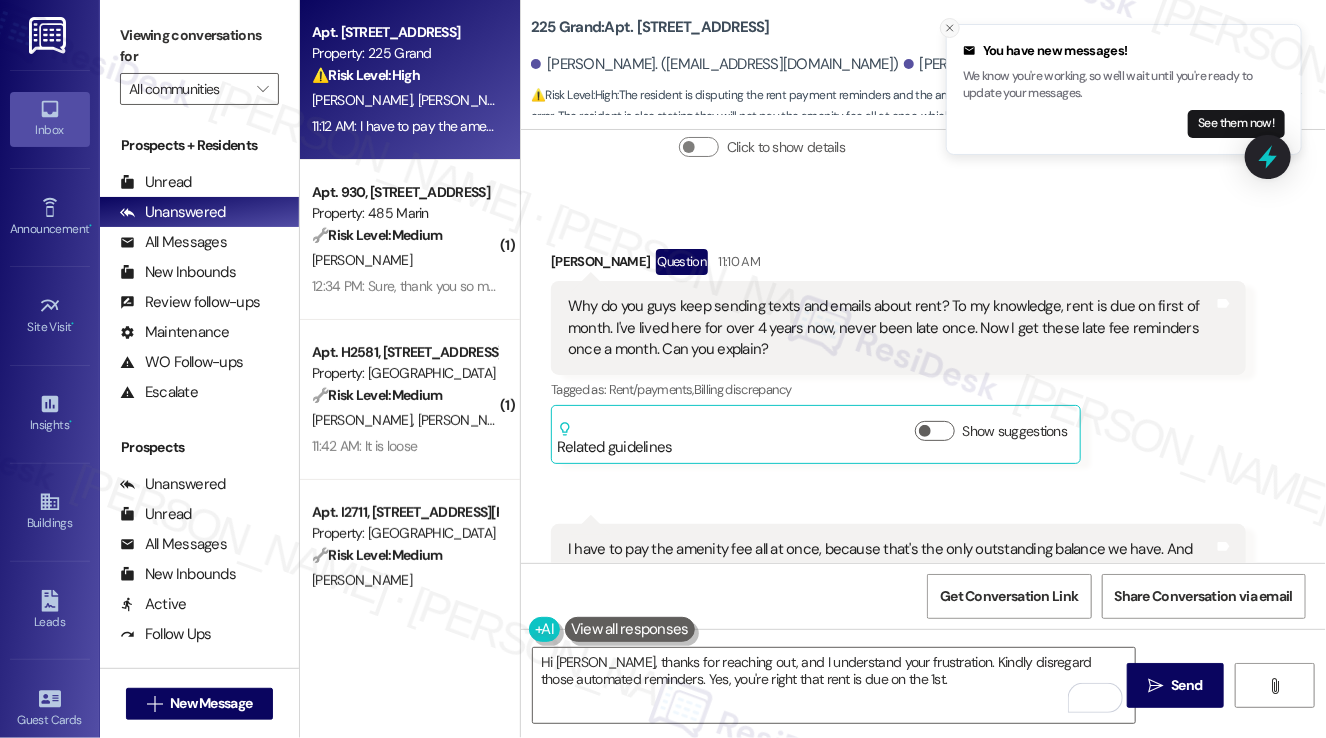 click at bounding box center [950, 28] 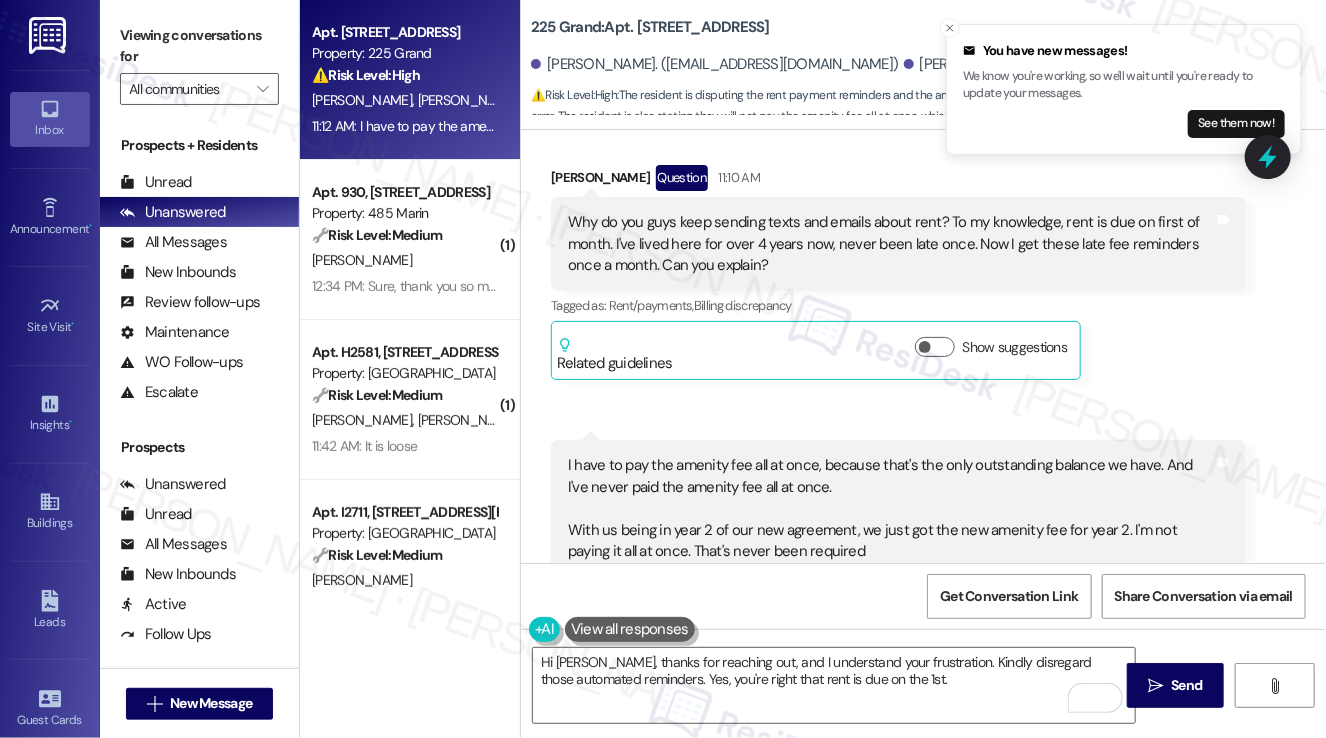 scroll, scrollTop: 11284, scrollLeft: 0, axis: vertical 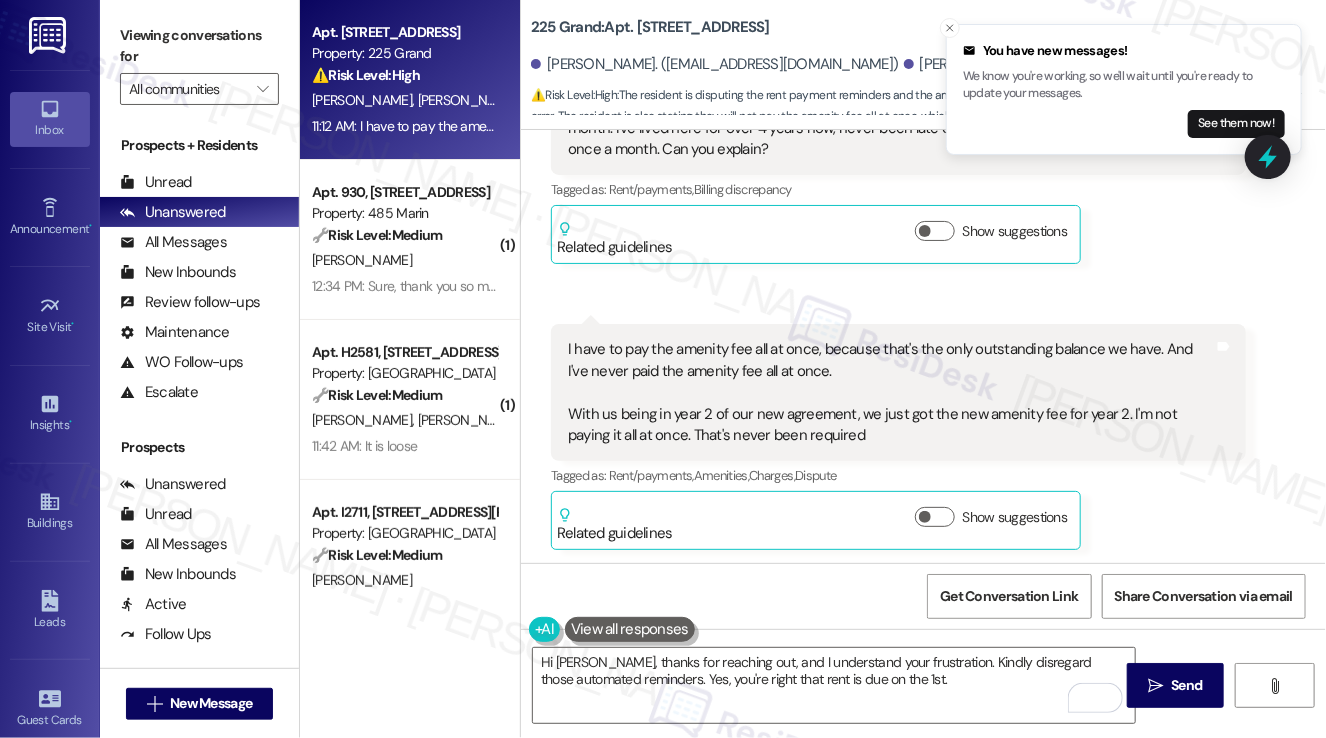 click on "I have to pay the amenity fee all at once, because that's the only outstanding balance we have. And I've never paid the amenity fee all at once.
With us being in year 2 of our new agreement, we just got the new amenity fee for year 2. I'm not paying it all at once. That's never been required" at bounding box center [891, 392] 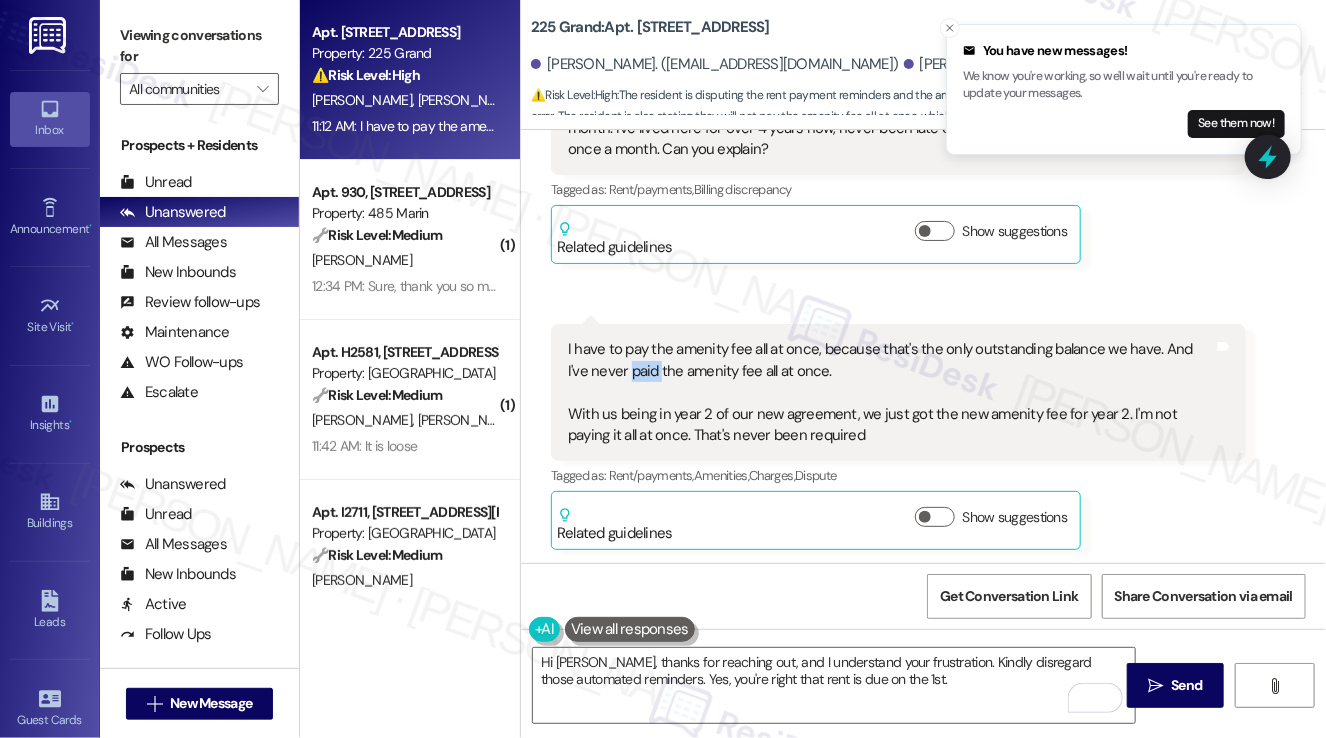 click on "I have to pay the amenity fee all at once, because that's the only outstanding balance we have. And I've never paid the amenity fee all at once.
With us being in year 2 of our new agreement, we just got the new amenity fee for year 2. I'm not paying it all at once. That's never been required" at bounding box center (891, 392) 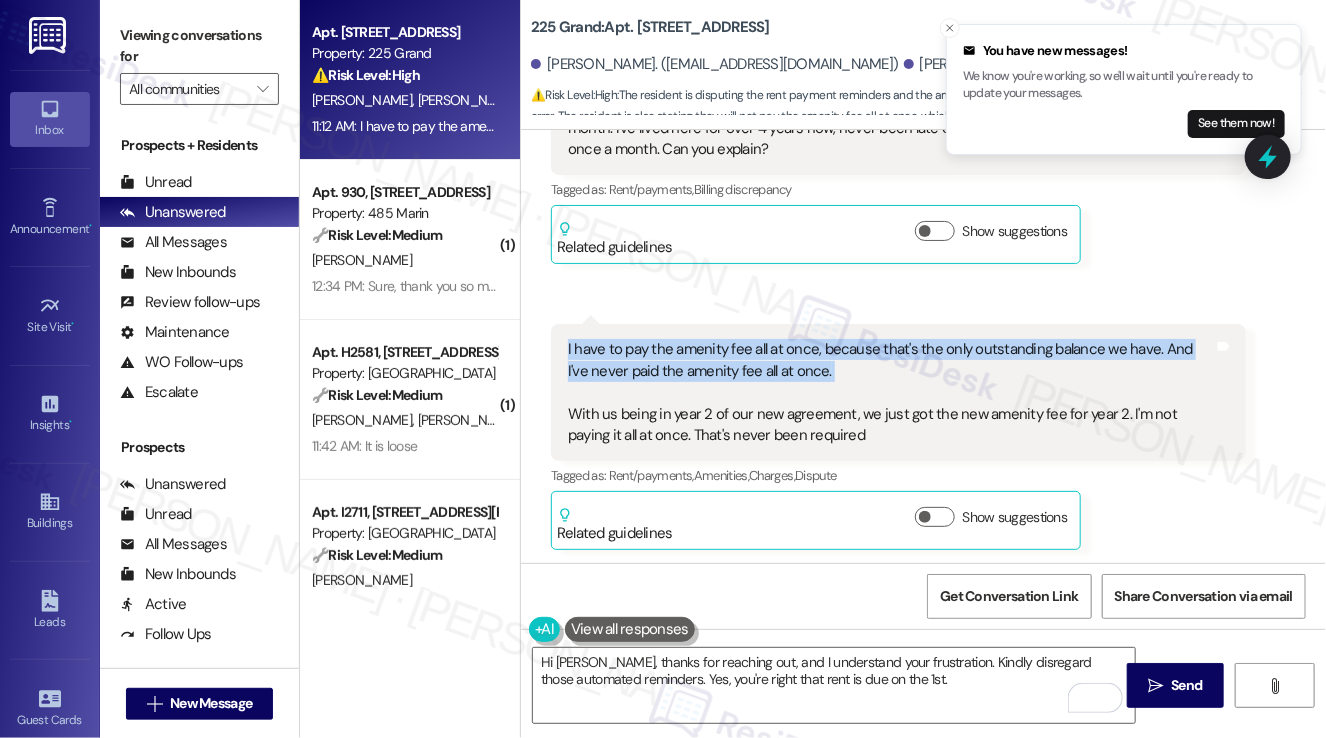click on "I have to pay the amenity fee all at once, because that's the only outstanding balance we have. And I've never paid the amenity fee all at once.
With us being in year 2 of our new agreement, we just got the new amenity fee for year 2. I'm not paying it all at once. That's never been required" at bounding box center (891, 392) 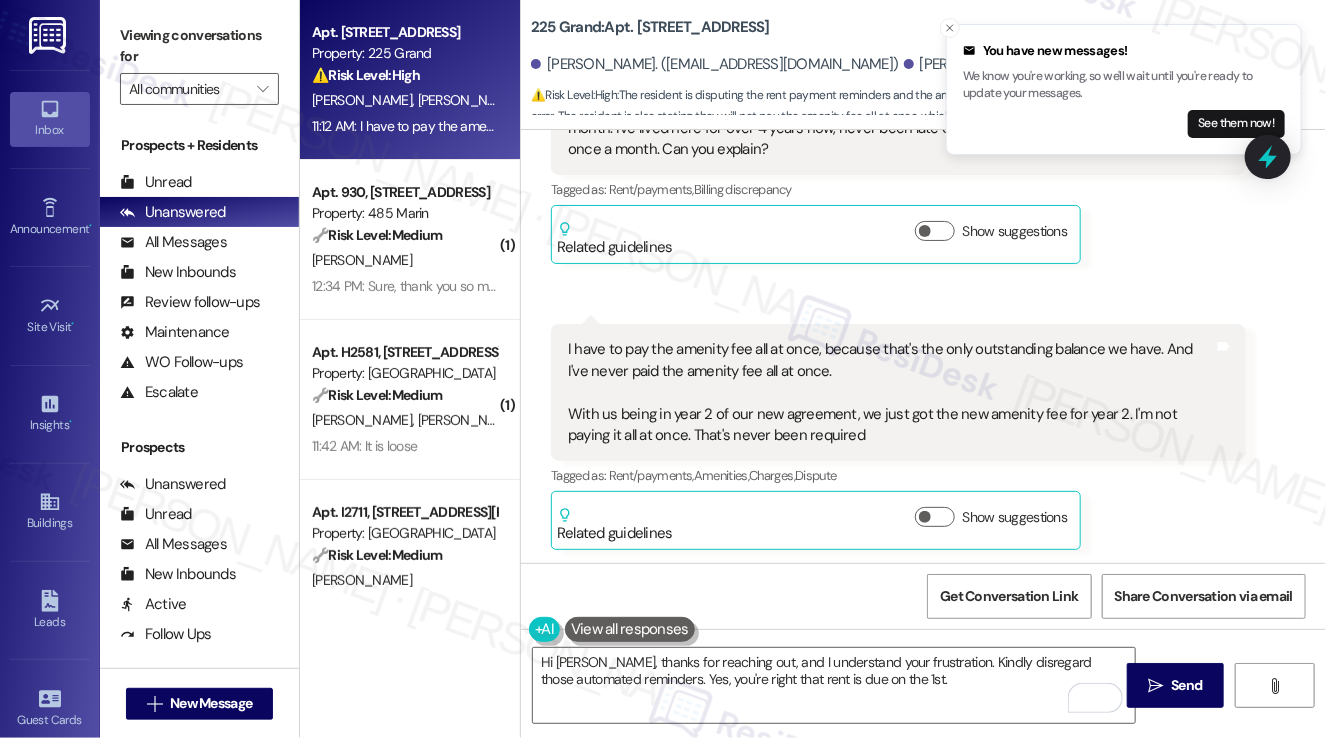 click on "I have to pay the amenity fee all at once, because that's the only outstanding balance we have. And I've never paid the amenity fee all at once.
With us being in year 2 of our new agreement, we just got the new amenity fee for year 2. I'm not paying it all at once. That's never been required" at bounding box center [891, 392] 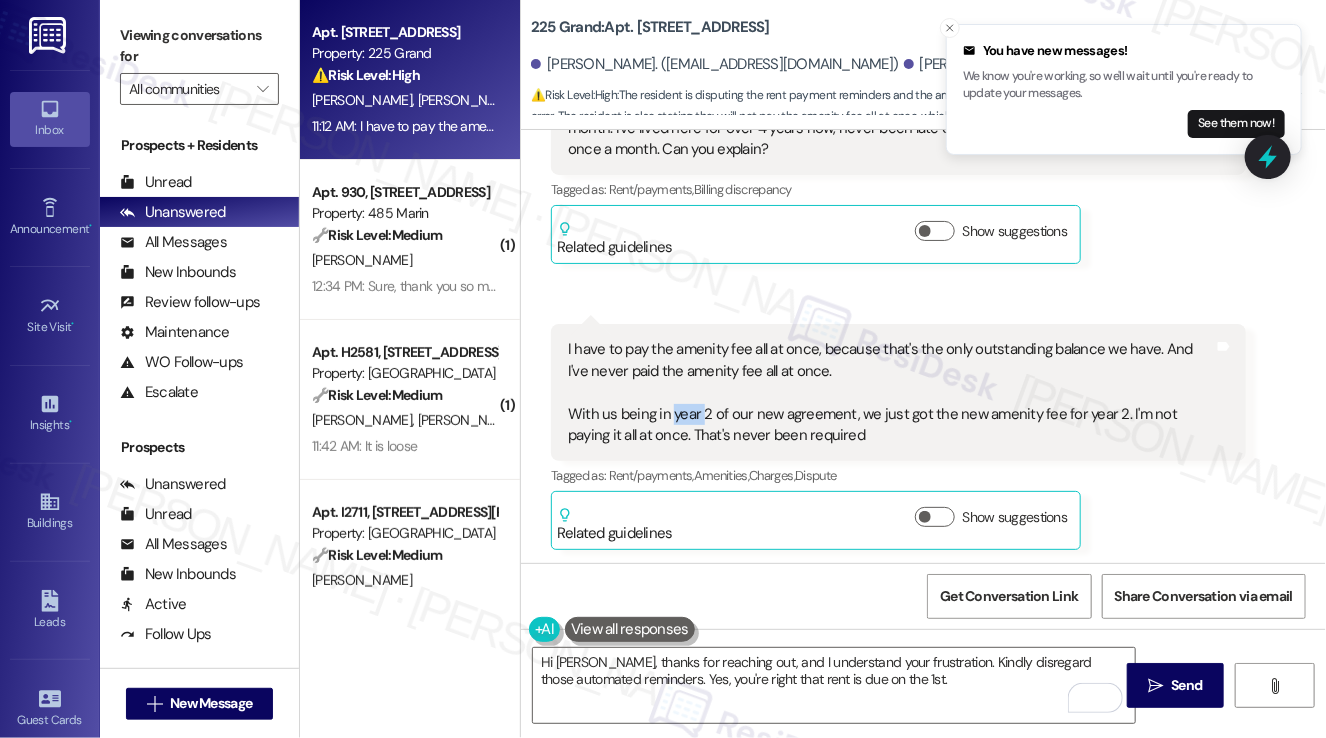 click on "I have to pay the amenity fee all at once, because that's the only outstanding balance we have. And I've never paid the amenity fee all at once.
With us being in year 2 of our new agreement, we just got the new amenity fee for year 2. I'm not paying it all at once. That's never been required" at bounding box center [891, 392] 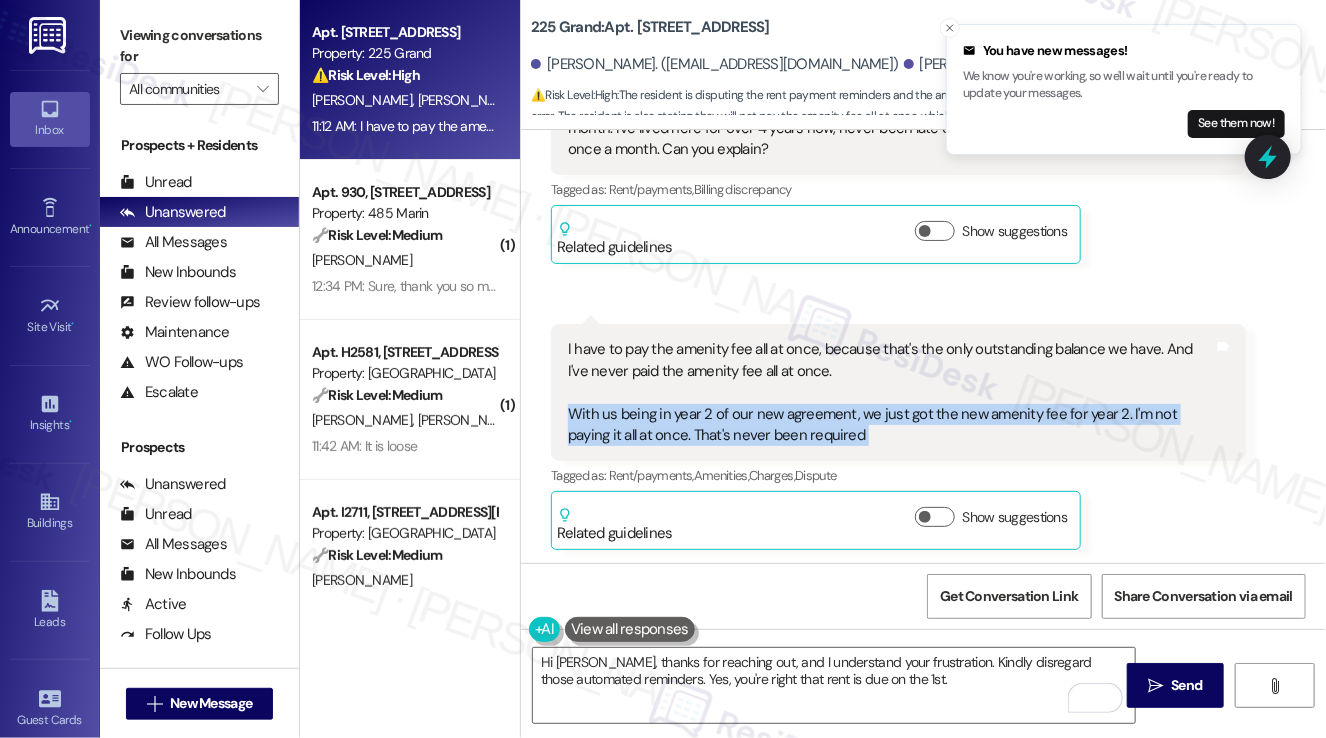 click on "I have to pay the amenity fee all at once, because that's the only outstanding balance we have. And I've never paid the amenity fee all at once.
With us being in year 2 of our new agreement, we just got the new amenity fee for year 2. I'm not paying it all at once. That's never been required" at bounding box center [891, 392] 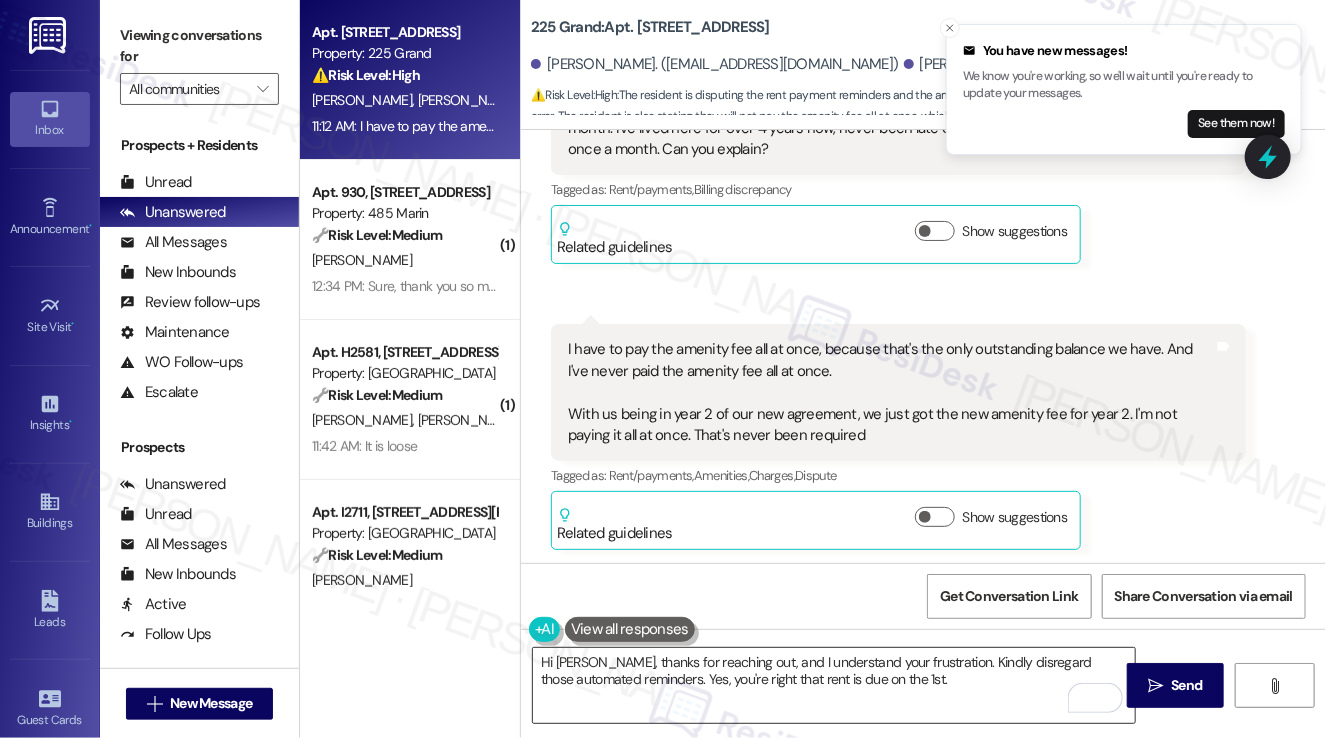 click on "Hi Dominic, thanks for reaching out, and I understand your frustration. Kindly disregard those automated reminders. Yes, you're right that rent is due on the 1st." at bounding box center [834, 685] 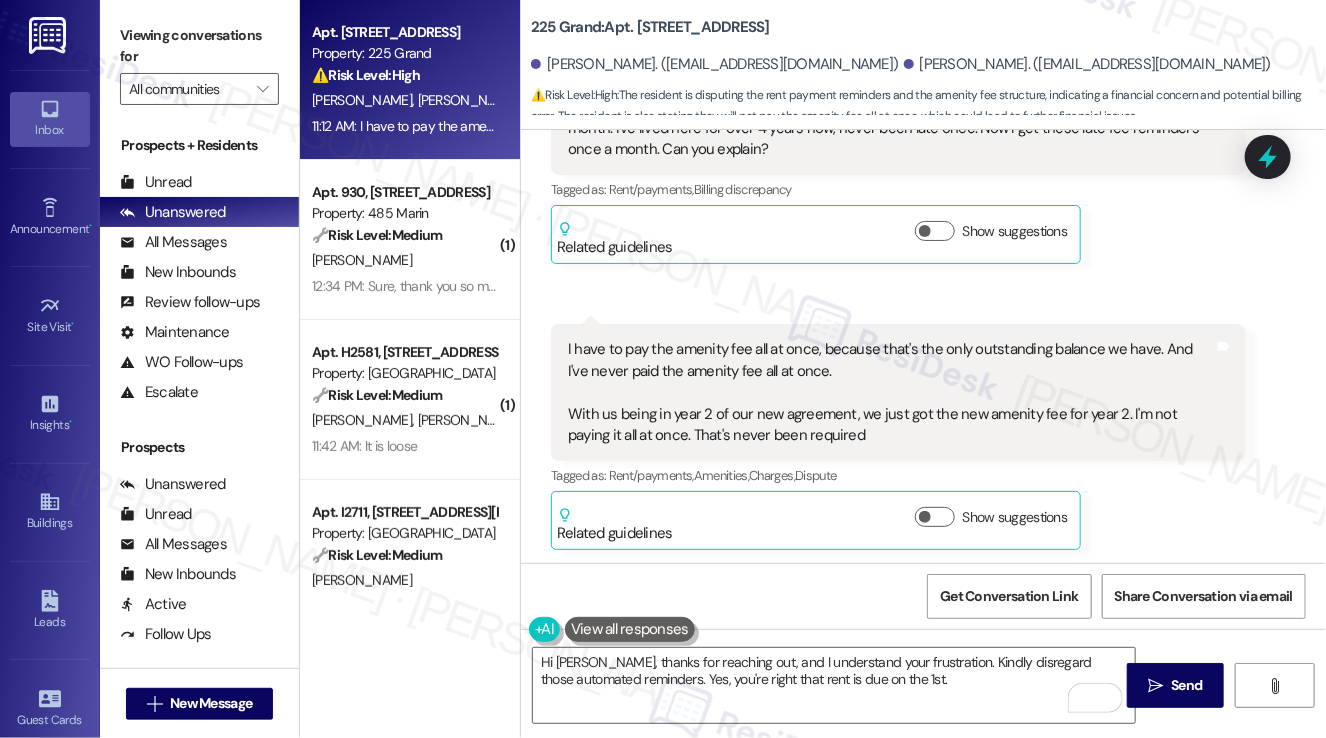 click on "Viewing conversations for All communities " at bounding box center (199, 62) 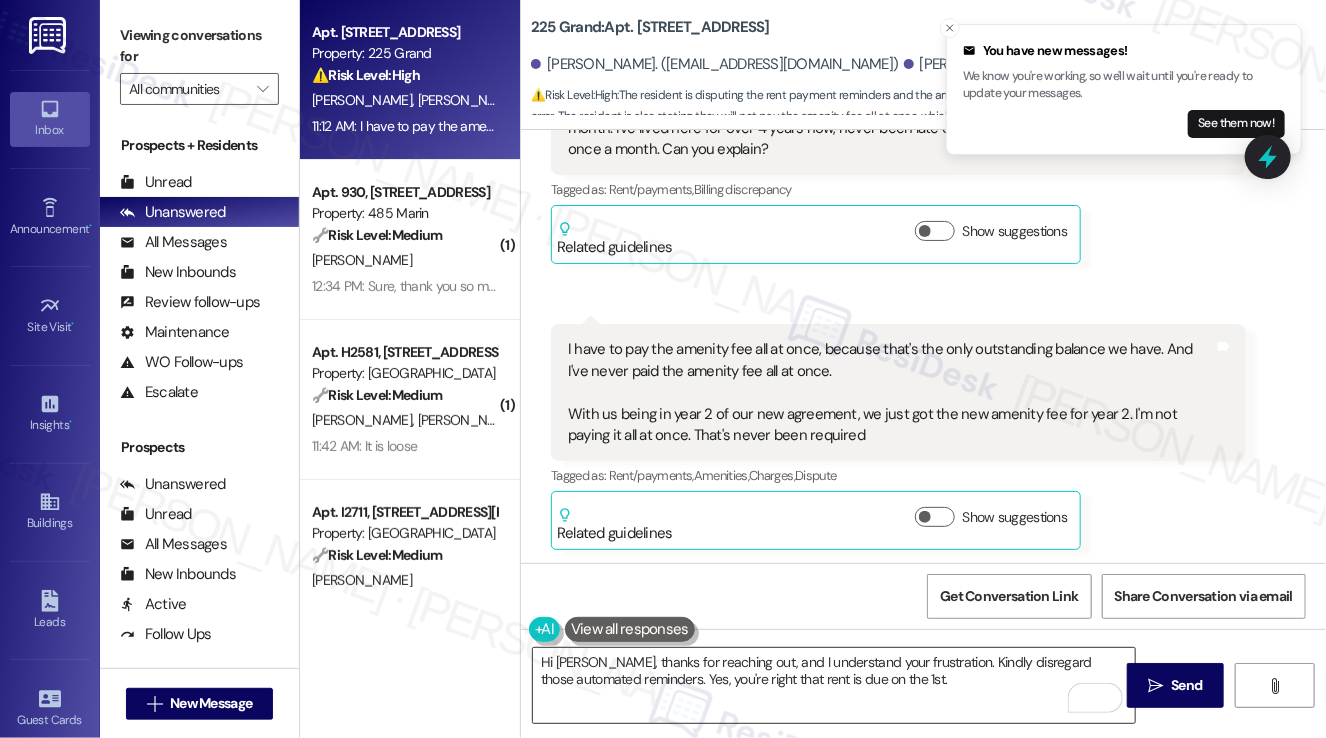 click on "Hi Dominic, thanks for reaching out, and I understand your frustration. Kindly disregard those automated reminders. Yes, you're right that rent is due on the 1st." at bounding box center [834, 685] 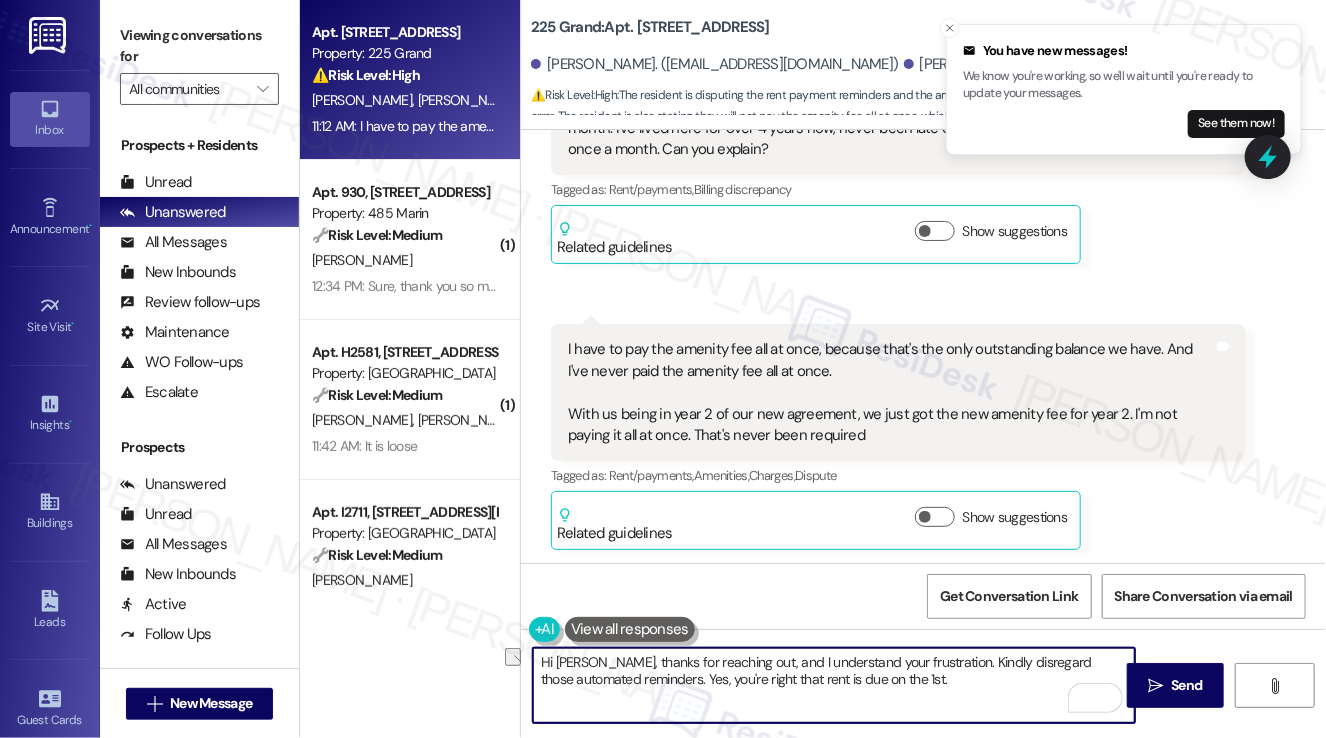 drag, startPoint x: 672, startPoint y: 679, endPoint x: 940, endPoint y: 684, distance: 268.04663 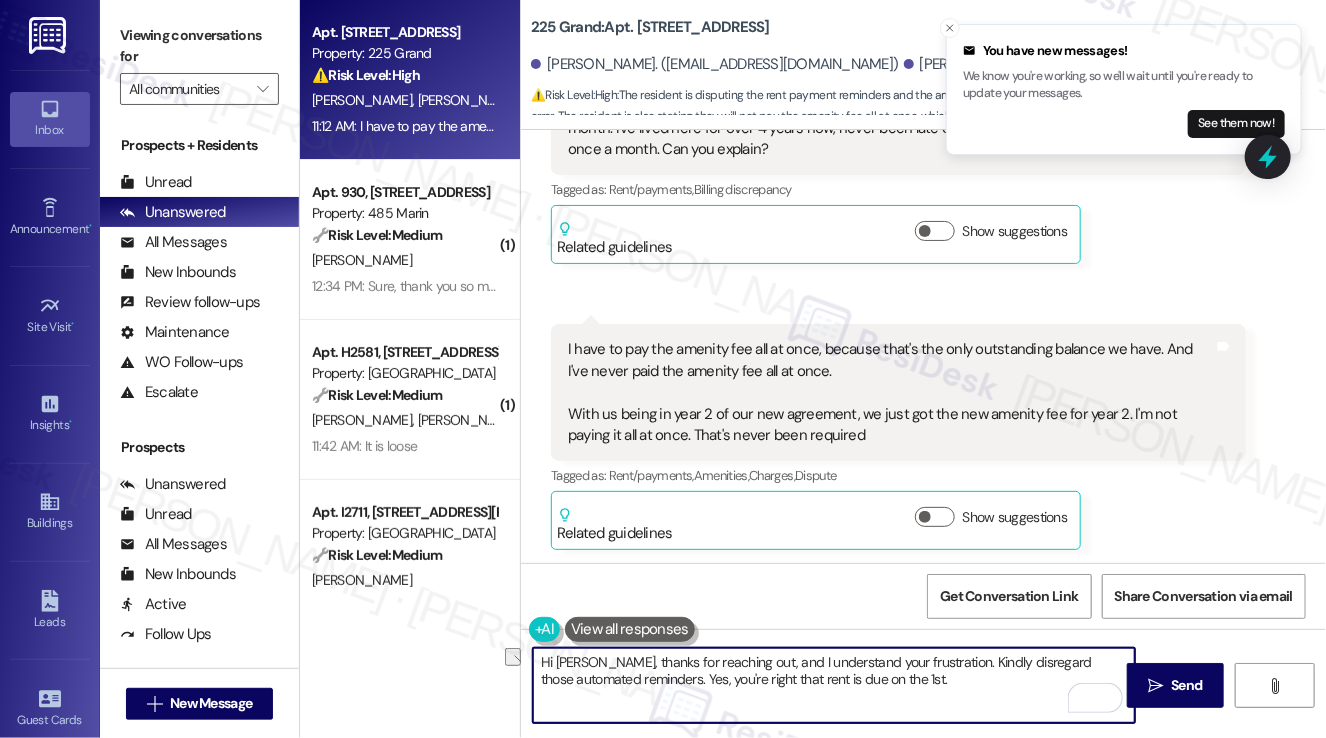 drag, startPoint x: 940, startPoint y: 684, endPoint x: 675, endPoint y: 685, distance: 265.0019 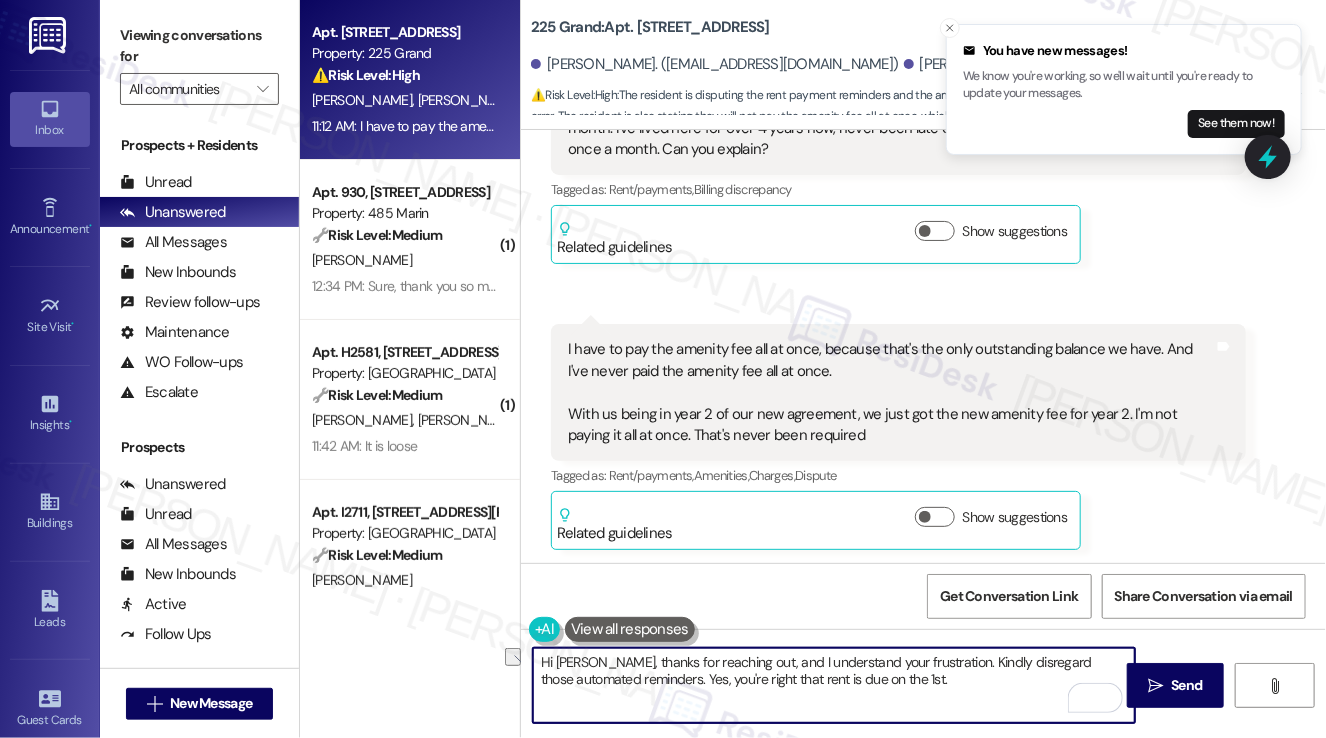 click on "I have to pay the amenity fee all at once, because that's the only outstanding balance we have. And I've never paid the amenity fee all at once.
With us being in year 2 of our new agreement, we just got the new amenity fee for year 2. I'm not paying it all at once. That's never been required" at bounding box center [891, 392] 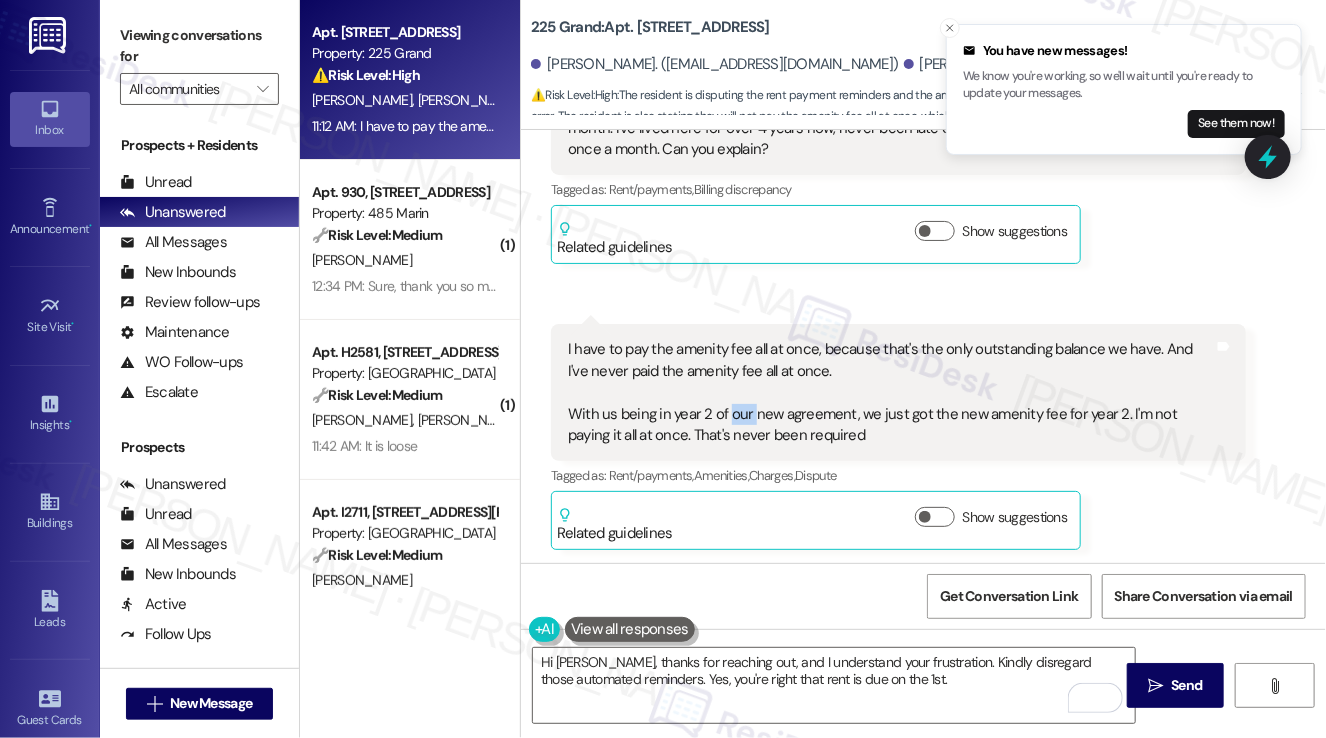 click on "I have to pay the amenity fee all at once, because that's the only outstanding balance we have. And I've never paid the amenity fee all at once.
With us being in year 2 of our new agreement, we just got the new amenity fee for year 2. I'm not paying it all at once. That's never been required" at bounding box center [891, 392] 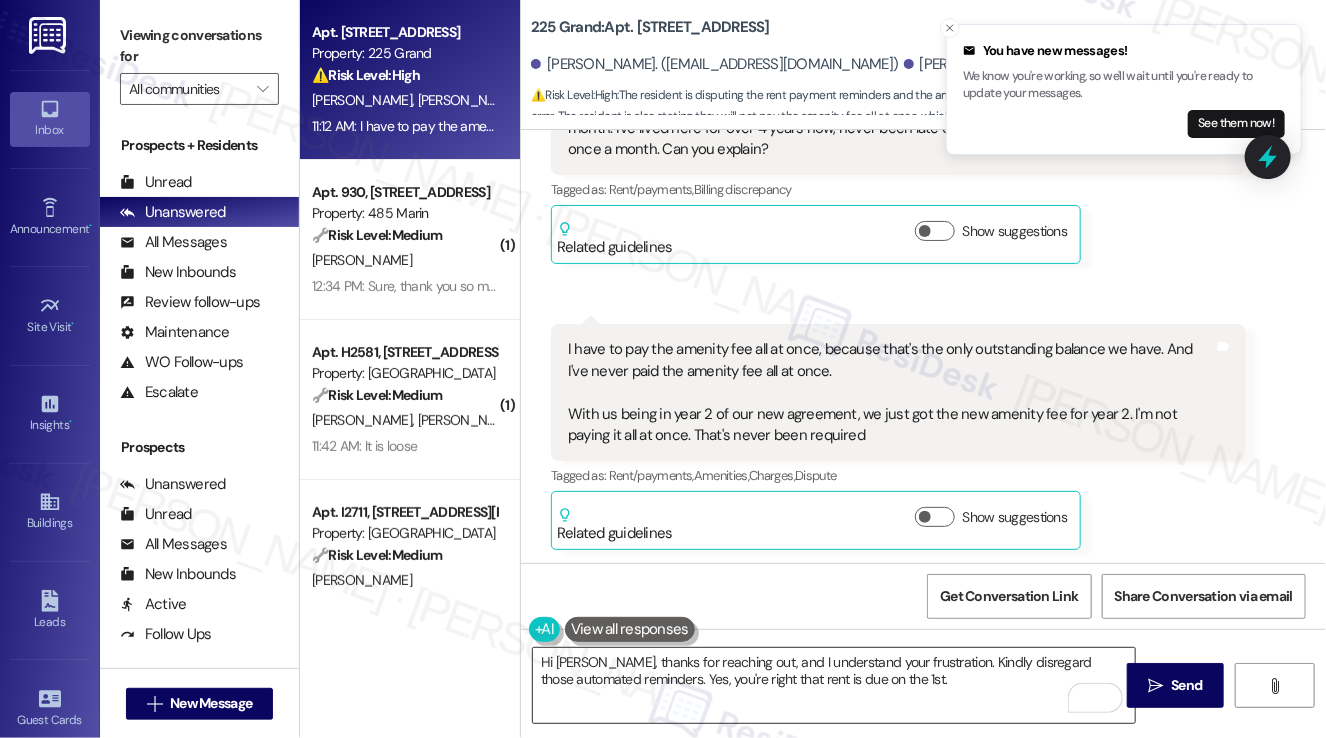 click on "Hi Dominic, thanks for reaching out, and I understand your frustration. Kindly disregard those automated reminders. Yes, you're right that rent is due on the 1st." at bounding box center (834, 685) 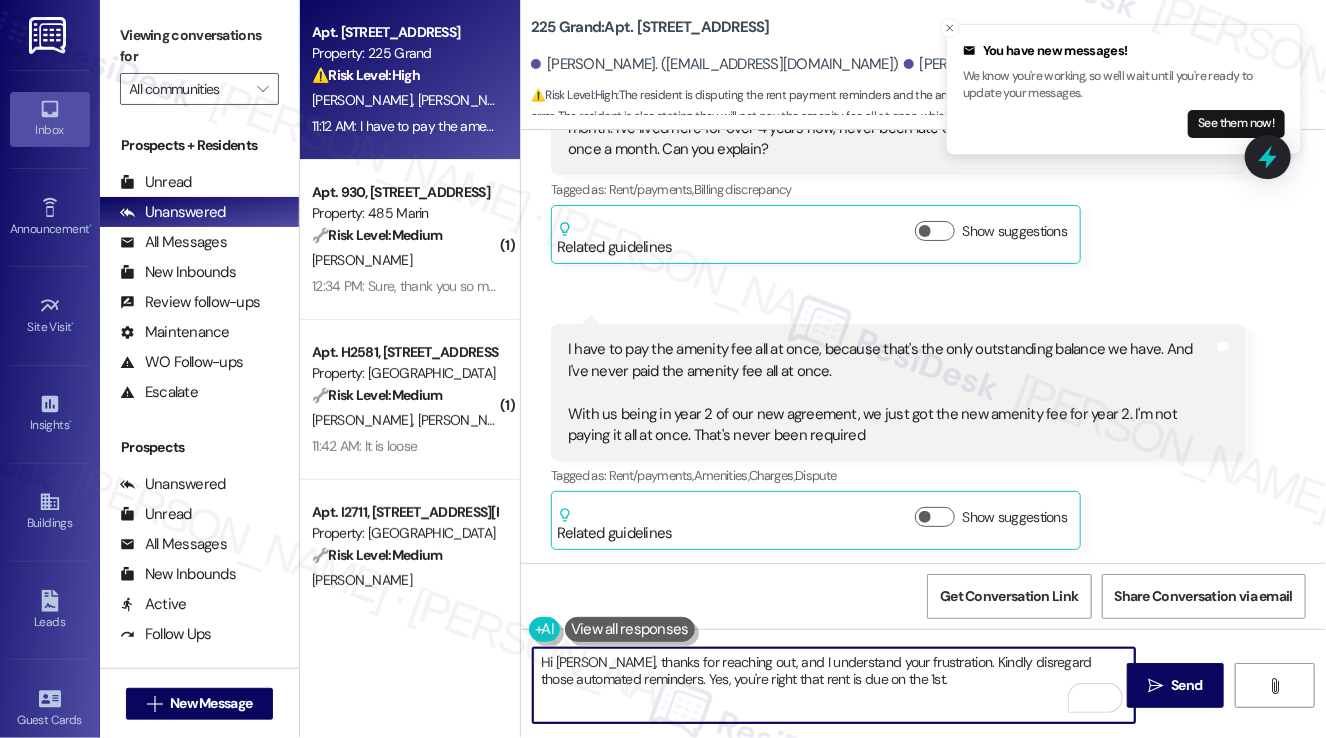 click on "Hi Dominic, thanks for reaching out, and I understand your frustration. Kindly disregard those automated reminders. Yes, you're right that rent is due on the 1st." at bounding box center (834, 685) 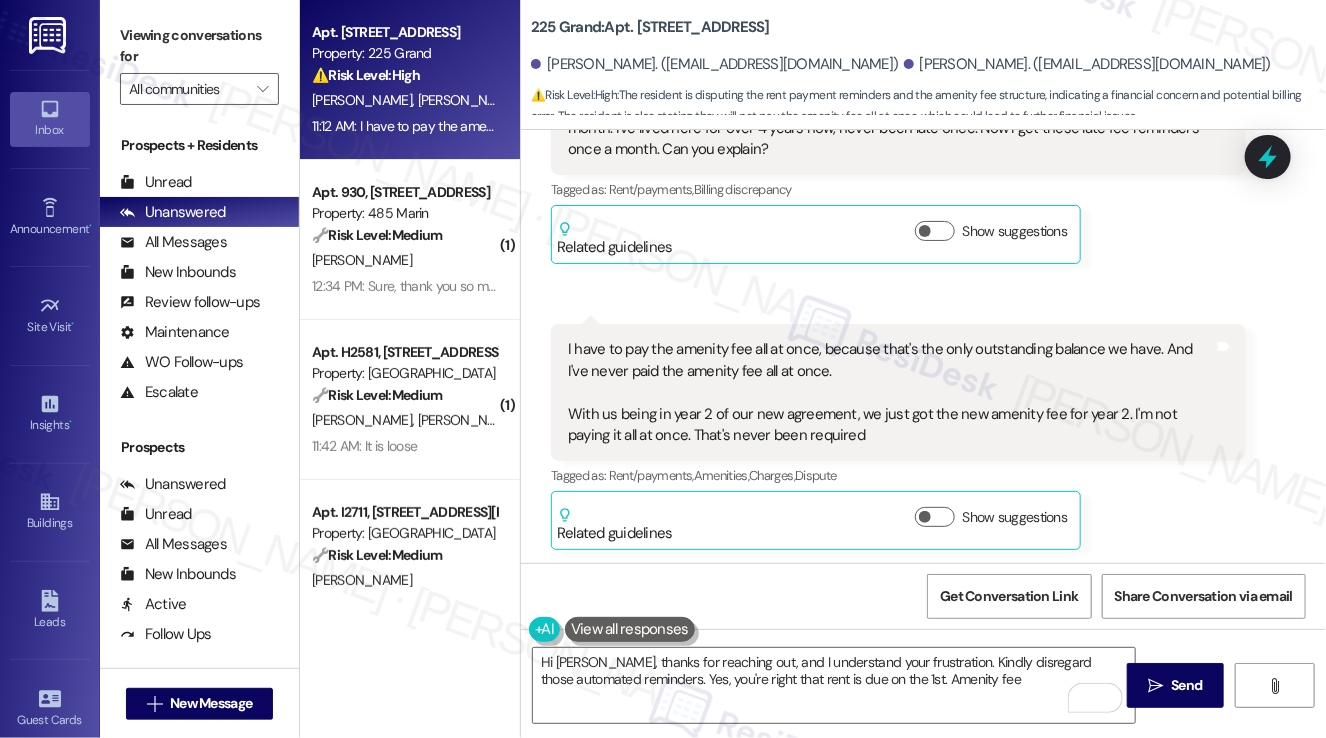 click on "I have to pay the amenity fee all at once, because that's the only outstanding balance we have. And I've never paid the amenity fee all at once.
With us being in year 2 of our new agreement, we just got the new amenity fee for year 2. I'm not paying it all at once. That's never been required" at bounding box center [891, 392] 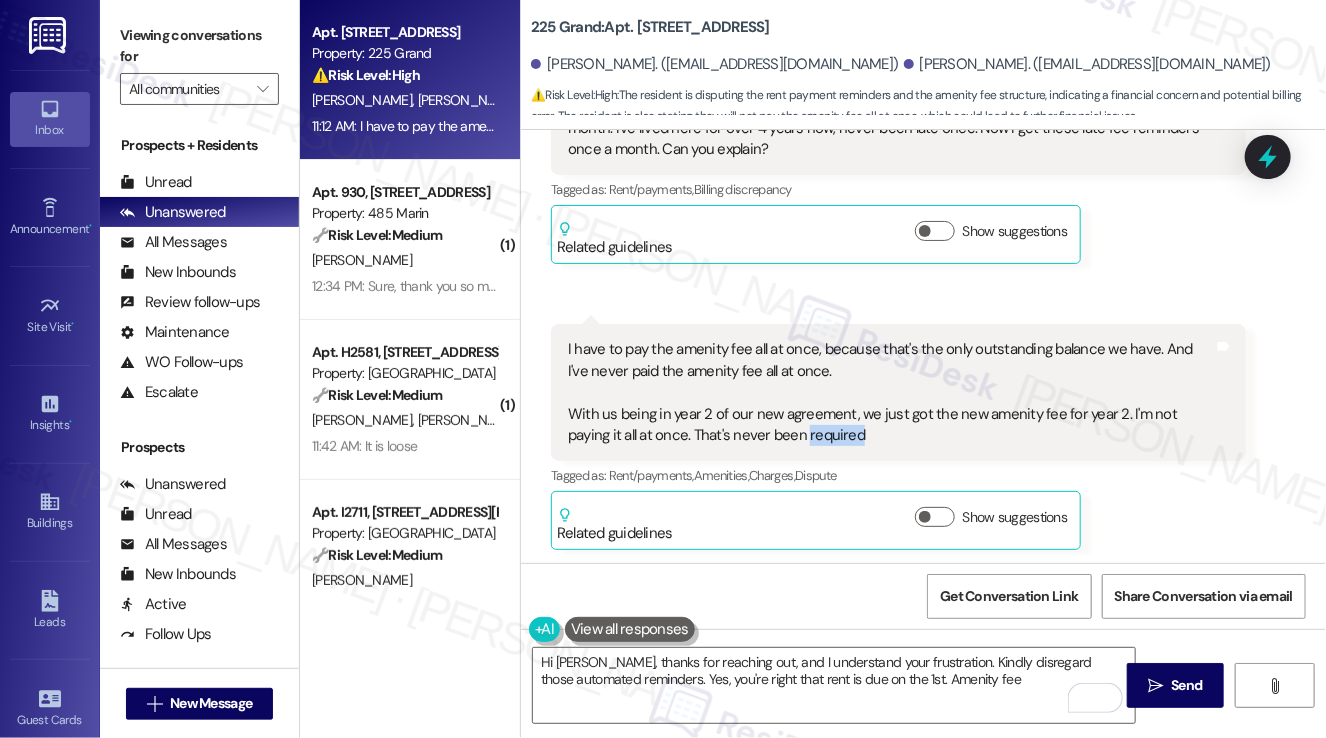 click on "I have to pay the amenity fee all at once, because that's the only outstanding balance we have. And I've never paid the amenity fee all at once.
With us being in year 2 of our new agreement, we just got the new amenity fee for year 2. I'm not paying it all at once. That's never been required" at bounding box center (891, 392) 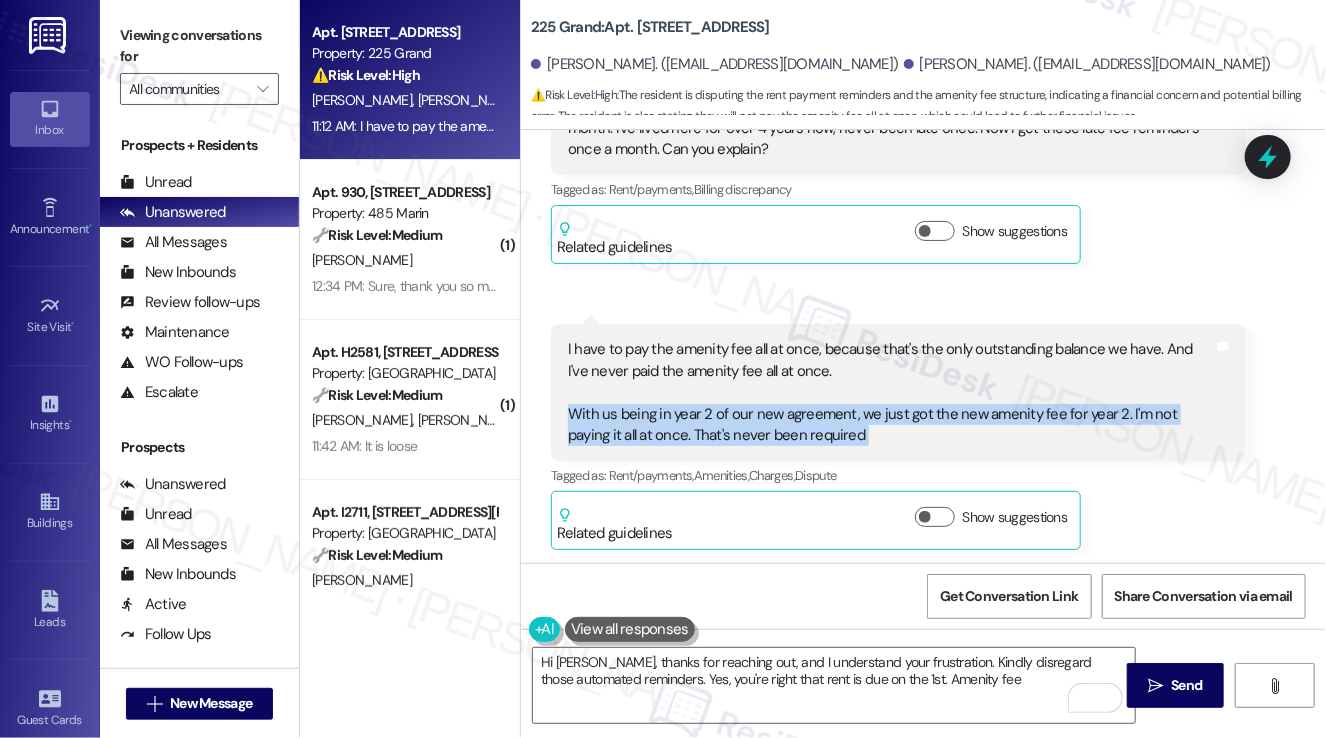click on "I have to pay the amenity fee all at once, because that's the only outstanding balance we have. And I've never paid the amenity fee all at once.
With us being in year 2 of our new agreement, we just got the new amenity fee for year 2. I'm not paying it all at once. That's never been required" at bounding box center (891, 392) 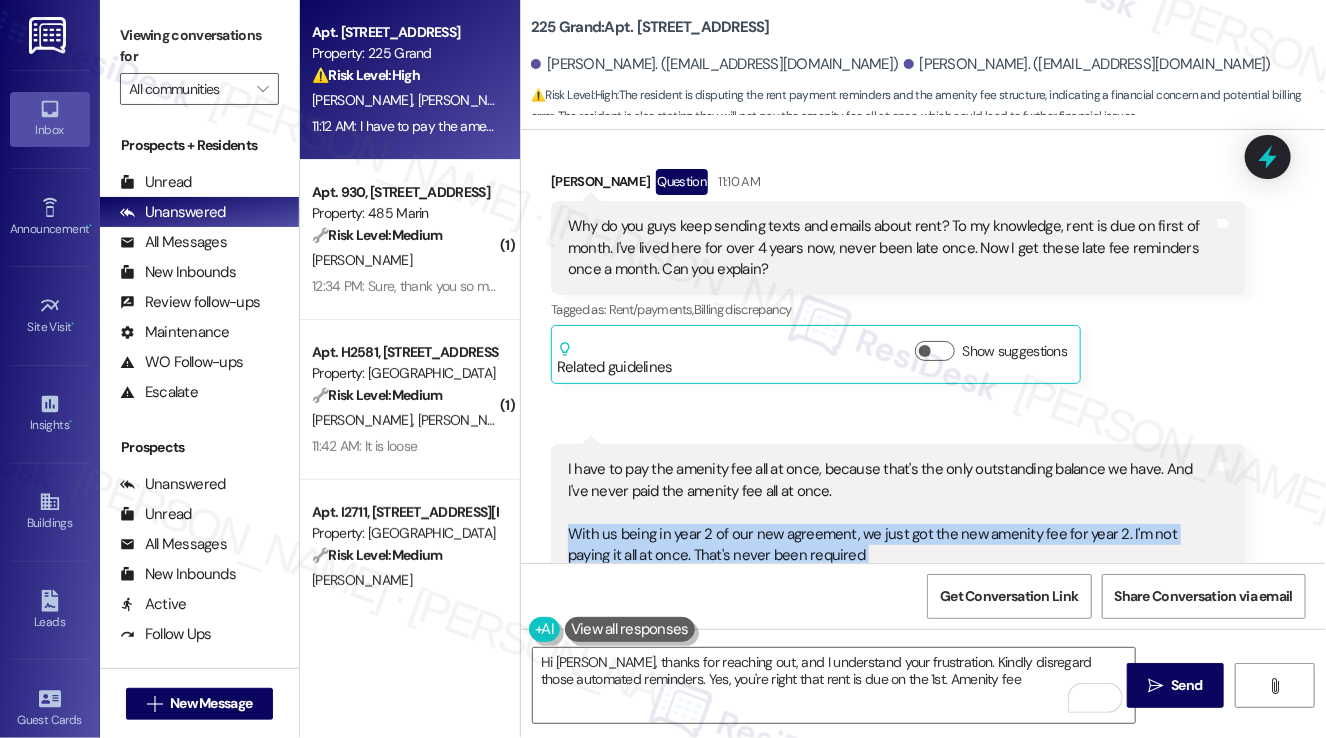 scroll, scrollTop: 10984, scrollLeft: 0, axis: vertical 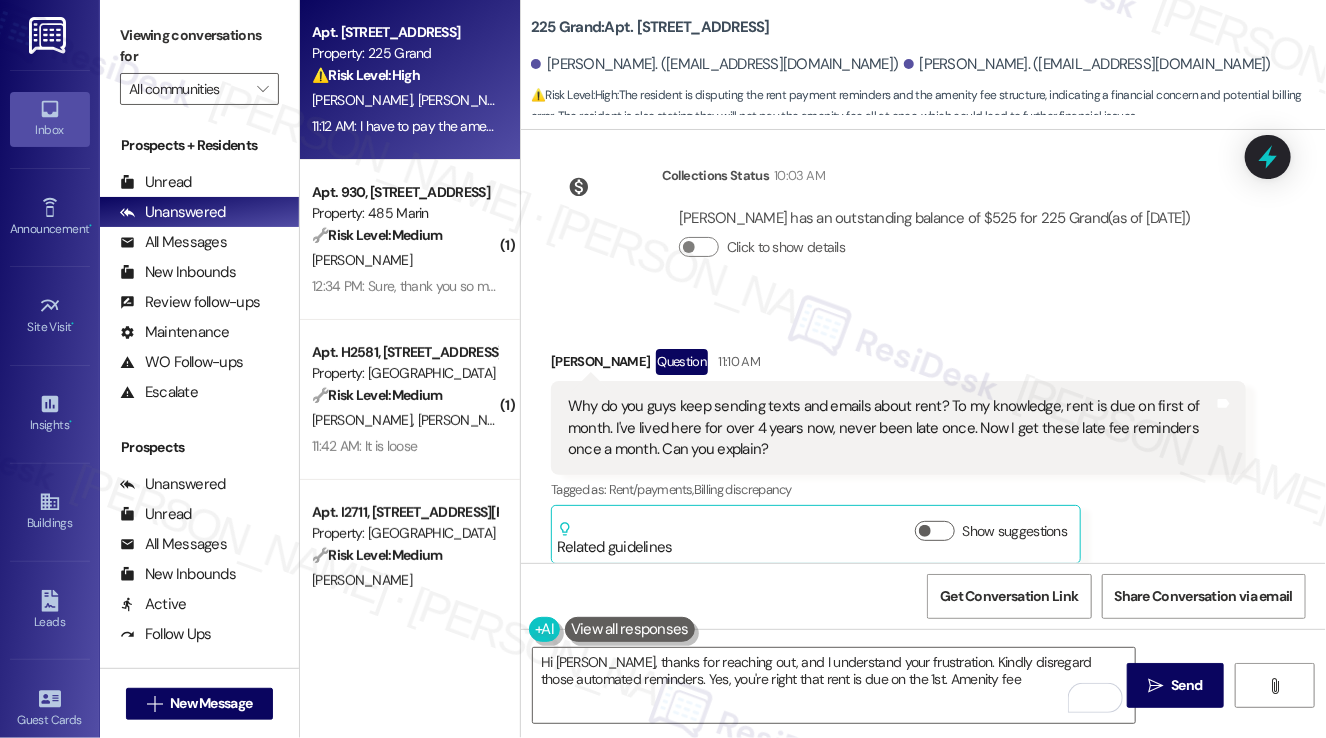 click on "Why do you guys keep sending texts and emails about rent? To my knowledge, rent is due on first of month. I've lived here for over 4 years now, never been late once. Now I get these late fee reminders once a month. Can you explain?" at bounding box center [891, 428] 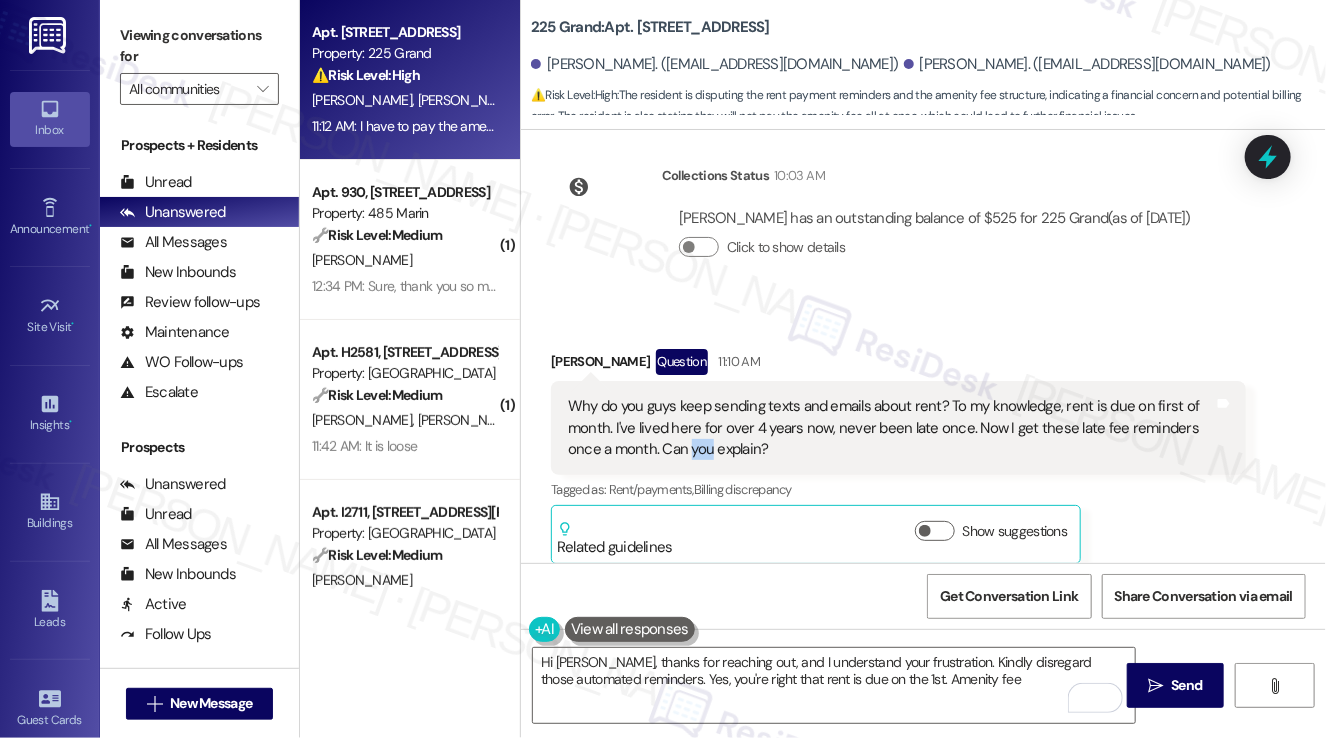 click on "Why do you guys keep sending texts and emails about rent? To my knowledge, rent is due on first of month. I've lived here for over 4 years now, never been late once. Now I get these late fee reminders once a month. Can you explain?" at bounding box center [891, 428] 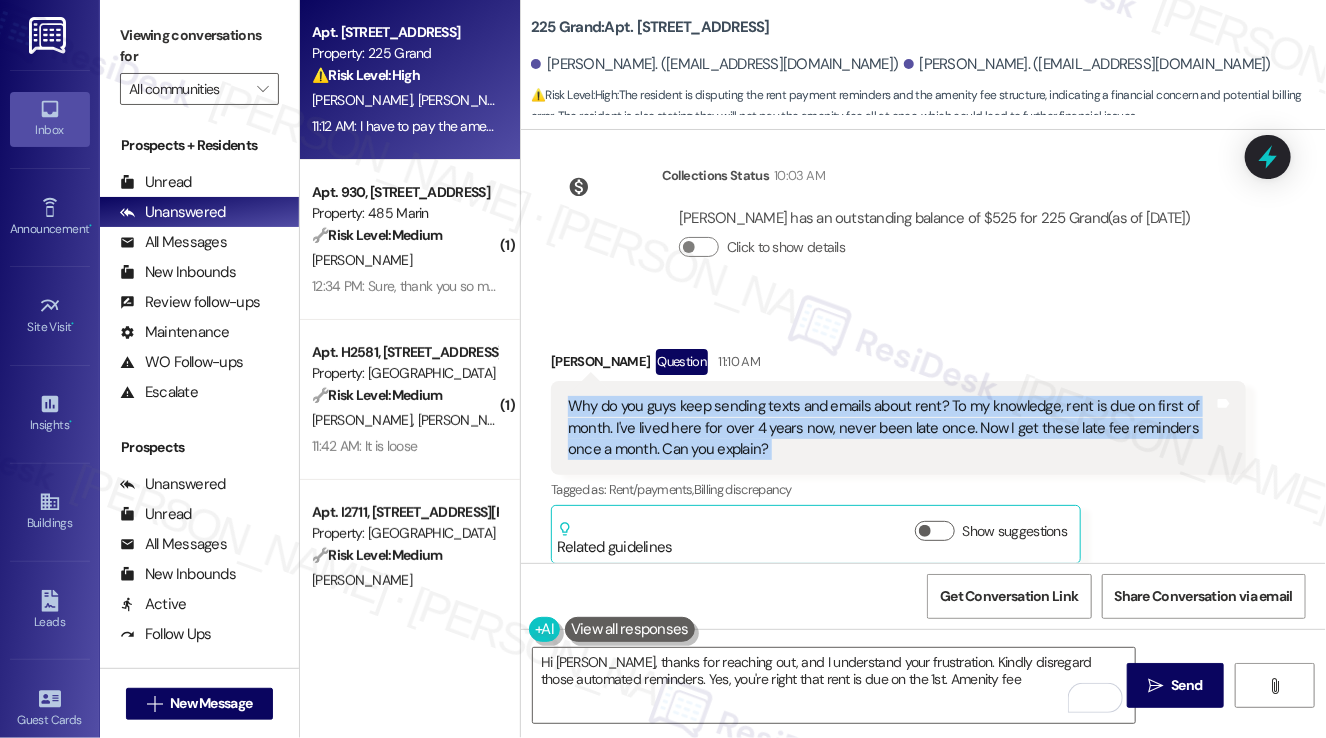 click on "Why do you guys keep sending texts and emails about rent? To my knowledge, rent is due on first of month. I've lived here for over 4 years now, never been late once. Now I get these late fee reminders once a month. Can you explain?" at bounding box center [891, 428] 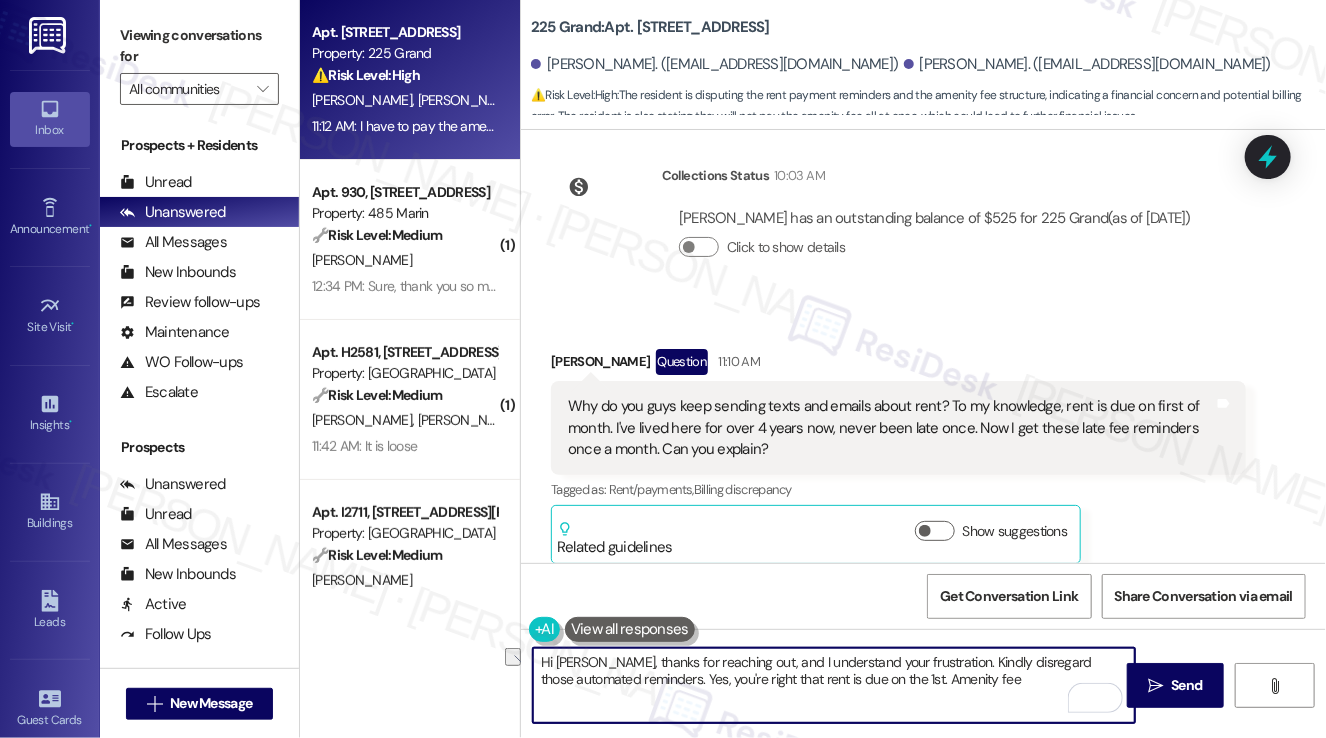 drag, startPoint x: 672, startPoint y: 674, endPoint x: 985, endPoint y: 681, distance: 313.07828 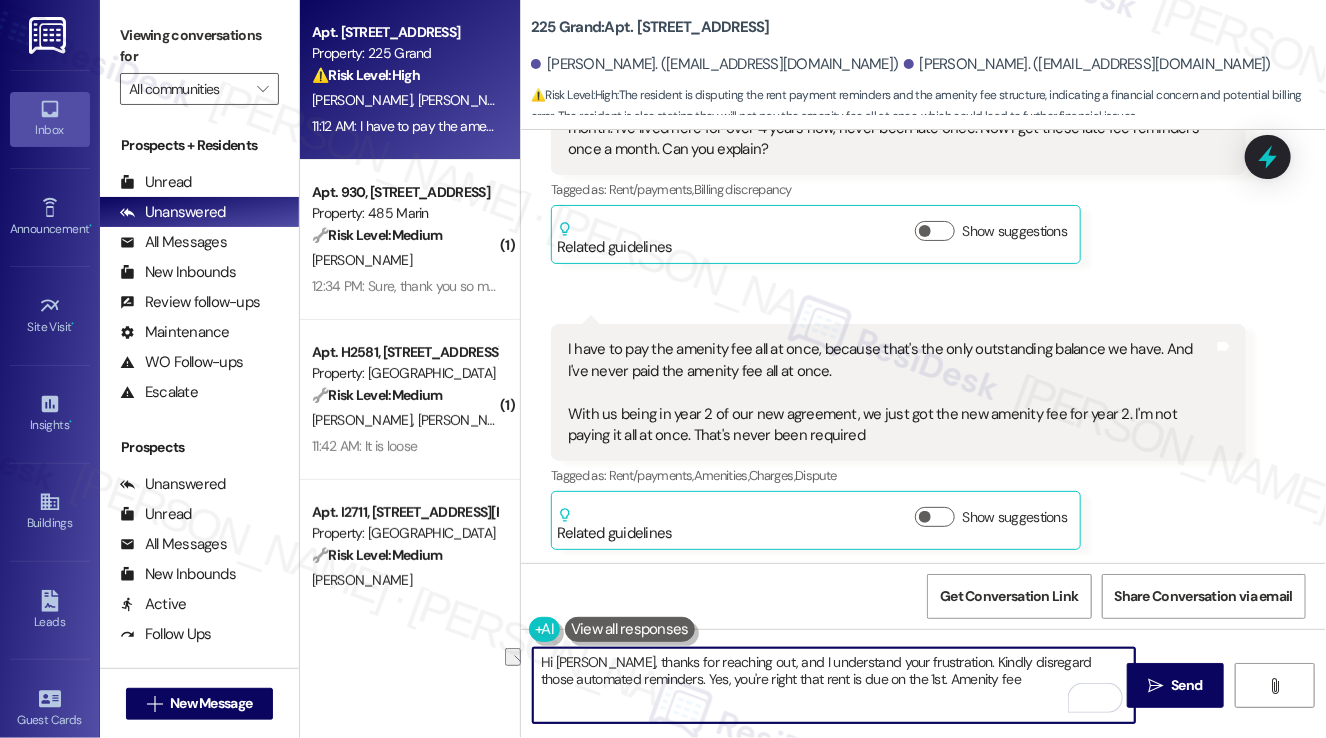 click on "I have to pay the amenity fee all at once, because that's the only outstanding balance we have. And I've never paid the amenity fee all at once.
With us being in year 2 of our new agreement, we just got the new amenity fee for year 2. I'm not paying it all at once. That's never been required" at bounding box center (891, 392) 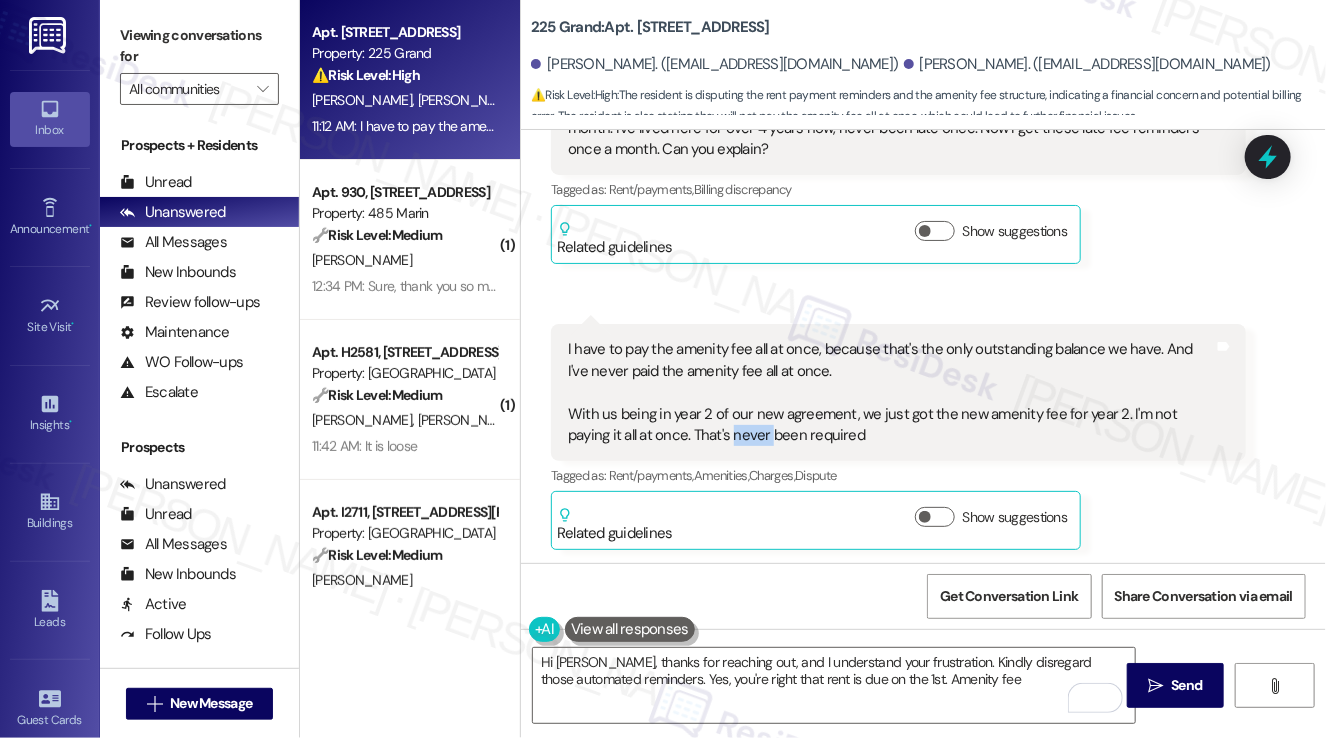 click on "I have to pay the amenity fee all at once, because that's the only outstanding balance we have. And I've never paid the amenity fee all at once.
With us being in year 2 of our new agreement, we just got the new amenity fee for year 2. I'm not paying it all at once. That's never been required" at bounding box center (891, 392) 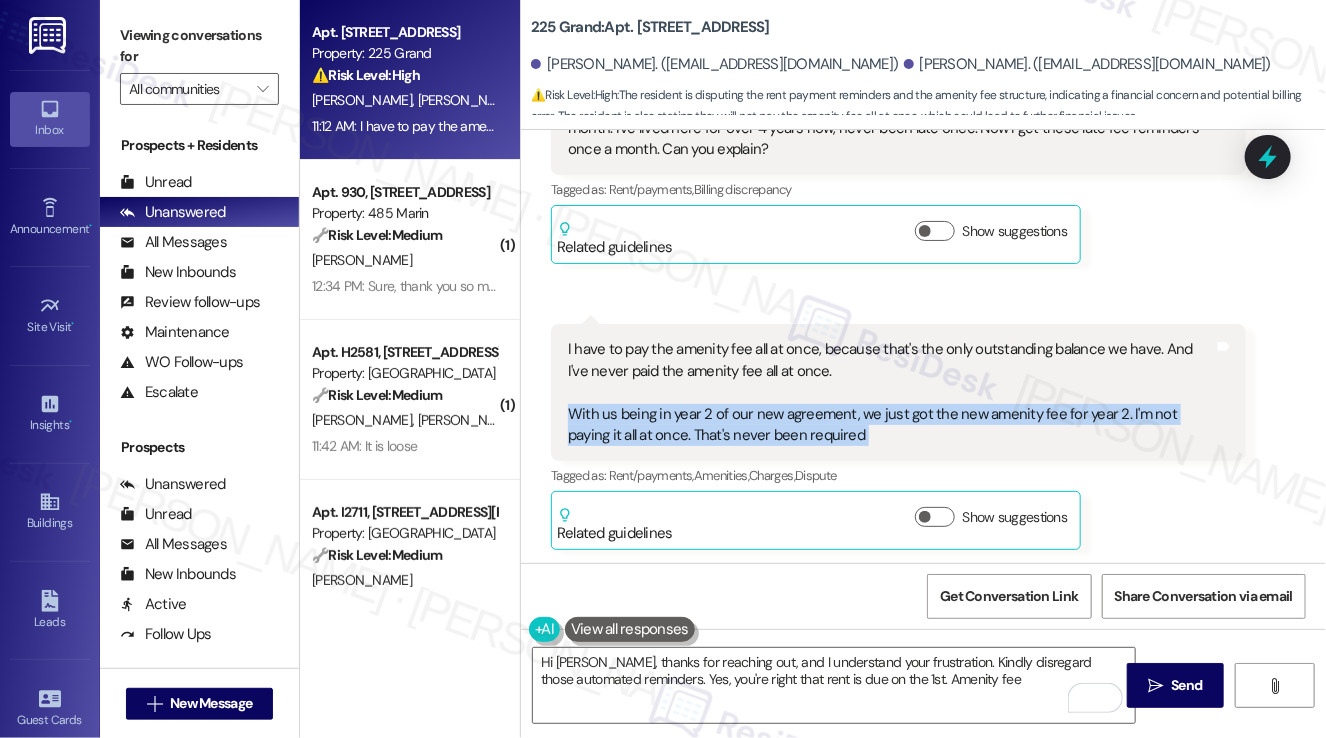 click on "I have to pay the amenity fee all at once, because that's the only outstanding balance we have. And I've never paid the amenity fee all at once.
With us being in year 2 of our new agreement, we just got the new amenity fee for year 2. I'm not paying it all at once. That's never been required" at bounding box center [891, 392] 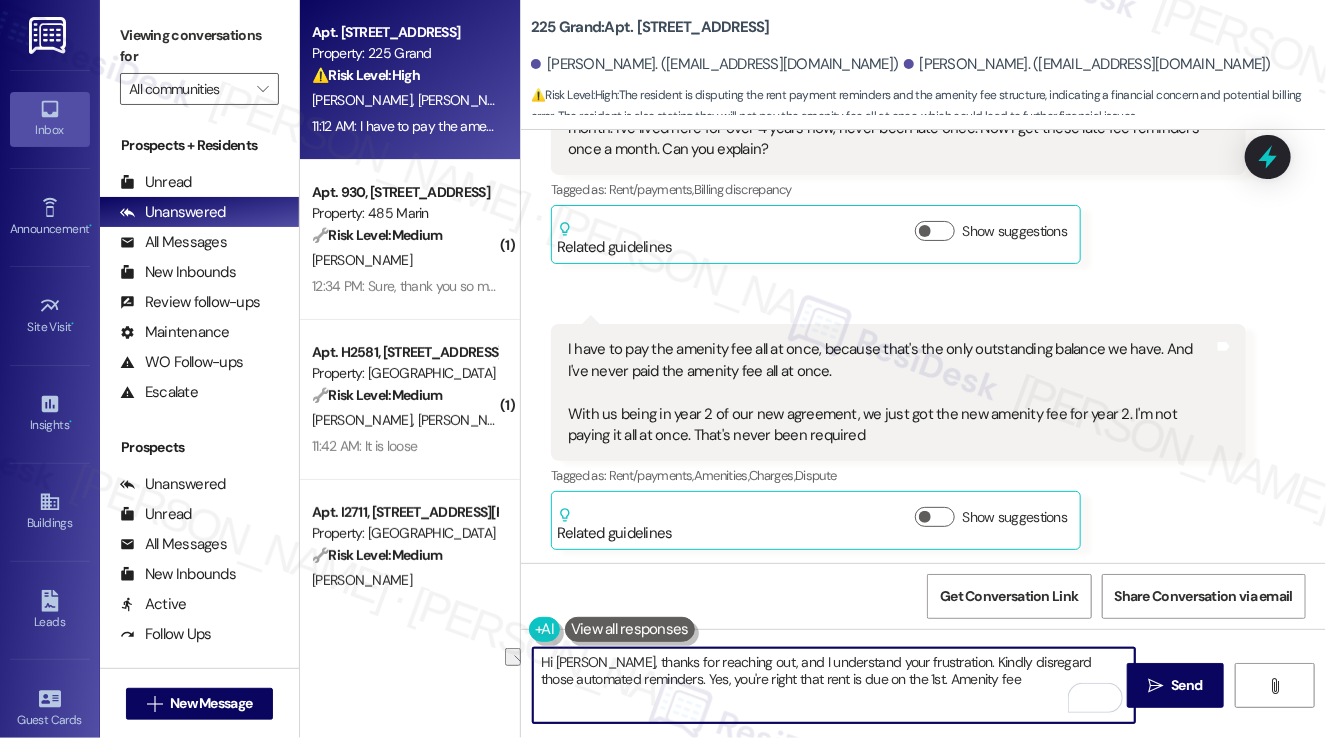 drag, startPoint x: 1007, startPoint y: 679, endPoint x: 672, endPoint y: 681, distance: 335.00598 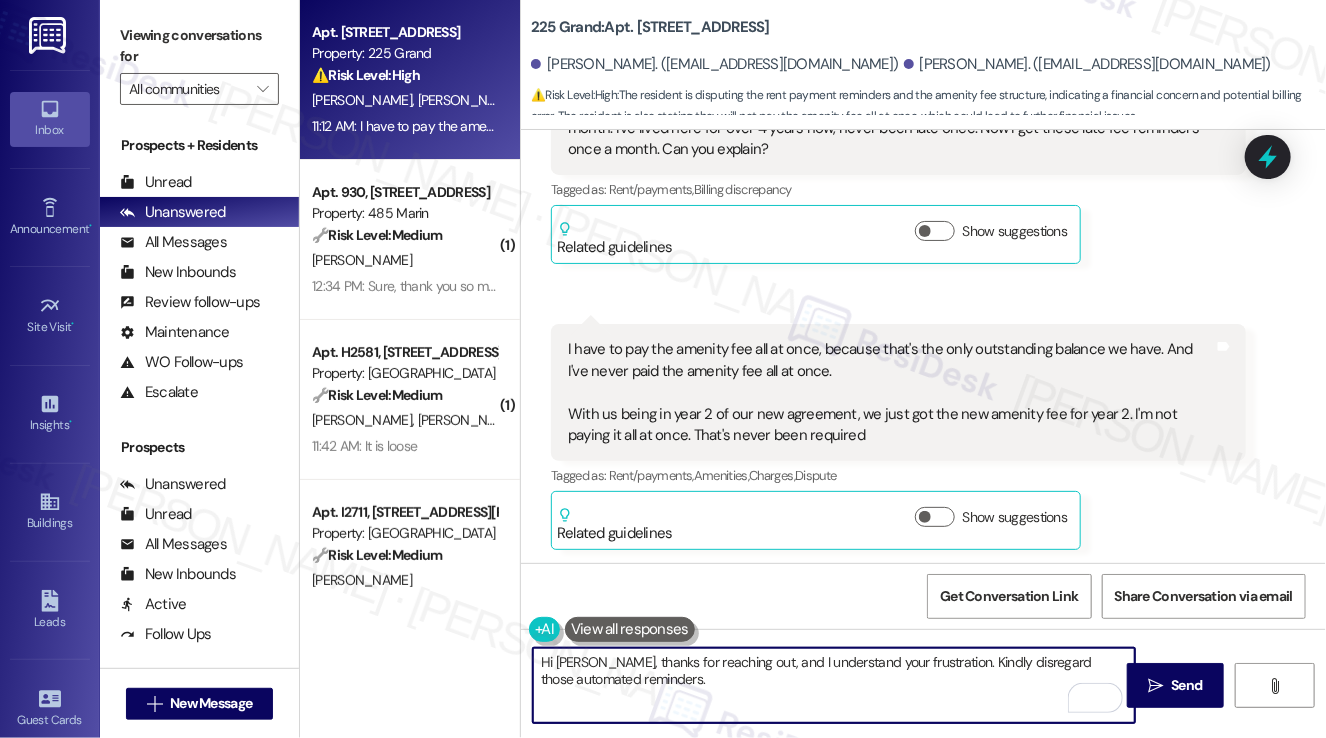 click on "Hi Dominic, thanks for reaching out, and I understand your frustration. Kindly disregard those automated reminders." at bounding box center [834, 685] 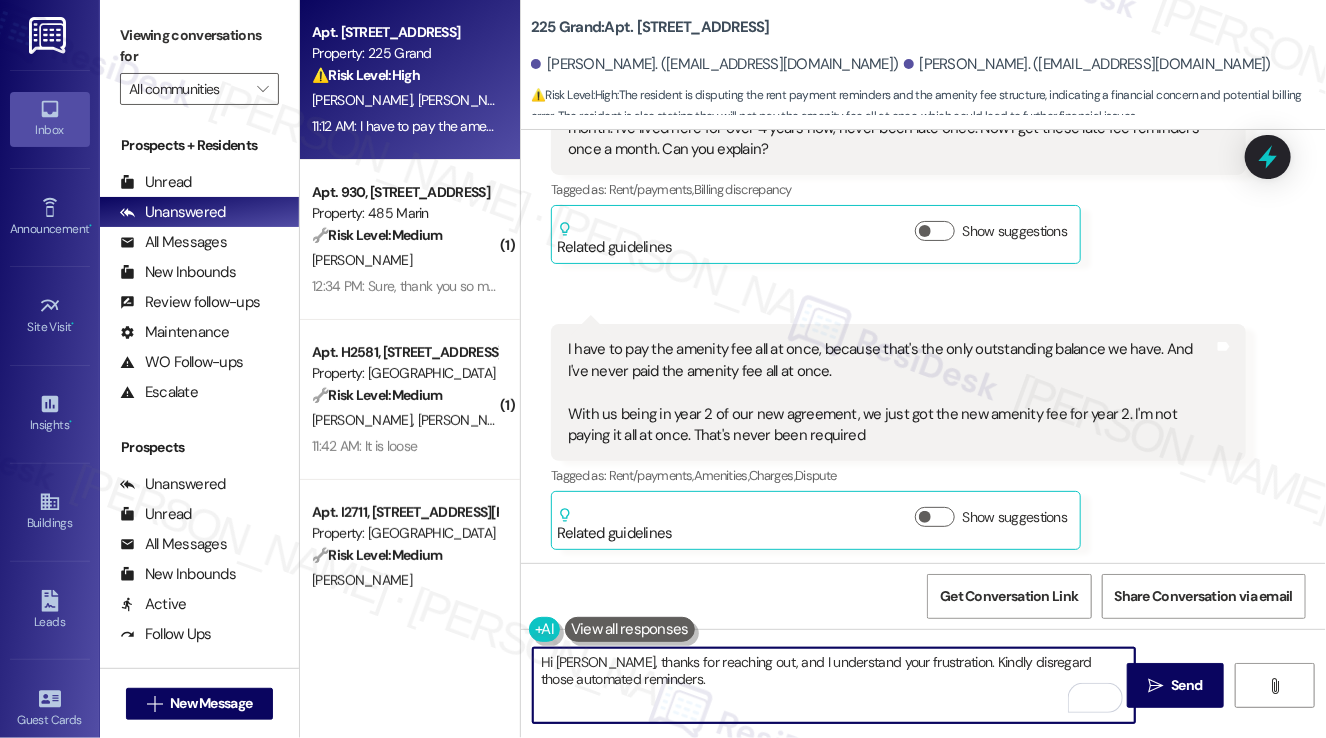 click on "Hi Dominic, thanks for reaching out, and I understand your frustration. Kindly disregard those automated reminders." at bounding box center [834, 685] 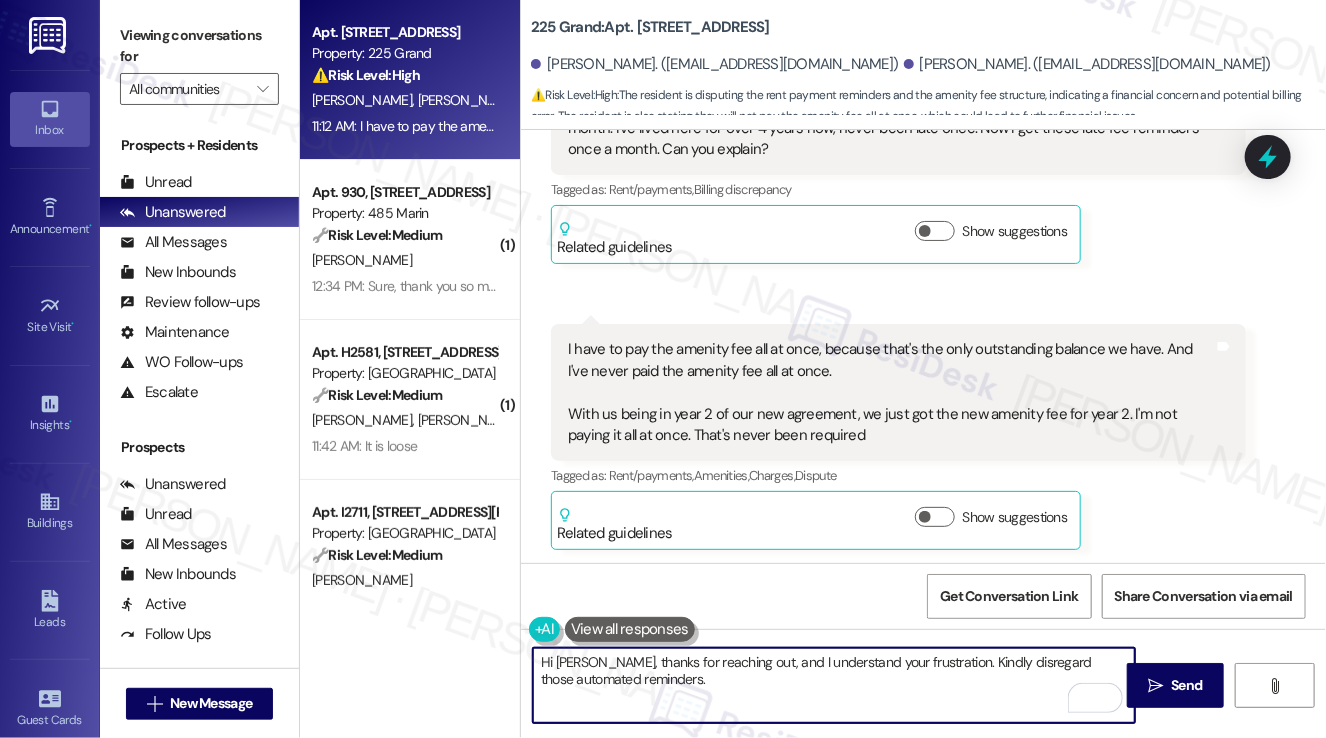 click on "Hi Dominic, thanks for reaching out, and I understand your frustration. Kindly disregard those automated reminders." at bounding box center (834, 685) 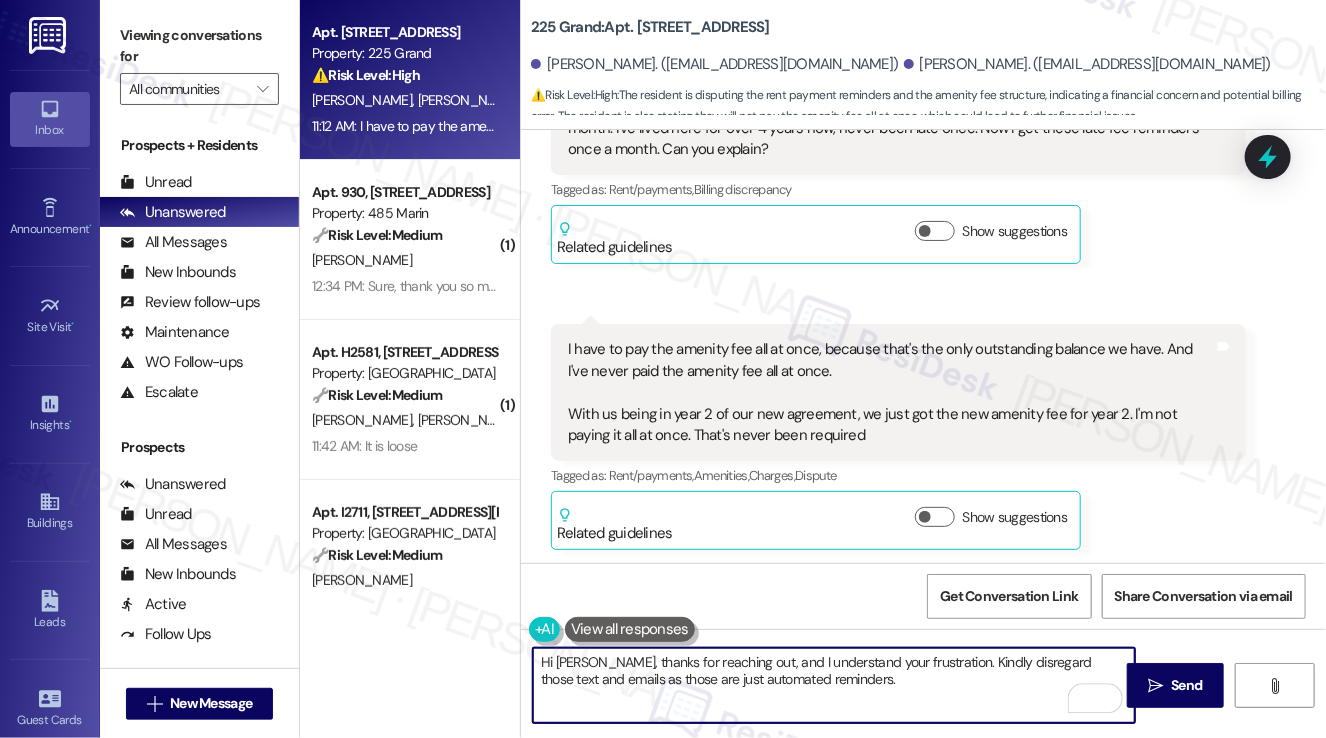 click on "Hi Dominic, thanks for reaching out, and I understand your frustration. Kindly disregard those text and emails as those are just automated reminders." at bounding box center [834, 685] 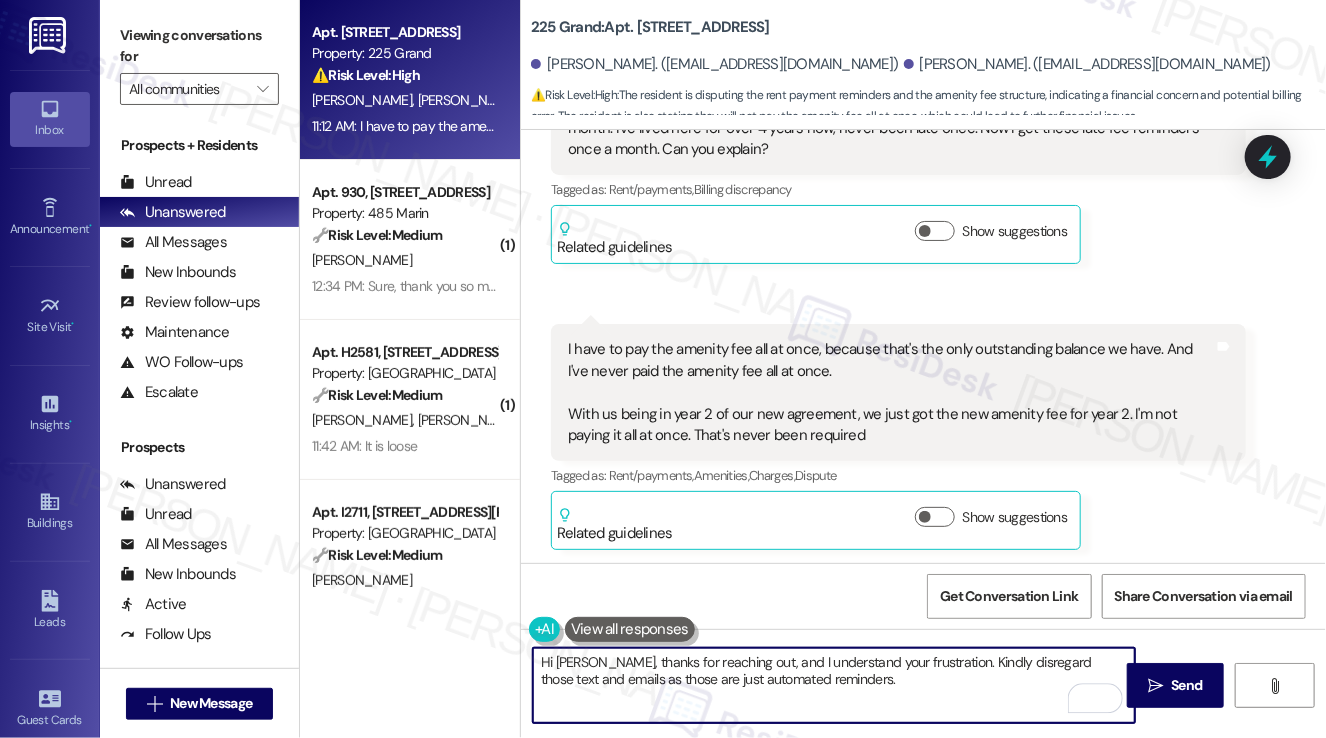 click on "Hi Dominic, thanks for reaching out, and I understand your frustration. Kindly disregard those text and emails as those are just automated reminders." at bounding box center [834, 685] 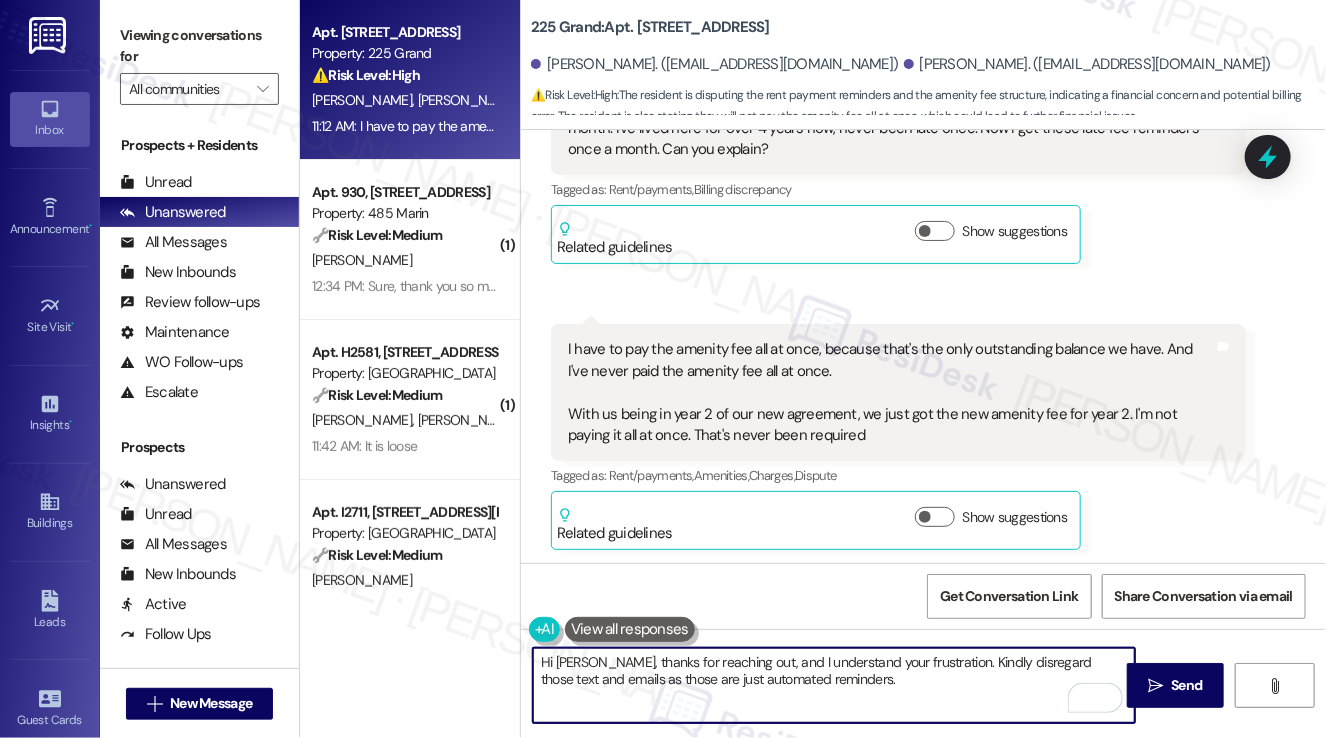 click on "Hi Dominic, thanks for reaching out, and I understand your frustration. Kindly disregard those text and emails as those are just automated reminders." at bounding box center (834, 685) 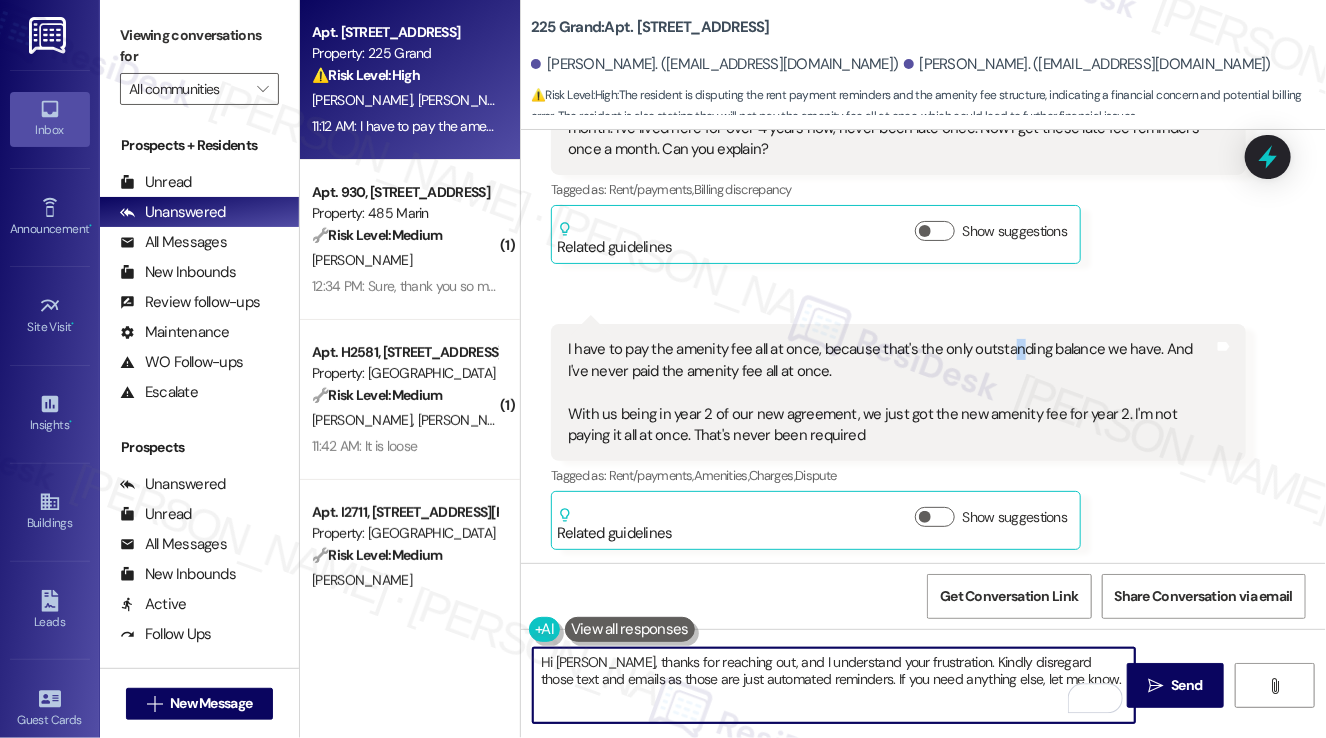 drag, startPoint x: 1081, startPoint y: 665, endPoint x: 1011, endPoint y: 340, distance: 332.453 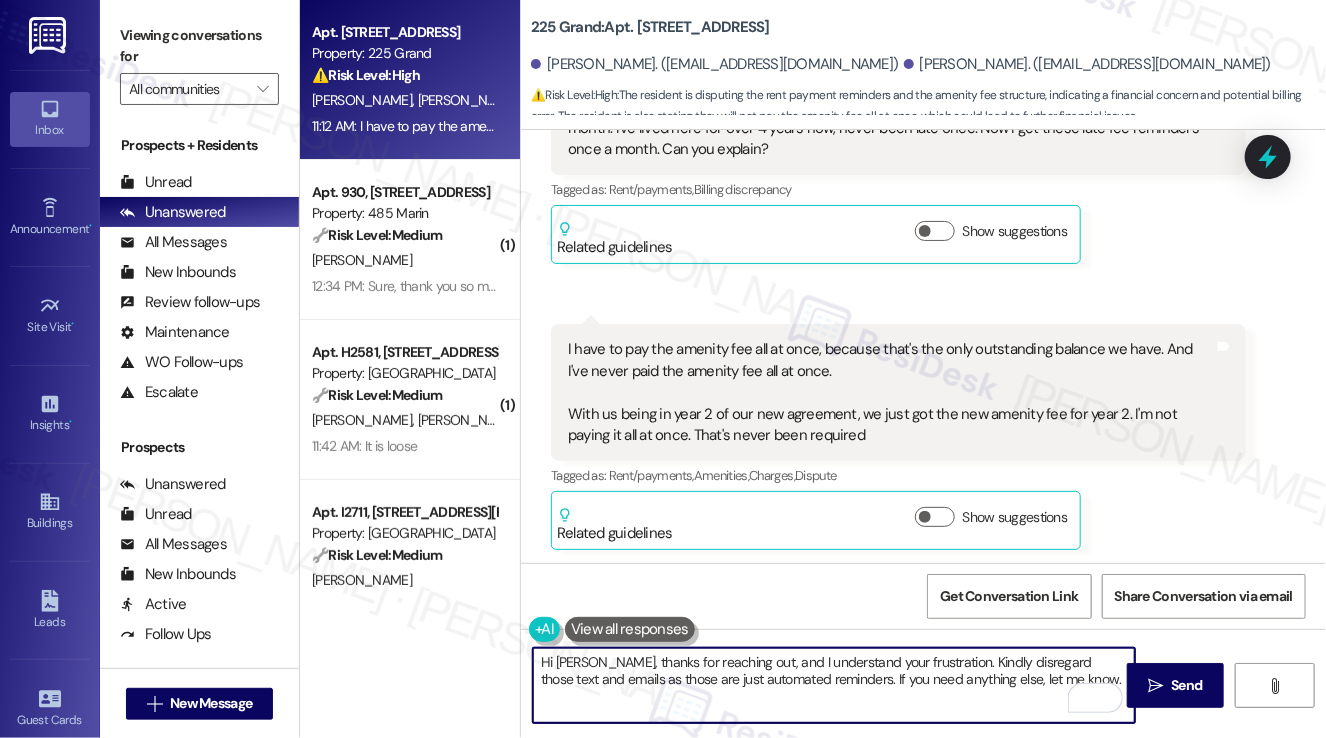 click on "Hi Dominic, thanks for reaching out, and I understand your frustration. Kindly disregard those text and emails as those are just automated reminders. If you need anything else, let me know." at bounding box center (834, 685) 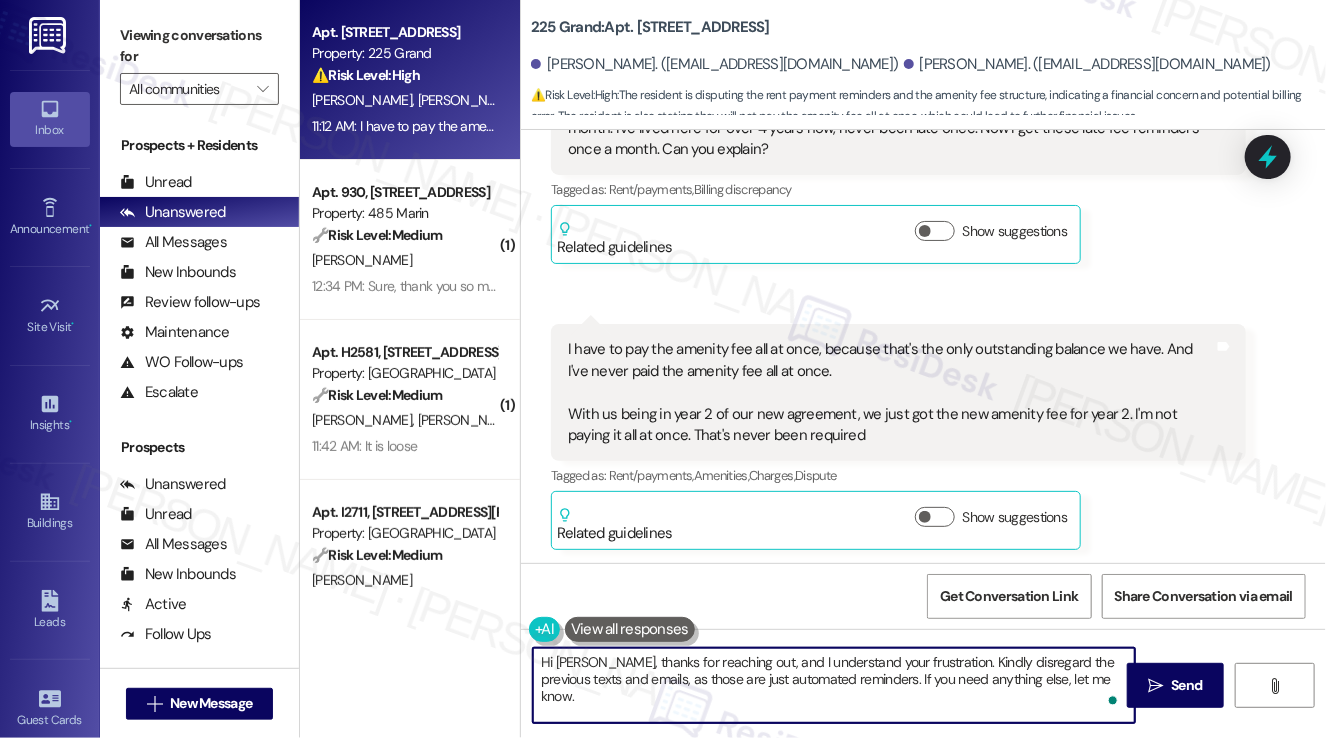 drag, startPoint x: 785, startPoint y: 675, endPoint x: 943, endPoint y: 674, distance: 158.00316 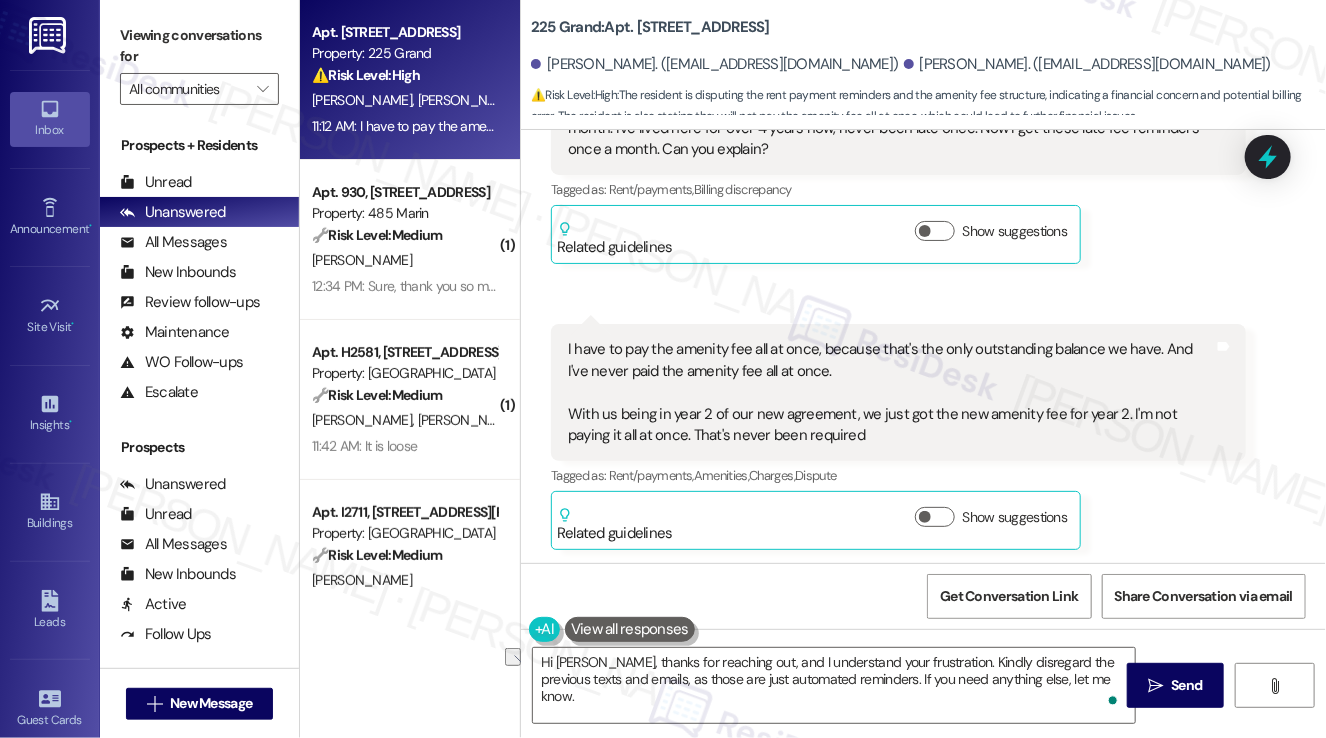 click on "I have to pay the amenity fee all at once, because that's the only outstanding balance we have. And I've never paid the amenity fee all at once.
With us being in year 2 of our new agreement, we just got the new amenity fee for year 2. I'm not paying it all at once. That's never been required" at bounding box center (891, 392) 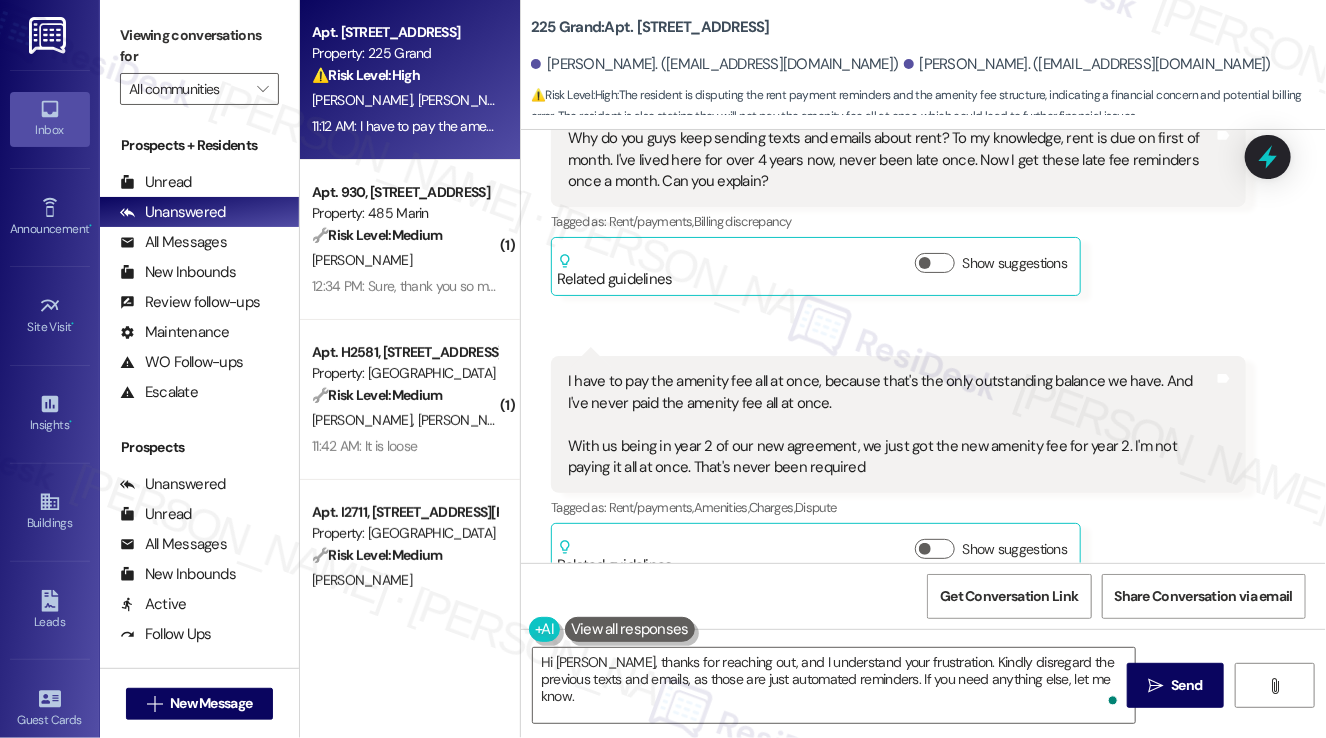 scroll, scrollTop: 11284, scrollLeft: 0, axis: vertical 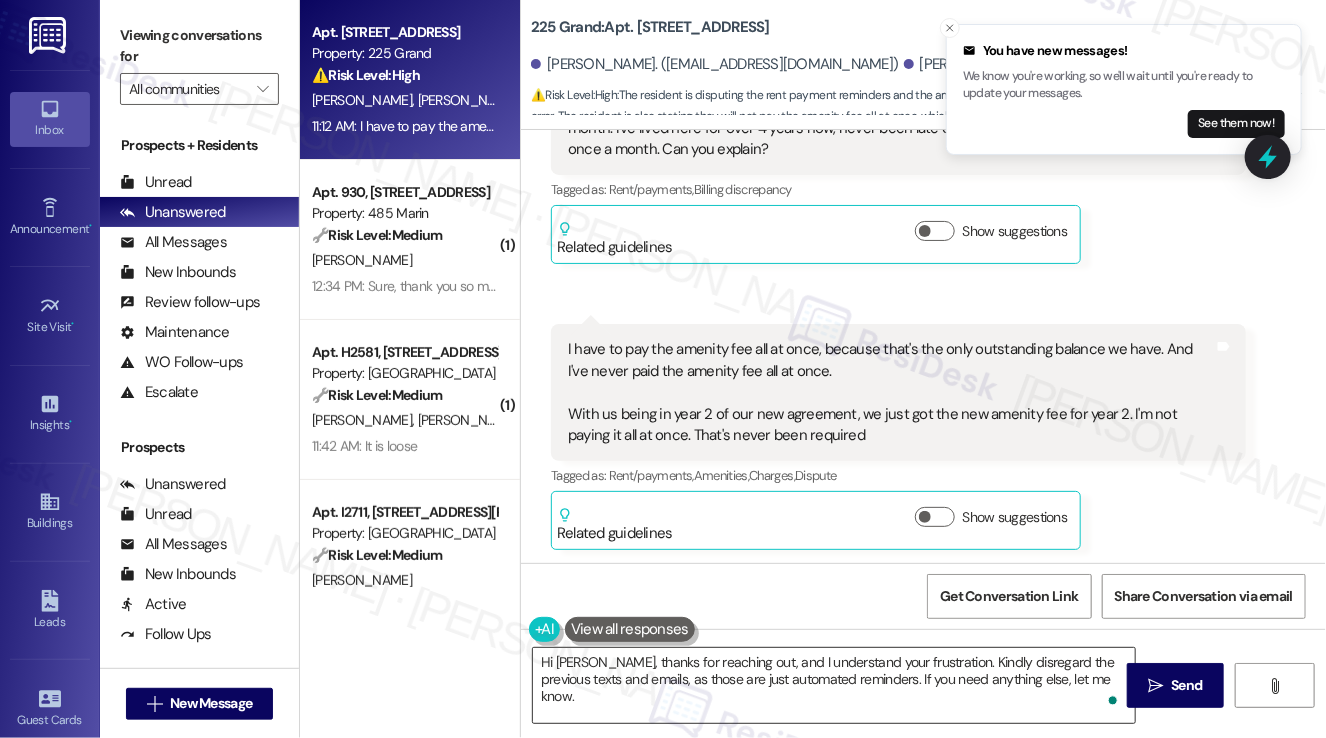 click on "Hi Dominic, thanks for reaching out, and I understand your frustration. Kindly disregard the previous texts and emails, as those are just automated reminders. If you need anything else, let me know." at bounding box center (834, 685) 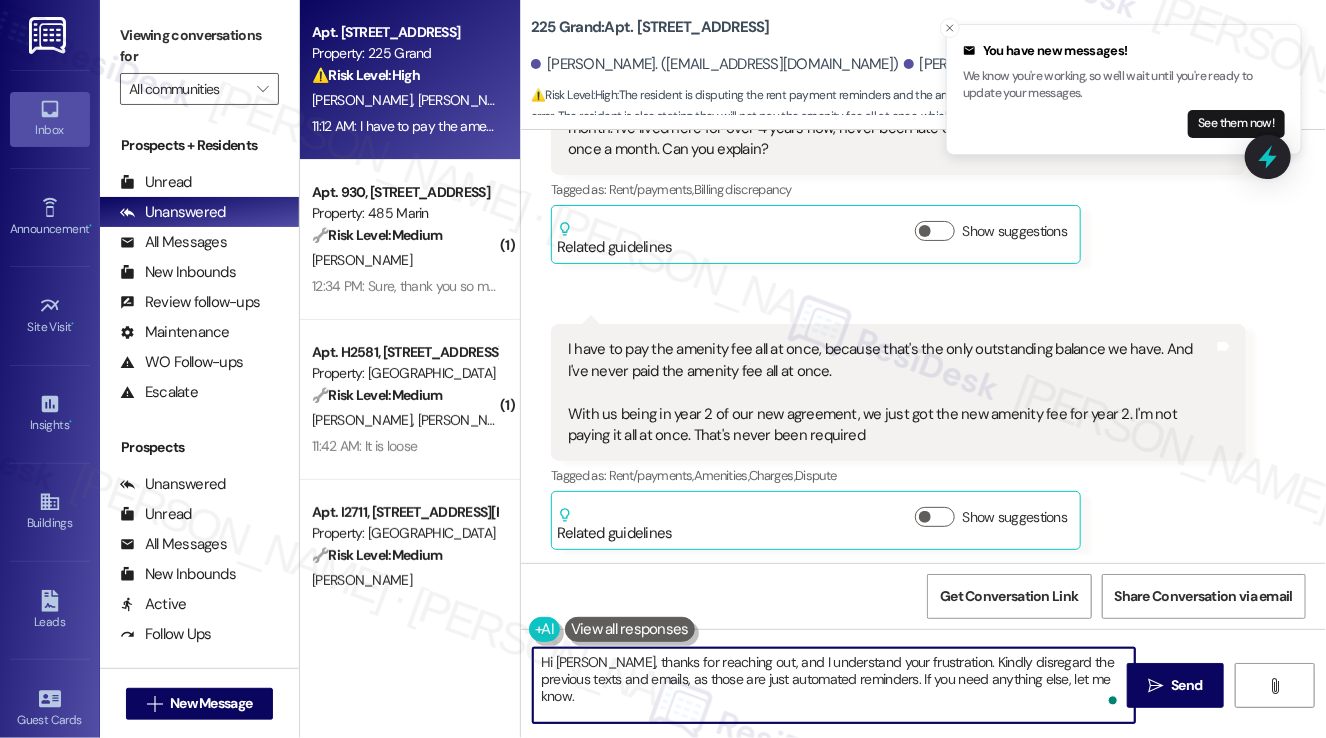 drag, startPoint x: 1094, startPoint y: 671, endPoint x: 1104, endPoint y: 670, distance: 10.049875 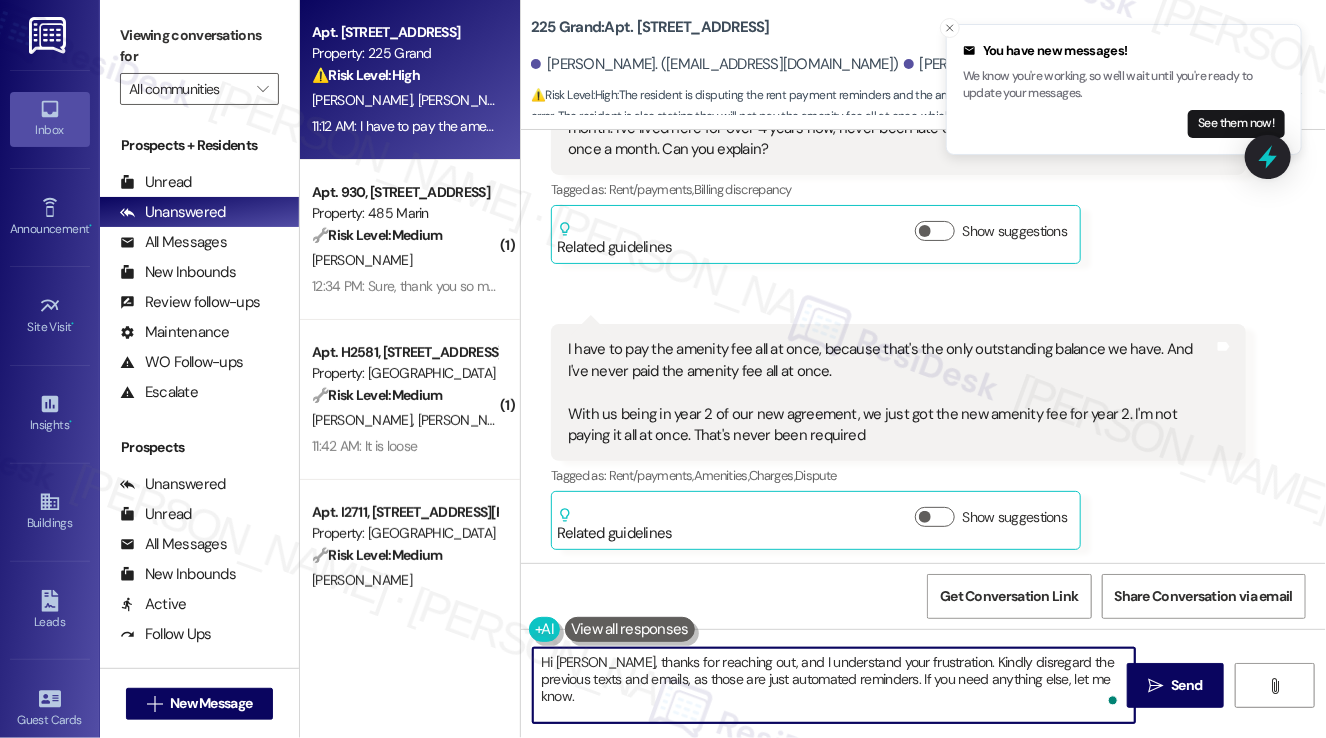 click on "Hi Dominic, thanks for reaching out, and I understand your frustration. Kindly disregard the previous texts and emails, as those are just automated reminders. If you need anything else, let me know." at bounding box center [834, 685] 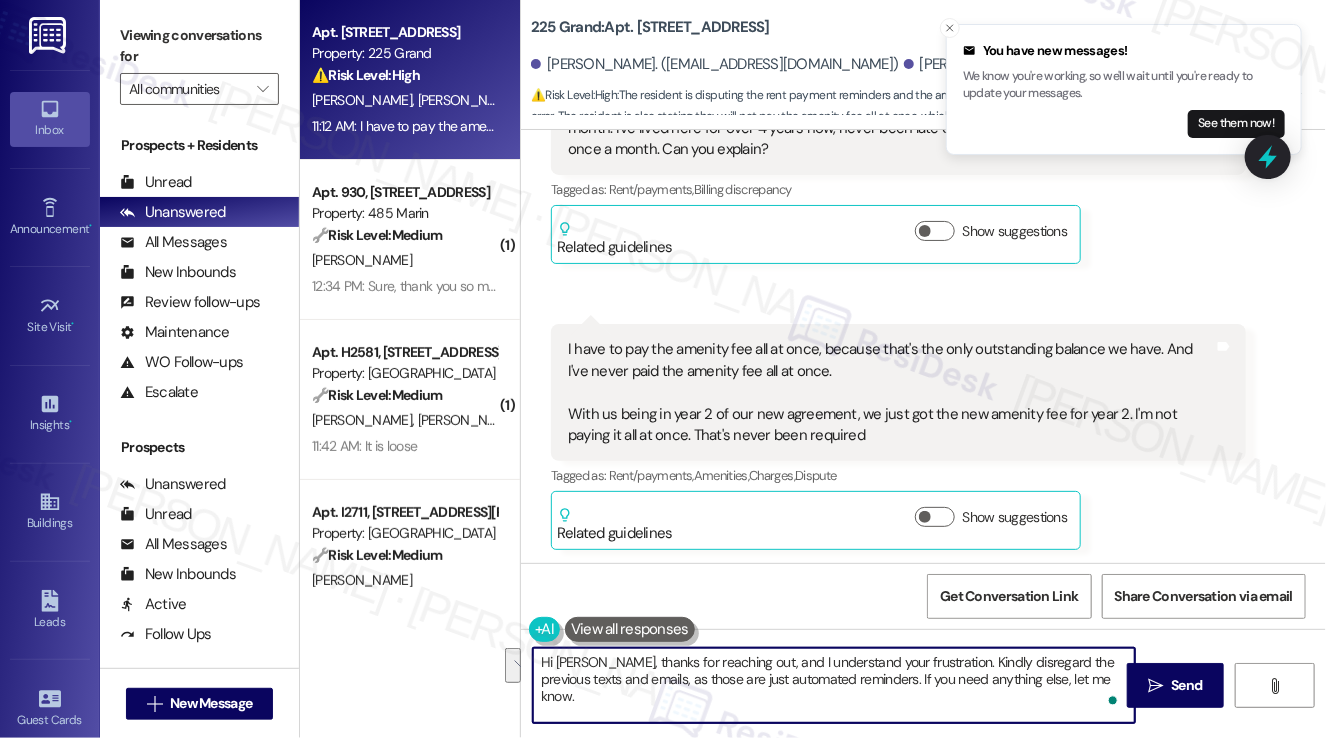 click on "Hi Dominic, thanks for reaching out, and I understand your frustration. Kindly disregard the previous texts and emails, as those are just automated reminders. If you need anything else, let me know." at bounding box center (834, 685) 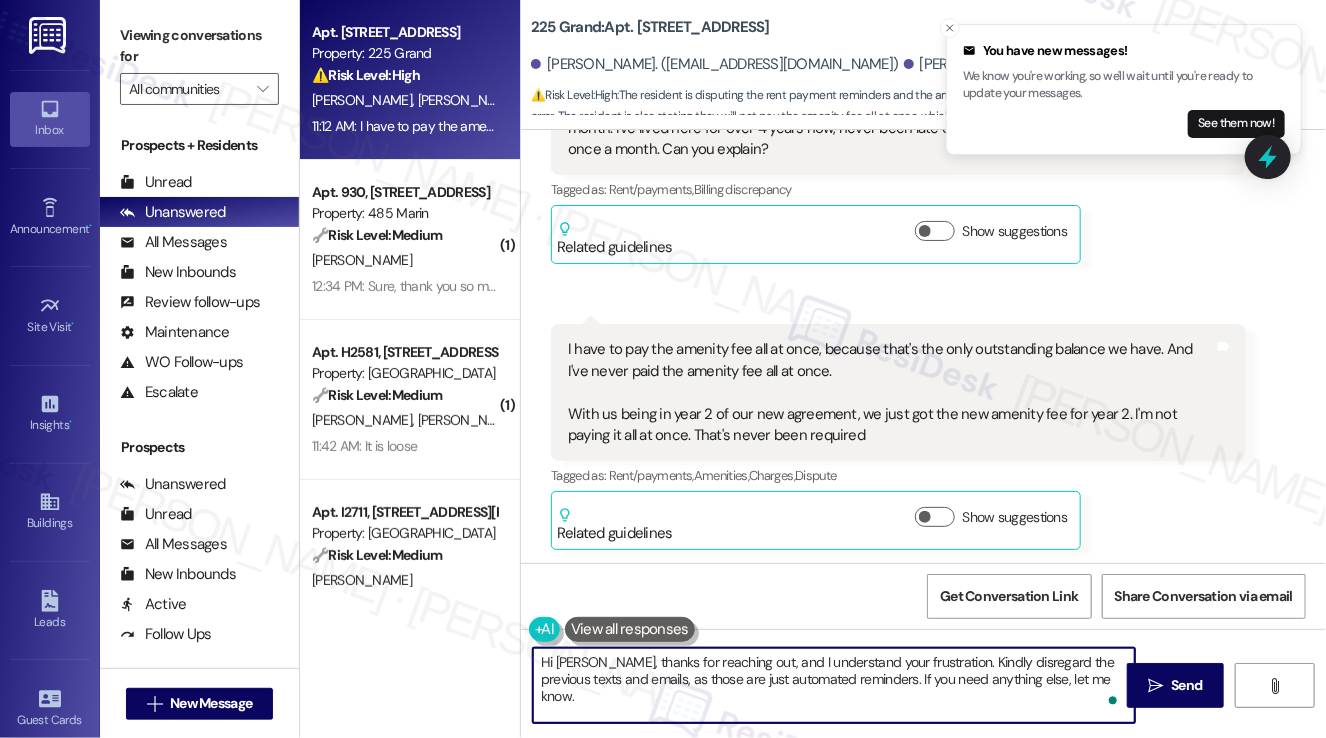 click on "Hi Dominic, thanks for reaching out, and I understand your frustration. Kindly disregard the previous texts and emails, as those are just automated reminders. If you need anything else, let me know." at bounding box center (834, 685) 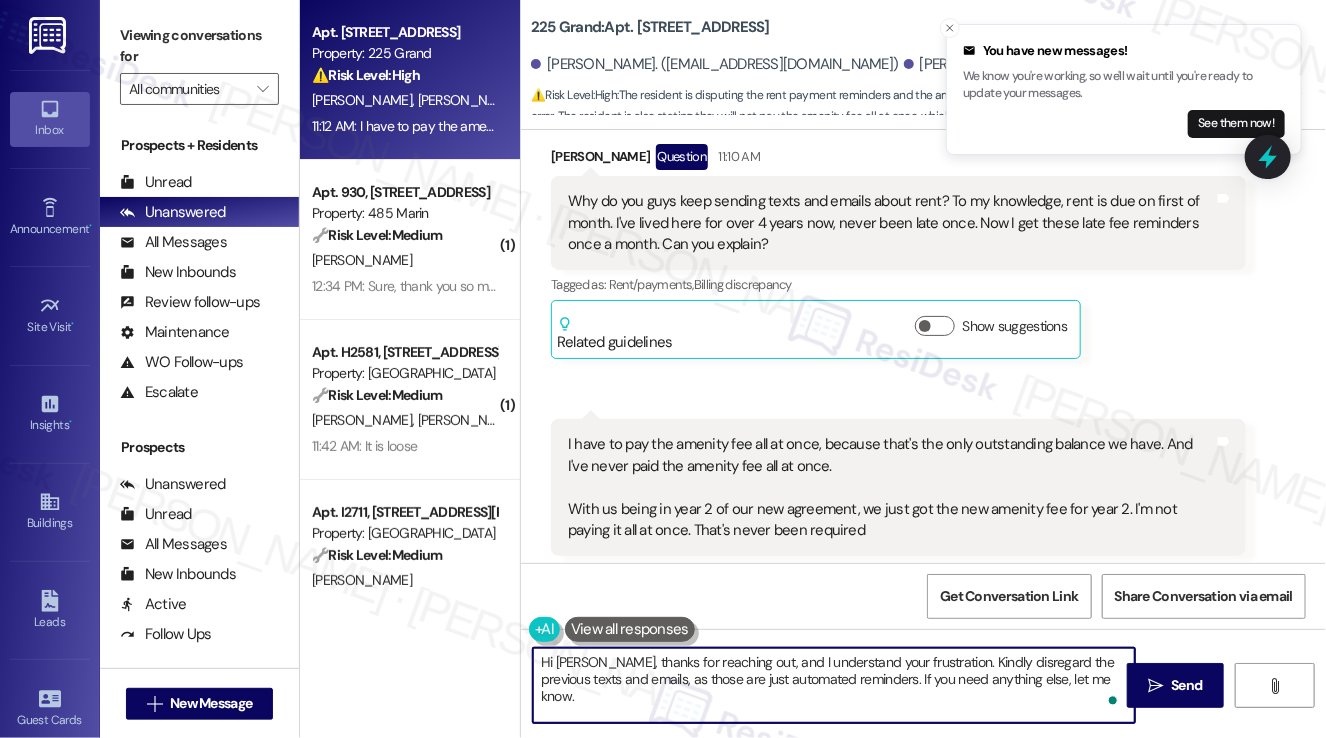 scroll, scrollTop: 11084, scrollLeft: 0, axis: vertical 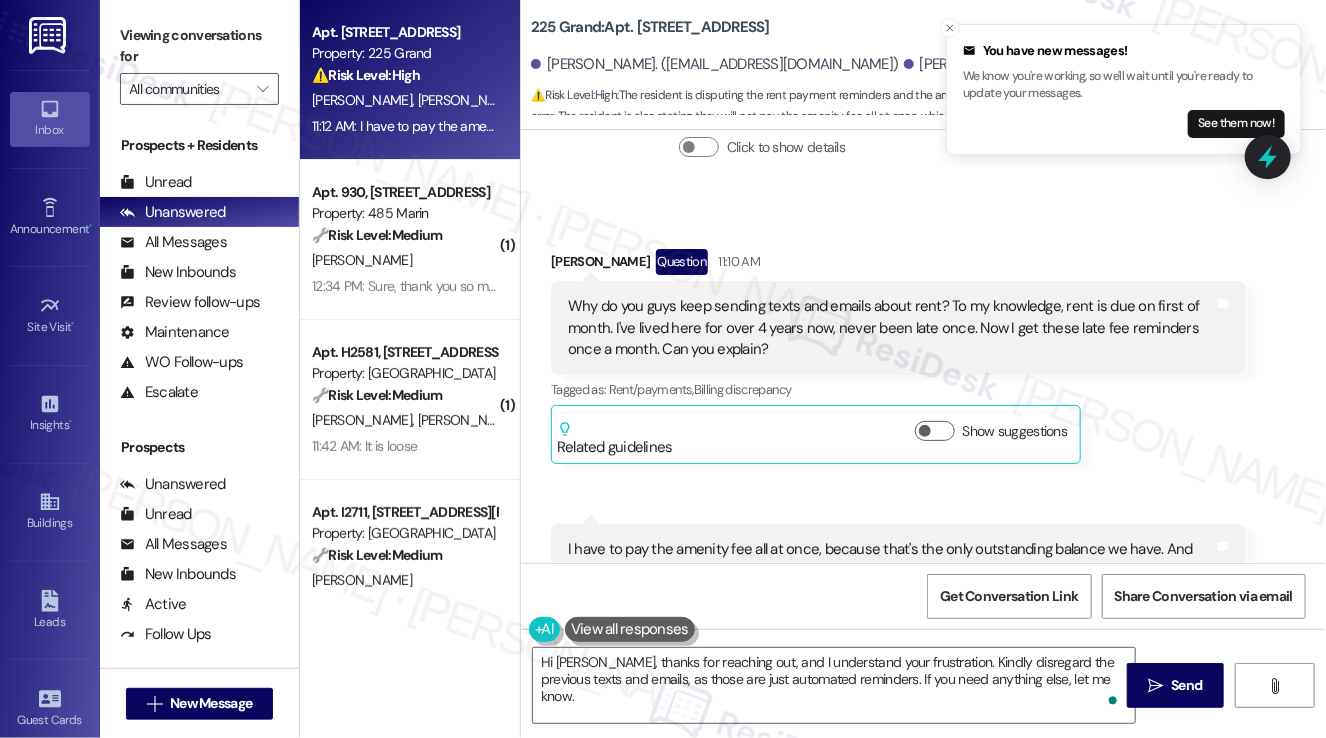 click on "Why do you guys keep sending texts and emails about rent? To my knowledge, rent is due on first of month. I've lived here for over 4 years now, never been late once. Now I get these late fee reminders once a month. Can you explain?" at bounding box center [891, 328] 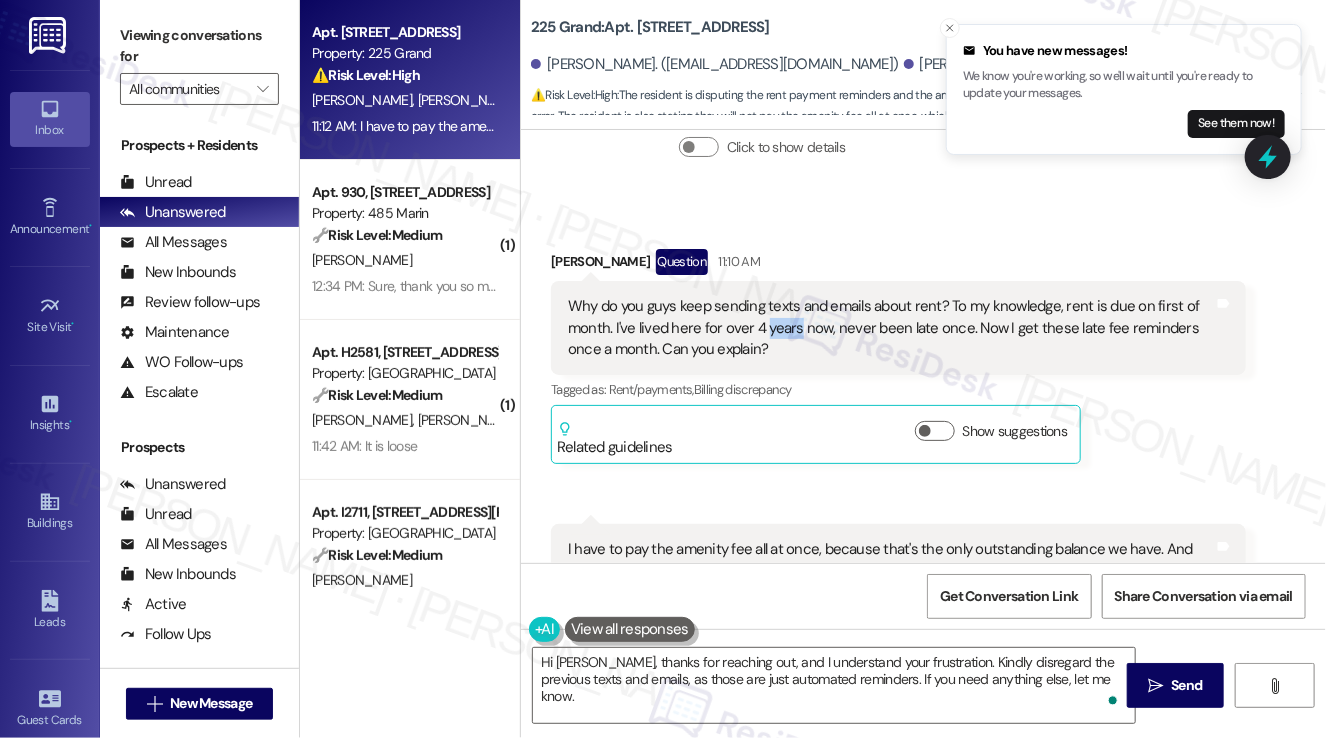 click on "Why do you guys keep sending texts and emails about rent? To my knowledge, rent is due on first of month. I've lived here for over 4 years now, never been late once. Now I get these late fee reminders once a month. Can you explain?" at bounding box center [891, 328] 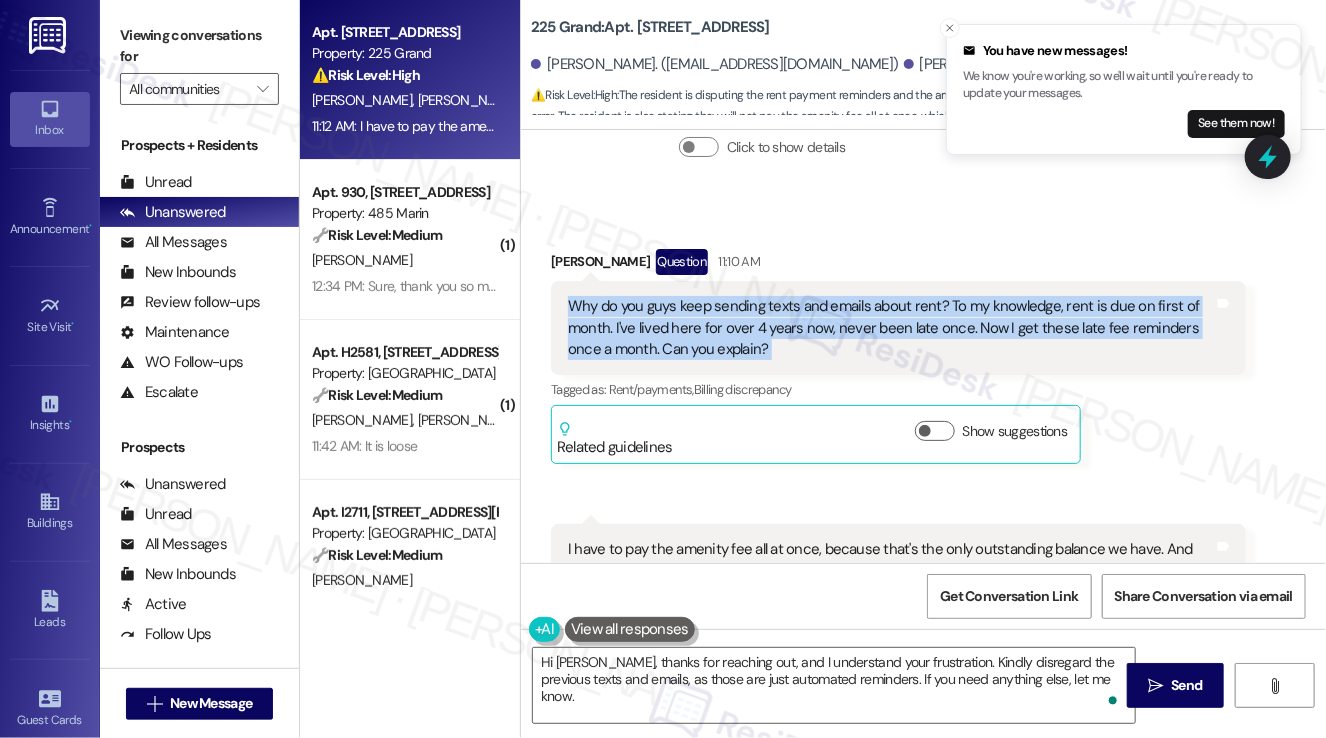 click on "Why do you guys keep sending texts and emails about rent? To my knowledge, rent is due on first of month. I've lived here for over 4 years now, never been late once. Now I get these late fee reminders once a month. Can you explain?" at bounding box center (891, 328) 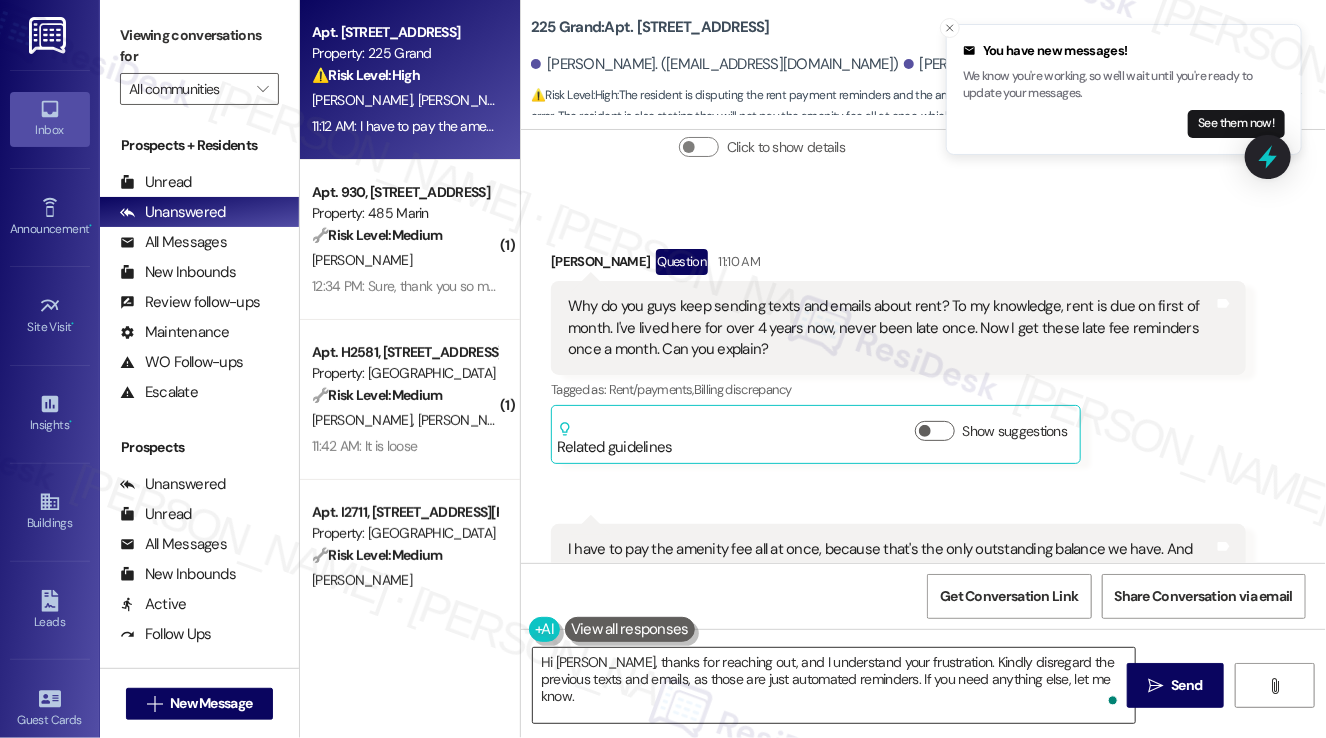 click on "Hi Dominic, thanks for reaching out, and I understand your frustration. Kindly disregard the previous texts and emails, as those are just automated reminders. If you need anything else, let me know." at bounding box center [834, 685] 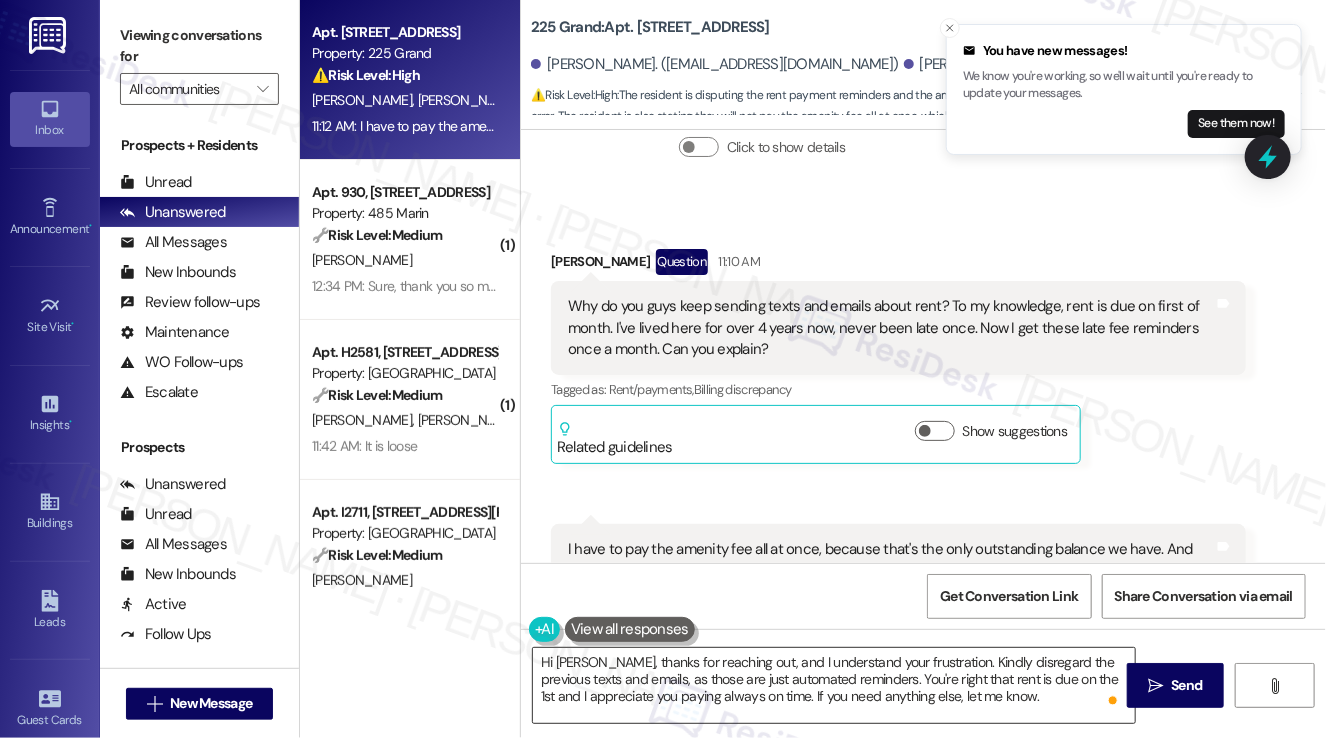 click on "Hi Dominic, thanks for reaching out, and I understand your frustration. Kindly disregard the previous texts and emails, as those are just automated reminders. You're right that rent is due on the 1st and I appreciate you paying always on time. If you need anything else, let me know." at bounding box center [834, 685] 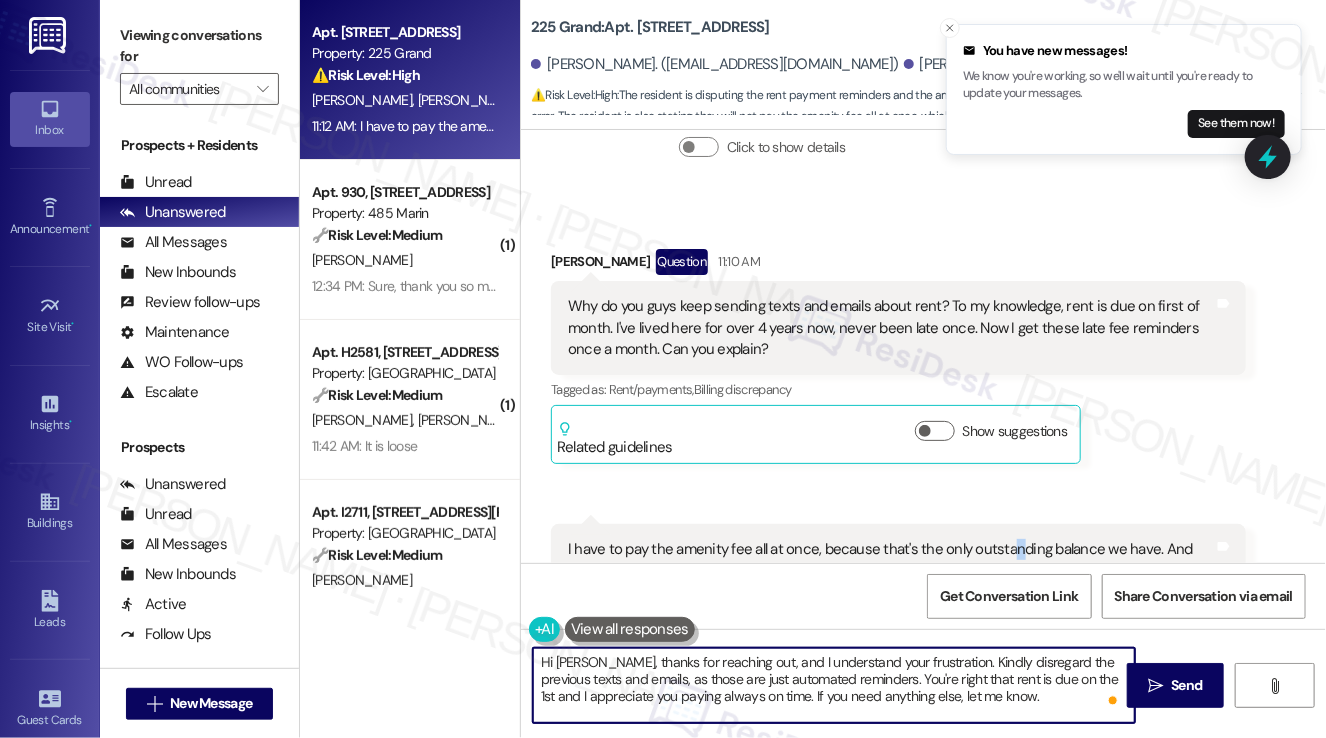 drag, startPoint x: 1092, startPoint y: 685, endPoint x: 1011, endPoint y: 535, distance: 170.47287 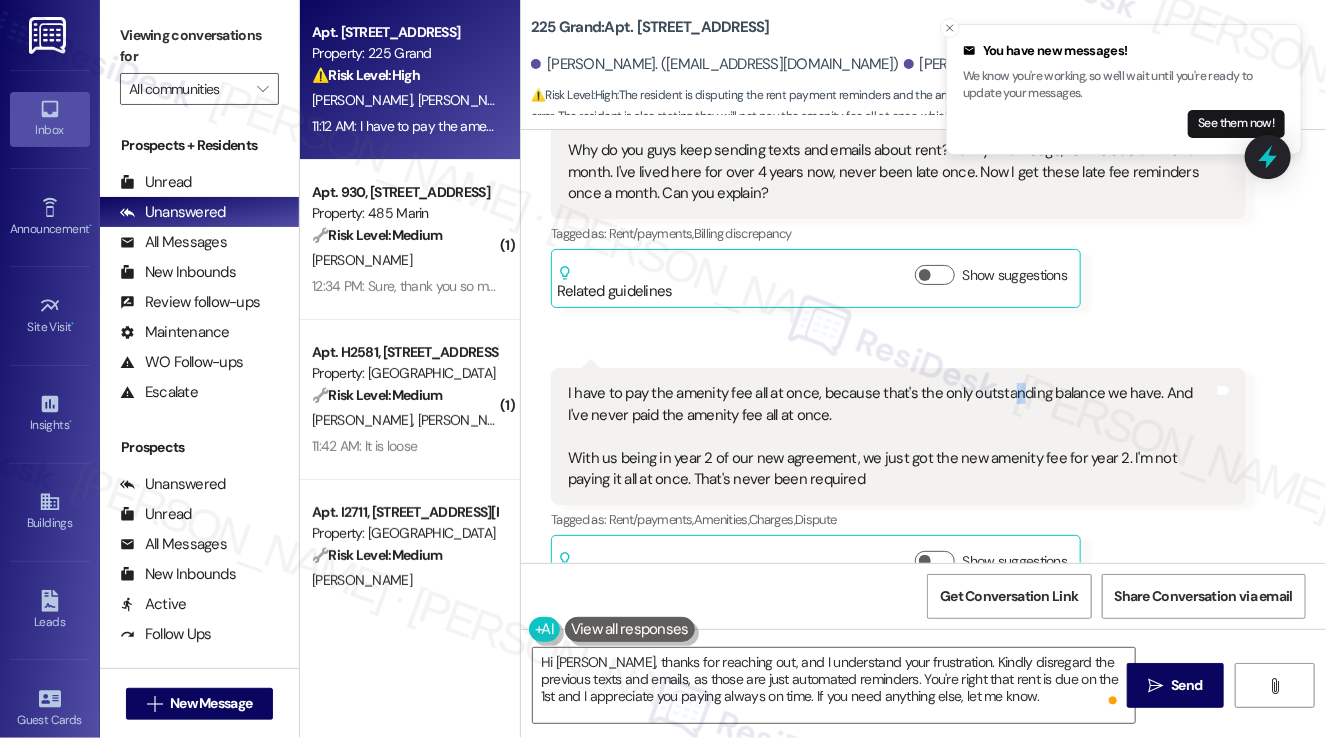 scroll, scrollTop: 11284, scrollLeft: 0, axis: vertical 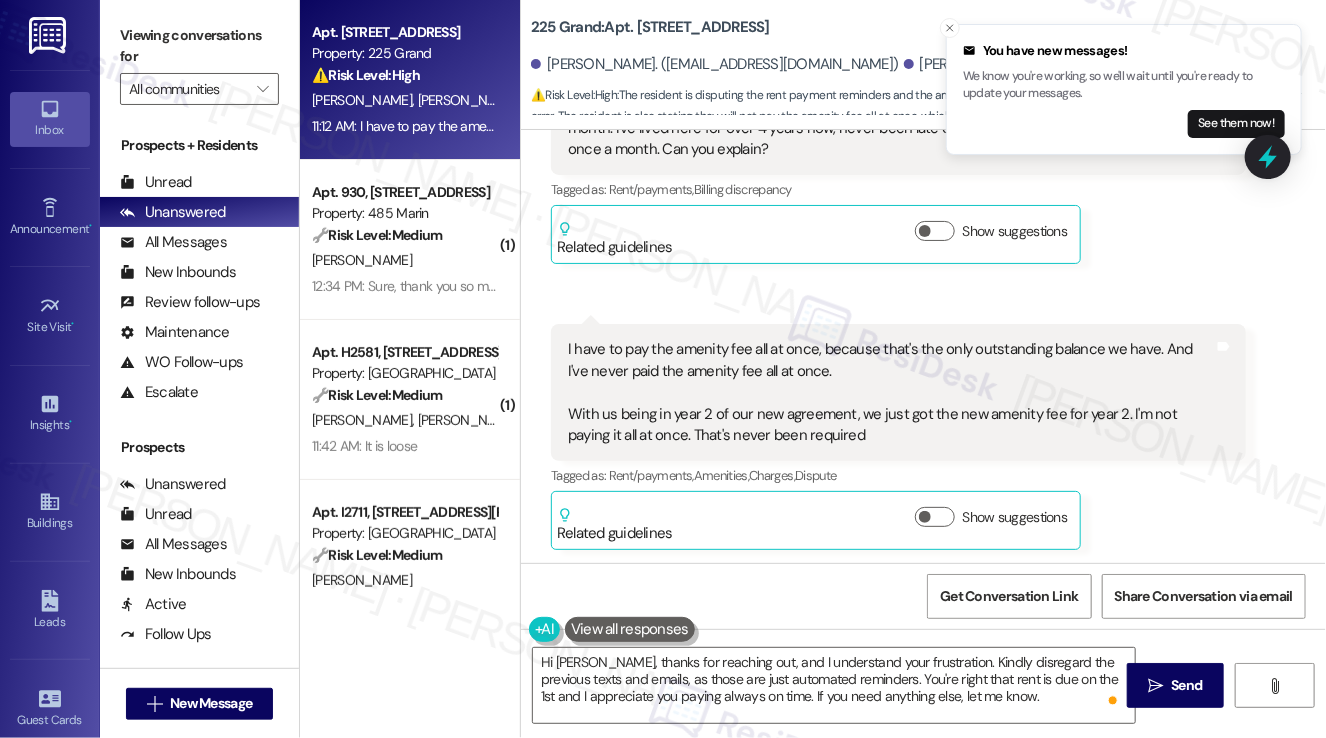 click on "I have to pay the amenity fee all at once, because that's the only outstanding balance we have. And I've never paid the amenity fee all at once.
With us being in year 2 of our new agreement, we just got the new amenity fee for year 2. I'm not paying it all at once. That's never been required" at bounding box center [891, 392] 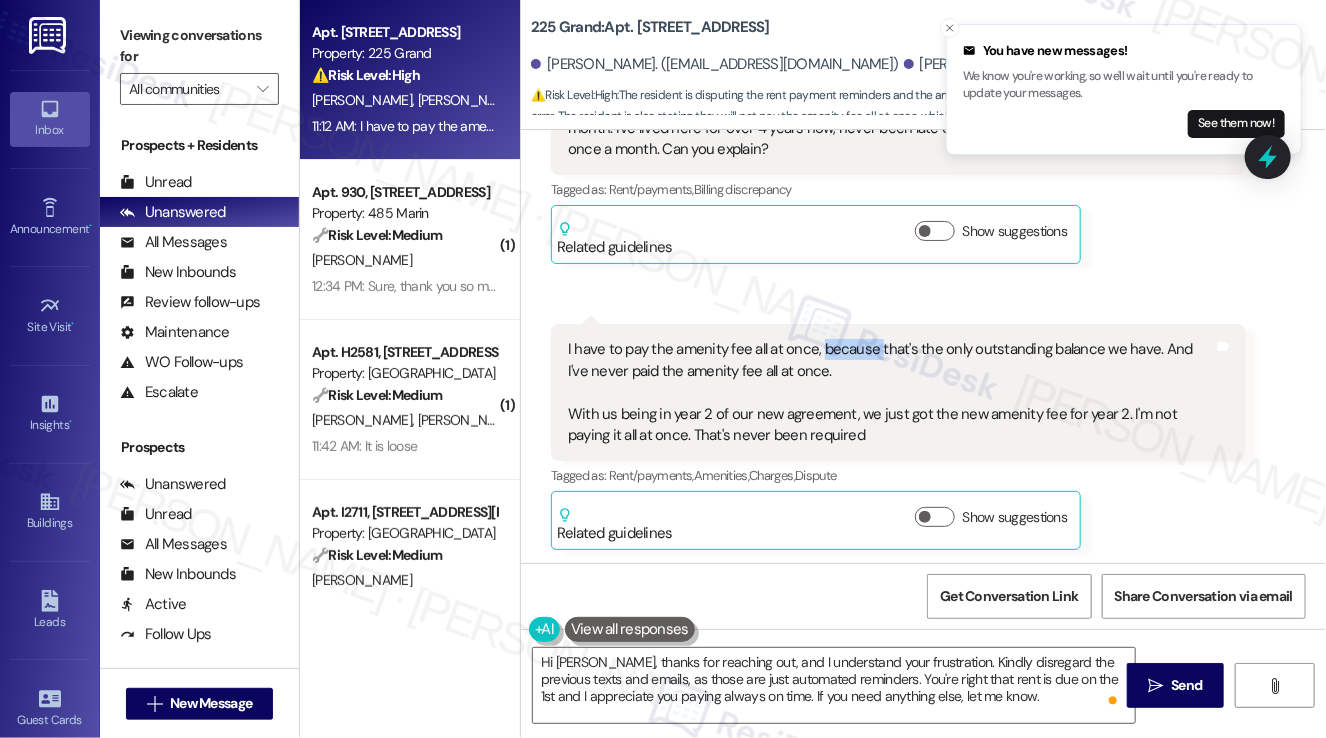 click on "I have to pay the amenity fee all at once, because that's the only outstanding balance we have. And I've never paid the amenity fee all at once.
With us being in year 2 of our new agreement, we just got the new amenity fee for year 2. I'm not paying it all at once. That's never been required" at bounding box center [891, 392] 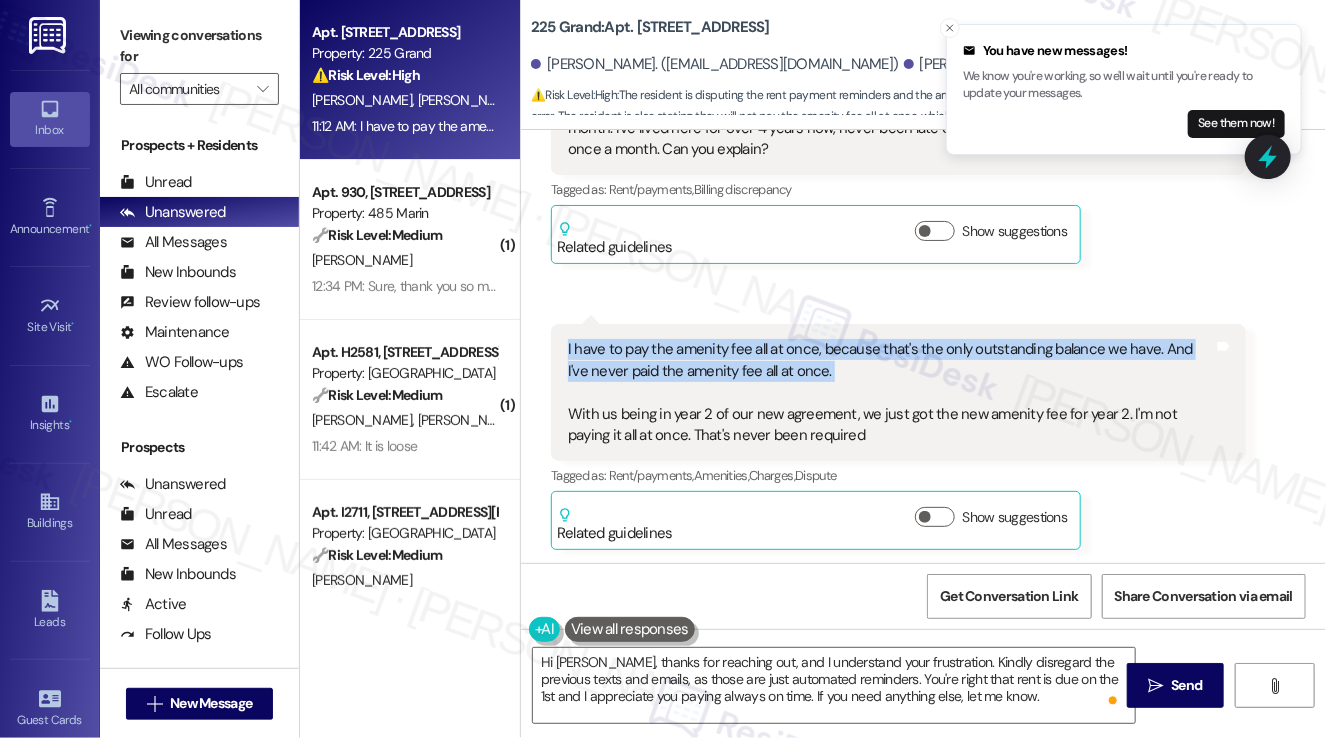 click on "I have to pay the amenity fee all at once, because that's the only outstanding balance we have. And I've never paid the amenity fee all at once.
With us being in year 2 of our new agreement, we just got the new amenity fee for year 2. I'm not paying it all at once. That's never been required" at bounding box center (891, 392) 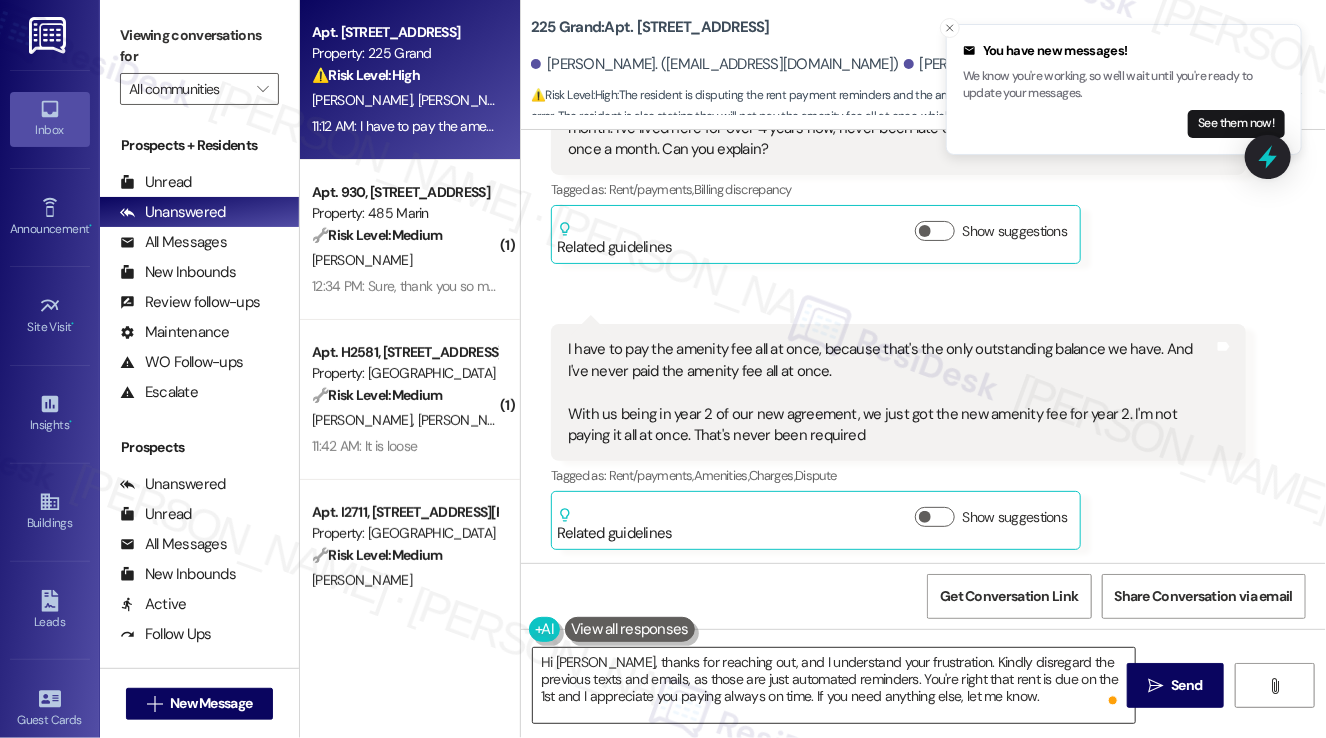 click on "Hi Dominic, thanks for reaching out, and I understand your frustration. Kindly disregard the previous texts and emails, as those are just automated reminders. You're right that rent is due on the 1st and I appreciate you paying always on time. If you need anything else, let me know." at bounding box center [834, 685] 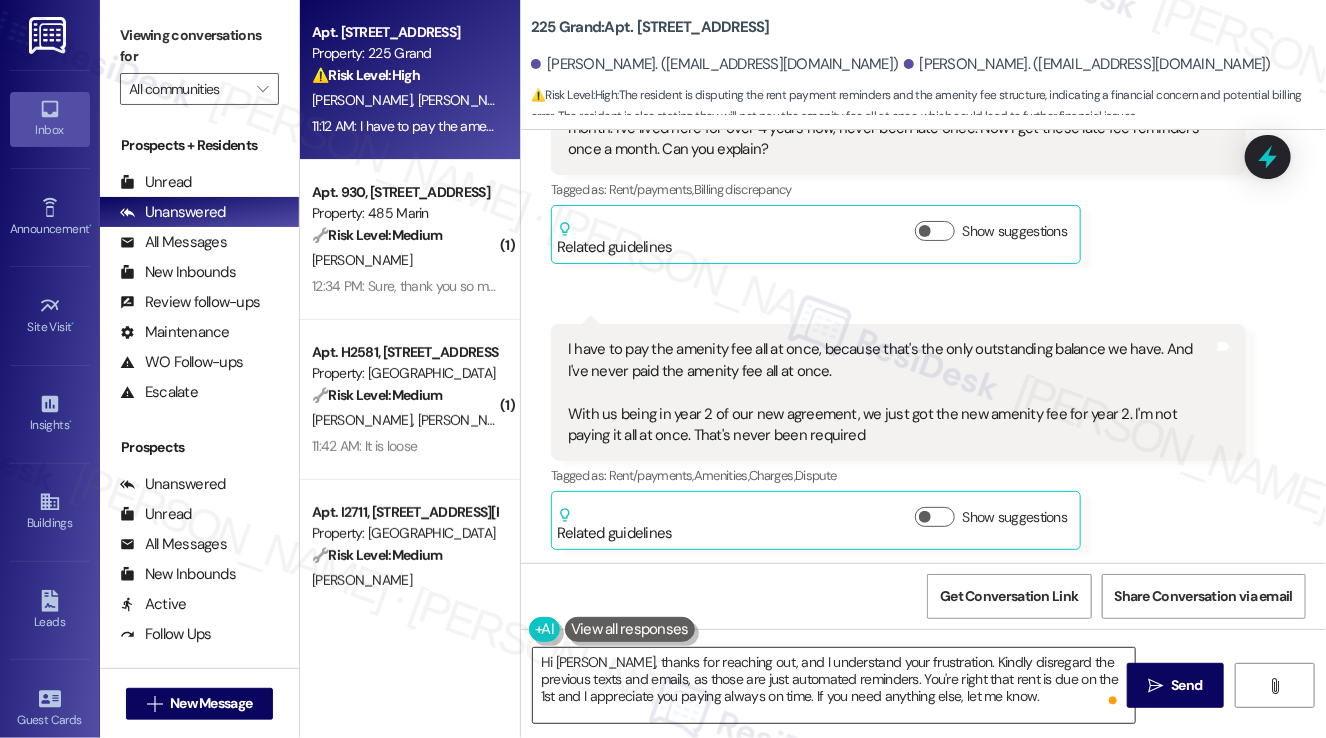 click on "Hi Dominic, thanks for reaching out, and I understand your frustration. Kindly disregard the previous texts and emails, as those are just automated reminders. You're right that rent is due on the 1st and I appreciate you paying always on time. If you need anything else, let me know." at bounding box center [834, 685] 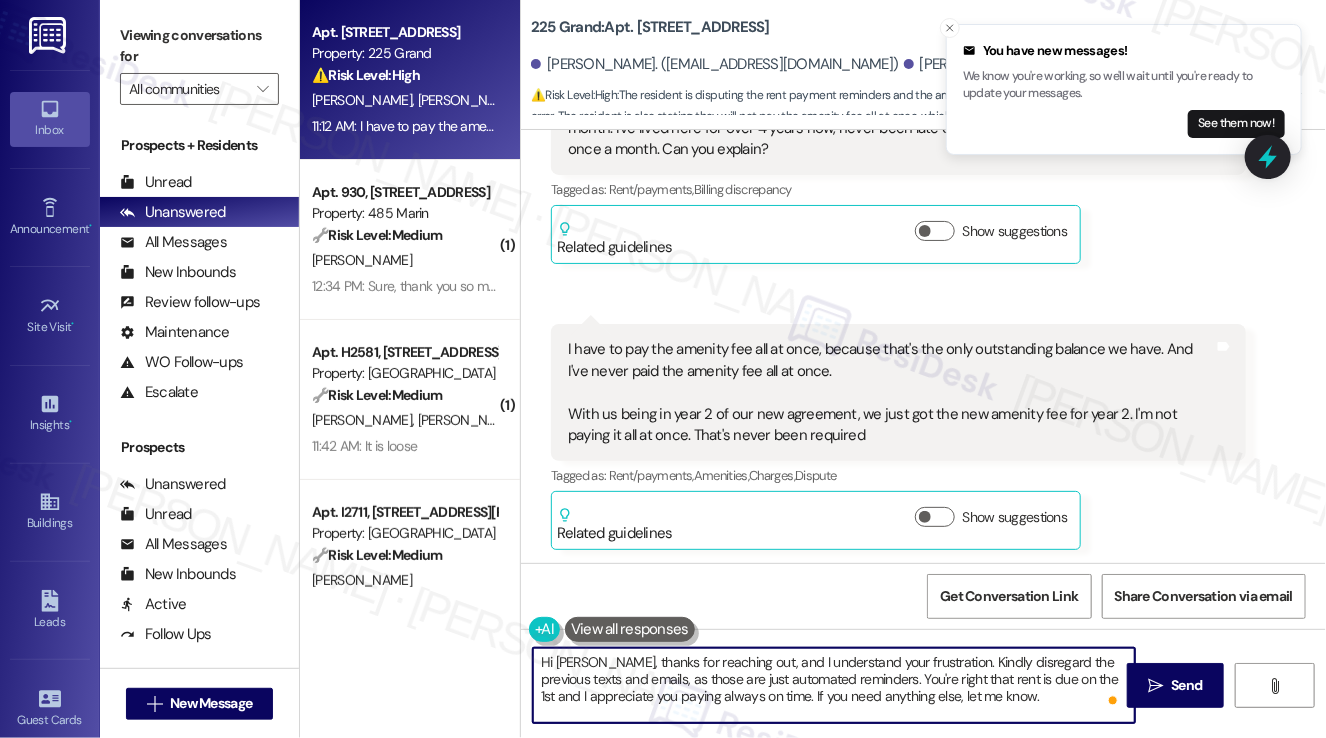 click on "Hi Dominic, thanks for reaching out, and I understand your frustration. Kindly disregard the previous texts and emails, as those are just automated reminders. You're right that rent is due on the 1st and I appreciate you paying always on time. If you need anything else, let me know." at bounding box center (834, 685) 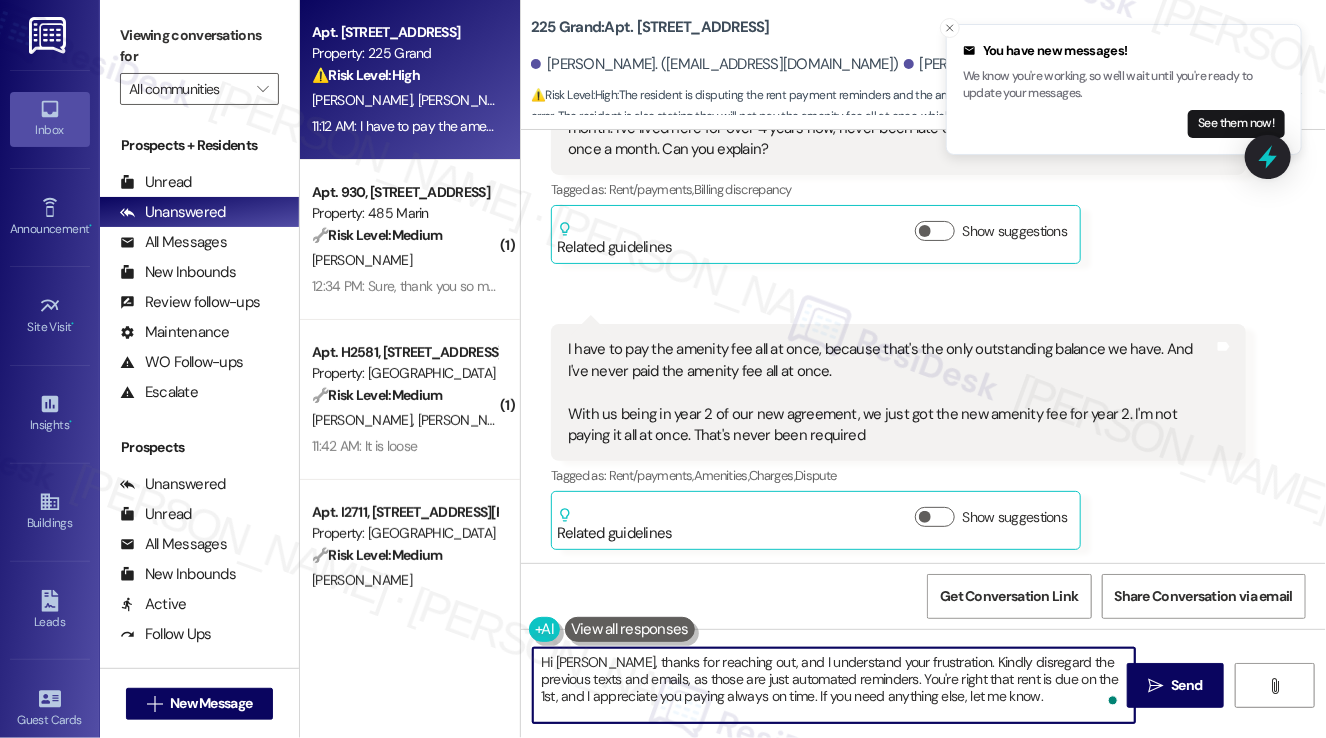 click on "Hi Dominic, thanks for reaching out, and I understand your frustration. Kindly disregard the previous texts and emails, as those are just automated reminders. You're right that rent is due on the 1st, and I appreciate you paying always on time. If you need anything else, let me know." at bounding box center (834, 685) 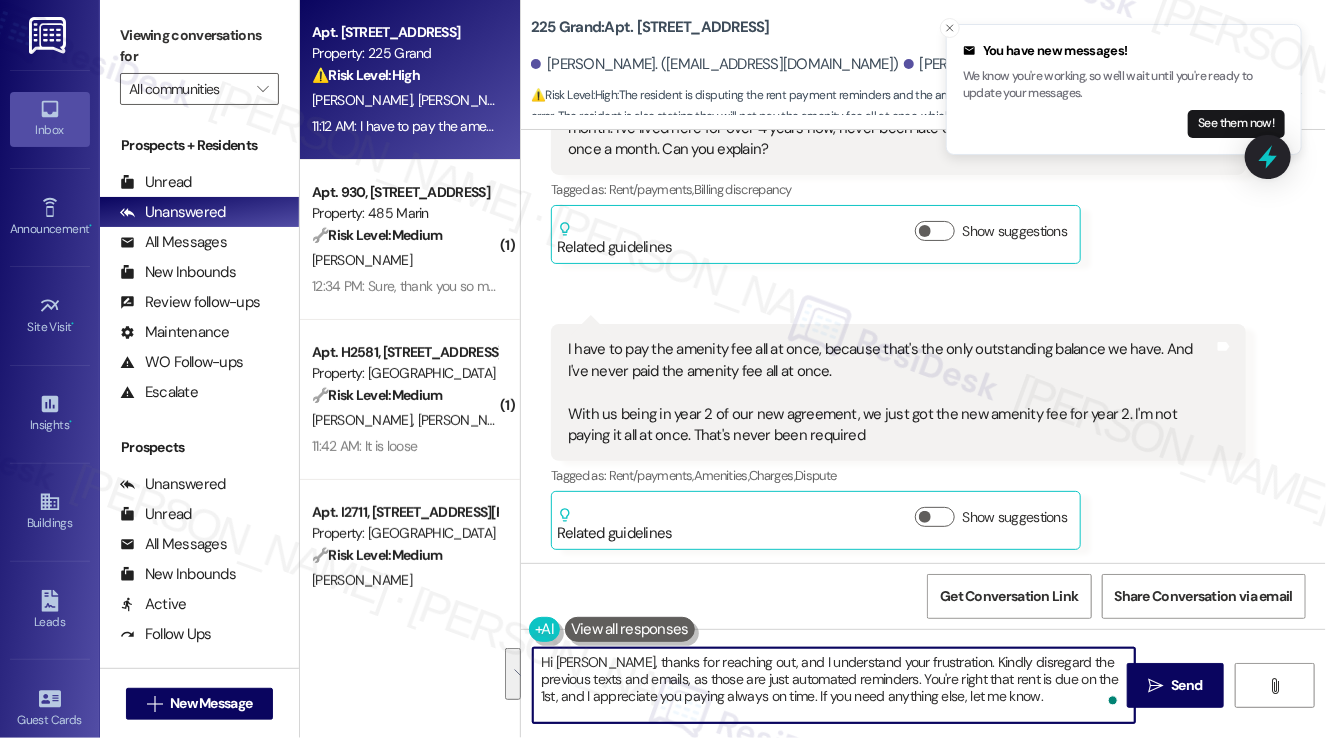 click on "Hi Dominic, thanks for reaching out, and I understand your frustration. Kindly disregard the previous texts and emails, as those are just automated reminders. You're right that rent is due on the 1st, and I appreciate you paying always on time. If you need anything else, let me know." at bounding box center (834, 685) 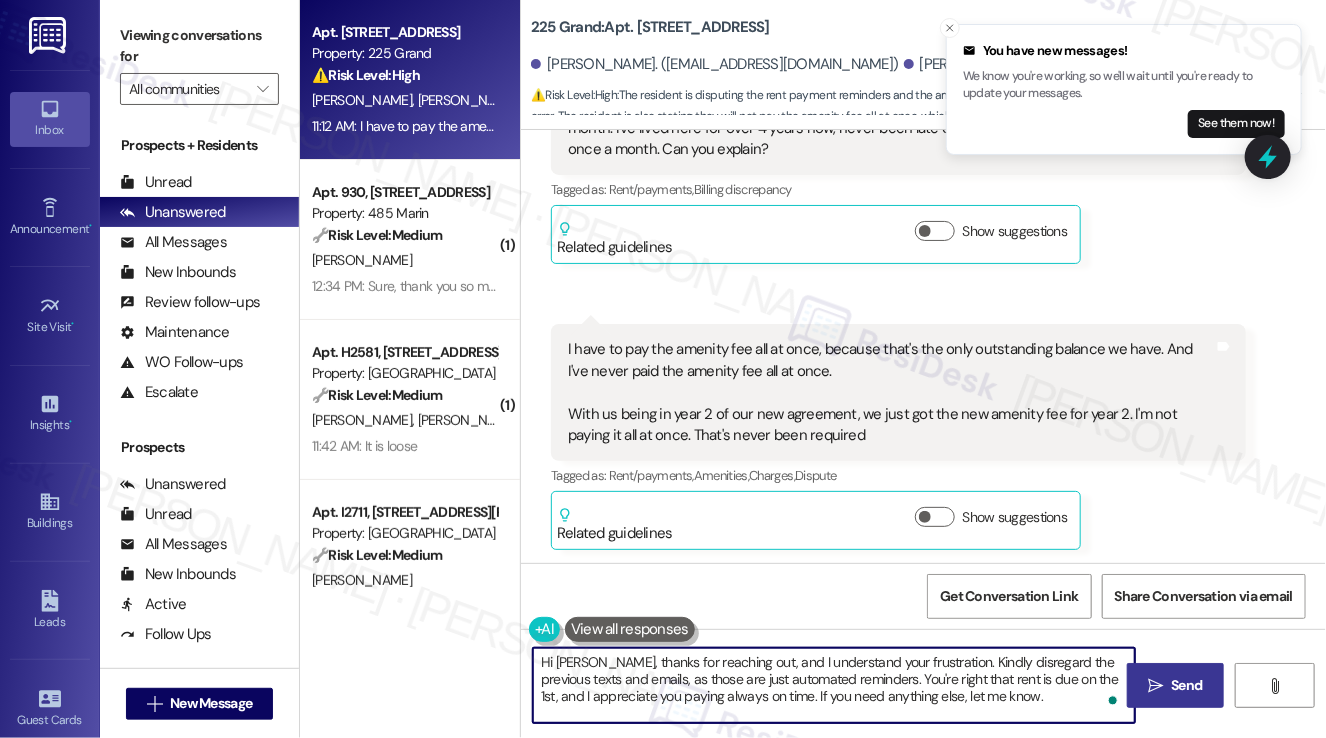 type on "Hi Dominic, thanks for reaching out, and I understand your frustration. Kindly disregard the previous texts and emails, as those are just automated reminders. You're right that rent is due on the 1st, and I appreciate you paying always on time. If you need anything else, let me know." 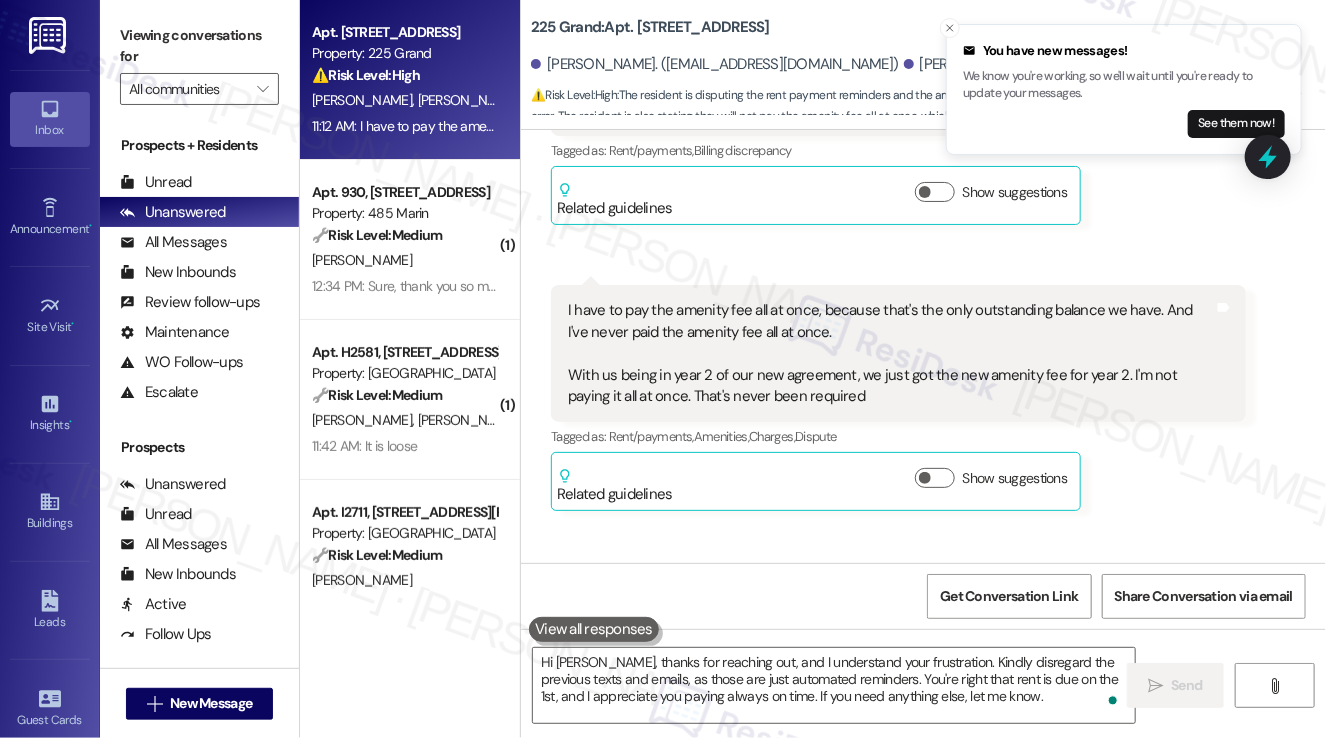 scroll, scrollTop: 11466, scrollLeft: 0, axis: vertical 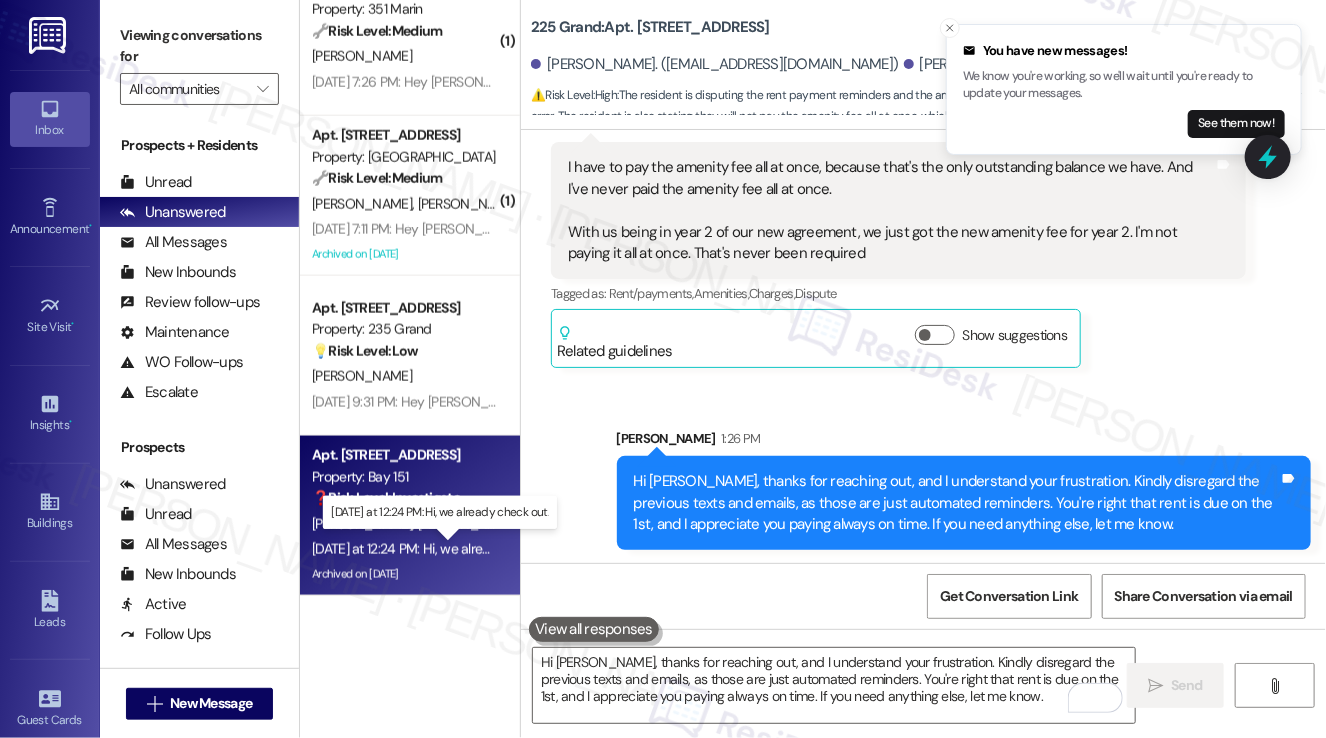 click on "Yesterday at 12:24 PM: Hi, we already check out. Yesterday at 12:24 PM: Hi, we already check out." at bounding box center [440, 549] 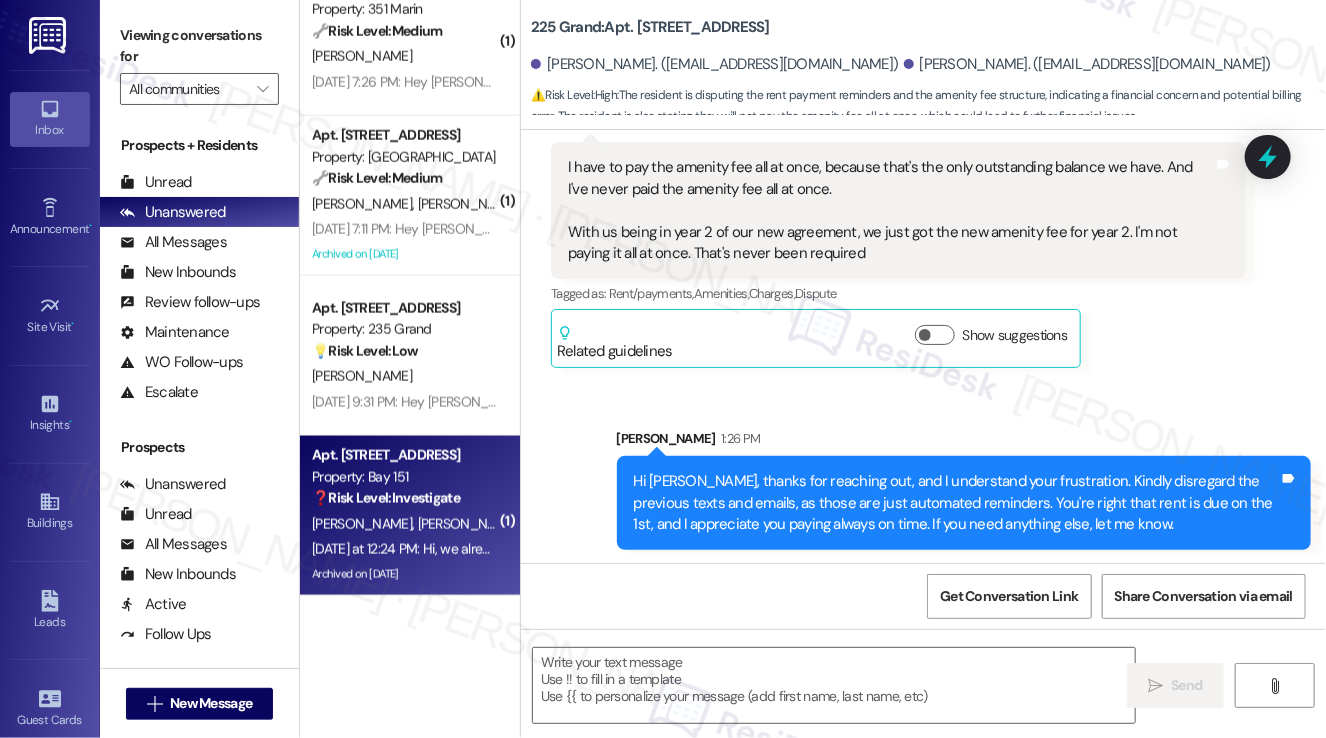 type on "Fetching suggested responses. Please feel free to read through the conversation in the meantime." 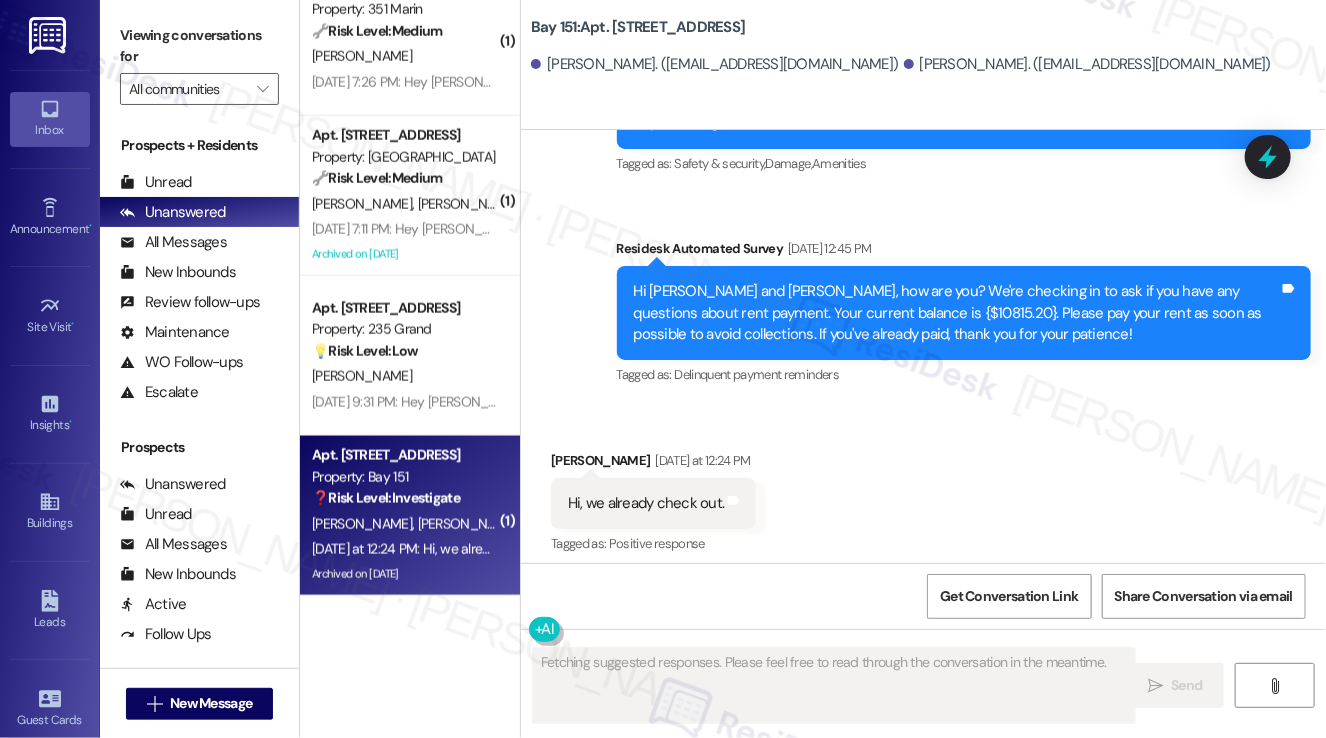 scroll, scrollTop: 24368, scrollLeft: 0, axis: vertical 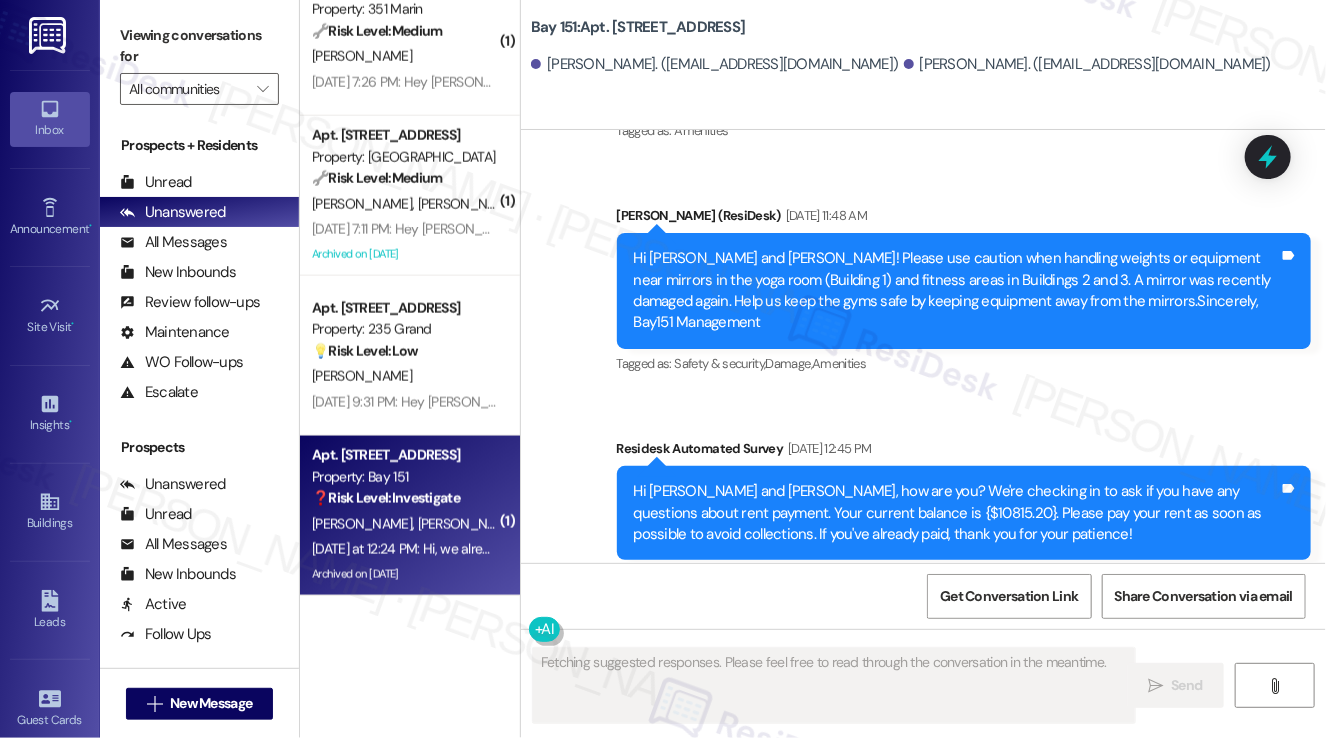 click on "Hi Chun and Mingke, how are you? We're checking in to ask if you have any questions about rent payment. Your current balance is {$10815.20}. Please pay your rent as soon as possible to avoid collections. If you've already paid, thank you for your patience!" at bounding box center (957, 513) 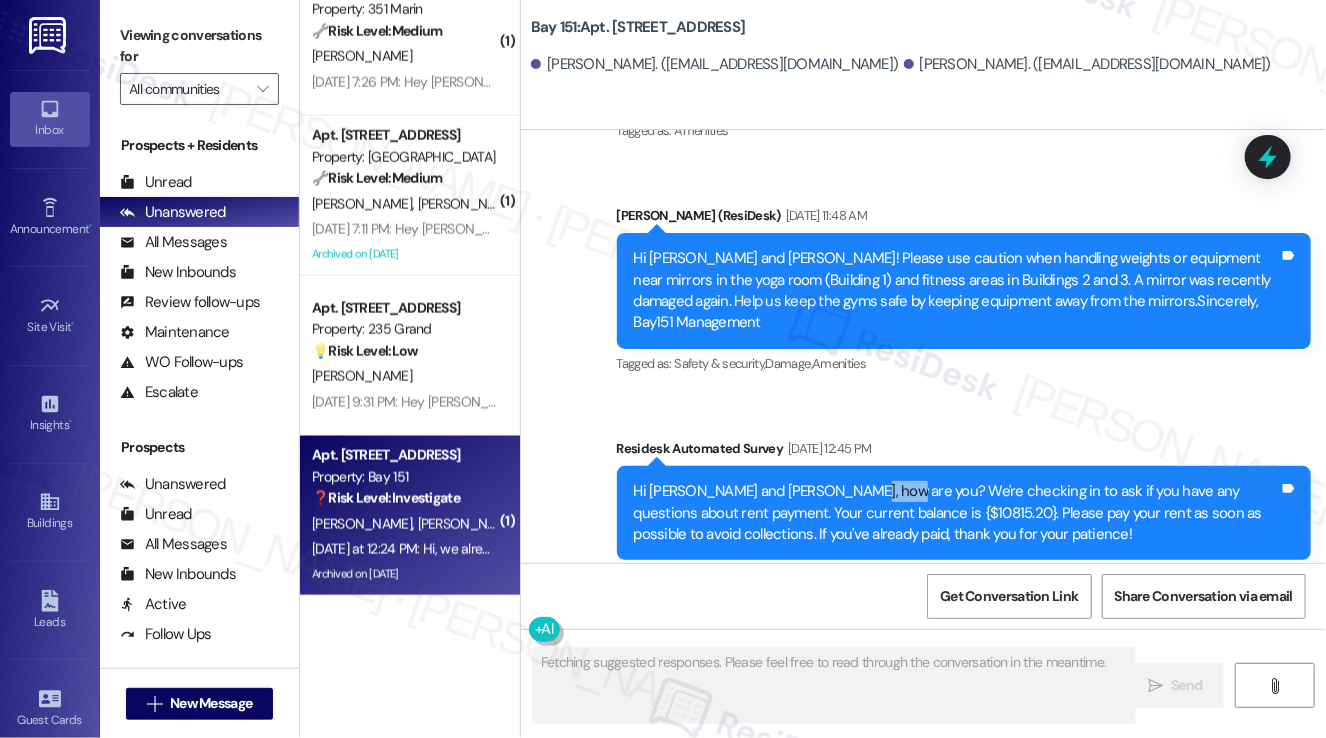 click on "Hi Chun and Mingke, how are you? We're checking in to ask if you have any questions about rent payment. Your current balance is {$10815.20}. Please pay your rent as soon as possible to avoid collections. If you've already paid, thank you for your patience!" at bounding box center [957, 513] 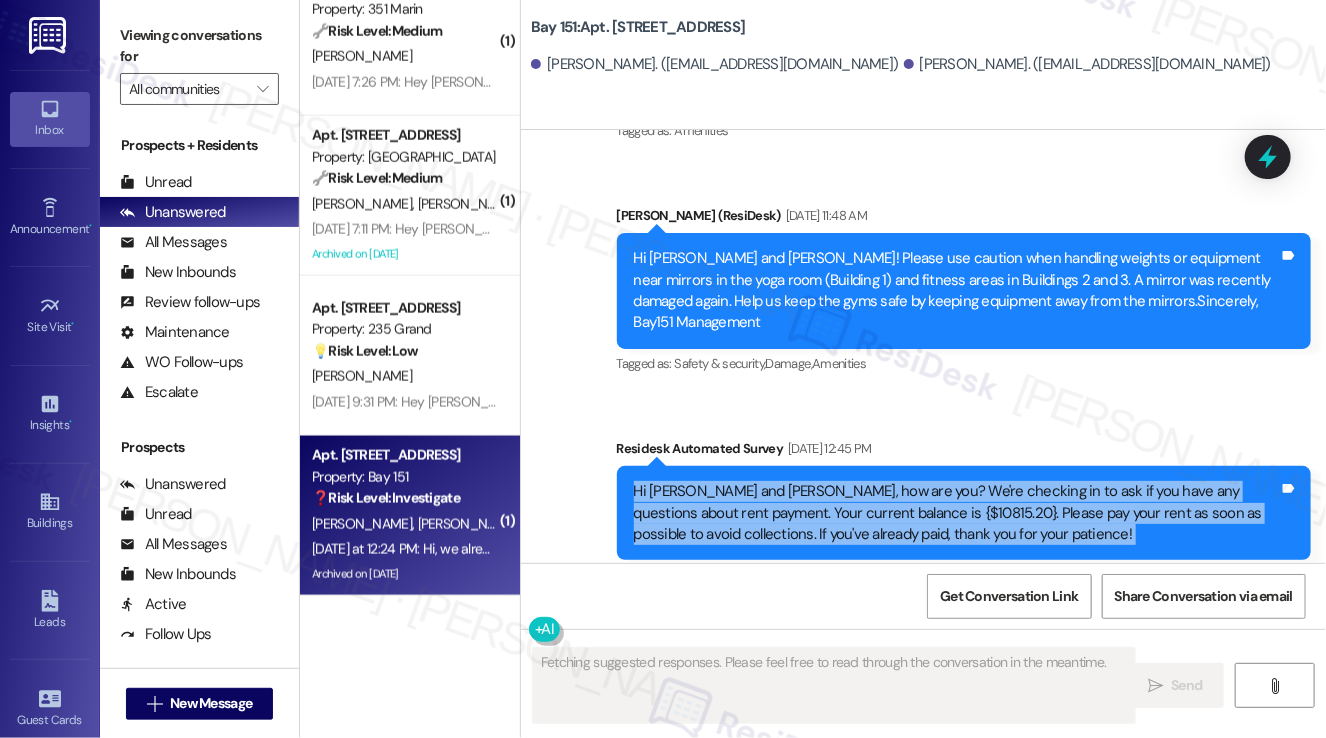 click on "Hi Chun and Mingke, how are you? We're checking in to ask if you have any questions about rent payment. Your current balance is {$10815.20}. Please pay your rent as soon as possible to avoid collections. If you've already paid, thank you for your patience!" at bounding box center (957, 513) 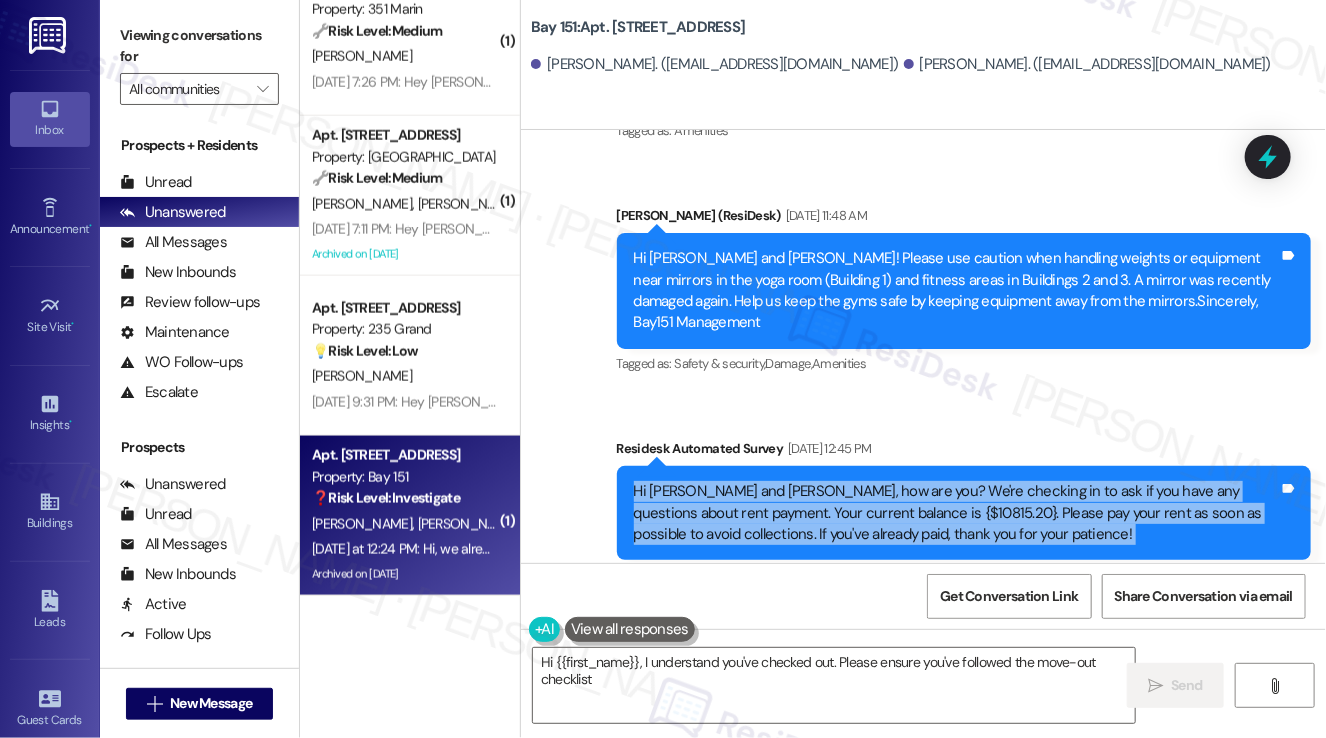 click on "Hi Chun and Mingke, how are you? We're checking in to ask if you have any questions about rent payment. Your current balance is {$10815.20}. Please pay your rent as soon as possible to avoid collections. If you've already paid, thank you for your patience!" at bounding box center (957, 513) 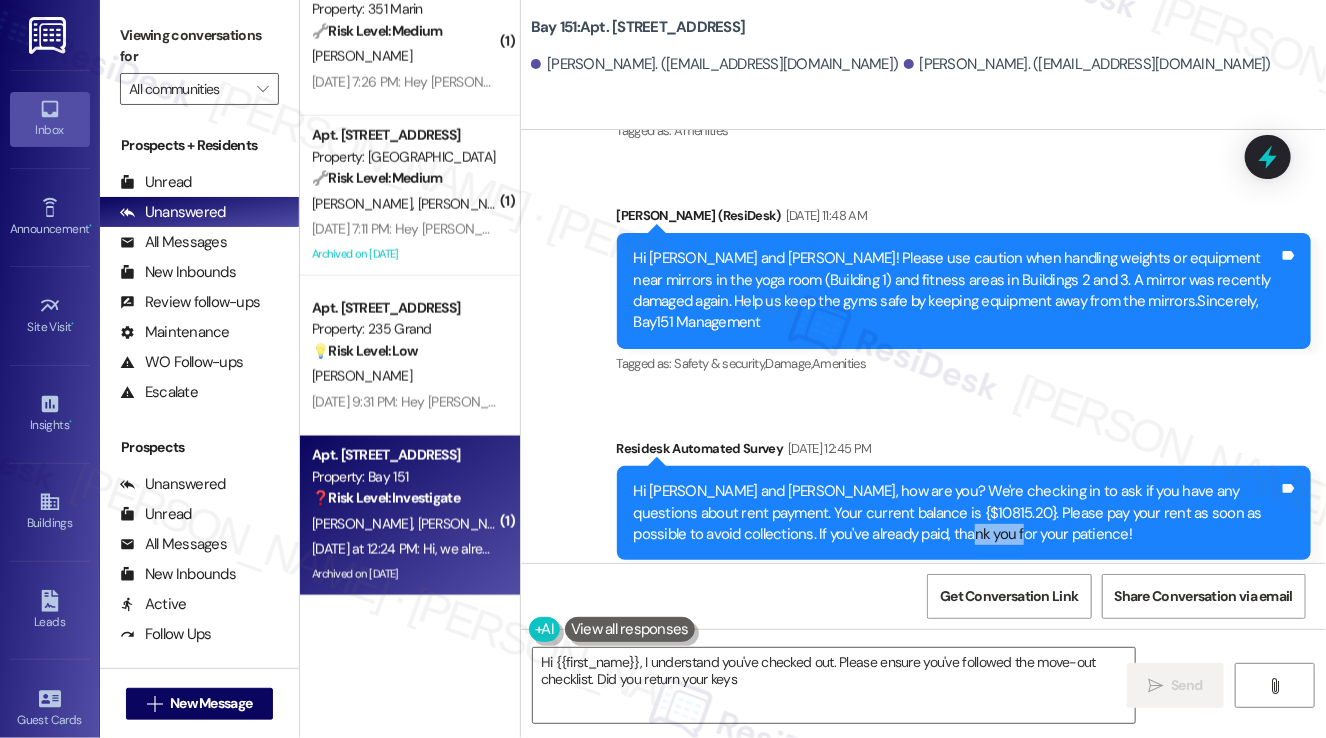 click on "Hi Chun and Mingke, how are you? We're checking in to ask if you have any questions about rent payment. Your current balance is {$10815.20}. Please pay your rent as soon as possible to avoid collections. If you've already paid, thank you for your patience!" at bounding box center (957, 513) 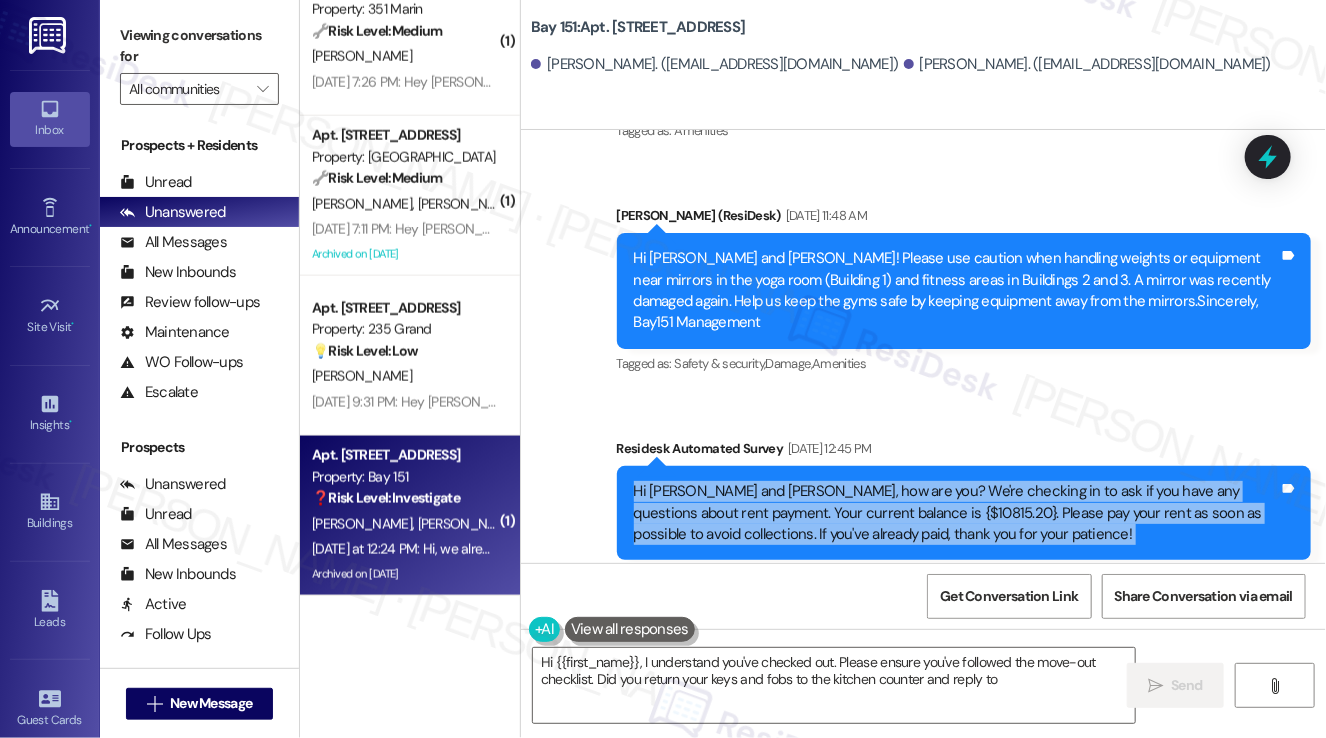 click on "Hi Chun and Mingke, how are you? We're checking in to ask if you have any questions about rent payment. Your current balance is {$10815.20}. Please pay your rent as soon as possible to avoid collections. If you've already paid, thank you for your patience!" at bounding box center (957, 513) 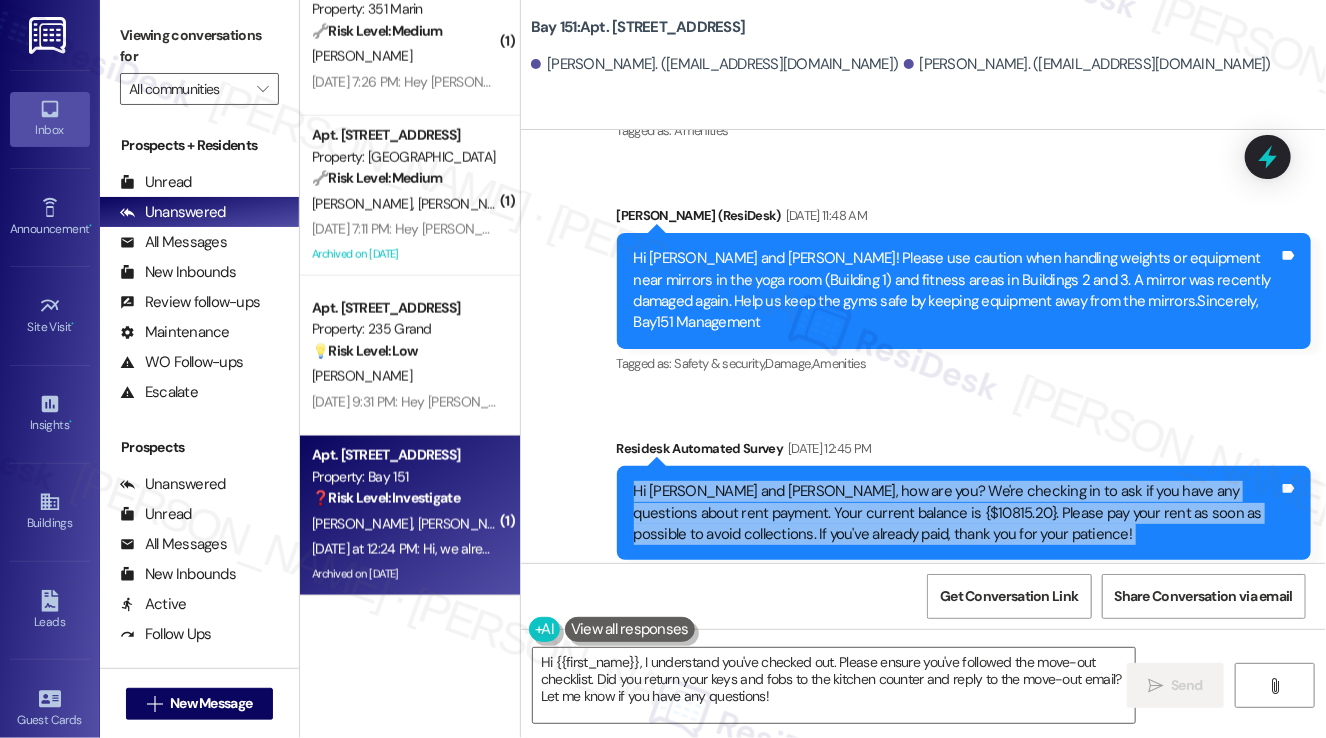 click on "Hi Chun and Mingke, how are you? We're checking in to ask if you have any questions about rent payment. Your current balance is {$10815.20}. Please pay your rent as soon as possible to avoid collections. If you've already paid, thank you for your patience!" at bounding box center [957, 513] 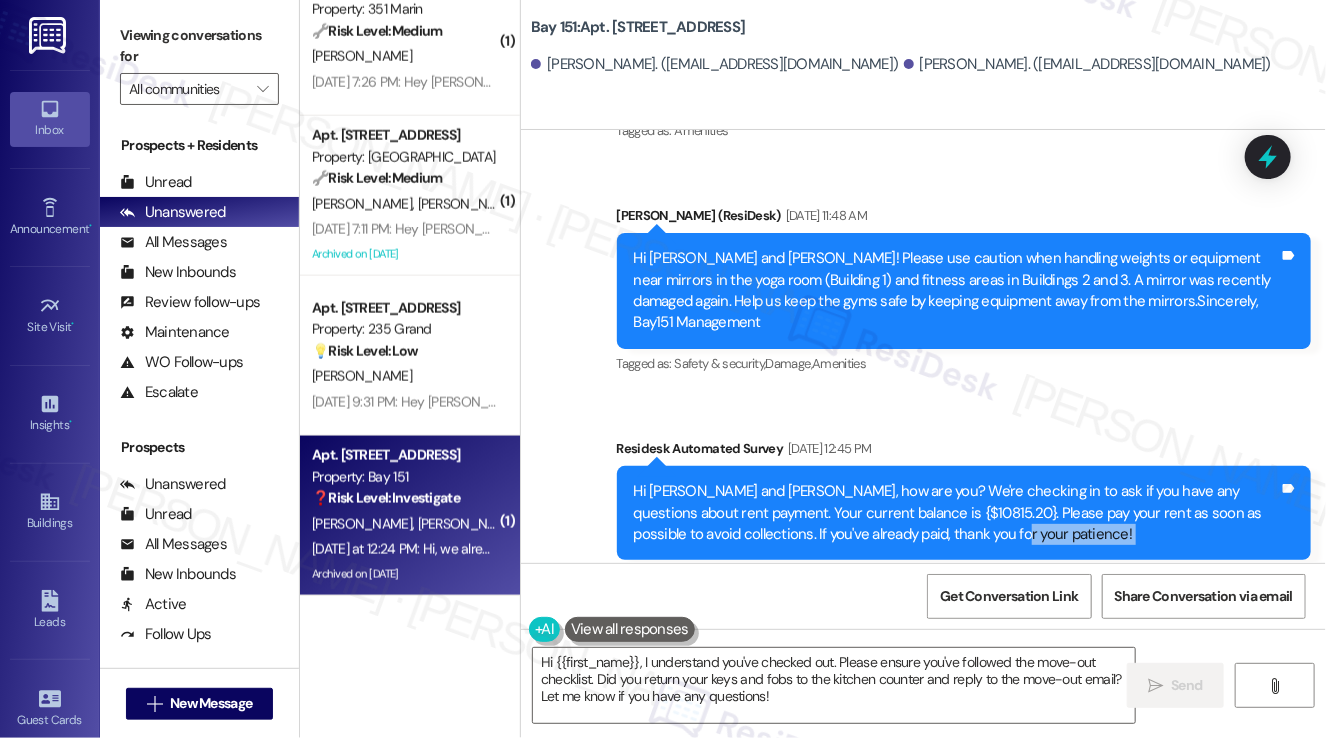 click on "Hi Chun and Mingke, how are you? We're checking in to ask if you have any questions about rent payment. Your current balance is {$10815.20}. Please pay your rent as soon as possible to avoid collections. If you've already paid, thank you for your patience!" at bounding box center [957, 513] 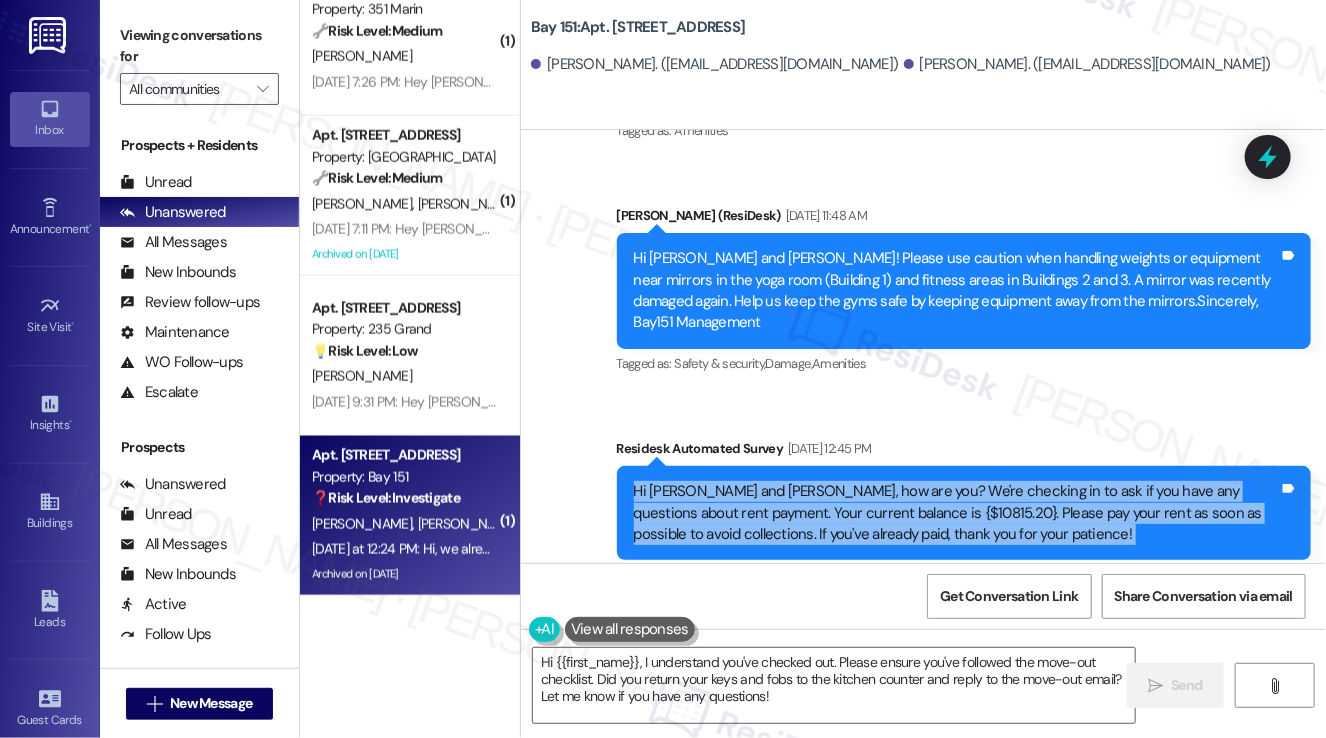 click on "Hi Chun and Mingke, how are you? We're checking in to ask if you have any questions about rent payment. Your current balance is {$10815.20}. Please pay your rent as soon as possible to avoid collections. If you've already paid, thank you for your patience!" at bounding box center (957, 513) 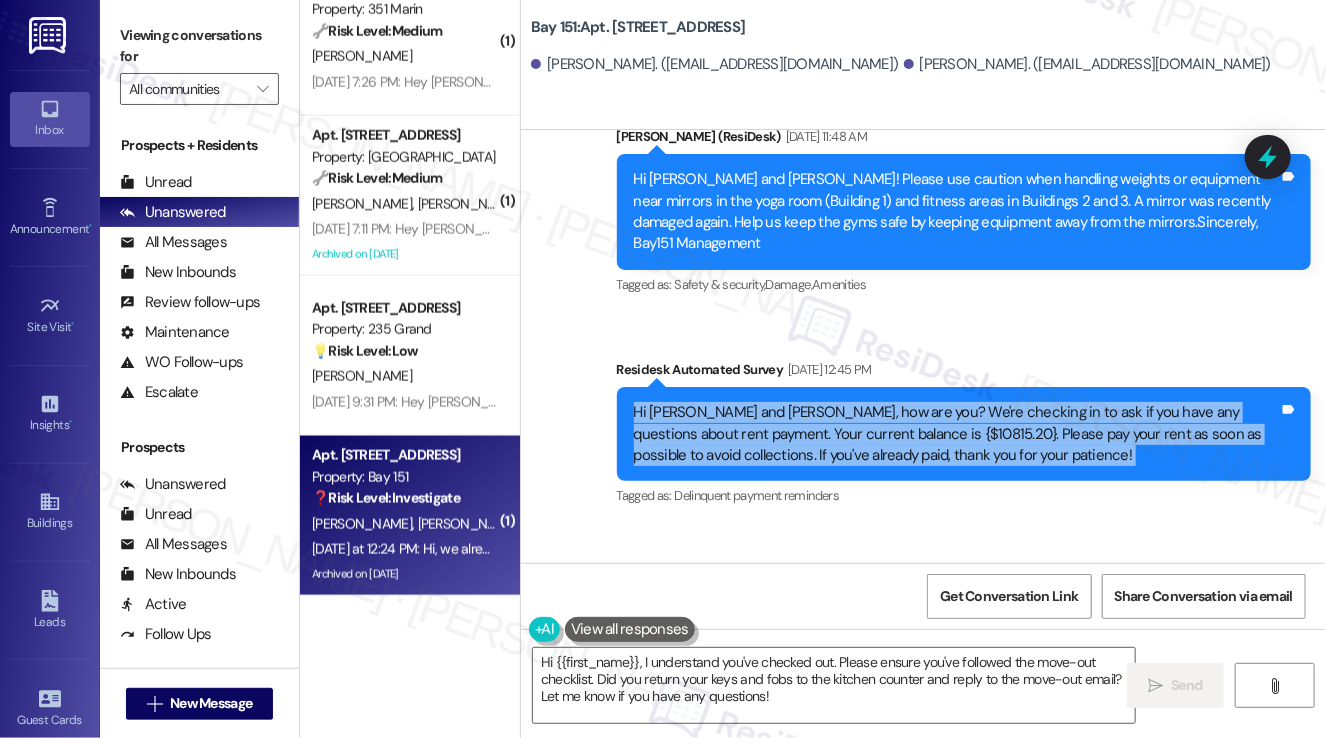 scroll, scrollTop: 24568, scrollLeft: 0, axis: vertical 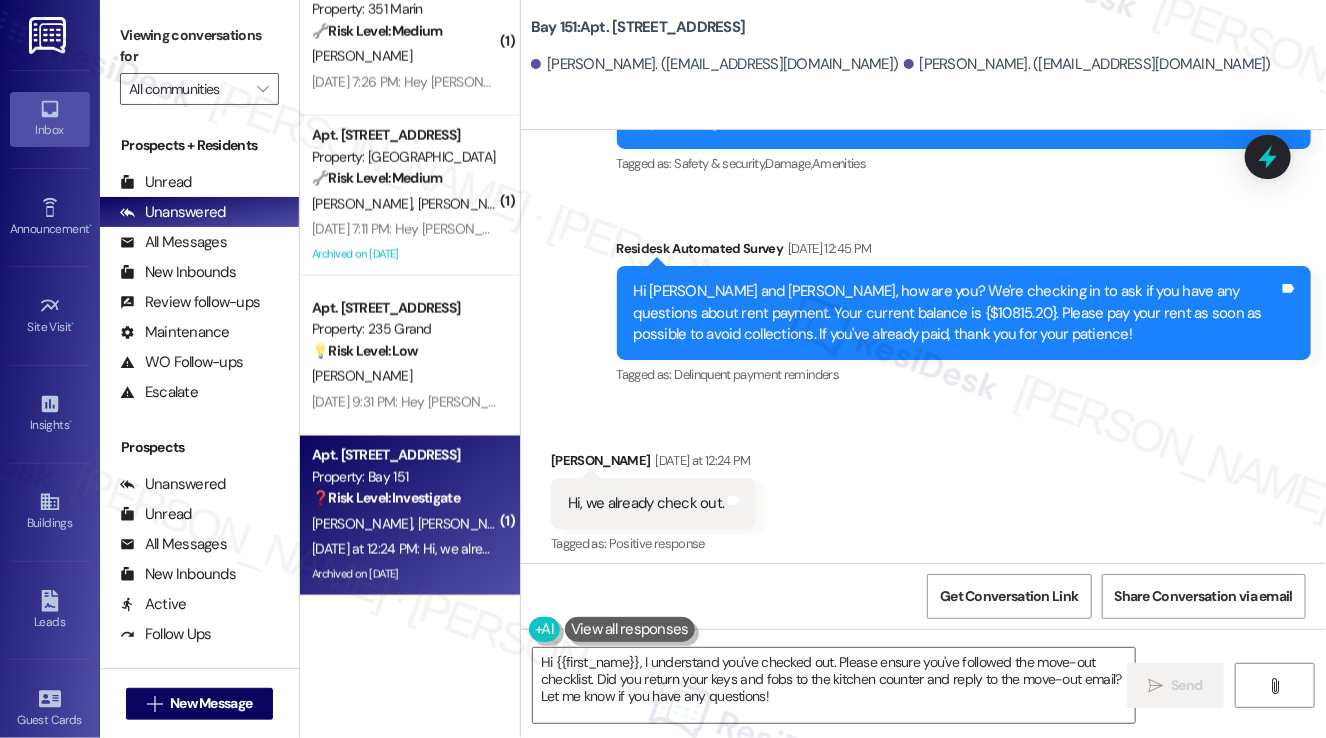 click on "Get Conversation Link Share Conversation via email" at bounding box center (923, 596) 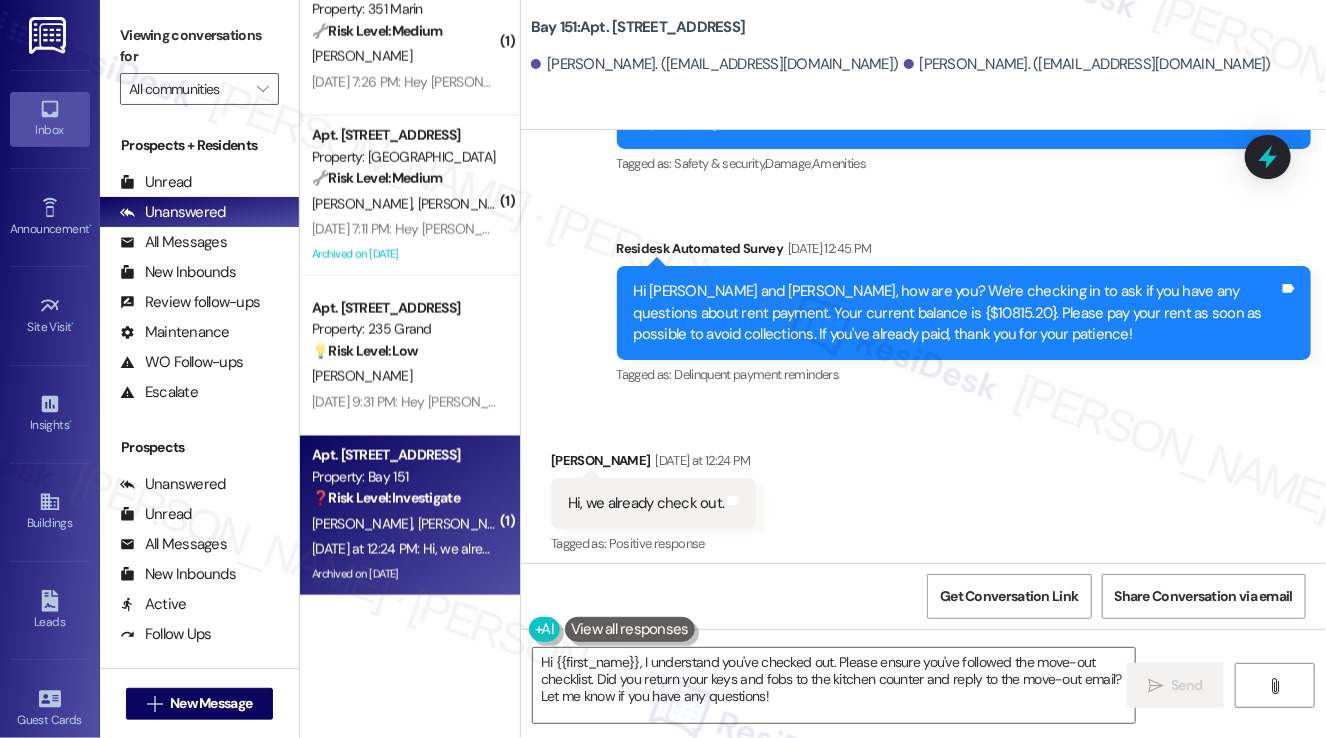 click on "Chun Qian Yesterday at 12:24 PM" at bounding box center (653, 464) 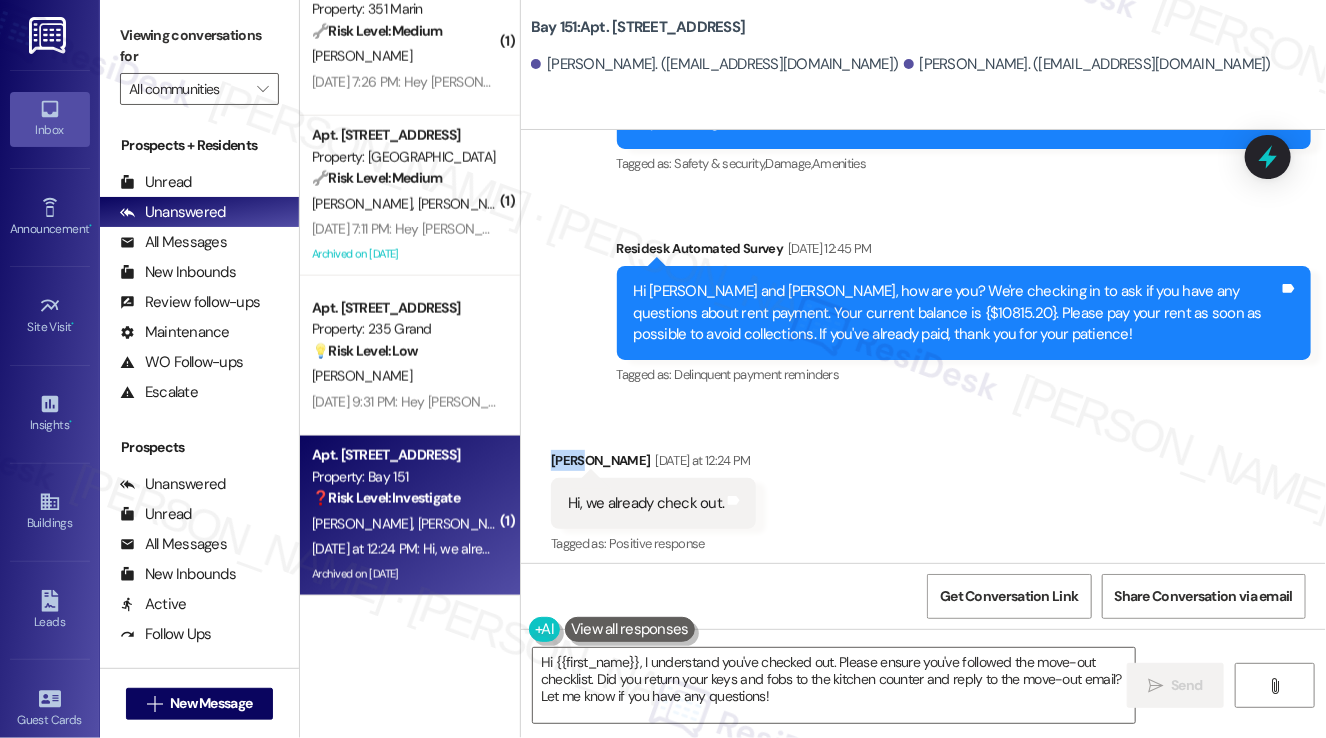 click on "Chun Qian Yesterday at 12:24 PM" at bounding box center (653, 464) 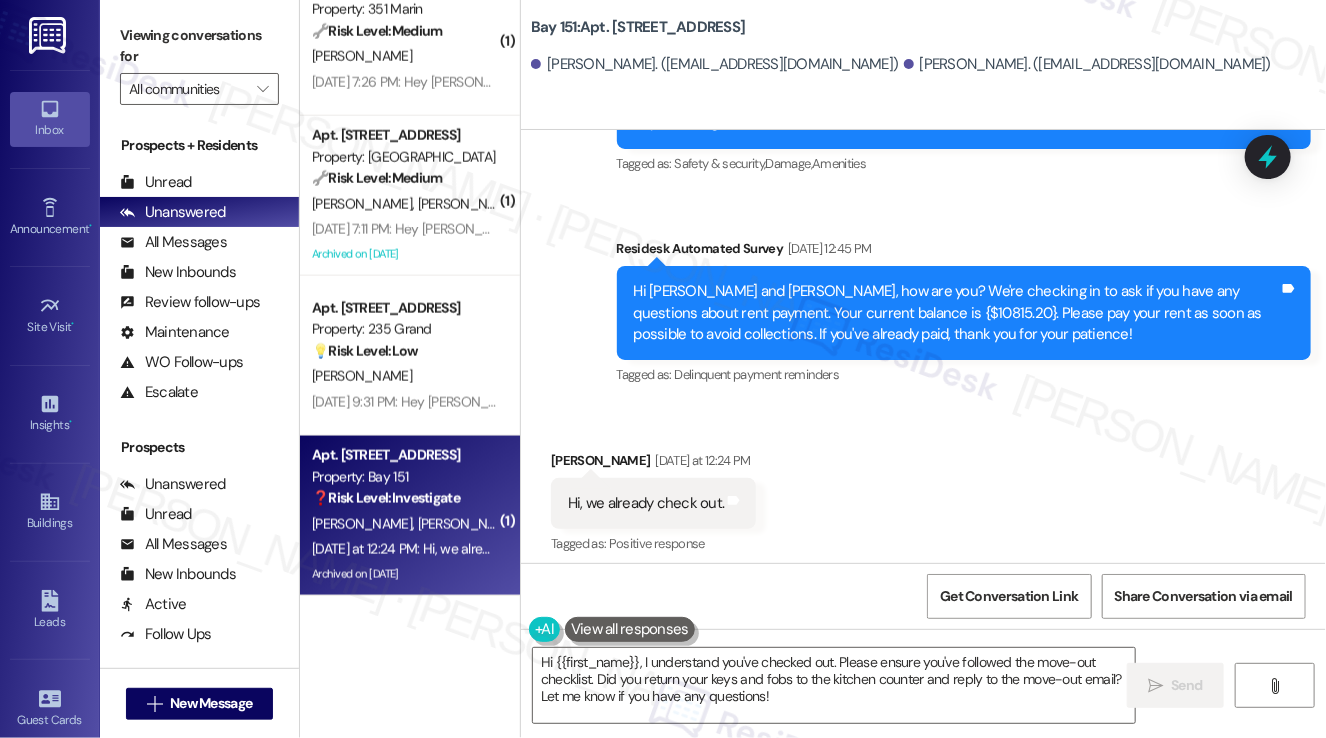 click on "Hi, we already check out." at bounding box center [646, 503] 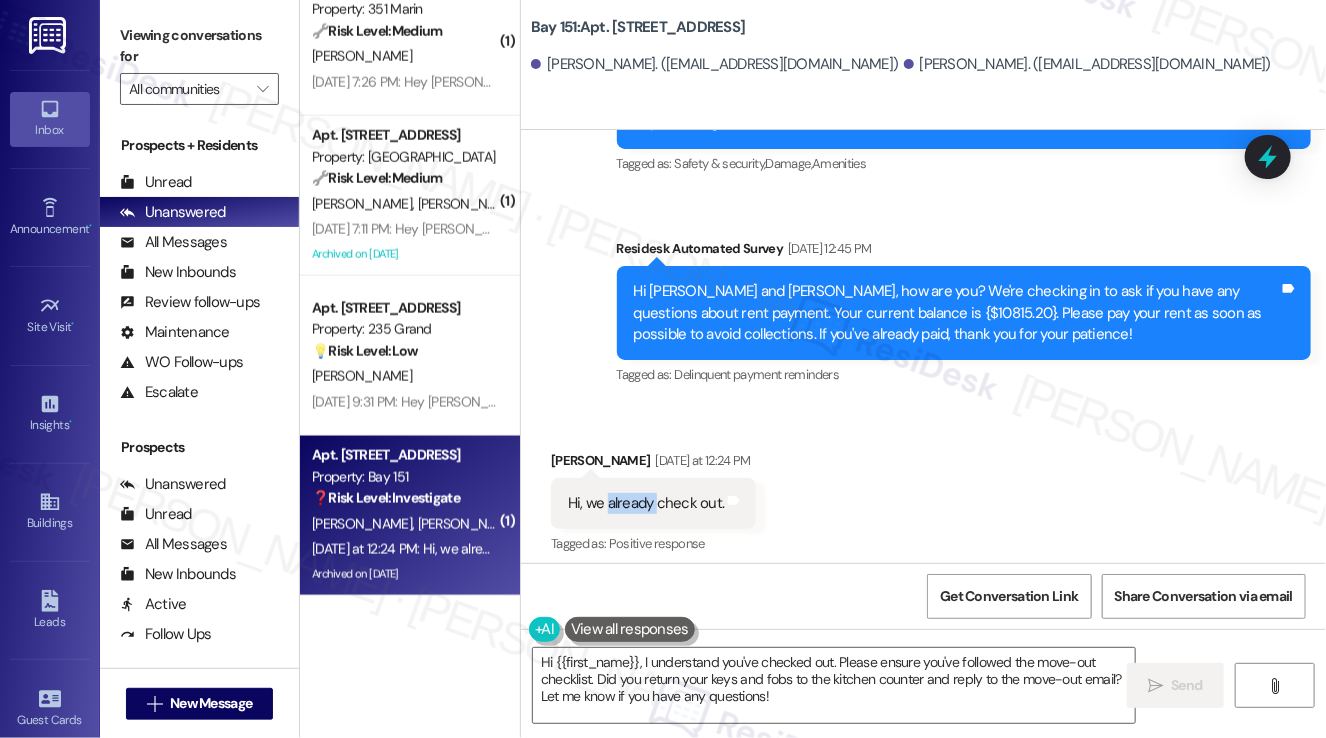 click on "Hi, we already check out." at bounding box center [646, 503] 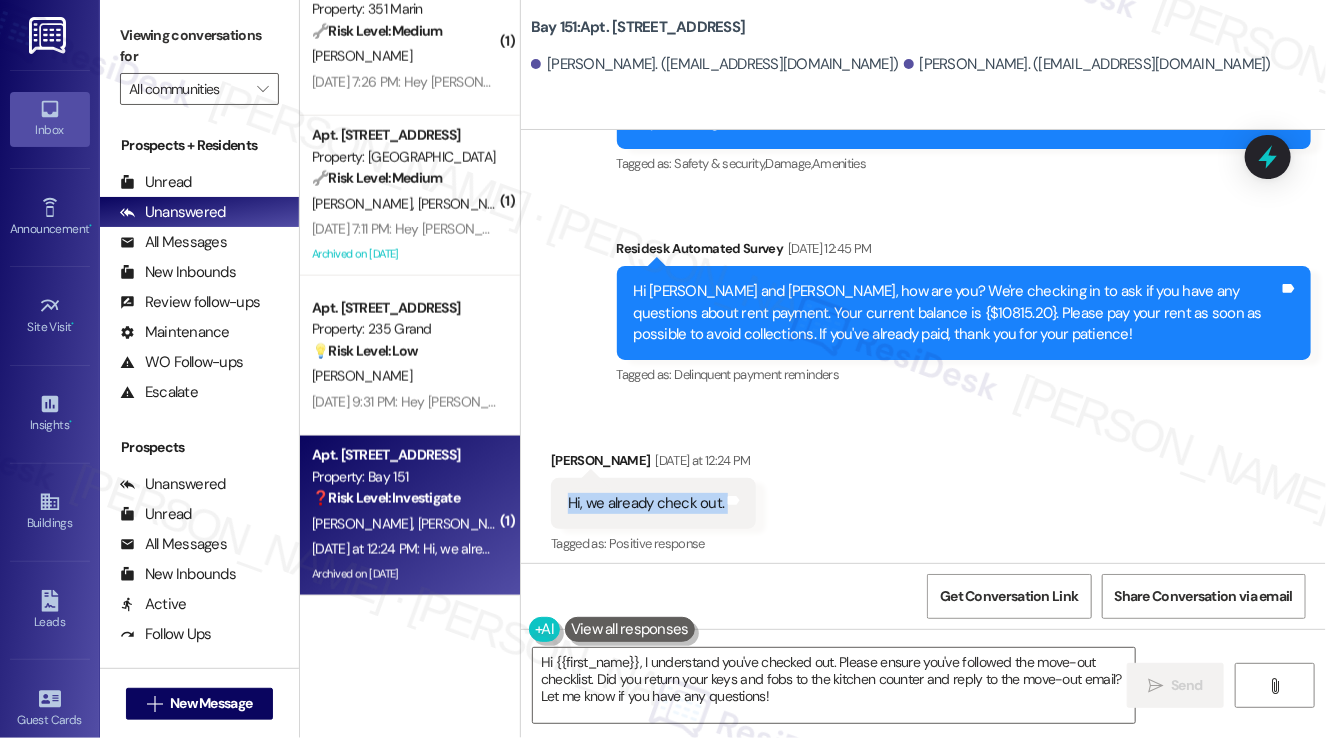 click on "Hi, we already check out." at bounding box center (646, 503) 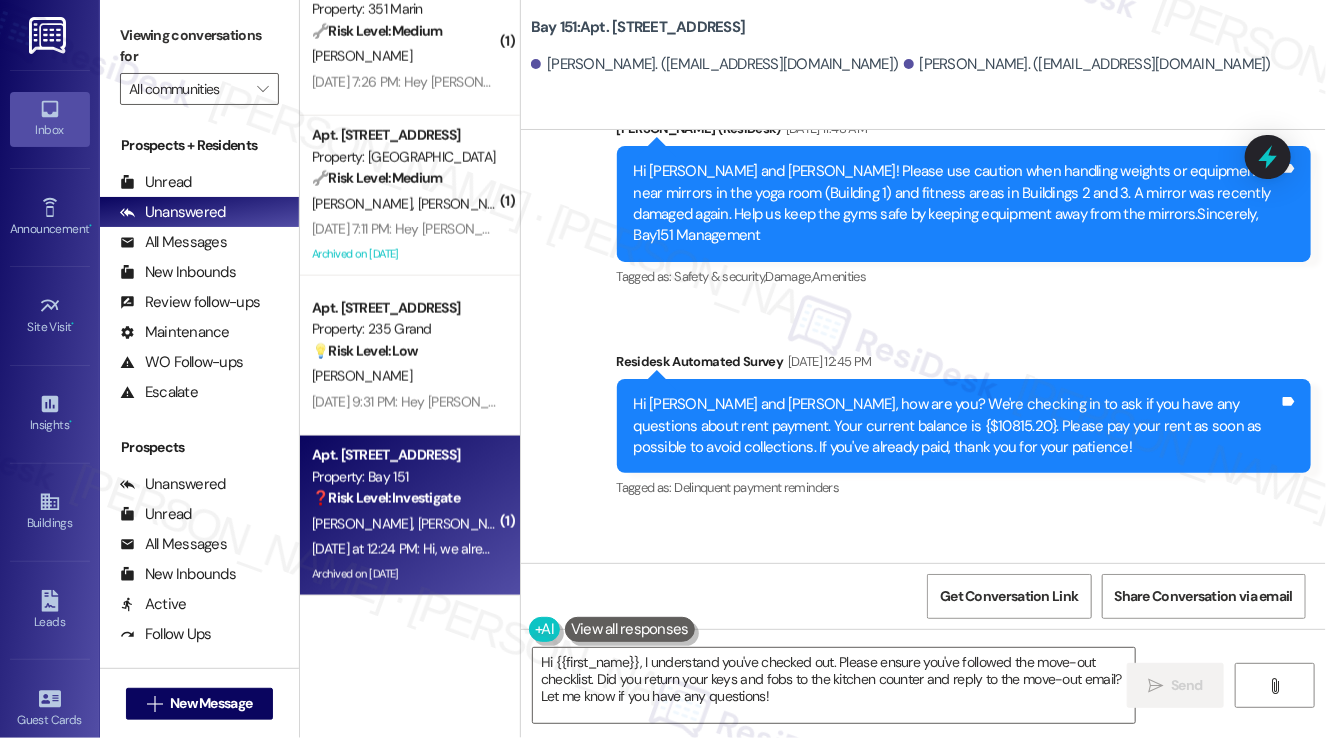scroll, scrollTop: 24468, scrollLeft: 0, axis: vertical 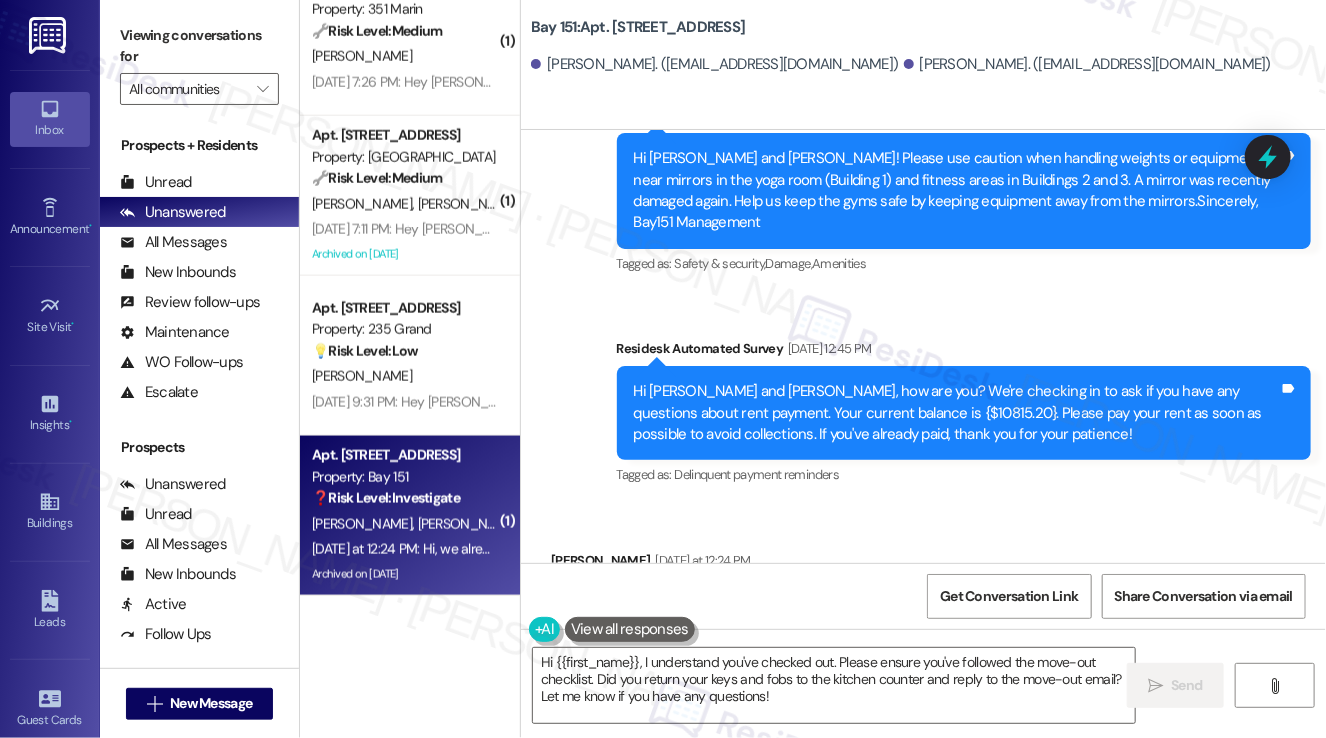 click on "Hi, we already check out." at bounding box center (646, 603) 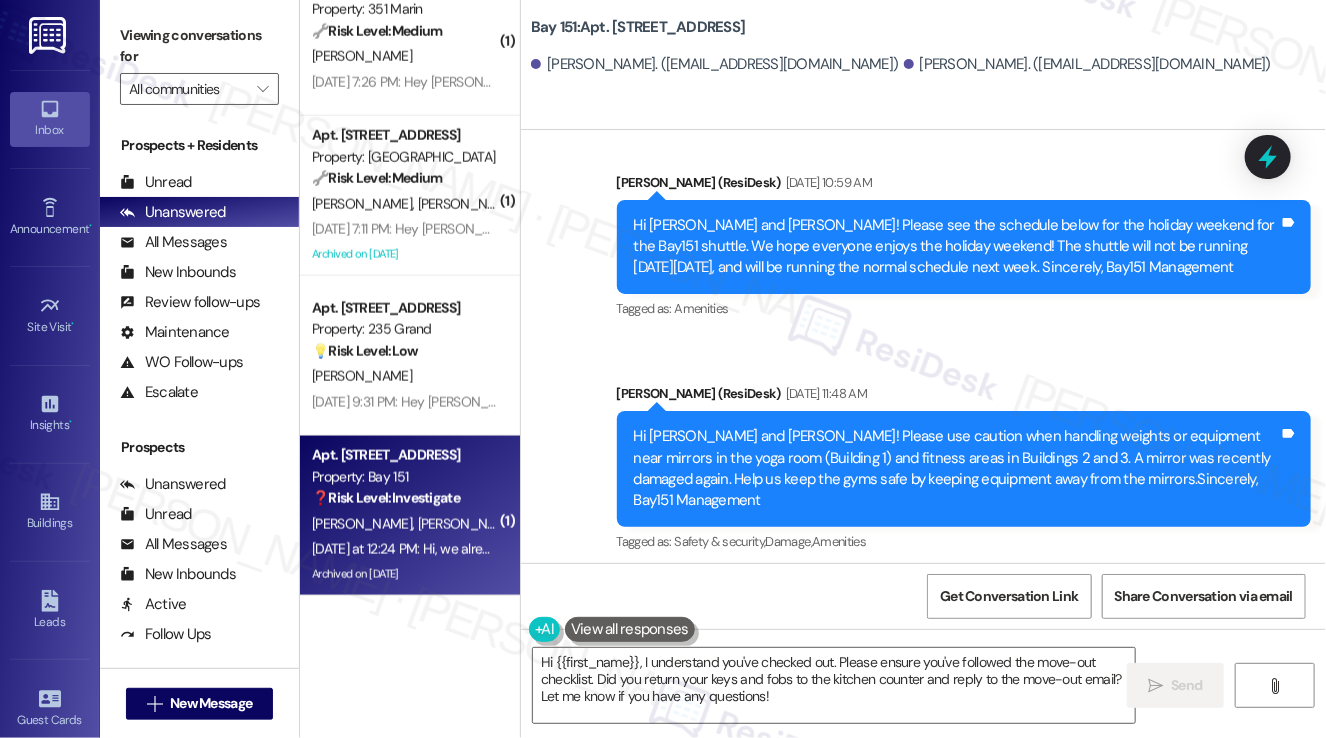scroll, scrollTop: 24568, scrollLeft: 0, axis: vertical 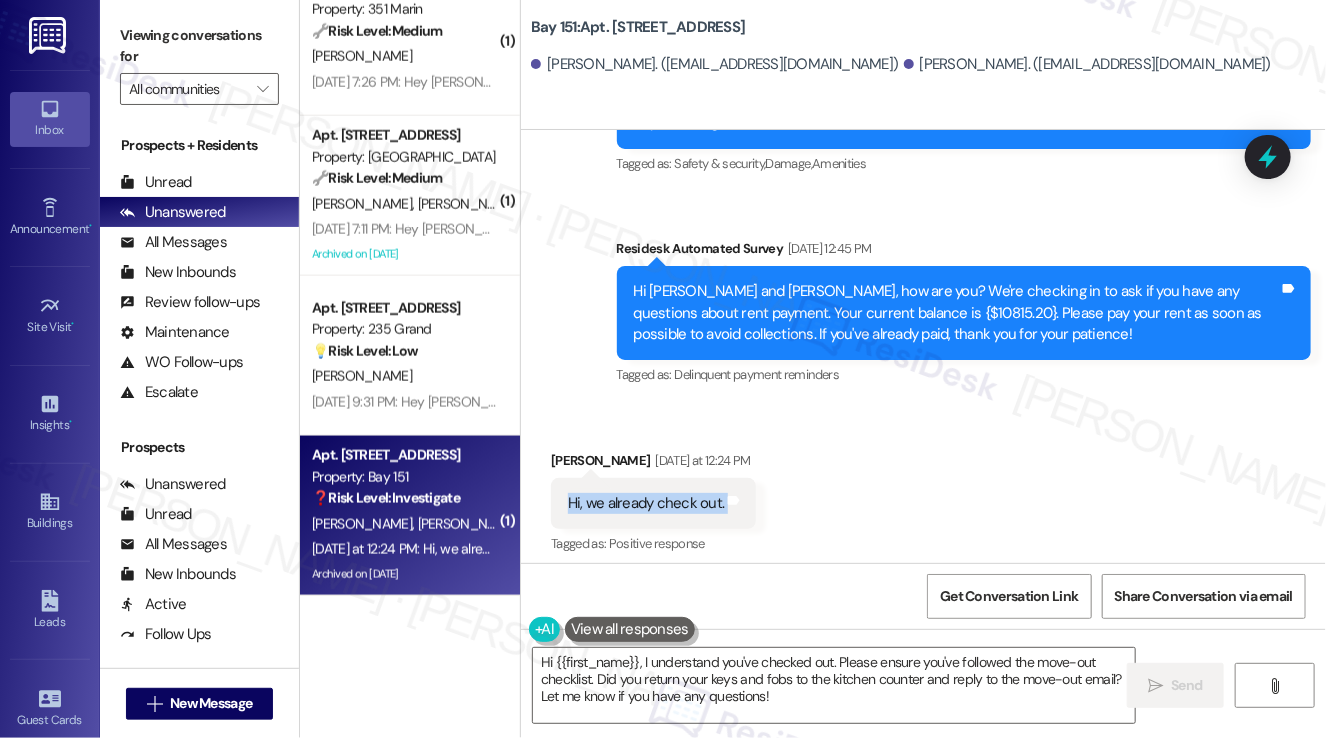 click on "Hi, we already check out. Tags and notes" at bounding box center [653, 503] 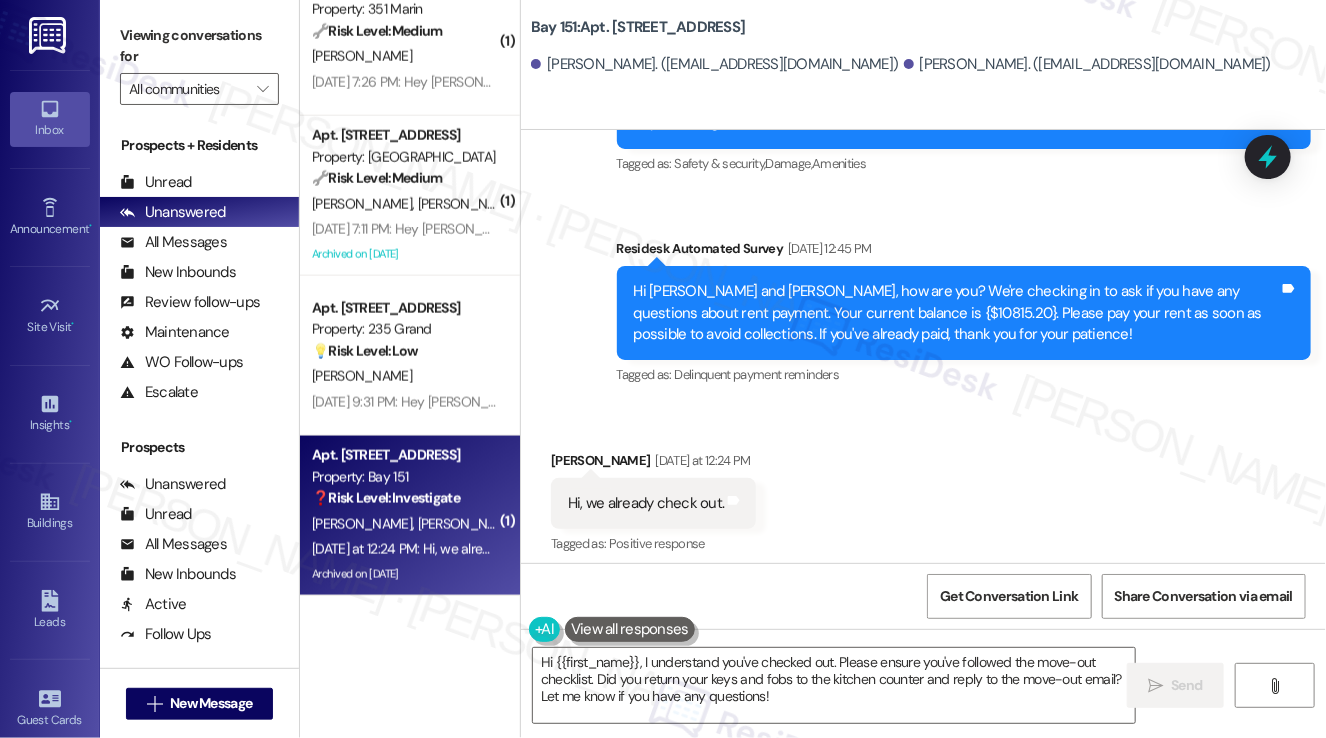 click on "Chun Qian Yesterday at 12:24 PM" at bounding box center (653, 464) 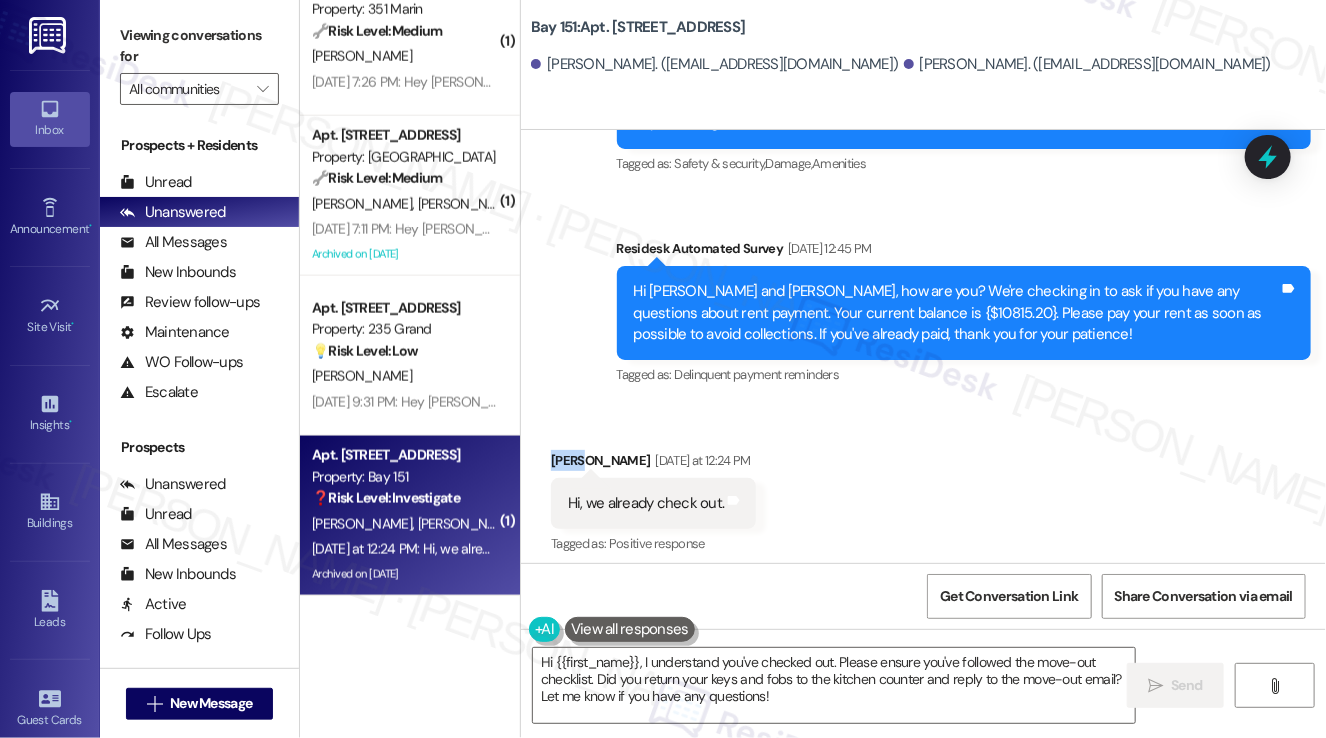 click on "Chun Qian Yesterday at 12:24 PM" at bounding box center [653, 464] 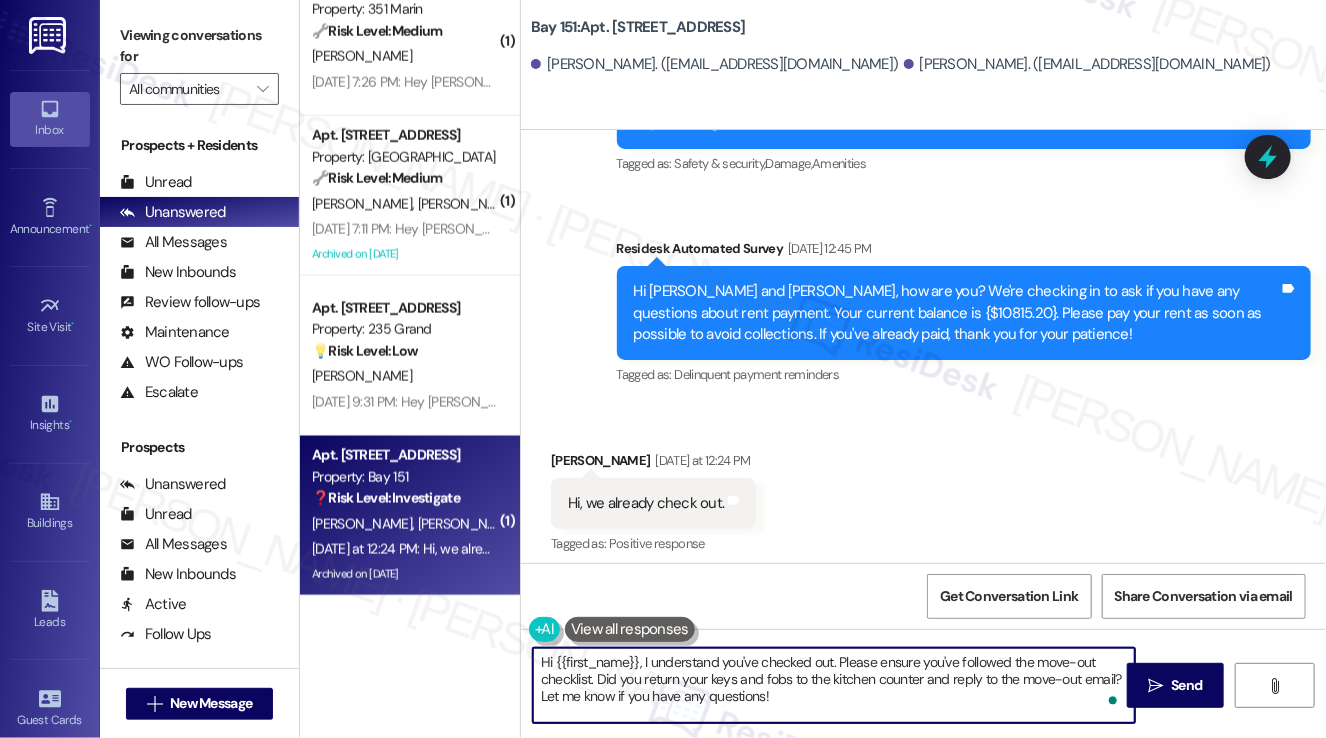 drag, startPoint x: 554, startPoint y: 660, endPoint x: 640, endPoint y: 649, distance: 86.70064 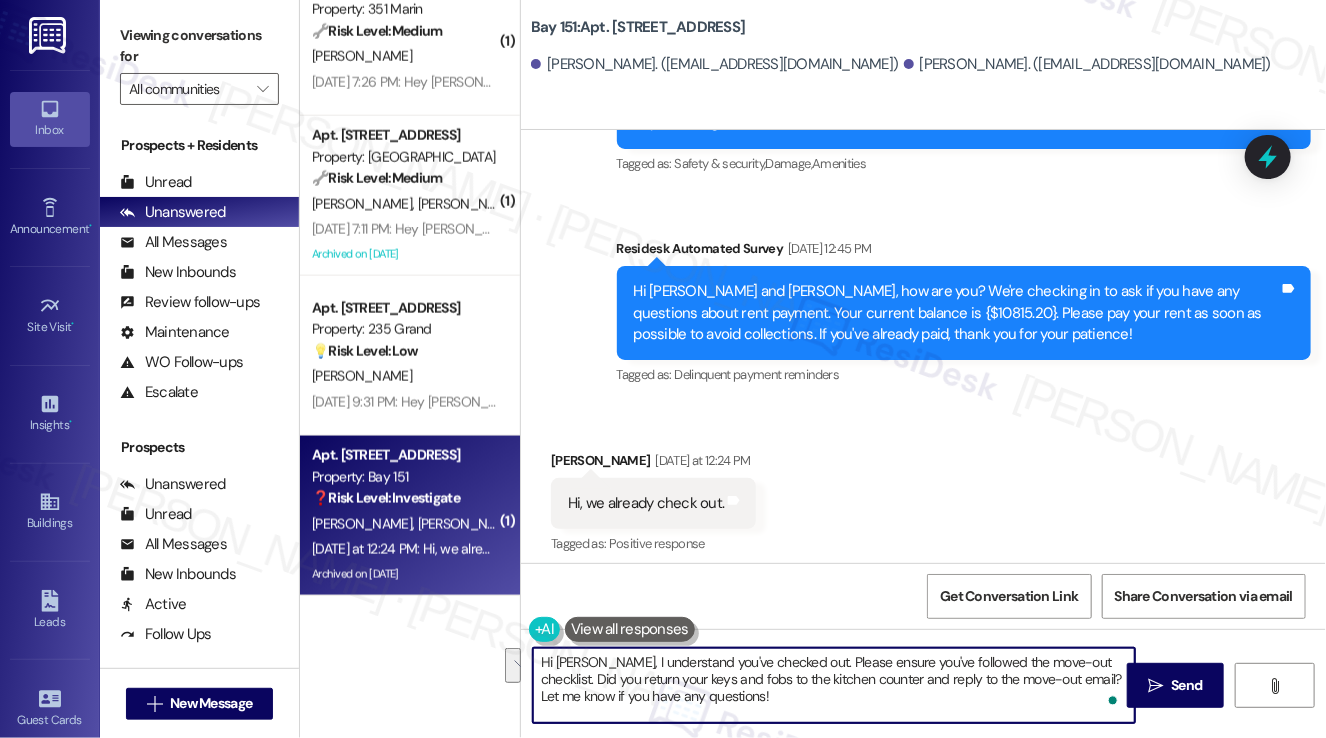 drag, startPoint x: 728, startPoint y: 698, endPoint x: 718, endPoint y: 684, distance: 17.20465 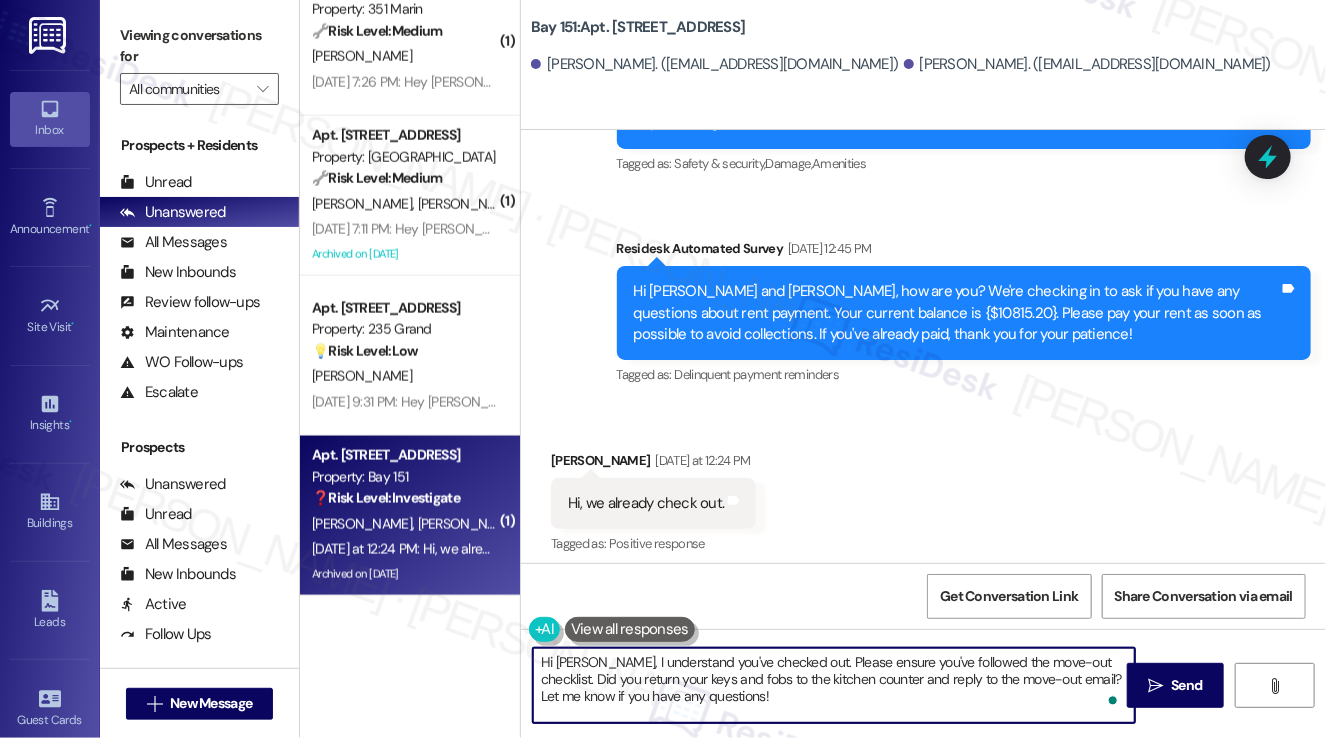 click on "Hi Chun, I understand you've checked out. Please ensure you've followed the move-out checklist. Did you return your keys and fobs to the kitchen counter and reply to the move-out email? Let me know if you have any questions!" at bounding box center (834, 685) 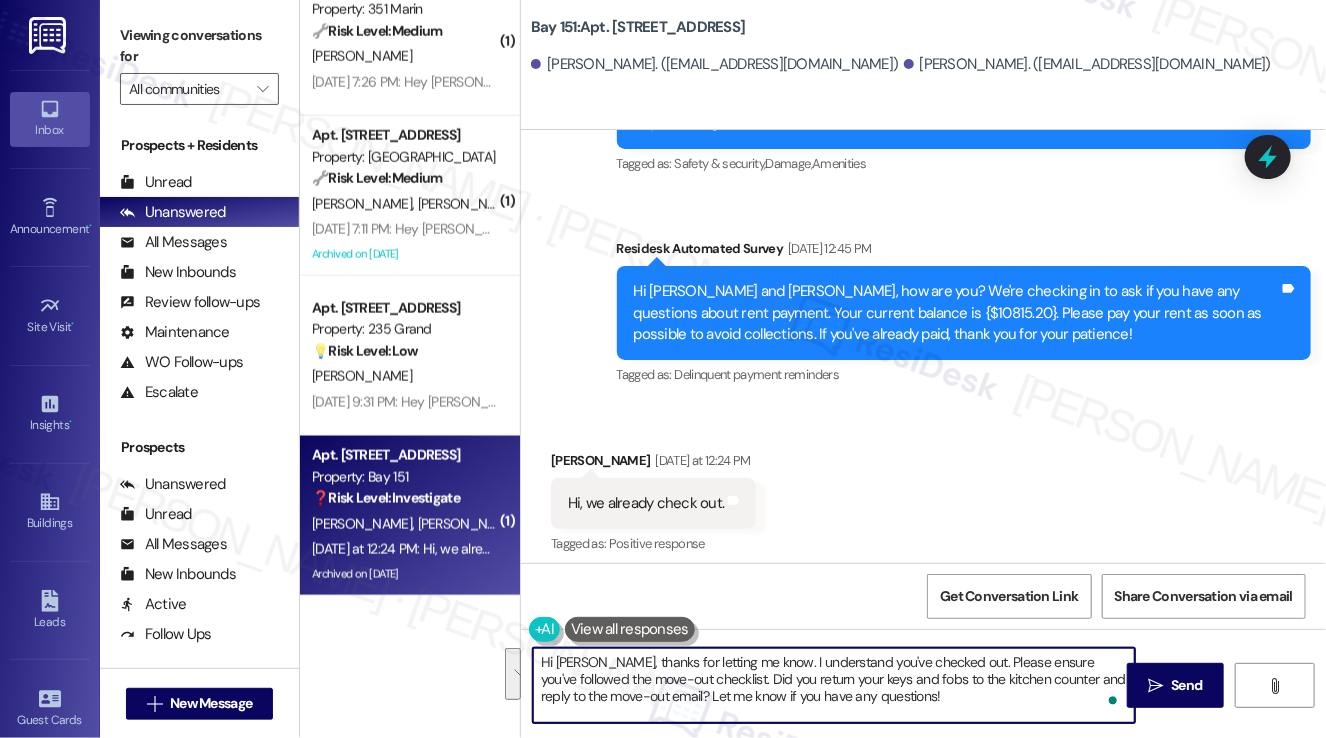 drag, startPoint x: 943, startPoint y: 660, endPoint x: 952, endPoint y: 691, distance: 32.280025 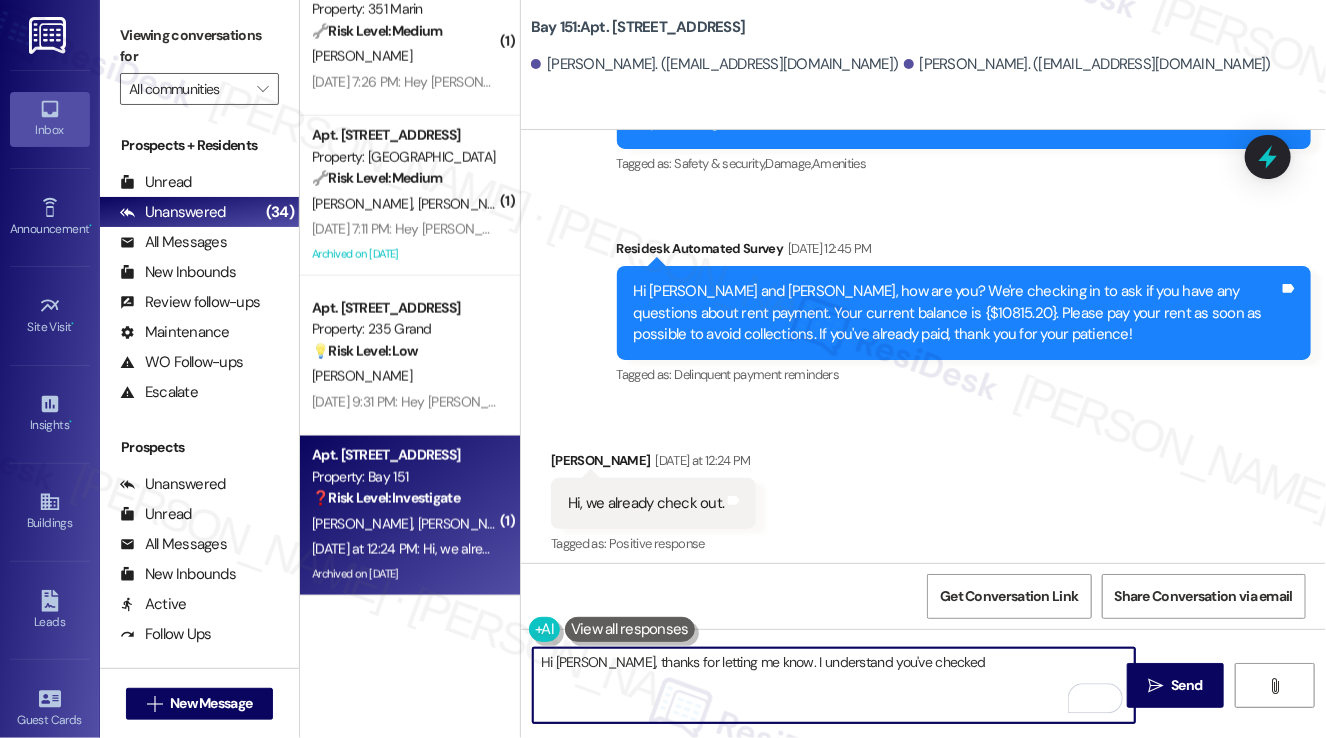 click on "Hi Chun, thanks for letting me know. I understand you've checked" at bounding box center (834, 685) 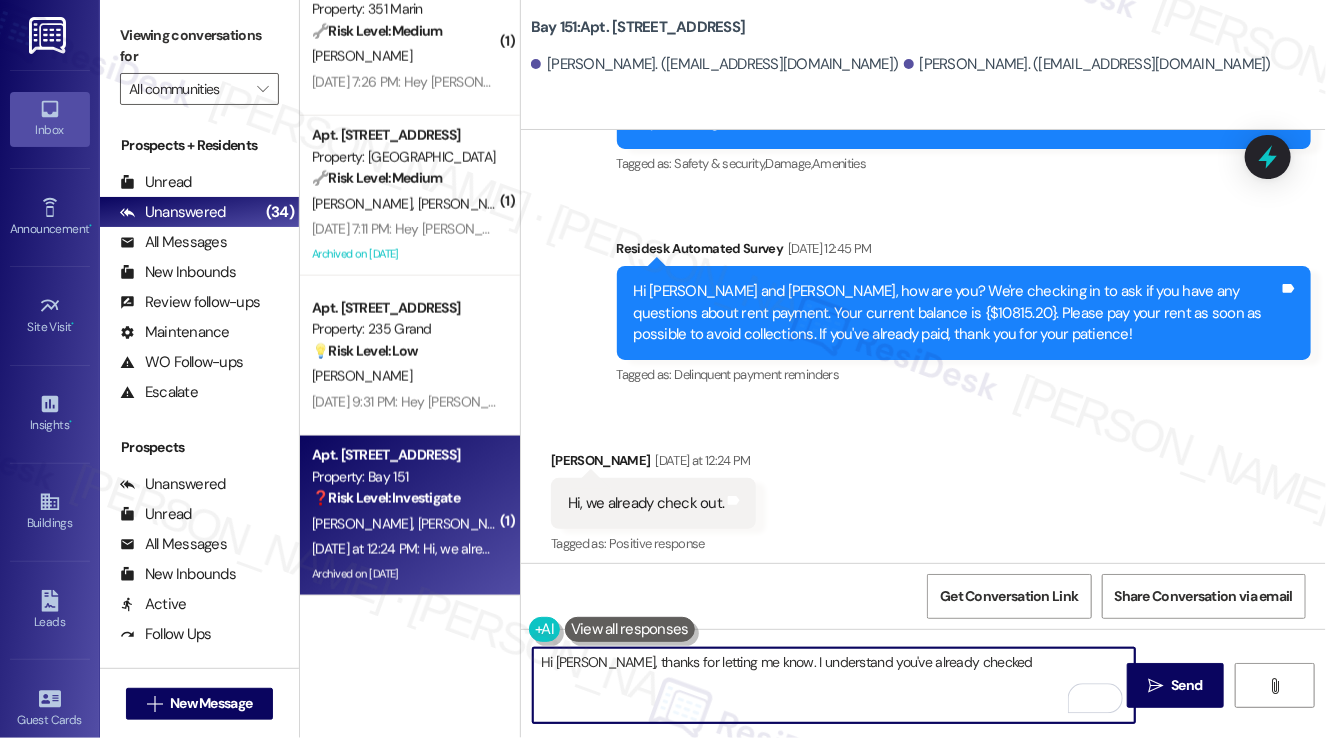 click on "Hi Chun, thanks for letting me know. I understand you've already checked" at bounding box center (834, 685) 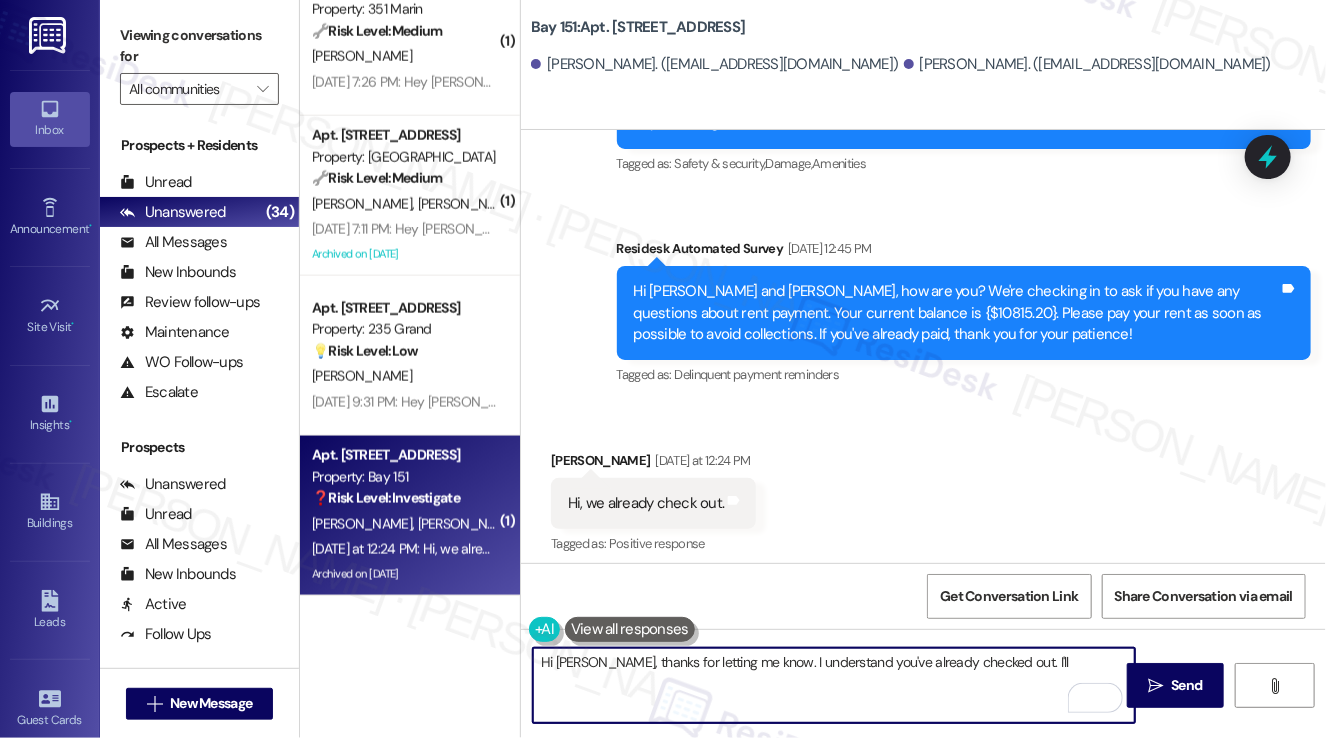 click on "Hi Chun, thanks for letting me know. I understand you've already checked out. I'll" at bounding box center (834, 685) 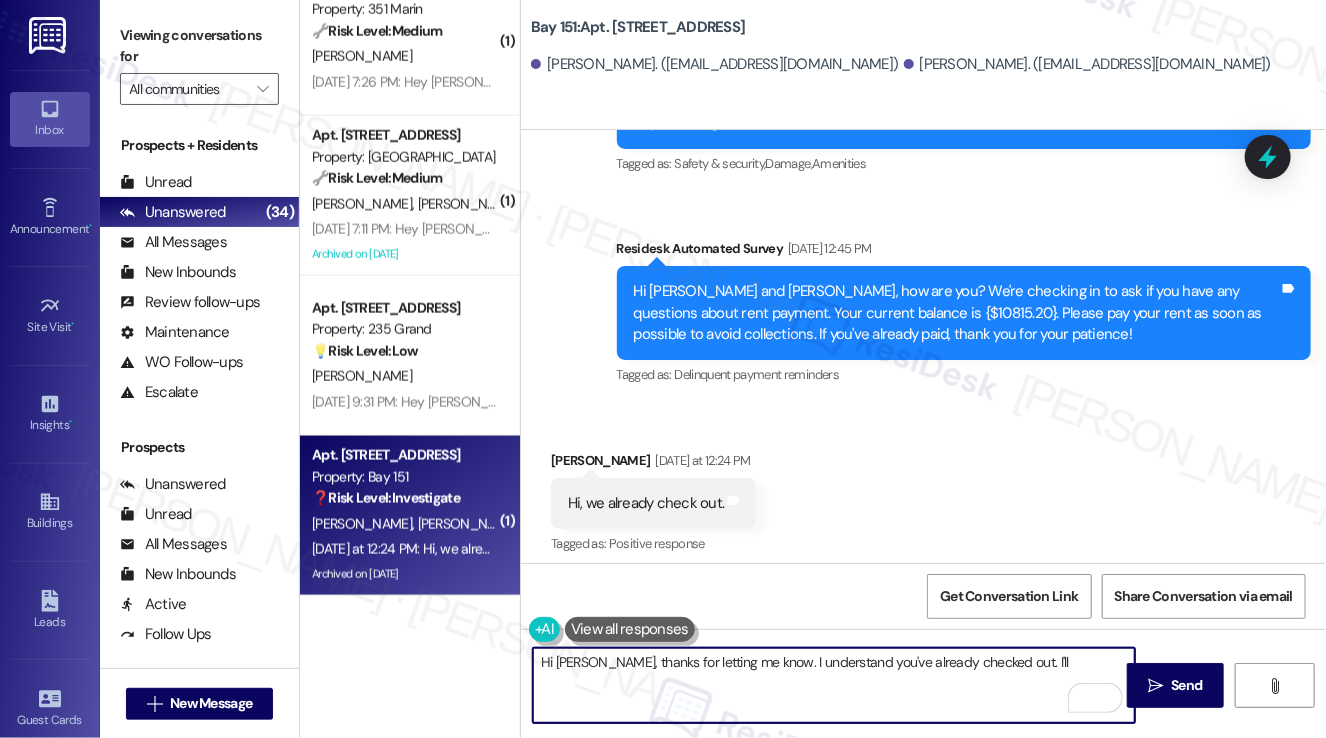 click on "Hi Chun, thanks for letting me know. I understand you've already checked out. I'll" at bounding box center [834, 685] 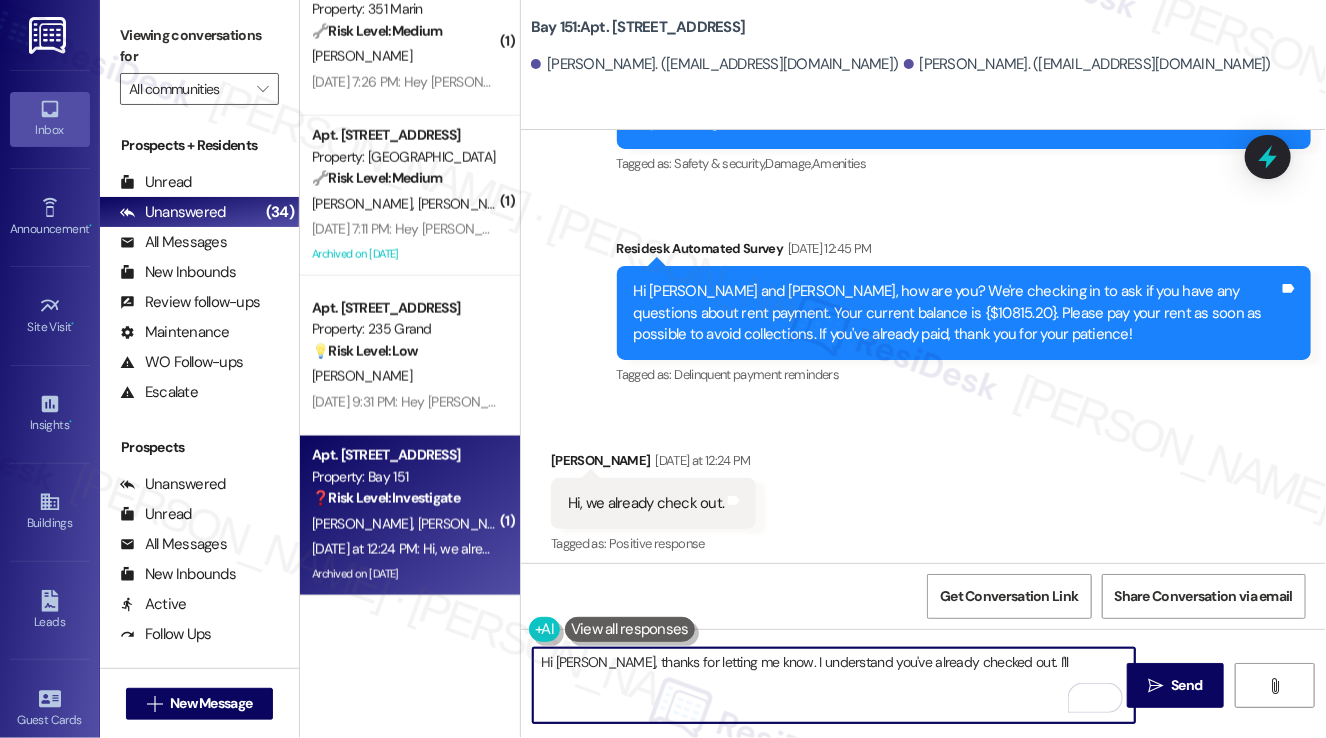 type on "Hi Chun, thanks for letting me know. I understand you've already checked out. I'll" 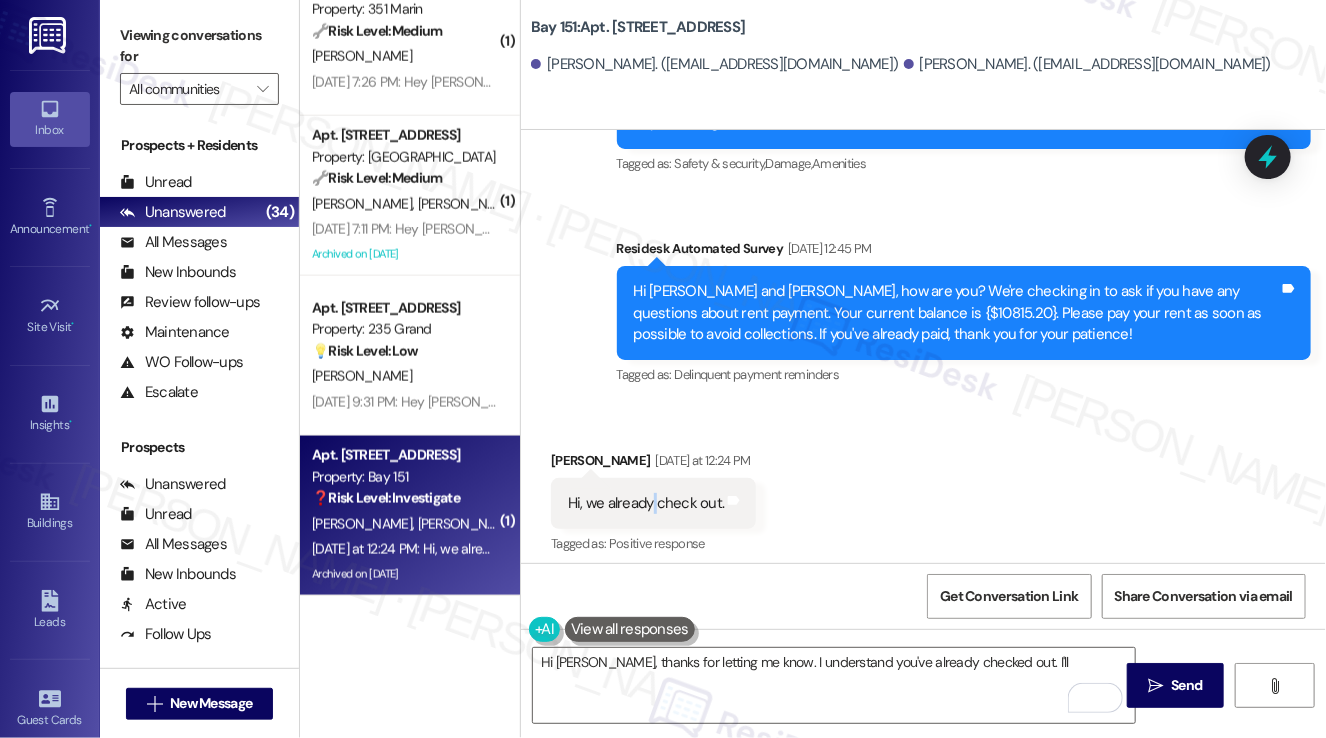 click on "Hi, we already check out." at bounding box center [646, 503] 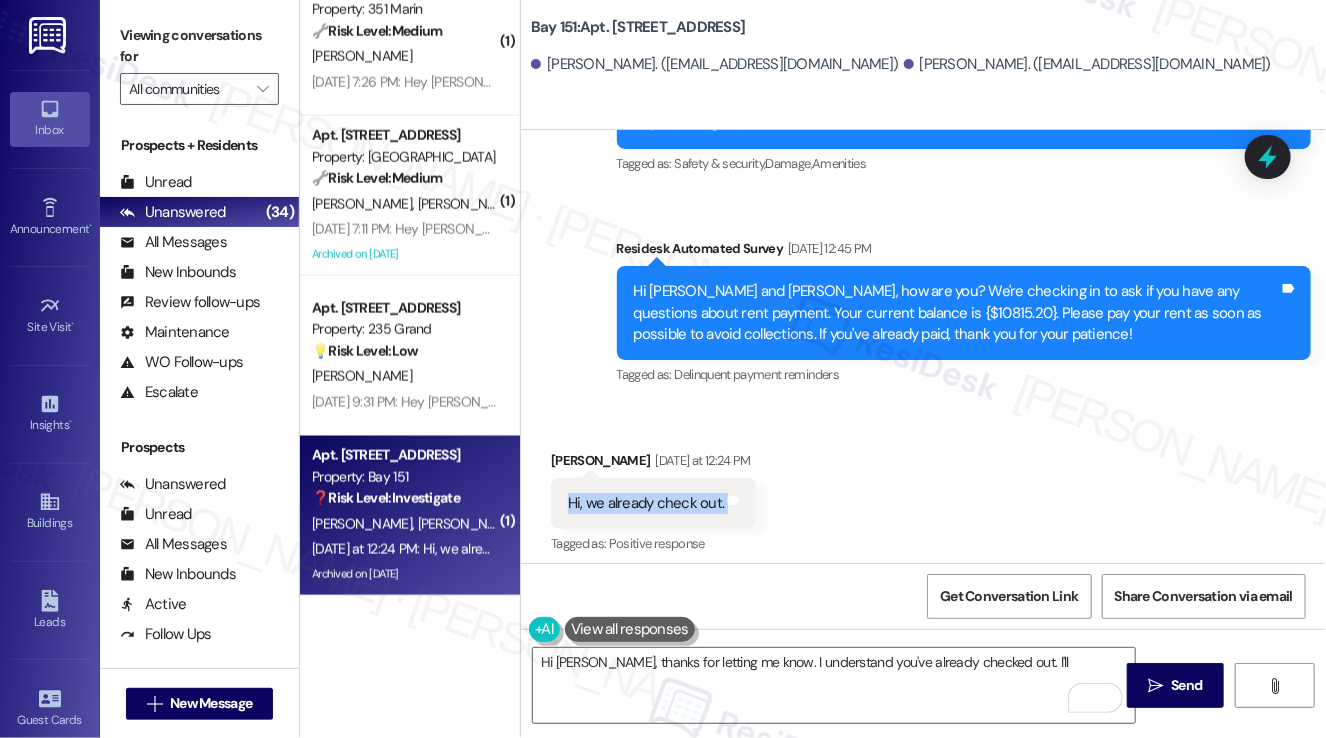 click on "Hi, we already check out." at bounding box center (646, 503) 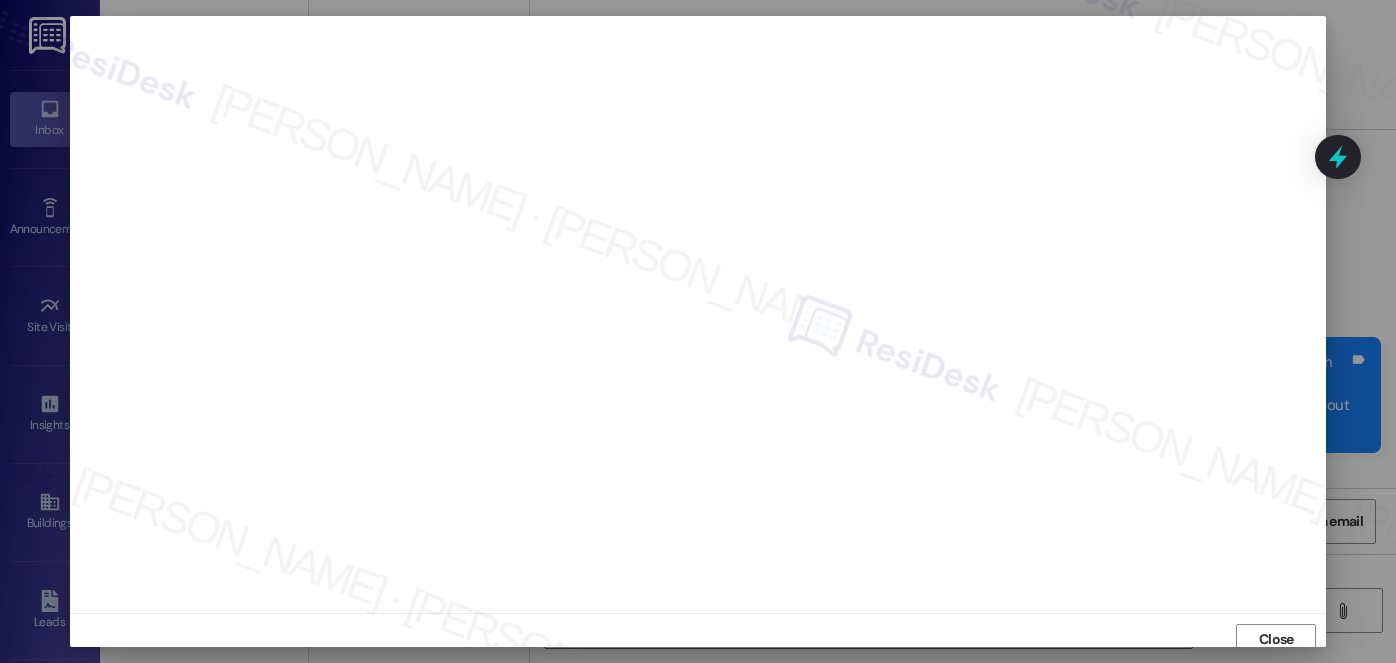 scroll, scrollTop: 0, scrollLeft: 0, axis: both 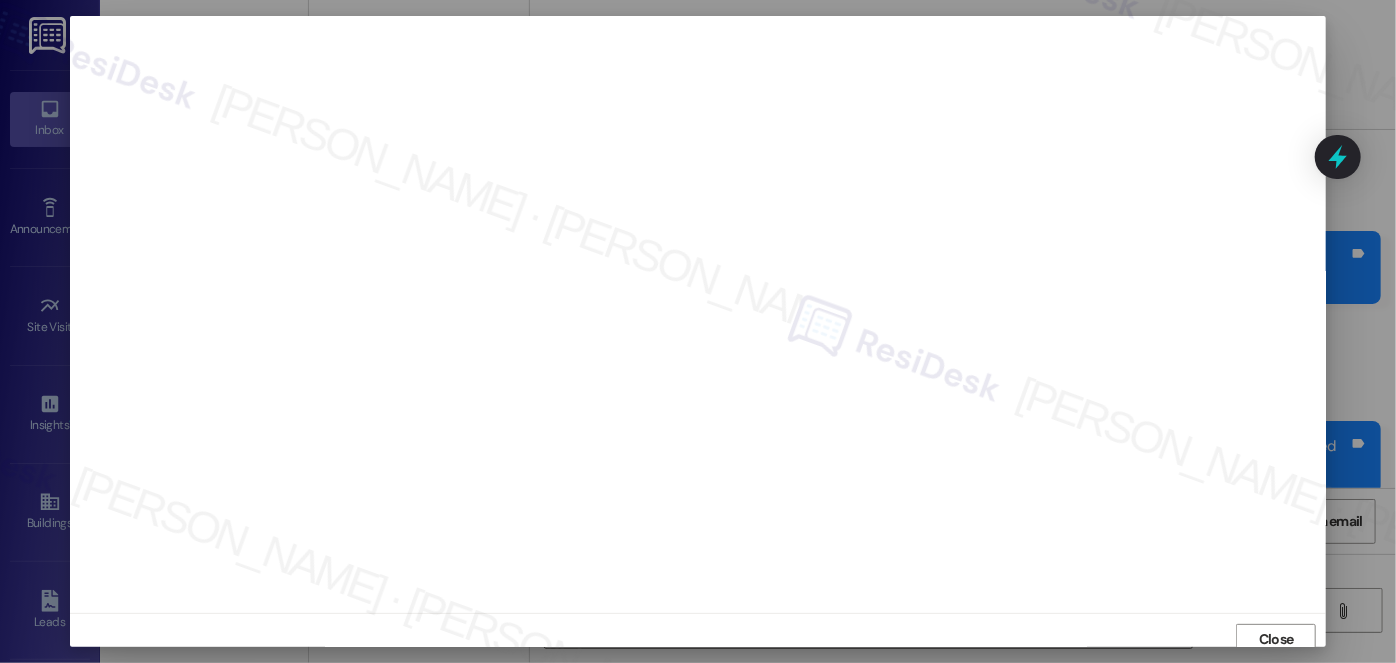 click at bounding box center (698, 331) 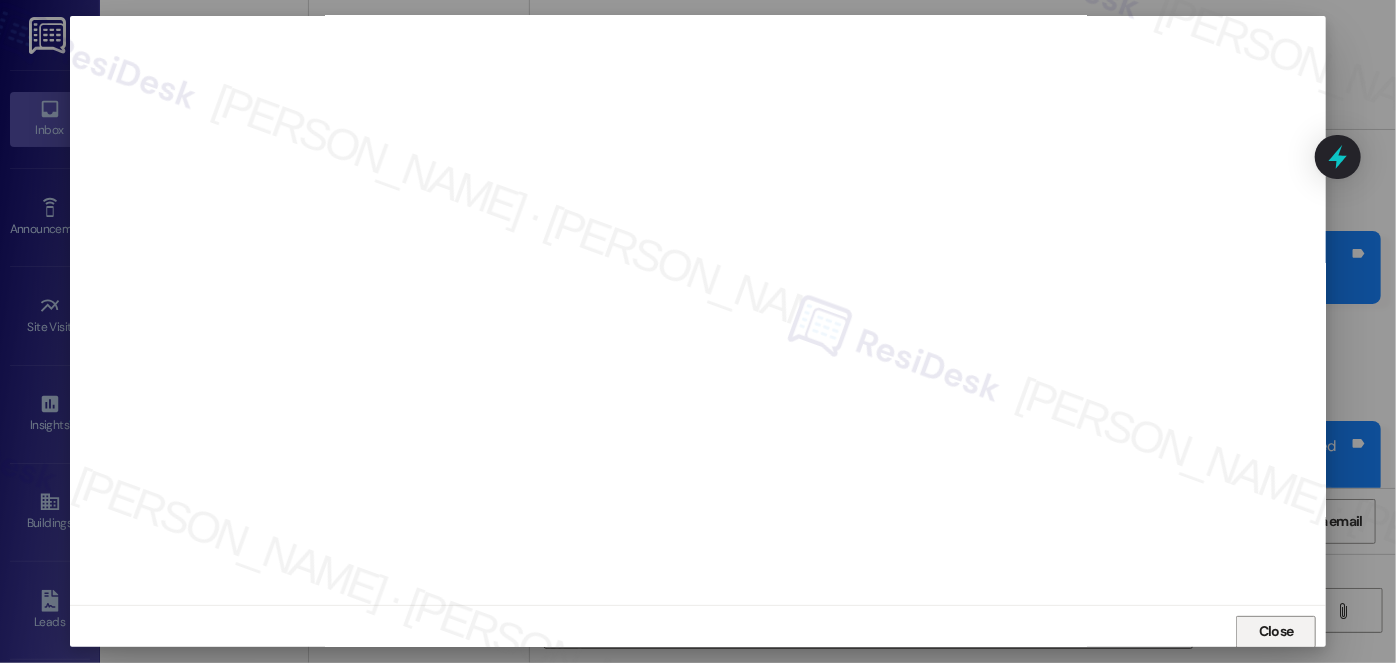 click on "Close" at bounding box center (1276, 631) 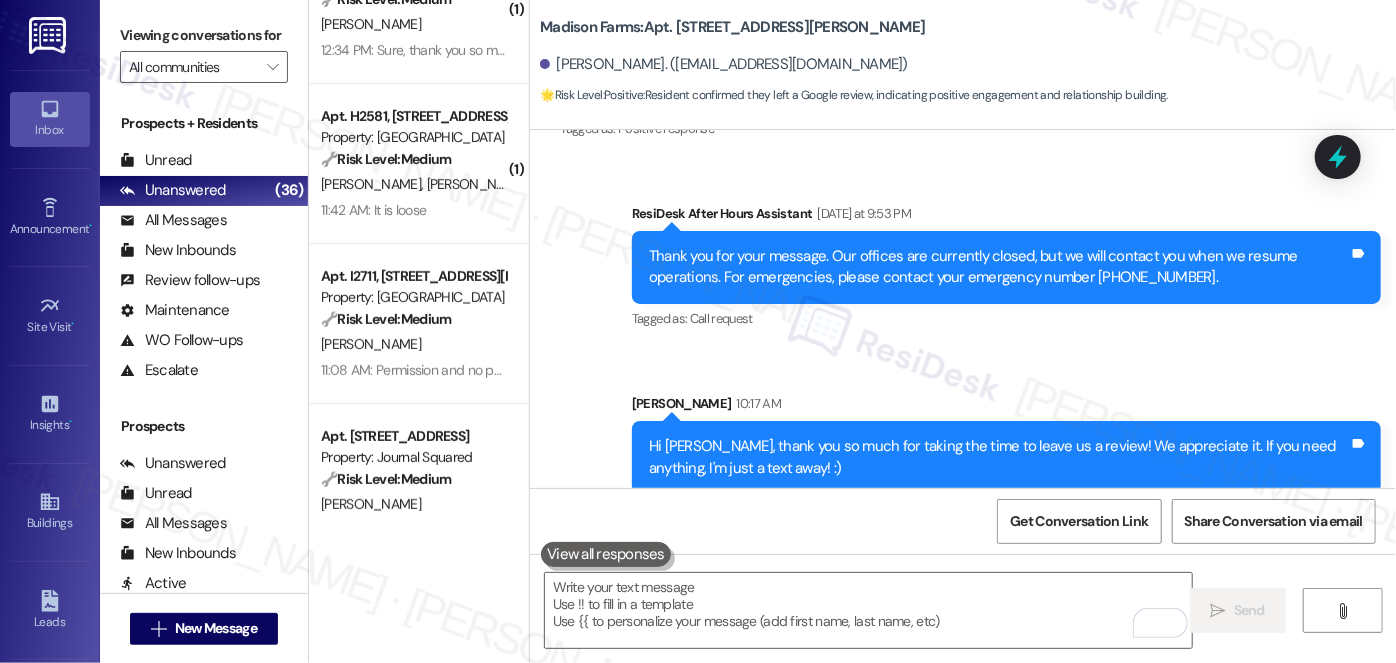 scroll, scrollTop: 454, scrollLeft: 0, axis: vertical 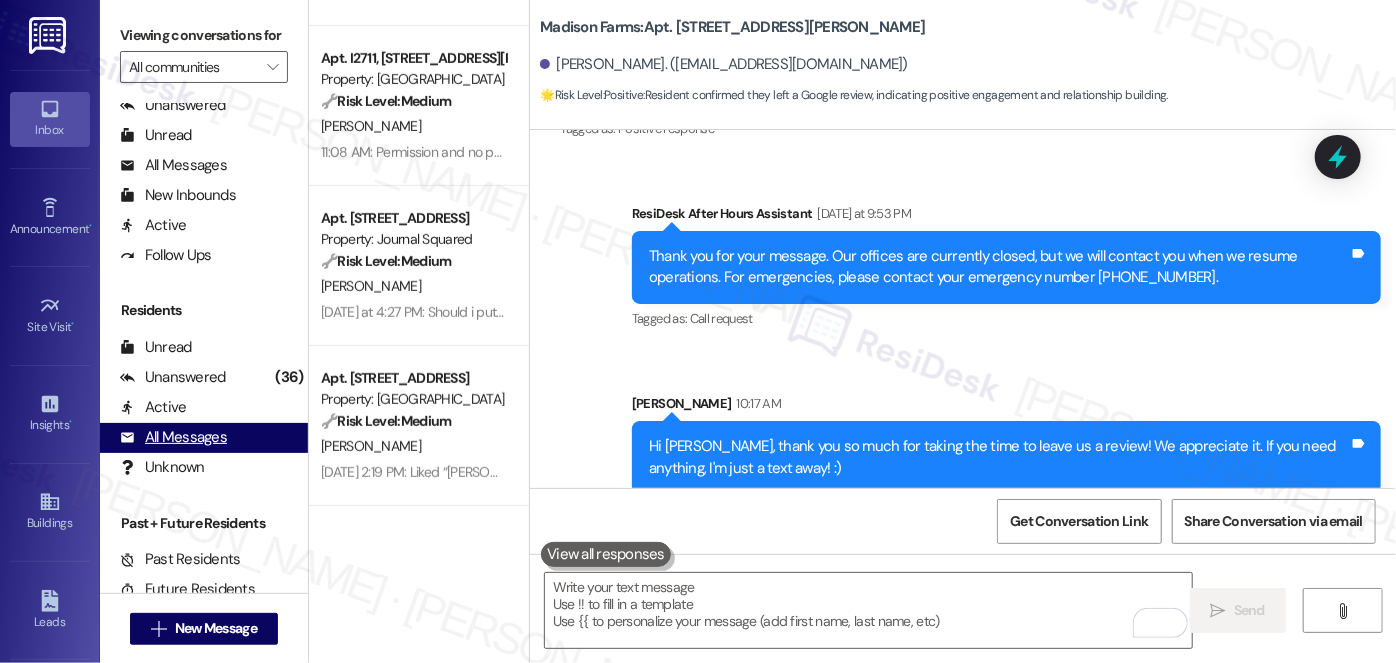 click on "All Messages" at bounding box center (173, 437) 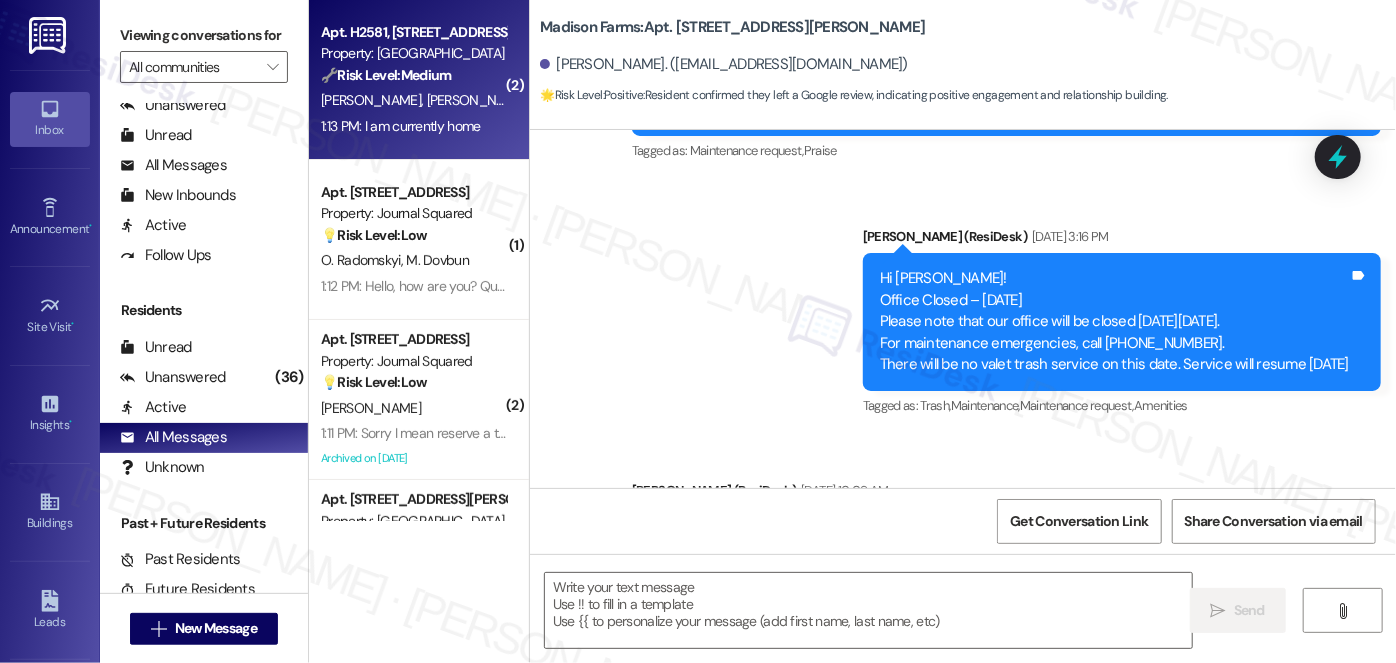 type on "Fetching suggested responses. Please feel free to read through the conversation in the meantime." 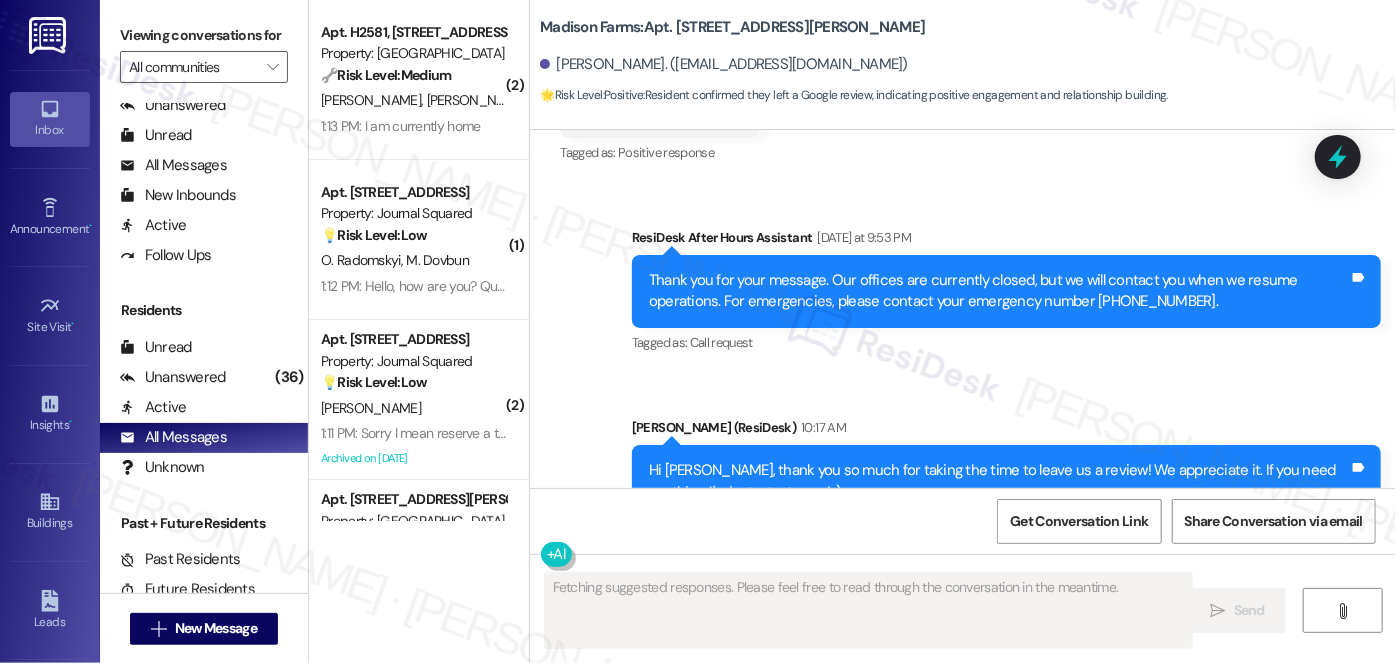 scroll, scrollTop: 2661, scrollLeft: 0, axis: vertical 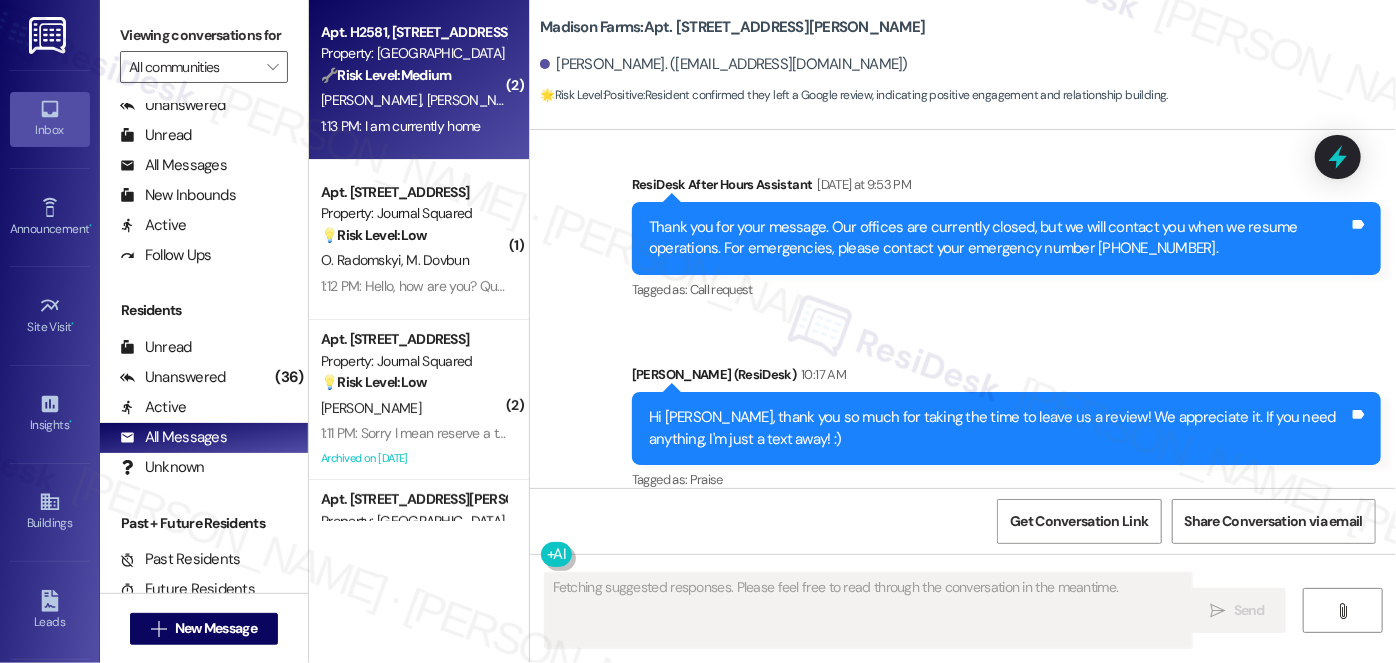 click on "[PERSON_NAME]" at bounding box center [477, 100] 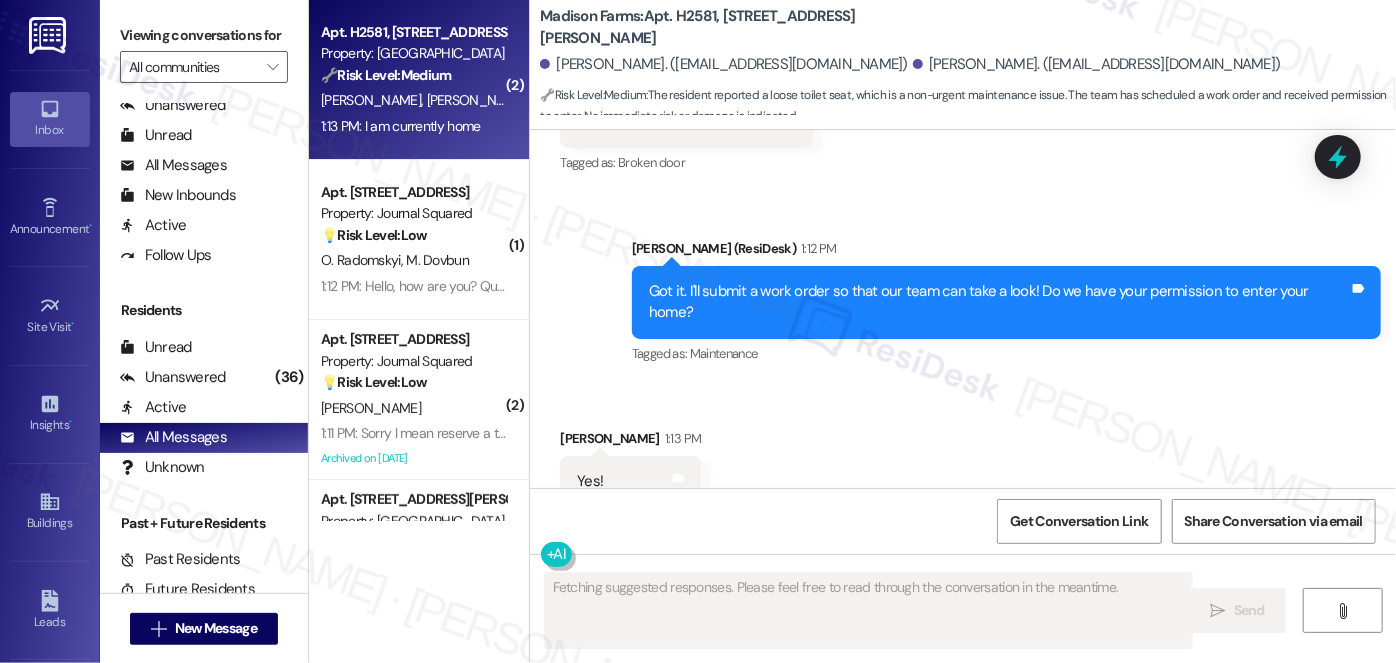 scroll, scrollTop: 1944, scrollLeft: 0, axis: vertical 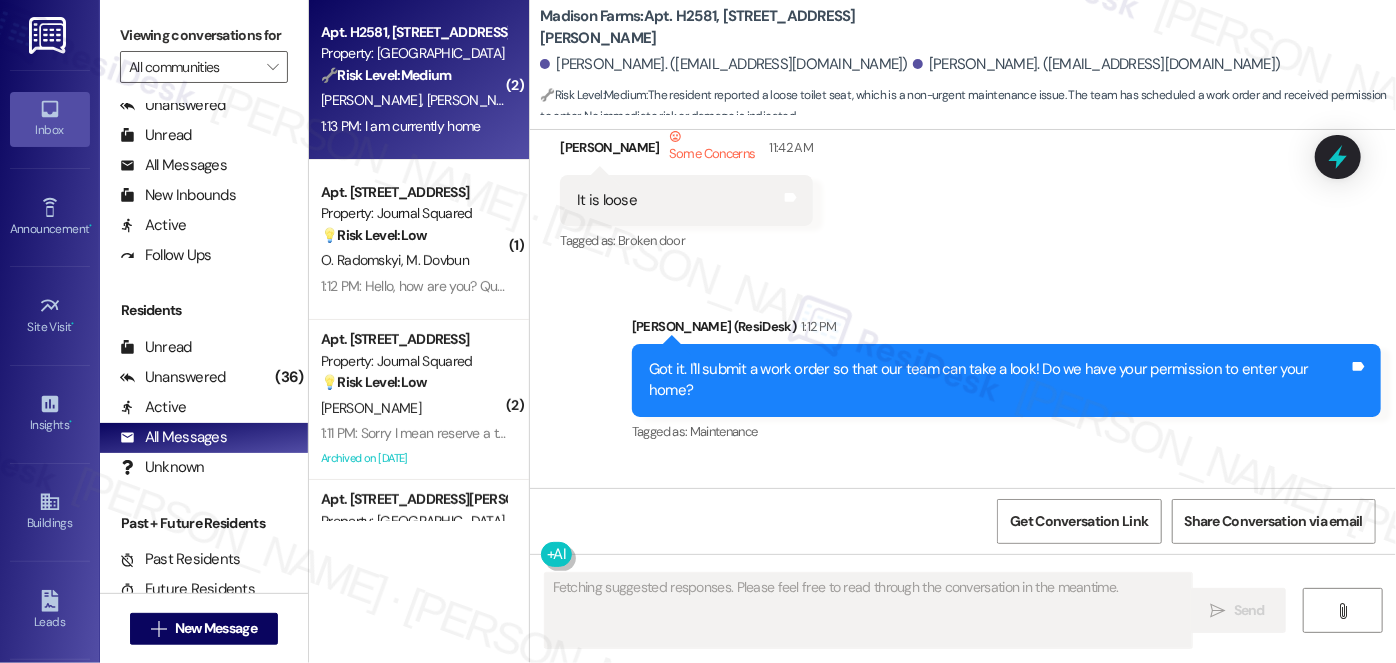 click on "Got it. I'll submit a work order so that our team can take a look! Do we have your permission to enter your home?" at bounding box center (999, 380) 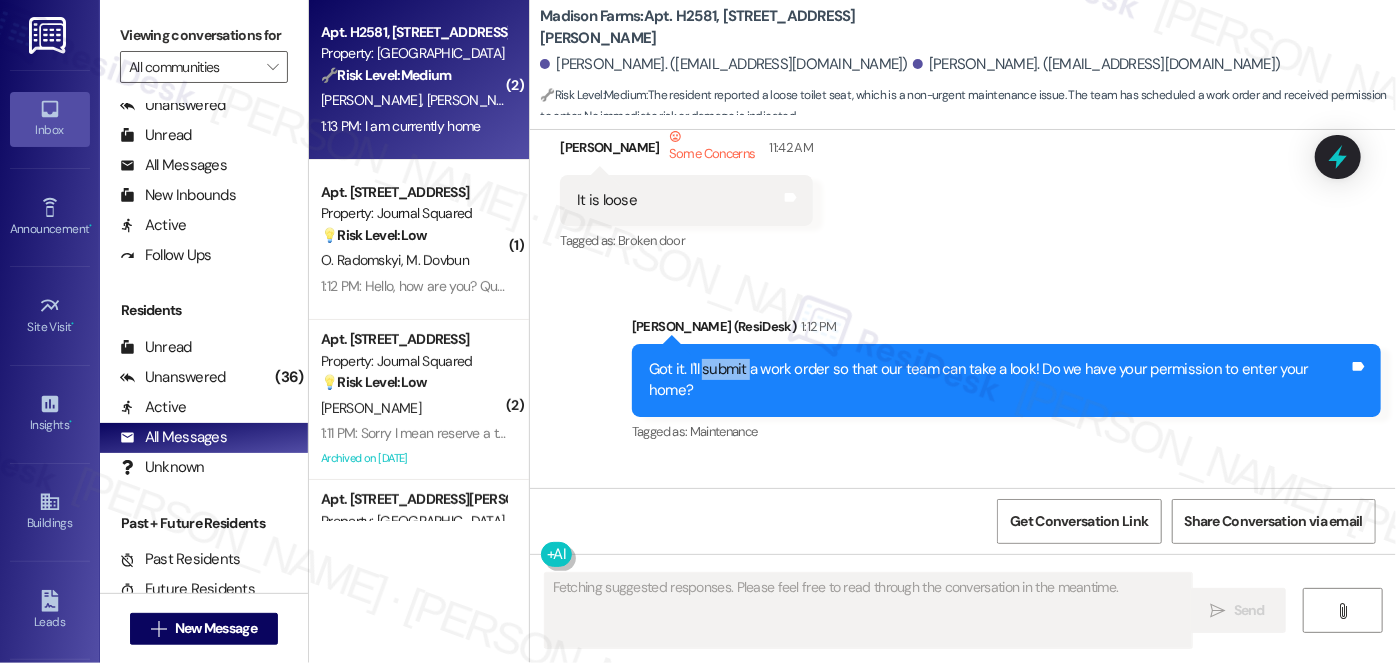 click on "Got it. I'll submit a work order so that our team can take a look! Do we have your permission to enter your home?" at bounding box center (999, 380) 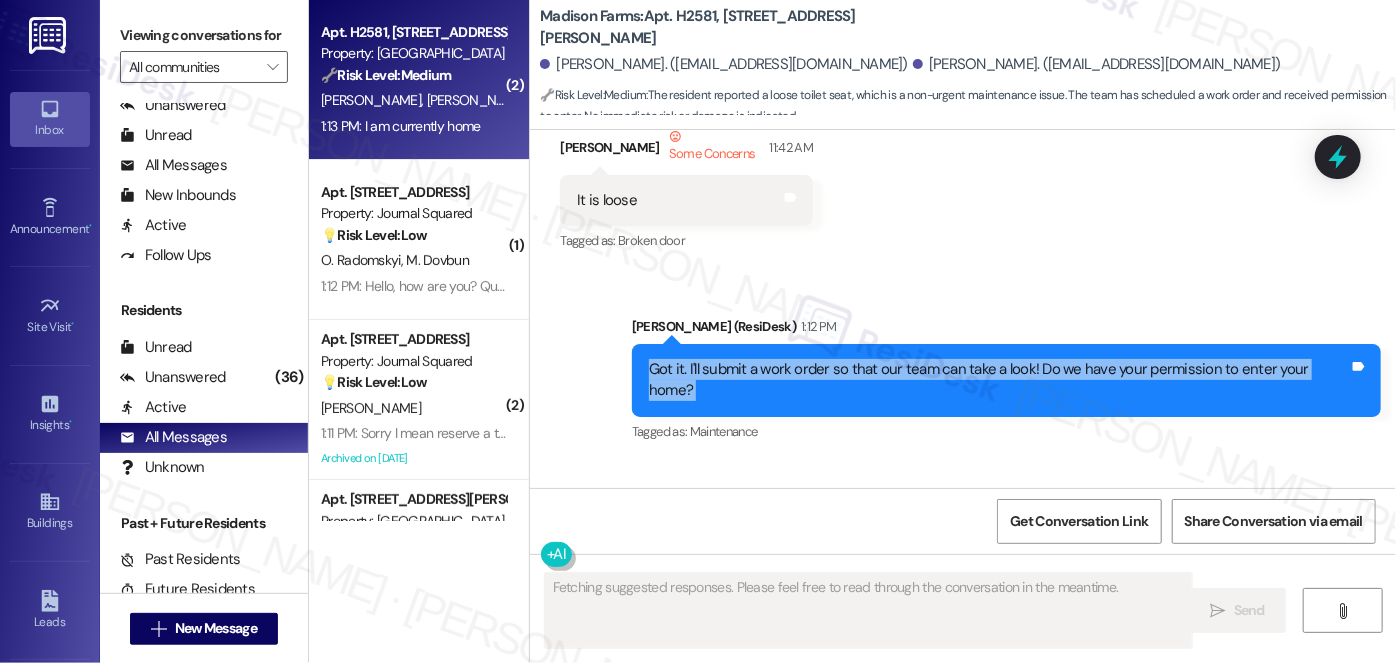 click on "Got it. I'll submit a work order so that our team can take a look! Do we have your permission to enter your home?" at bounding box center (999, 380) 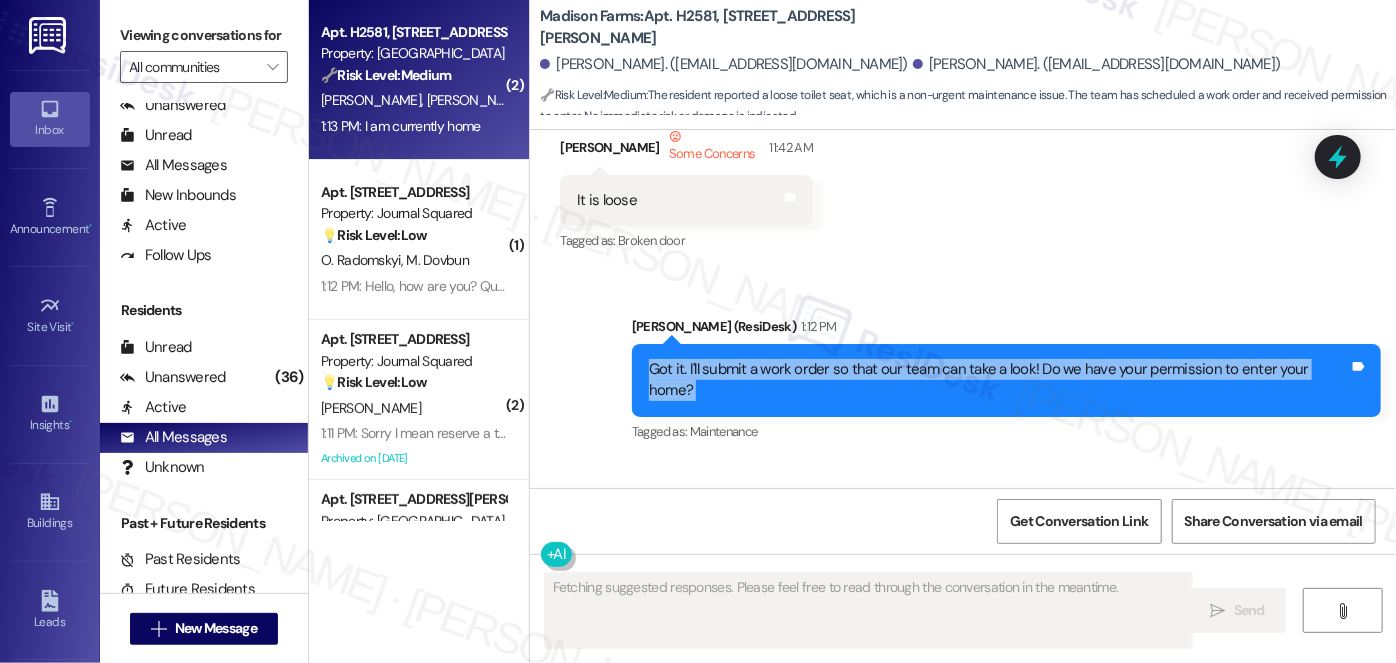 click on "Got it. I'll submit a work order so that our team can take a look! Do we have your permission to enter your home?" at bounding box center (999, 380) 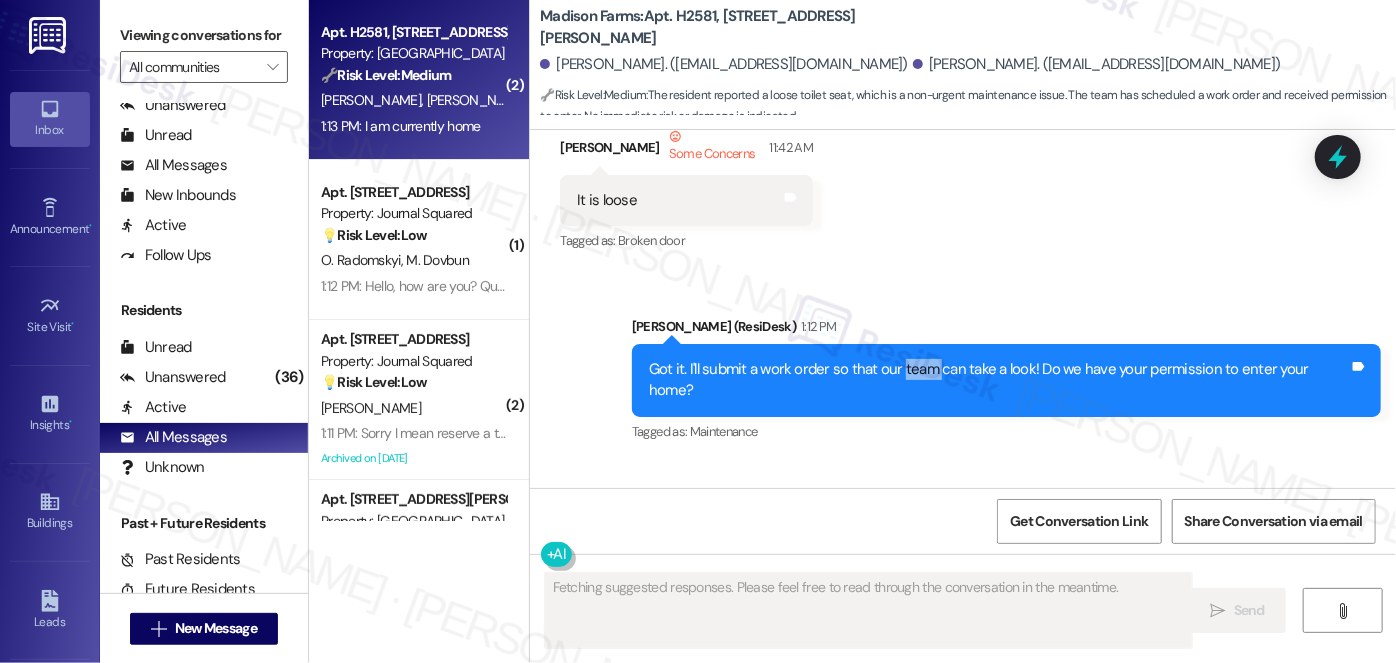click on "Got it. I'll submit a work order so that our team can take a look! Do we have your permission to enter your home?" at bounding box center (999, 380) 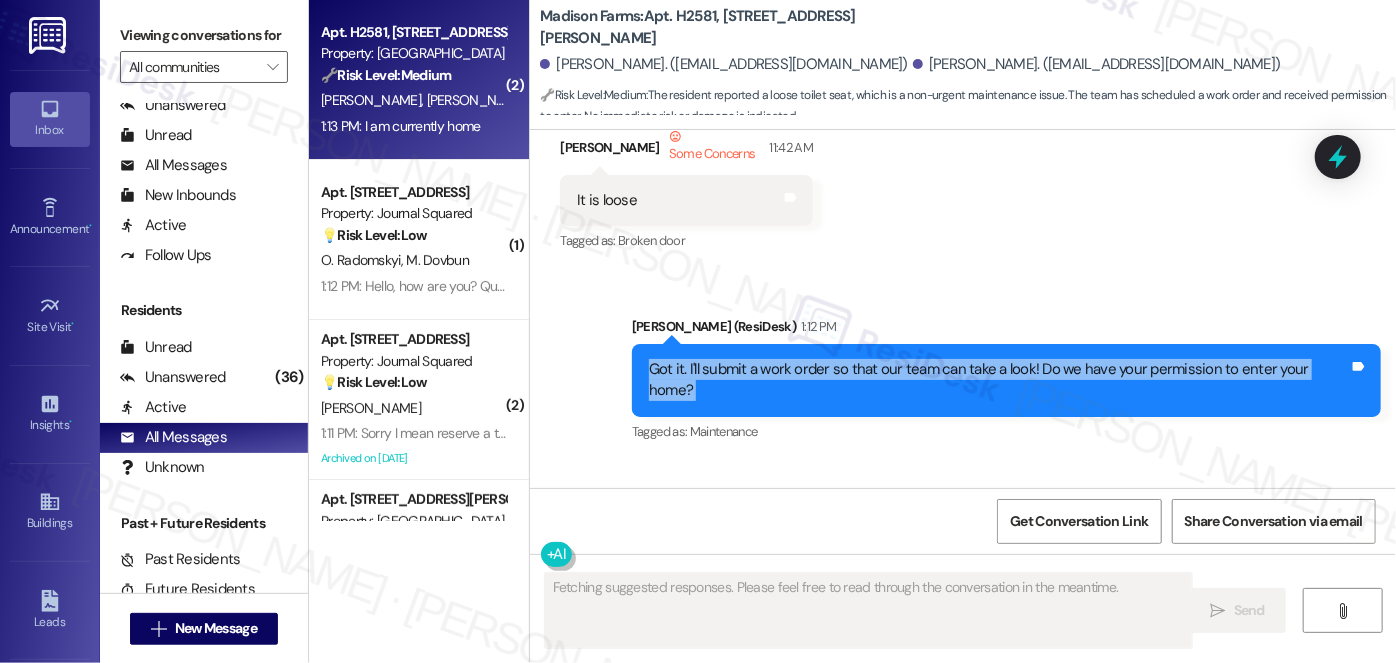click on "Got it. I'll submit a work order so that our team can take a look! Do we have your permission to enter your home?" at bounding box center (999, 380) 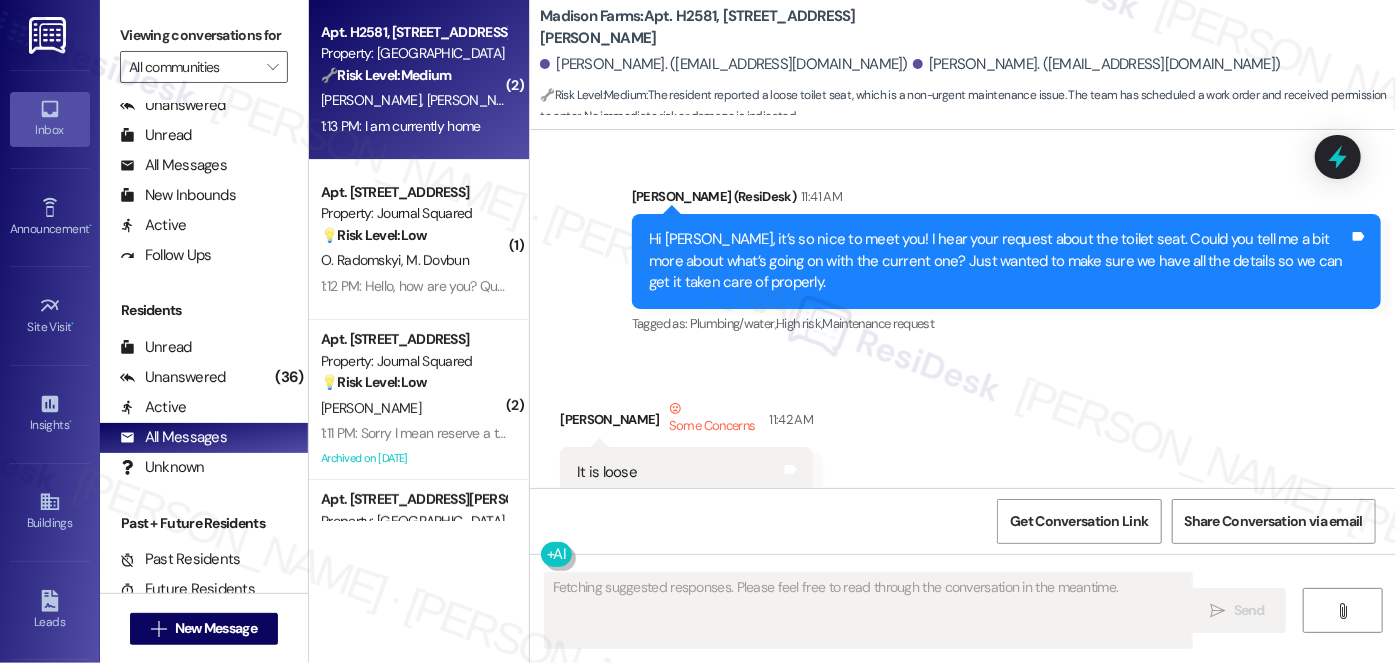 click on "Hi Jacob, it’s so nice to meet you! I hear your request about the toilet seat. Could you tell me a bit more about what’s going on with the current one? Just wanted to make sure we have all the details so we can get it taken care of properly." at bounding box center (999, 261) 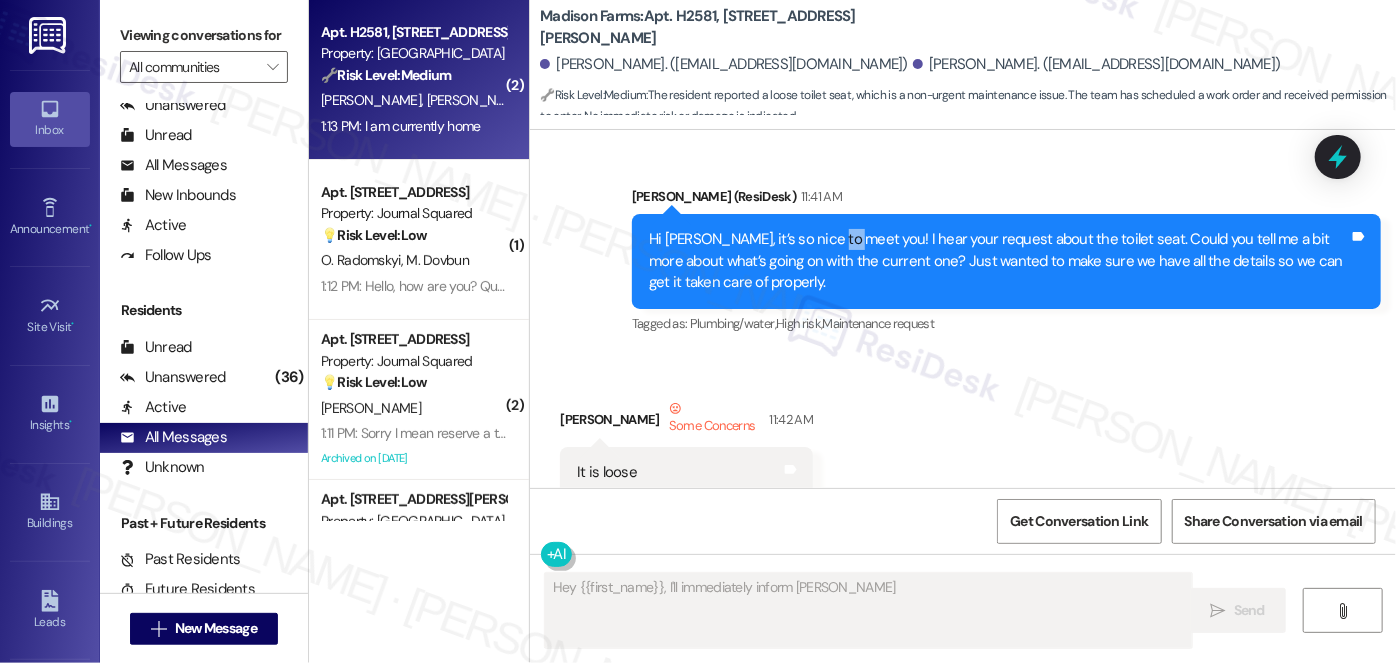click on "Hi Jacob, it’s so nice to meet you! I hear your request about the toilet seat. Could you tell me a bit more about what’s going on with the current one? Just wanted to make sure we have all the details so we can get it taken care of properly." at bounding box center (999, 261) 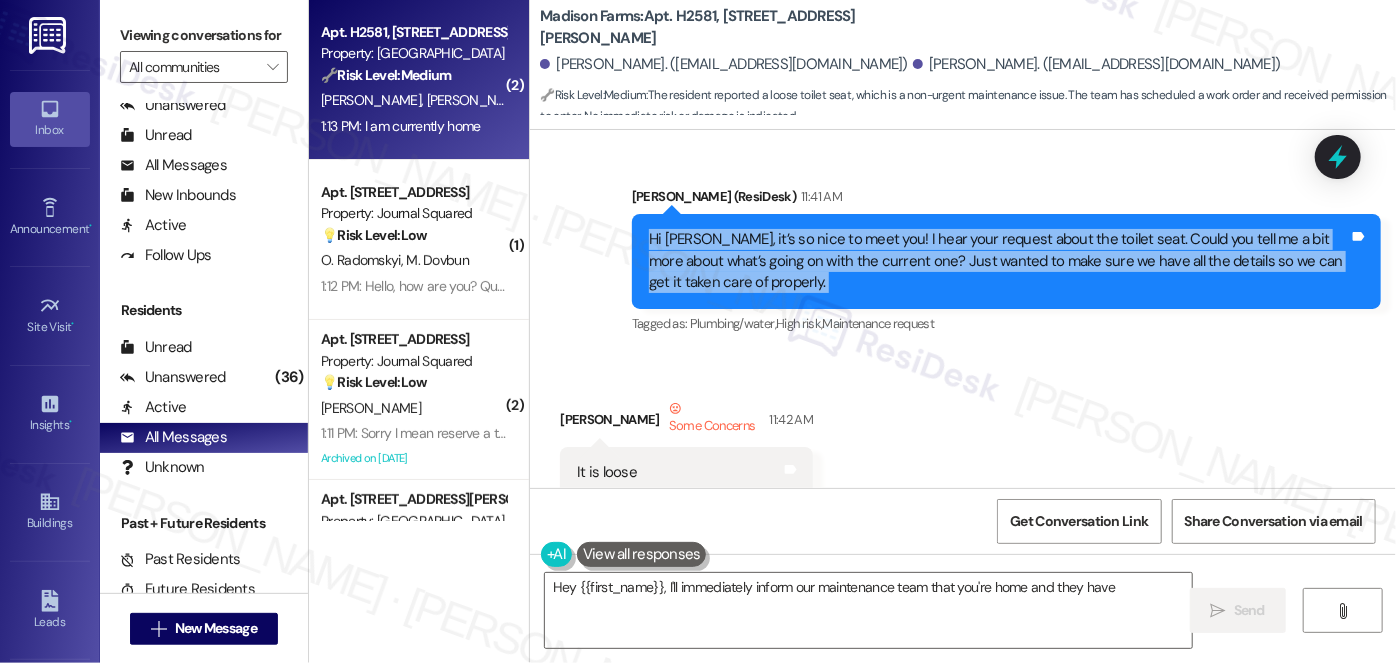 click on "Hi Jacob, it’s so nice to meet you! I hear your request about the toilet seat. Could you tell me a bit more about what’s going on with the current one? Just wanted to make sure we have all the details so we can get it taken care of properly." at bounding box center [999, 261] 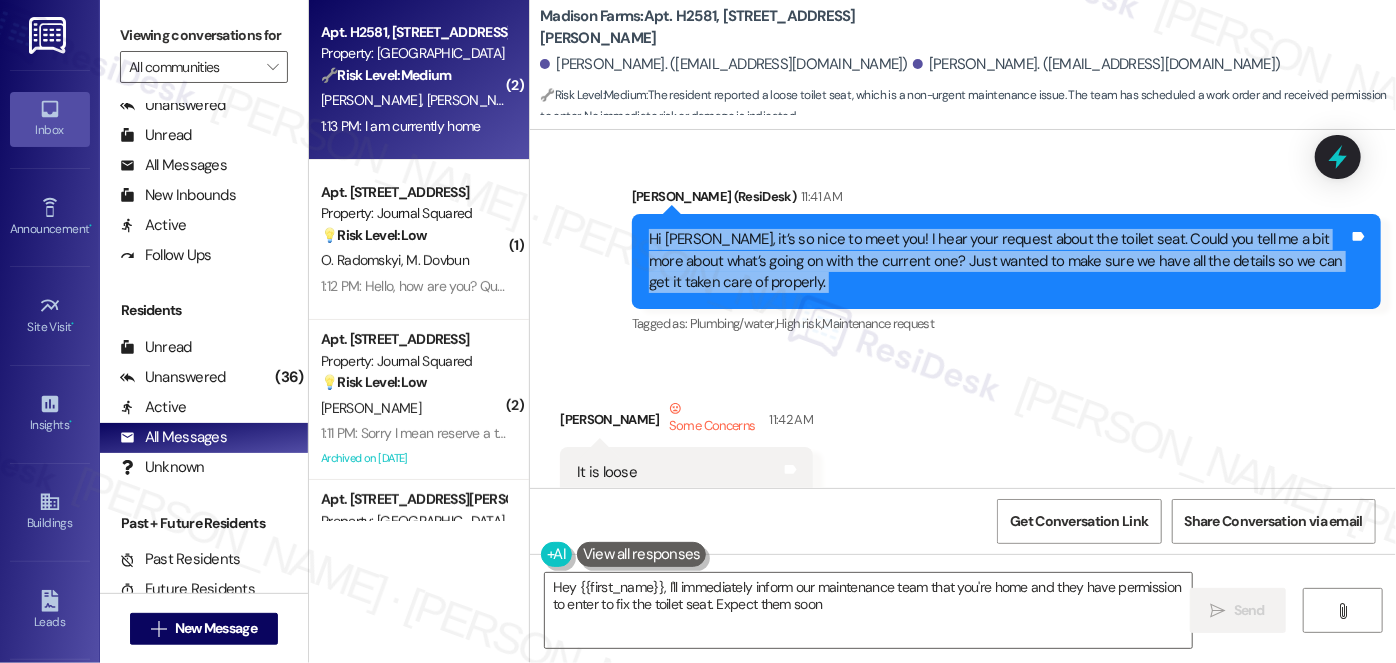 type on "Hey {{first_name}}, I'll immediately inform our maintenance team that you're home and they have permission to enter to fix the toilet seat. Expect them soon!" 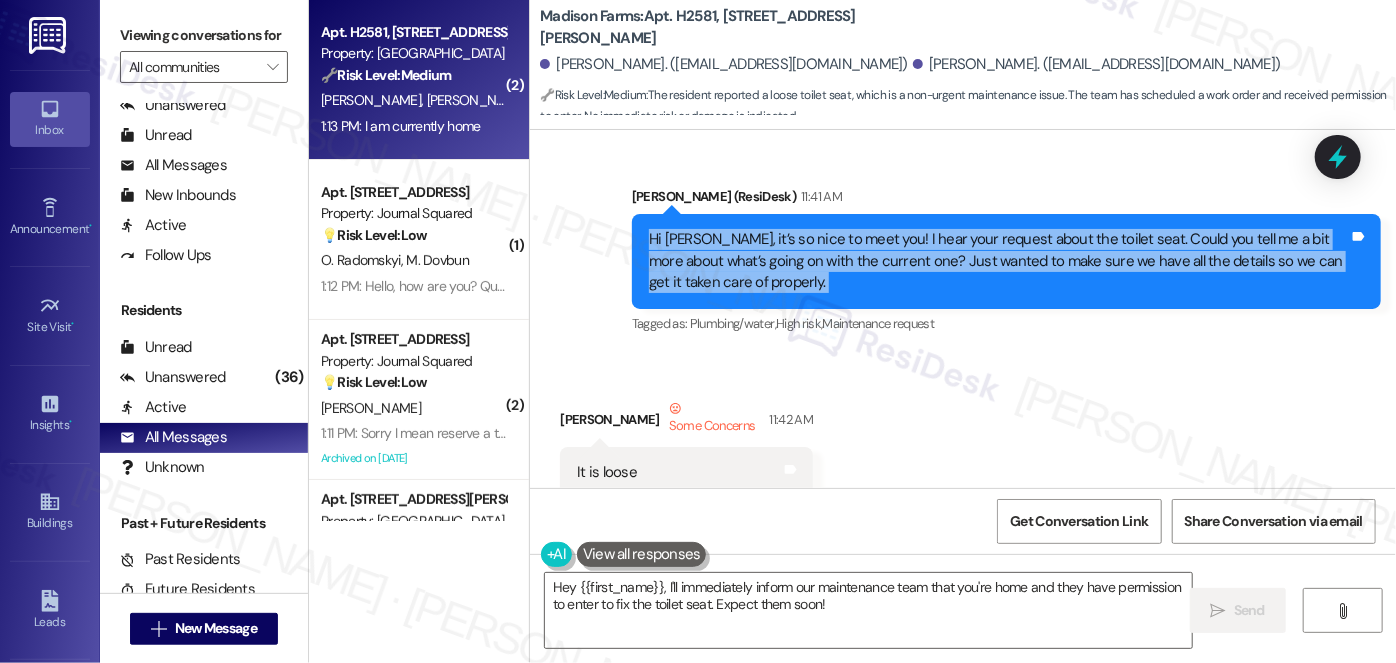 click on "Hi Jacob, it’s so nice to meet you! I hear your request about the toilet seat. Could you tell me a bit more about what’s going on with the current one? Just wanted to make sure we have all the details so we can get it taken care of properly." at bounding box center [999, 261] 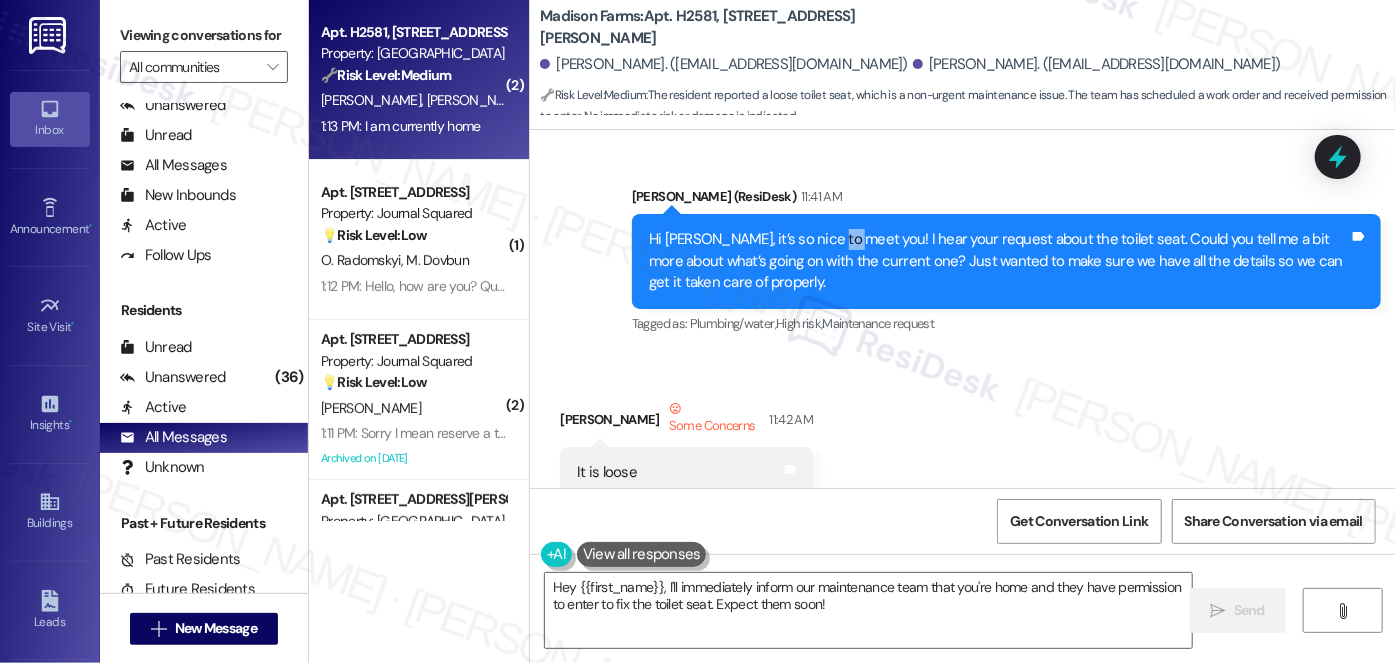 click on "Hi Jacob, it’s so nice to meet you! I hear your request about the toilet seat. Could you tell me a bit more about what’s going on with the current one? Just wanted to make sure we have all the details so we can get it taken care of properly." at bounding box center [999, 261] 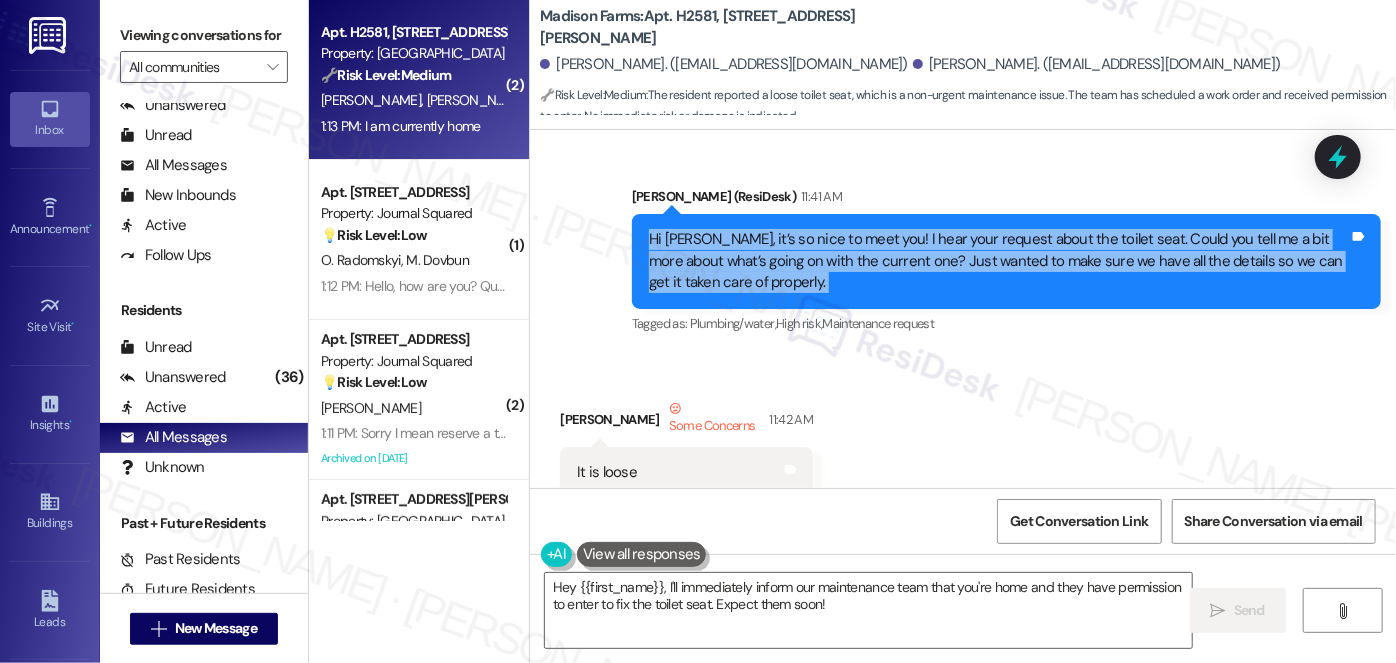 click on "Hi Jacob, it’s so nice to meet you! I hear your request about the toilet seat. Could you tell me a bit more about what’s going on with the current one? Just wanted to make sure we have all the details so we can get it taken care of properly." at bounding box center (999, 261) 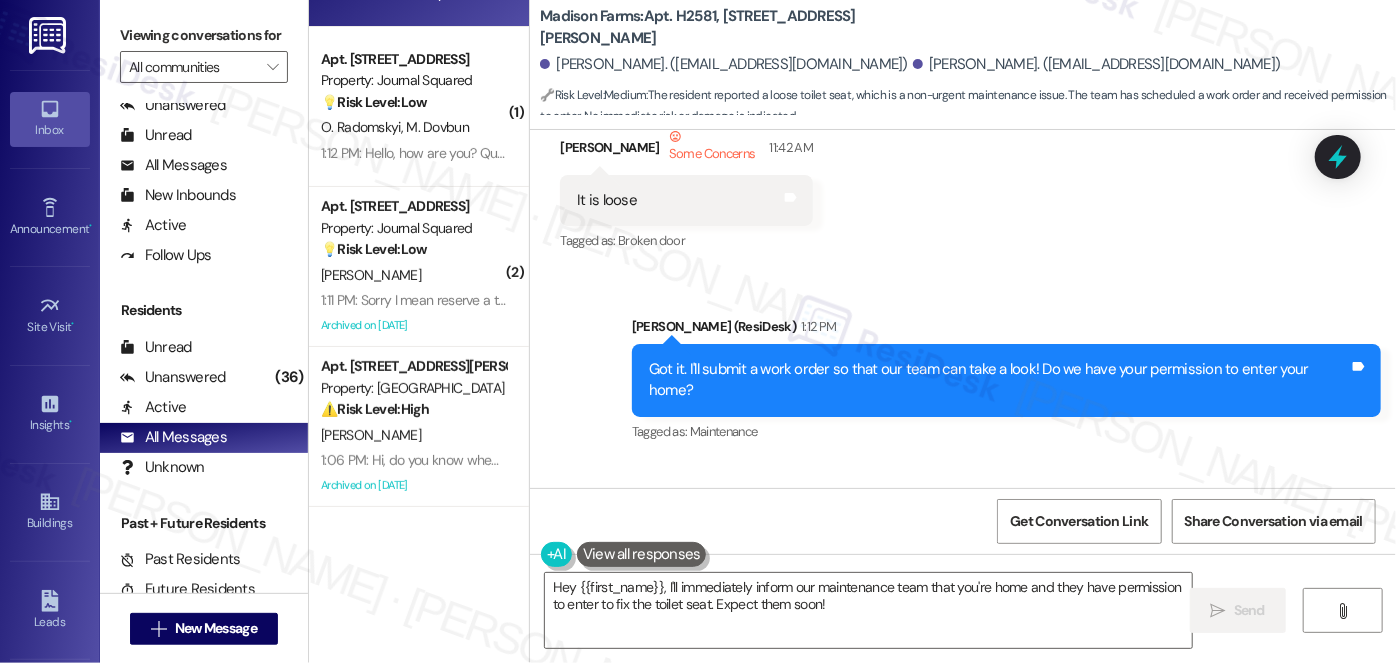 scroll, scrollTop: 90, scrollLeft: 0, axis: vertical 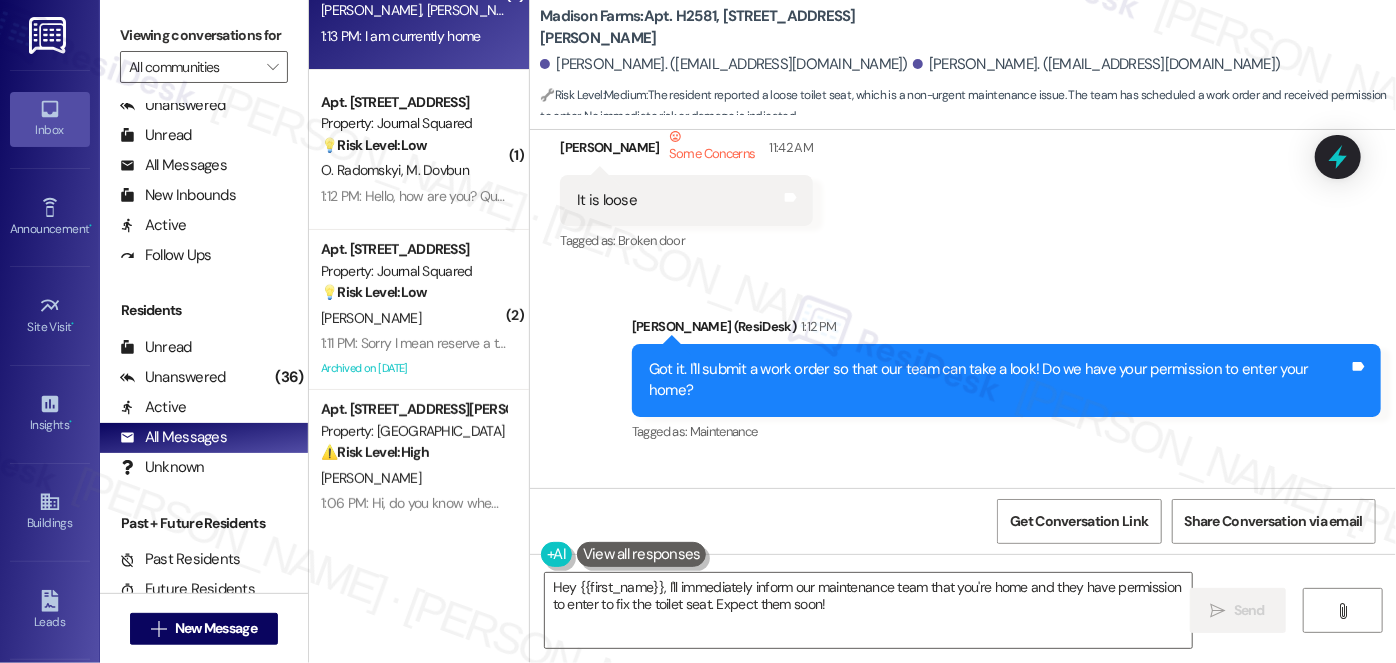 click on "1:12 PM: Hello, how are you?
Question, our friends join our building, and we sent e referral, how we can get it?  1:12 PM: Hello, how are you?
Question, our friends join our building, and we sent e referral, how we can get it?" at bounding box center (631, 196) 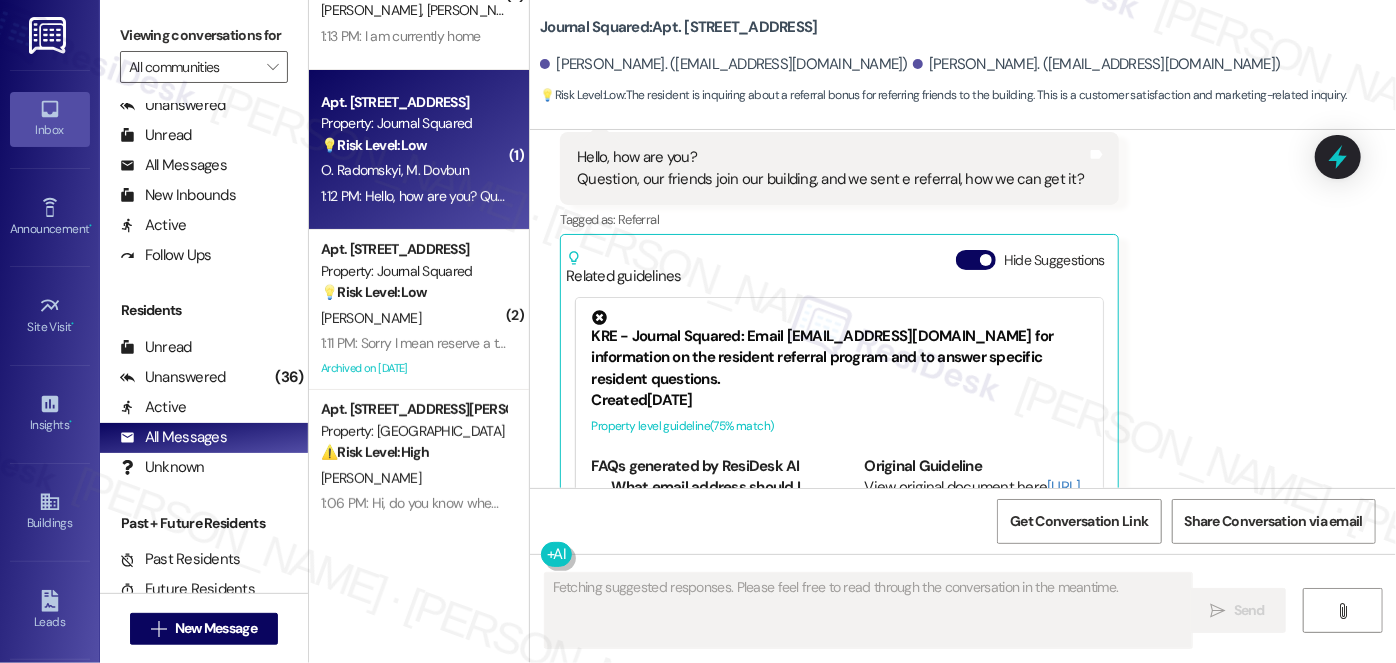 scroll, scrollTop: 11322, scrollLeft: 0, axis: vertical 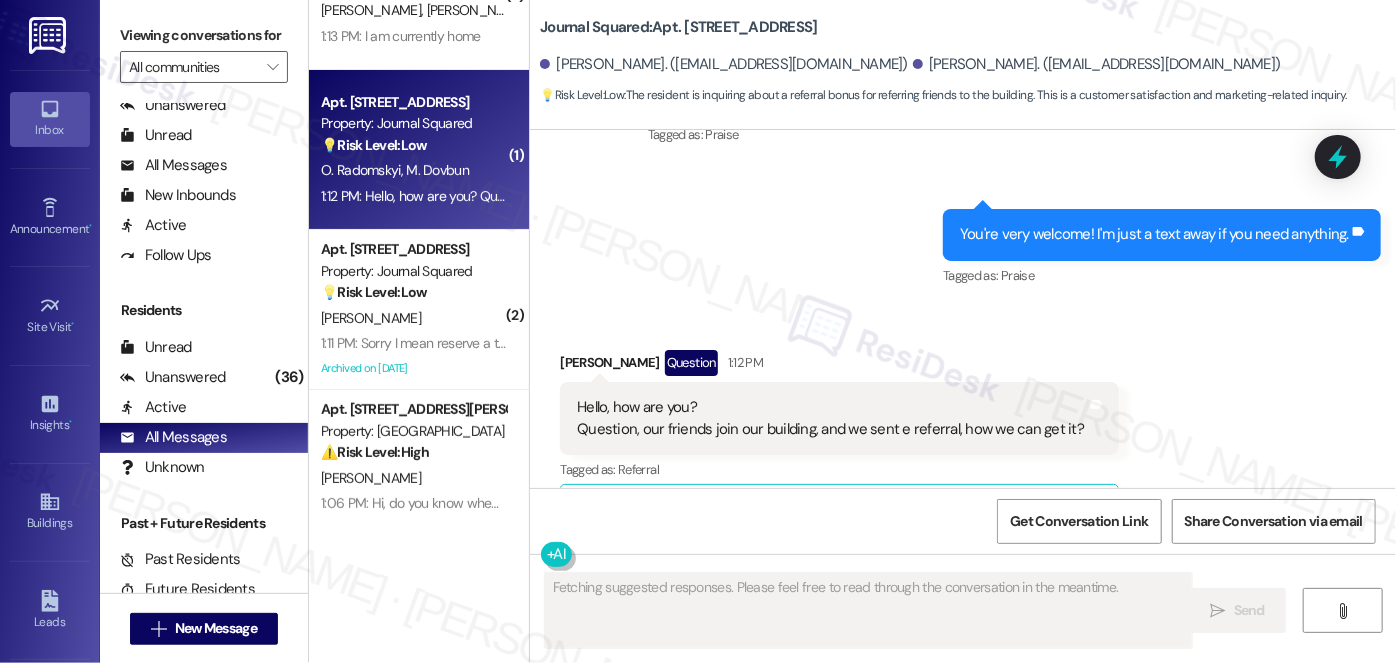 click on "Hello, how are you?
Question, our friends join our building, and we sent e referral, how we can get it?" at bounding box center [830, 418] 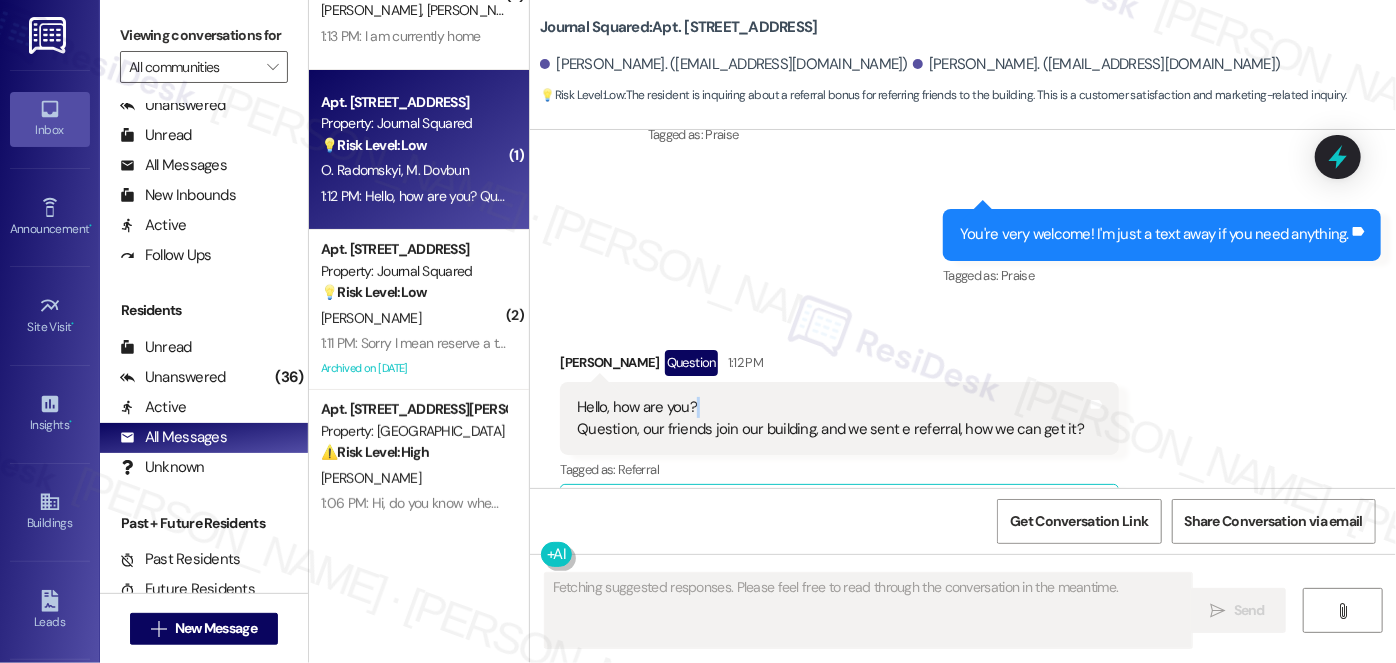 click on "Hello, how are you?
Question, our friends join our building, and we sent e referral, how we can get it?" at bounding box center [830, 418] 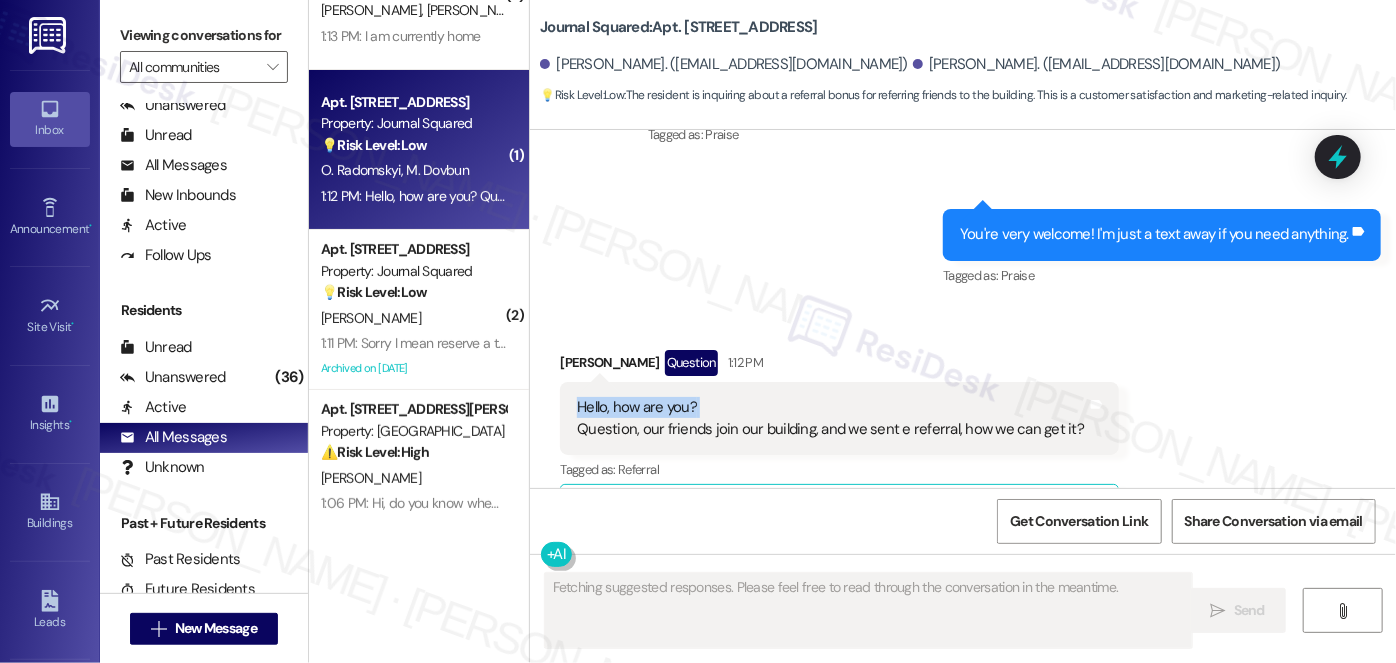 click on "Hello, how are you?
Question, our friends join our building, and we sent e referral, how we can get it?" at bounding box center [830, 418] 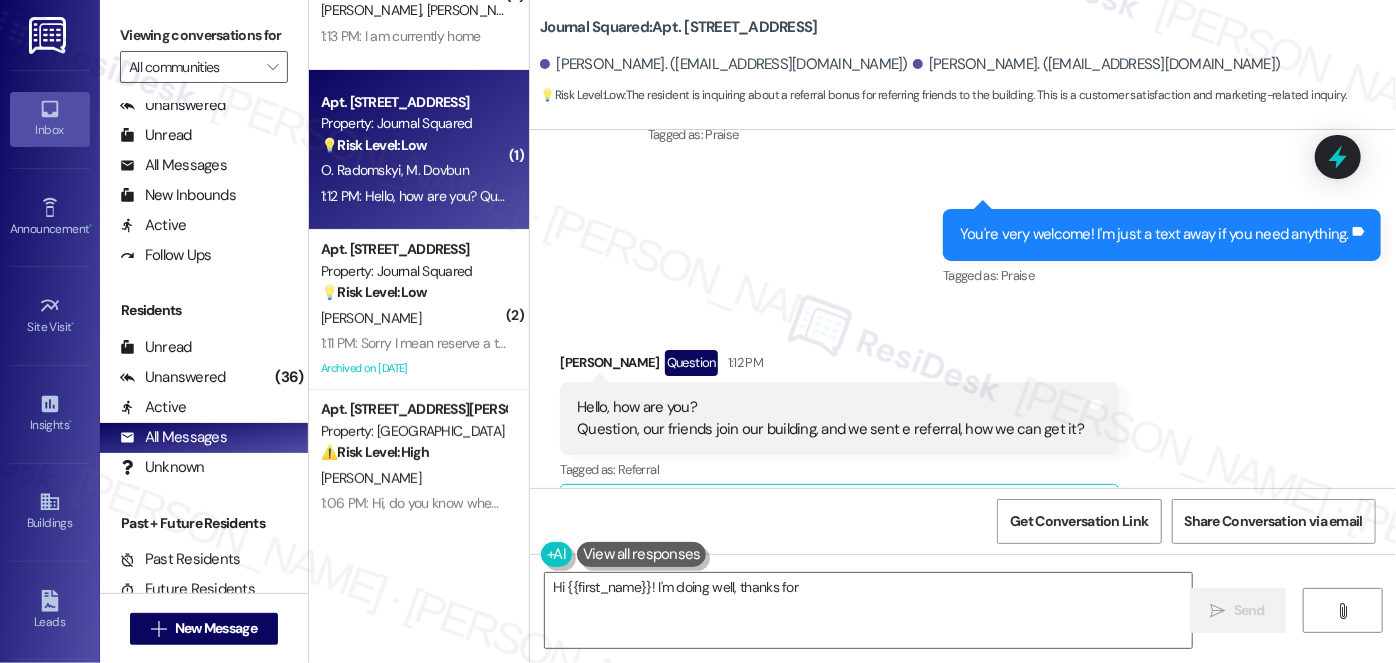 click on "Hello, how are you?
Question, our friends join our building, and we sent e referral, how we can get it?" at bounding box center [830, 418] 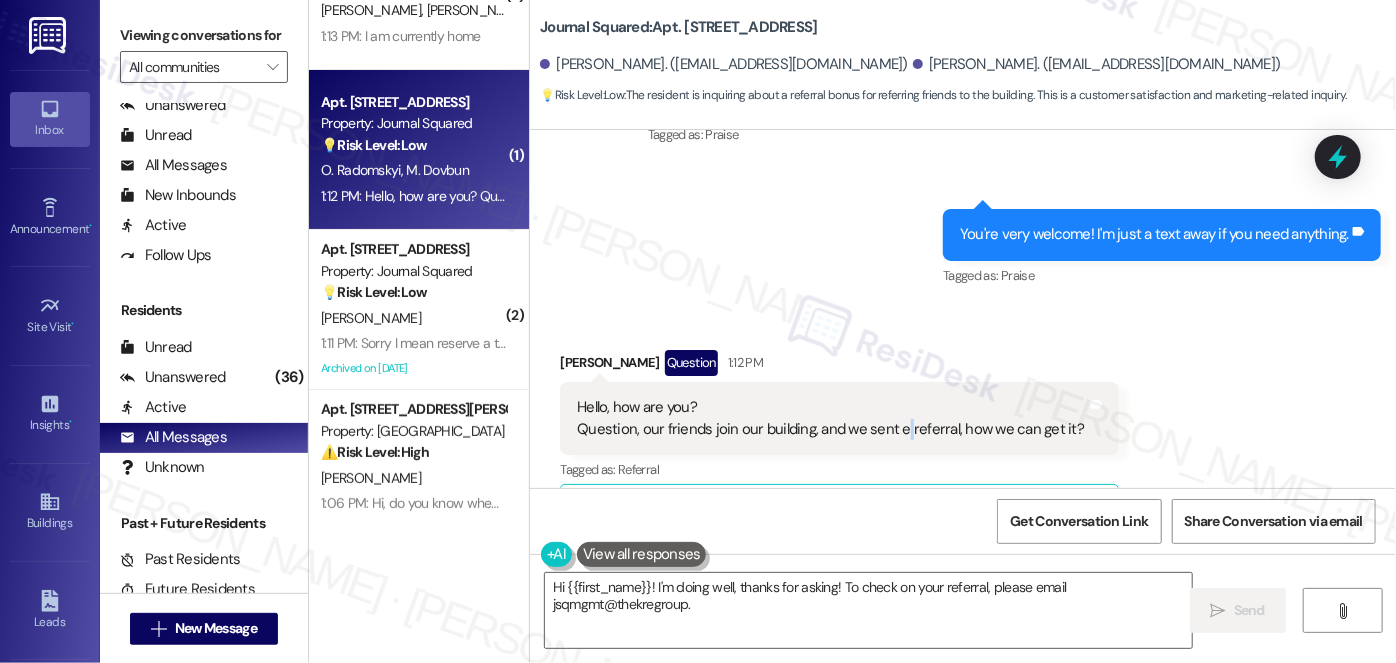 click on "Hello, how are you?
Question, our friends join our building, and we sent e referral, how we can get it?" at bounding box center [830, 418] 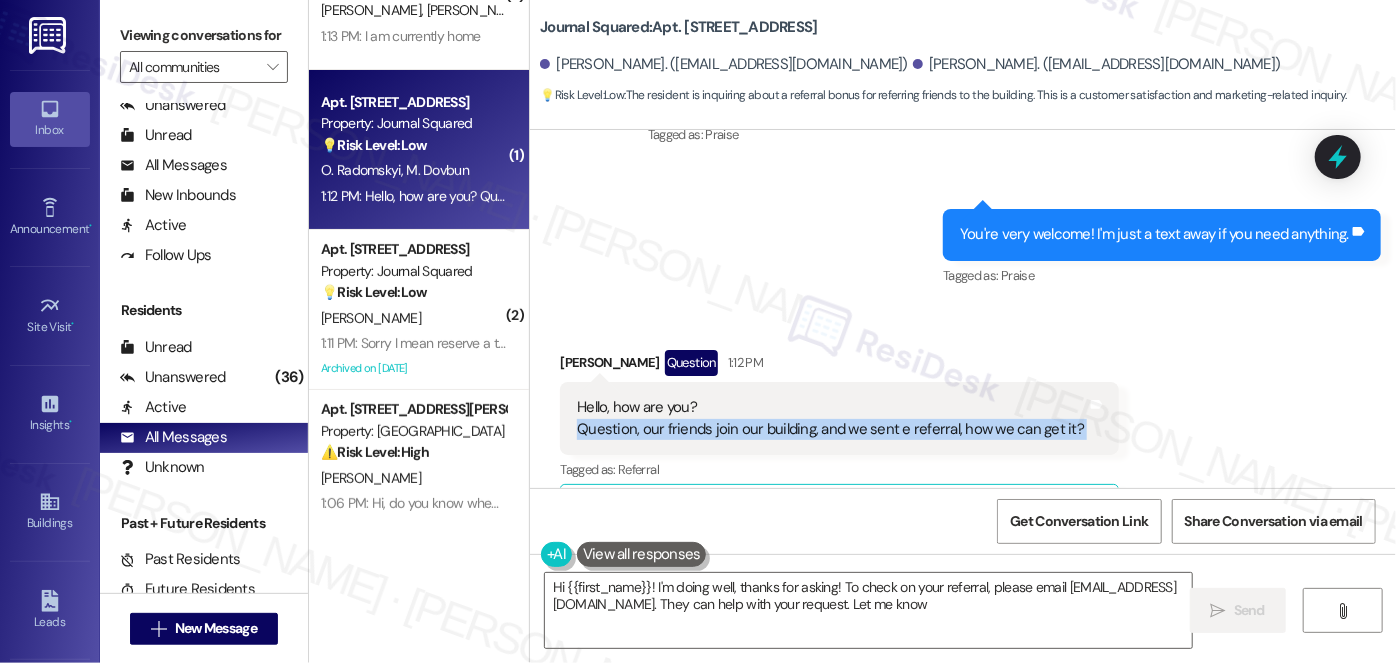 click on "Hello, how are you?
Question, our friends join our building, and we sent e referral, how we can get it?" at bounding box center (830, 418) 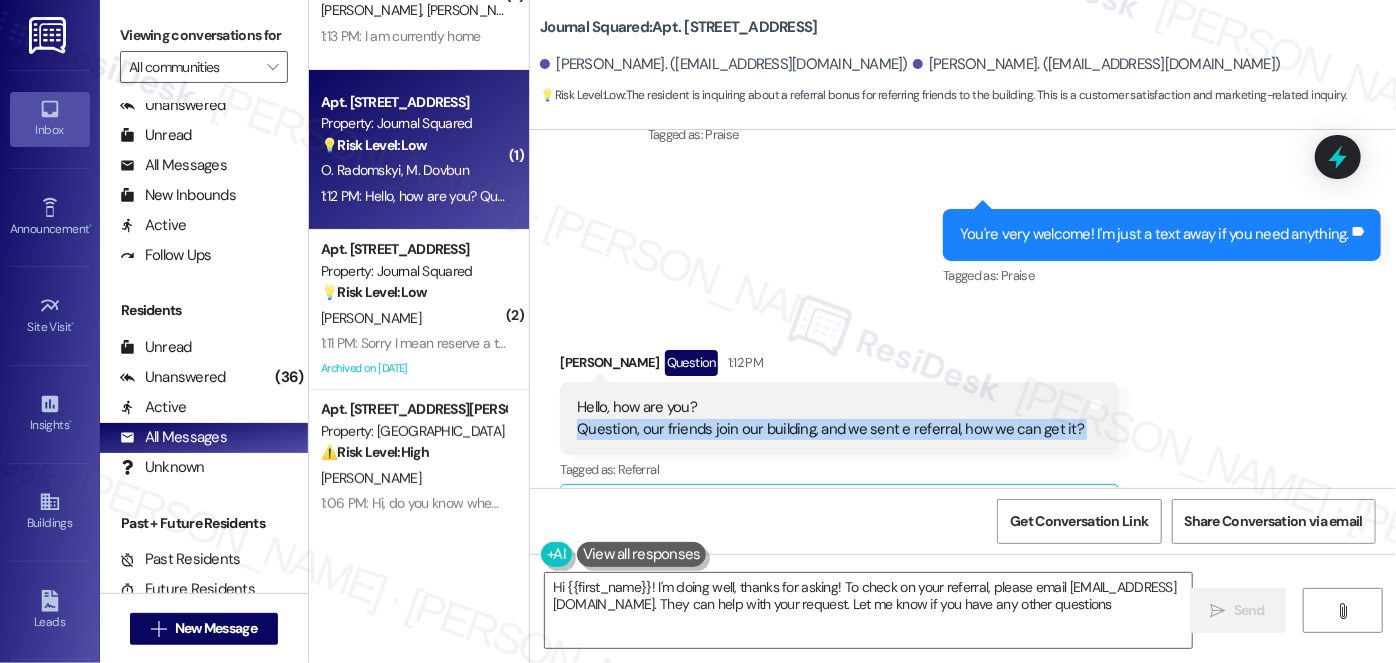 type on "Hi {{first_name}}! I'm doing well, thanks for asking! To check on your referral, please email jsqmgmt@thekregroup.com. They can help with your request. Let me know if you have any other questions!" 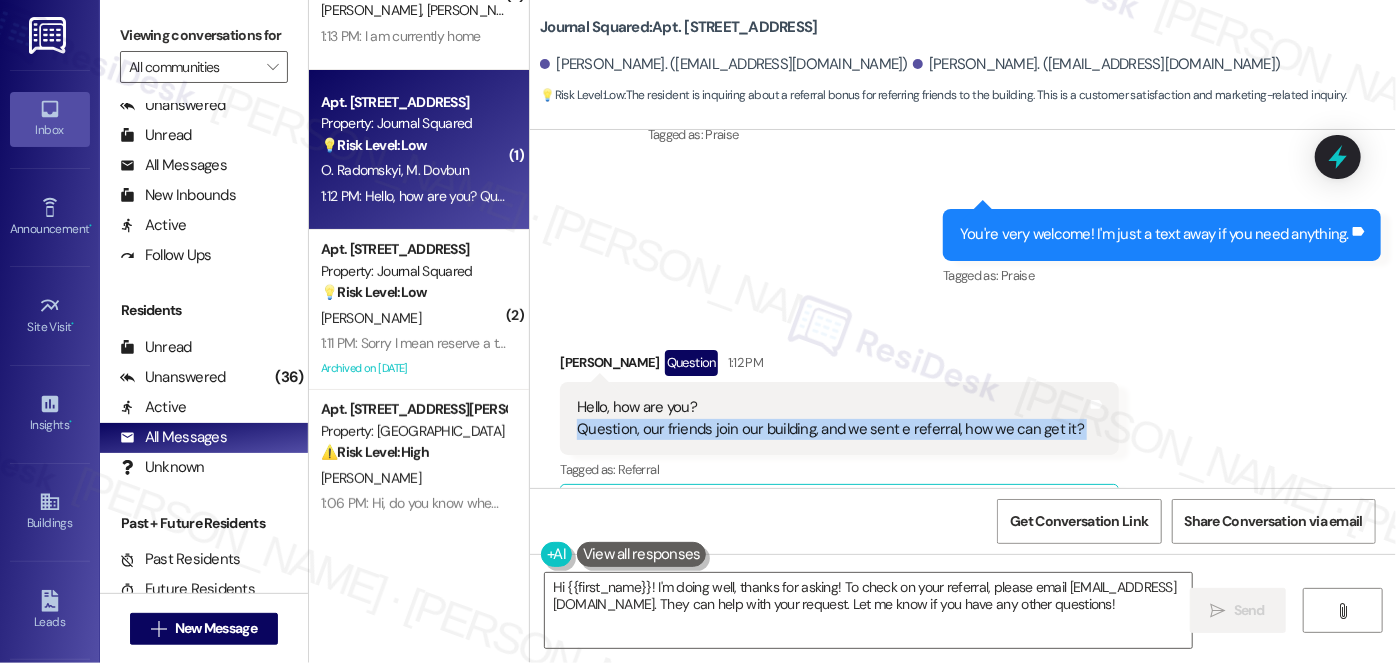 scroll, scrollTop: 11322, scrollLeft: 0, axis: vertical 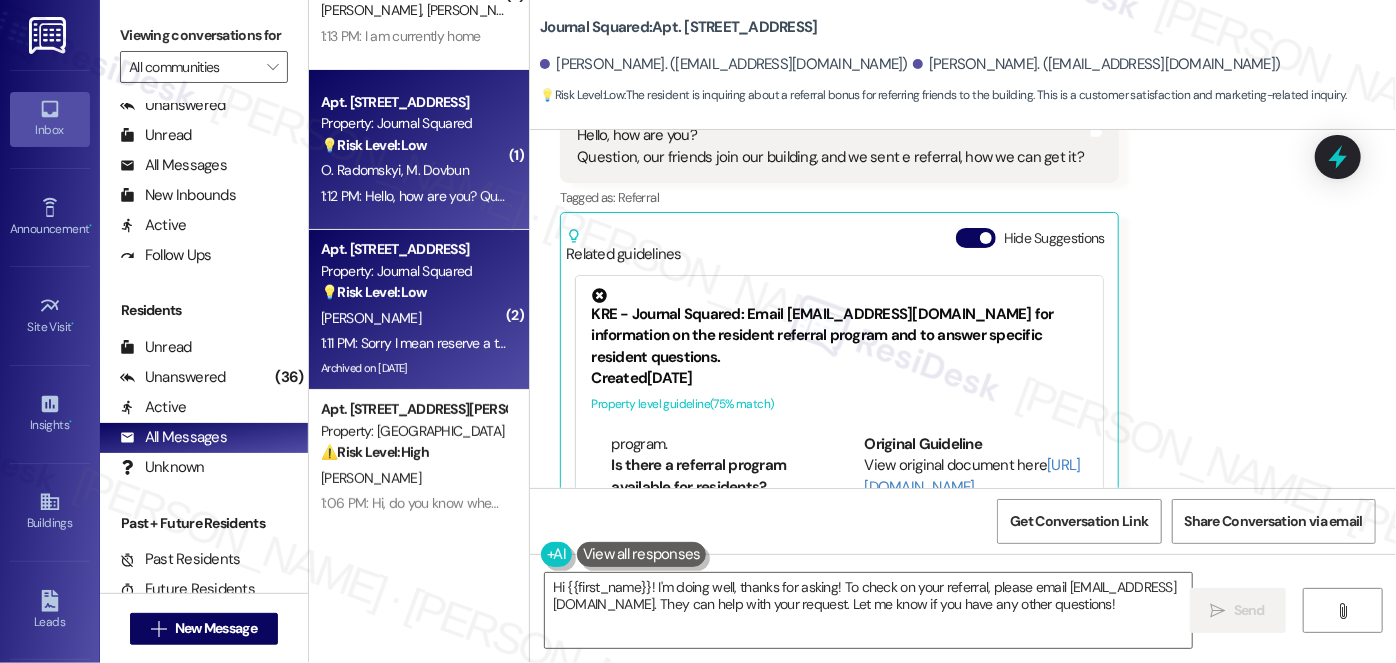 click on "1:11 PM: Sorry I mean reserve a table or sth  1:11 PM: Sorry I mean reserve a table or sth" at bounding box center [440, 343] 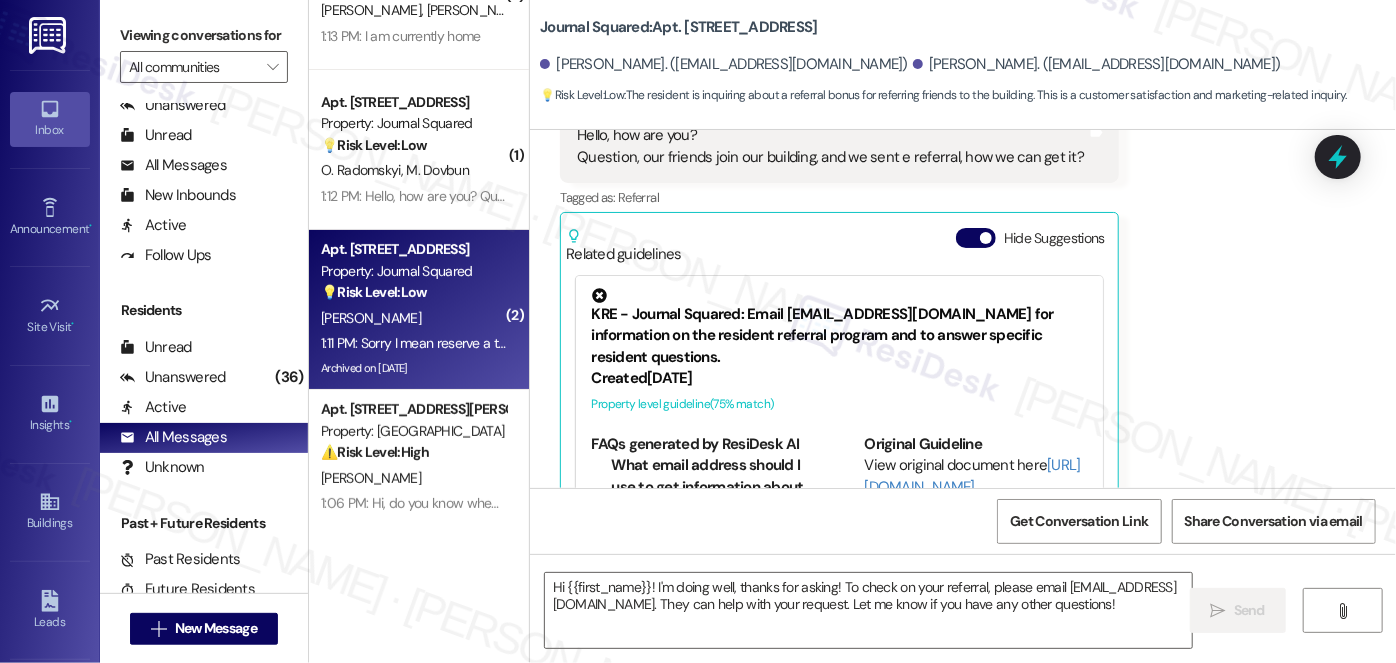 type on "Fetching suggested responses. Please feel free to read through the conversation in the meantime." 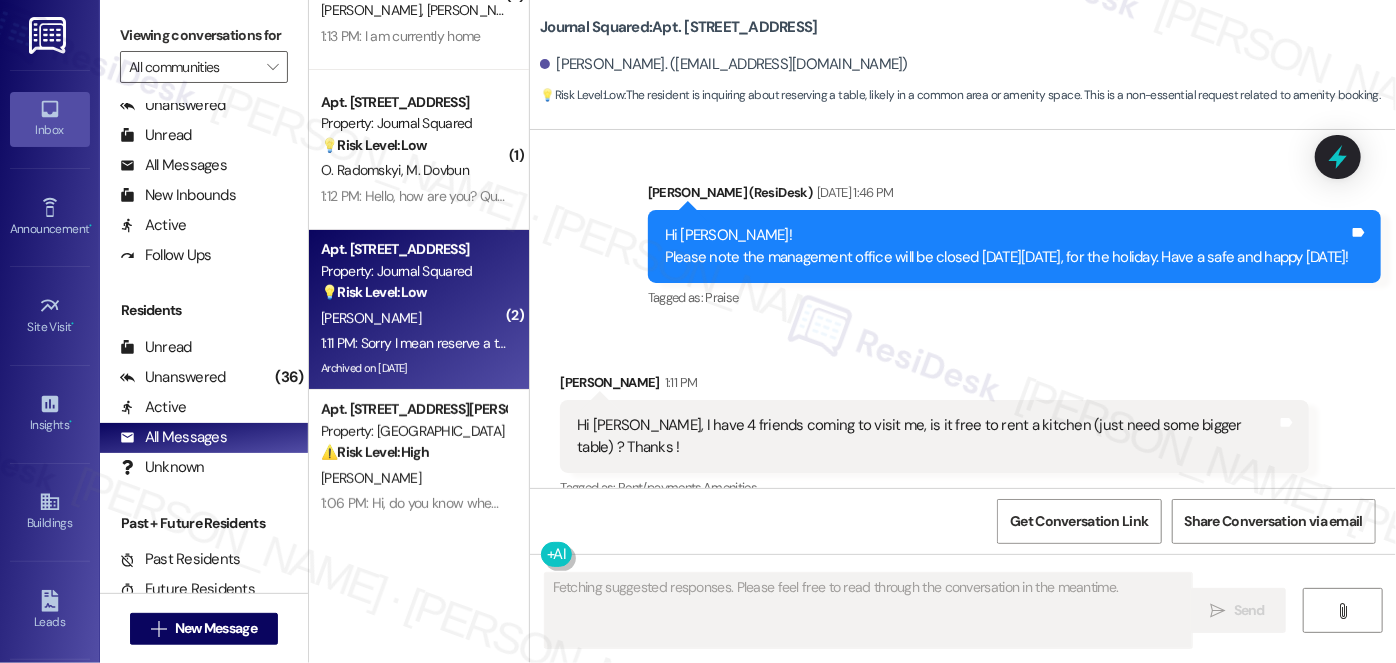 scroll, scrollTop: 32959, scrollLeft: 0, axis: vertical 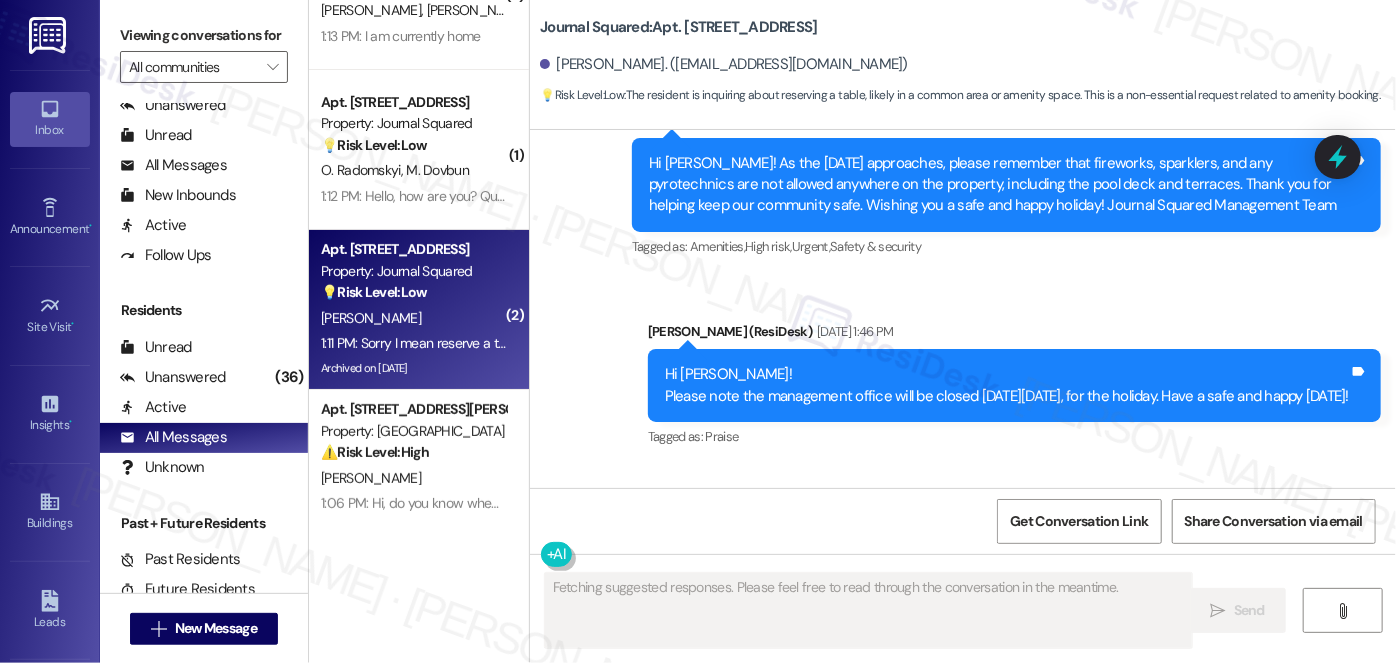 click at bounding box center (986, 668) 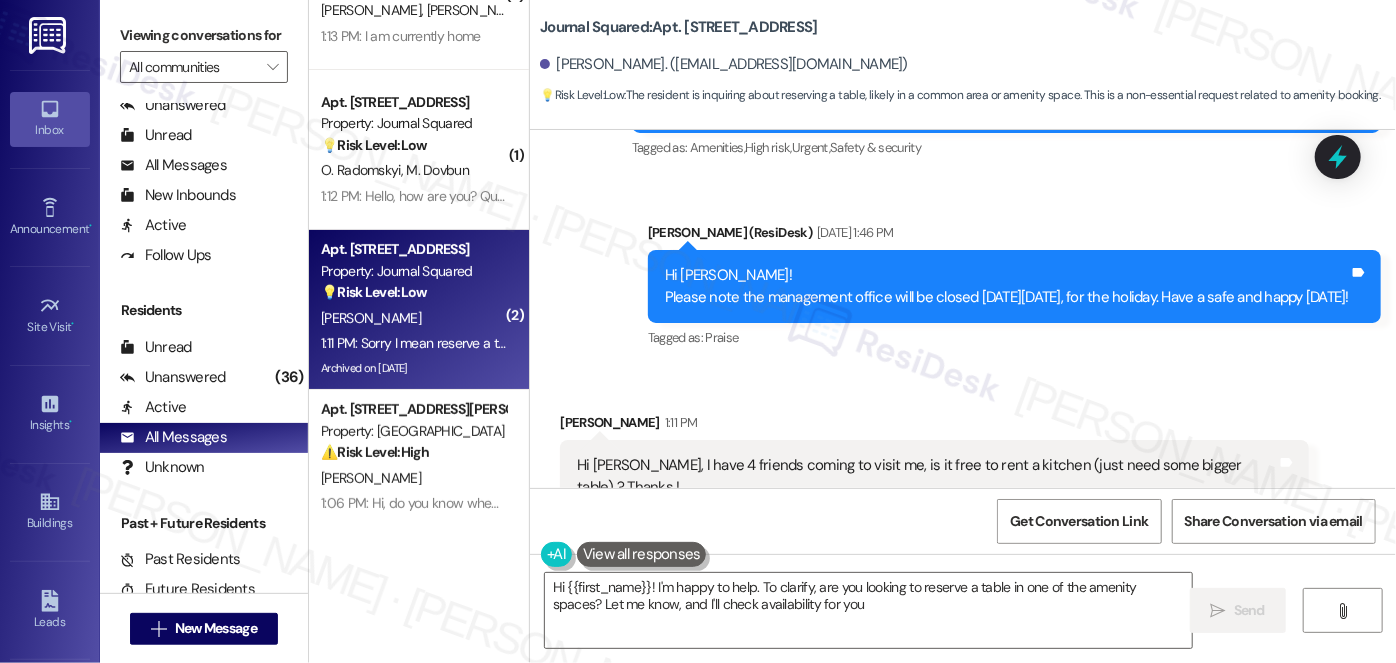 type on "Hi {{first_name}}! I'm happy to help. To clarify, are you looking to reserve a table in one of the amenity spaces? Let me know, and I'll check availability for you!" 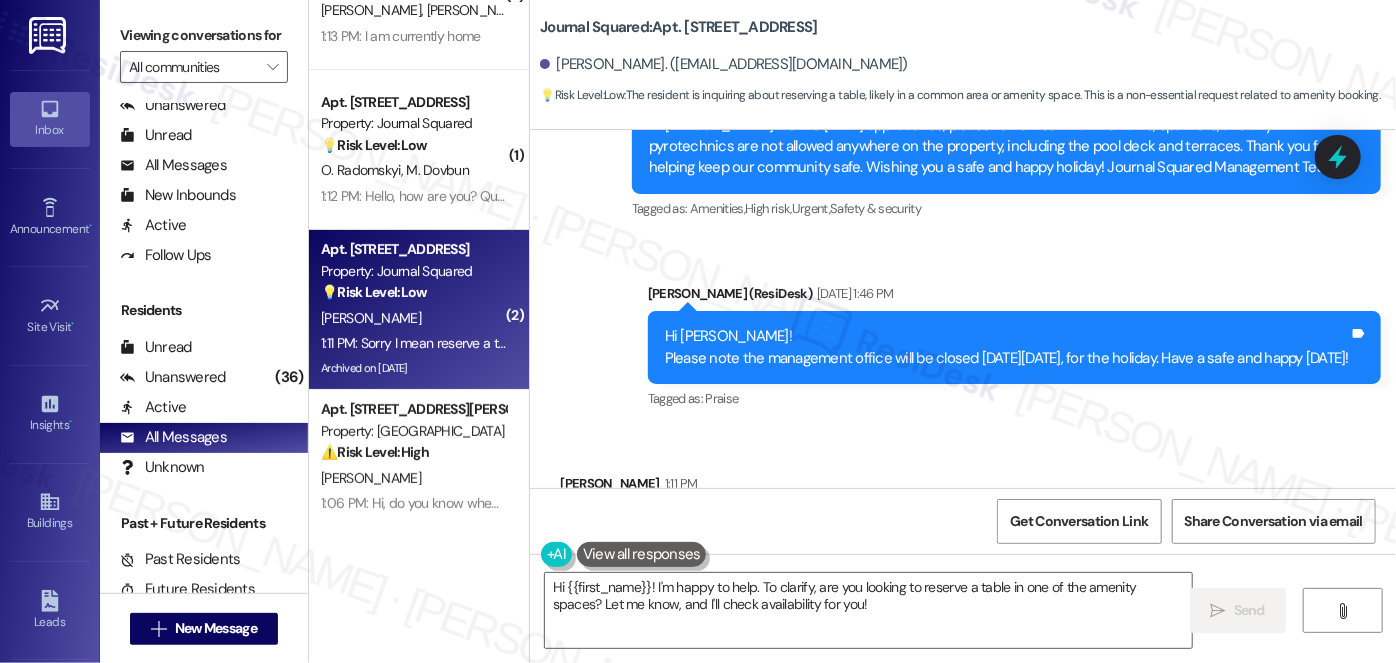 scroll, scrollTop: 32967, scrollLeft: 0, axis: vertical 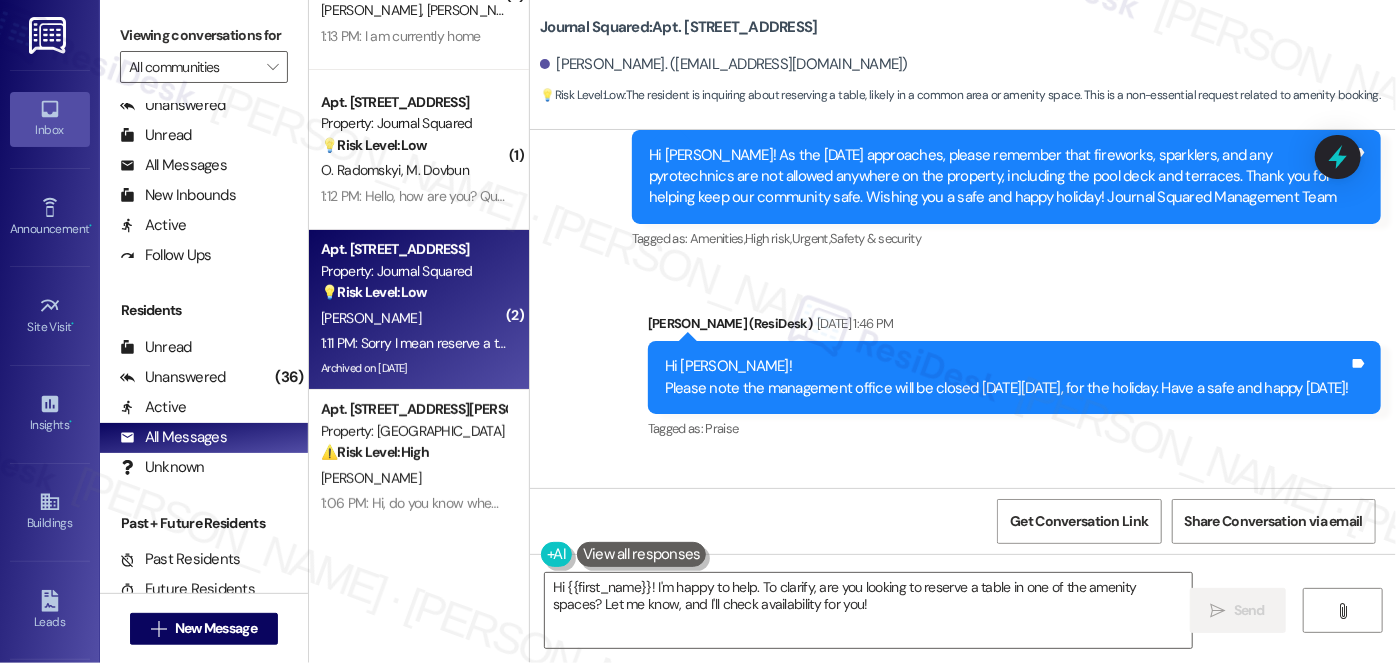 click on "Hi Jane, I have 4 friends coming to visit me, is it free to rent a kitchen (just need some bigger table) ? Thanks !" at bounding box center (927, 567) 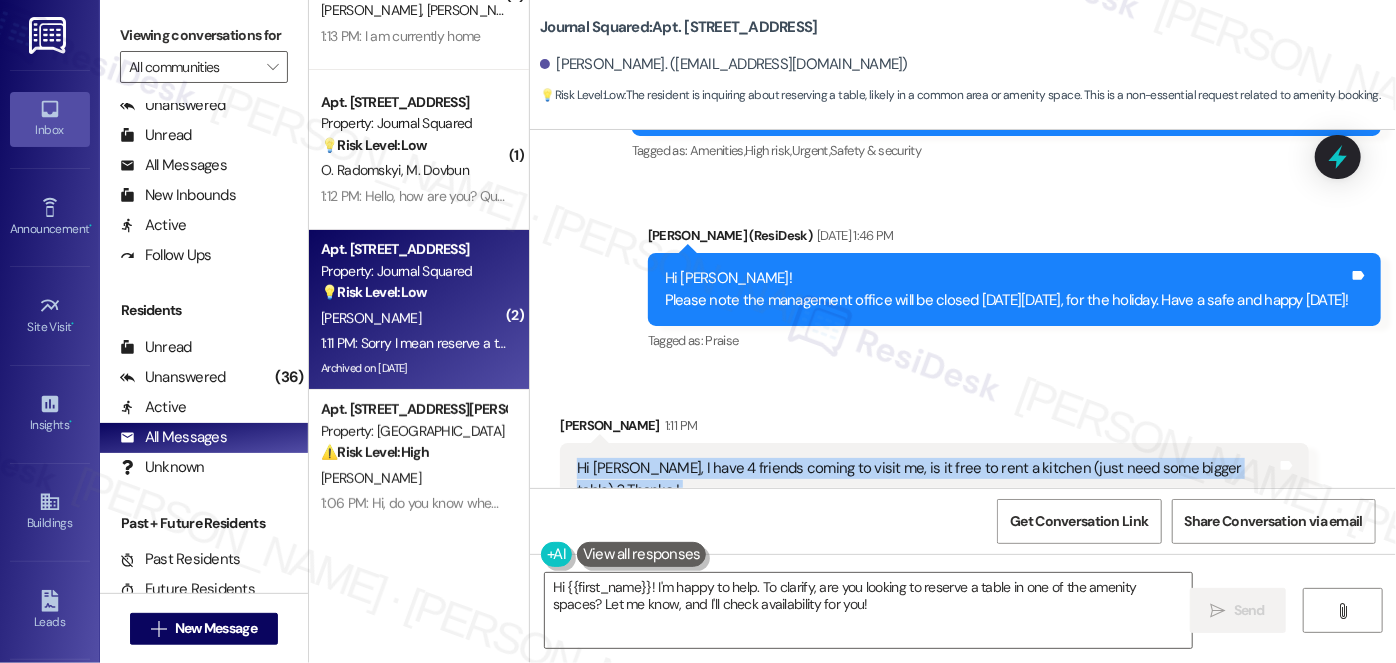 scroll, scrollTop: 33058, scrollLeft: 0, axis: vertical 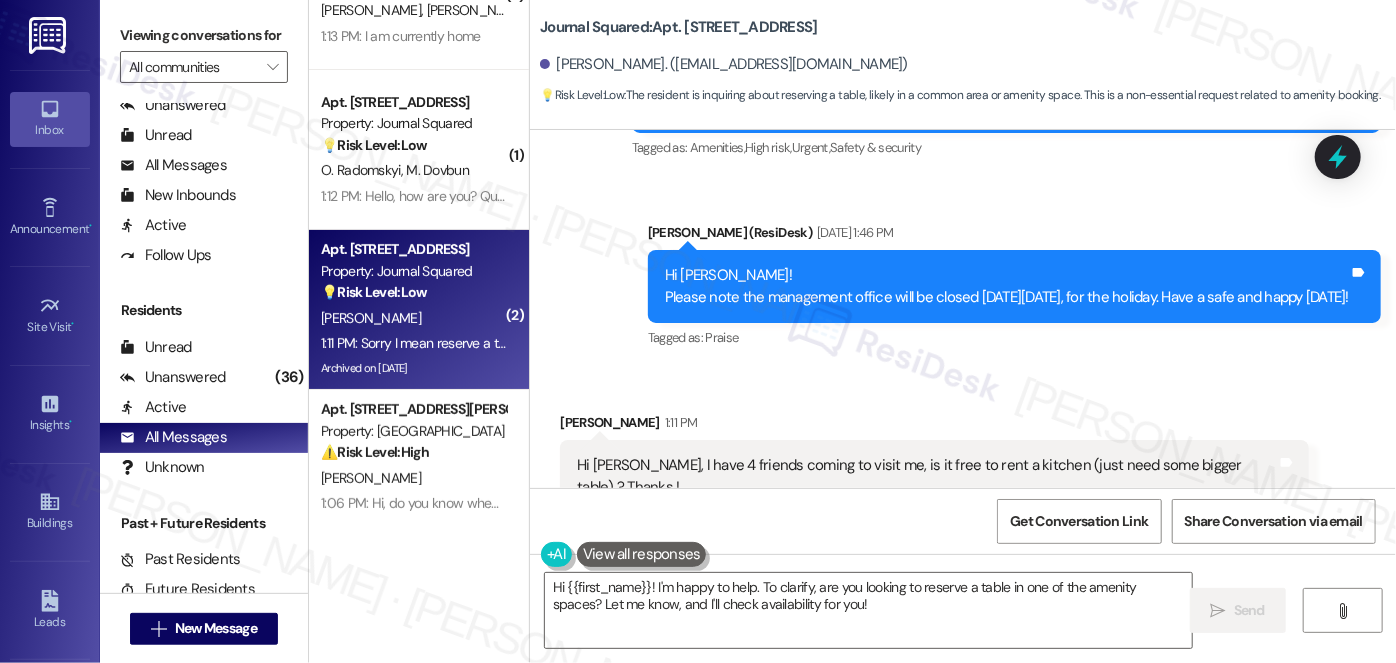 click on "Sorry I mean reserve a table or sth" at bounding box center (686, 687) 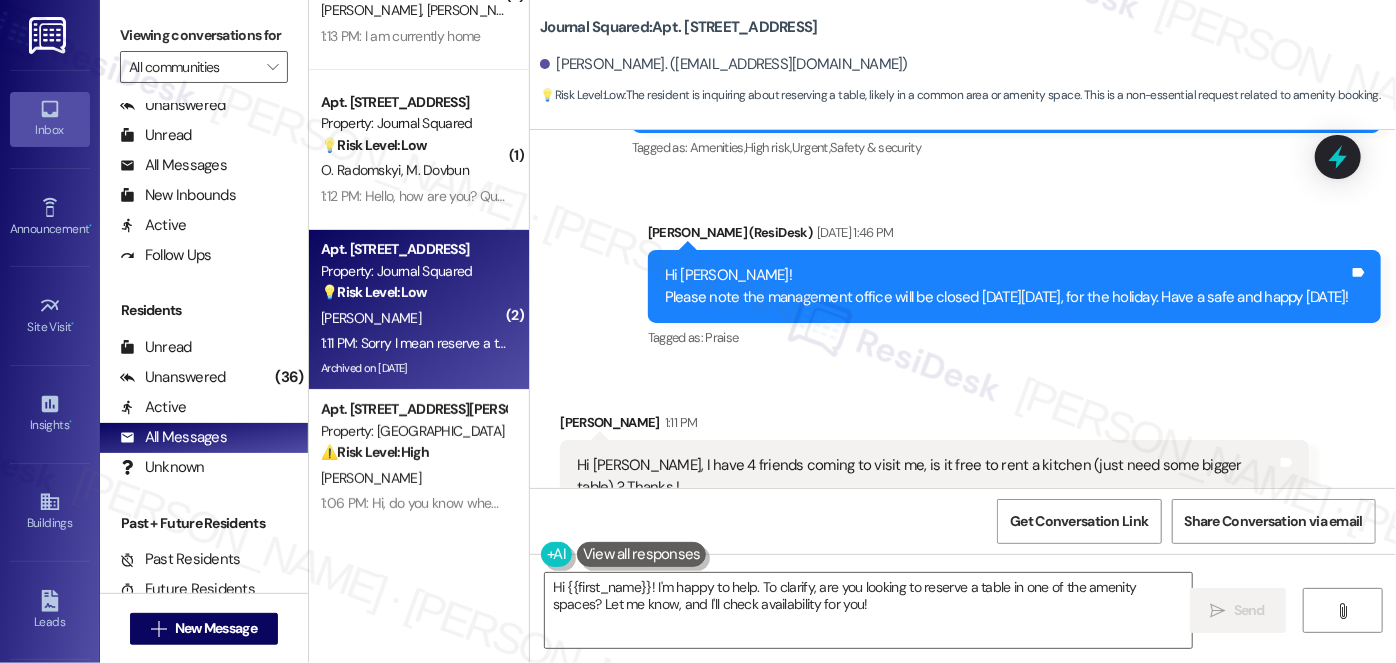 click on "Hi Jane, I have 4 friends coming to visit me, is it free to rent a kitchen (just need some bigger table) ? Thanks !" at bounding box center (927, 476) 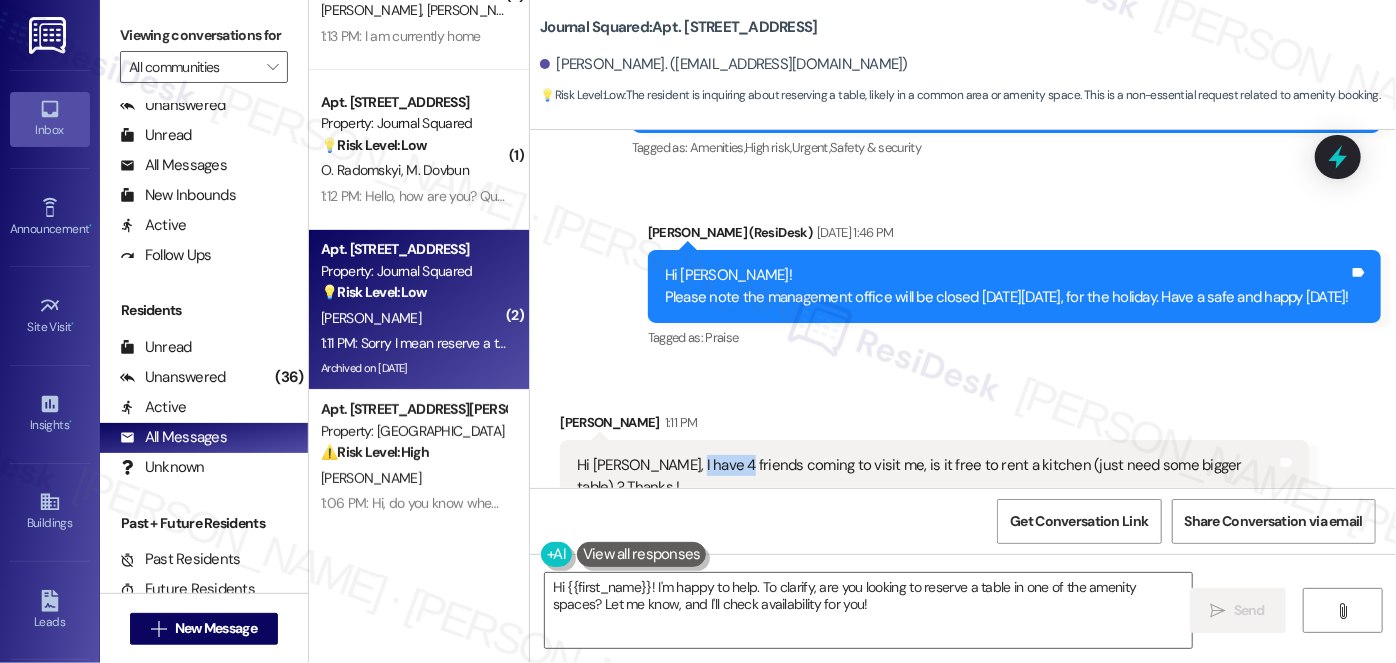 click on "Hi Jane, I have 4 friends coming to visit me, is it free to rent a kitchen (just need some bigger table) ? Thanks !" at bounding box center [927, 476] 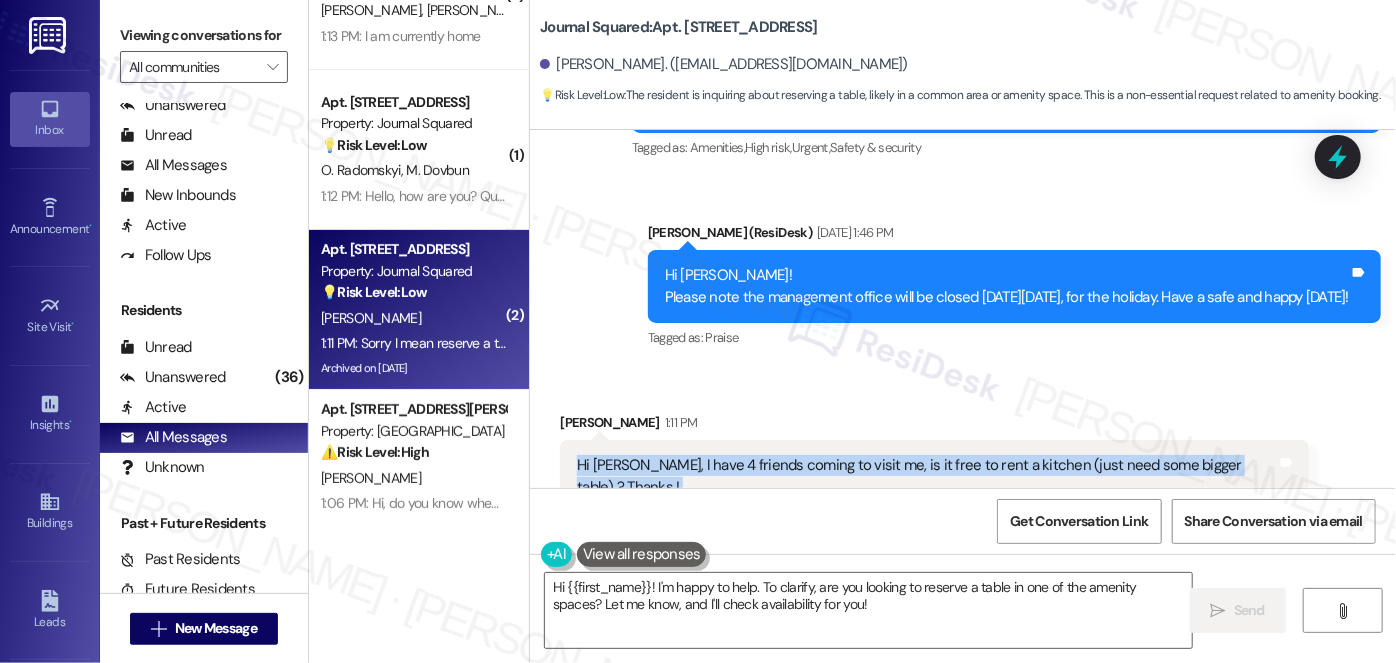 click on "Hi Jane, I have 4 friends coming to visit me, is it free to rent a kitchen (just need some bigger table) ? Thanks !" at bounding box center [927, 476] 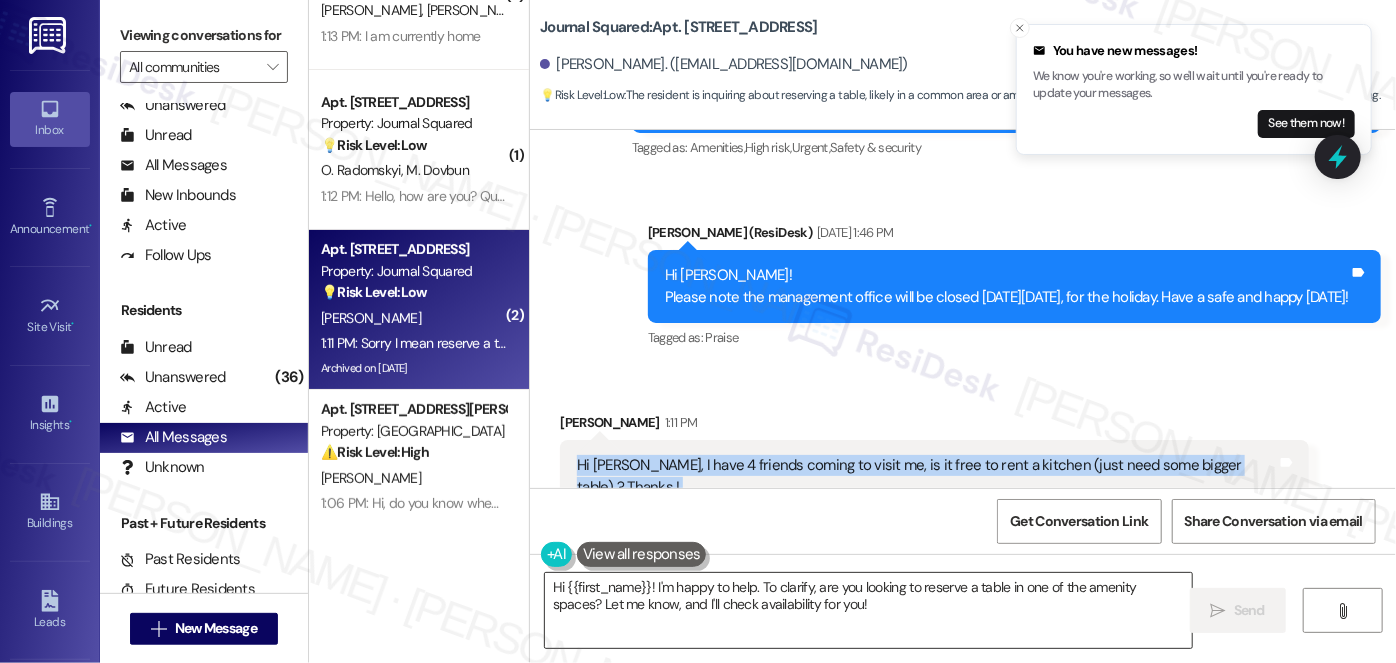 click on "Hi {{first_name}}! I'm happy to help. To clarify, are you looking to reserve a table in one of the amenity spaces? Let me know, and I'll check availability for you!" at bounding box center (868, 610) 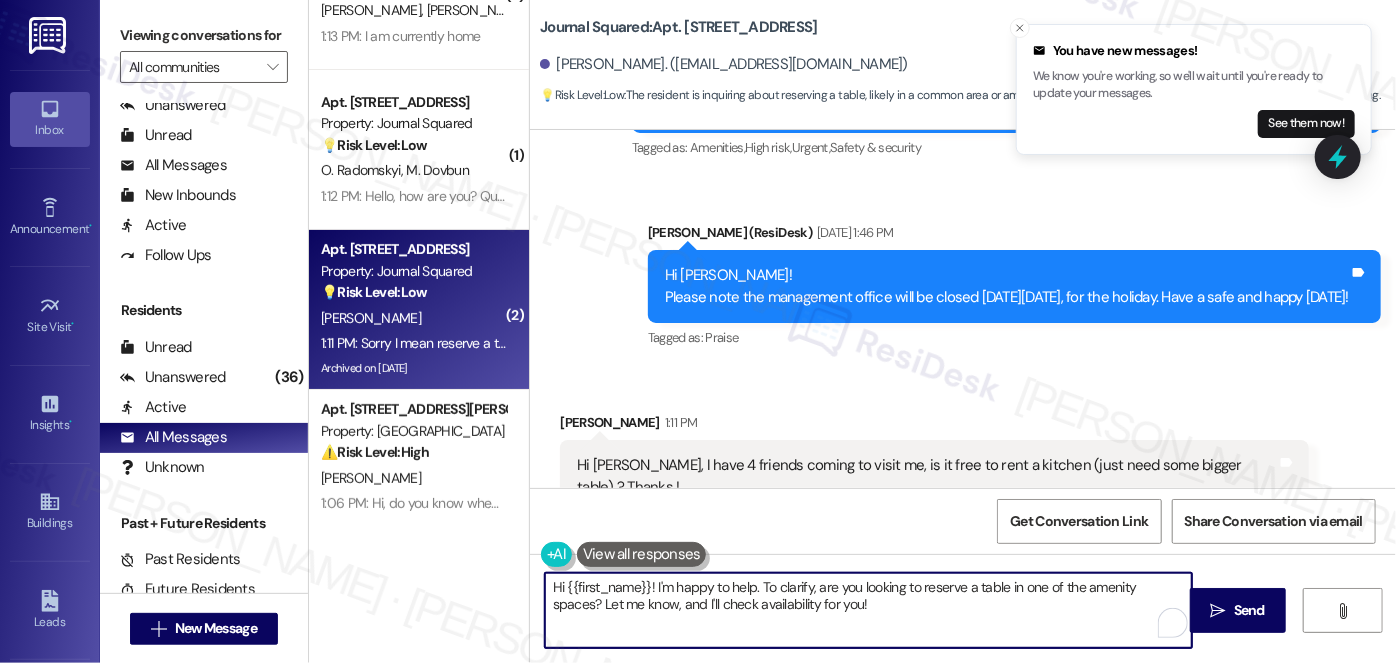 click on "Hi {{first_name}}! I'm happy to help. To clarify, are you looking to reserve a table in one of the amenity spaces? Let me know, and I'll check availability for you!" at bounding box center [868, 610] 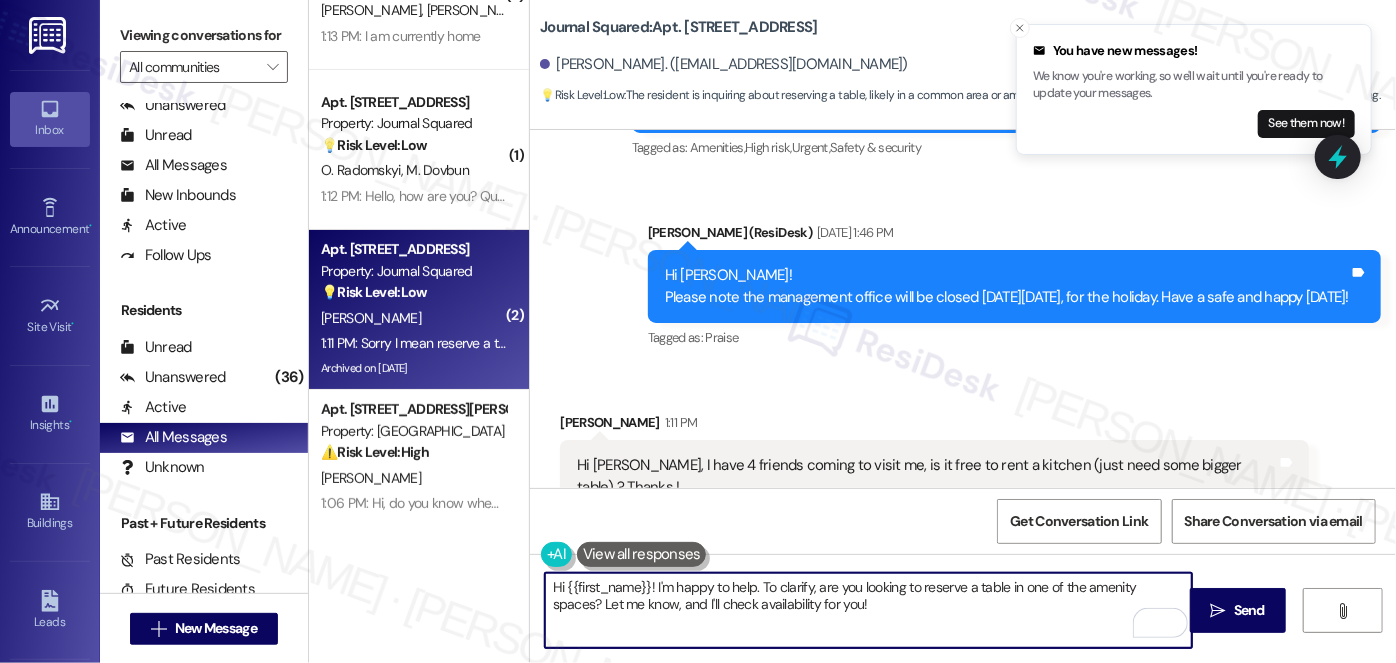 click on "Show suggestions" at bounding box center [972, 569] 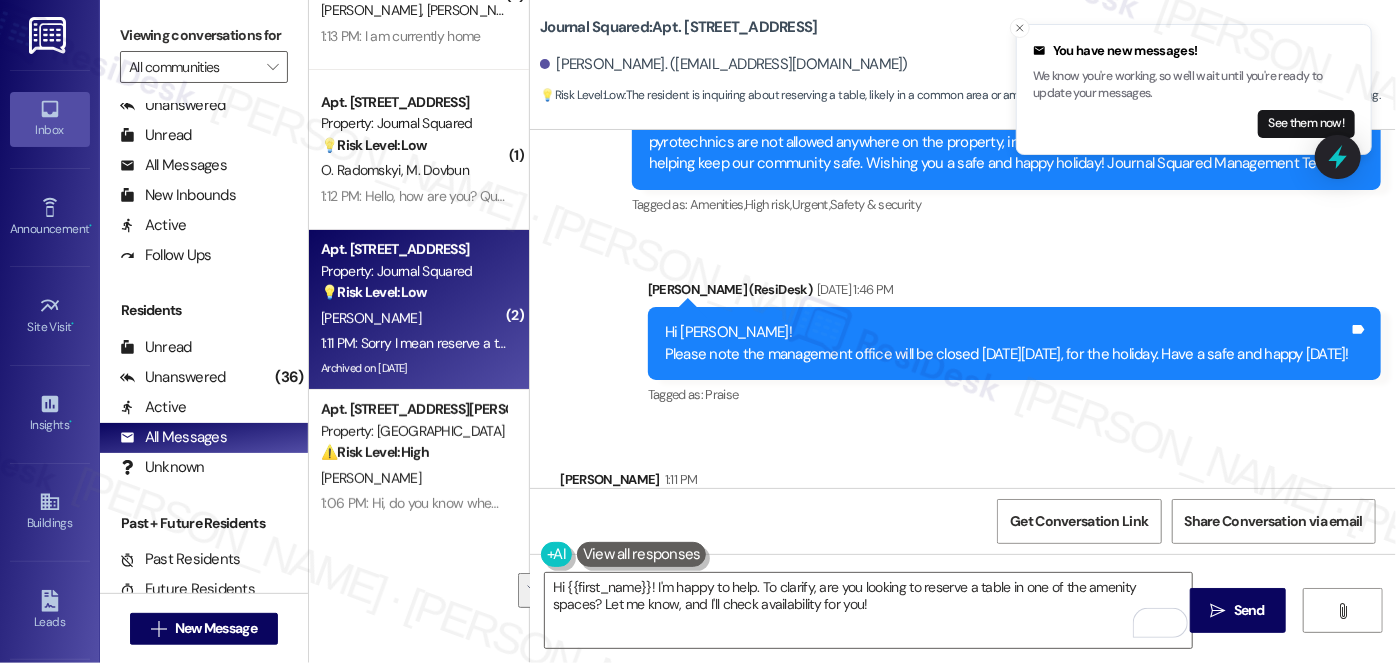 scroll, scrollTop: 33058, scrollLeft: 0, axis: vertical 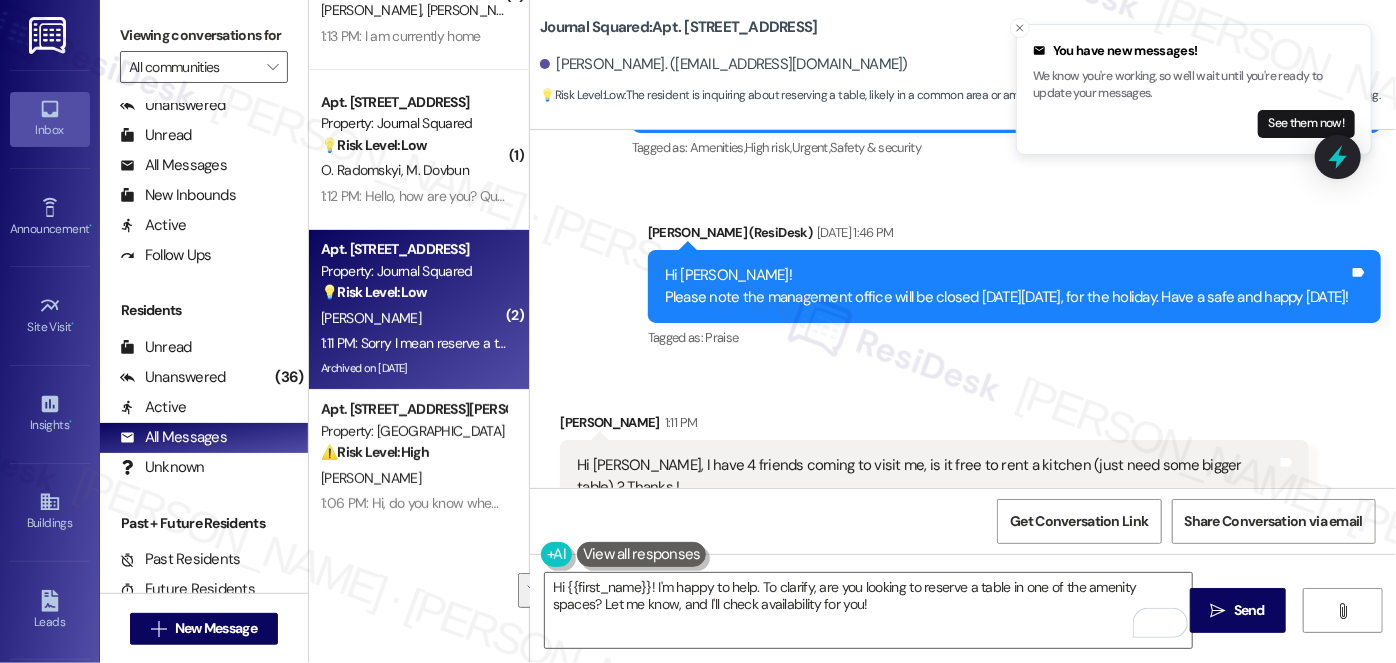 click on "Received via SMS Yizhou Luo 1:11 PM Hi Jane, I have 4 friends coming to visit me, is it free to rent a kitchen (just need some bigger table) ? Thanks ! Tags and notes Tagged as:   Rent/payments ,  Click to highlight conversations about Rent/payments Amenities Click to highlight conversations about Amenities  Related guidelines Hide Suggestions 'KRE - Journal Squared: Residents can contact the front desk to arrange disposal of large items using the service elevator, and luggage carts are available for resident convenience.' Created  a year ago Property level guideline  ( 70 % match) FAQs generated by ResiDesk AI What number can I call to inquire about the service elevator? You can call the front desk team at (201-547-1021) to inquire about the availability of the service elevator. Where should I leave the large items like mattresses or furniture? You should leave the unwanted items neatly by the rear elevator doors, and the concierge on duty will provide additional guidance. Original Guideline http://res.cl…" at bounding box center (934, 639) 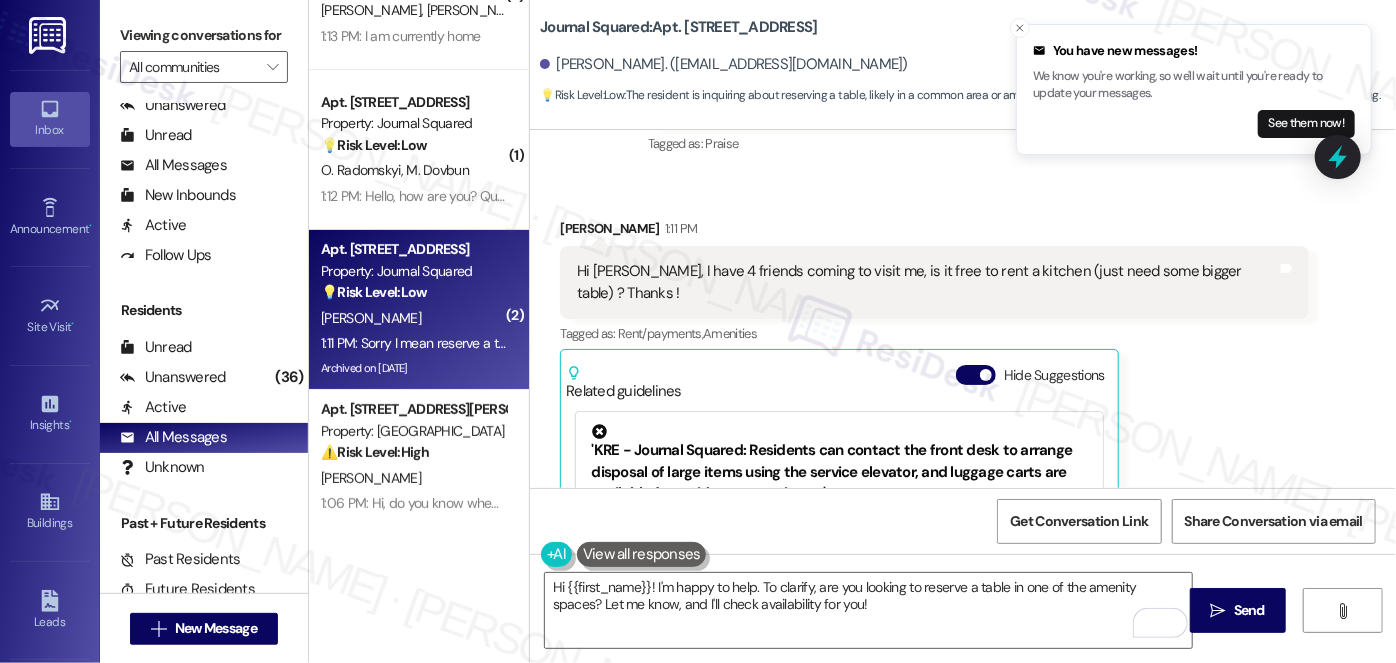 scroll, scrollTop: 33323, scrollLeft: 0, axis: vertical 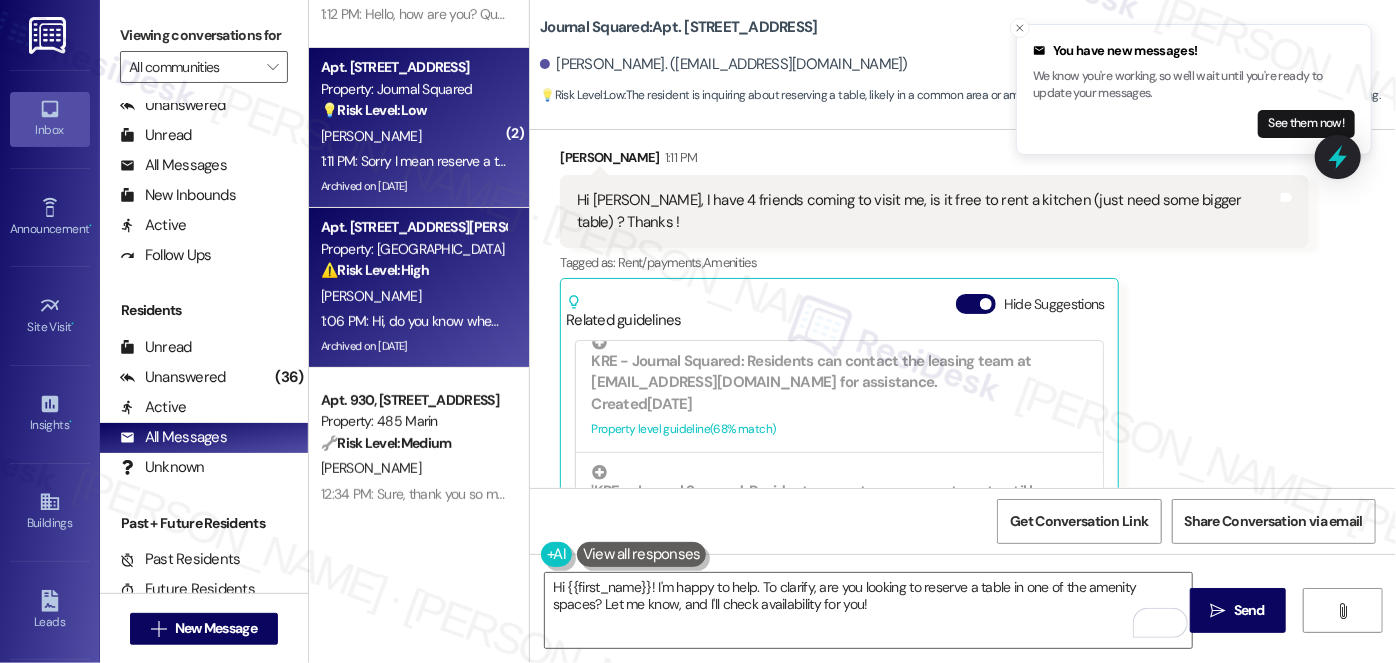 click on "1:06 PM: Hi, do you know when the garage will be fixed? I opened it and I was not able to close it. This is Loice 3215 Milan st 1:06 PM: Hi, do you know when the garage will be fixed? I opened it and I was not able to close it. This is Loice 3215 Milan st" at bounding box center (728, 321) 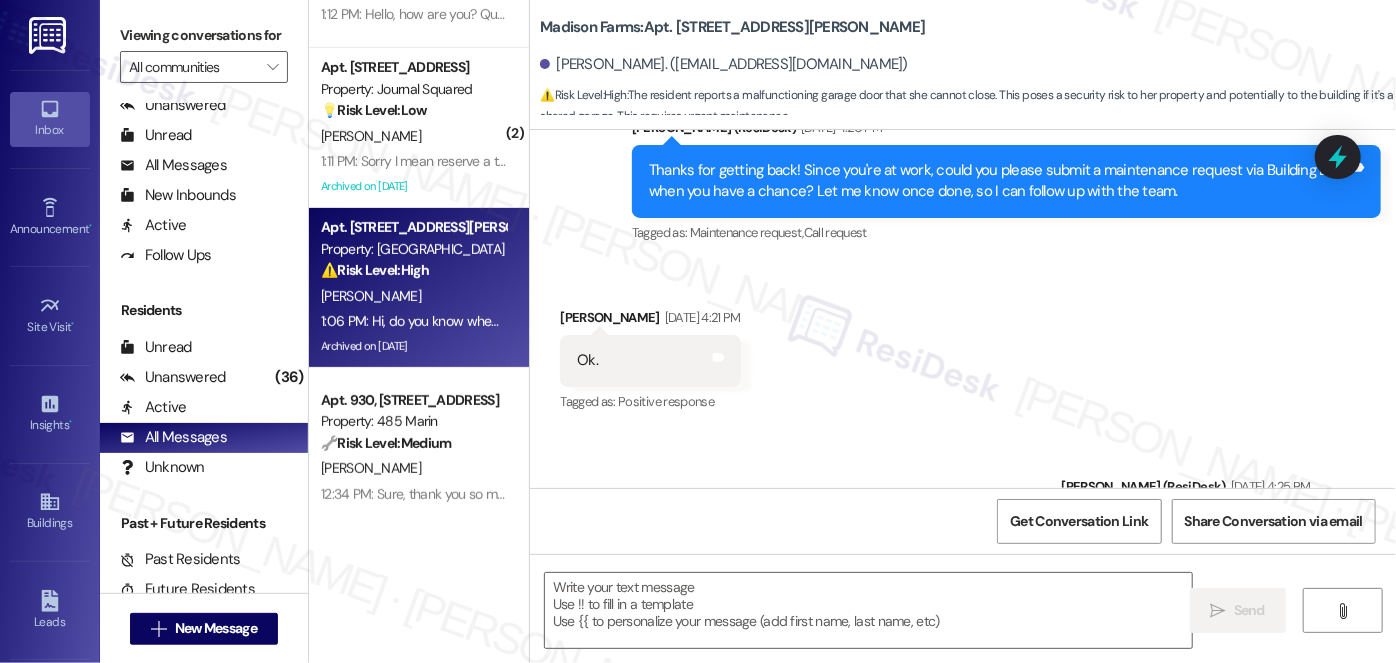 type on "Fetching suggested responses. Please feel free to read through the conversation in the meantime." 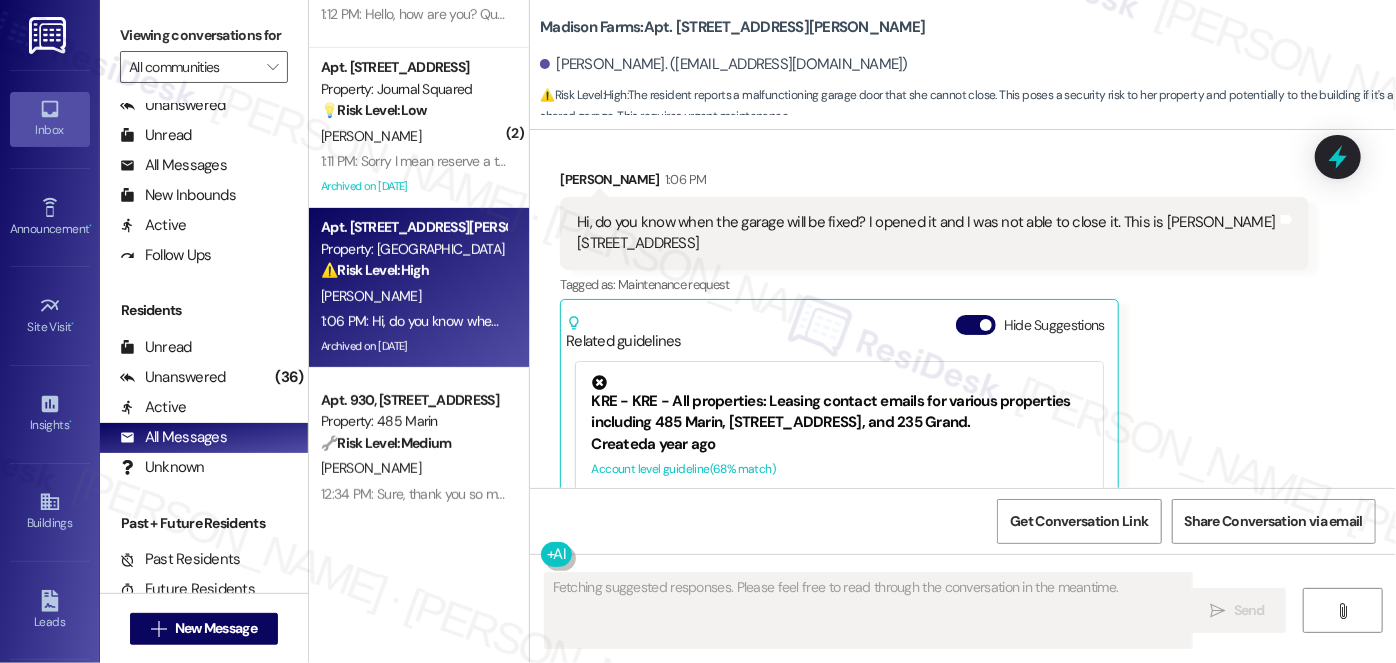 scroll, scrollTop: 4725, scrollLeft: 0, axis: vertical 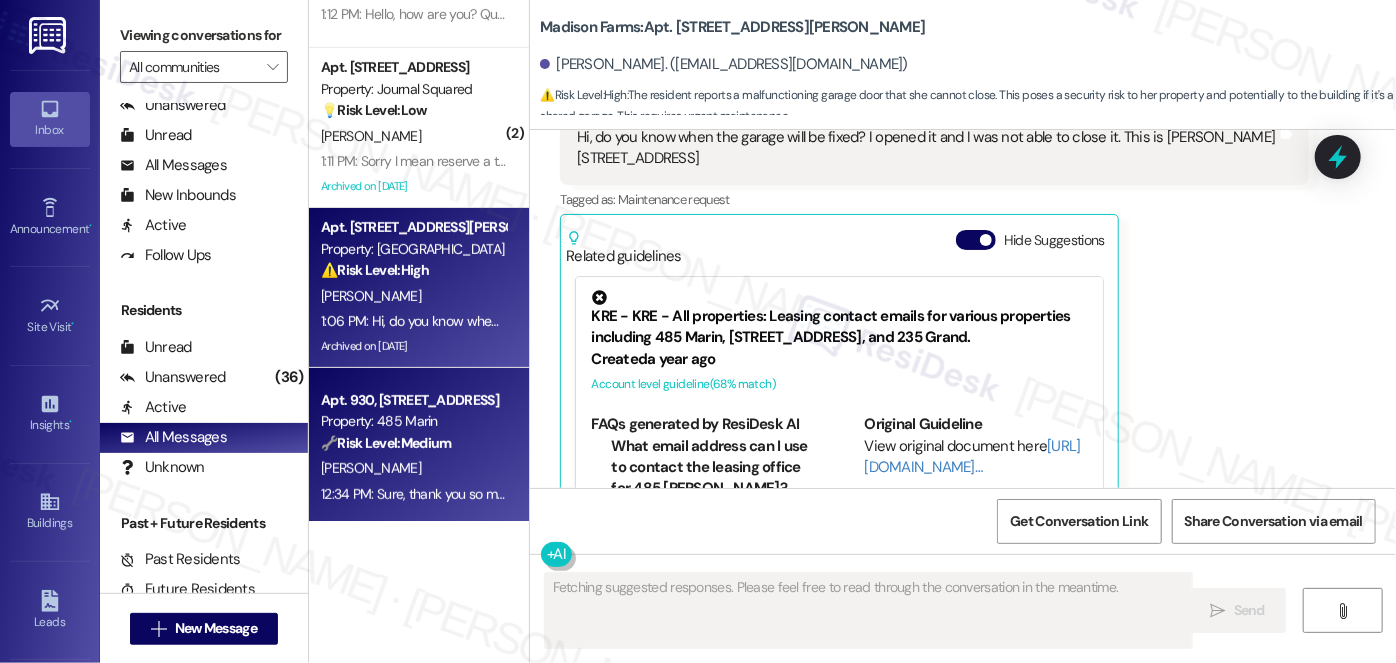 click on "[PERSON_NAME]" at bounding box center [413, 468] 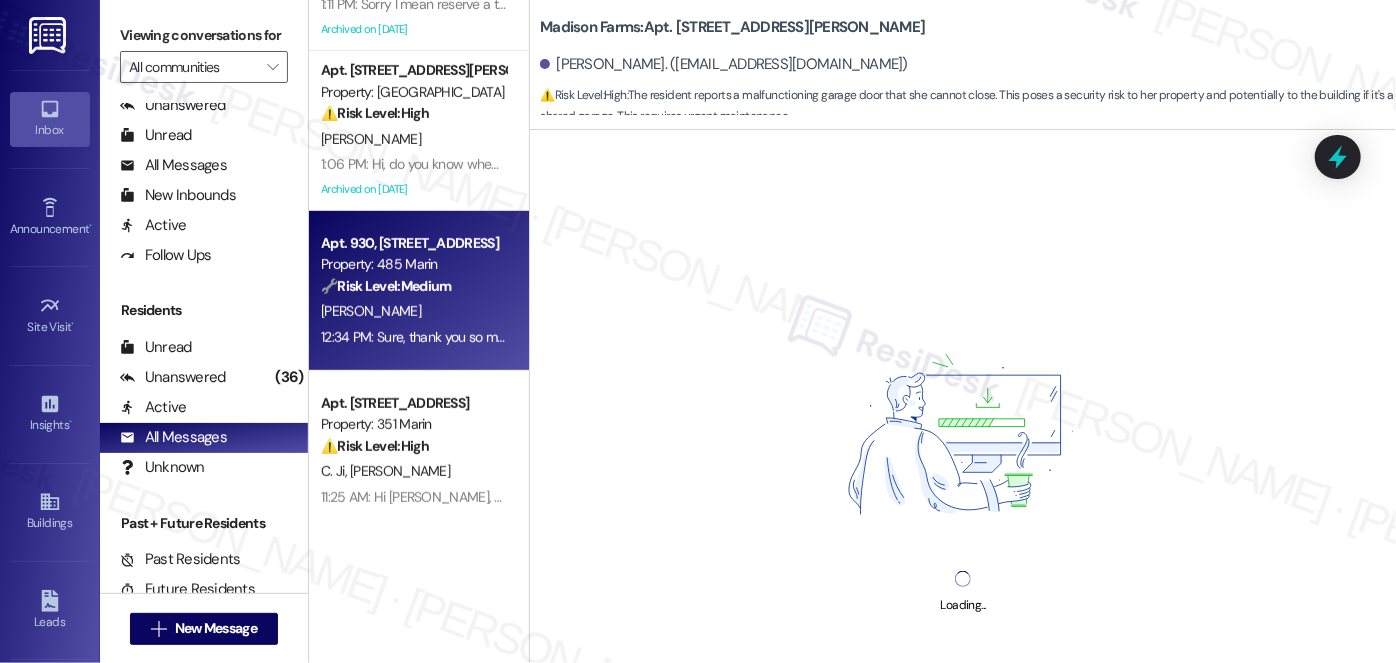 scroll, scrollTop: 545, scrollLeft: 0, axis: vertical 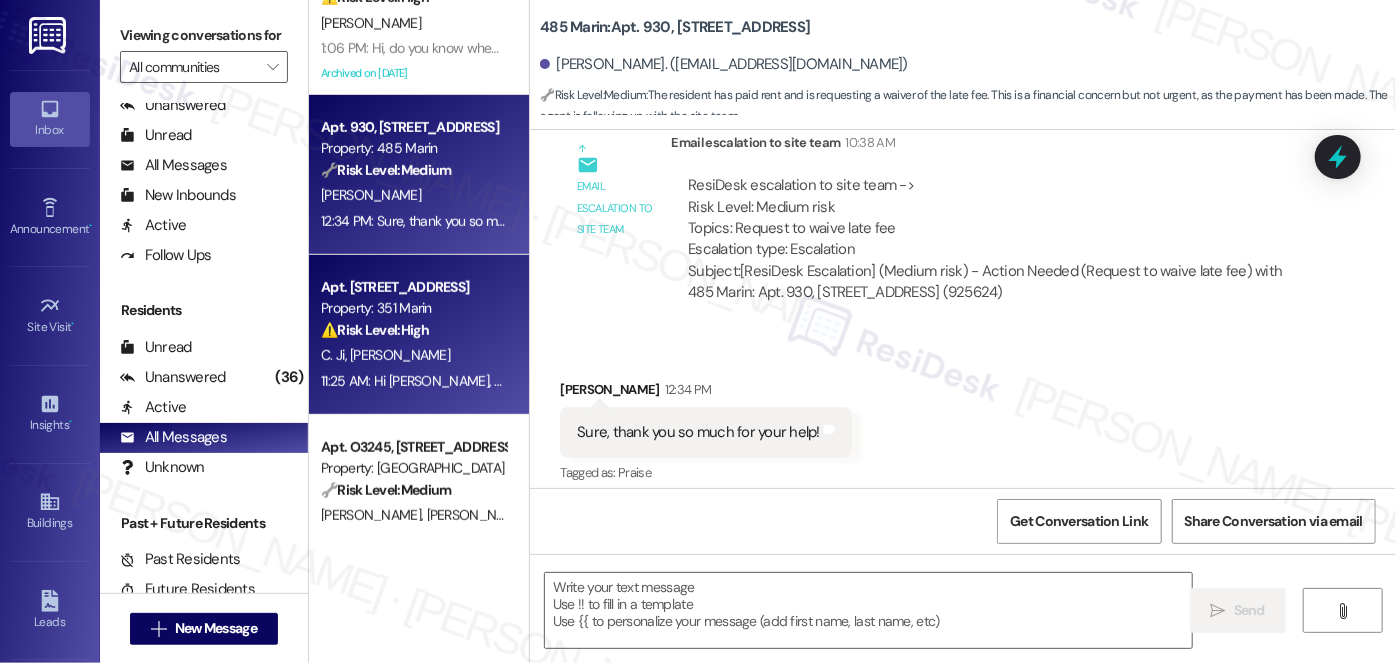 type on "Fetching suggested responses. Please feel free to read through the conversation in the meantime." 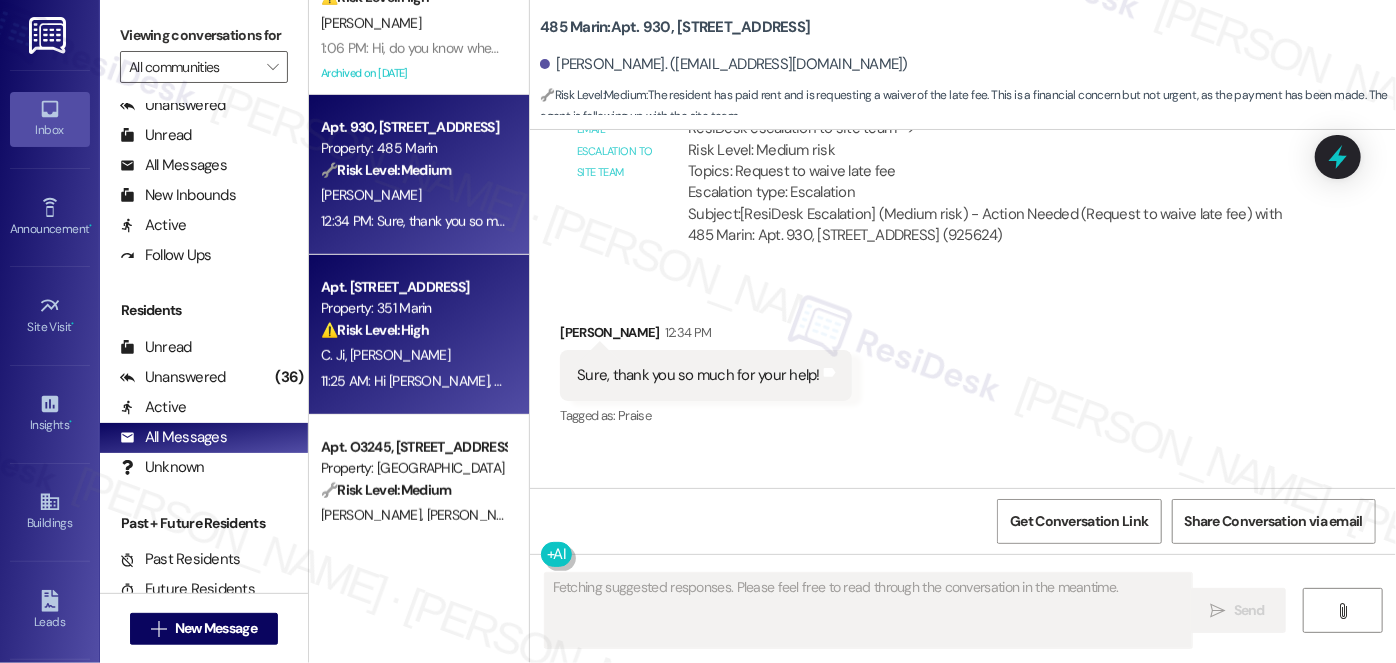 click on "C. Ji X. Lin" at bounding box center (413, 355) 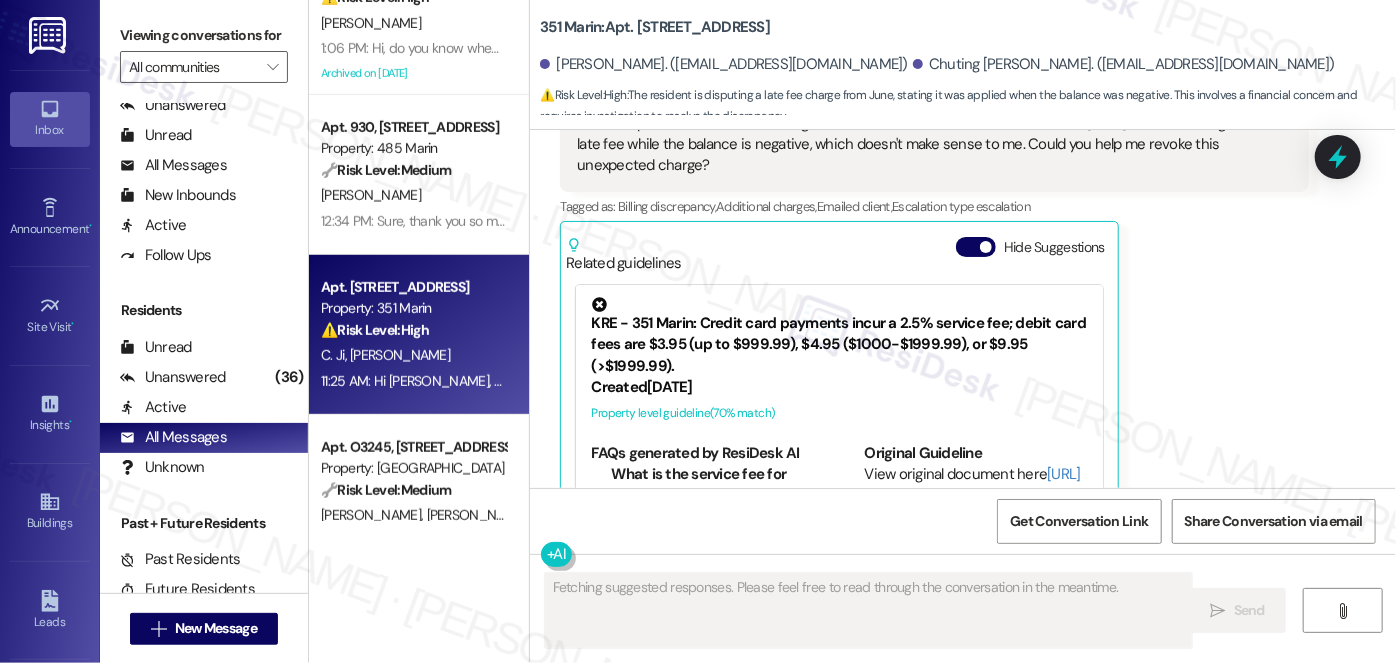 scroll, scrollTop: 8897, scrollLeft: 0, axis: vertical 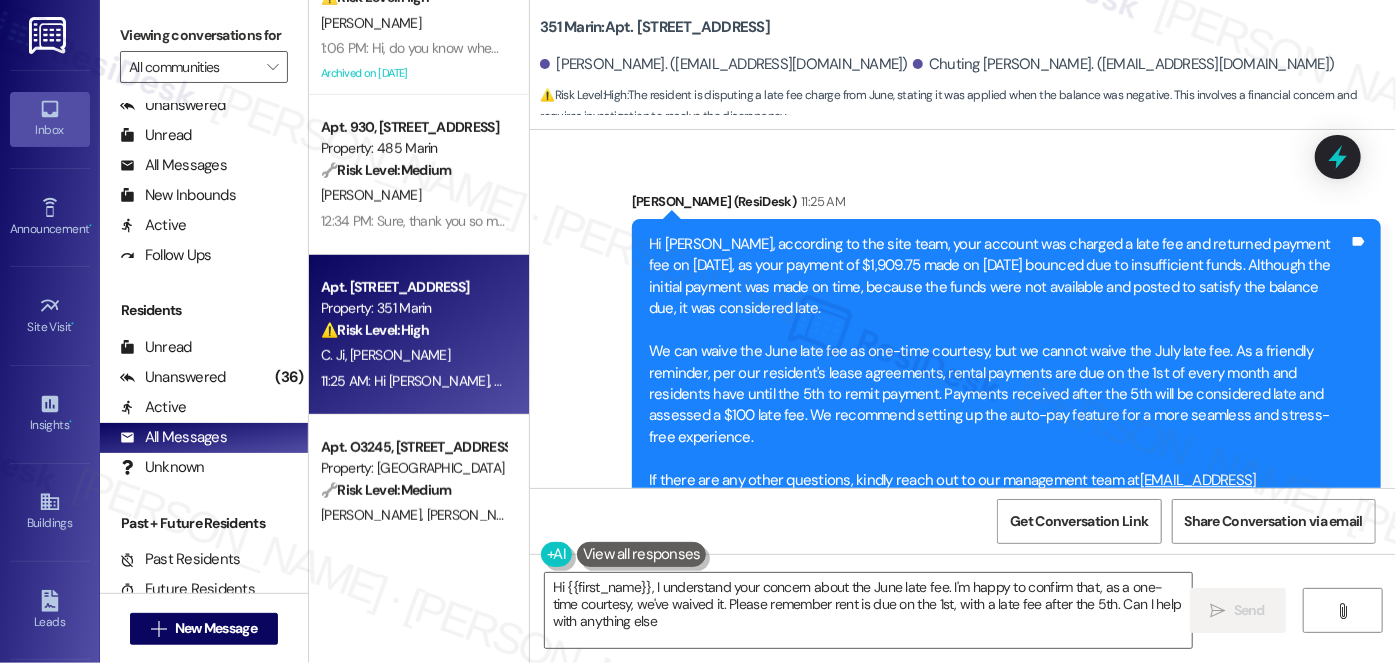type on "Hi {{first_name}}, I understand your concern about the June late fee. I'm happy to confirm that, as a one-time courtesy, we've waived it. Please remember rent is due on the 1st, with a late fee after the 5th. Can I help with anything else?" 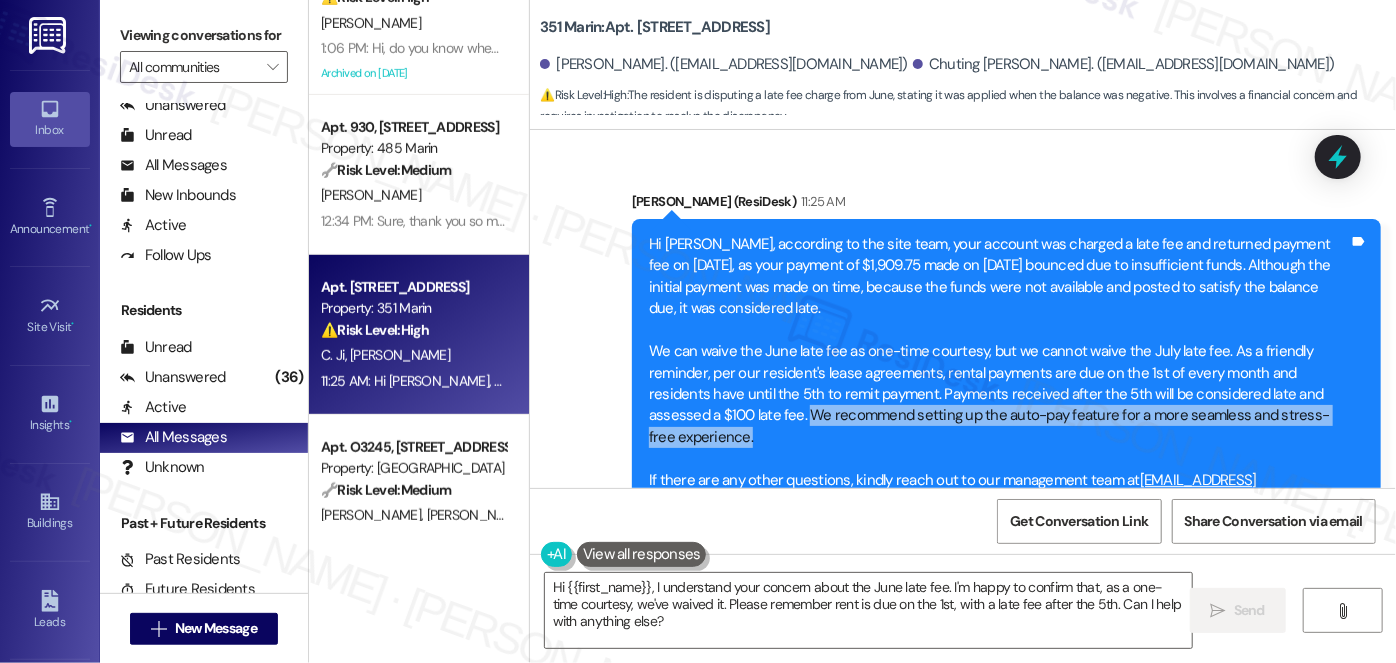drag, startPoint x: 1305, startPoint y: 356, endPoint x: 693, endPoint y: 355, distance: 612.0008 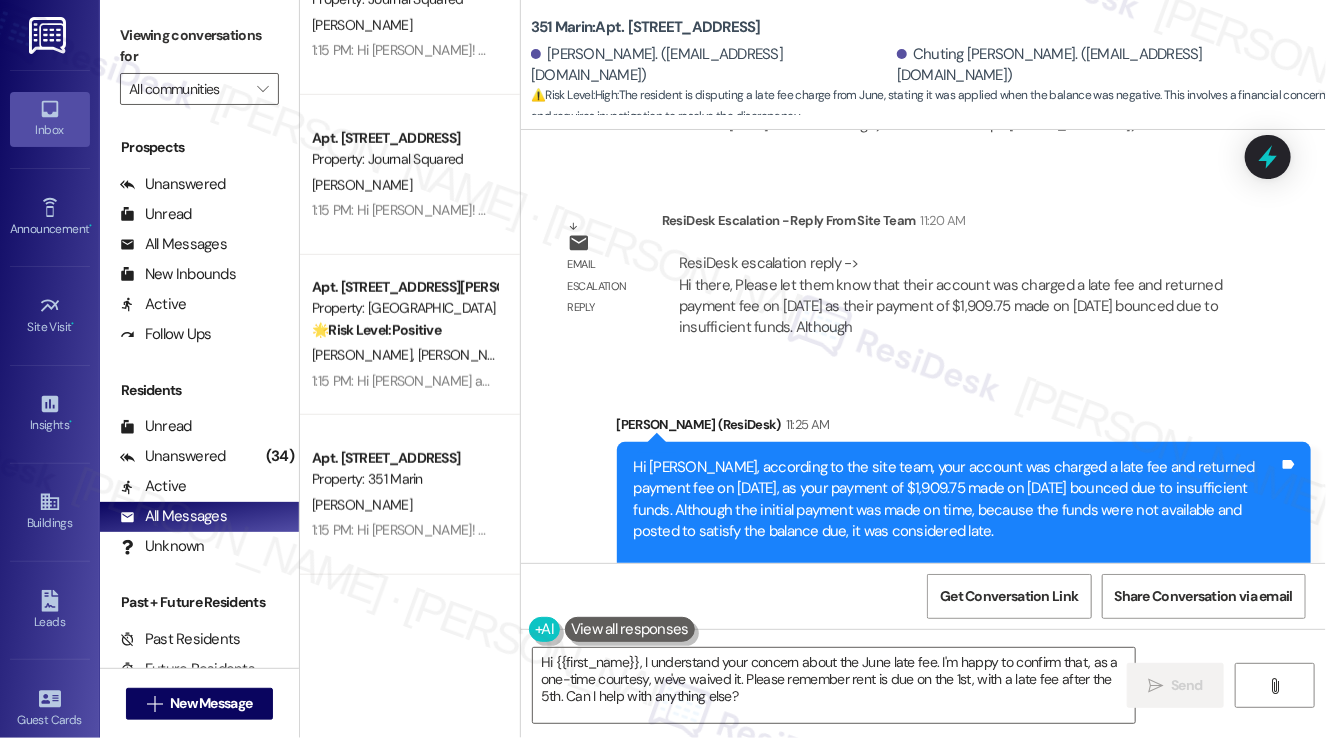 scroll, scrollTop: 299, scrollLeft: 0, axis: vertical 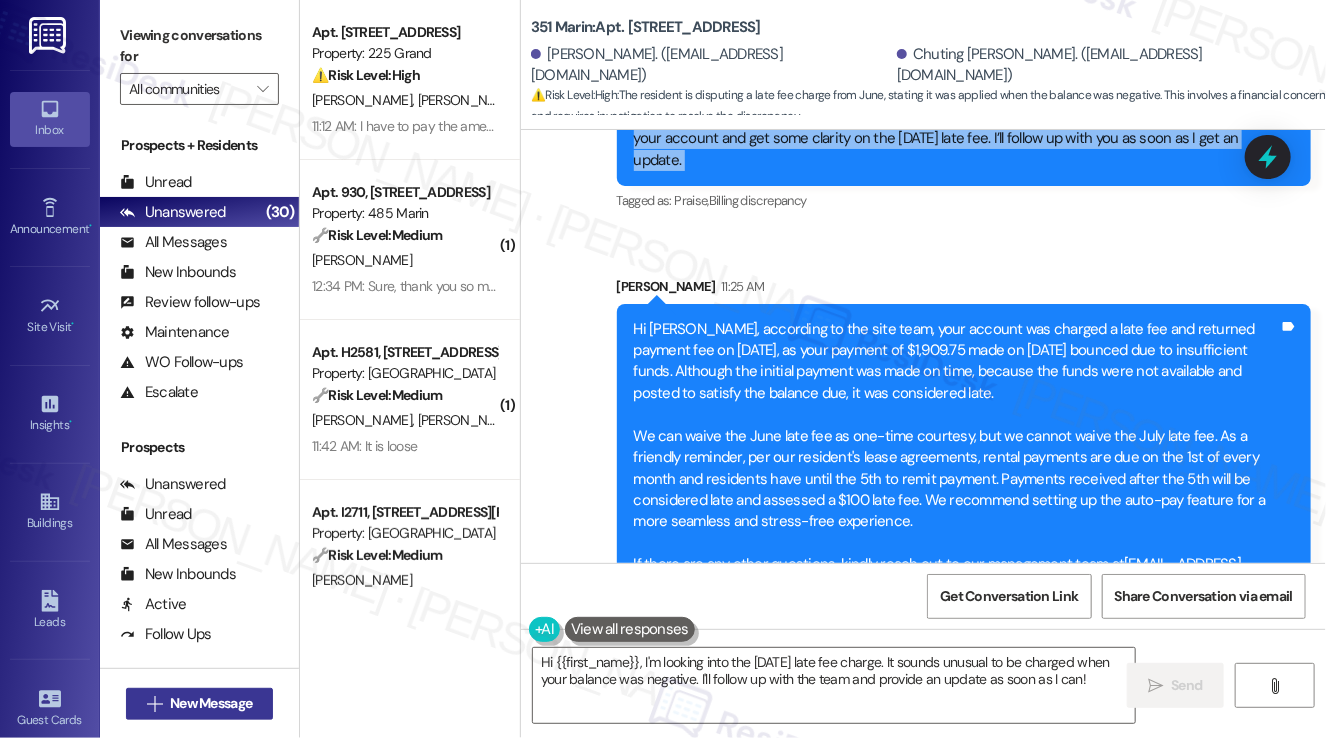 click on "New Message" at bounding box center [211, 703] 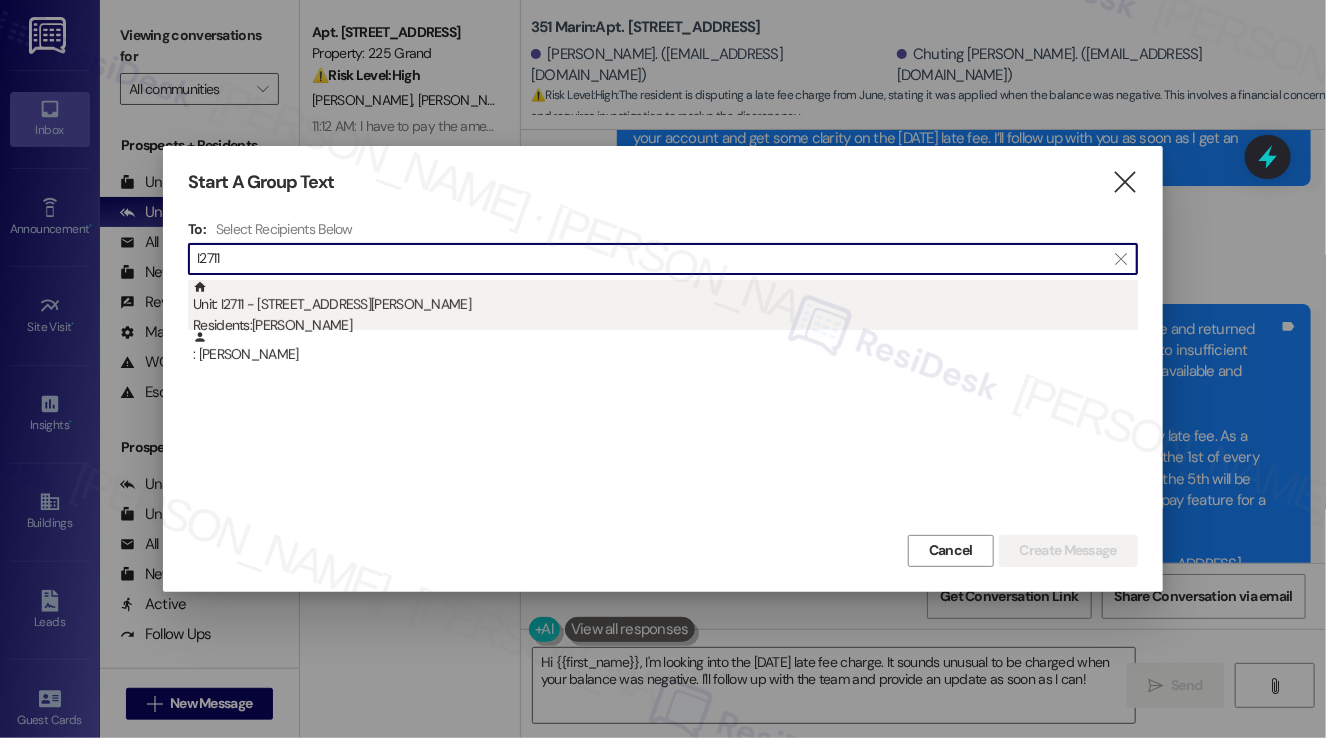 type on "I2711" 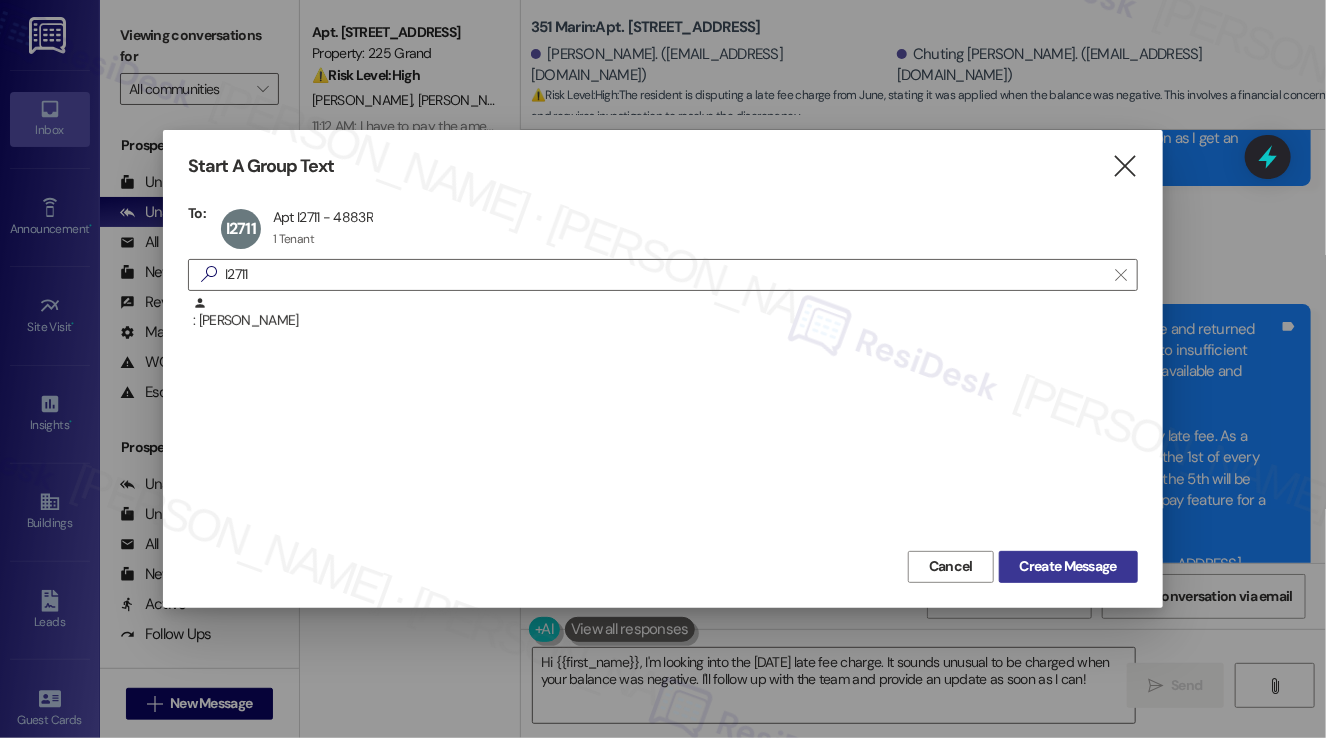 click on "Create Message" at bounding box center (1068, 566) 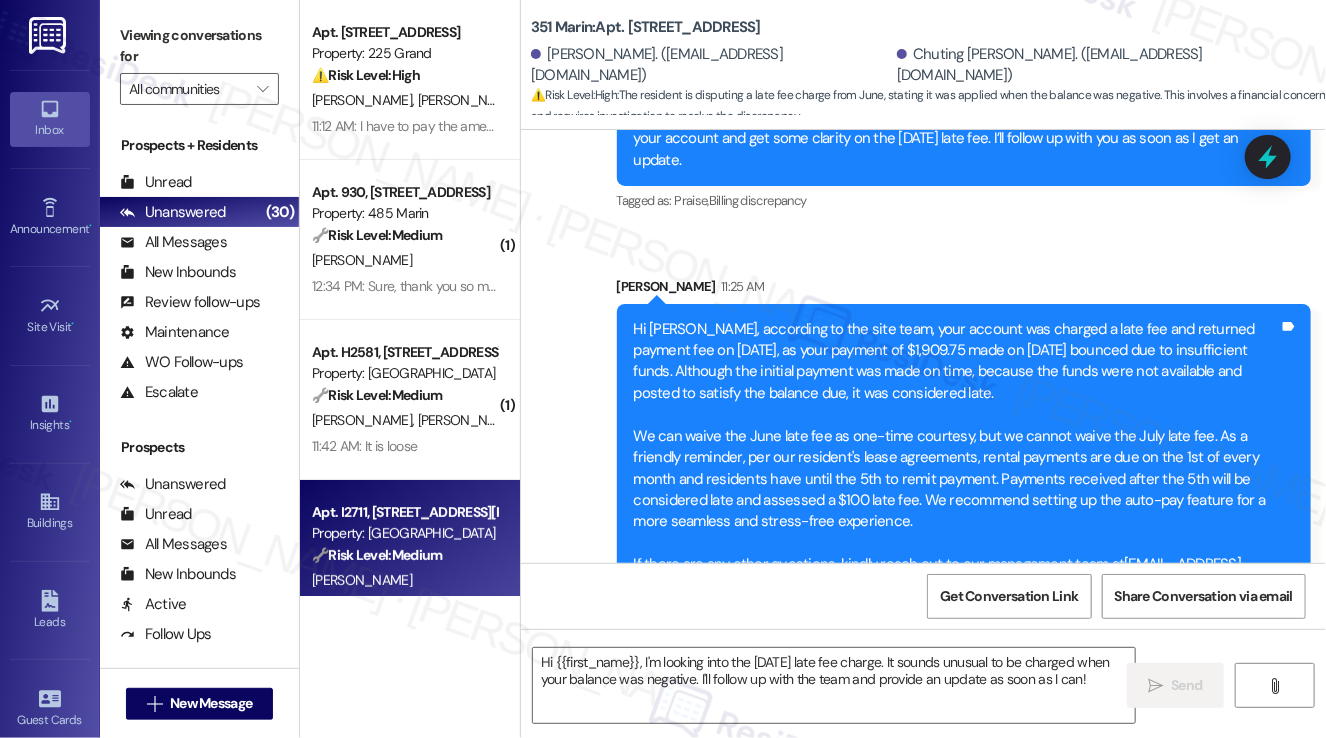 type on "Fetching suggested responses. Please feel free to read through the conversation in the meantime." 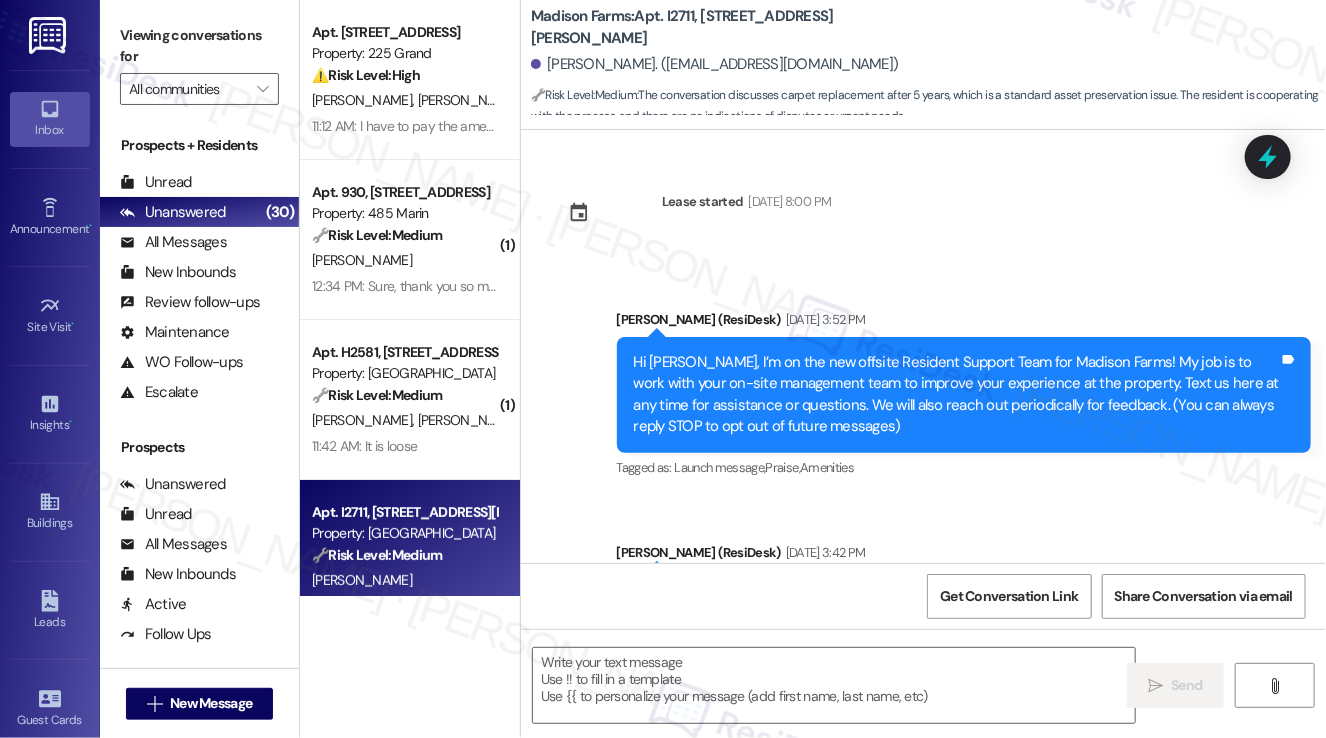 scroll, scrollTop: 3625, scrollLeft: 0, axis: vertical 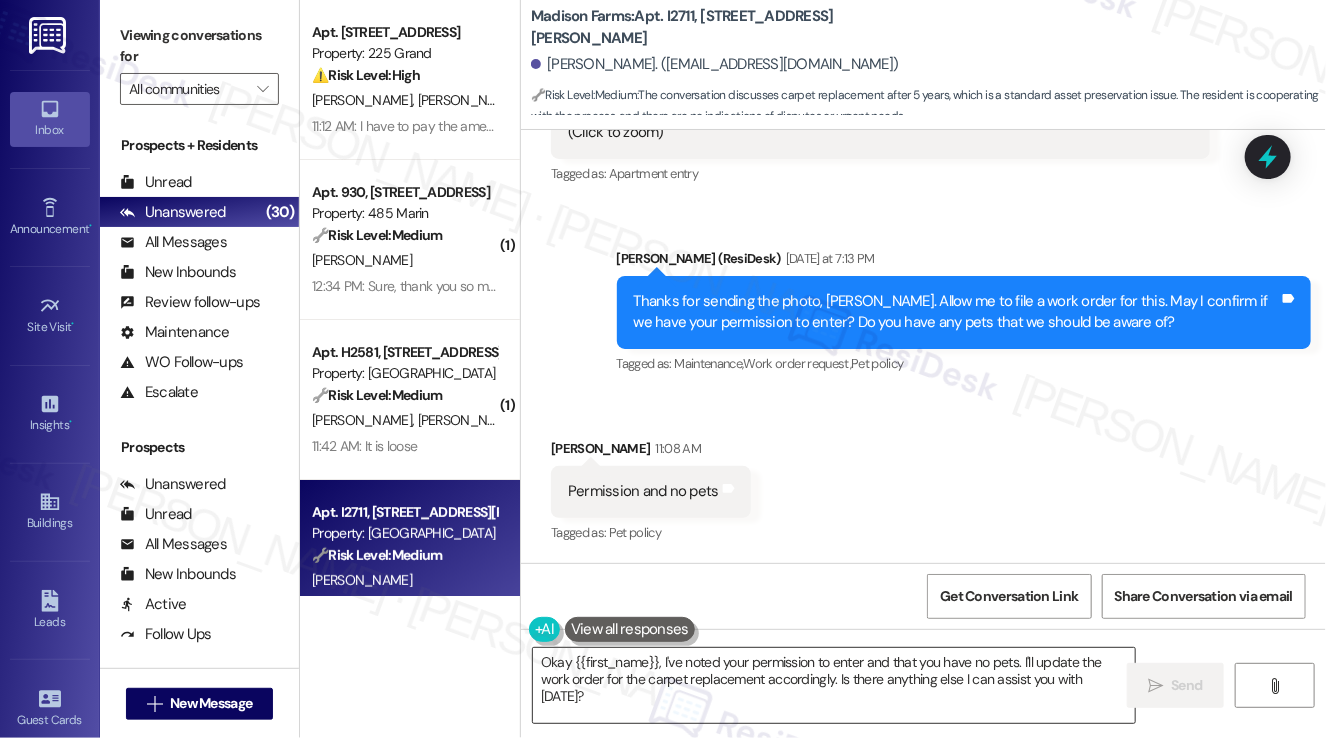 click on "Okay {{first_name}}, I've noted your permission to enter and that you have no pets. I'll update the work order for the carpet replacement accordingly. Is there anything else I can assist you with [DATE]?" at bounding box center (834, 685) 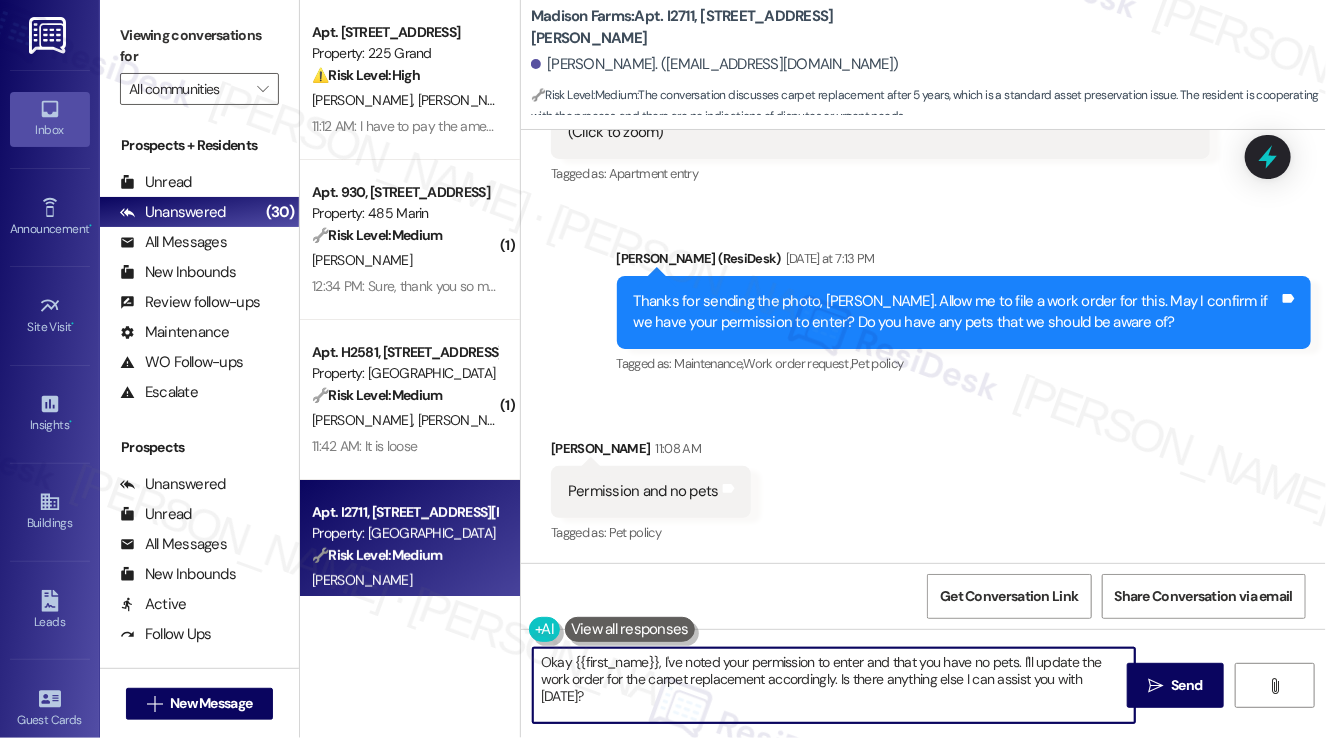 click on "Okay {{first_name}}, I've noted your permission to enter and that you have no pets. I'll update the work order for the carpet replacement accordingly. Is there anything else I can assist you with [DATE]?" at bounding box center [834, 685] 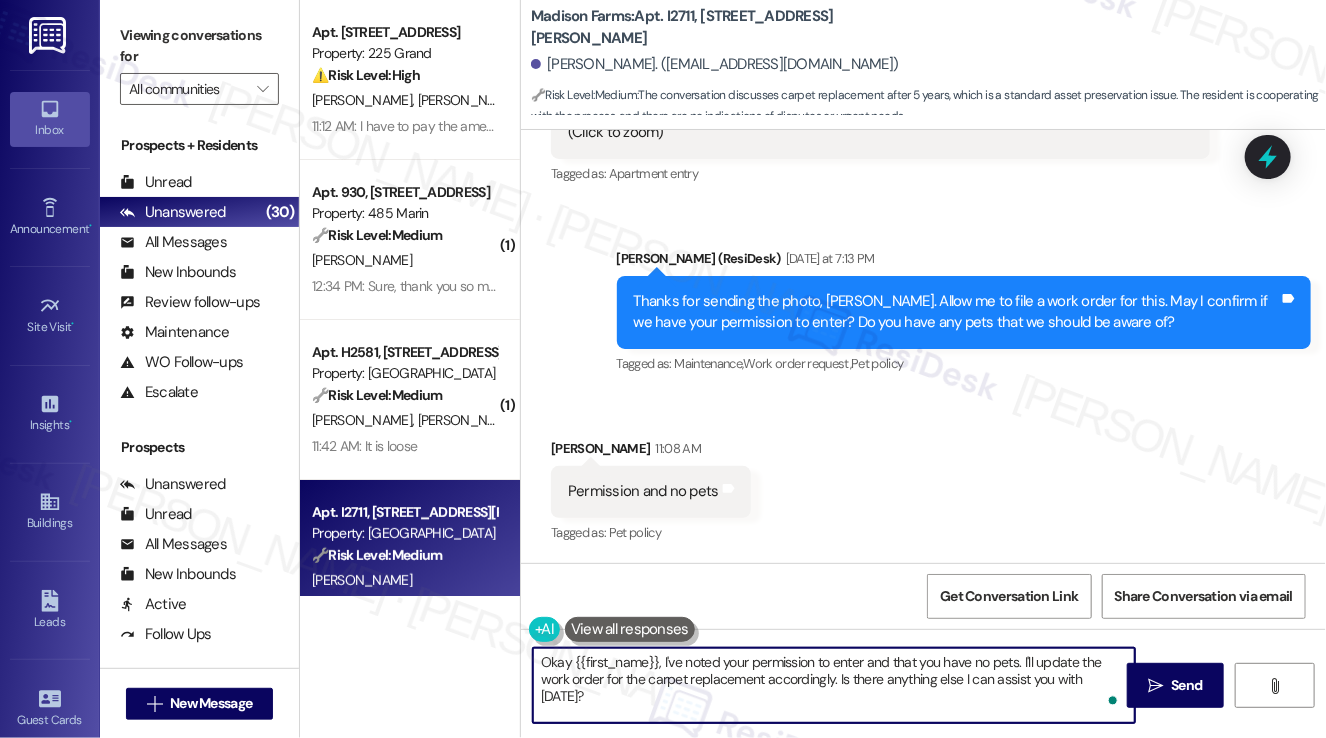 click on "Okay {{first_name}}, I've noted your permission to enter and that you have no pets. I'll update the work order for the carpet replacement accordingly. Is there anything else I can assist you with today?" at bounding box center [834, 685] 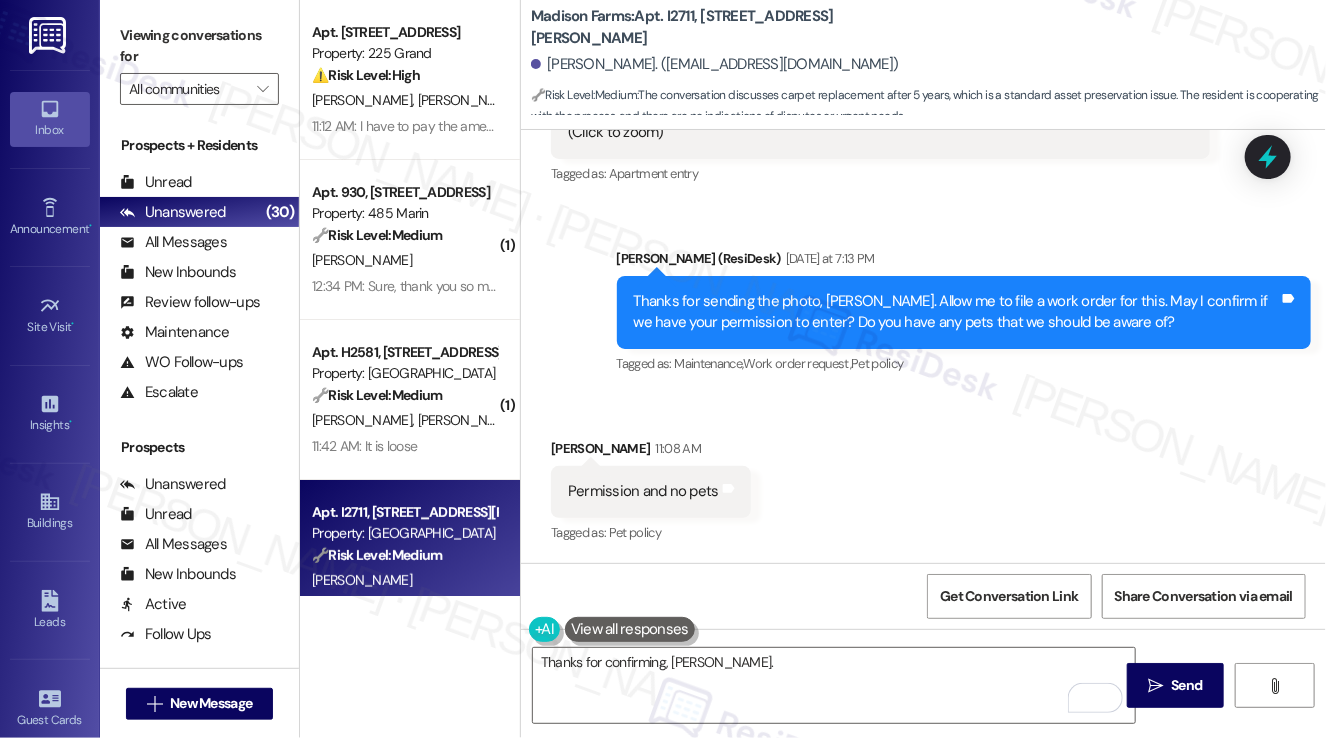 click on "Viewing conversations for All communities " at bounding box center [199, 62] 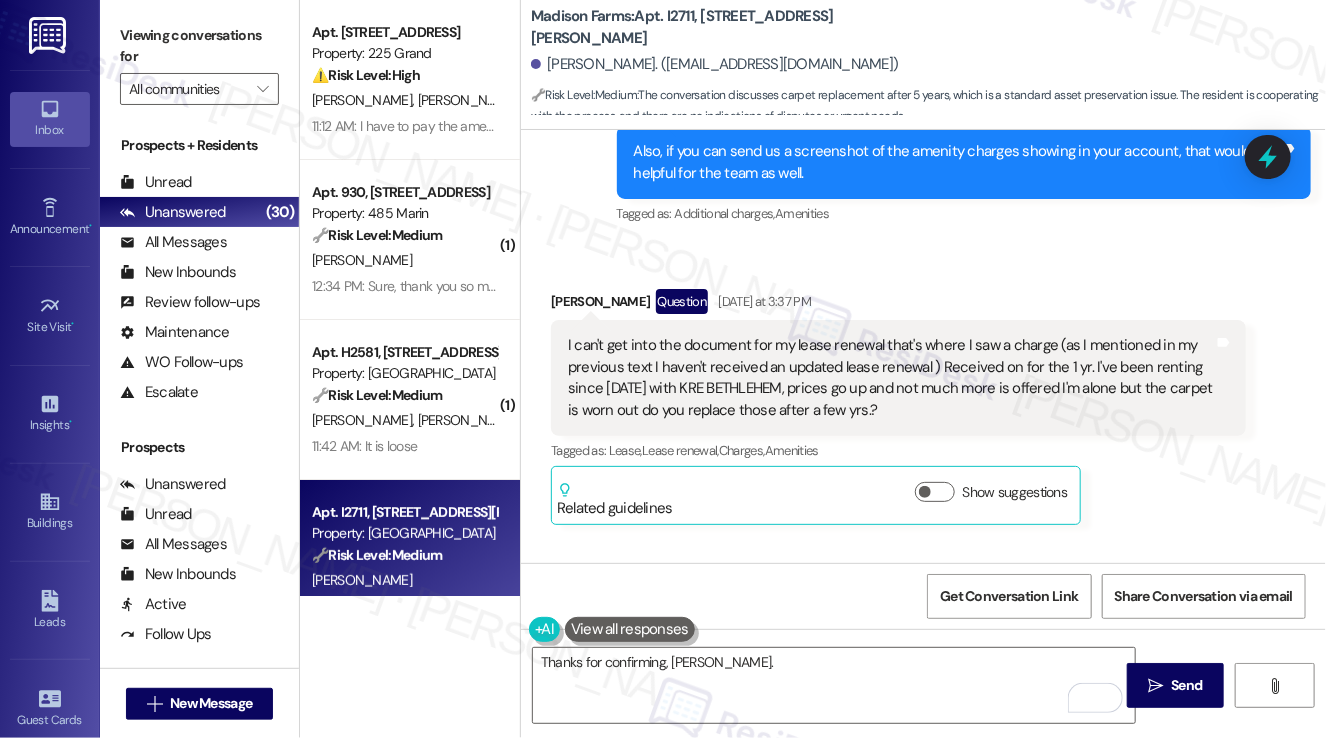 scroll, scrollTop: 2025, scrollLeft: 0, axis: vertical 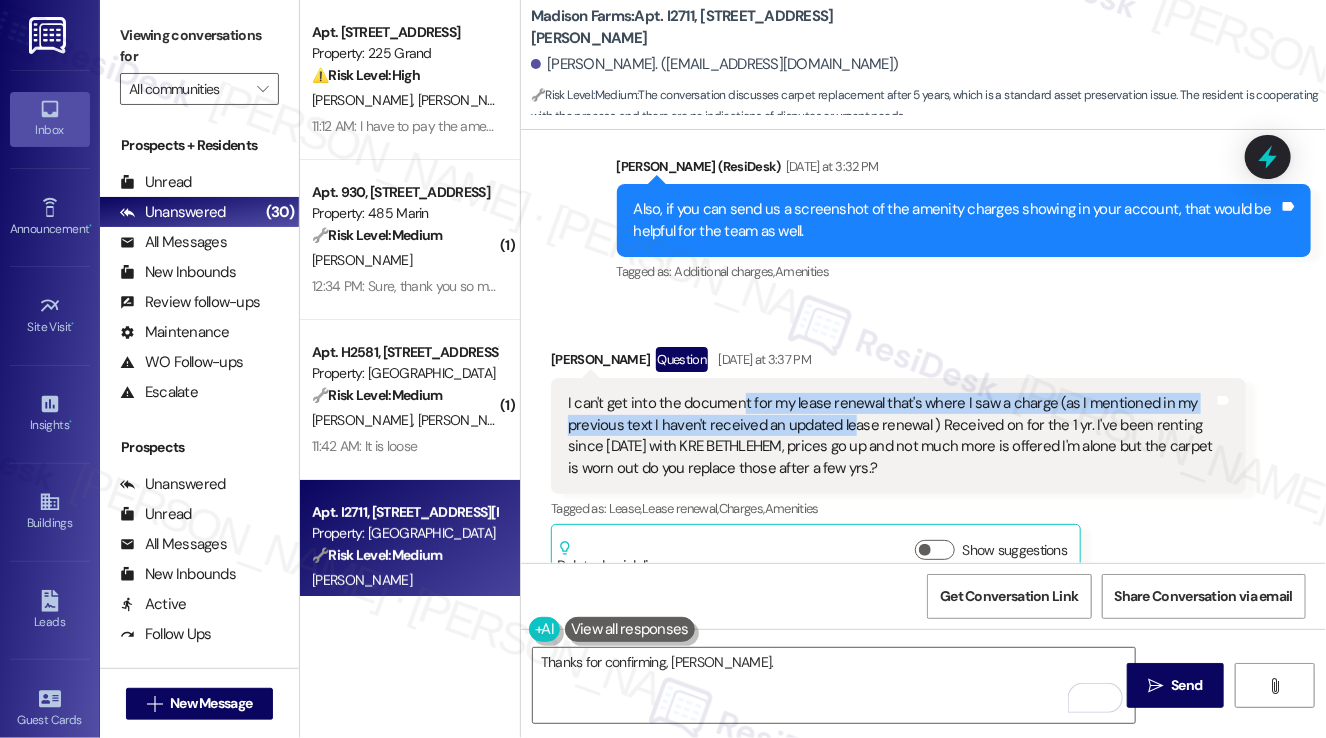 drag, startPoint x: 743, startPoint y: 424, endPoint x: 849, endPoint y: 451, distance: 109.38464 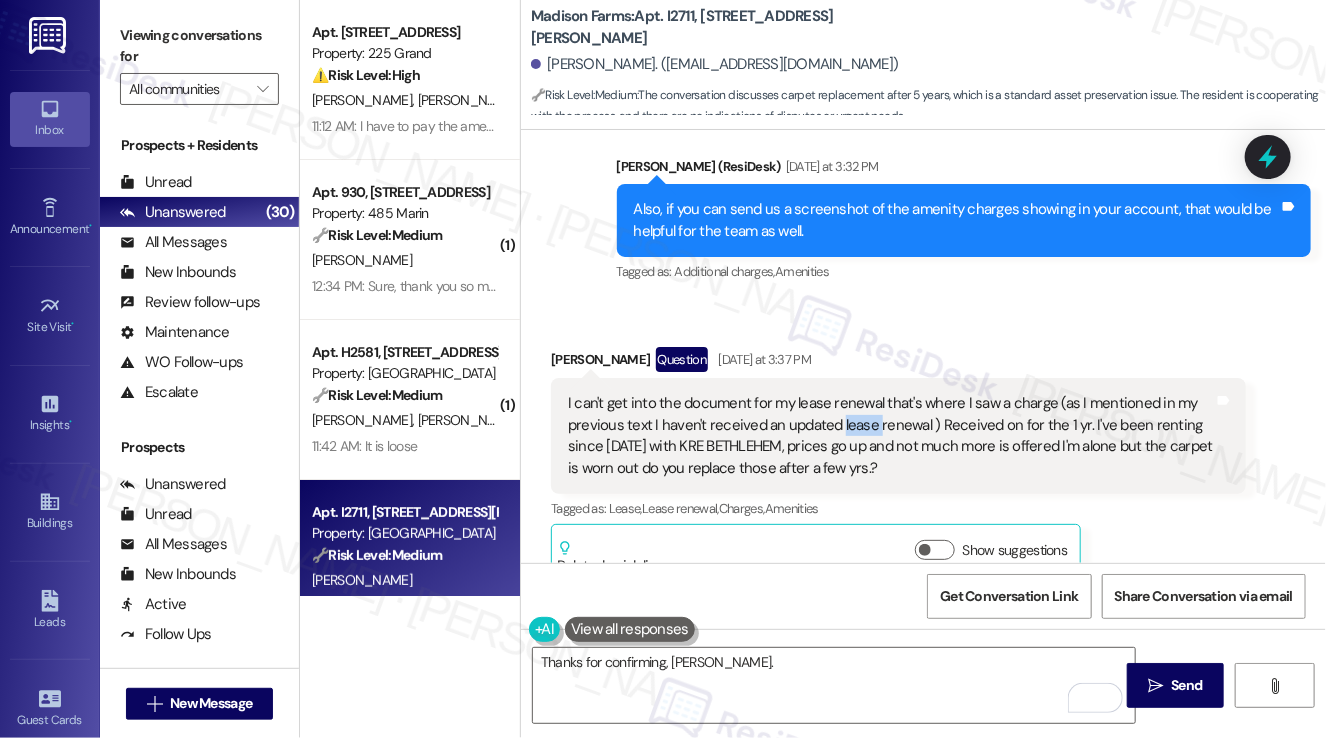 click on "I can't get into the document for my lease renewal that's where I saw a charge (as I mentioned in my previous text I haven't received an updated lease renewal ) Received on for the 1 yr. I've been renting since 2019  with KRE BETHLEHEM, prices go up and not much more is offered I'm alone but the carpet is worn out do you replace those after a few yrs.?" at bounding box center (891, 436) 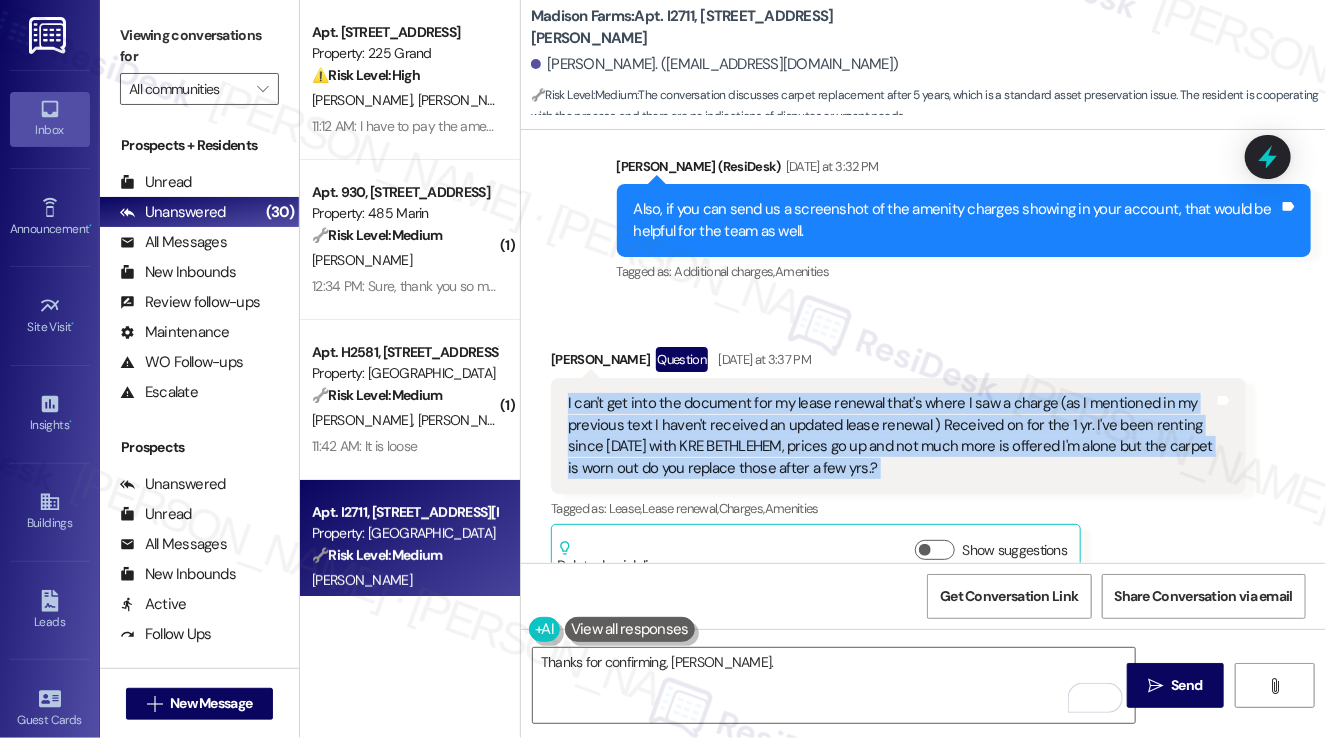 click on "I can't get into the document for my lease renewal that's where I saw a charge (as I mentioned in my previous text I haven't received an updated lease renewal ) Received on for the 1 yr. I've been renting since [DATE]  with KRE BETHLEHEM, prices go up and not much more is offered I'm alone but the carpet is worn out do you replace those after a few yrs.?" at bounding box center (891, 436) 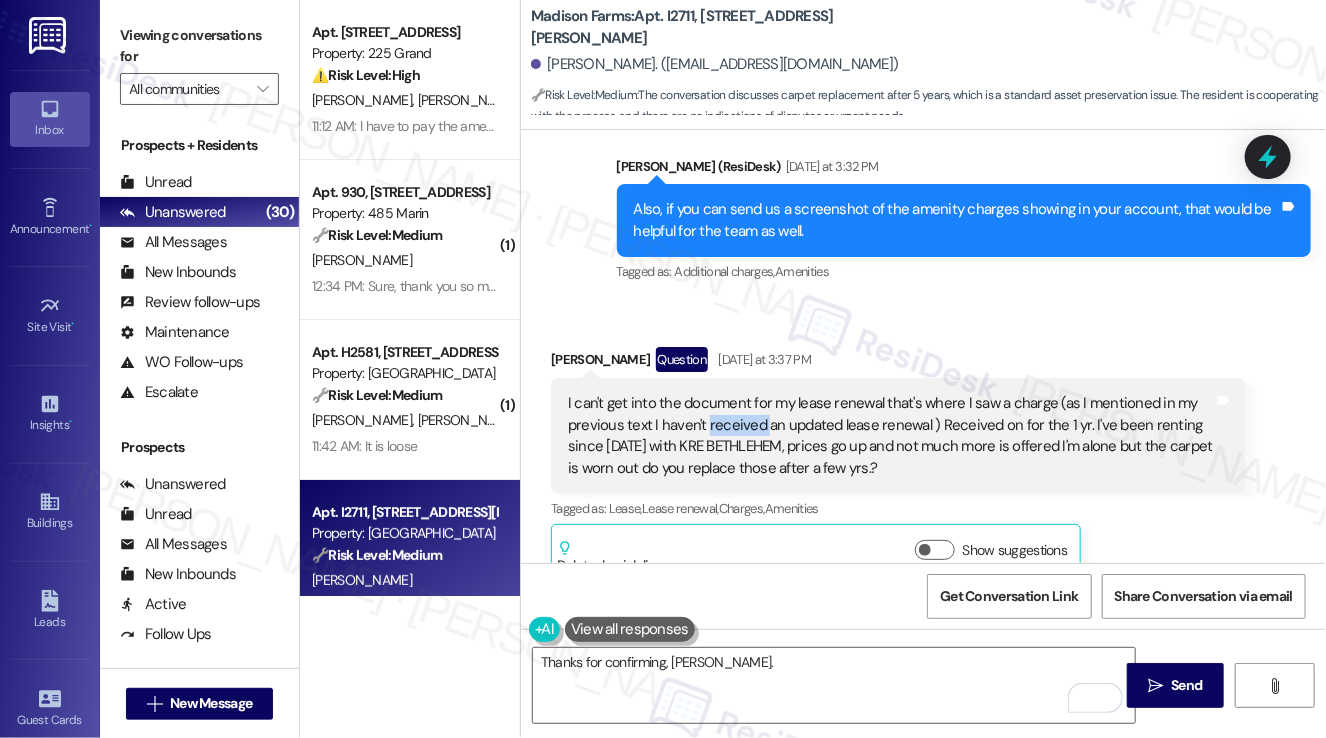 click on "I can't get into the document for my lease renewal that's where I saw a charge (as I mentioned in my previous text I haven't received an updated lease renewal ) Received on for the 1 yr. I've been renting since [DATE]  with KRE BETHLEHEM, prices go up and not much more is offered I'm alone but the carpet is worn out do you replace those after a few yrs.?" at bounding box center (891, 436) 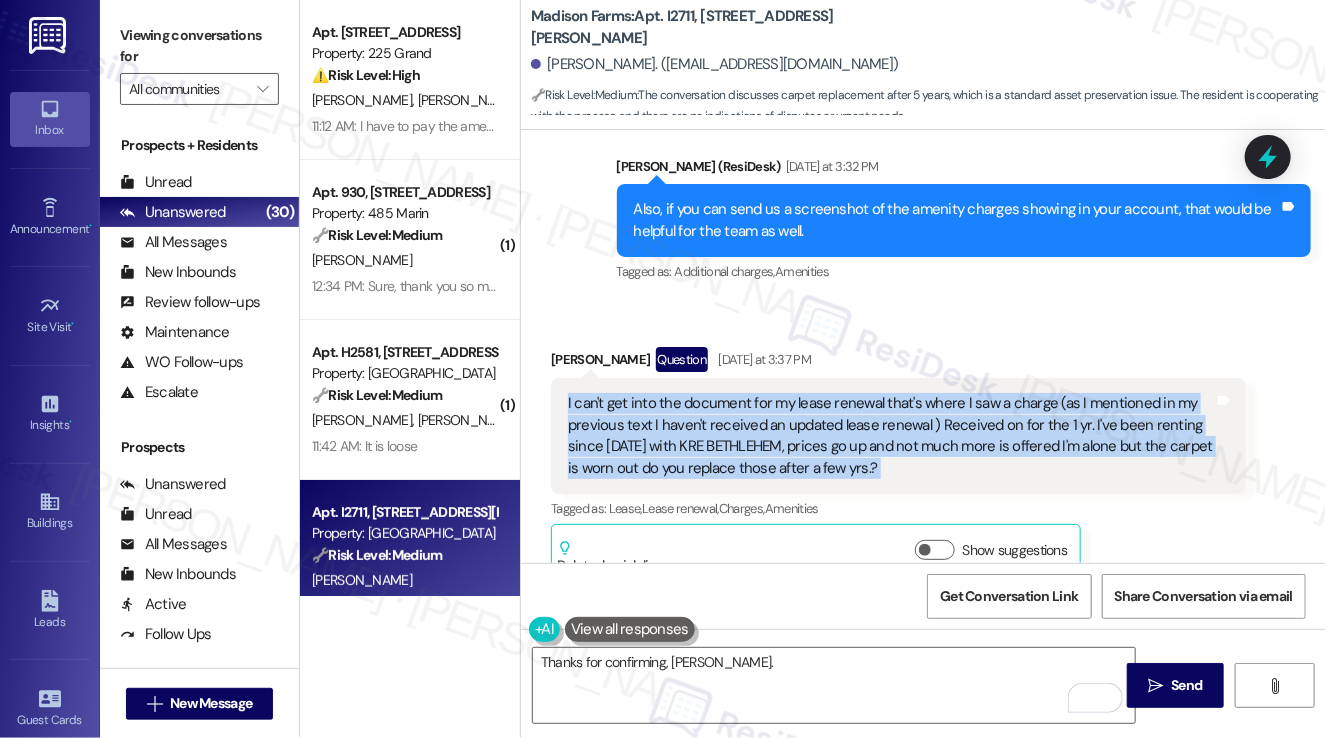 click on "I can't get into the document for my lease renewal that's where I saw a charge (as I mentioned in my previous text I haven't received an updated lease renewal ) Received on for the 1 yr. I've been renting since [DATE]  with KRE BETHLEHEM, prices go up and not much more is offered I'm alone but the carpet is worn out do you replace those after a few yrs.?" at bounding box center [891, 436] 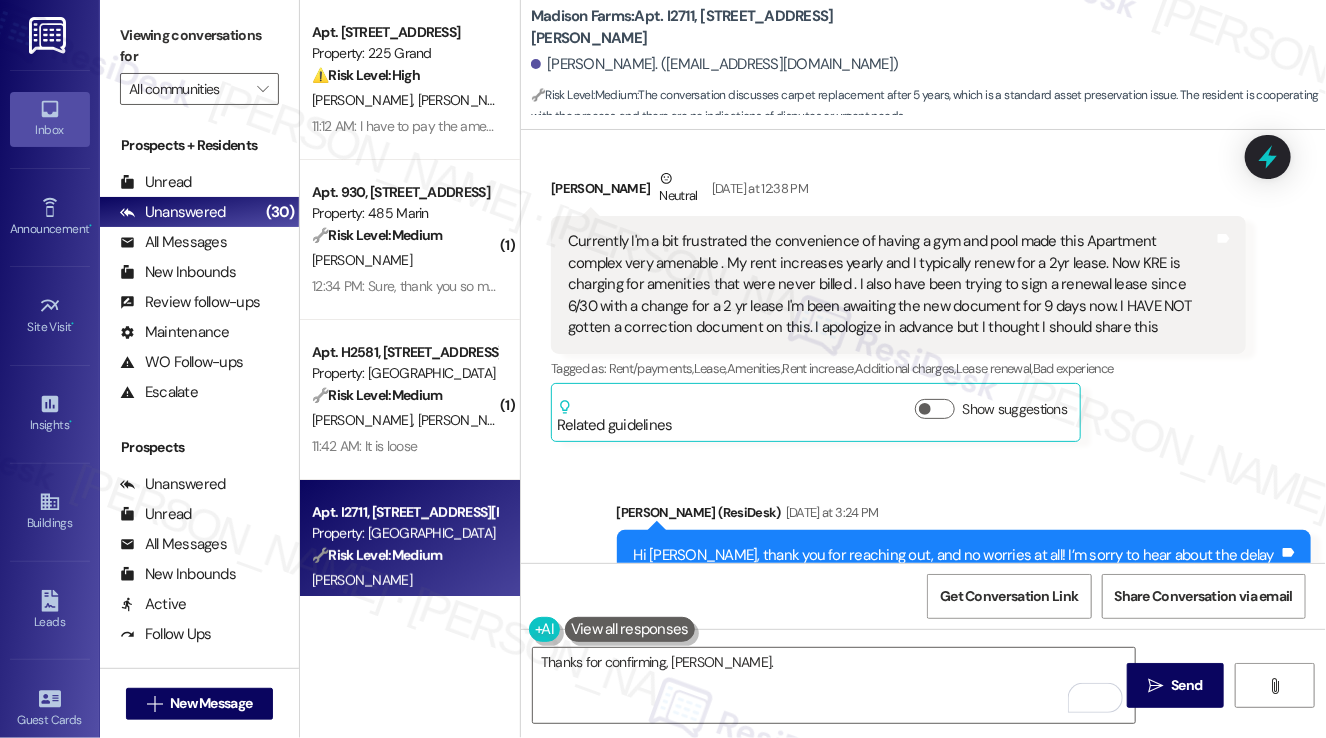 scroll, scrollTop: 1225, scrollLeft: 0, axis: vertical 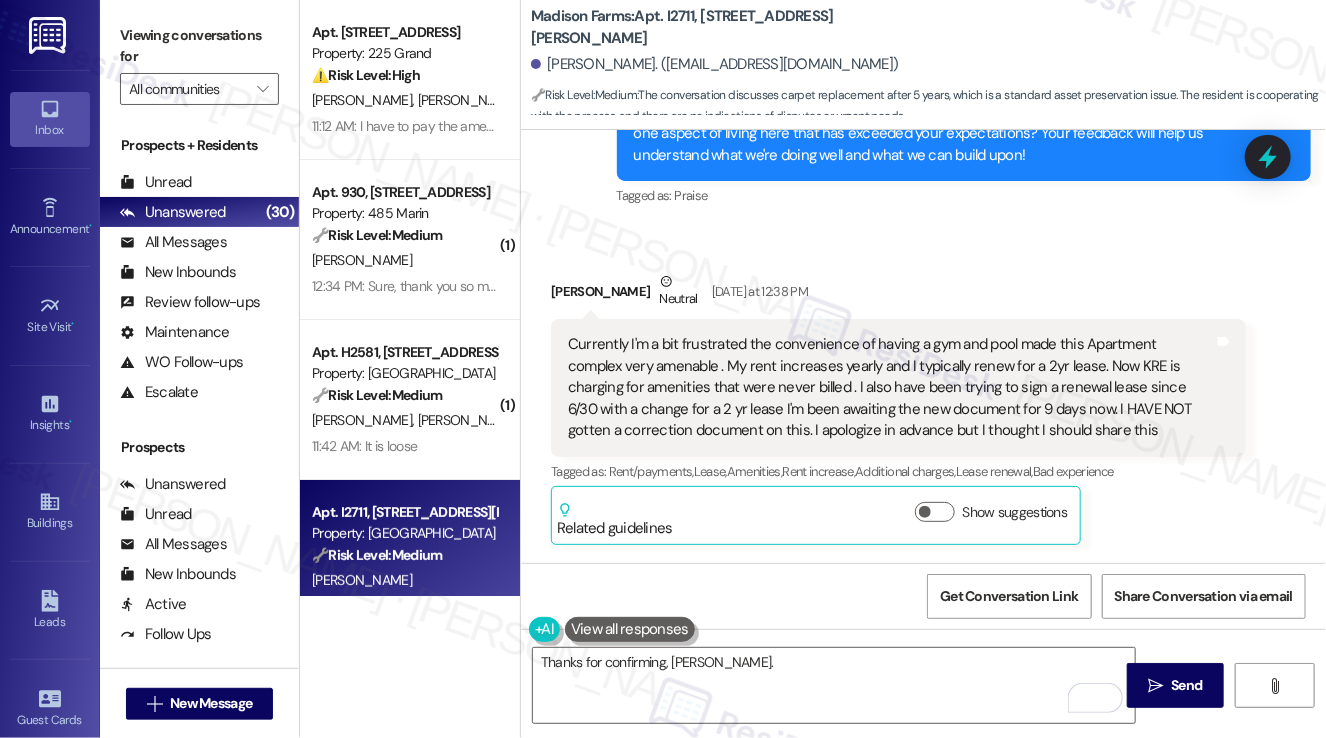 click on "Currently I'm a bit frustrated the convenience of having a gym and pool made this Apartment complex very amenable . My rent increases yearly and I typically renew for a 2yr lease. Now KRE is charging for amenities that were never billed . I also have been trying to sign a renewal lease since 6/30 with a change for a 2 yr lease I'm been awaiting the new document for 9 days now. I HAVE NOT gotten a correction document on this. I apologize in advance but I thought I should share this" at bounding box center (891, 387) 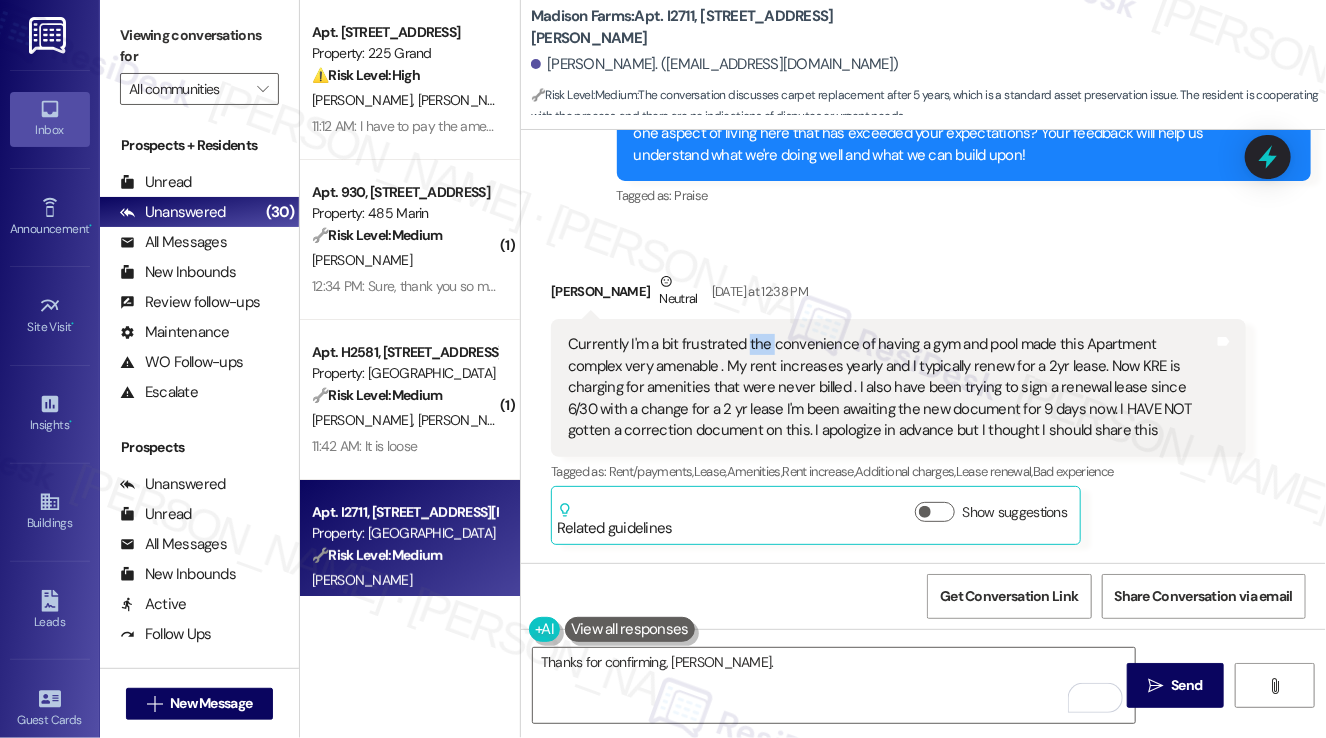 click on "Currently I'm a bit frustrated the convenience of having a gym and pool made this Apartment complex very amenable . My rent increases yearly and I typically renew for a 2yr lease. Now KRE is charging for amenities that were never billed . I also have been trying to sign a renewal lease since 6/30 with a change for a 2 yr lease I'm been awaiting the new document for 9 days now. I HAVE NOT gotten a correction document on this. I apologize in advance but I thought I should share this" at bounding box center (891, 387) 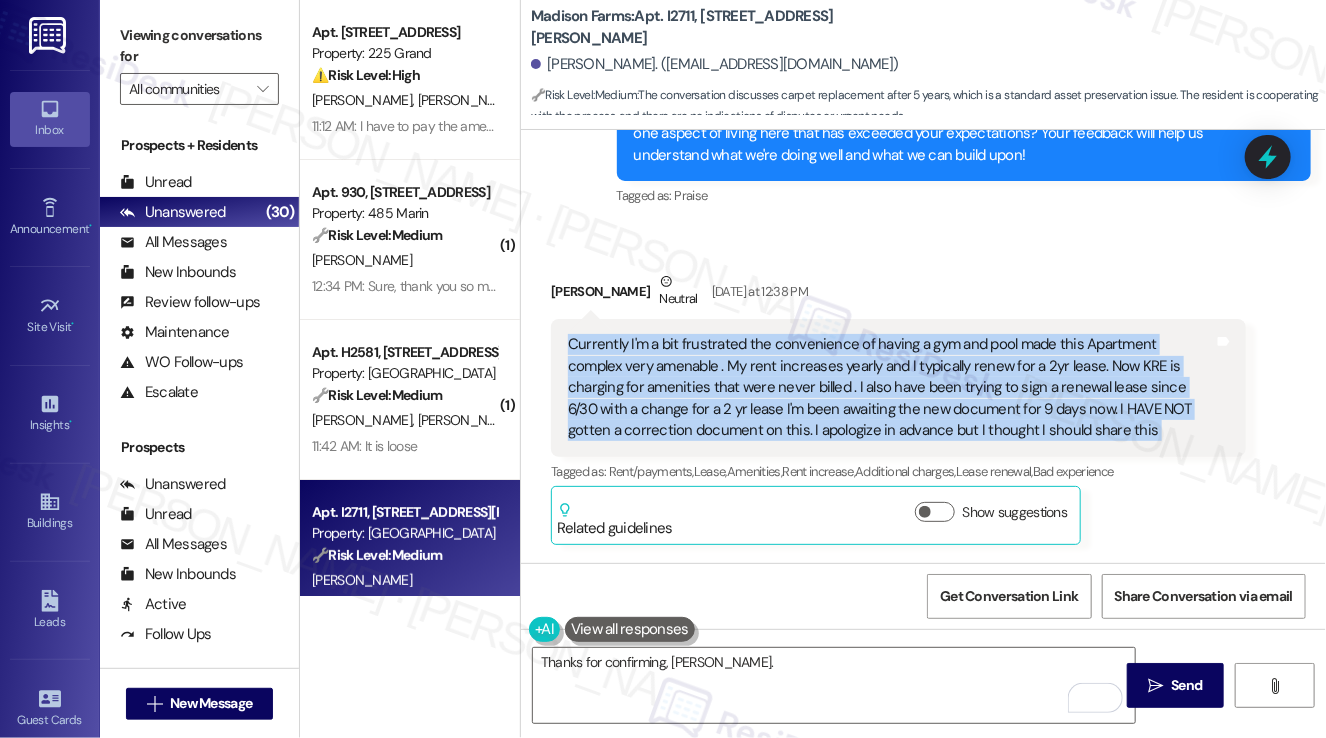 click on "Currently I'm a bit frustrated the convenience of having a gym and pool made this Apartment complex very amenable . My rent increases yearly and I typically renew for a 2yr lease. Now KRE is charging for amenities that were never billed . I also have been trying to sign a renewal lease since 6/30 with a change for a 2 yr lease I'm been awaiting the new document for 9 days now. I HAVE NOT gotten a correction document on this. I apologize in advance but I thought I should share this" at bounding box center (891, 387) 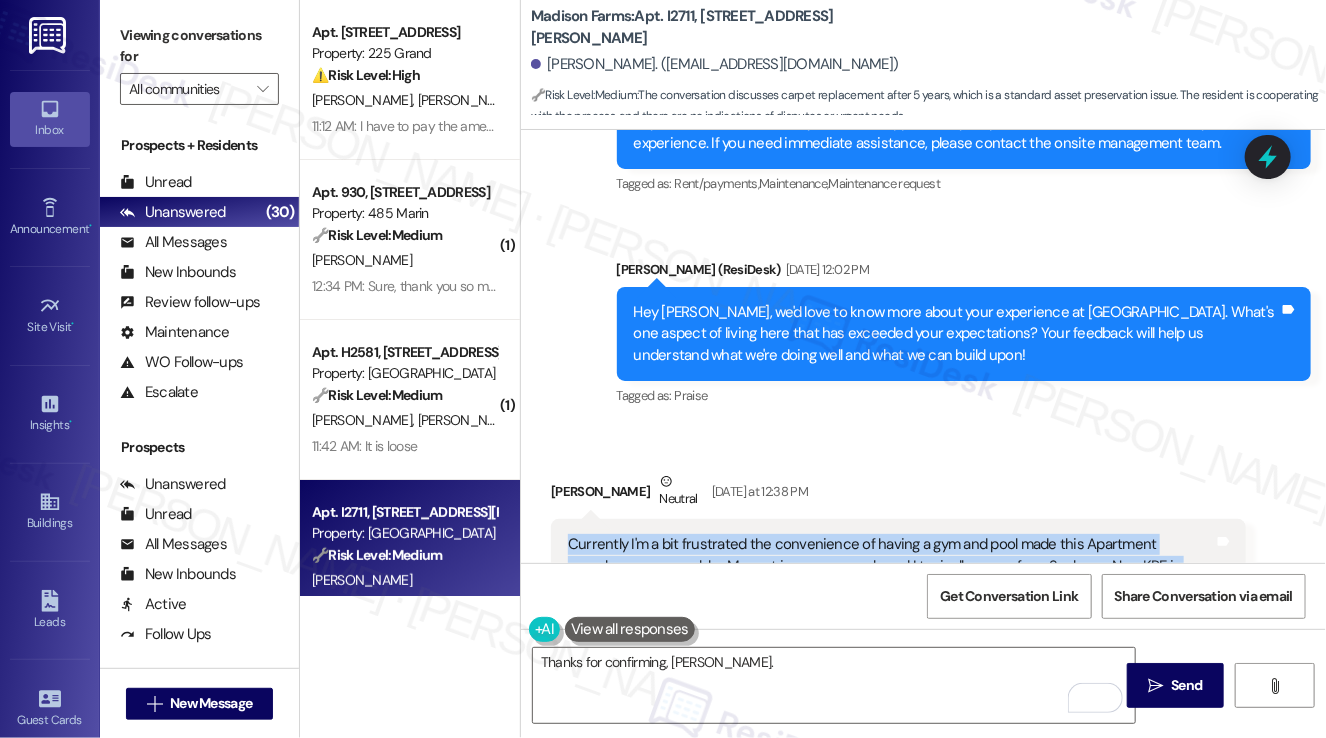 scroll, scrollTop: 1325, scrollLeft: 0, axis: vertical 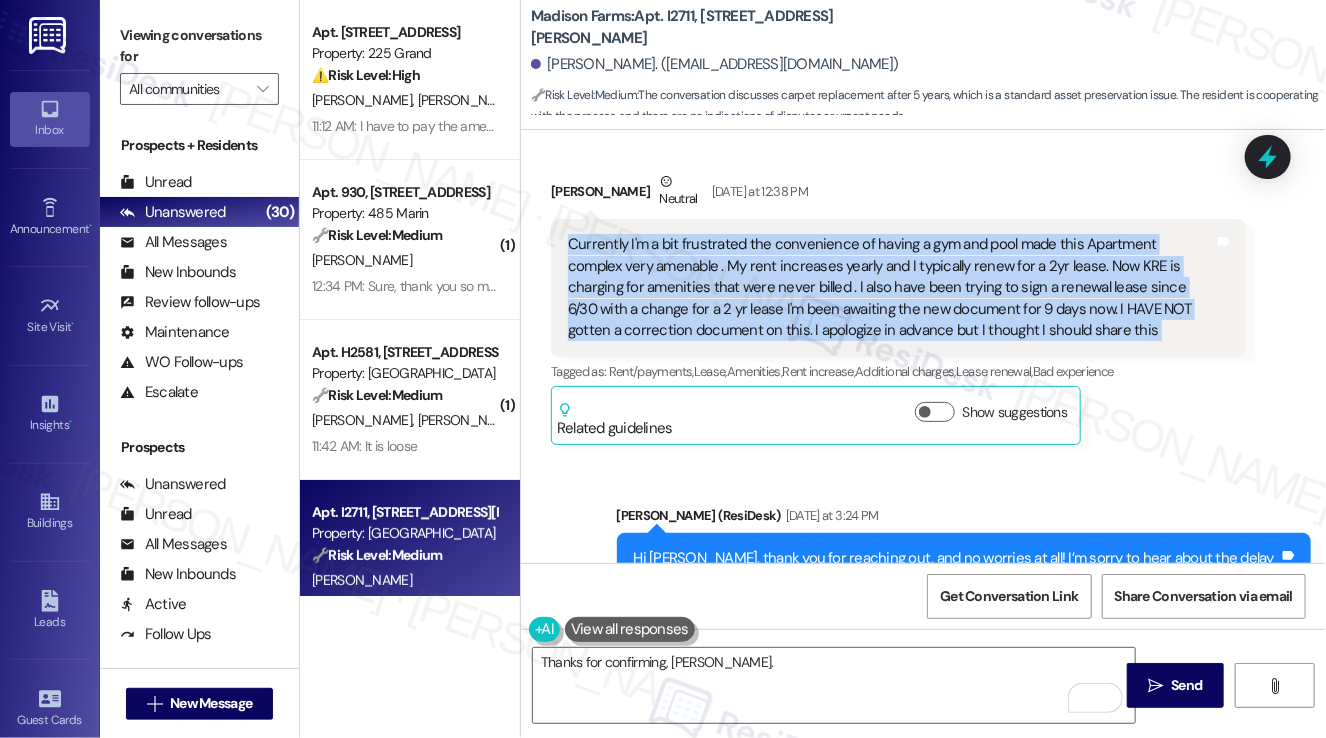 click on "Currently I'm a bit frustrated the convenience of having a gym and pool made this Apartment complex very amenable . My rent increases yearly and I typically renew for a 2yr lease. Now KRE is charging for amenities that were never billed . I also have been trying to sign a renewal lease since 6/30 with a change for a 2 yr lease I'm been awaiting the new document for 9 days now. I HAVE NOT gotten a correction document on this. I apologize in advance but I thought I should share this" at bounding box center [891, 287] 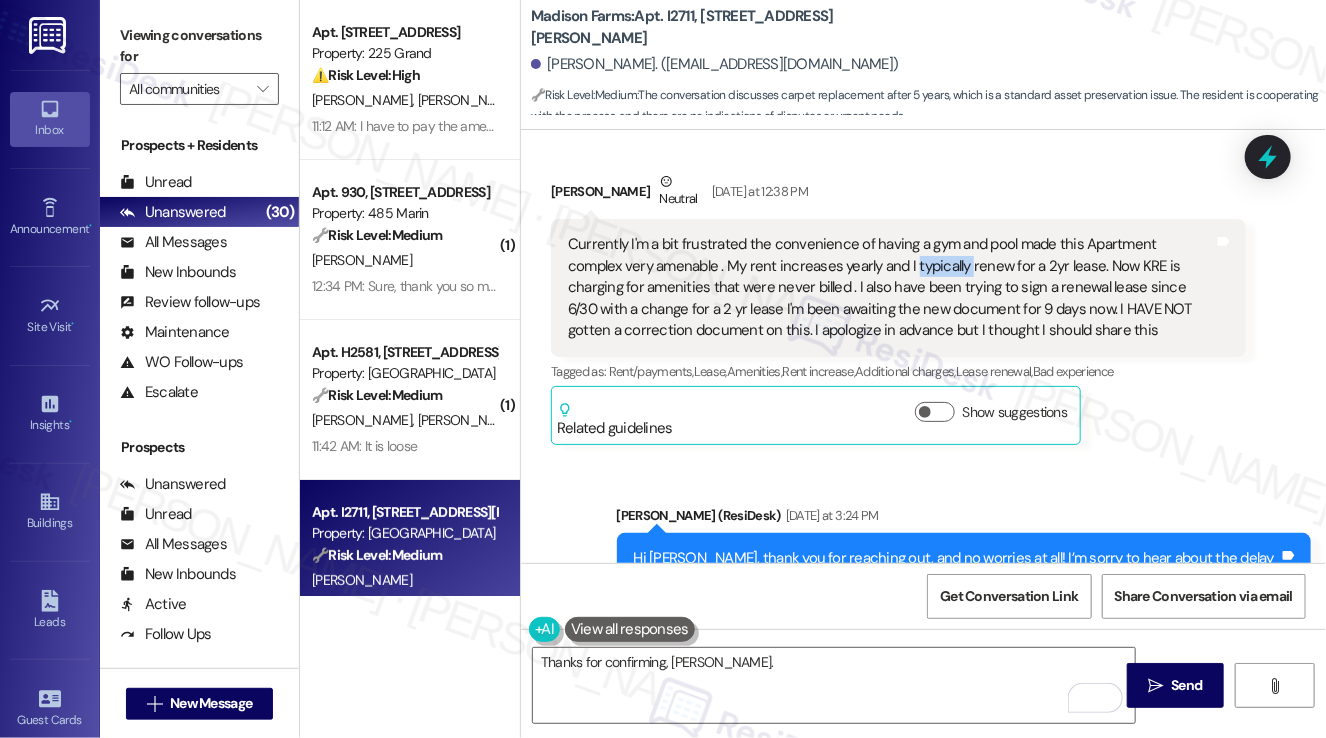 click on "Currently I'm a bit frustrated the convenience of having a gym and pool made this Apartment complex very amenable . My rent increases yearly and I typically renew for a 2yr lease. Now KRE is charging for amenities that were never billed . I also have been trying to sign a renewal lease since 6/30 with a change for a 2 yr lease I'm been awaiting the new document for 9 days now. I HAVE NOT gotten a correction document on this. I apologize in advance but I thought I should share this" at bounding box center [891, 287] 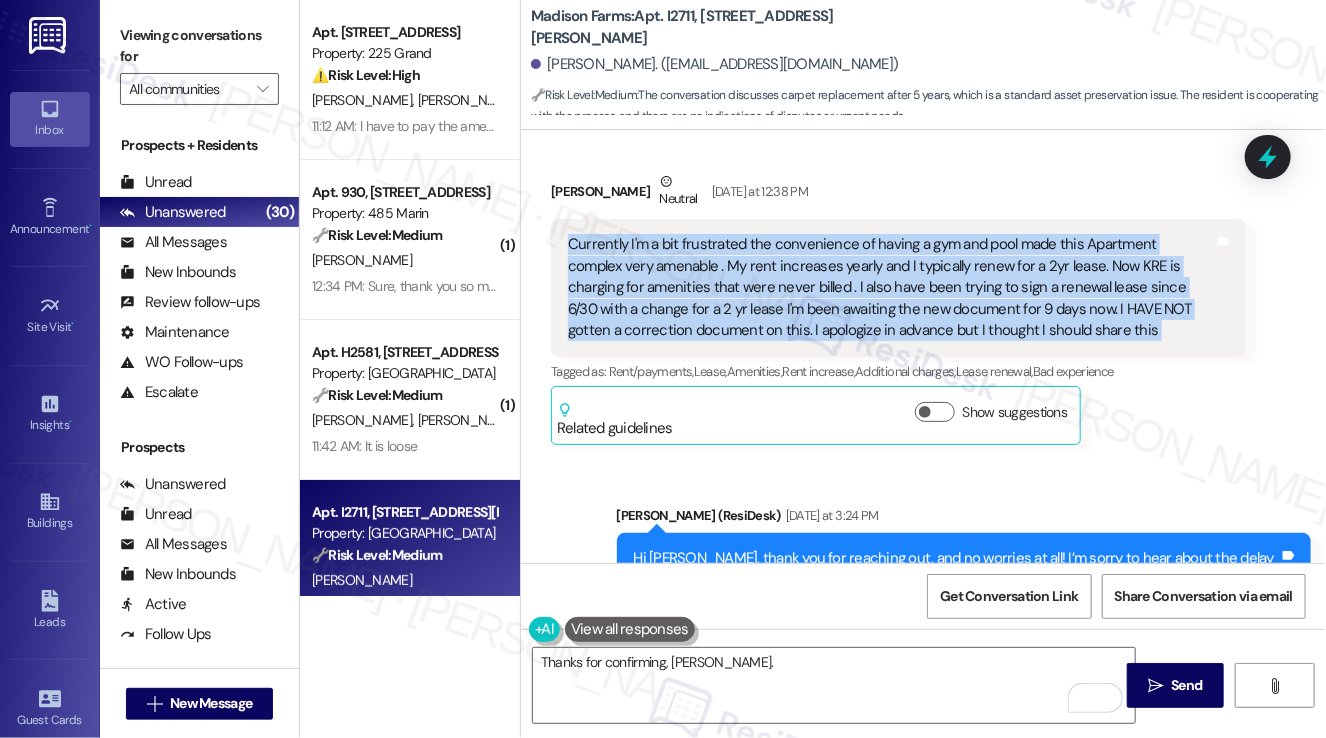 click on "Currently I'm a bit frustrated the convenience of having a gym and pool made this Apartment complex very amenable . My rent increases yearly and I typically renew for a 2yr lease. Now KRE is charging for amenities that were never billed . I also have been trying to sign a renewal lease since 6/30 with a change for a 2 yr lease I'm been awaiting the new document for 9 days now. I HAVE NOT gotten a correction document on this. I apologize in advance but I thought I should share this" at bounding box center (891, 287) 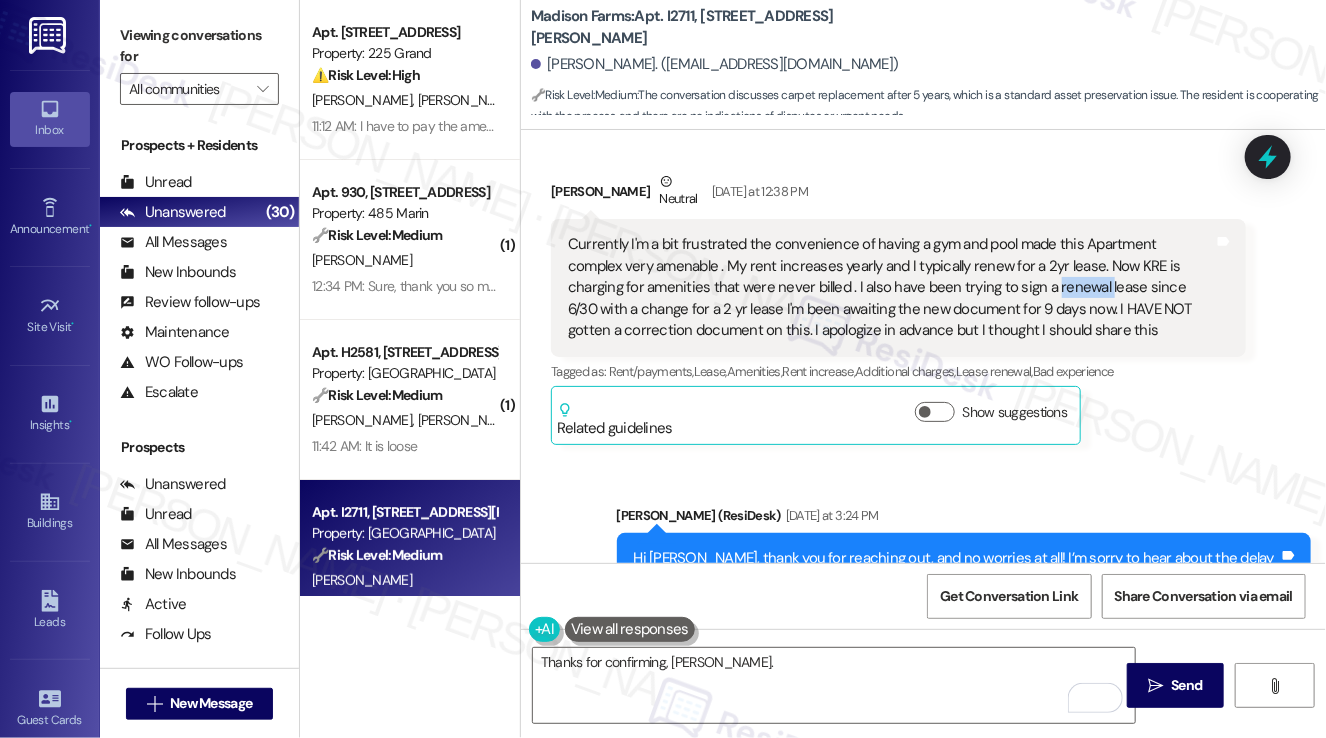 click on "Currently I'm a bit frustrated the convenience of having a gym and pool made this Apartment complex very amenable . My rent increases yearly and I typically renew for a 2yr lease. Now KRE is charging for amenities that were never billed . I also have been trying to sign a renewal lease since 6/30 with a change for a 2 yr lease I'm been awaiting the new document for 9 days now. I HAVE NOT gotten a correction document on this. I apologize in advance but I thought I should share this" at bounding box center (891, 287) 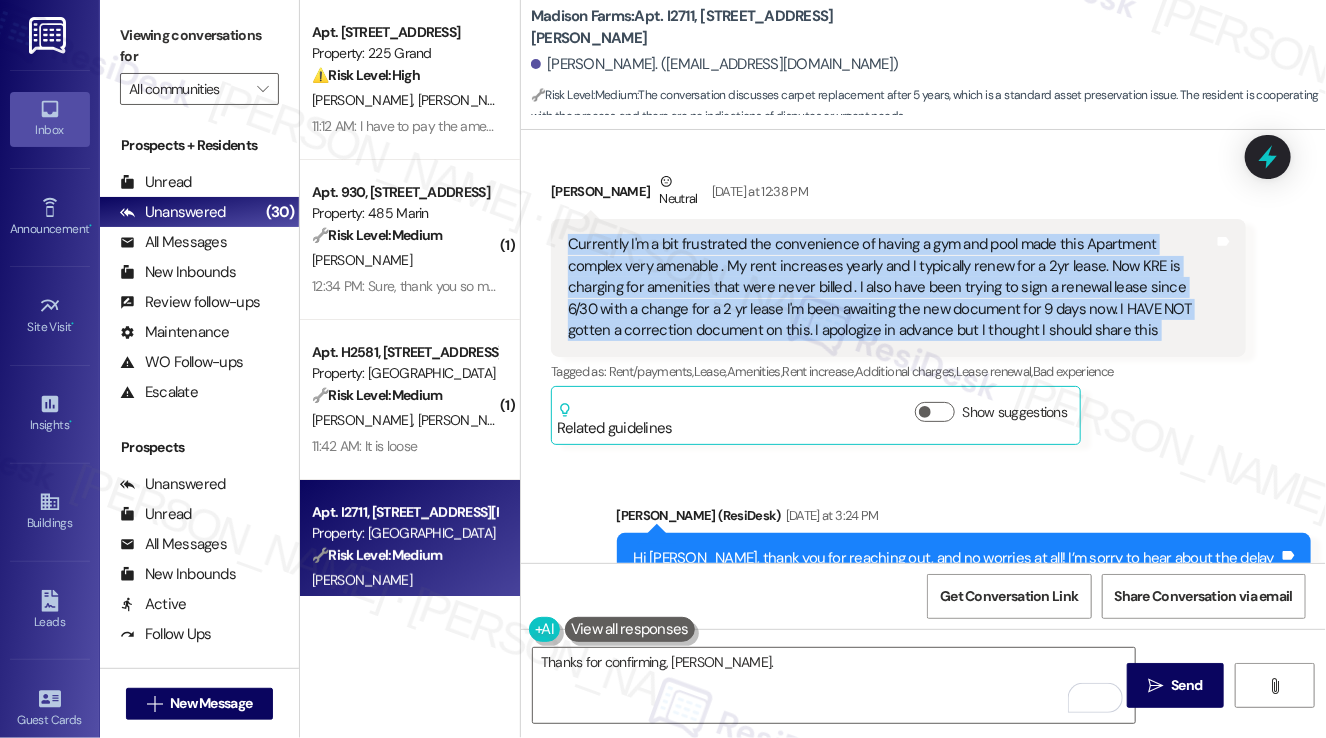 click on "Currently I'm a bit frustrated the convenience of having a gym and pool made this Apartment complex very amenable . My rent increases yearly and I typically renew for a 2yr lease. Now KRE is charging for amenities that were never billed . I also have been trying to sign a renewal lease since 6/30 with a change for a 2 yr lease I'm been awaiting the new document for 9 days now. I HAVE NOT gotten a correction document on this. I apologize in advance but I thought I should share this" at bounding box center [891, 287] 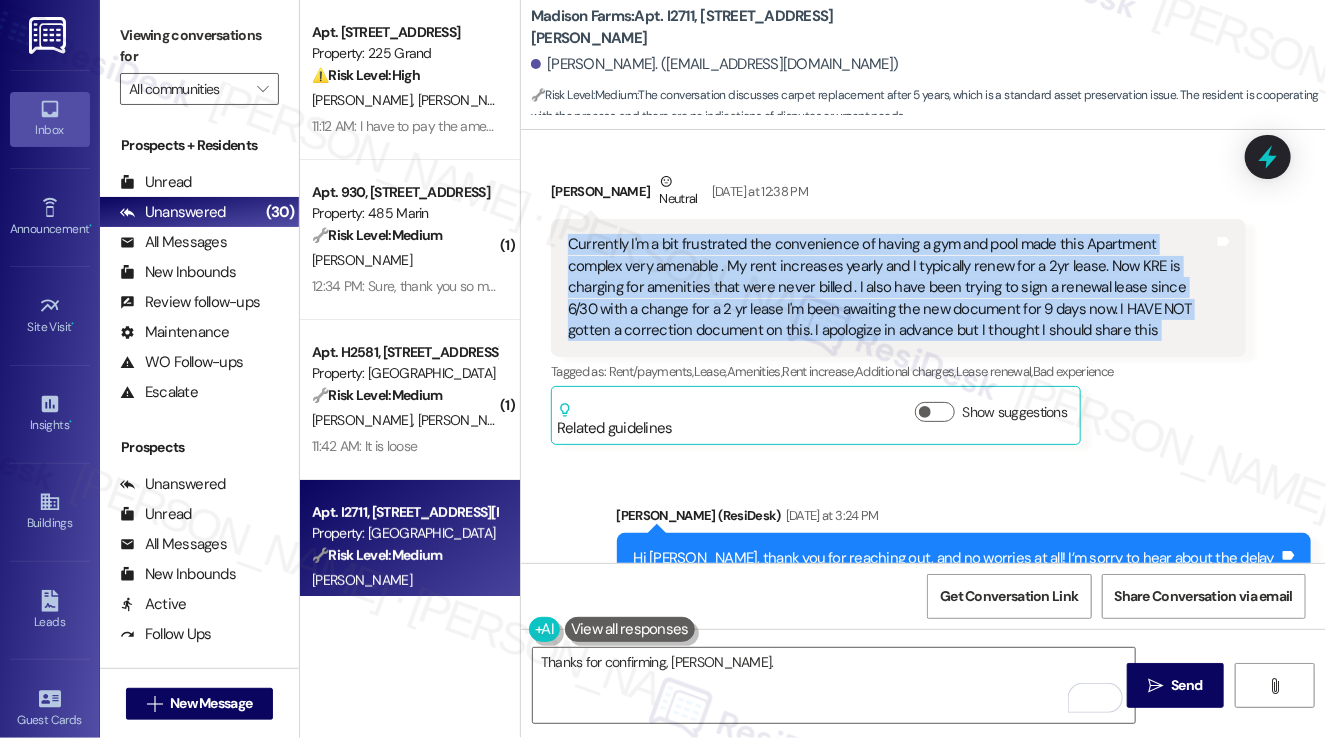 click on "Currently I'm a bit frustrated the convenience of having a gym and pool made this Apartment complex very amenable . My rent increases yearly and I typically renew for a 2yr lease. Now KRE is charging for amenities that were never billed . I also have been trying to sign a renewal lease since 6/30 with a change for a 2 yr lease I'm been awaiting the new document for 9 days now. I HAVE NOT gotten a correction document on this. I apologize in advance but I thought I should share this" at bounding box center (891, 287) 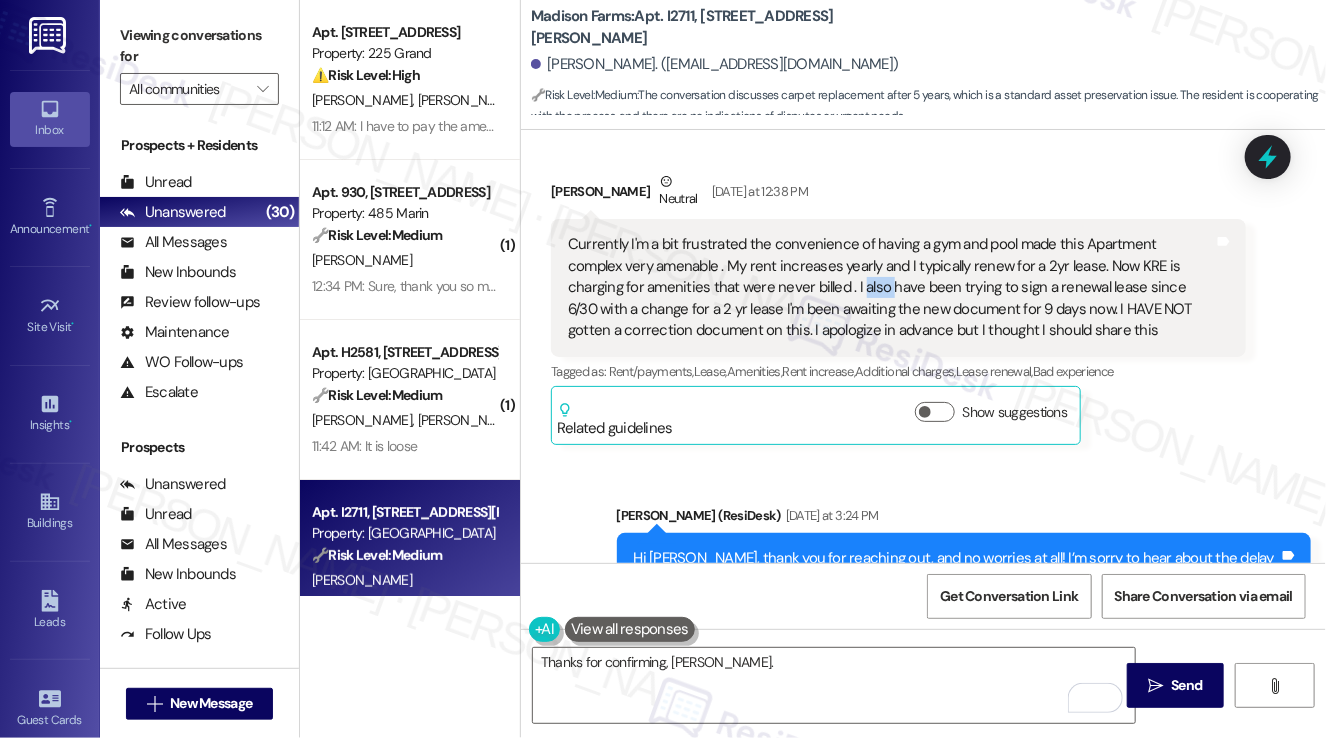 click on "Currently I'm a bit frustrated the convenience of having a gym and pool made this Apartment complex very amenable . My rent increases yearly and I typically renew for a 2yr lease. Now KRE is charging for amenities that were never billed . I also have been trying to sign a renewal lease since 6/30 with a change for a 2 yr lease I'm been awaiting the new document for 9 days now. I HAVE NOT gotten a correction document on this. I apologize in advance but I thought I should share this" at bounding box center [891, 287] 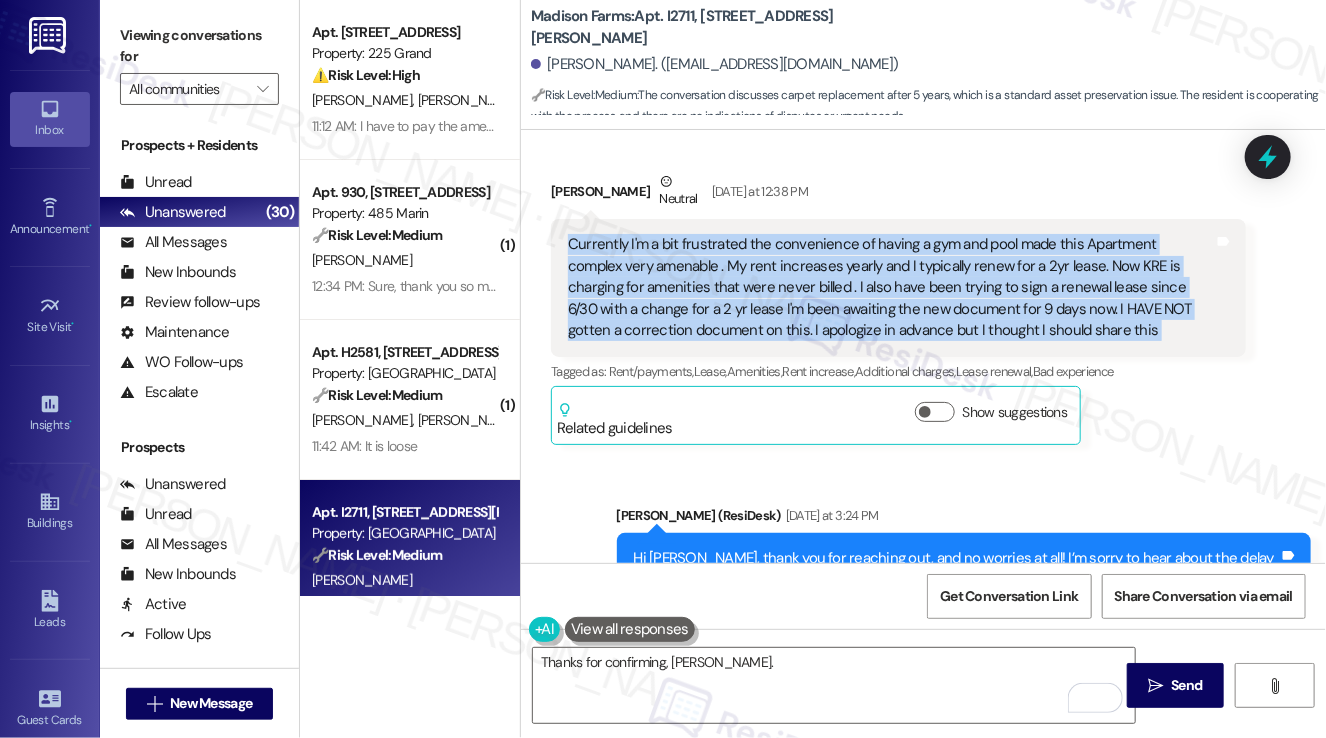 click on "Currently I'm a bit frustrated the convenience of having a gym and pool made this Apartment complex very amenable . My rent increases yearly and I typically renew for a 2yr lease. Now KRE is charging for amenities that were never billed . I also have been trying to sign a renewal lease since 6/30 with a change for a 2 yr lease I'm been awaiting the new document for 9 days now. I HAVE NOT gotten a correction document on this. I apologize in advance but I thought I should share this" at bounding box center (891, 287) 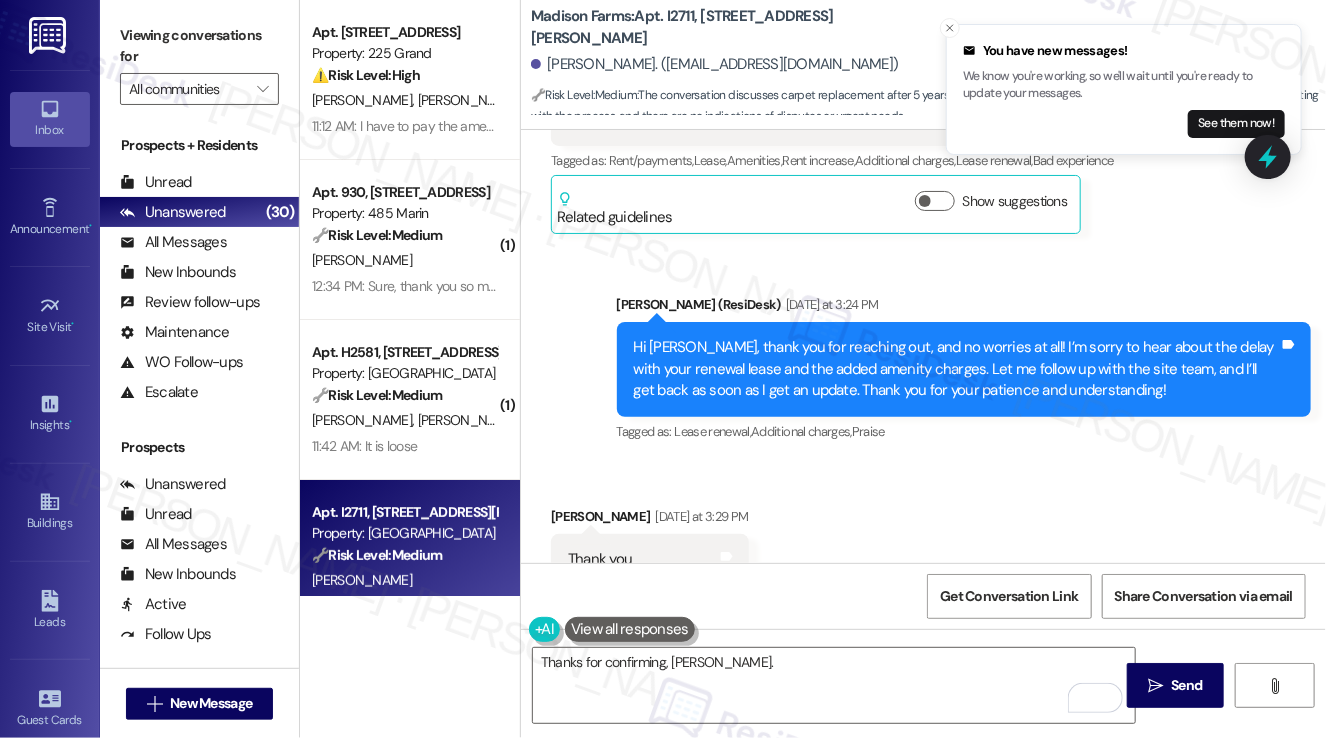 scroll, scrollTop: 1700, scrollLeft: 0, axis: vertical 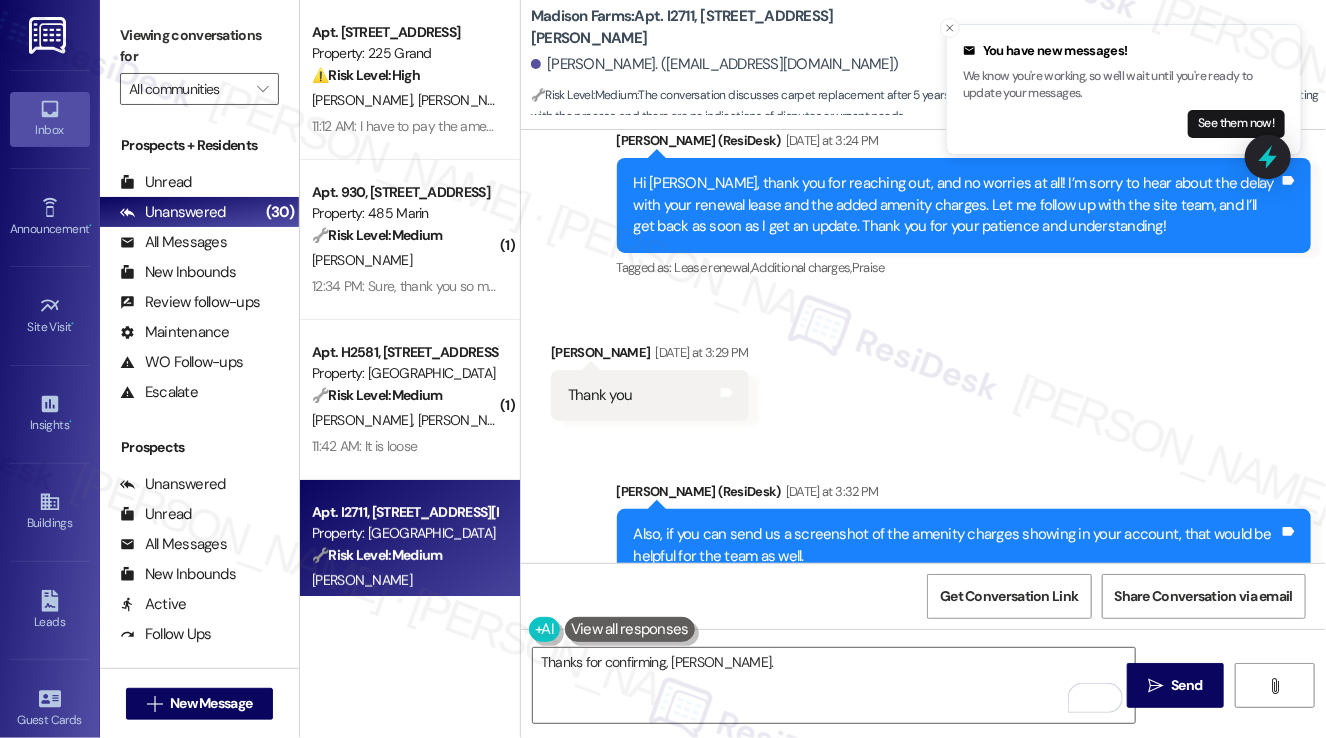 click on "Viewing conversations for All communities " at bounding box center (199, 62) 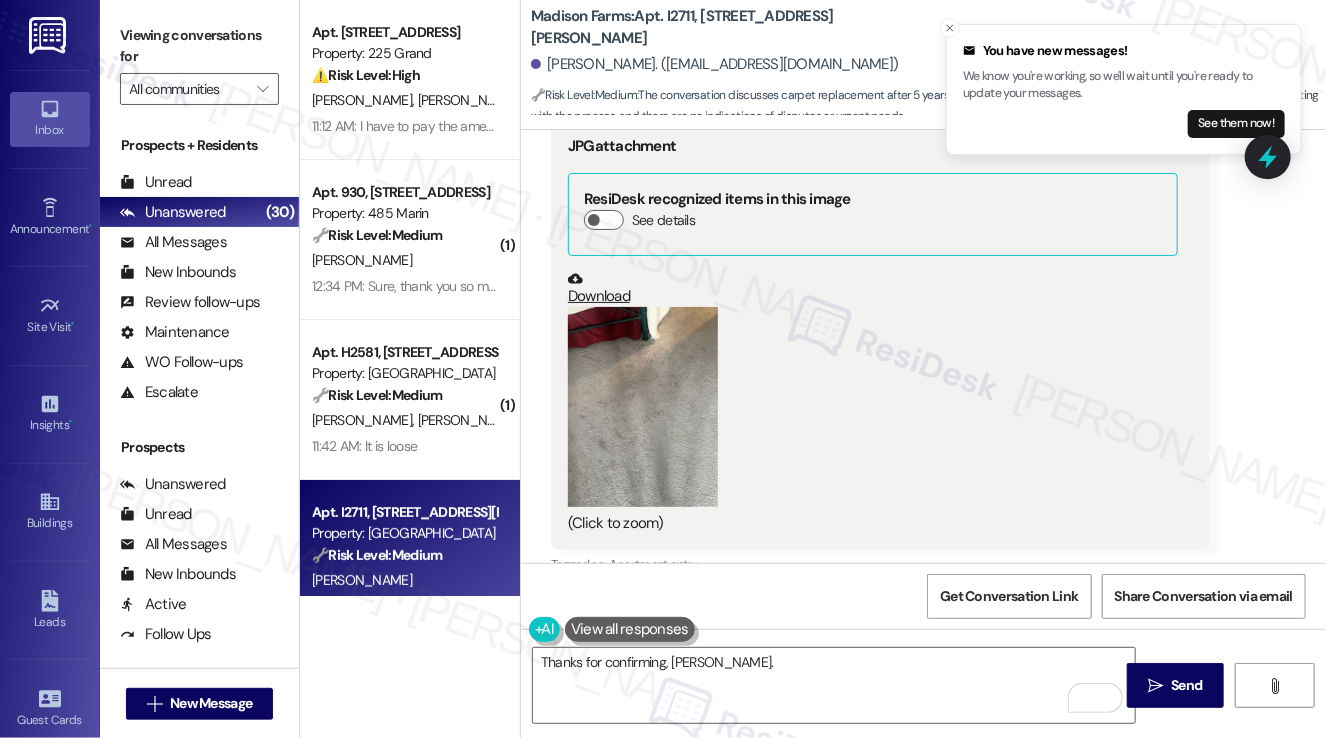 scroll, scrollTop: 3100, scrollLeft: 0, axis: vertical 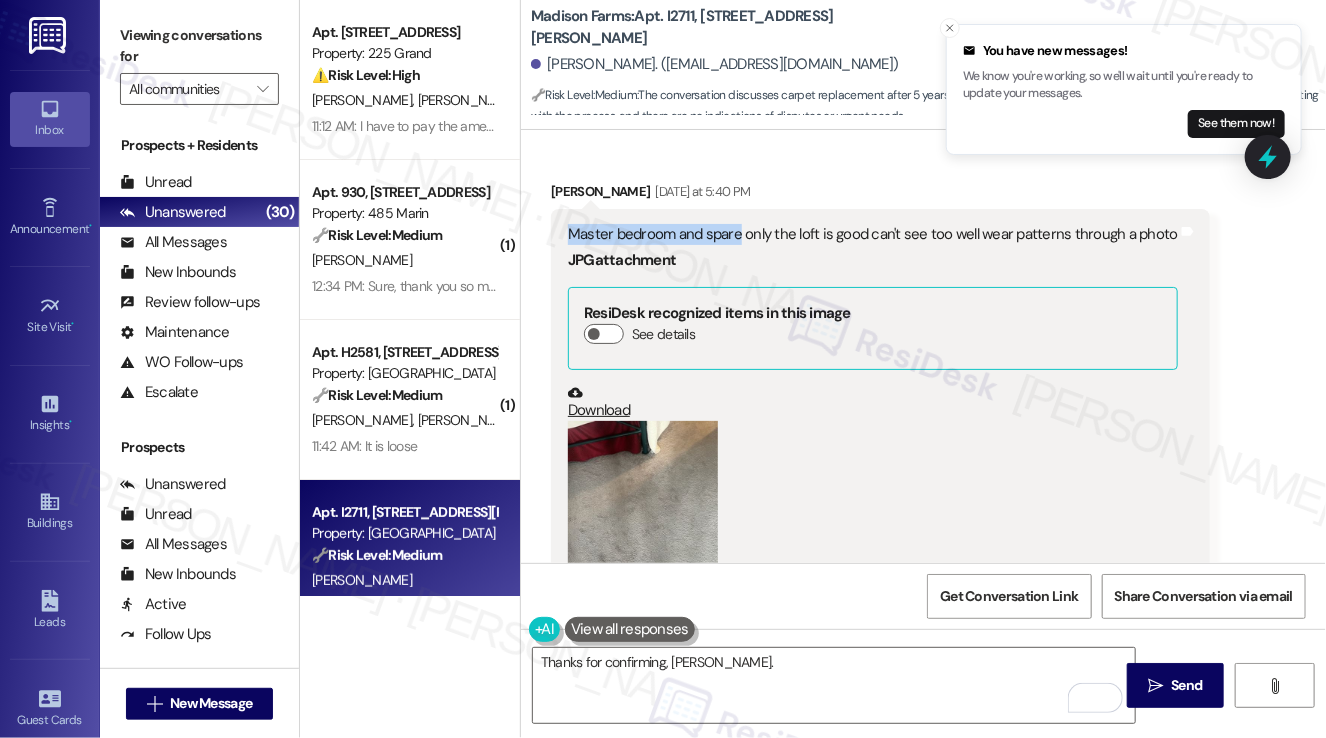 drag, startPoint x: 563, startPoint y: 249, endPoint x: 736, endPoint y: 257, distance: 173.18488 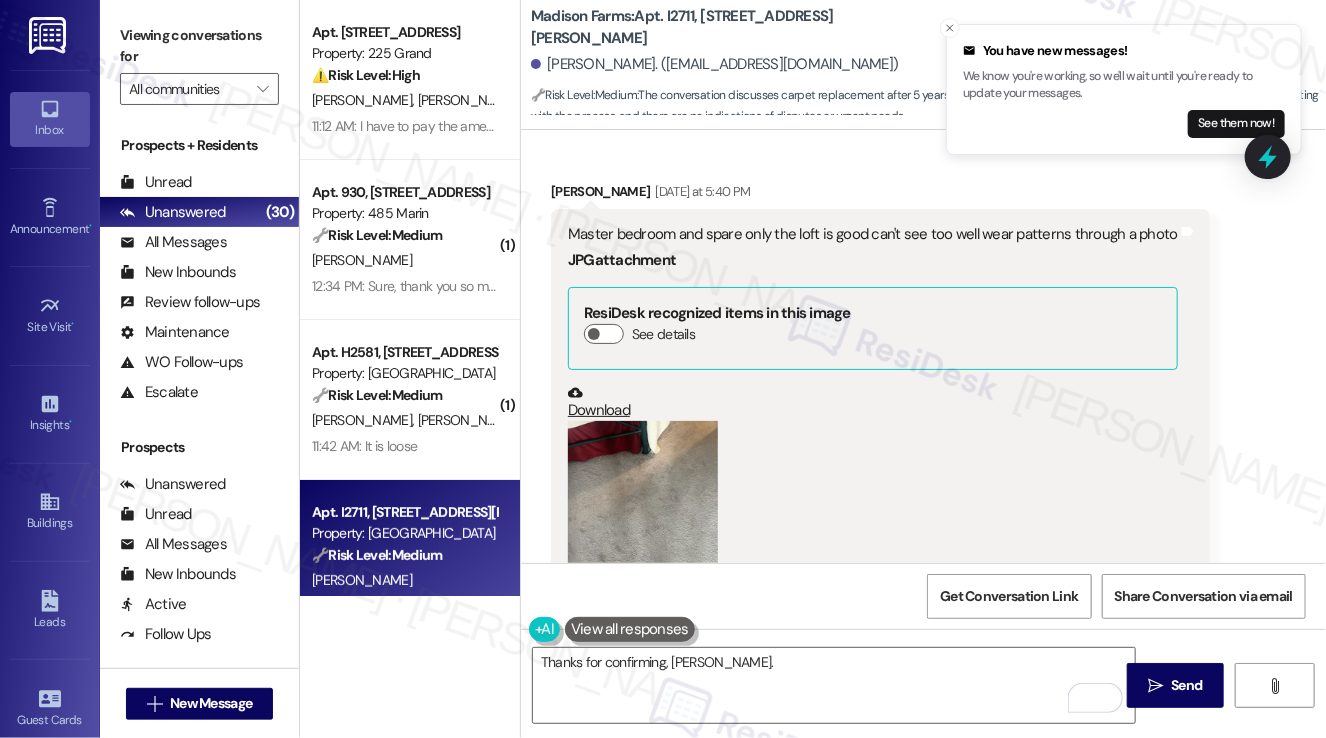 click on "Viewing conversations for" at bounding box center (199, 46) 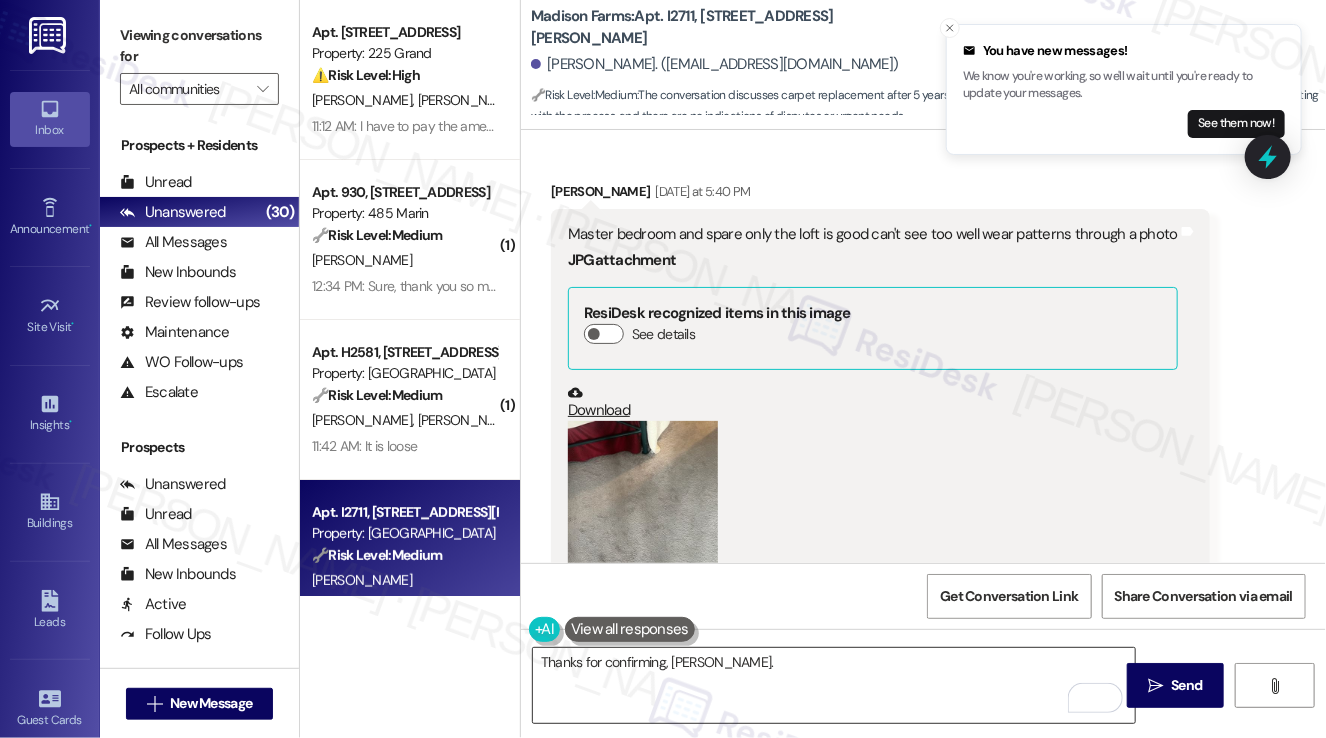 click on "Thanks for confirming, Maria." at bounding box center [834, 685] 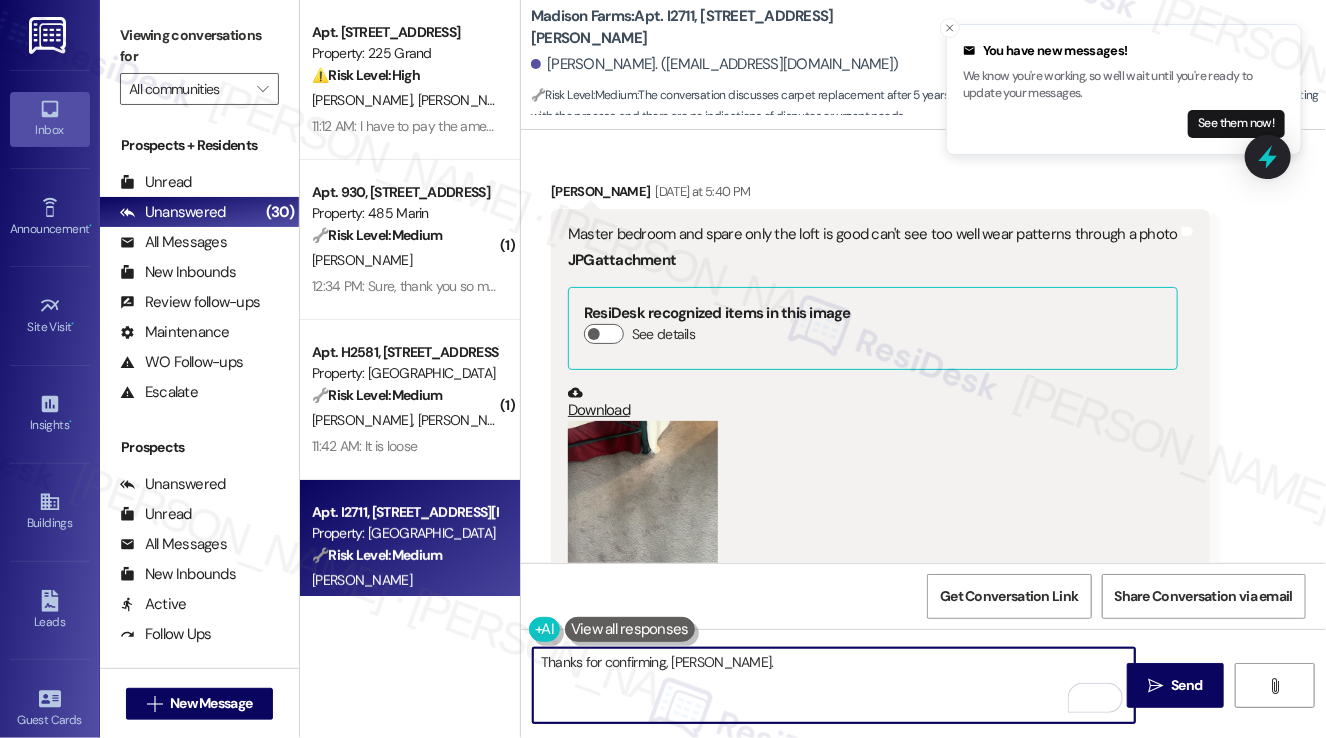 click at bounding box center [630, 629] 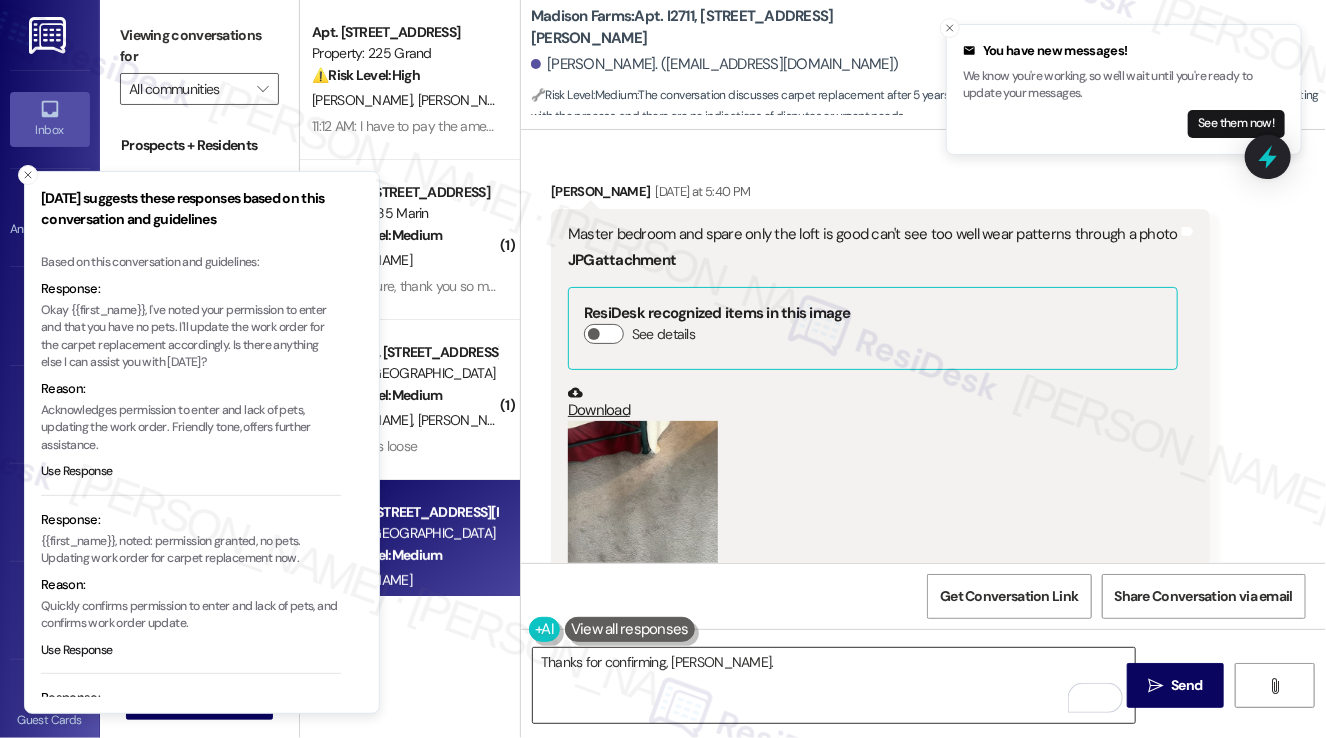 click on "Thanks for confirming, Maria." at bounding box center [834, 685] 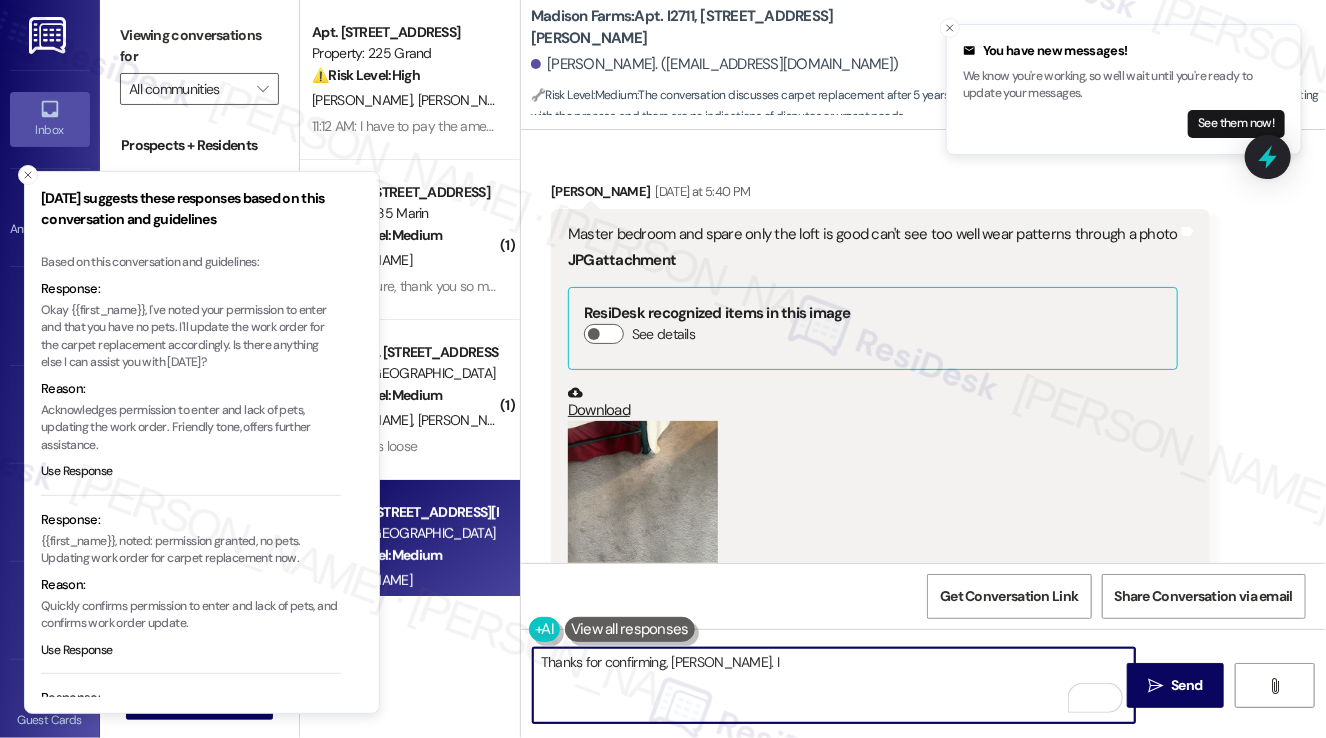 click on "Thanks for confirming, Maria. I" at bounding box center (834, 685) 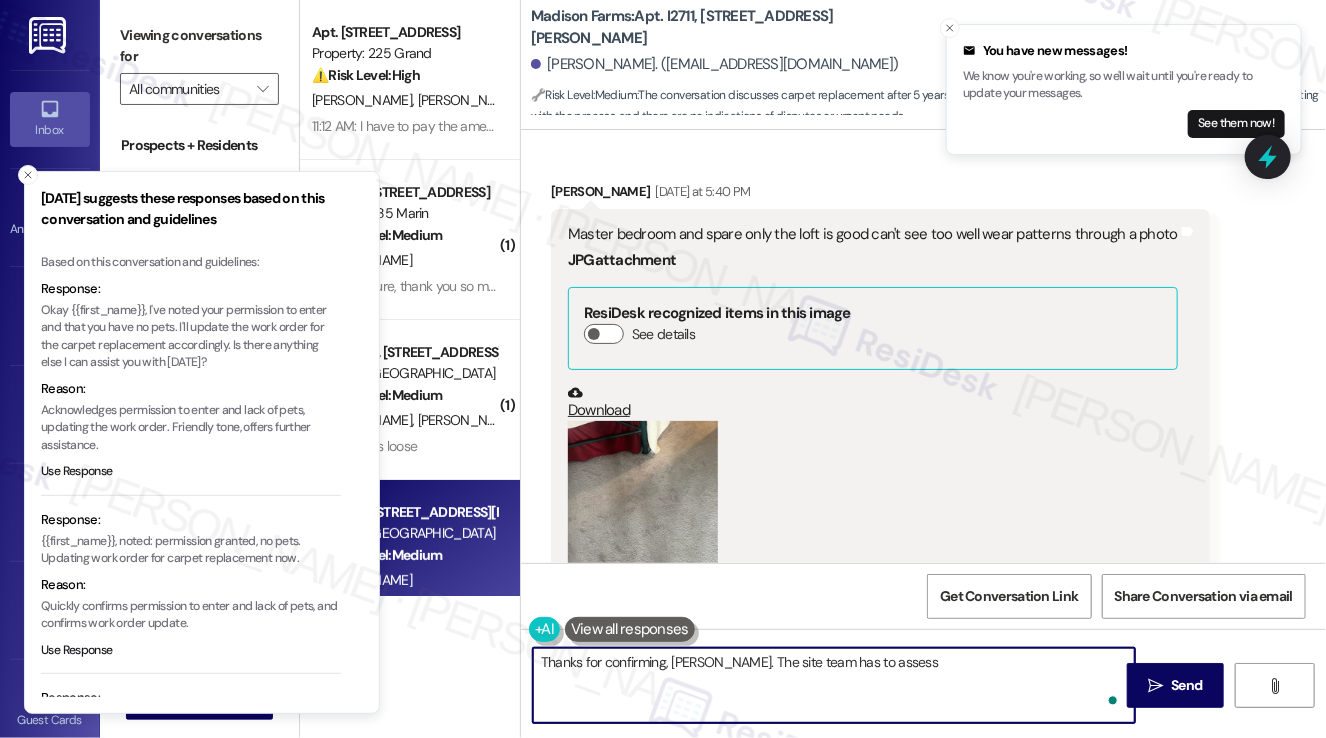 paste on "iaassess pa yung carpet and coconfirm after" 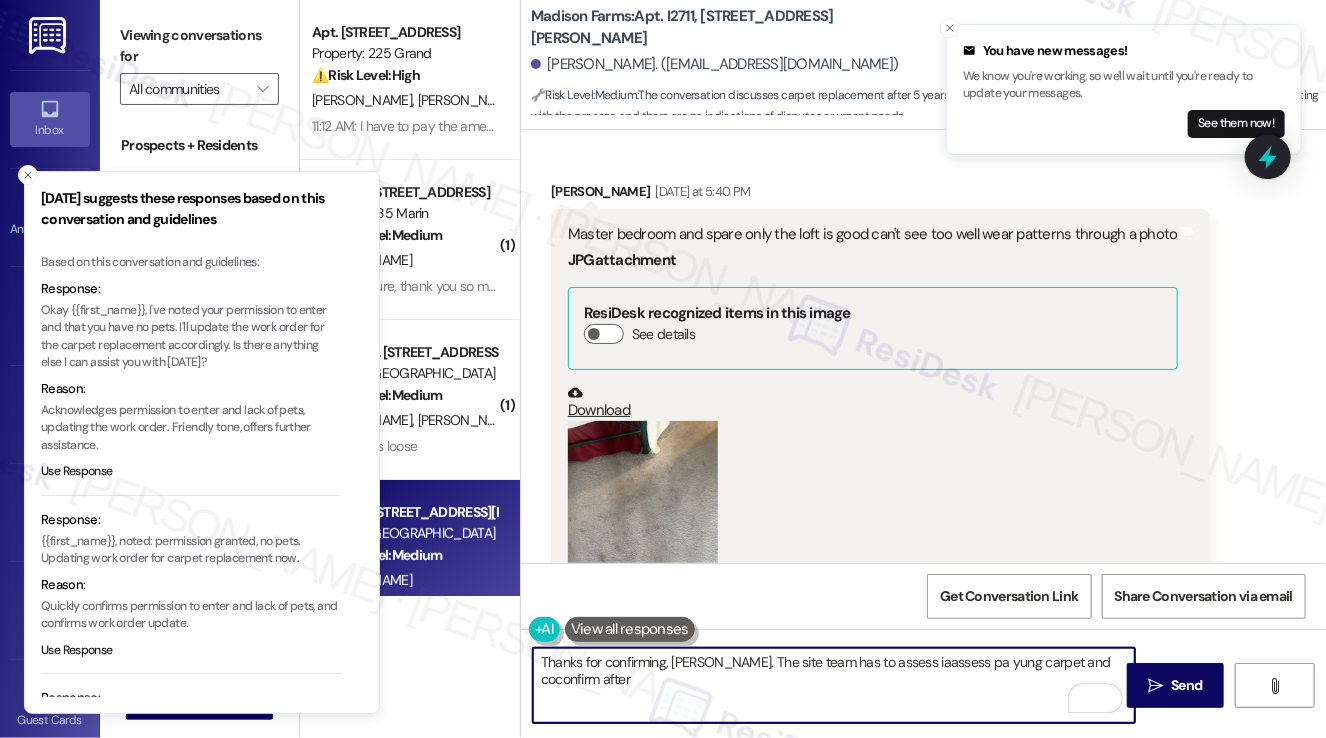 click on "Thanks for confirming, Maria. The site team has to assess iaassess pa yung carpet and coconfirm after" at bounding box center (834, 685) 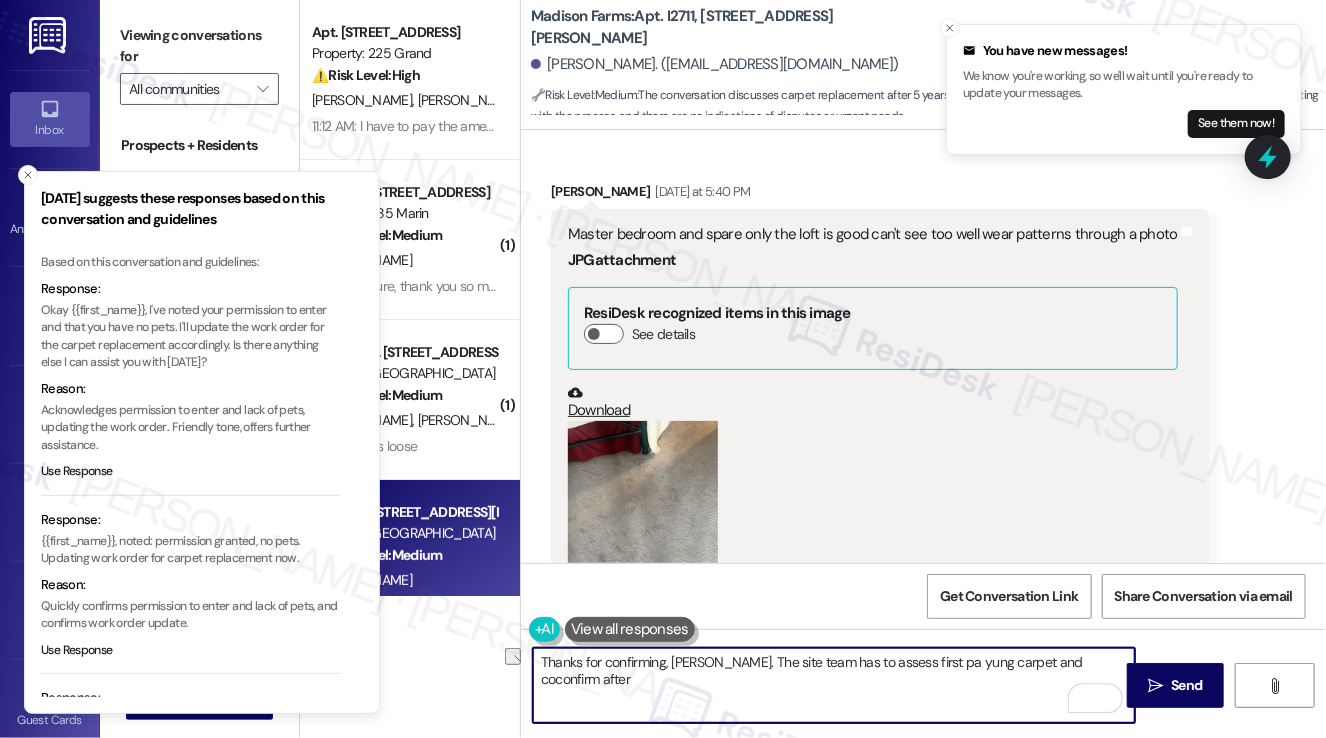 drag, startPoint x: 940, startPoint y: 668, endPoint x: 897, endPoint y: 664, distance: 43.185646 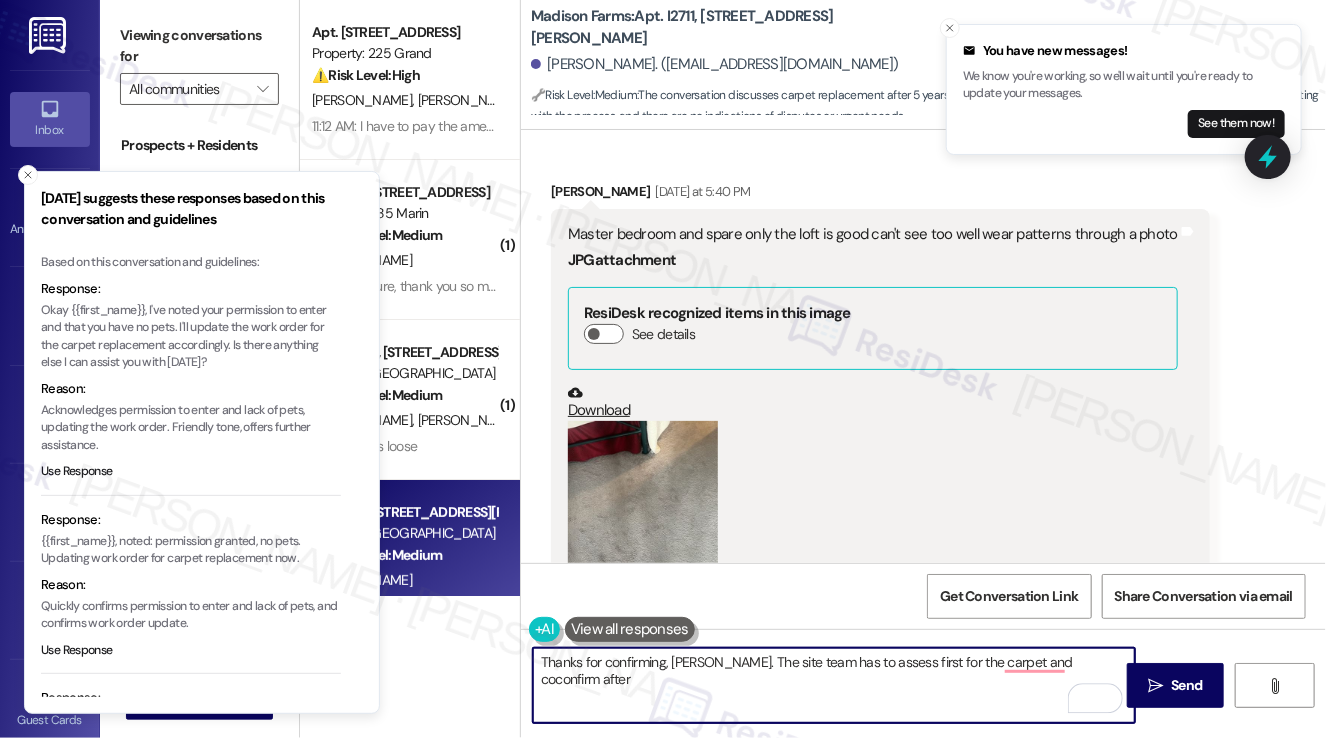 click on "Thanks for confirming, Maria. The site team has to assess first for the carpet and coconfirm after" at bounding box center (834, 685) 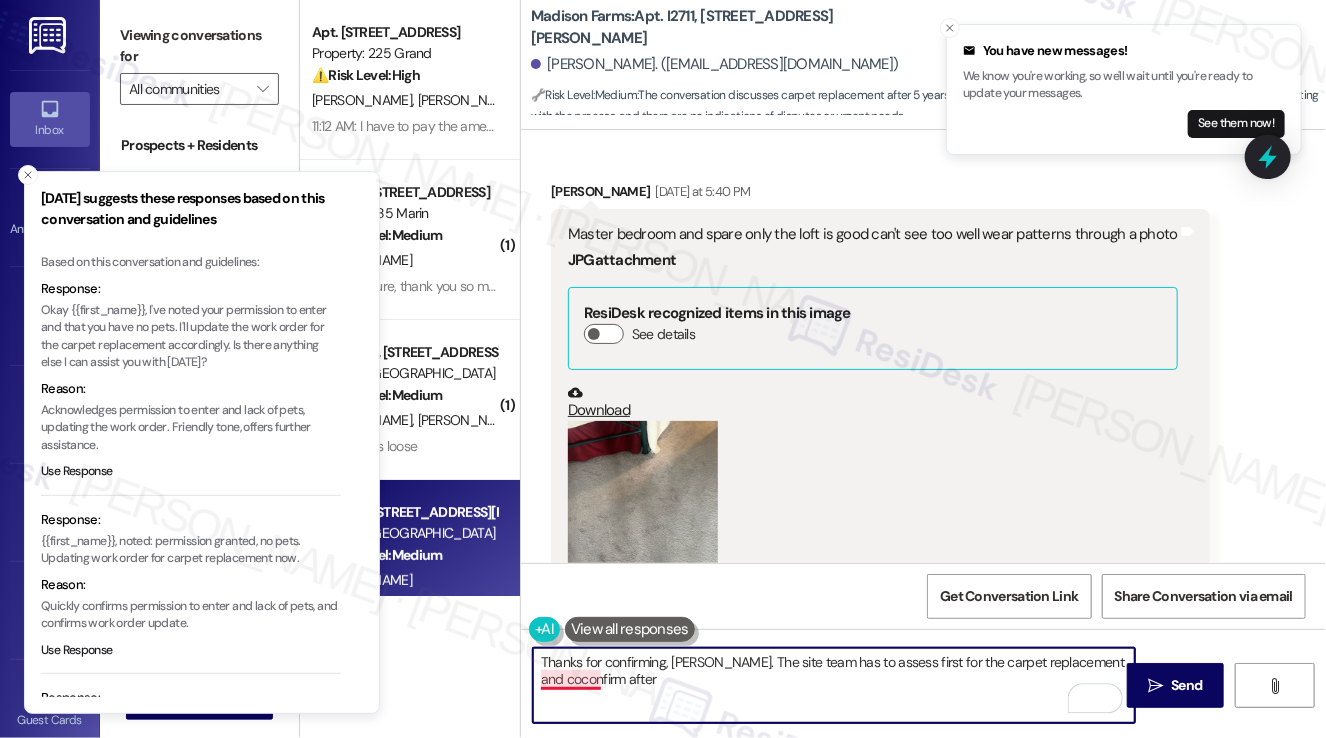 click on "Thanks for confirming, Maria. The site team has to assess first for the carpet replacement and coconfirm after" at bounding box center [834, 685] 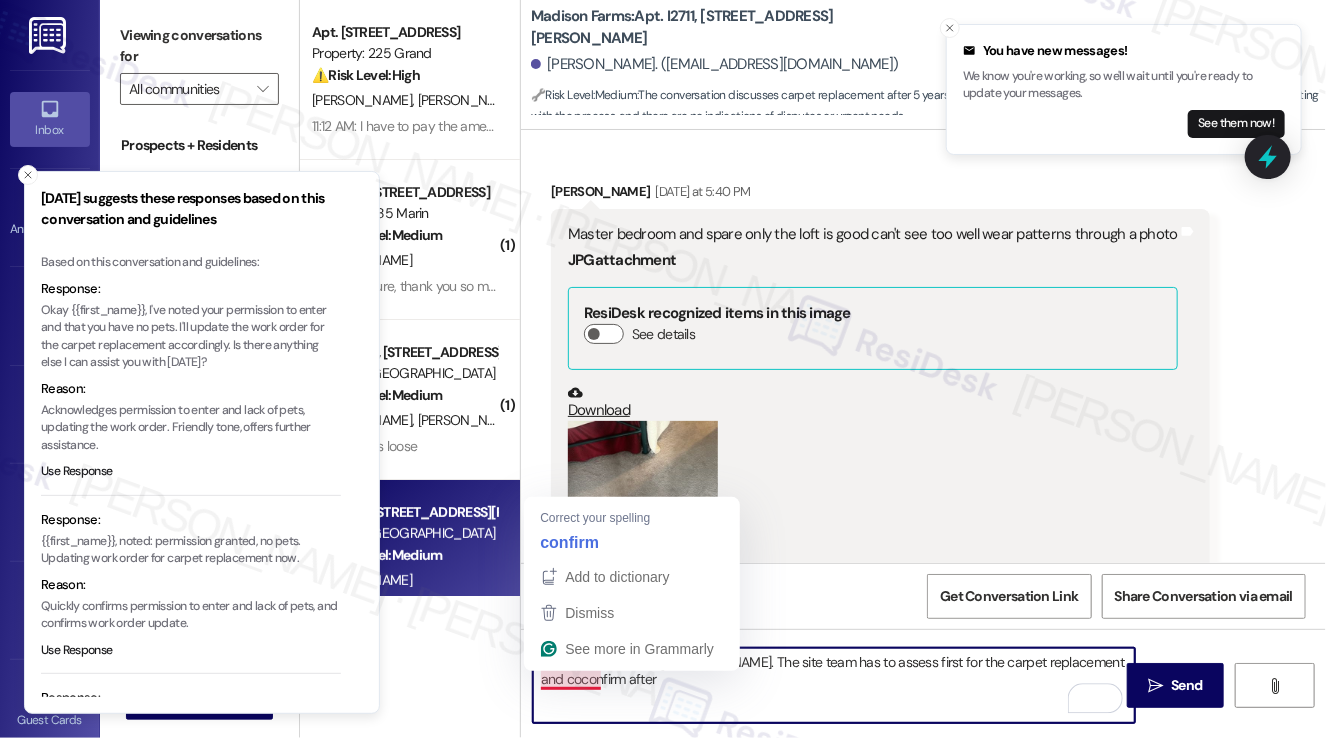 click on "Thanks for confirming, Maria. The site team has to assess first for the carpet replacement and coconfirm after" at bounding box center (834, 685) 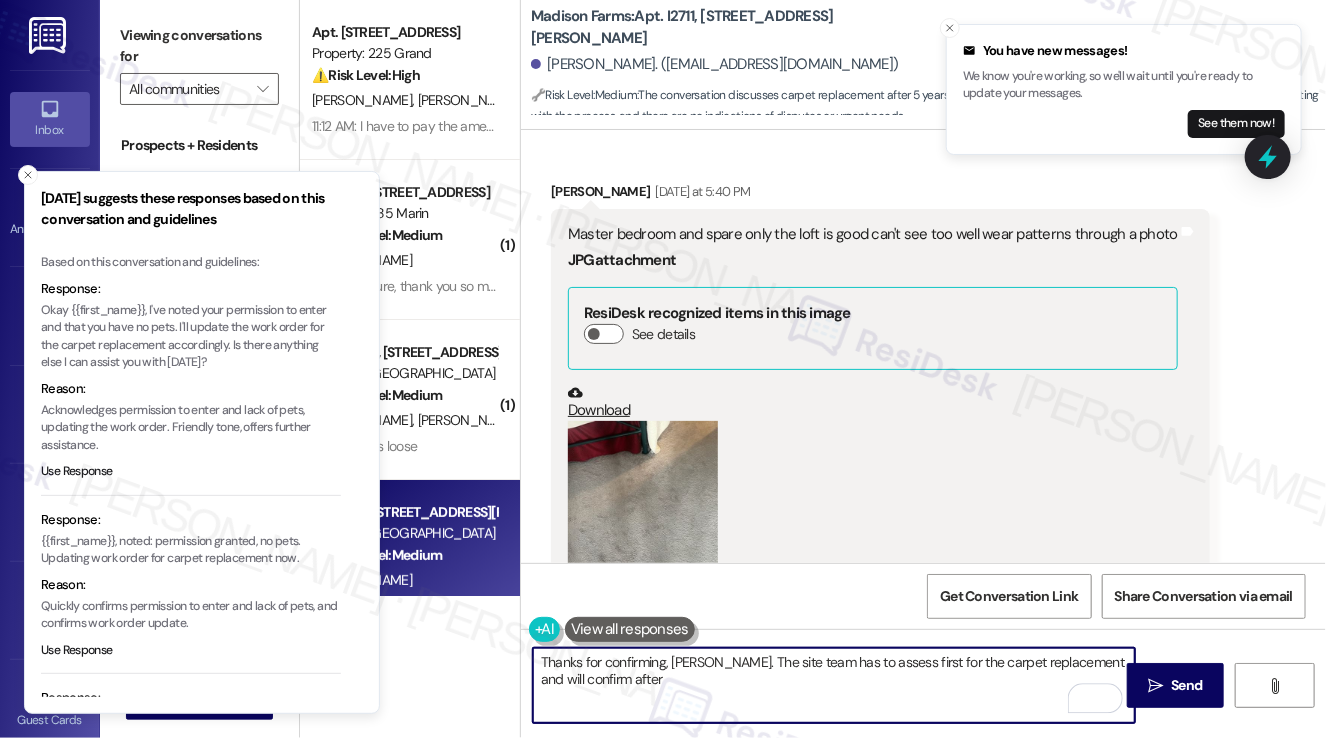 click on "Thanks for confirming, Maria. The site team has to assess first for the carpet replacement and will confirm after" at bounding box center (834, 685) 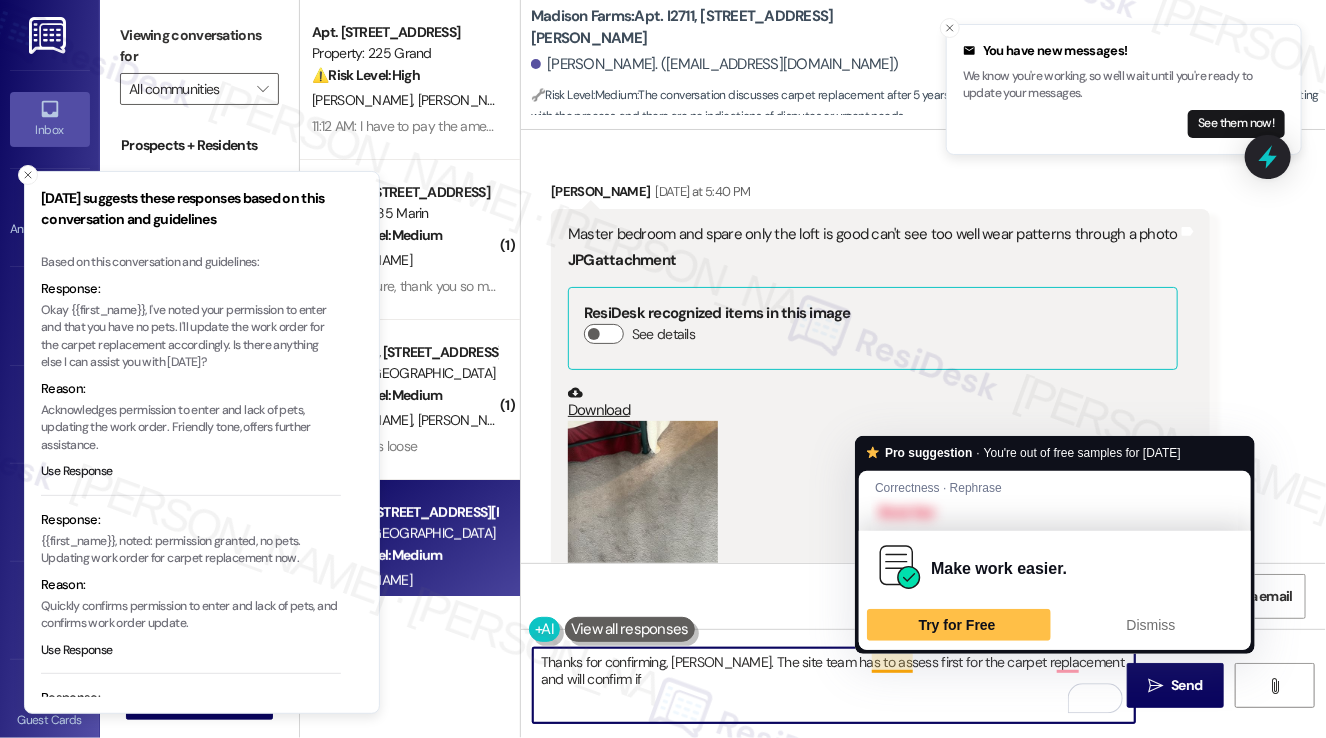 click on "Thanks for confirming, Maria. The site team has to assess first for the carpet replacement and will confirm if" at bounding box center [834, 685] 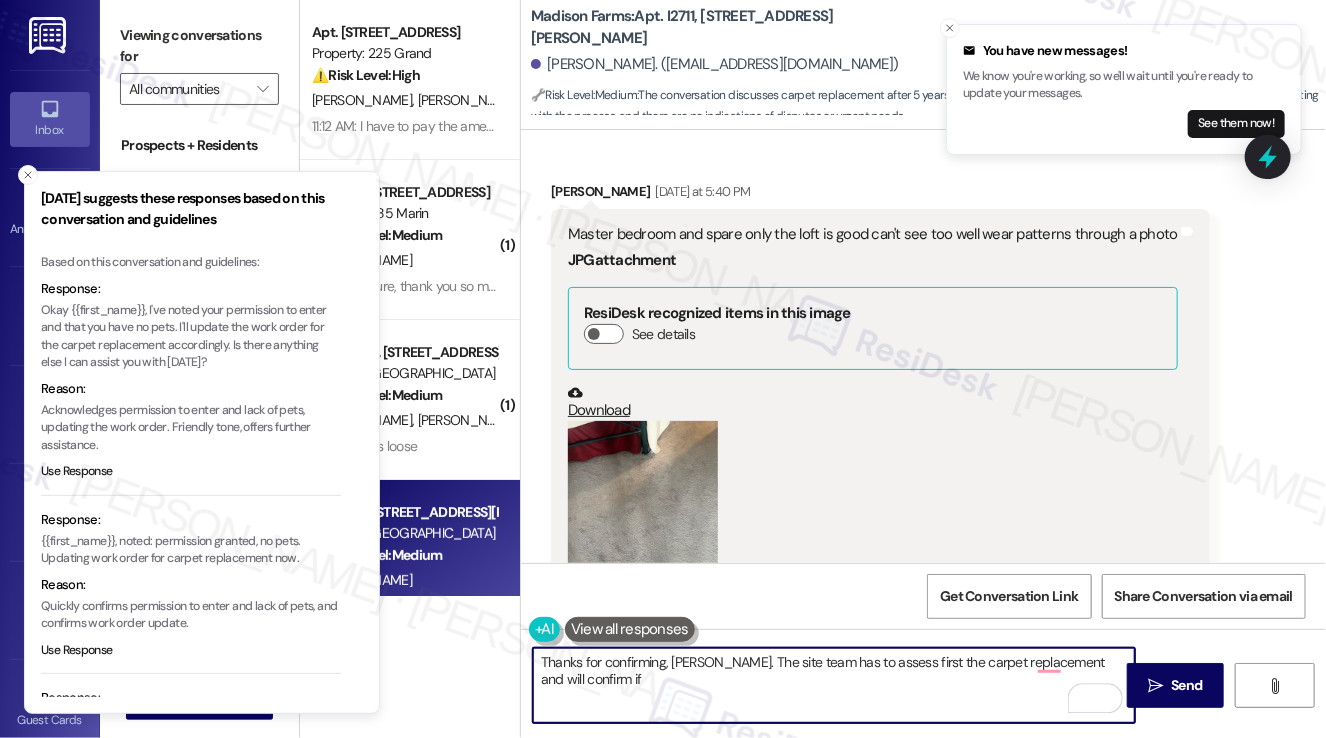 click on "Thanks for confirming, Maria. The site team has to assess first the carpet replacement and will confirm if" at bounding box center [834, 685] 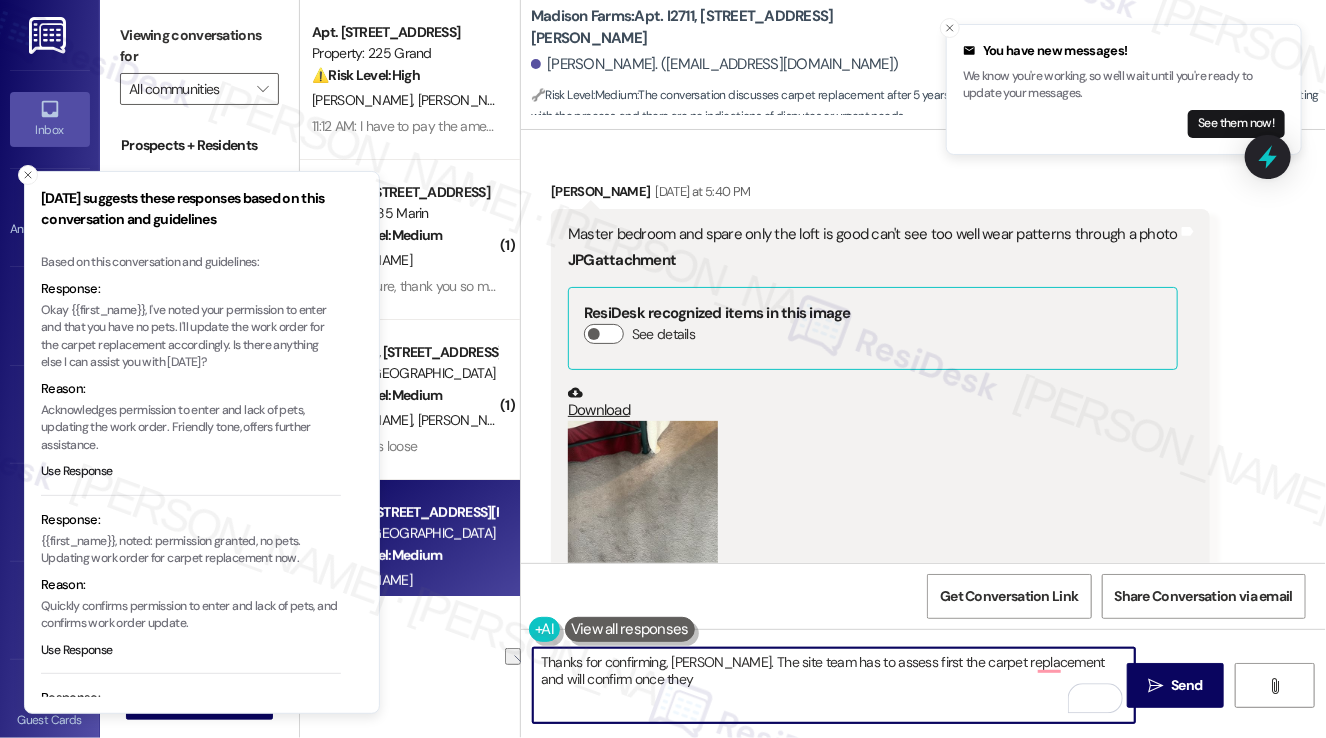 drag, startPoint x: 656, startPoint y: 677, endPoint x: 582, endPoint y: 684, distance: 74.330345 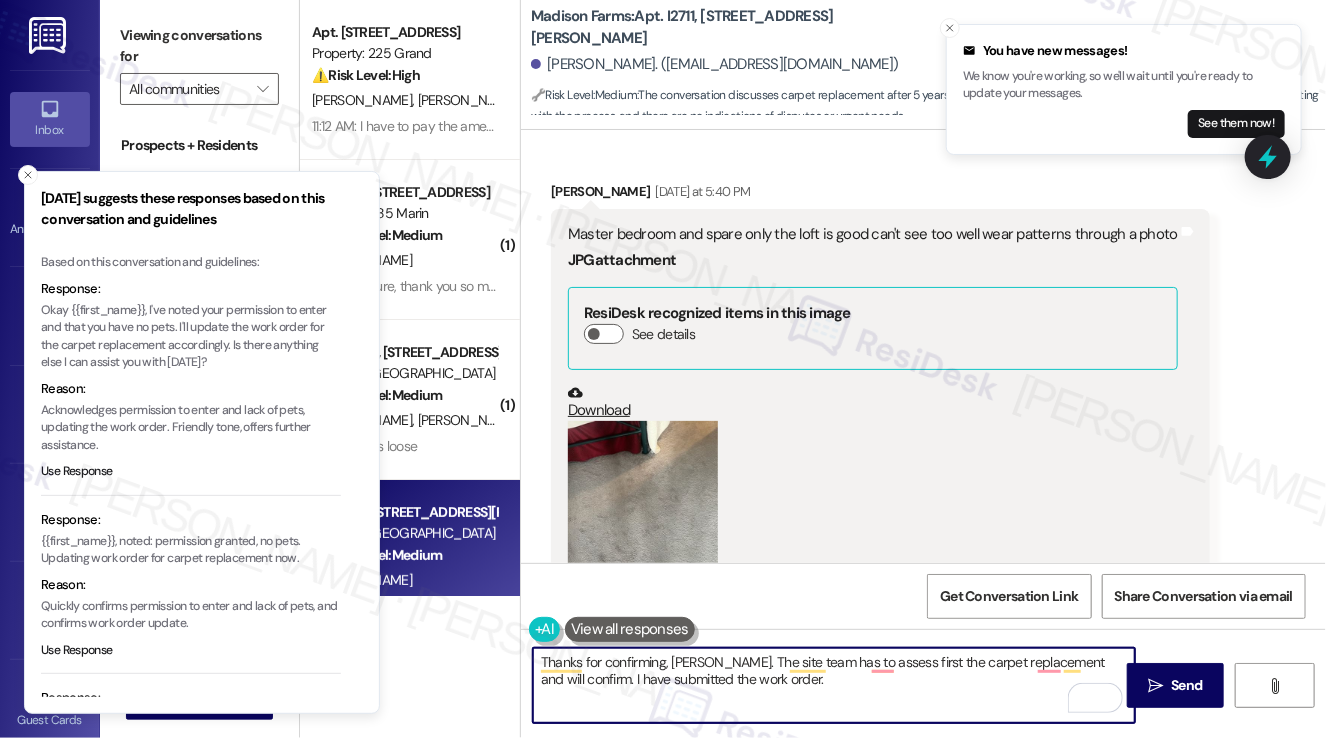 click on "Thanks for confirming, Maria. The site team has to assess first the carpet replacement and will confirm. I have submitted the work order." at bounding box center (834, 685) 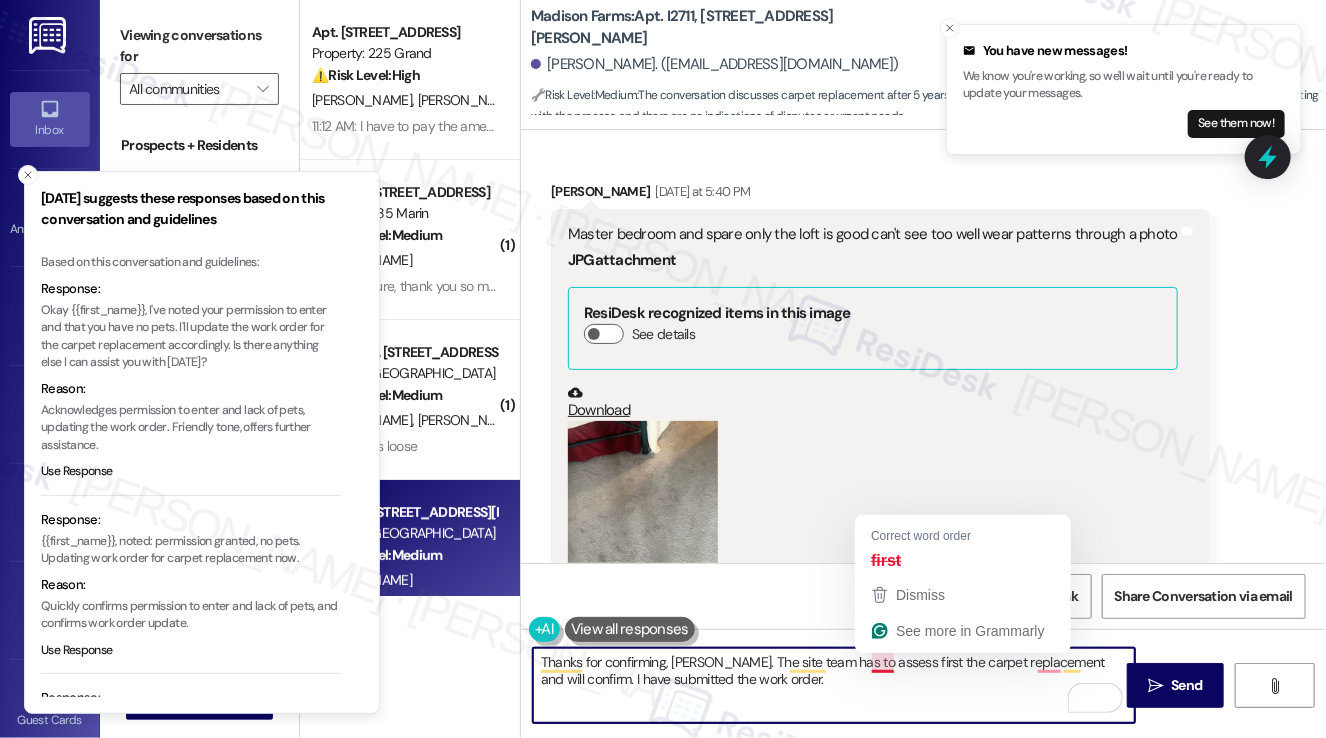 click on "Thanks for confirming, Maria. The site team has to assess first the carpet replacement and will confirm. I have submitted the work order." at bounding box center (834, 685) 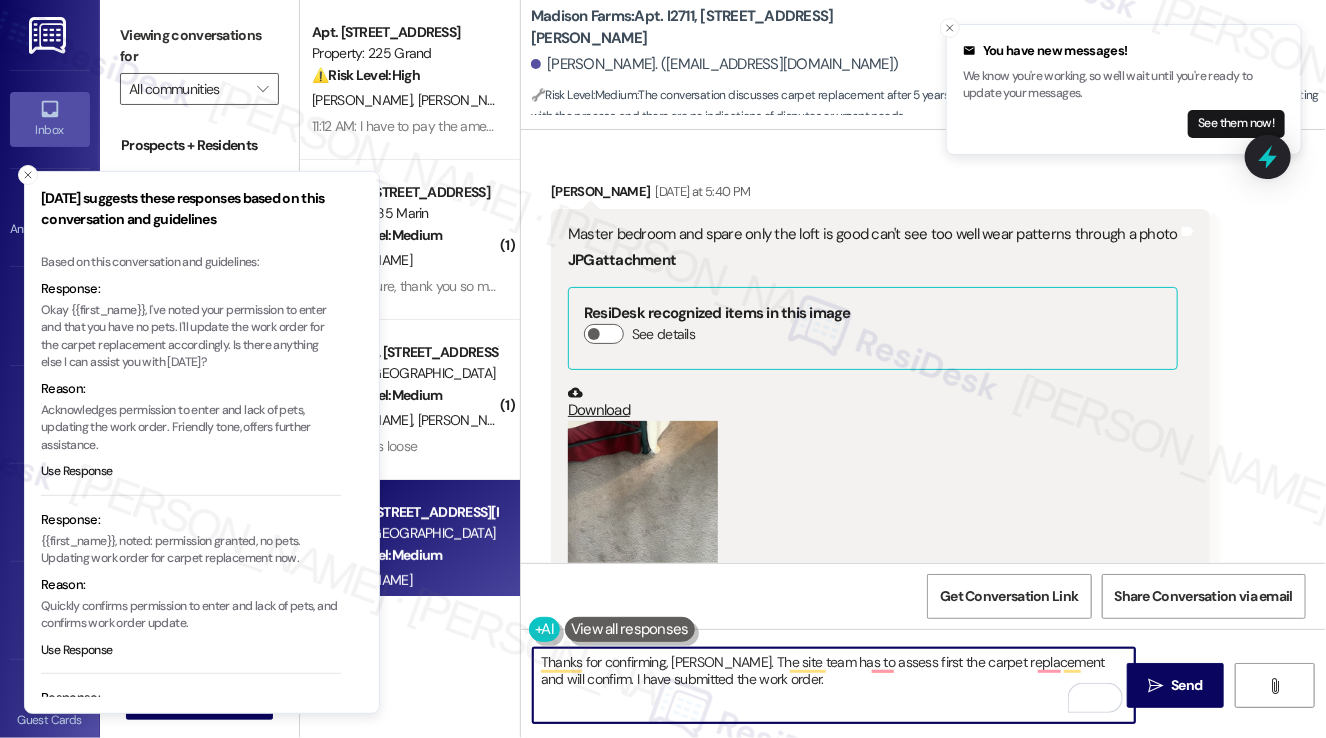 click on "Thanks for confirming, Maria. The site team has to assess first the carpet replacement and will confirm. I have submitted the work order." at bounding box center (834, 685) 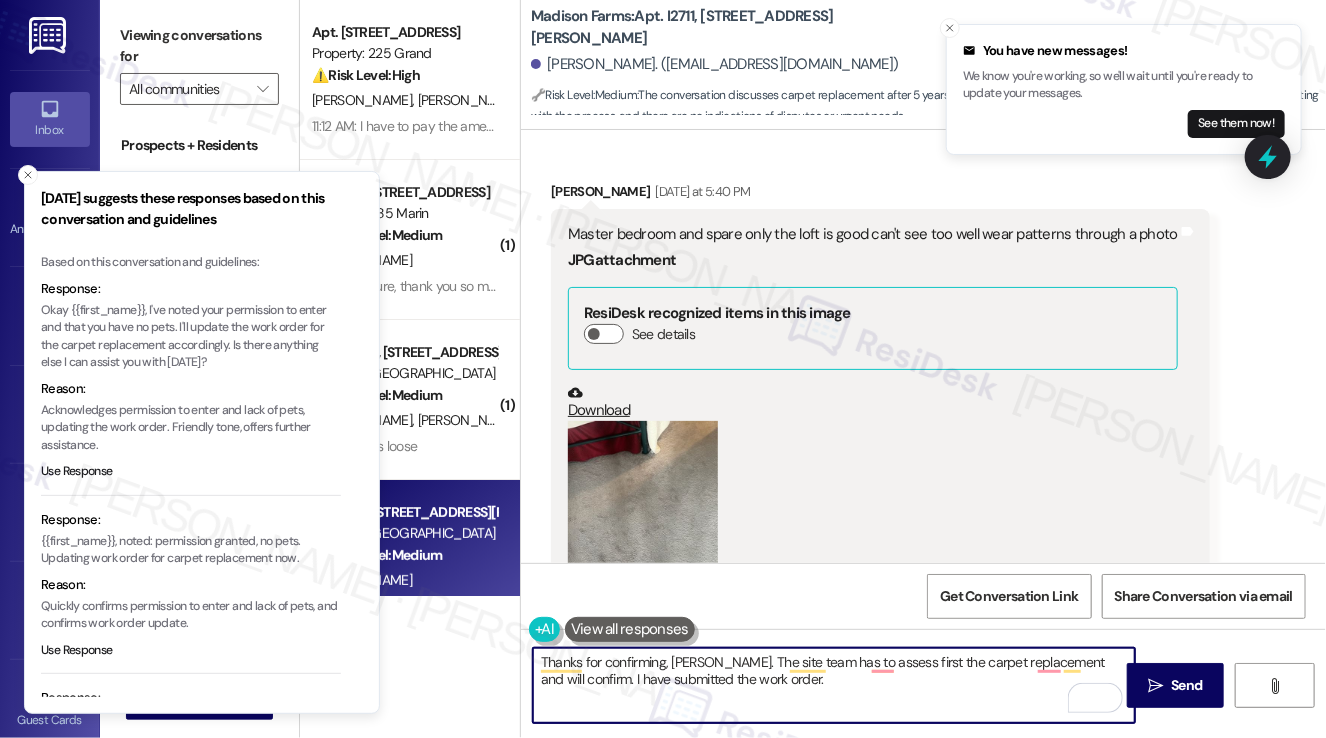 click on "Thanks for confirming, Maria. The site team has to assess first the carpet replacement and will confirm. I have submitted the work order." at bounding box center (834, 685) 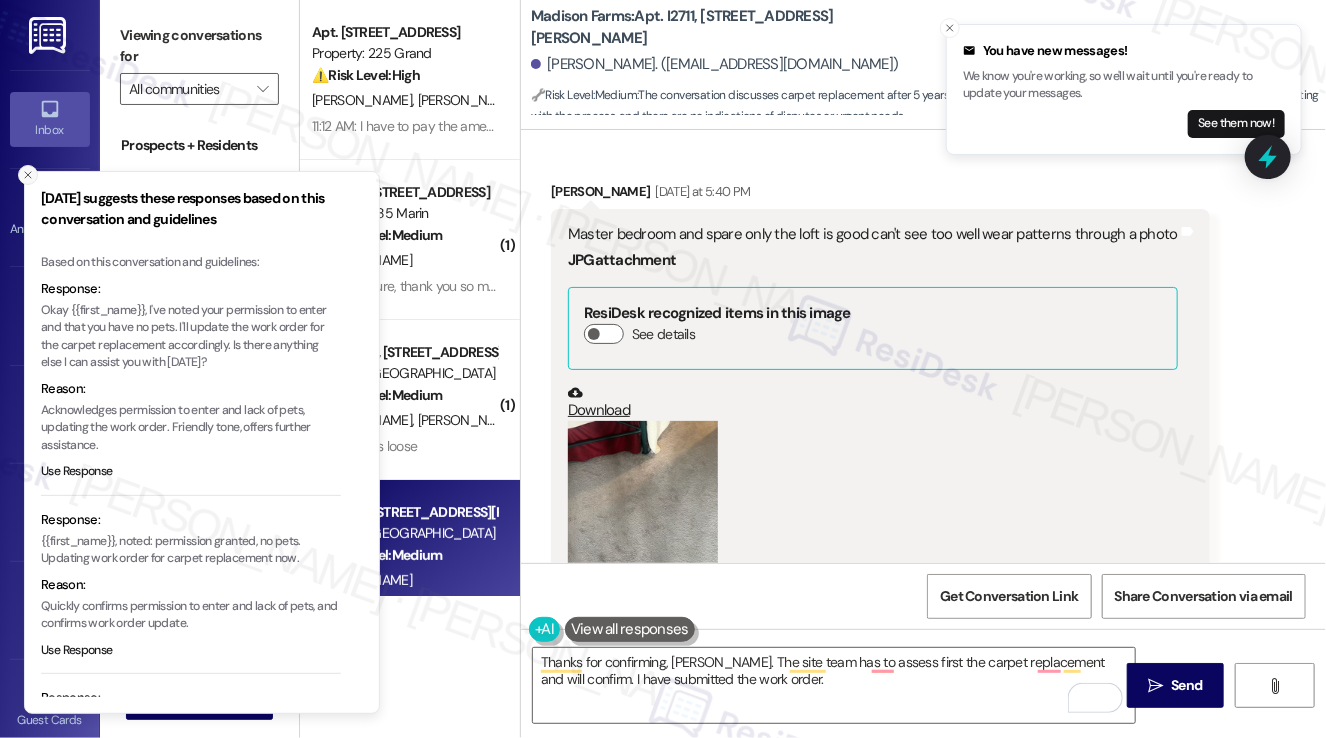 click 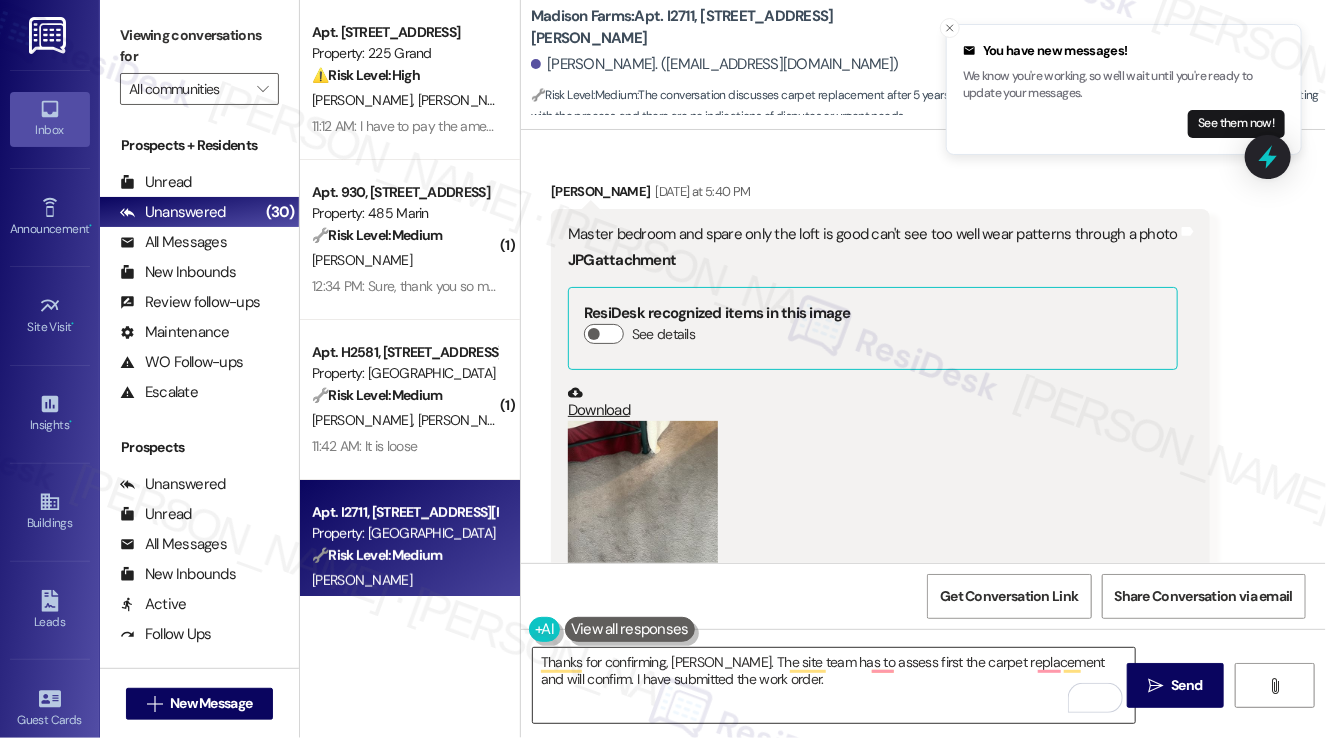 click on "Thanks for confirming, Maria. The site team has to assess first the carpet replacement and will confirm. I have submitted the work order." at bounding box center [834, 685] 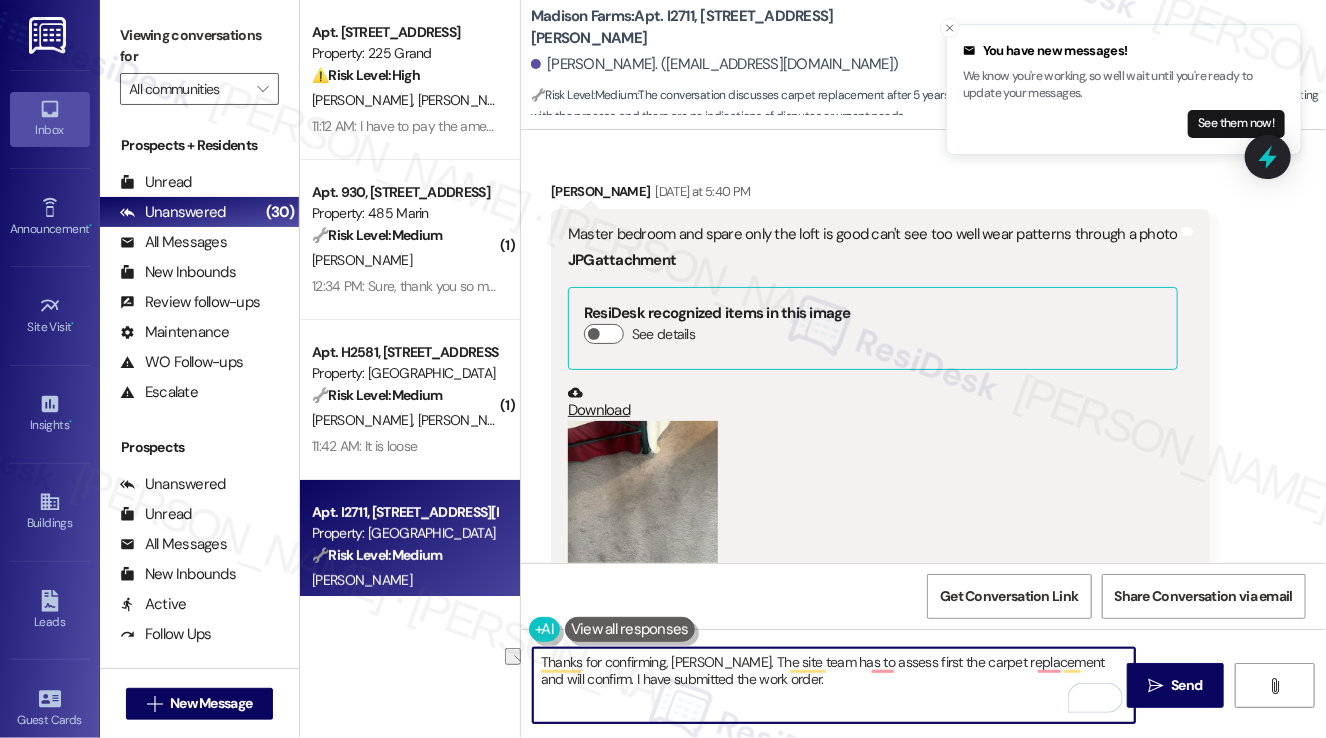 drag, startPoint x: 836, startPoint y: 679, endPoint x: 543, endPoint y: 681, distance: 293.00684 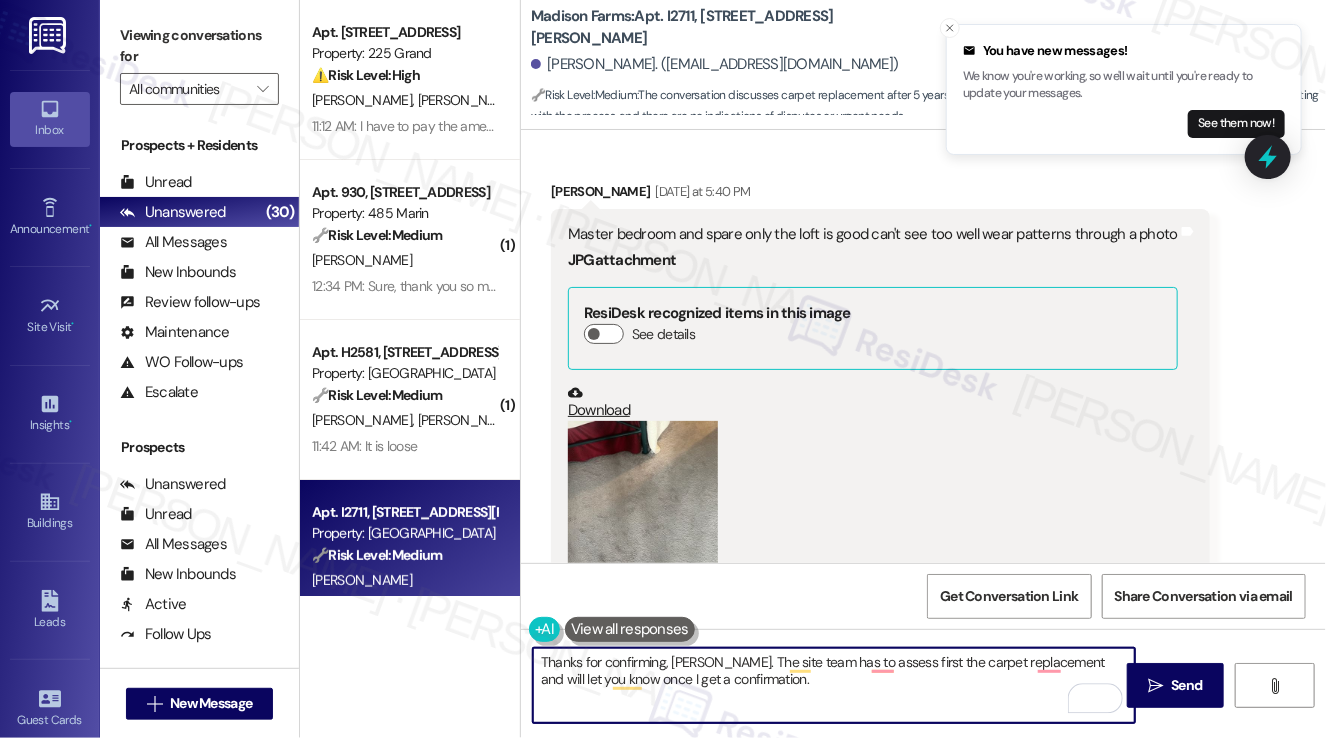 click on "Thanks for confirming, Maria. The site team has to assess first the carpet replacement and will let you know once I get a confirmation." at bounding box center (834, 685) 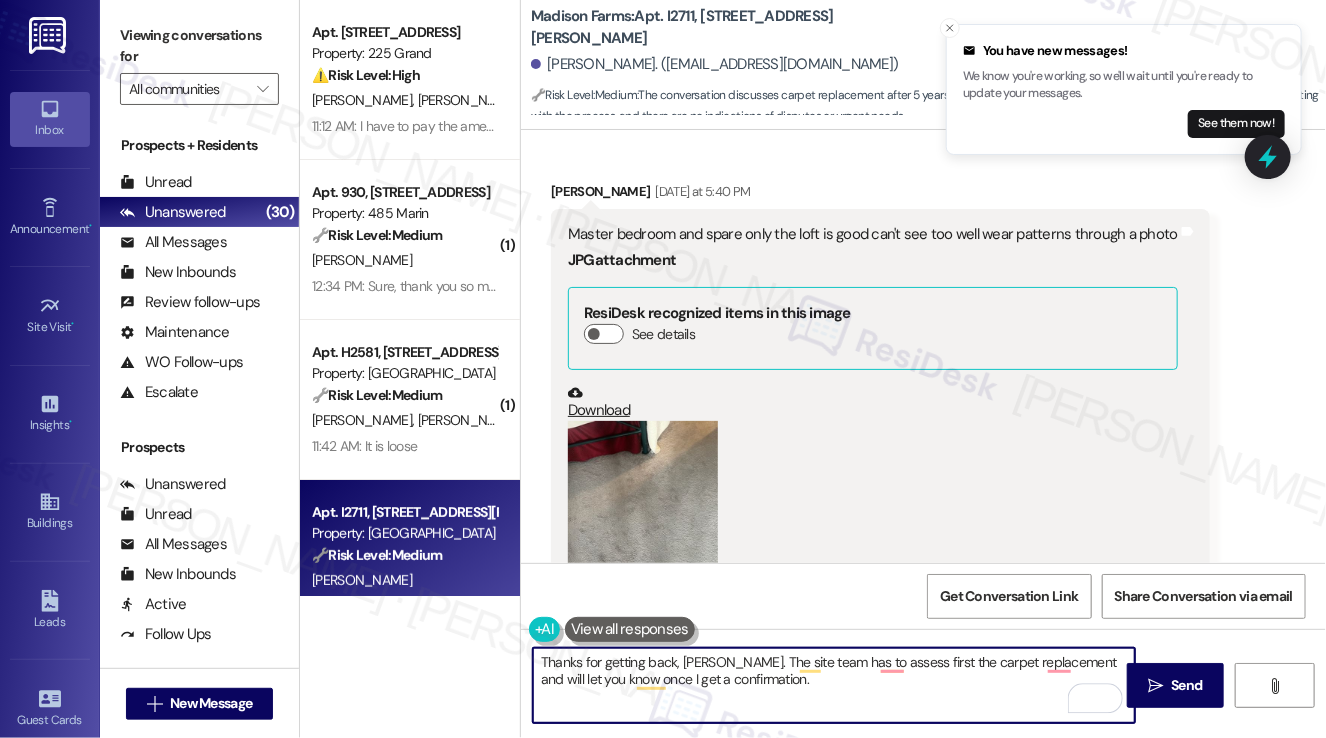 drag, startPoint x: 779, startPoint y: 677, endPoint x: 840, endPoint y: 673, distance: 61.13101 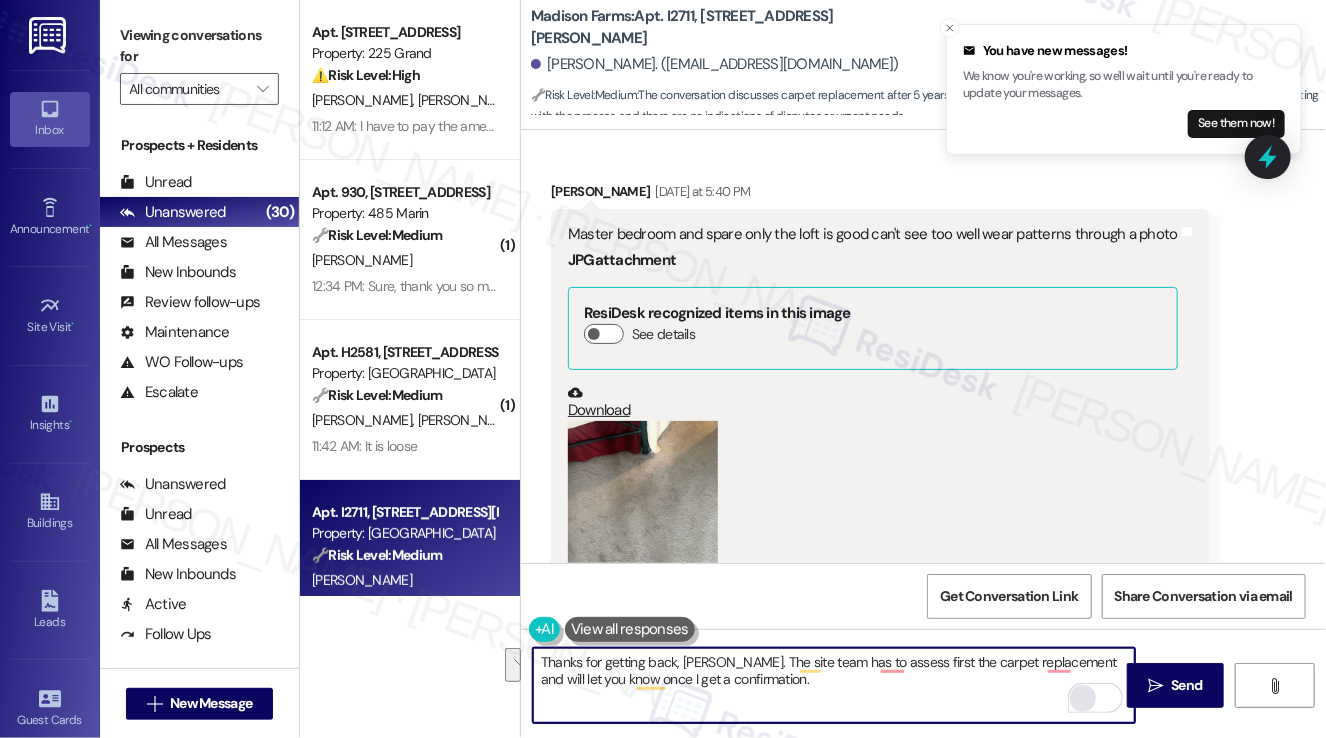 type on "Thanks for getting back, Maria. The site team has to assess first the carpet replacement and will let you know once I get a confirmation." 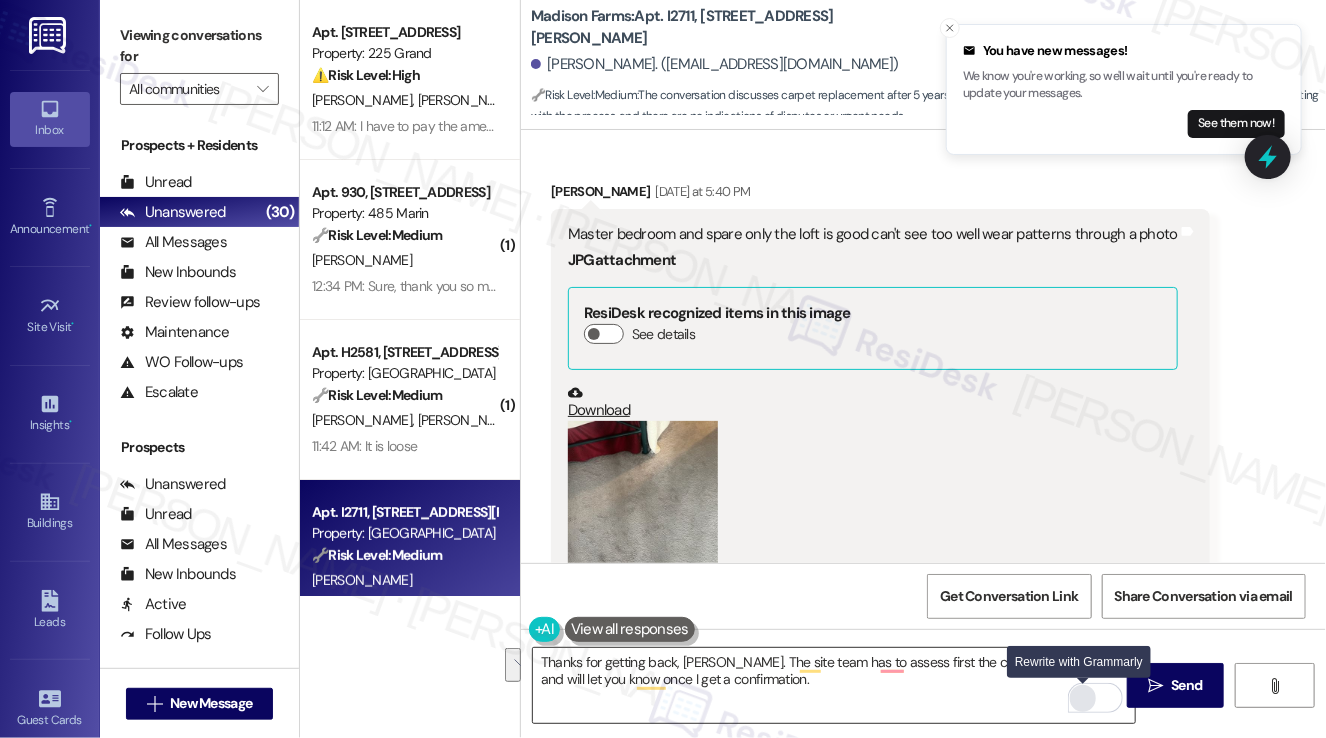 click at bounding box center [1083, 698] 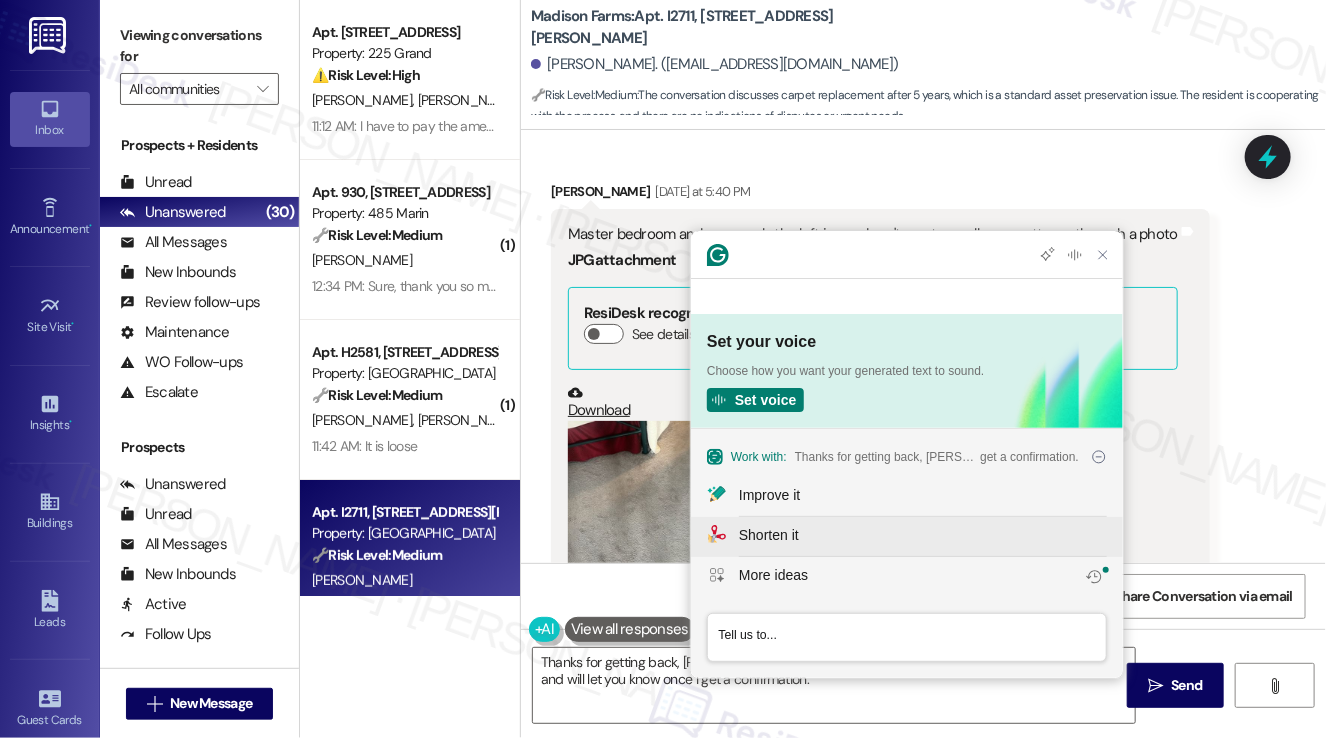 scroll, scrollTop: 0, scrollLeft: 0, axis: both 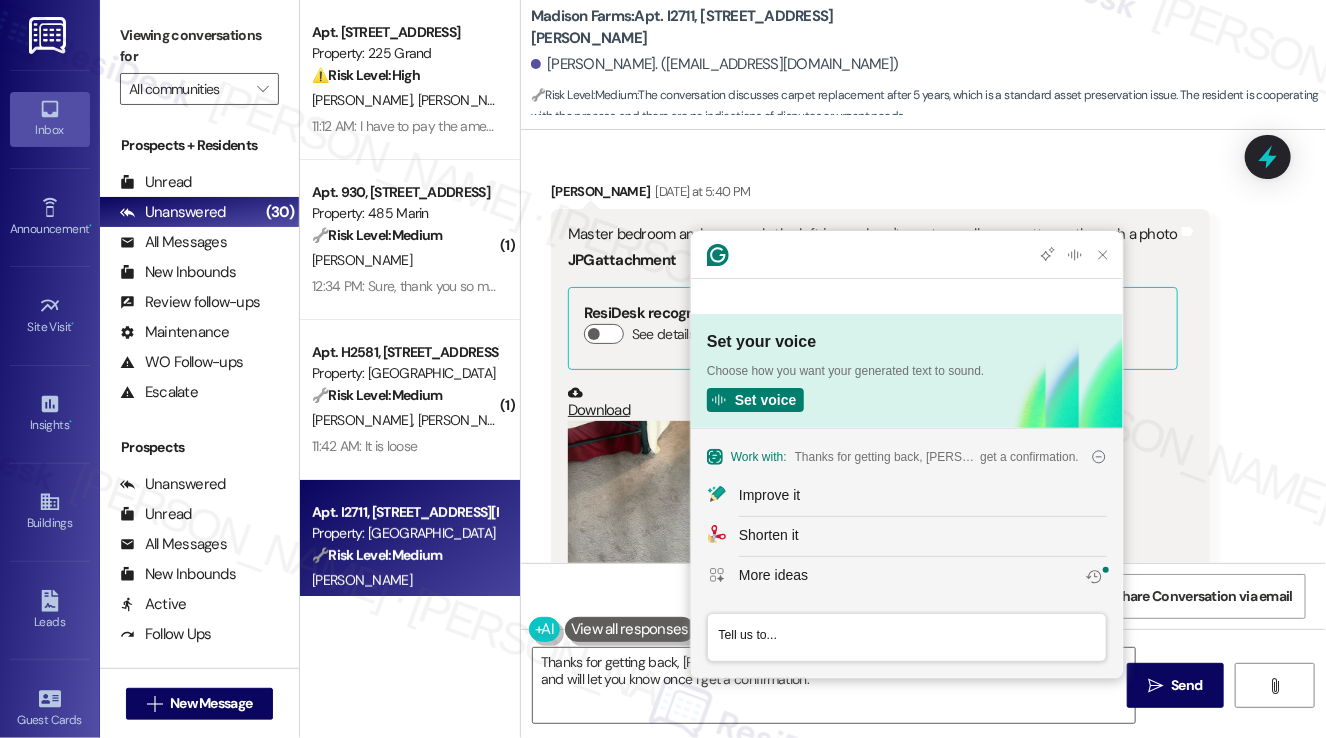 click at bounding box center [906, 638] 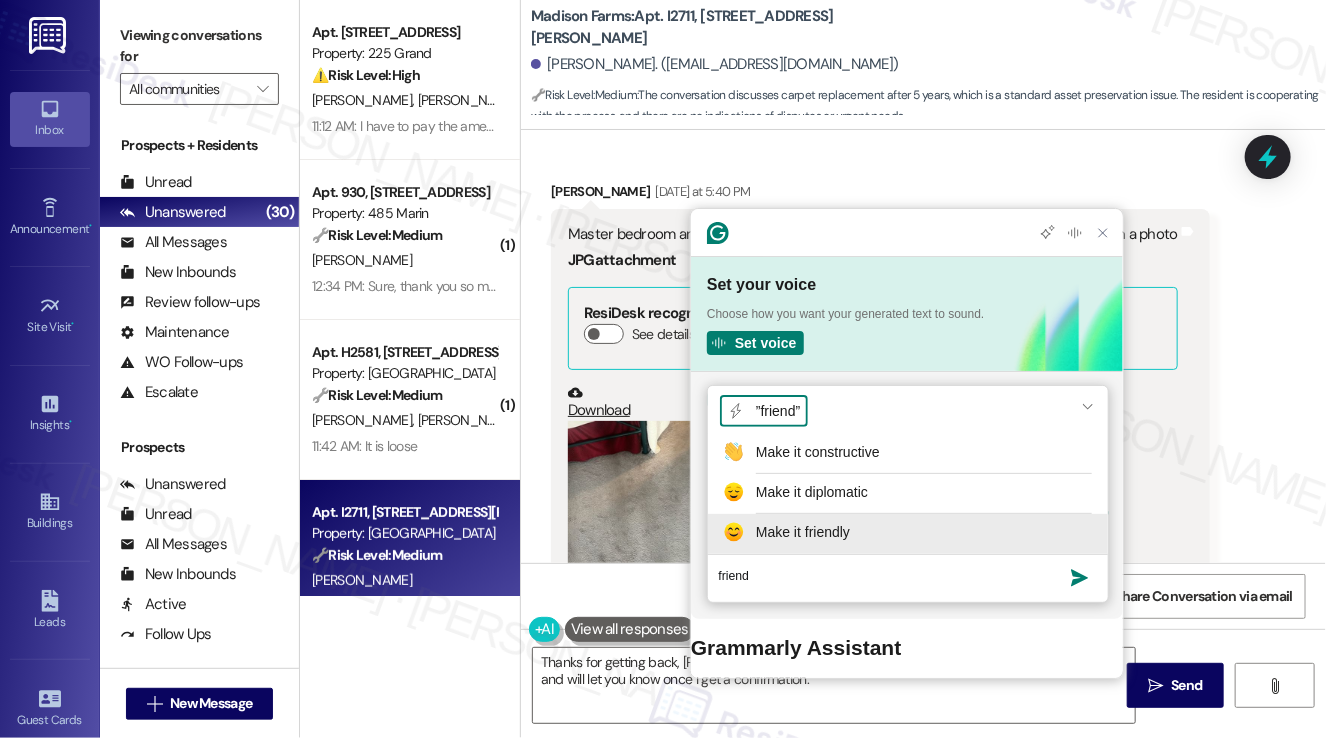 type on "friend" 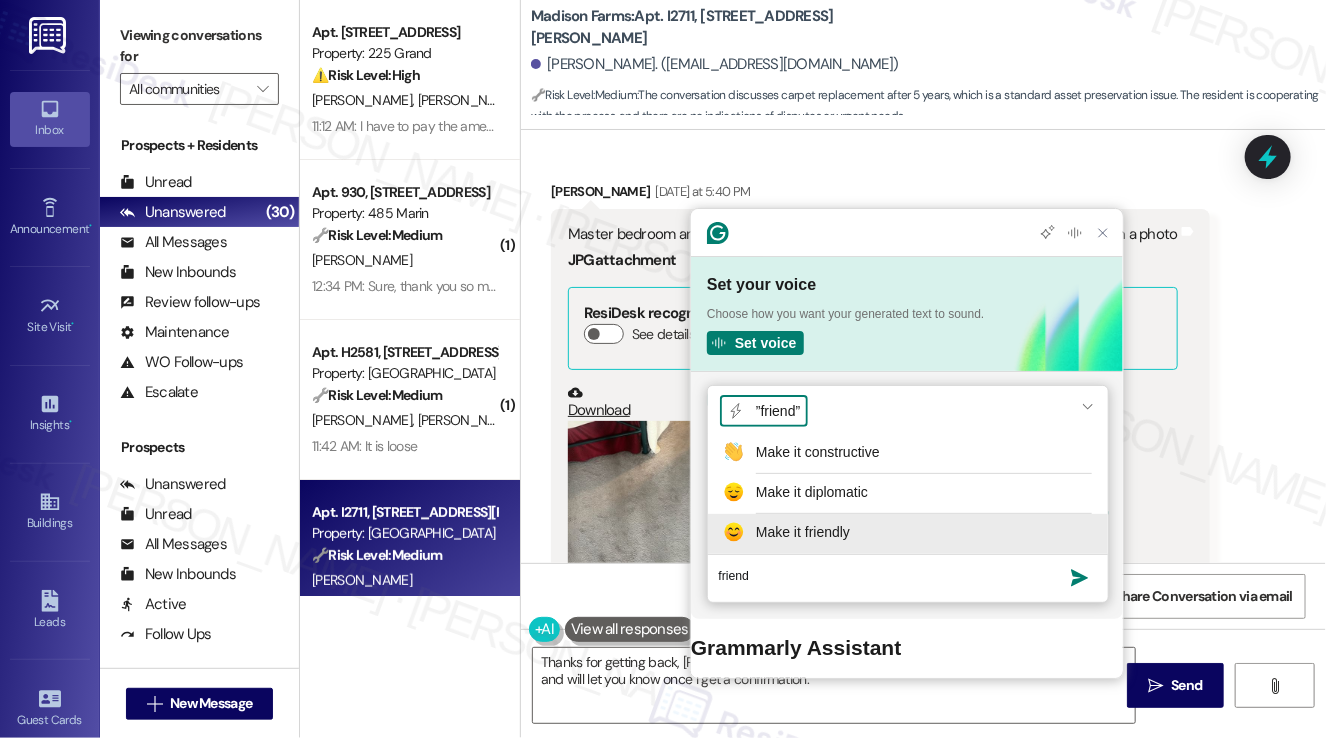 click on "Make it friendly" at bounding box center (803, 532) 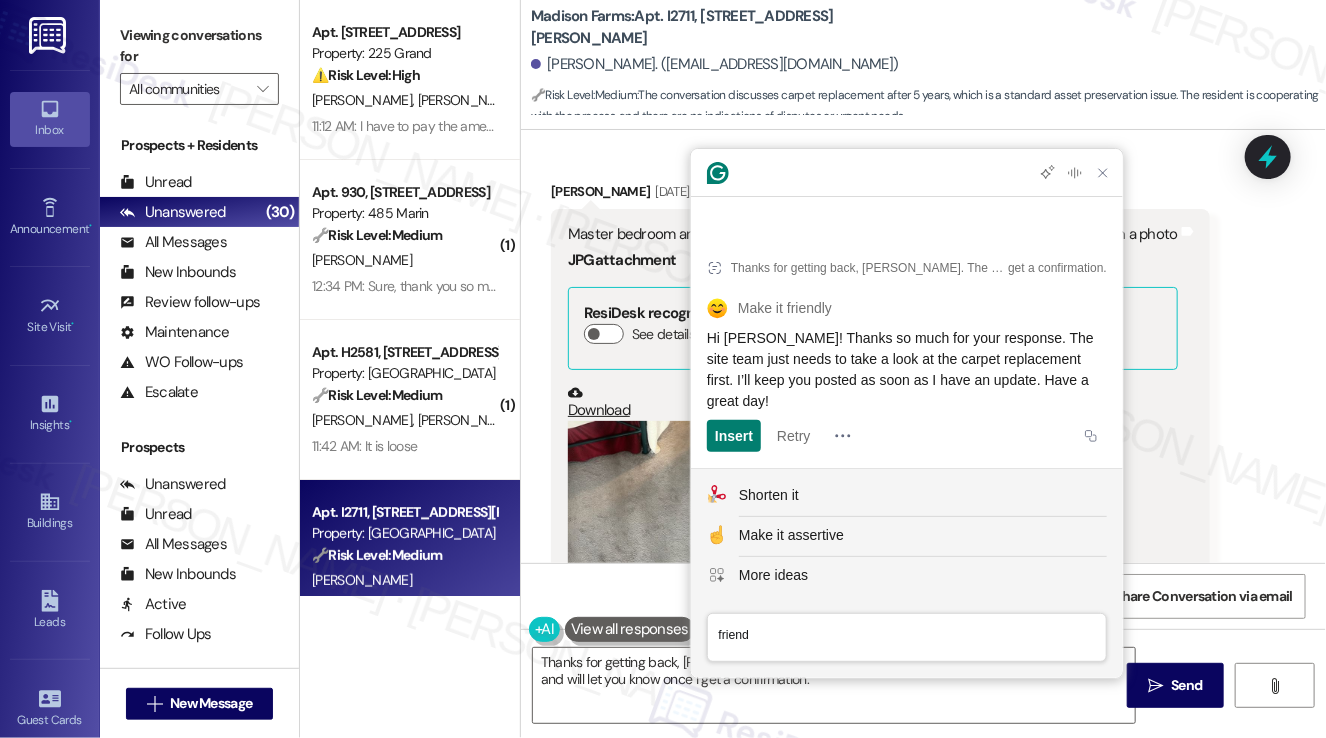 click on "Hi Maria! Thanks so much for your response. The site team just needs to take a look at the carpet replacement first. I’ll keep you posted as soon as I have an update. Have a great day!" 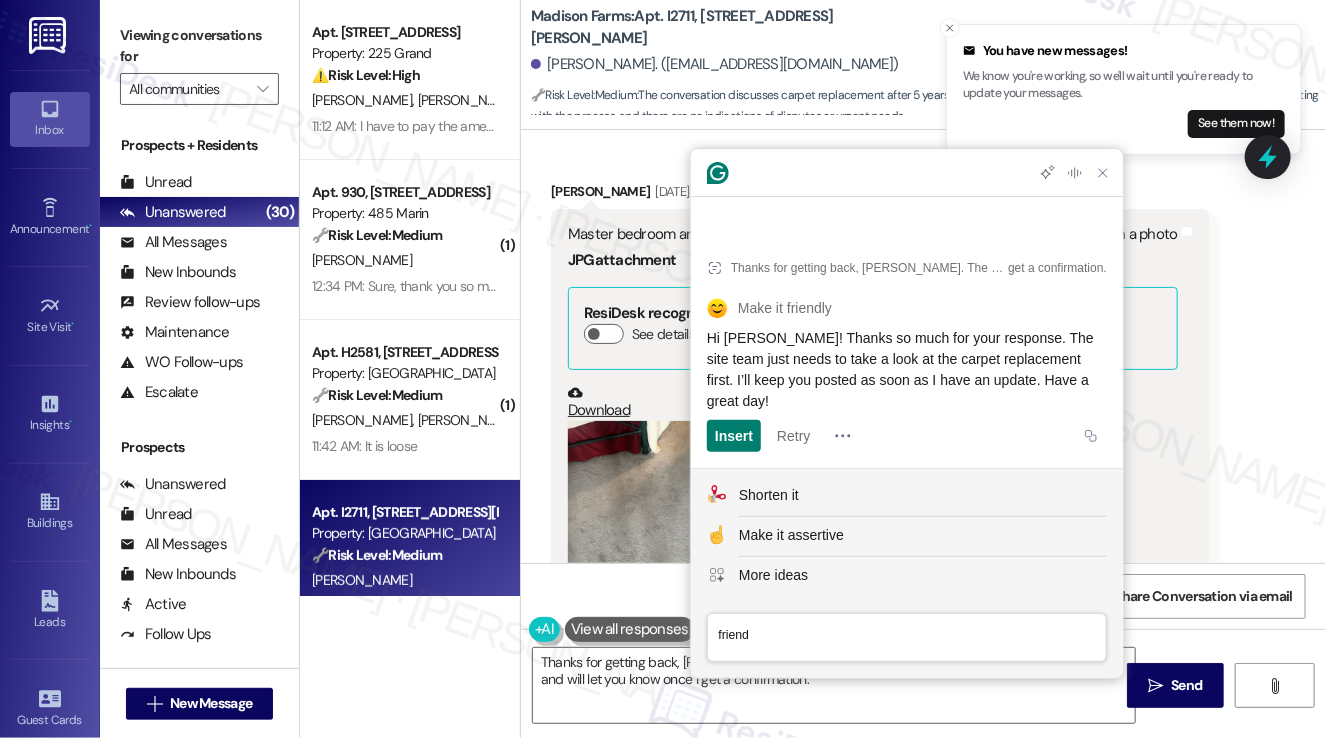 click on "Hi Maria! Thanks so much for your response. The site team just needs to take a look at the carpet replacement first. I’ll keep you posted as soon as I have an update. Have a great day!" 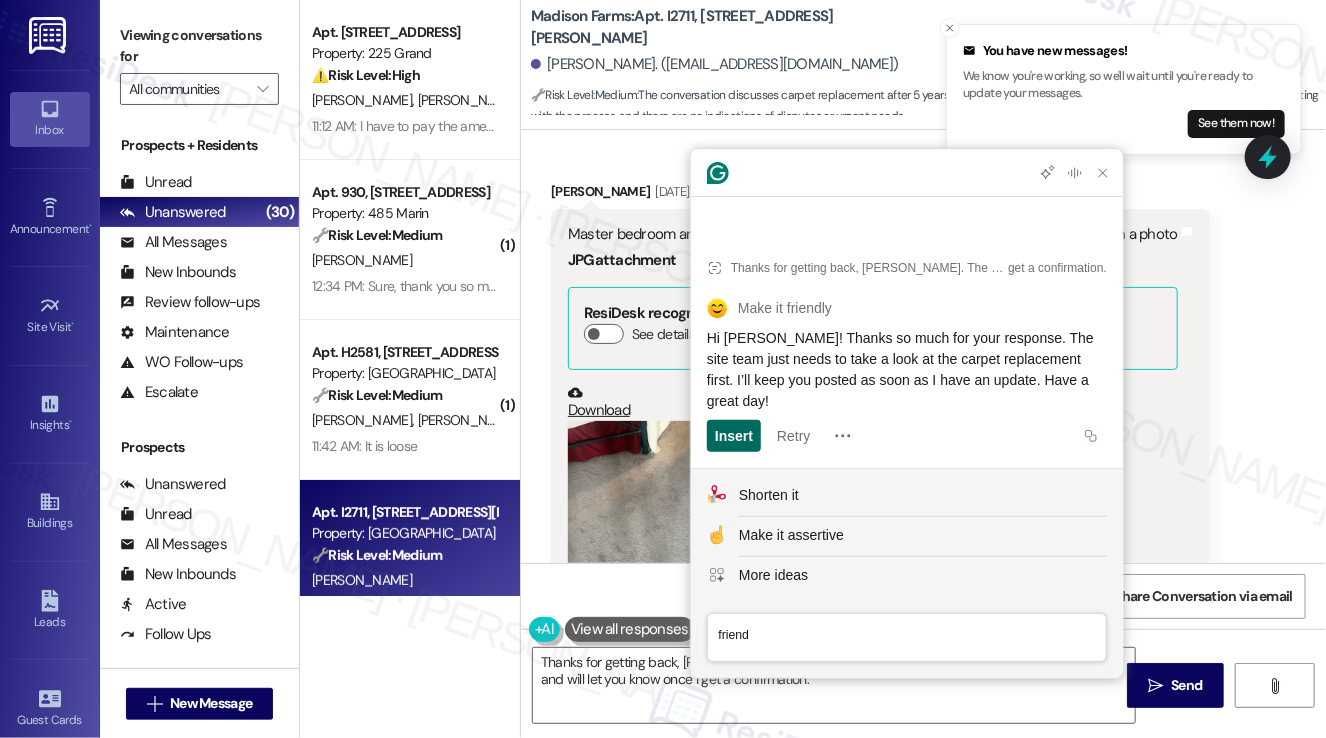 click on "Insert" 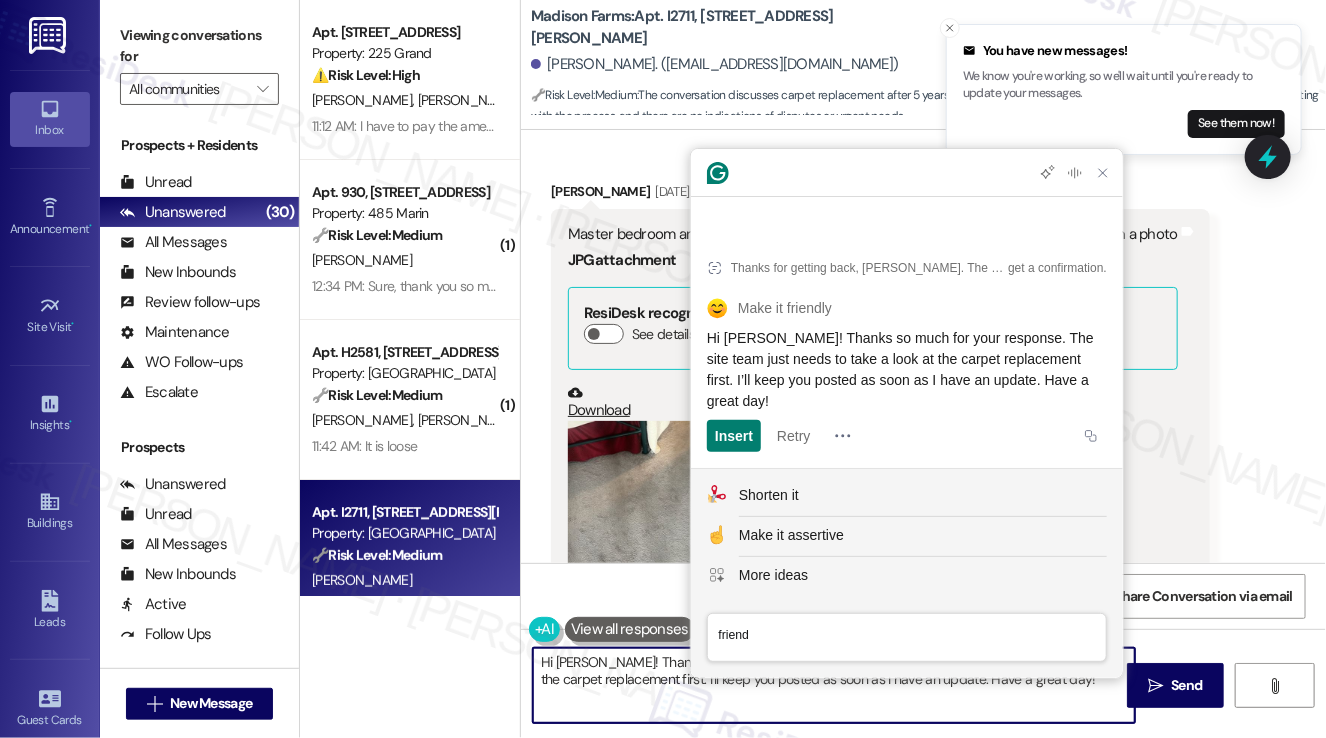 click on "Hi Maria! Thanks so much for your response. The site team just needs to take a look at the carpet replacement first. I’ll keep you posted as soon as I have an update. Have a great day!" at bounding box center (834, 685) 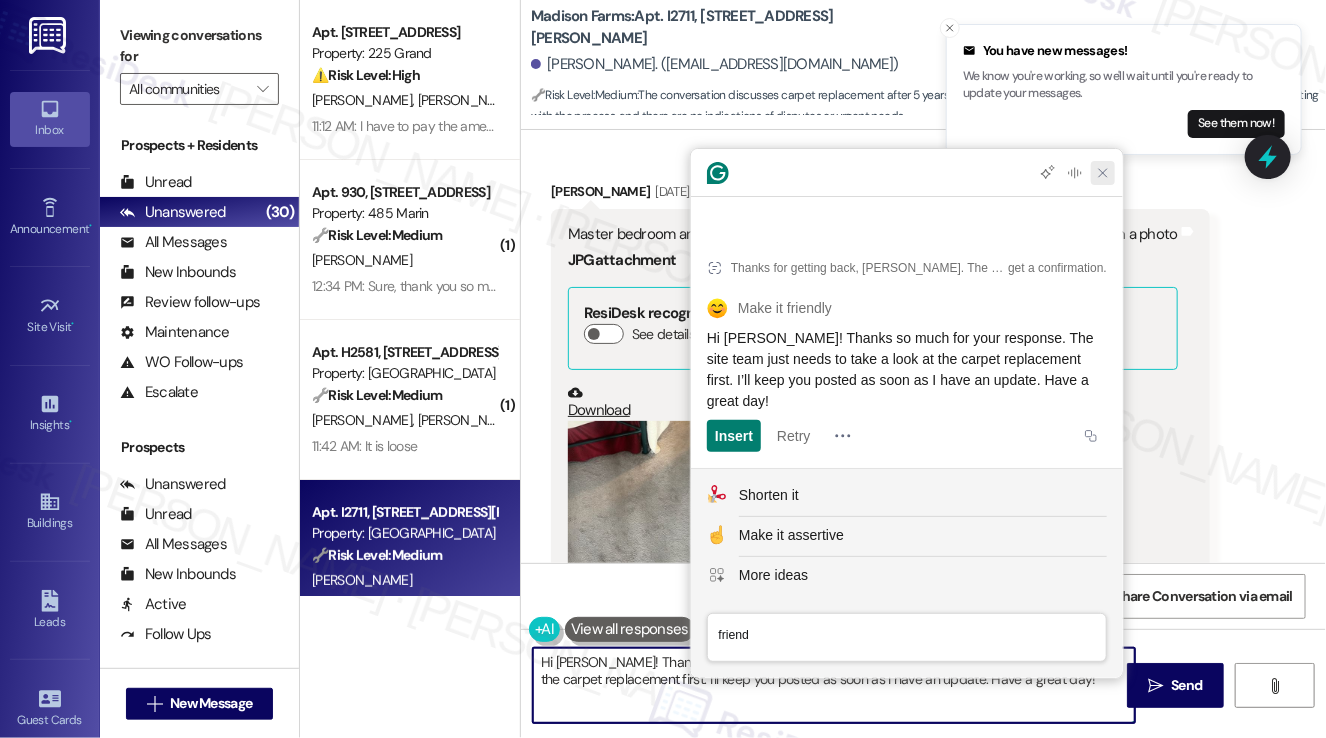 click 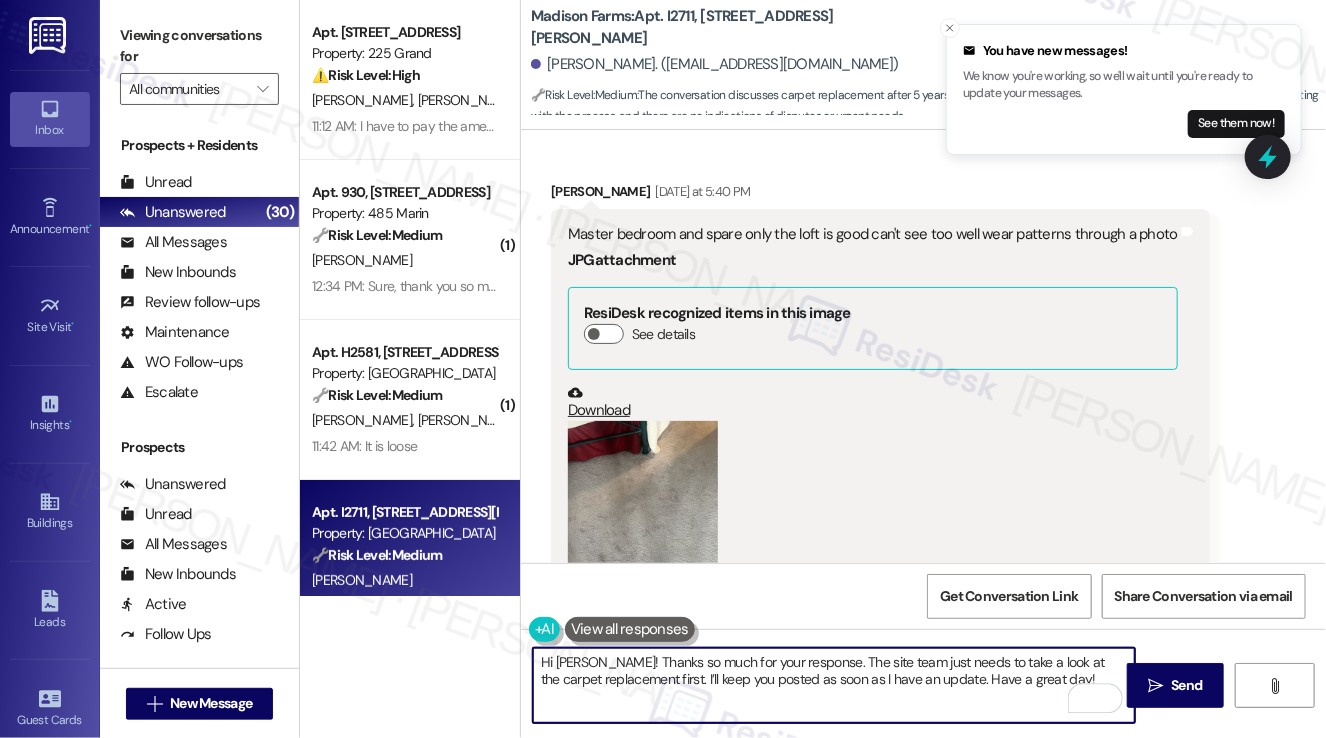 click on "Hi Maria! Thanks so much for your response. The site team just needs to take a look at the carpet replacement first. I’ll keep you posted as soon as I have an update. Have a great day!" at bounding box center (834, 685) 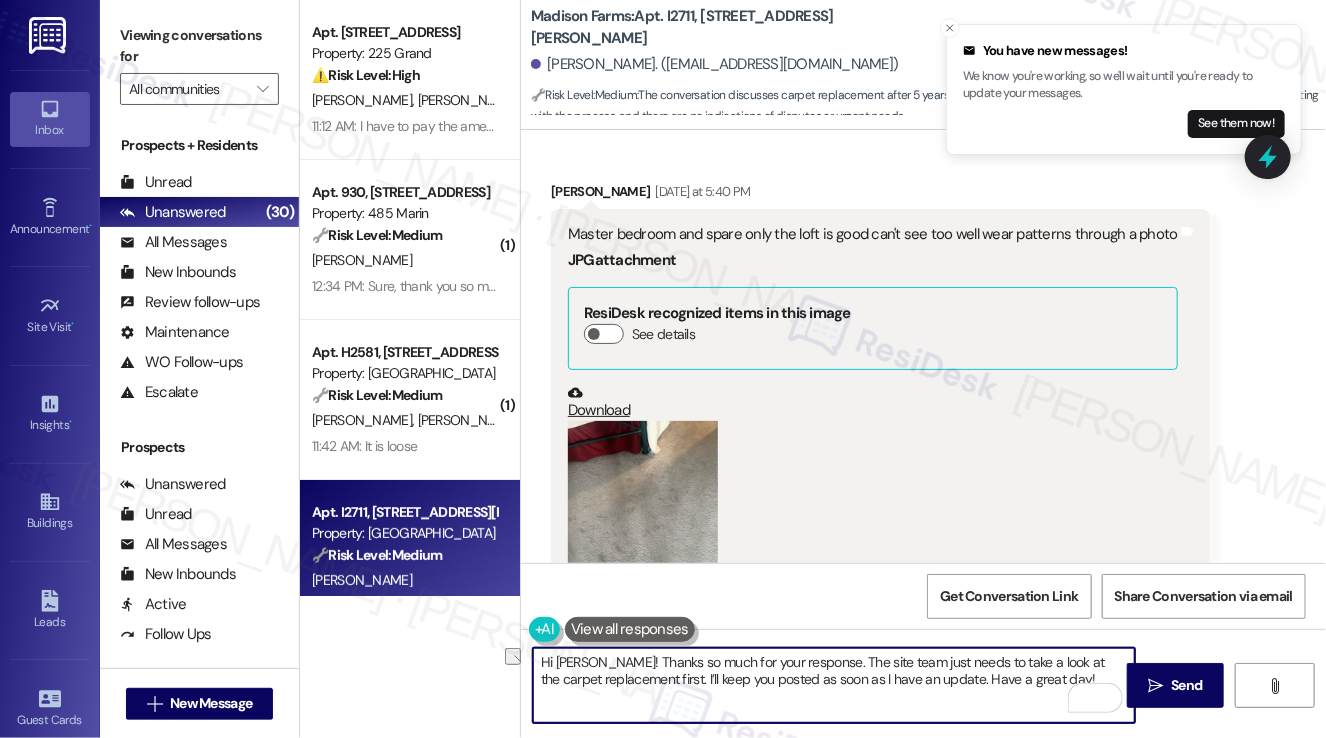 drag, startPoint x: 1028, startPoint y: 678, endPoint x: 925, endPoint y: 678, distance: 103 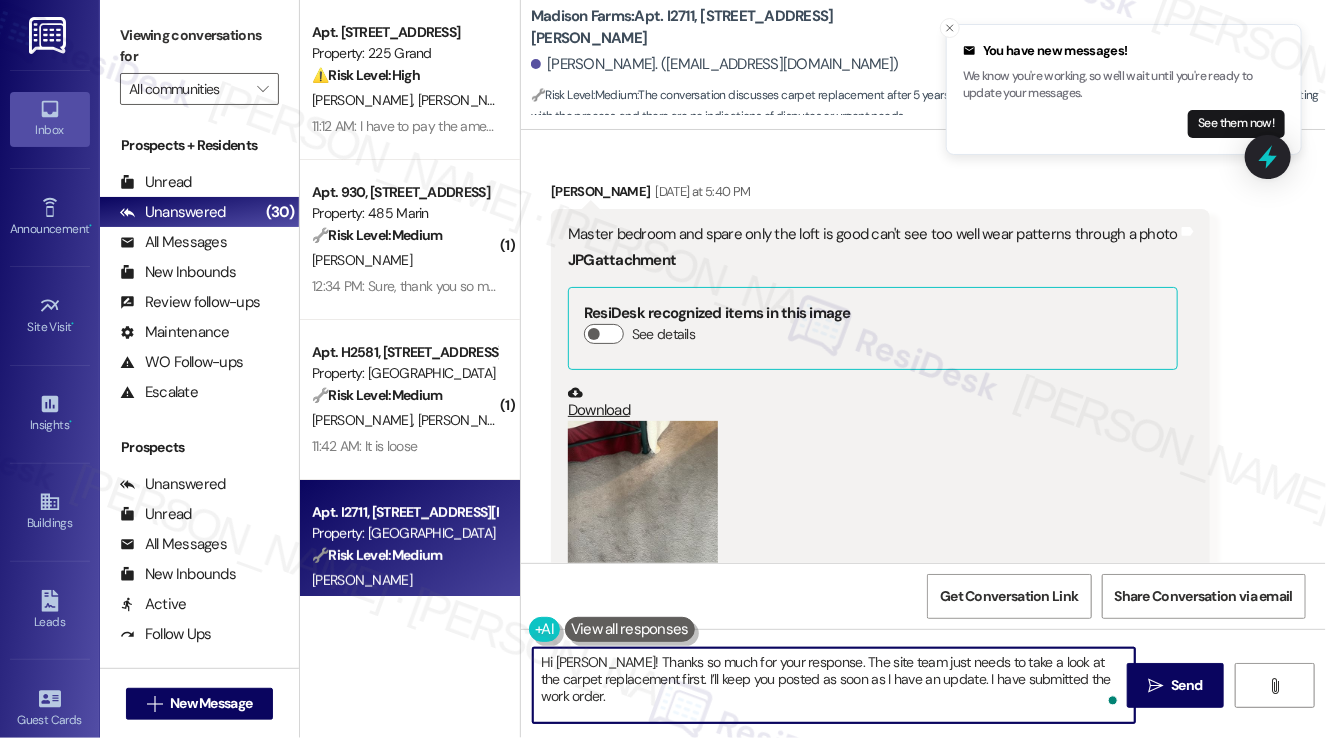 click on "Hi Maria! Thanks so much for your response. The site team just needs to take a look at the carpet replacement first. I’ll keep you posted as soon as I have an update. I have submitted the work order." at bounding box center (834, 685) 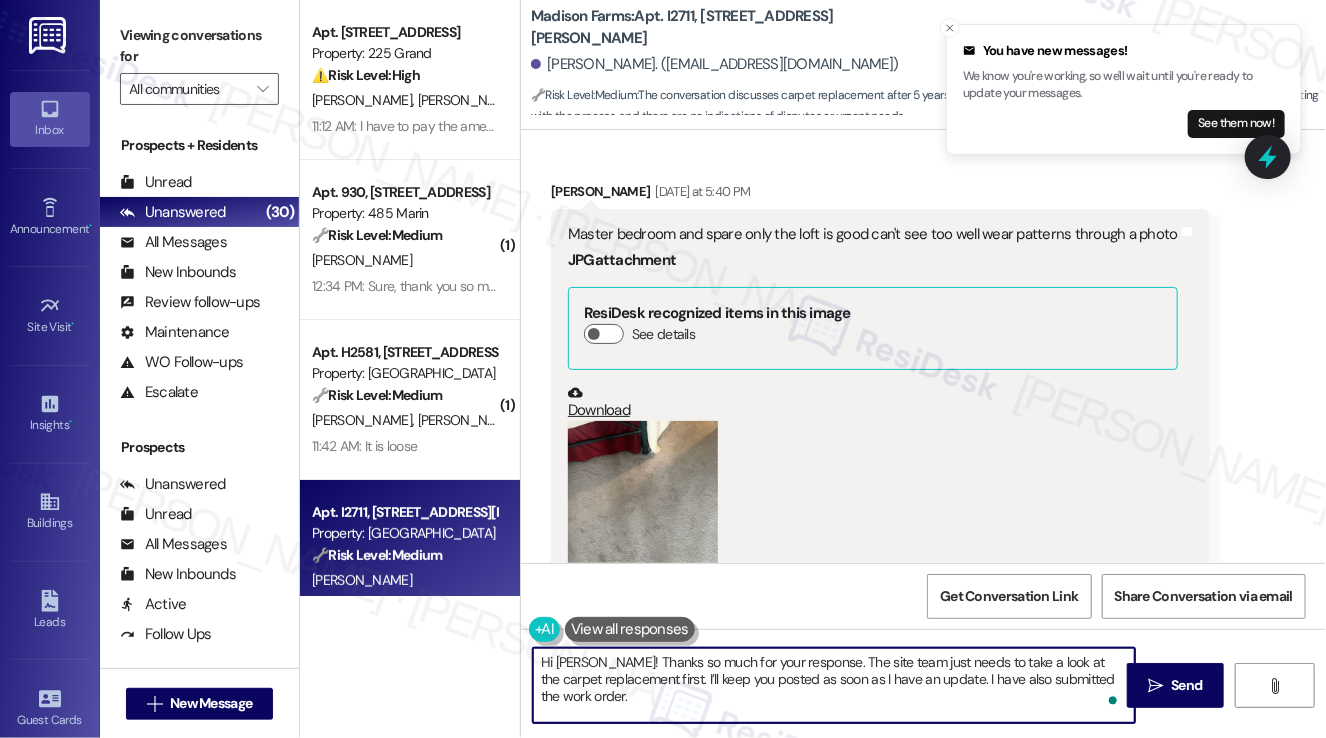 click on "Hi Maria! Thanks so much for your response. The site team just needs to take a look at the carpet replacement first. I’ll keep you posted as soon as I have an update. I have also submitted the work order." at bounding box center [834, 685] 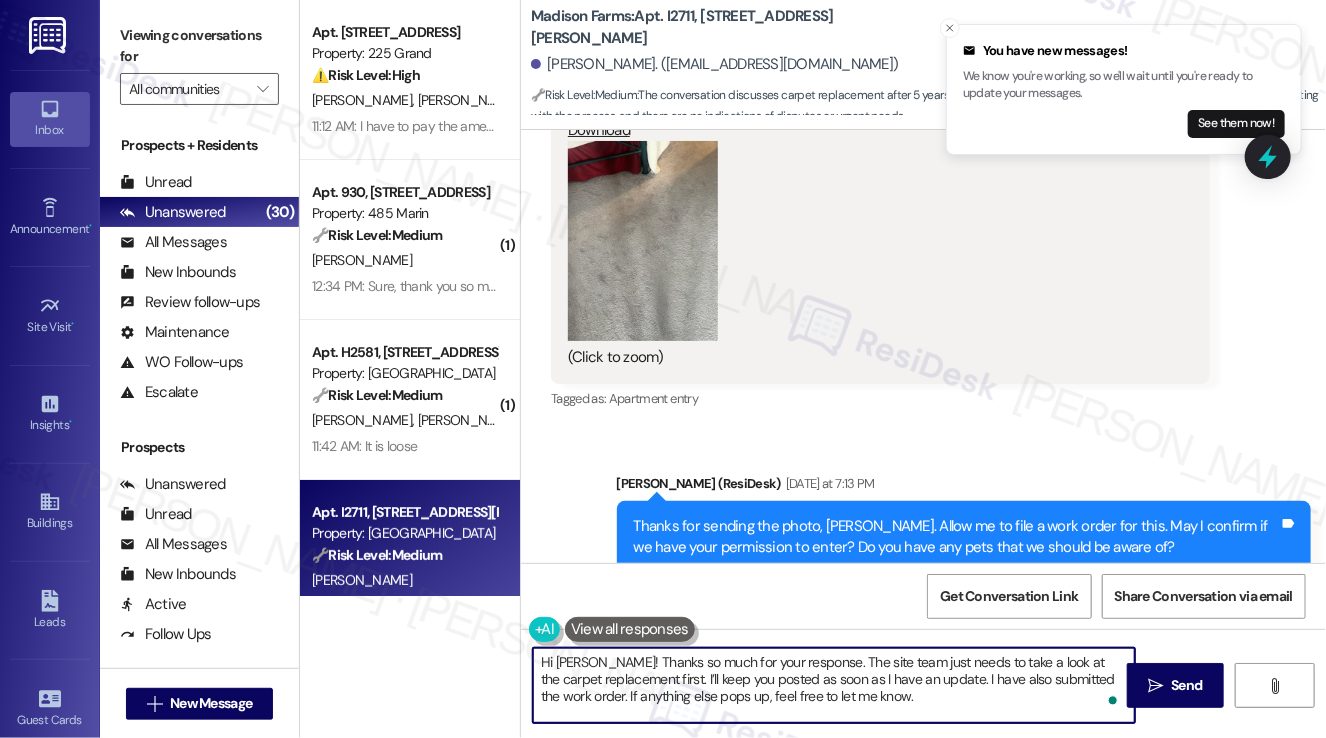 scroll, scrollTop: 3625, scrollLeft: 0, axis: vertical 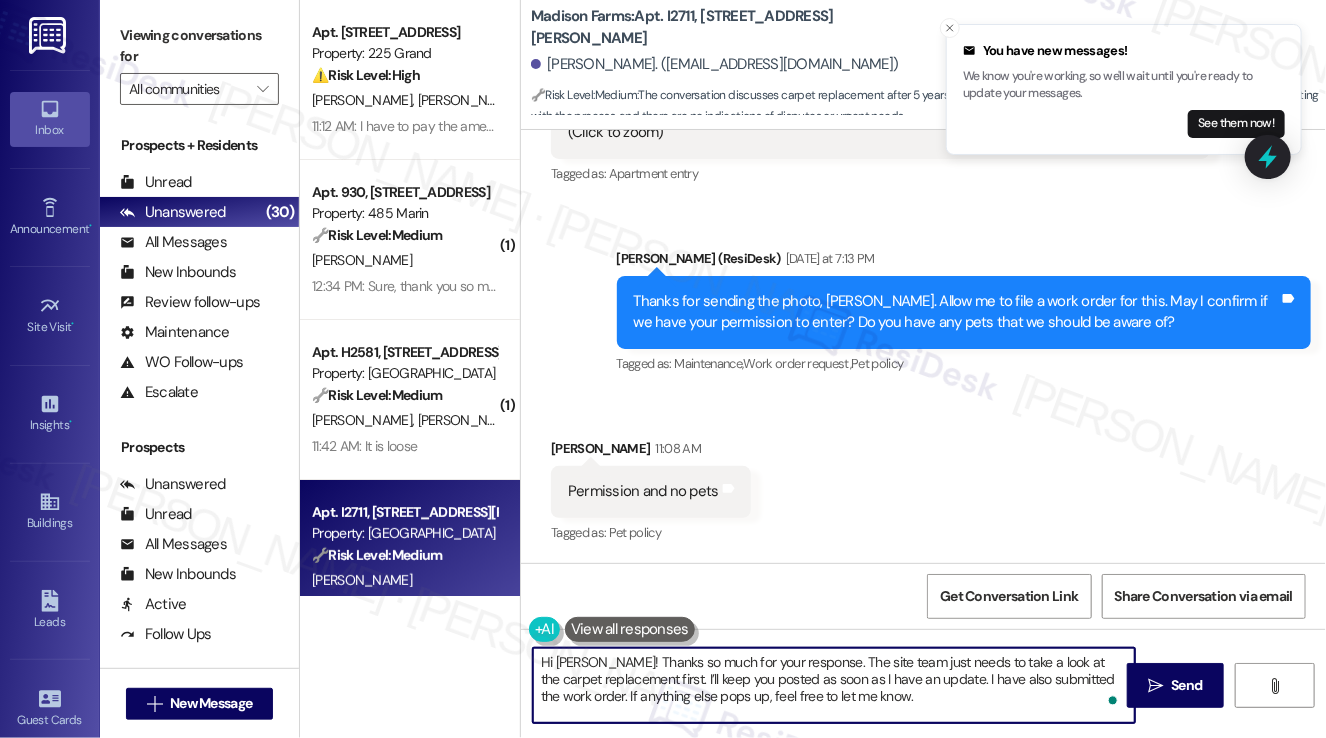 click on "Hi Maria! Thanks so much for your response. The site team just needs to take a look at the carpet replacement first. I’ll keep you posted as soon as I have an update. I have also submitted the work order. If anything else pops up, feel free to let me know." at bounding box center [834, 685] 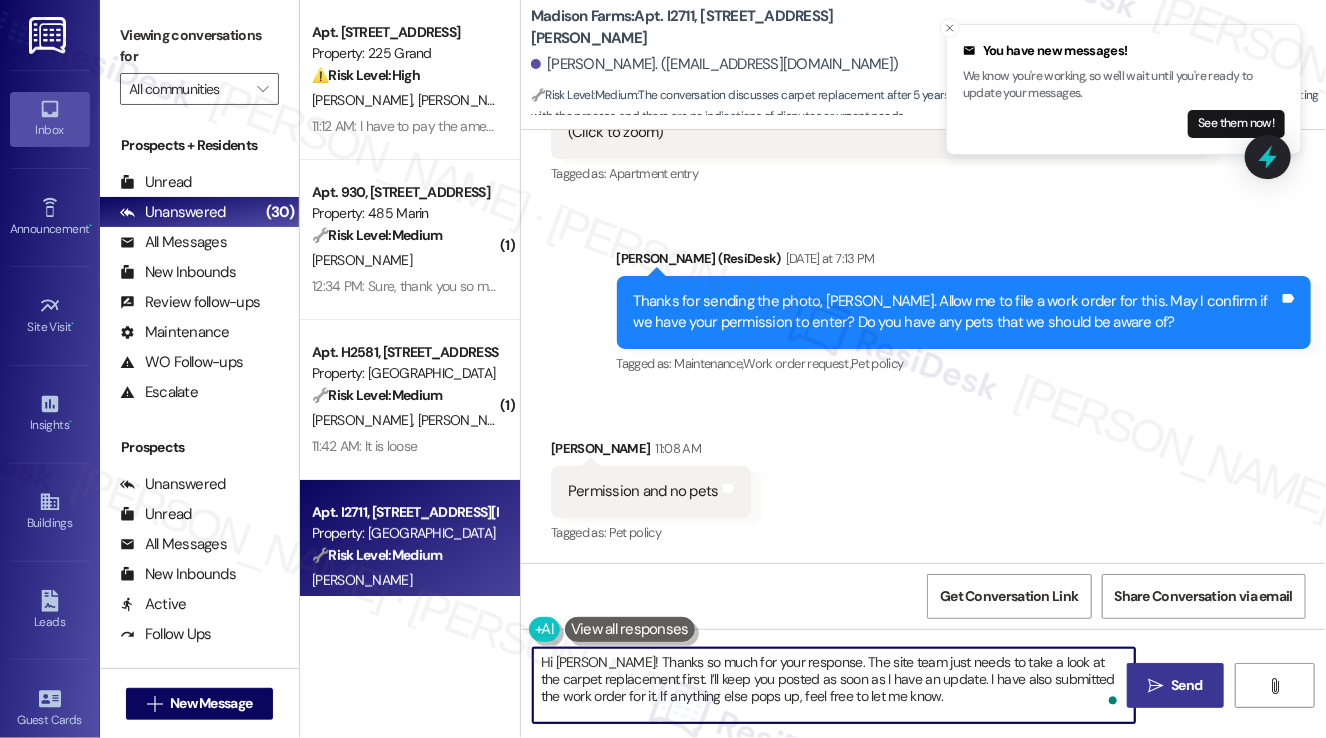 type on "Hi Maria! Thanks so much for your response. The site team just needs to take a look at the carpet replacement first. I’ll keep you posted as soon as I have an update. I have also submitted the work order for it. If anything else pops up, feel free to let me know." 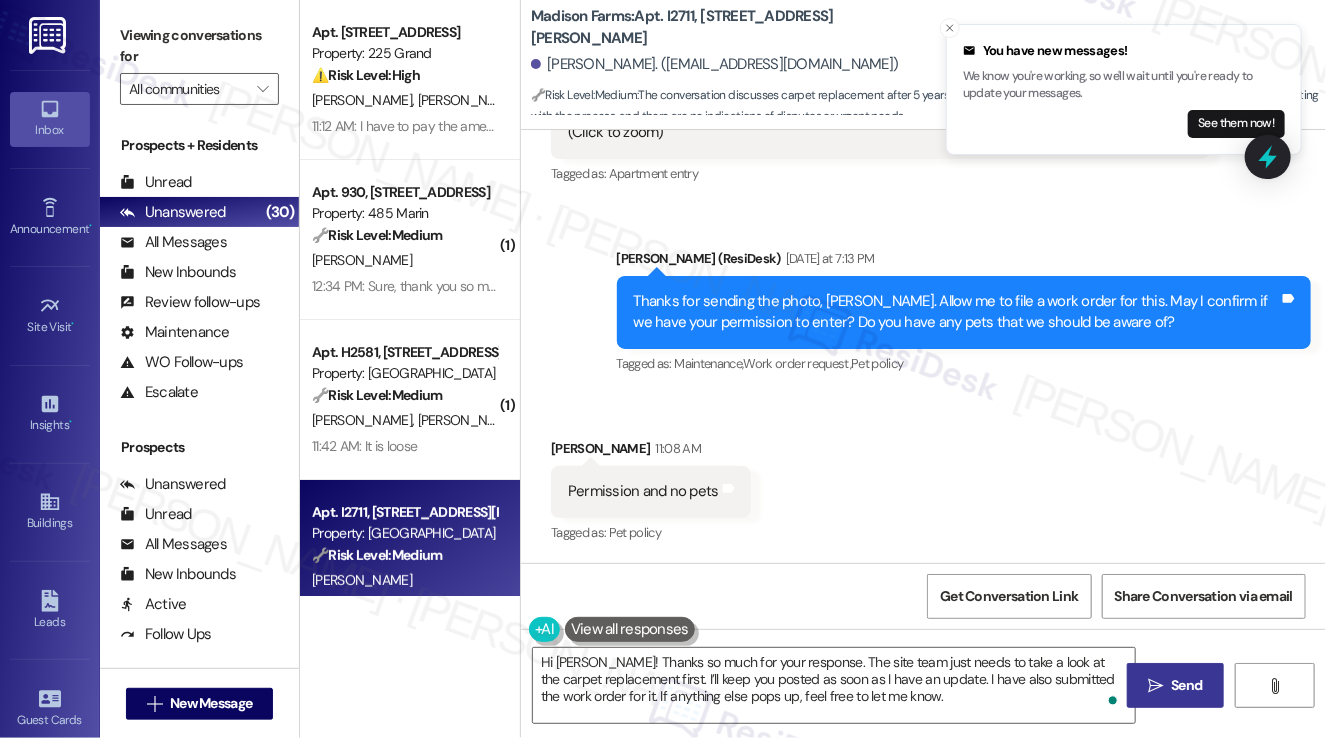 click on "Send" at bounding box center (1186, 685) 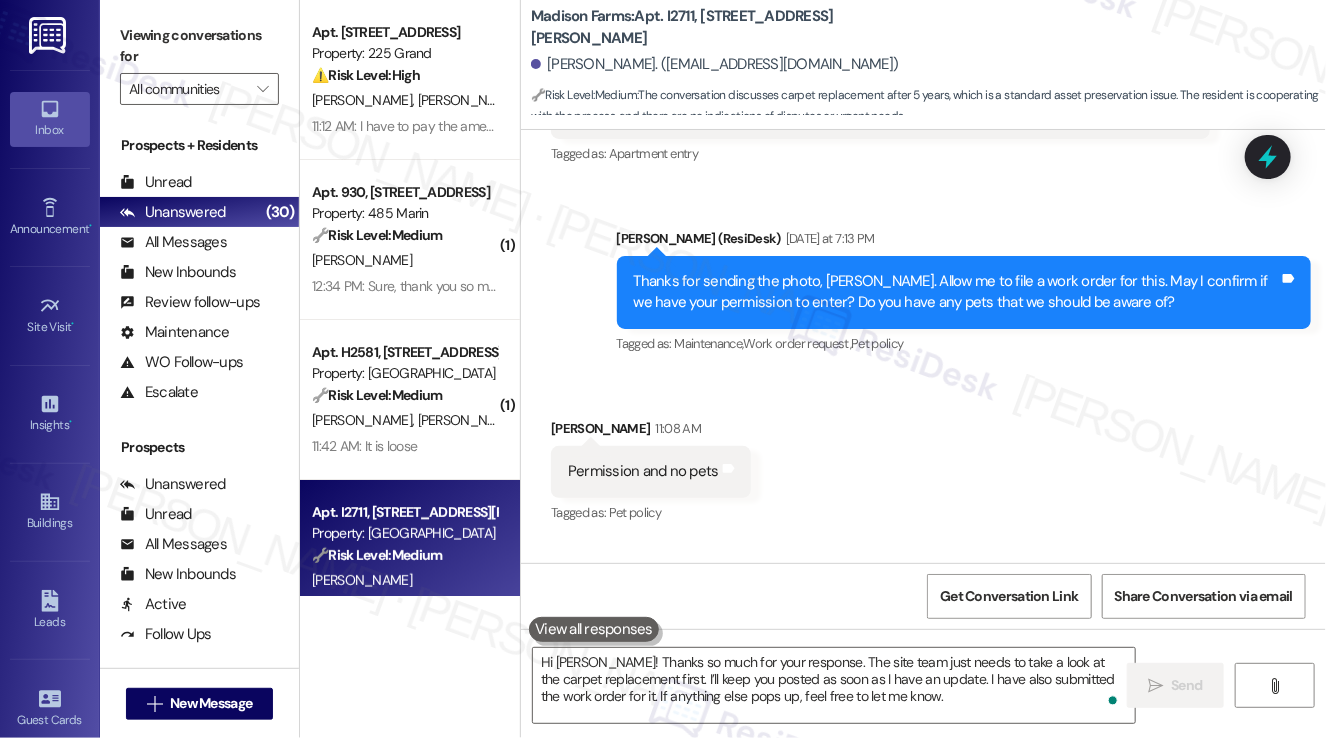 type 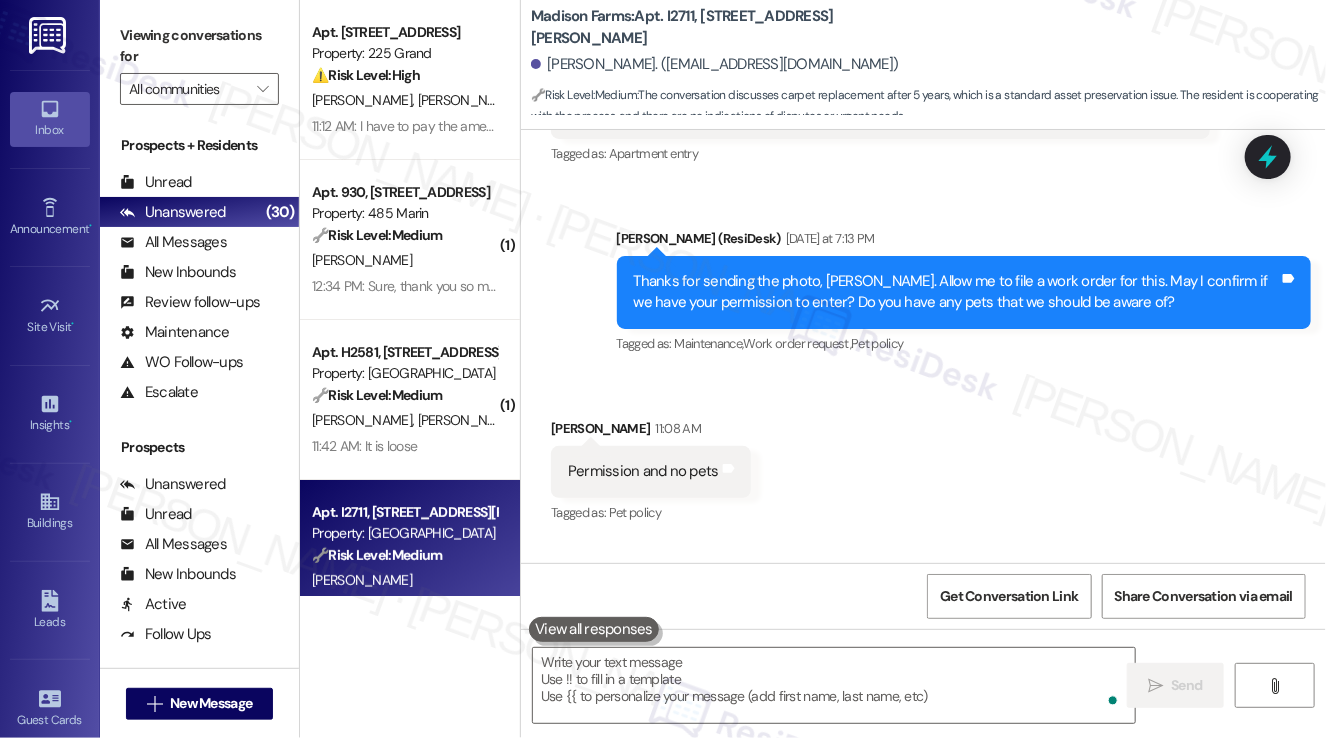 scroll, scrollTop: 3624, scrollLeft: 0, axis: vertical 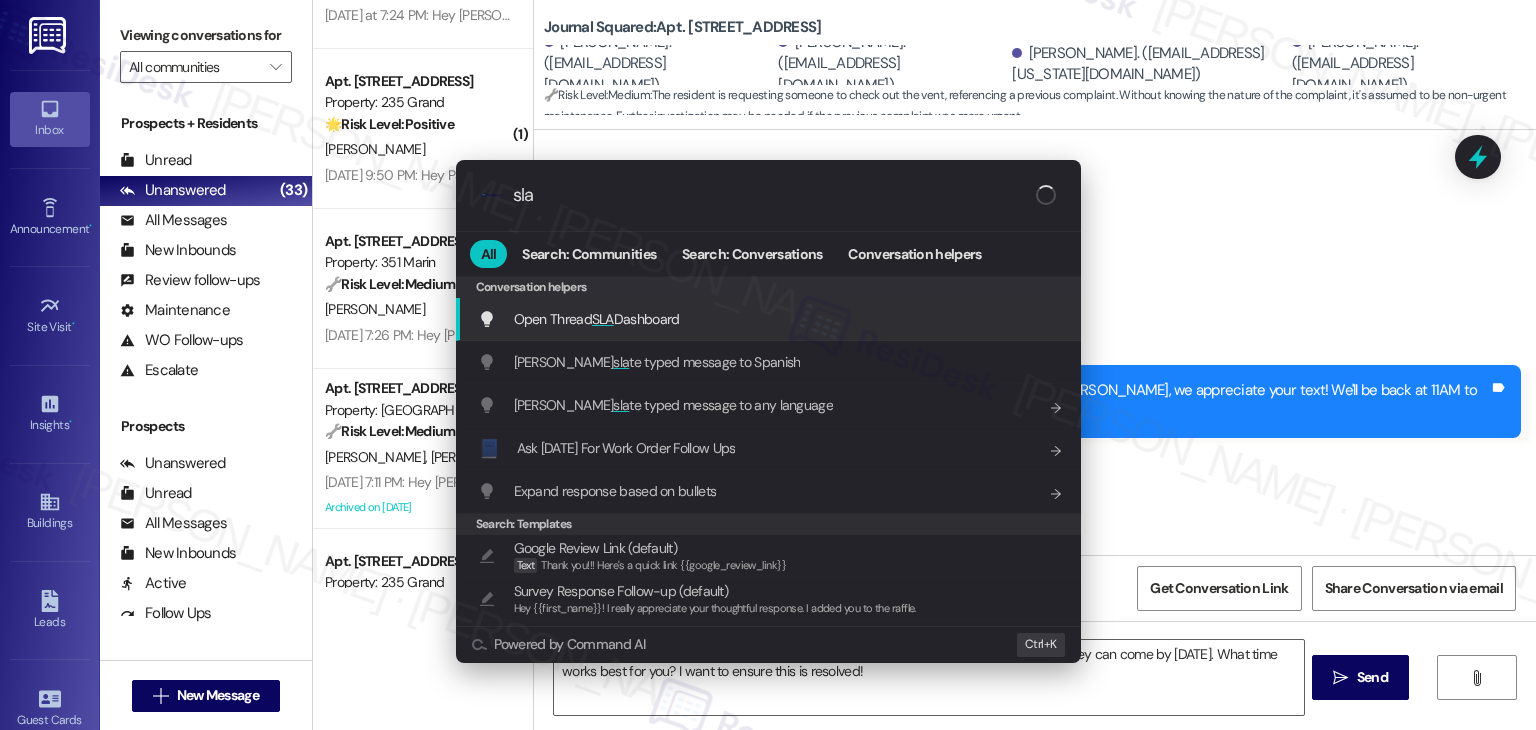 type on "sla" 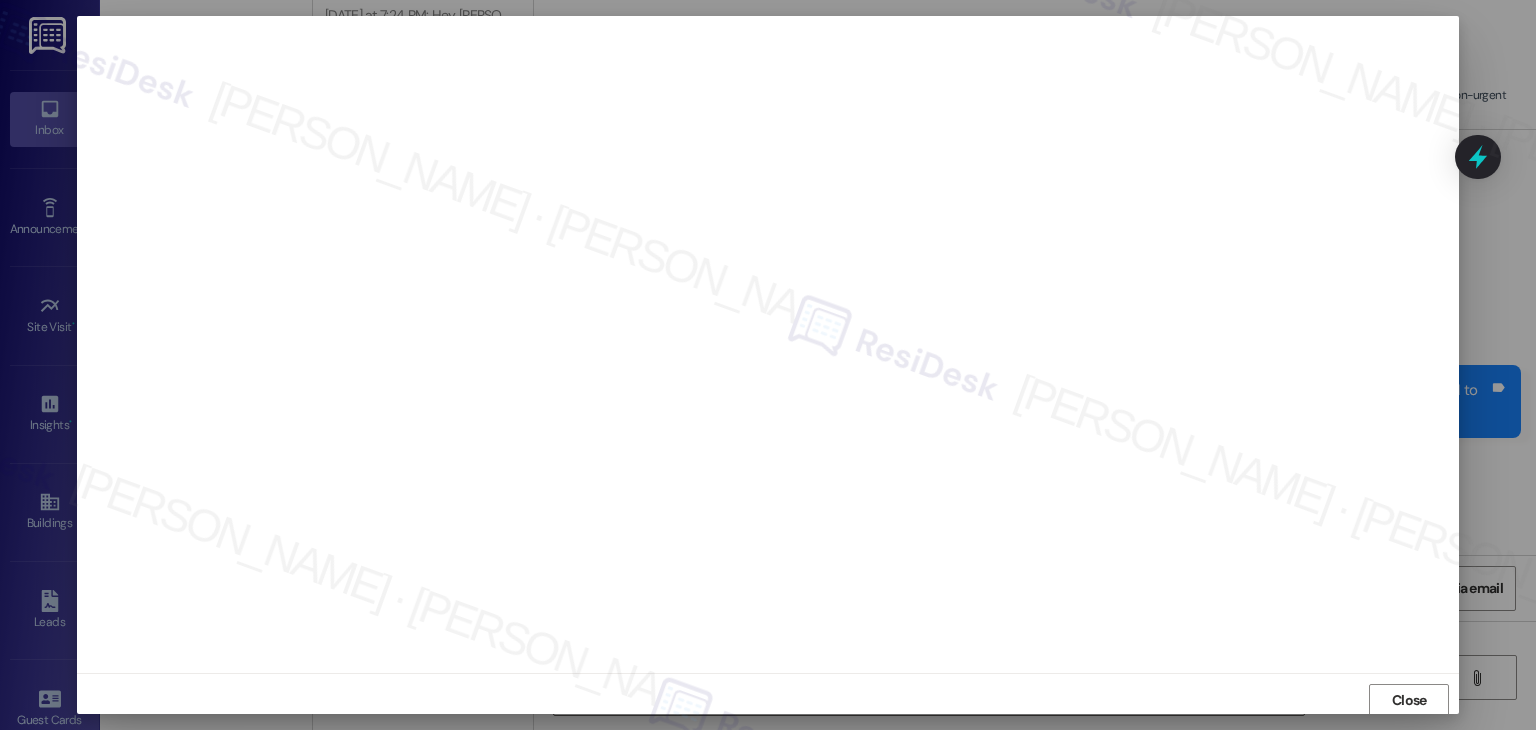 scroll, scrollTop: 1, scrollLeft: 0, axis: vertical 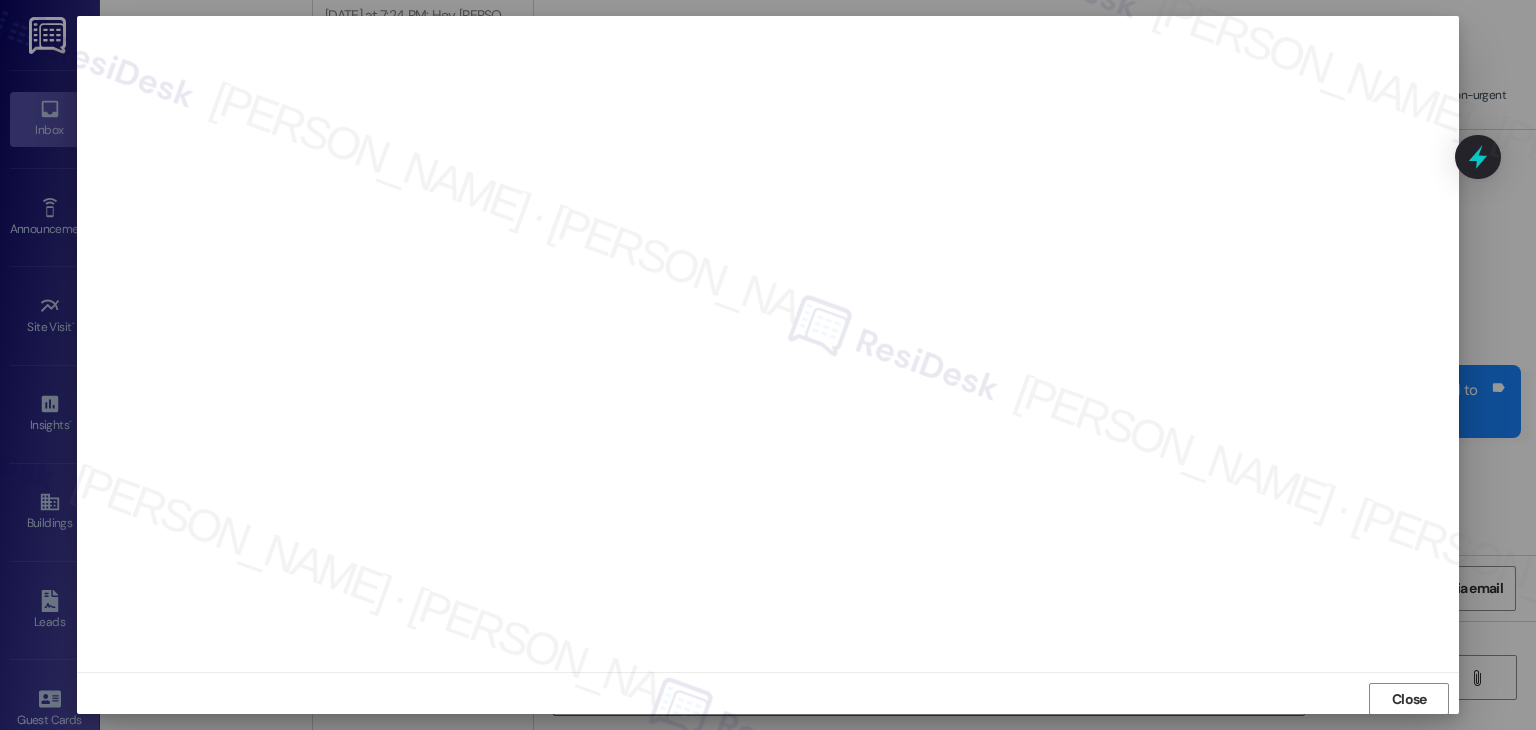 click at bounding box center (768, 343) 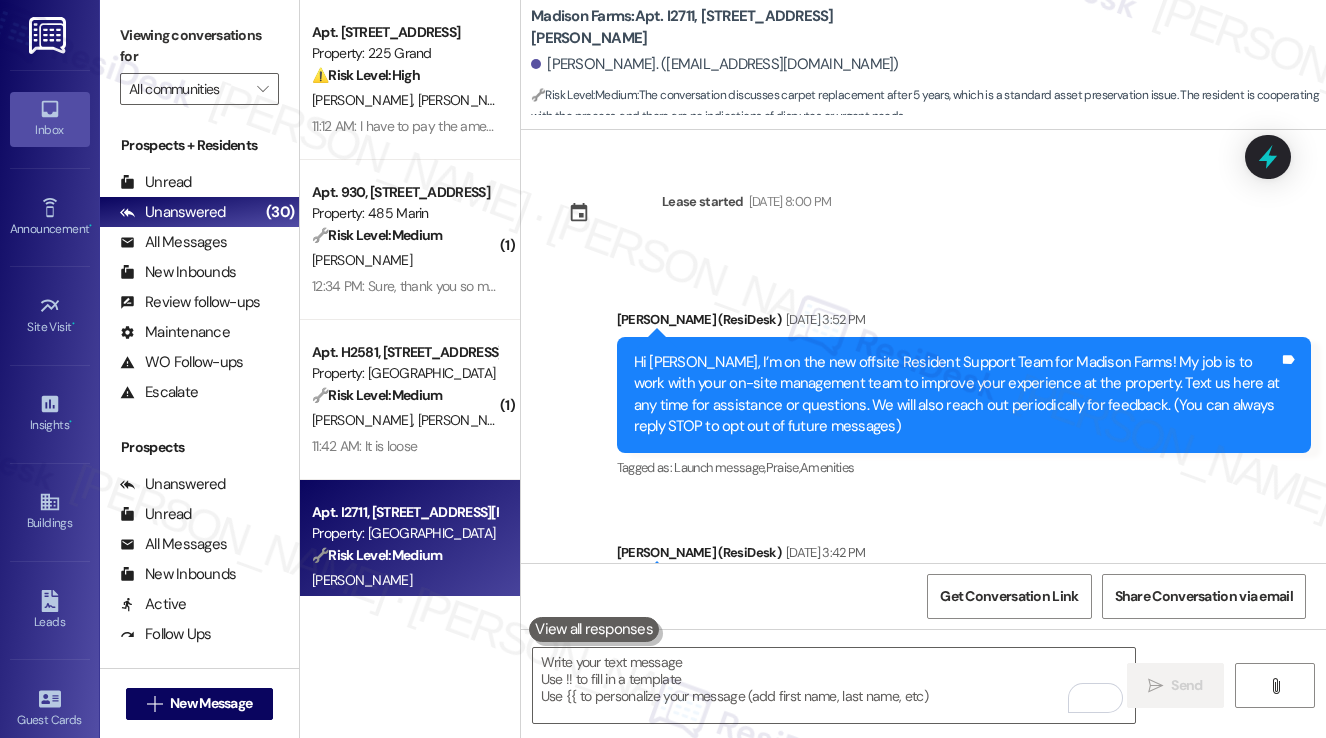 scroll, scrollTop: 0, scrollLeft: 0, axis: both 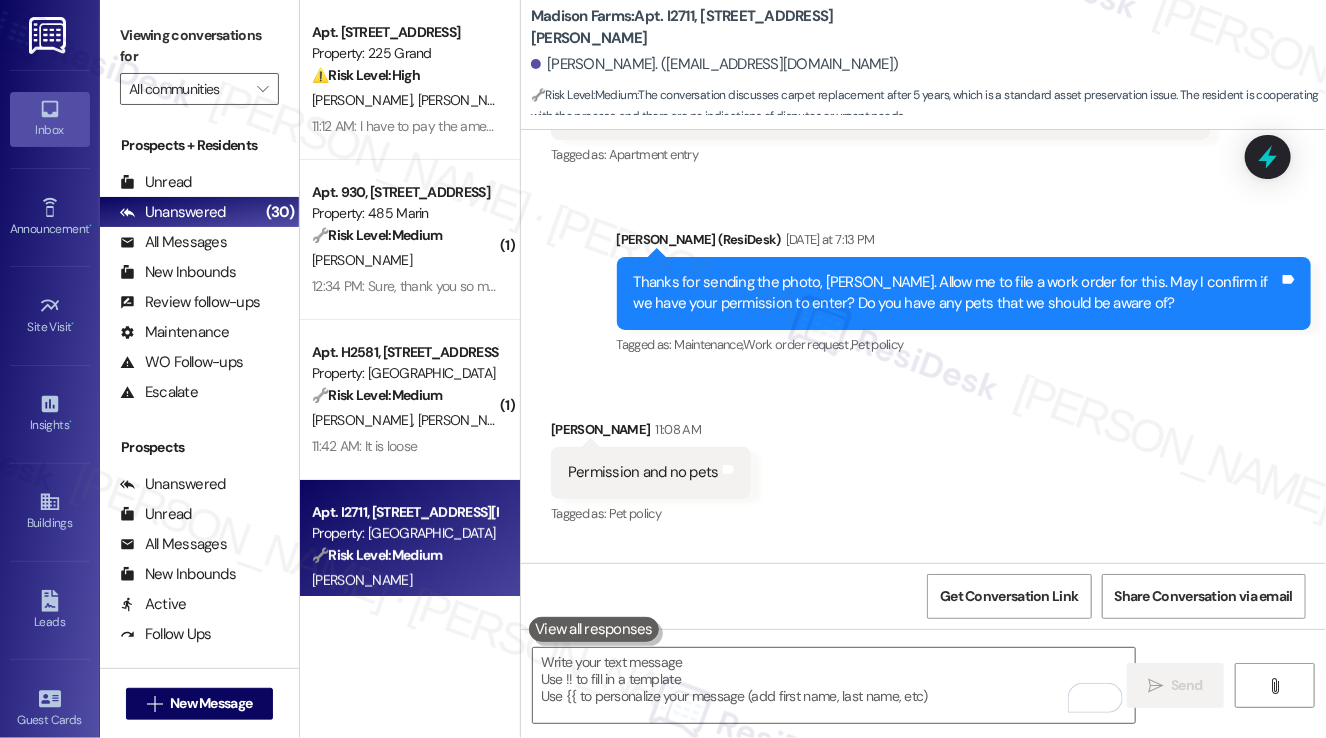 click on "Viewing conversations for" at bounding box center [199, 46] 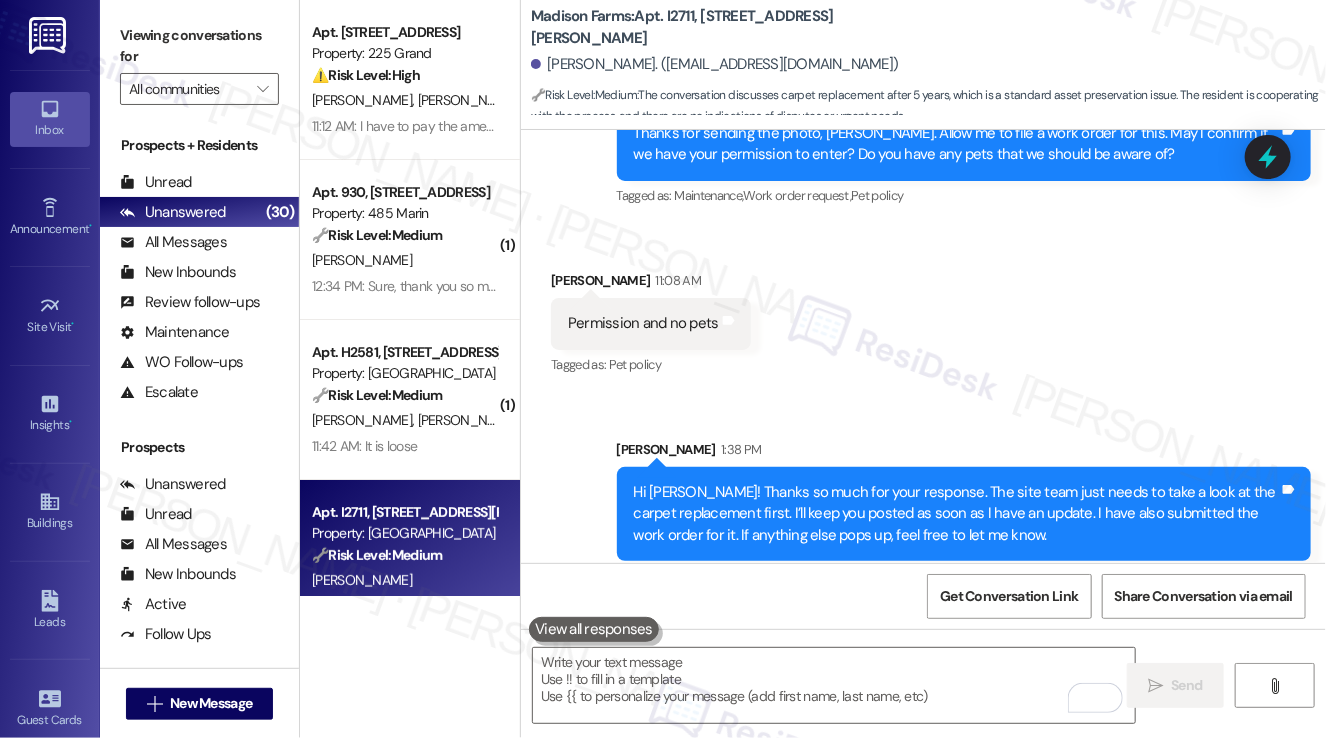 scroll, scrollTop: 3808, scrollLeft: 0, axis: vertical 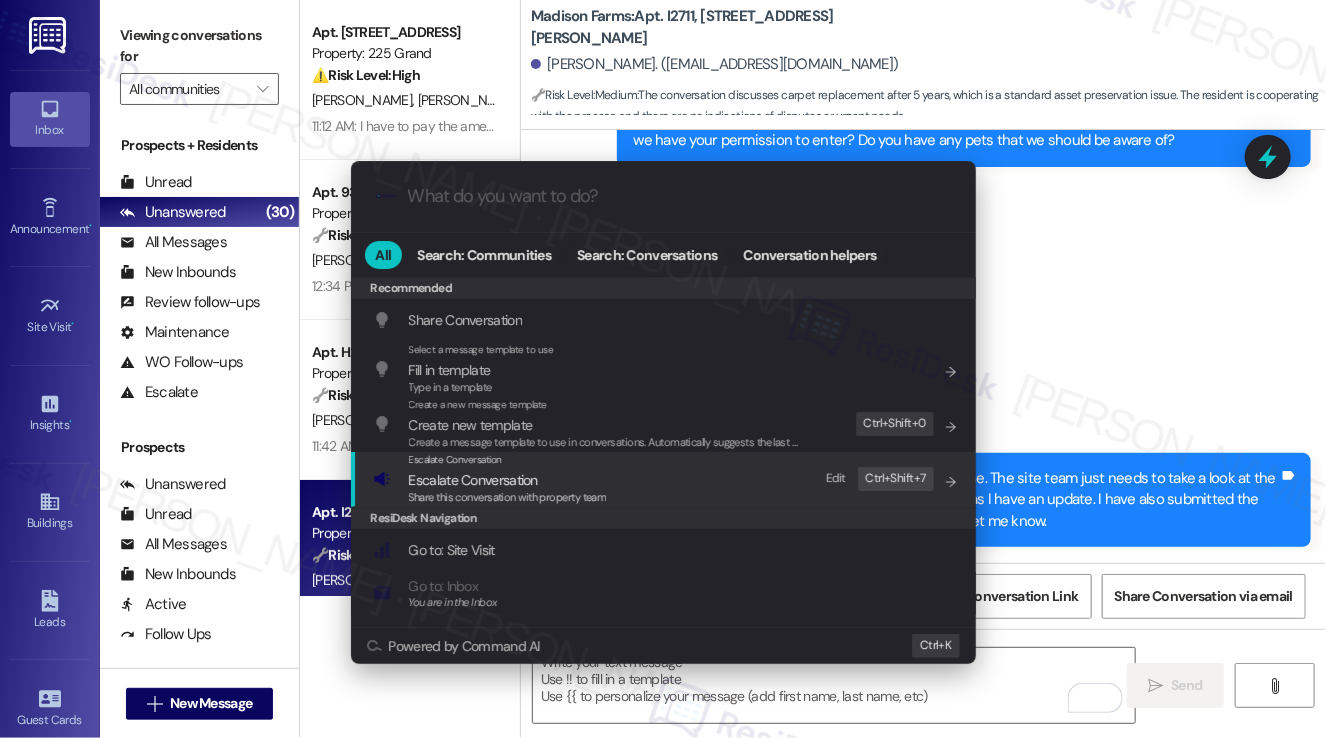 click on "Escalate Conversation Escalate Conversation Share this conversation with property team Edit Ctrl+ Shift+ 7" at bounding box center (665, 479) 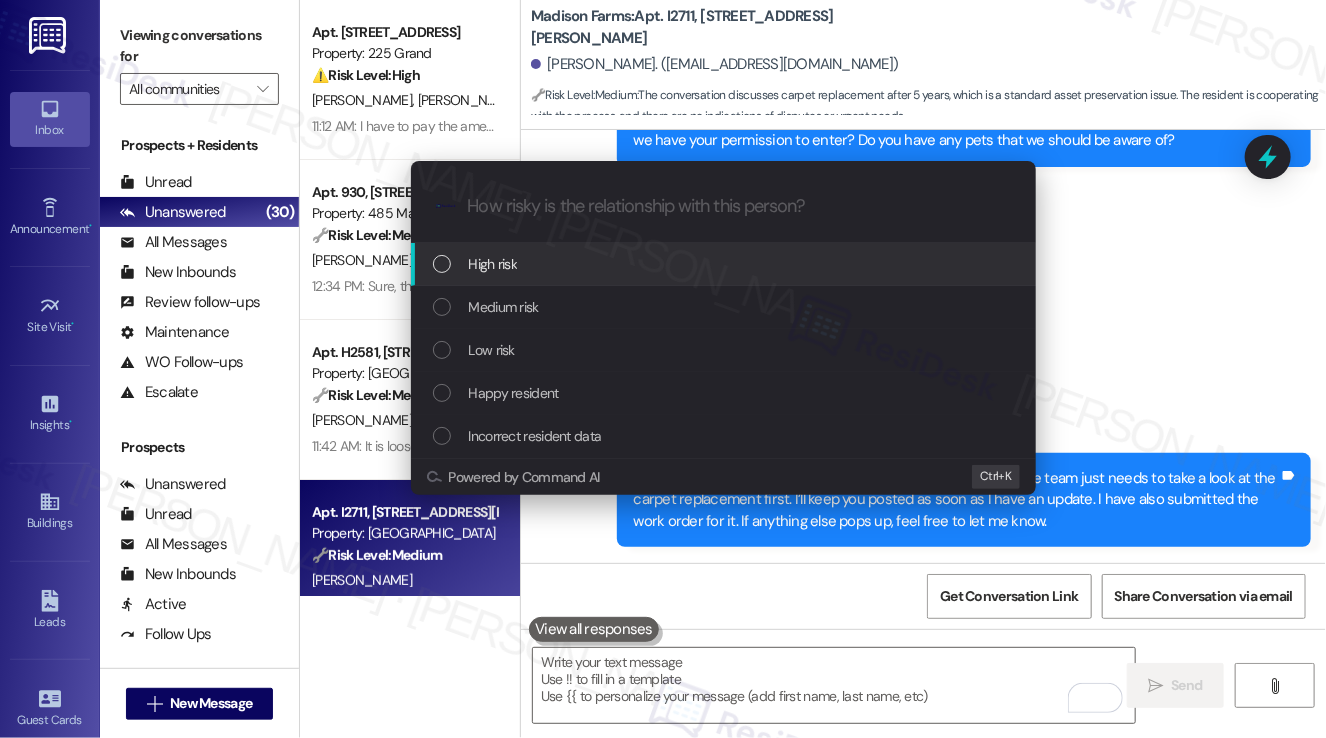 click on "Escalate Conversation How risky is the relationship with this person? Topics (e.g. broken fridge, delayed service) Any messages to highlight in the email? .cls-1{fill:#0a055f;}.cls-2{fill:#0cc4c4;} resideskLogoBlueOrange High risk Medium risk Low risk Happy resident Incorrect resident data Powered by Command AI Ctrl+ K" at bounding box center [663, 369] 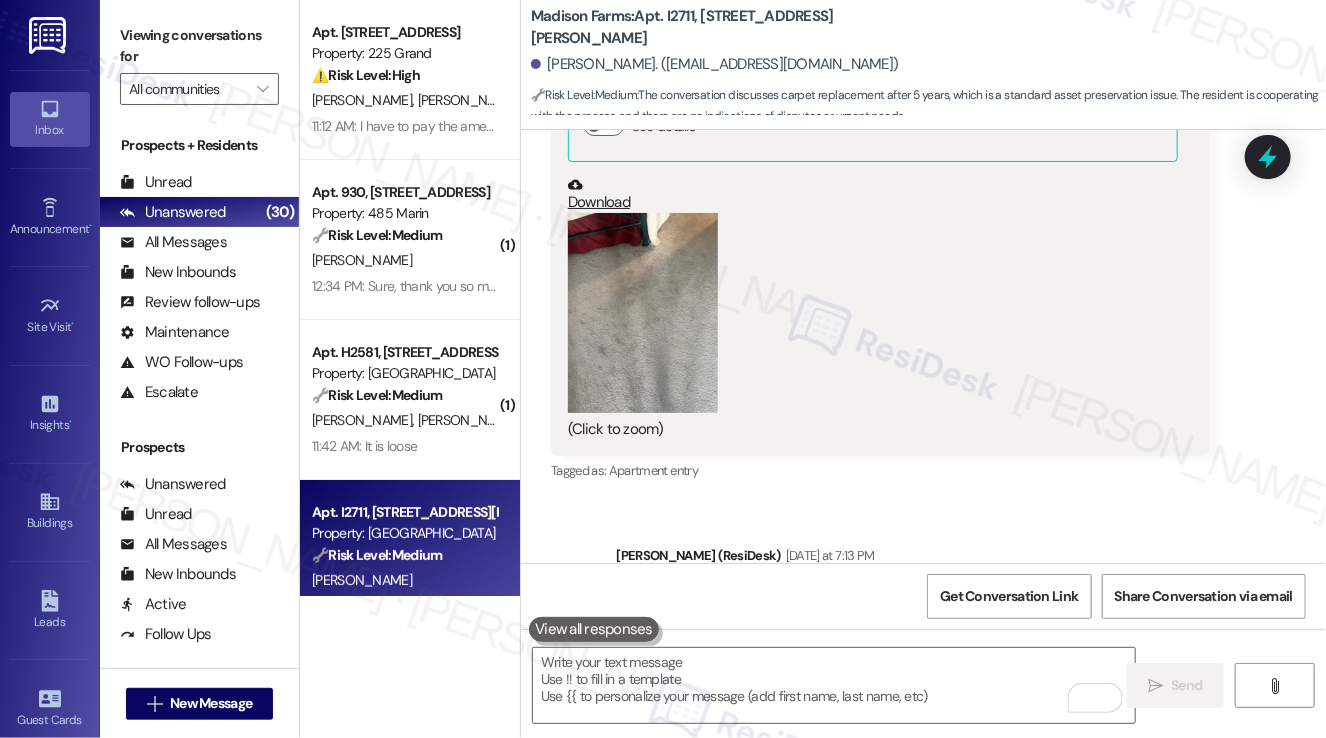scroll, scrollTop: 2908, scrollLeft: 0, axis: vertical 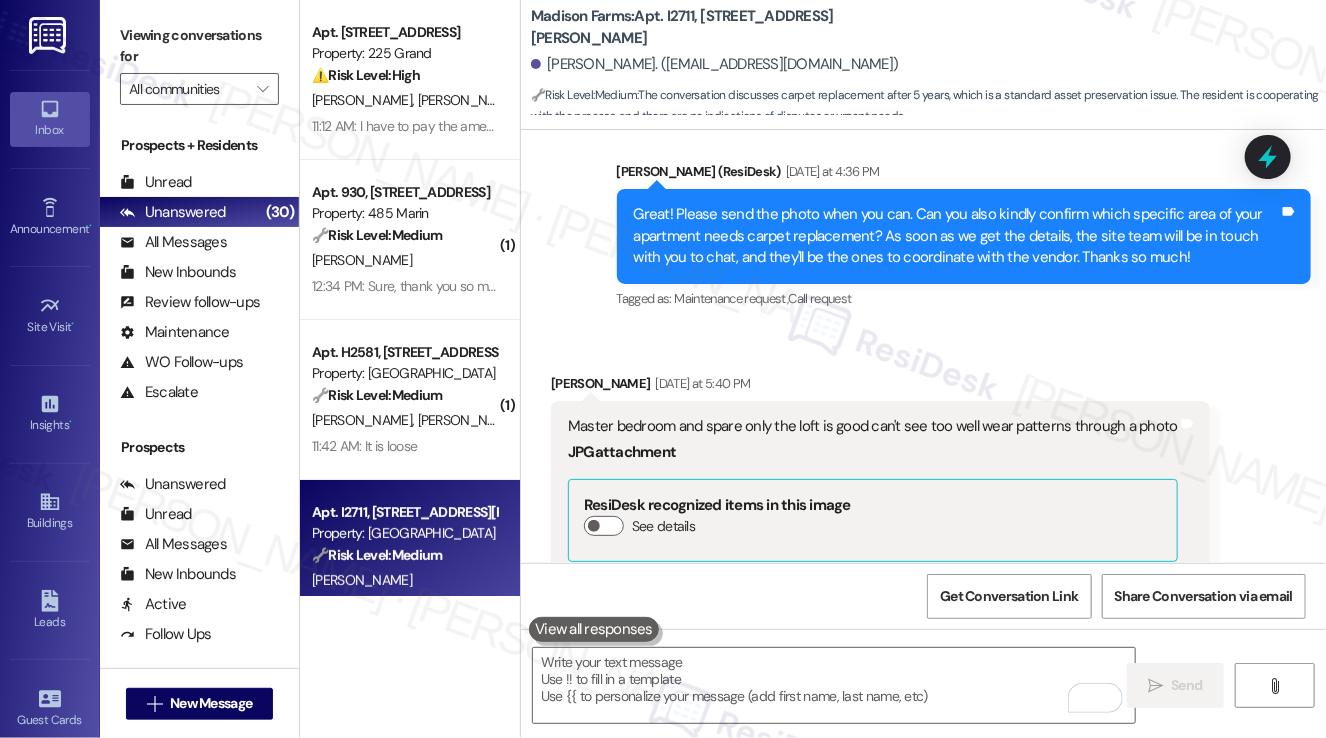 click on "Viewing conversations for" at bounding box center [199, 46] 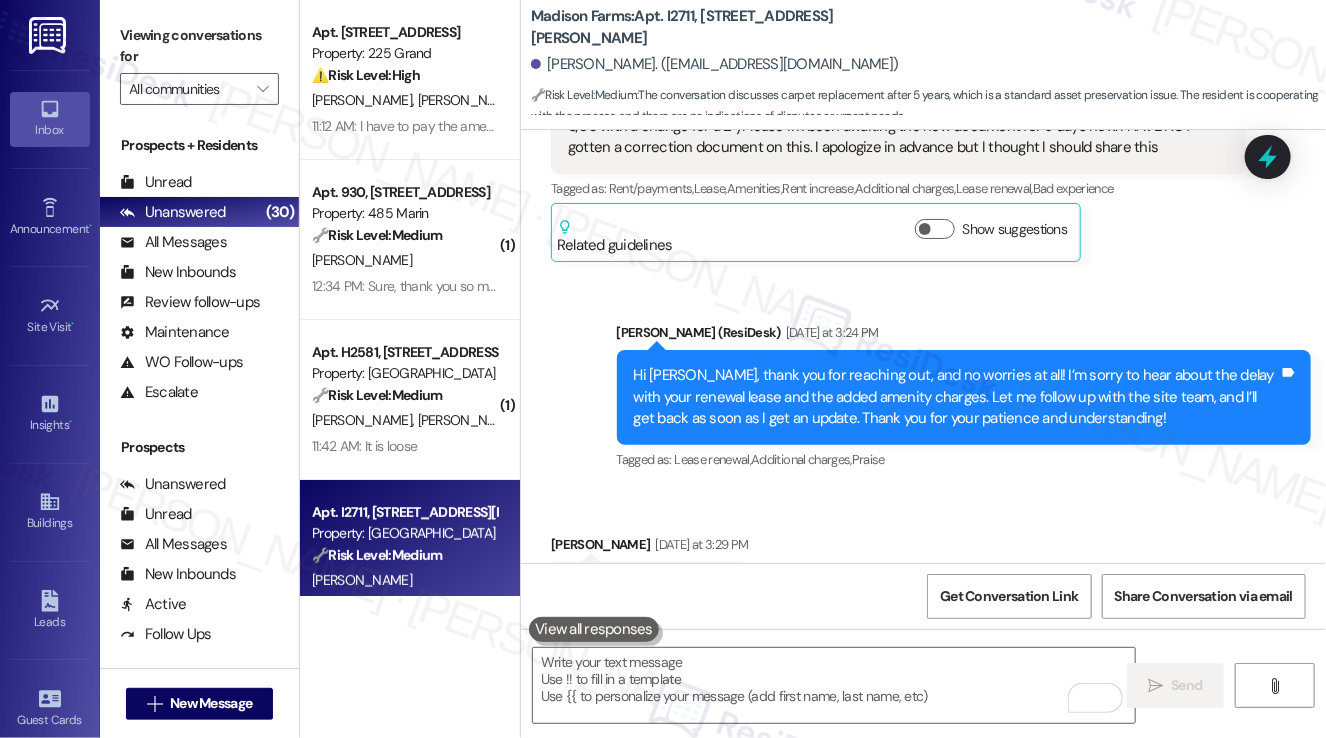 scroll, scrollTop: 1108, scrollLeft: 0, axis: vertical 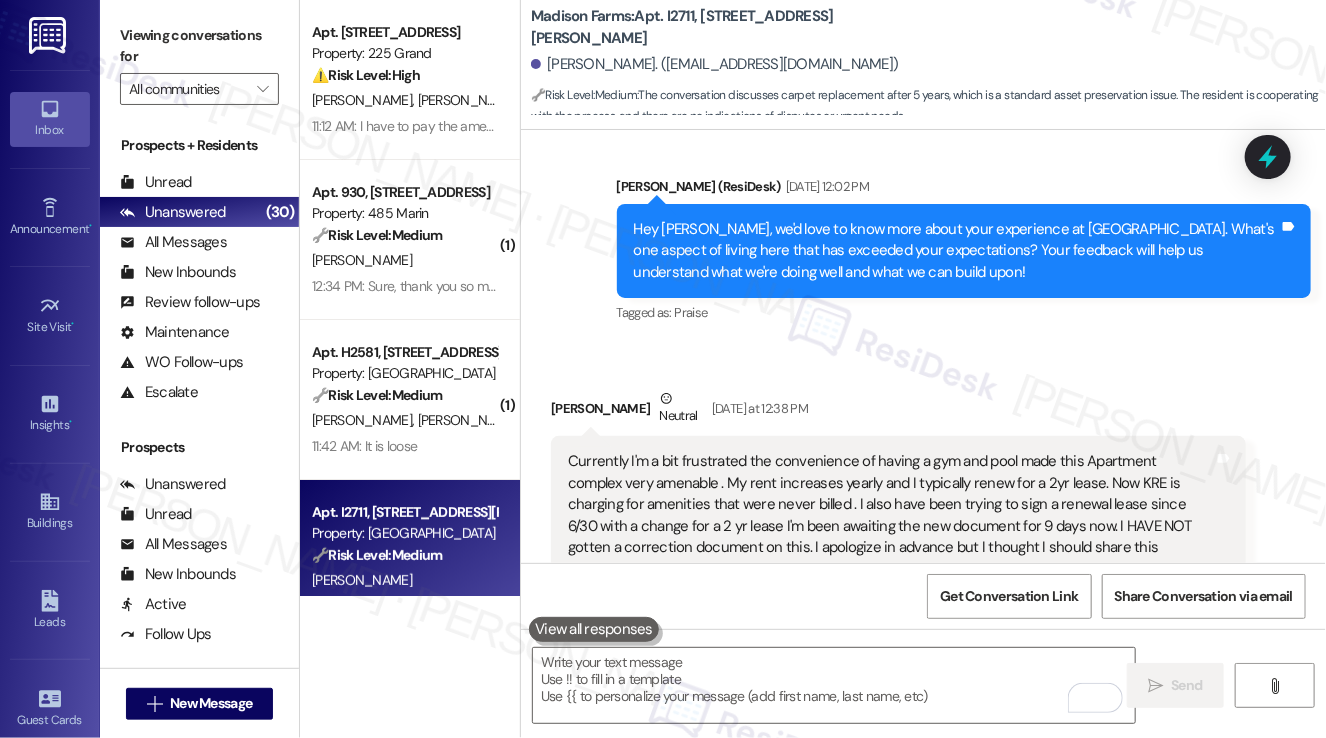click on "Currently I'm a bit frustrated the convenience of having a gym and pool made this Apartment complex very amenable . My rent increases yearly and I typically renew for a 2yr lease. Now KRE is charging for amenities that were never billed . I also have been trying to sign a renewal lease since 6/30 with a change for a 2 yr lease I'm been awaiting the new document for 9 days now. I HAVE NOT gotten a correction document on this. I apologize in advance but I thought I should share this" at bounding box center [891, 504] 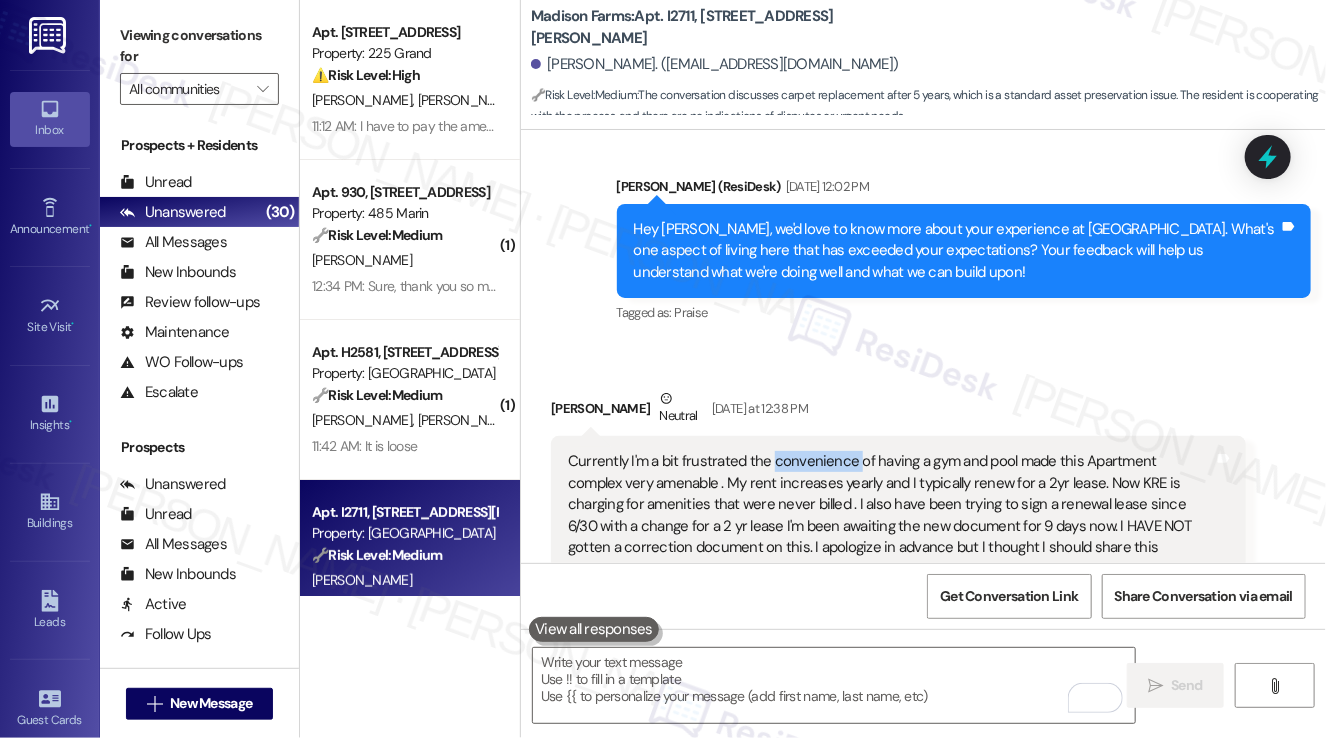 click on "Currently I'm a bit frustrated the convenience of having a gym and pool made this Apartment complex very amenable . My rent increases yearly and I typically renew for a 2yr lease. Now KRE is charging for amenities that were never billed . I also have been trying to sign a renewal lease since 6/30 with a change for a 2 yr lease I'm been awaiting the new document for 9 days now. I HAVE NOT gotten a correction document on this. I apologize in advance but I thought I should share this" at bounding box center (891, 504) 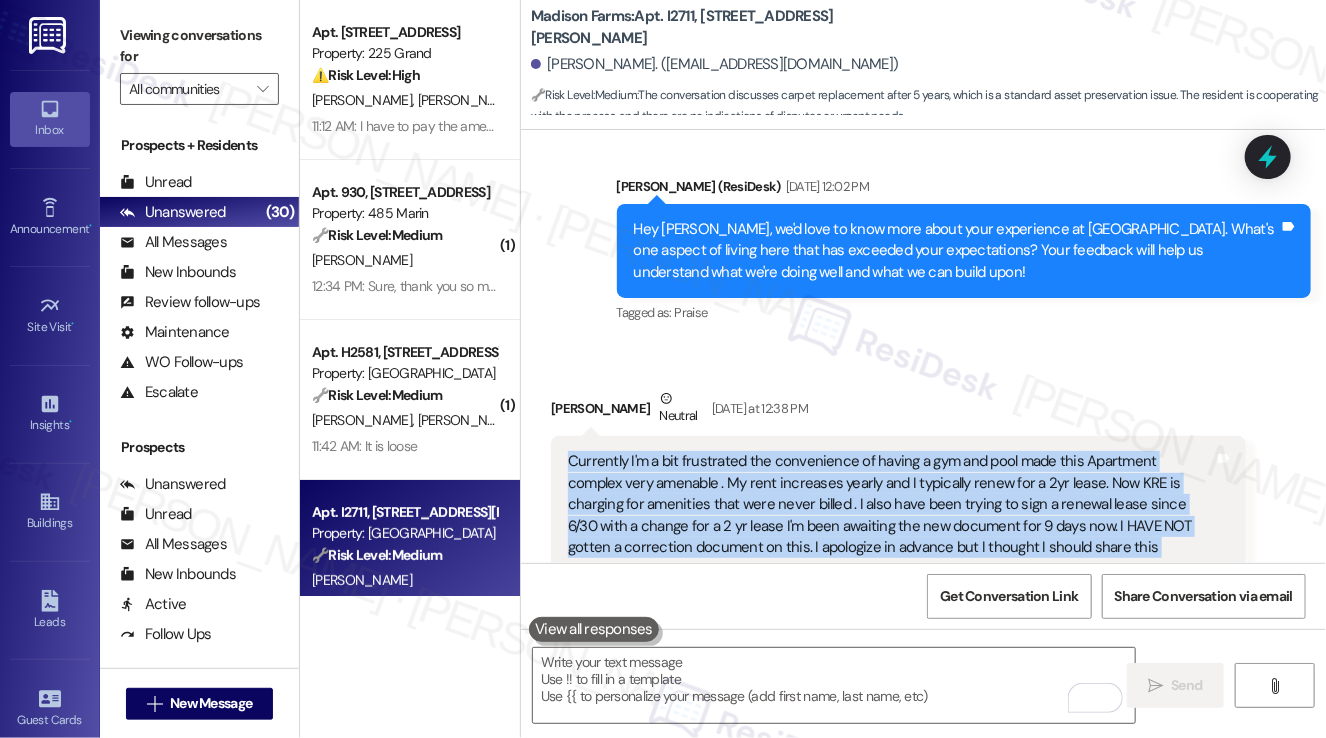 click on "Currently I'm a bit frustrated the convenience of having a gym and pool made this Apartment complex very amenable . My rent increases yearly and I typically renew for a 2yr lease. Now KRE is charging for amenities that were never billed . I also have been trying to sign a renewal lease since 6/30 with a change for a 2 yr lease I'm been awaiting the new document for 9 days now. I HAVE NOT gotten a correction document on this. I apologize in advance but I thought I should share this" at bounding box center (891, 504) 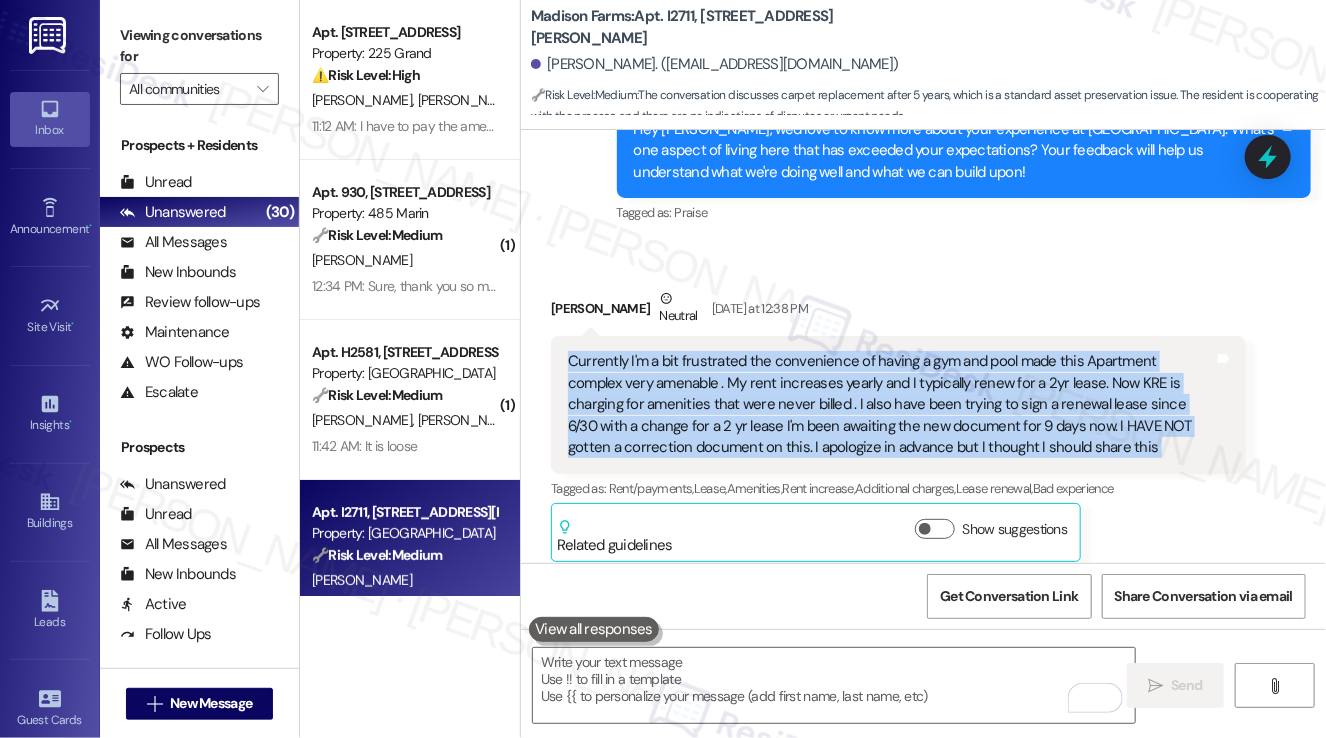 click on "Currently I'm a bit frustrated the convenience of having a gym and pool made this Apartment complex very amenable . My rent increases yearly and I typically renew for a 2yr lease. Now KRE is charging for amenities that were never billed . I also have been trying to sign a renewal lease since 6/30 with a change for a 2 yr lease I'm been awaiting the new document for 9 days now. I HAVE NOT gotten a correction document on this. I apologize in advance but I thought I should share this" at bounding box center [891, 404] 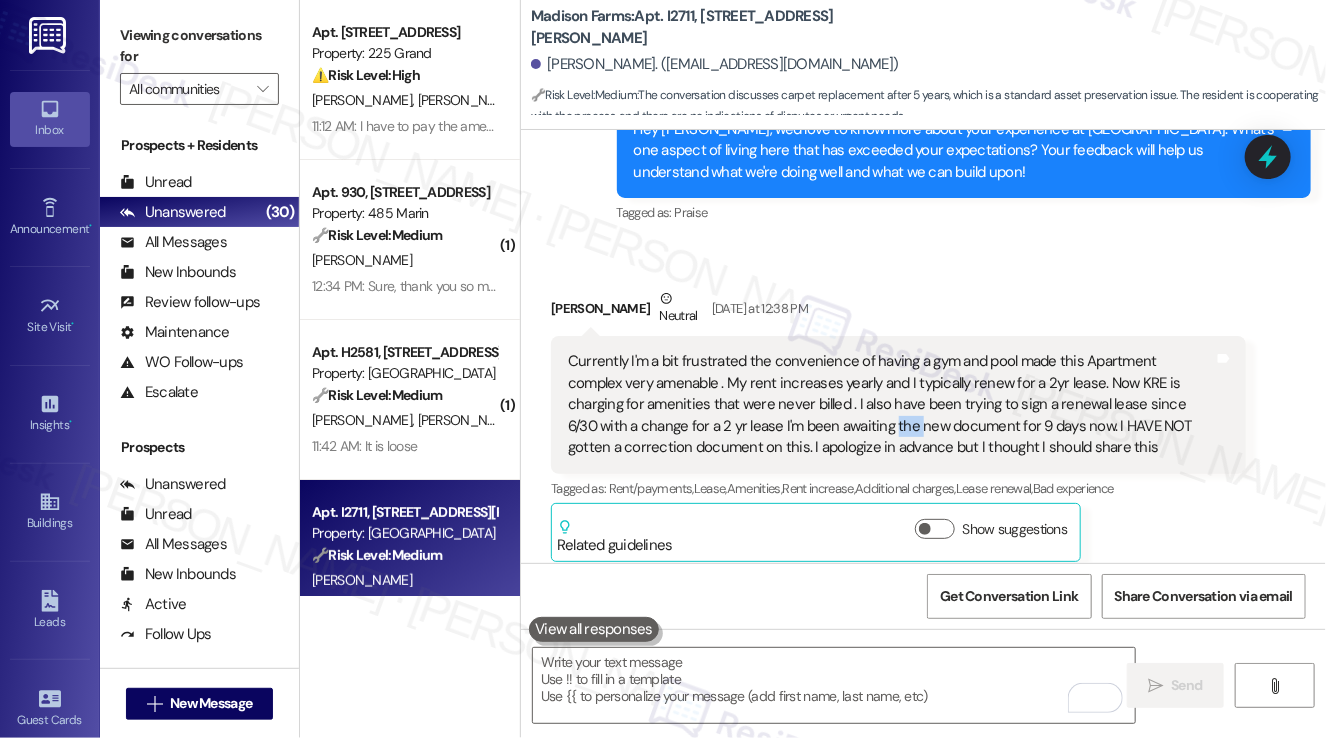 click on "Currently I'm a bit frustrated the convenience of having a gym and pool made this Apartment complex very amenable . My rent increases yearly and I typically renew for a 2yr lease. Now KRE is charging for amenities that were never billed . I also have been trying to sign a renewal lease since 6/30 with a change for a 2 yr lease I'm been awaiting the new document for 9 days now. I HAVE NOT gotten a correction document on this. I apologize in advance but I thought I should share this" at bounding box center (891, 404) 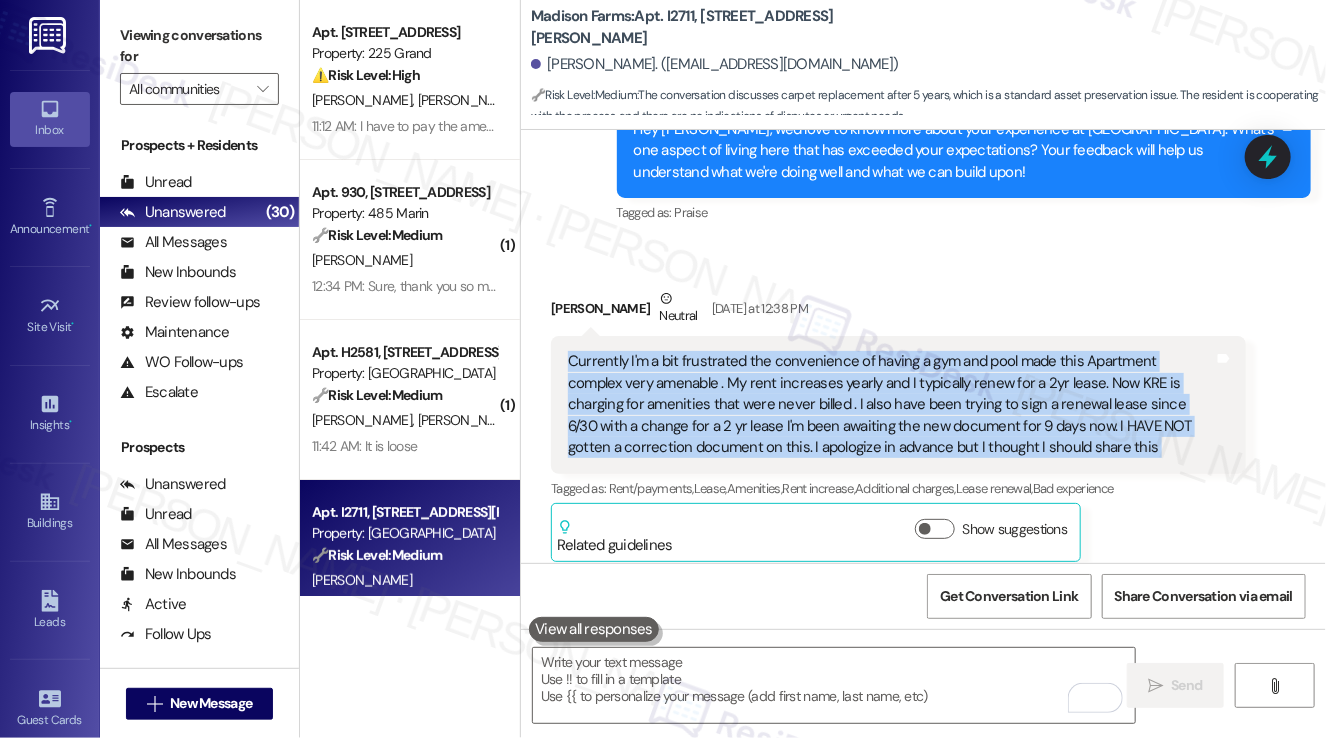 click on "Currently I'm a bit frustrated the convenience of having a gym and pool made this Apartment complex very amenable . My rent increases yearly and I typically renew for a 2yr lease. Now KRE is charging for amenities that were never billed . I also have been trying to sign a renewal lease since 6/30 with a change for a 2 yr lease I'm been awaiting the new document for 9 days now. I HAVE NOT gotten a correction document on this. I apologize in advance but I thought I should share this" at bounding box center (891, 404) 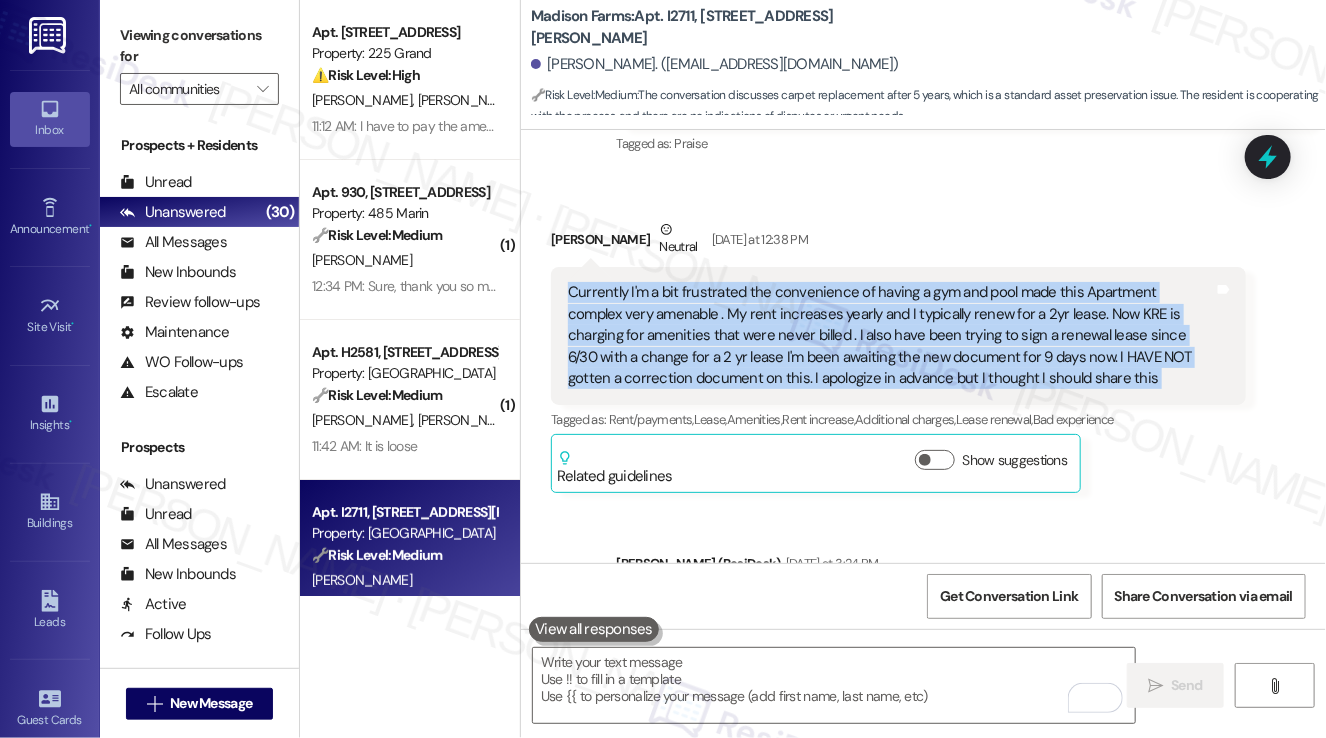 scroll, scrollTop: 1308, scrollLeft: 0, axis: vertical 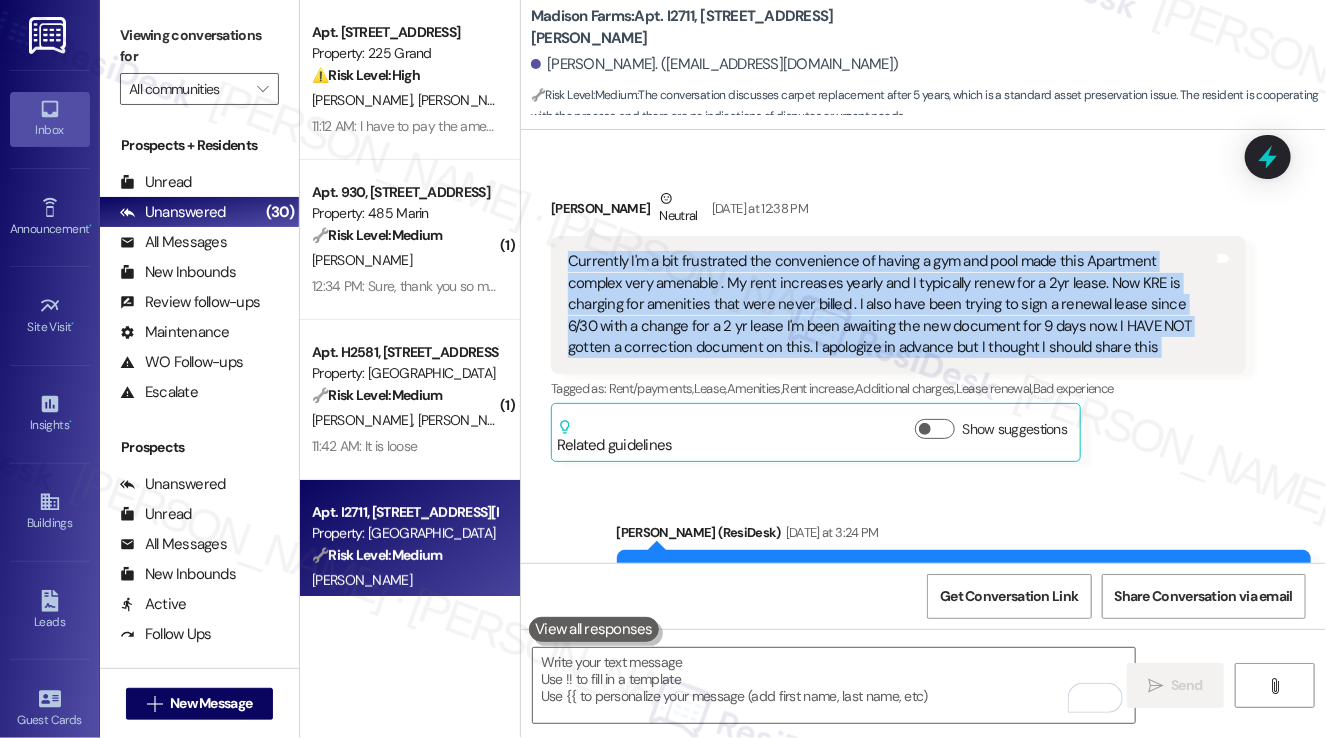 click on "Currently I'm a bit frustrated the convenience of having a gym and pool made this Apartment complex very amenable . My rent increases yearly and I typically renew for a 2yr lease. Now KRE is charging for amenities that were never billed . I also have been trying to sign a renewal lease since 6/30 with a change for a 2 yr lease I'm been awaiting the new document for 9 days now. I HAVE NOT gotten a correction document on this. I apologize in advance but I thought I should share this" at bounding box center [891, 304] 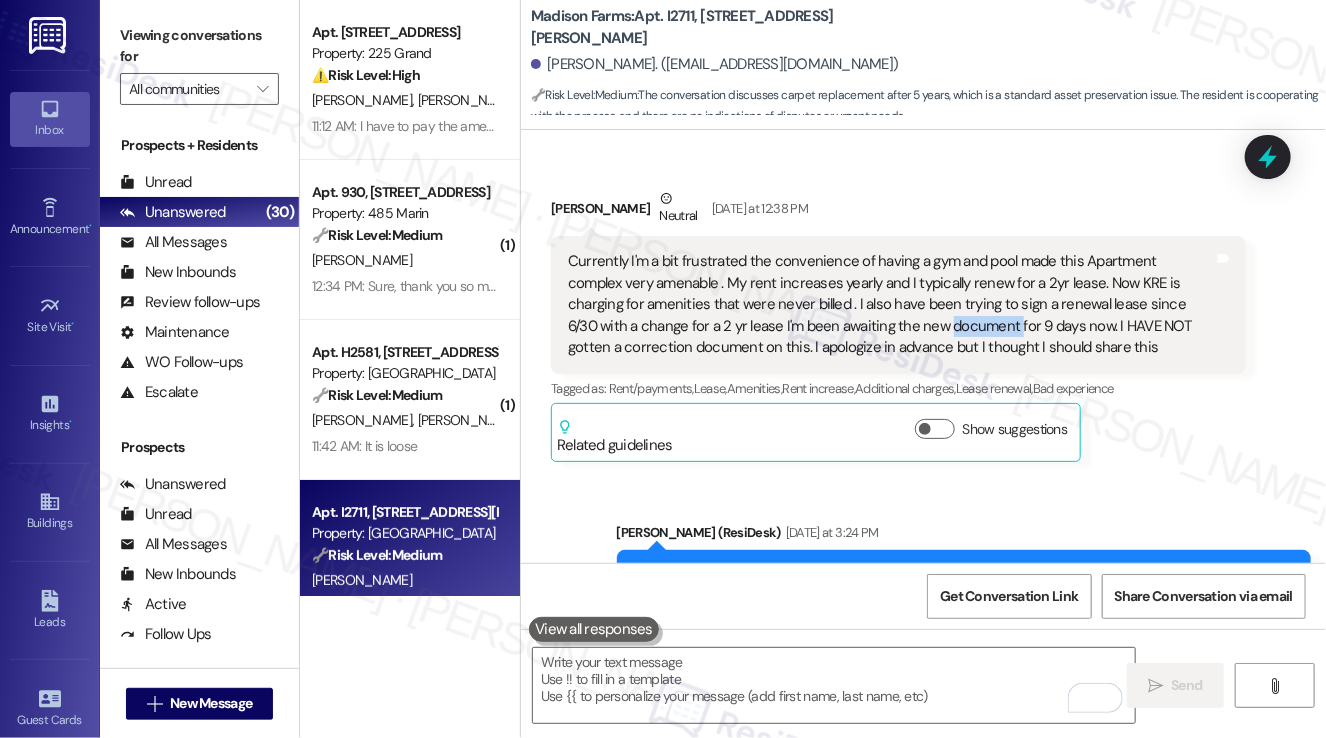 click on "Currently I'm a bit frustrated the convenience of having a gym and pool made this Apartment complex very amenable . My rent increases yearly and I typically renew for a 2yr lease. Now KRE is charging for amenities that were never billed . I also have been trying to sign a renewal lease since 6/30 with a change for a 2 yr lease I'm been awaiting the new document for 9 days now. I HAVE NOT gotten a correction document on this. I apologize in advance but I thought I should share this" at bounding box center [891, 304] 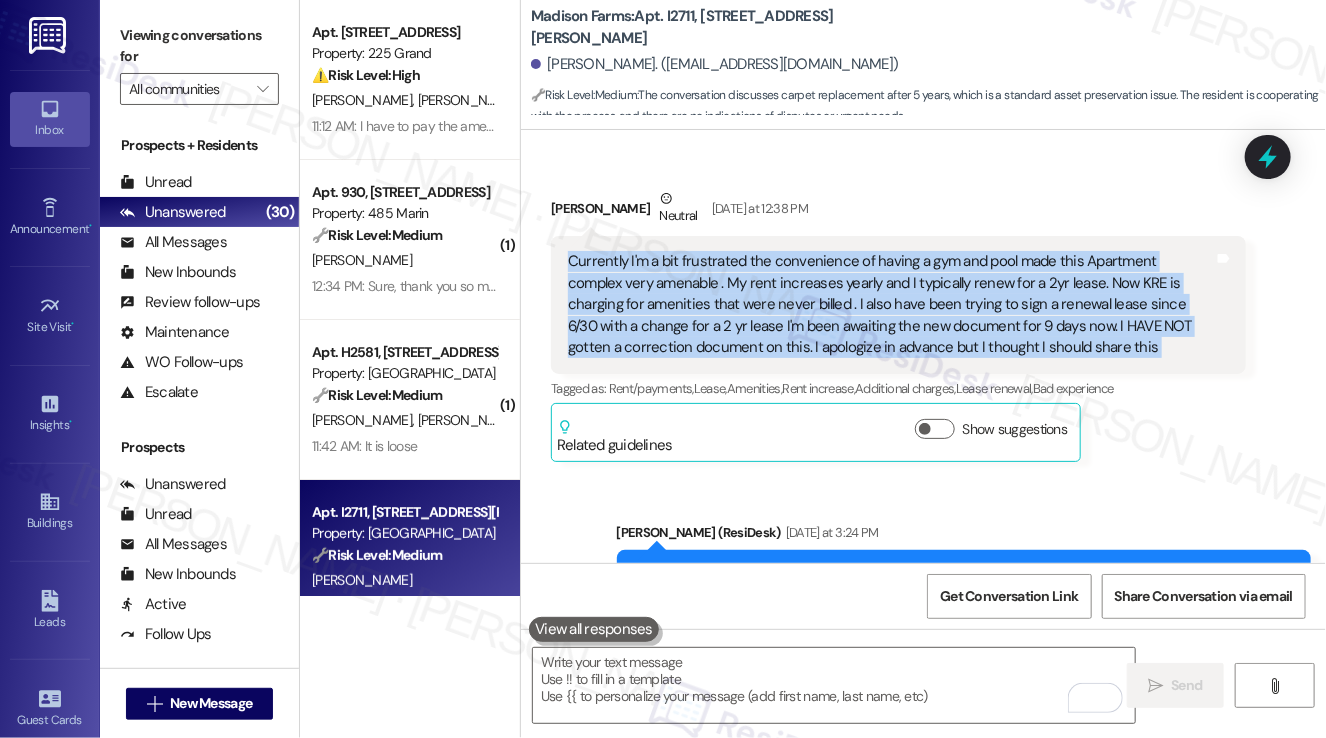 click on "Currently I'm a bit frustrated the convenience of having a gym and pool made this Apartment complex very amenable . My rent increases yearly and I typically renew for a 2yr lease. Now KRE is charging for amenities that were never billed . I also have been trying to sign a renewal lease since 6/30 with a change for a 2 yr lease I'm been awaiting the new document for 9 days now. I HAVE NOT gotten a correction document on this. I apologize in advance but I thought I should share this" at bounding box center [891, 304] 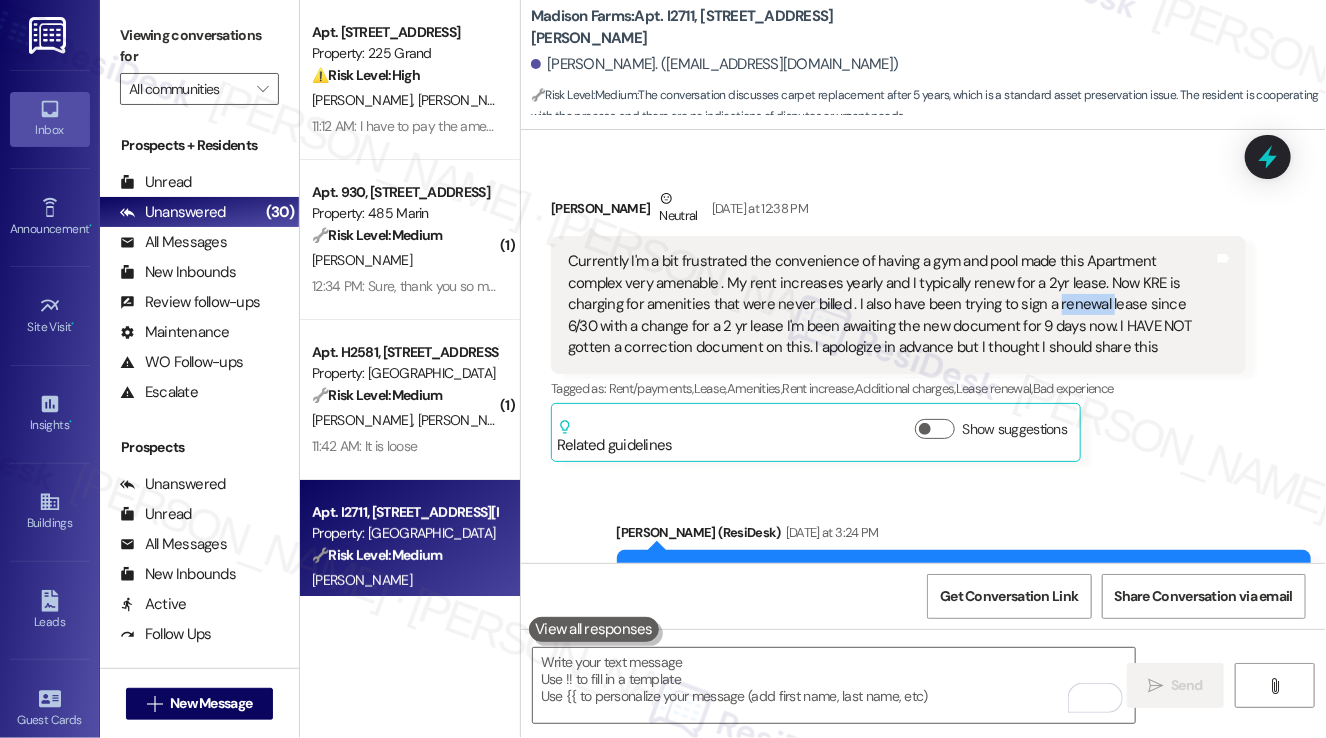 click on "Currently I'm a bit frustrated the convenience of having a gym and pool made this Apartment complex very amenable . My rent increases yearly and I typically renew for a 2yr lease. Now KRE is charging for amenities that were never billed . I also have been trying to sign a renewal lease since 6/30 with a change for a 2 yr lease I'm been awaiting the new document for 9 days now. I HAVE NOT gotten a correction document on this. I apologize in advance but I thought I should share this" at bounding box center [891, 304] 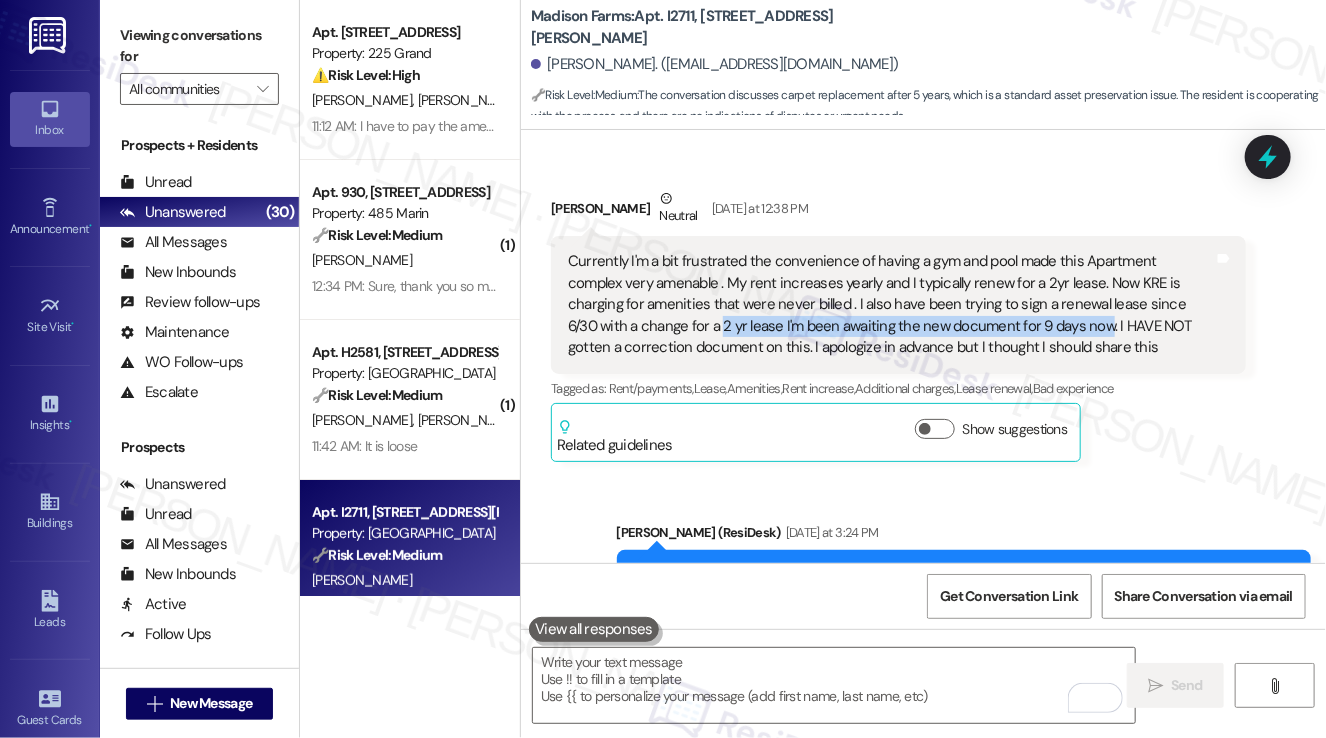 drag, startPoint x: 647, startPoint y: 346, endPoint x: 1031, endPoint y: 349, distance: 384.01172 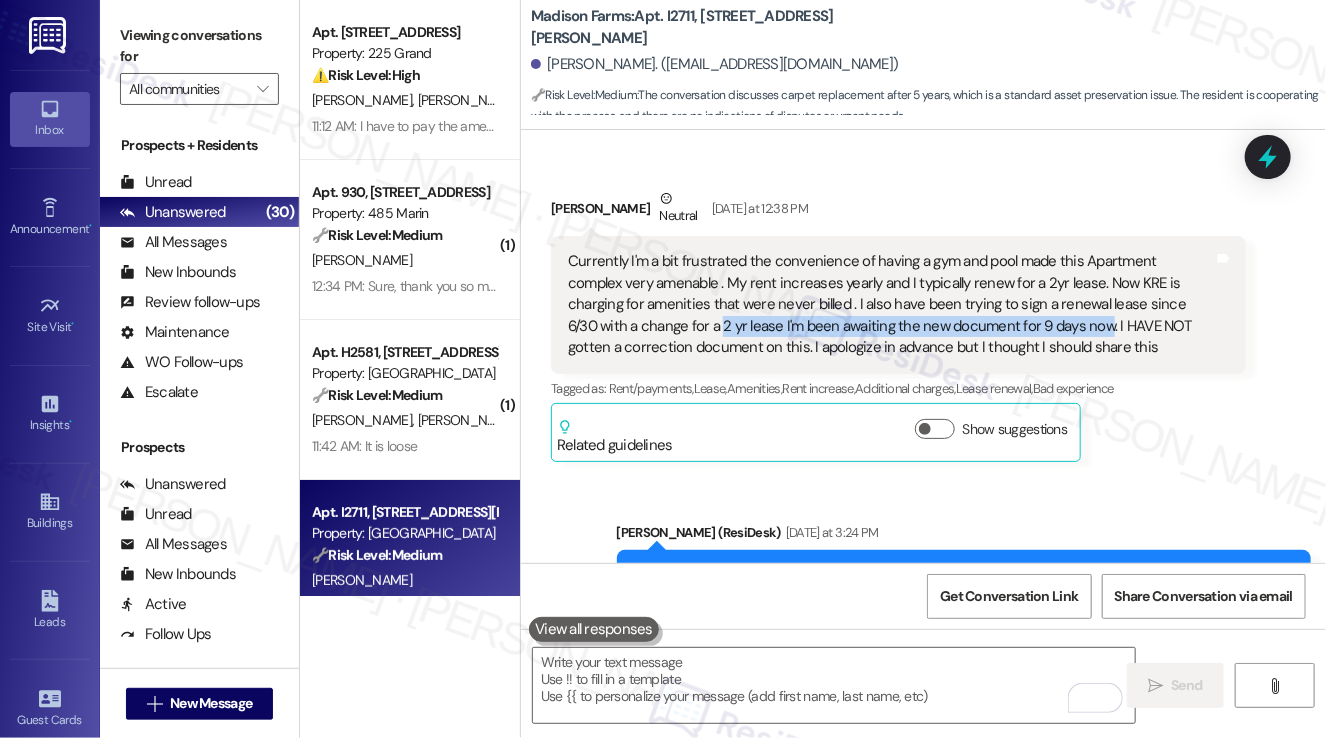 click on "Currently I'm a bit frustrated the convenience of having a gym and pool made this Apartment complex very amenable . My rent increases yearly and I typically renew for a 2yr lease. Now KRE is charging for amenities that were never billed . I also have been trying to sign a renewal lease since 6/30 with a change for a 2 yr lease I'm been awaiting the new document for 9 days now. I HAVE NOT gotten a correction document on this. I apologize in advance but I thought I should share this" at bounding box center [891, 304] 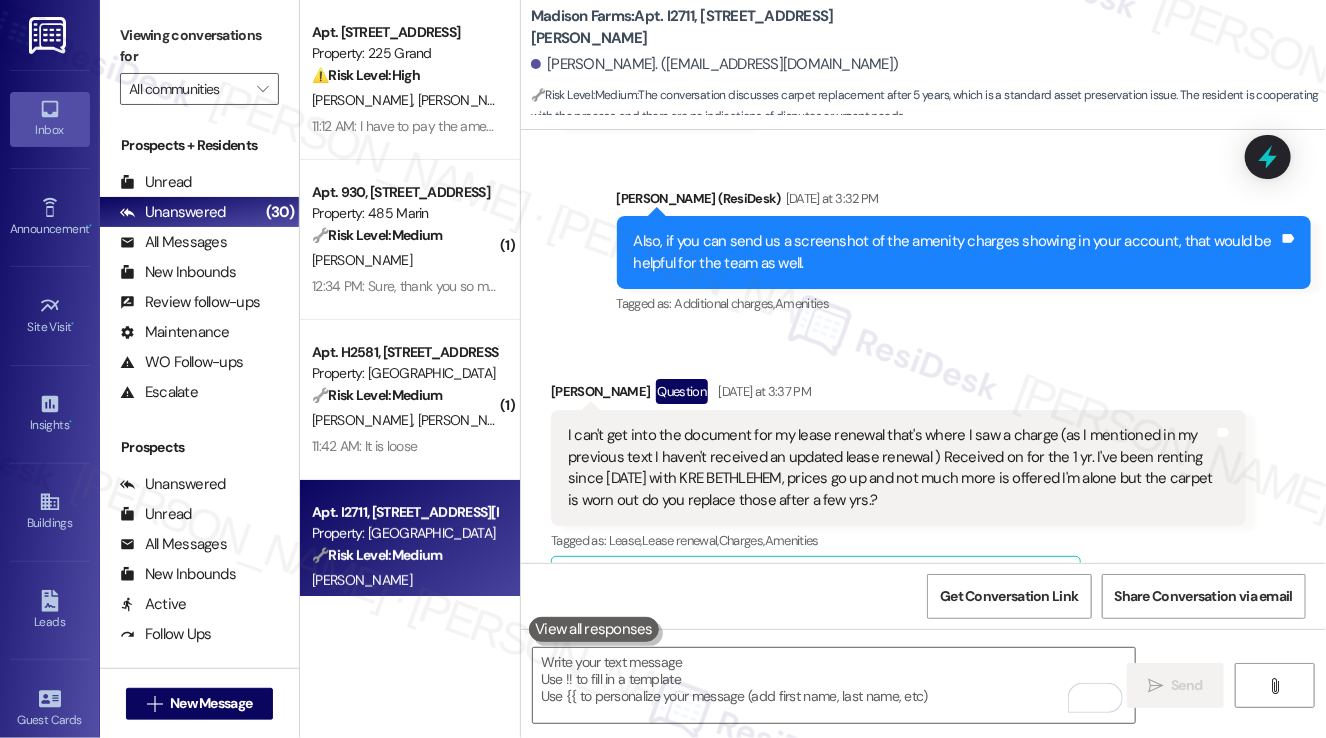 scroll, scrollTop: 2208, scrollLeft: 0, axis: vertical 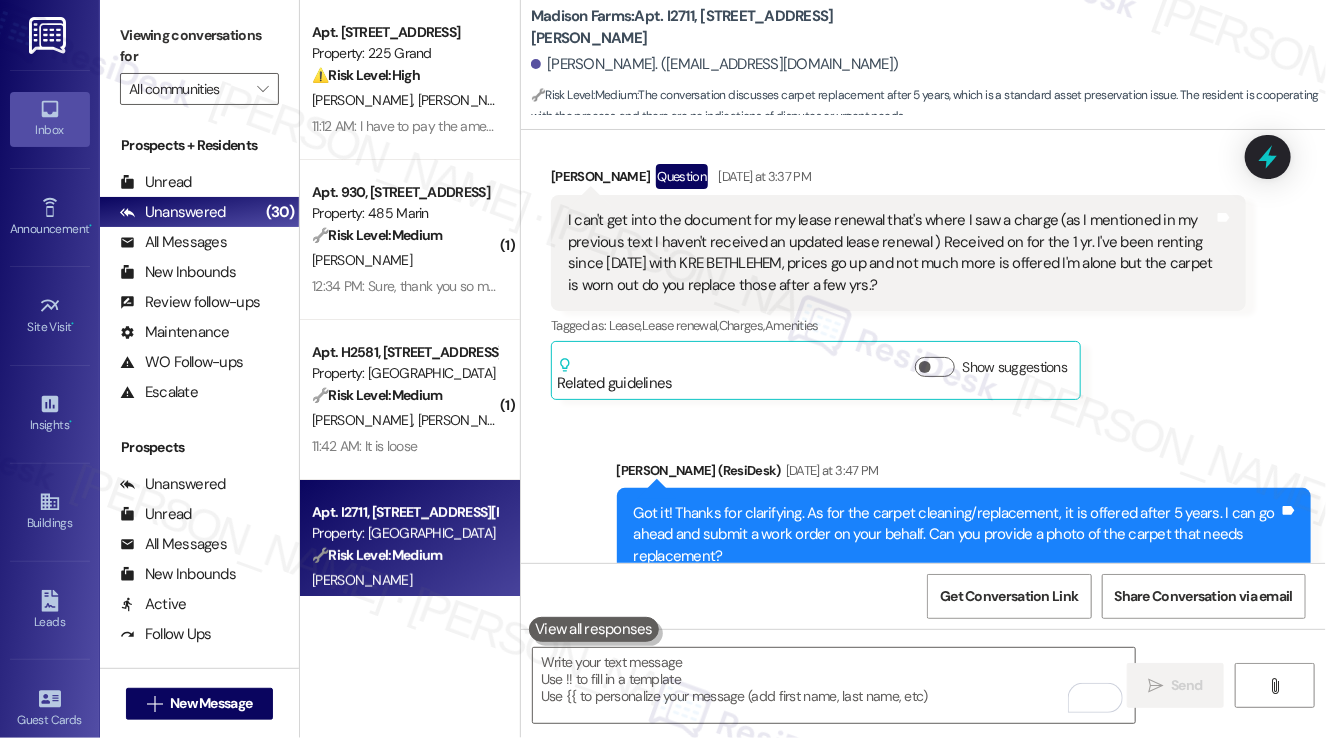 click on "I can't get into the document for my lease renewal that's where I saw a charge (as I mentioned in my previous text I haven't received an updated lease renewal ) Received on for the 1 yr. I've been renting since 2019  with KRE BETHLEHEM, prices go up and not much more is offered I'm alone but the carpet is worn out do you replace those after a few yrs.?" at bounding box center (891, 253) 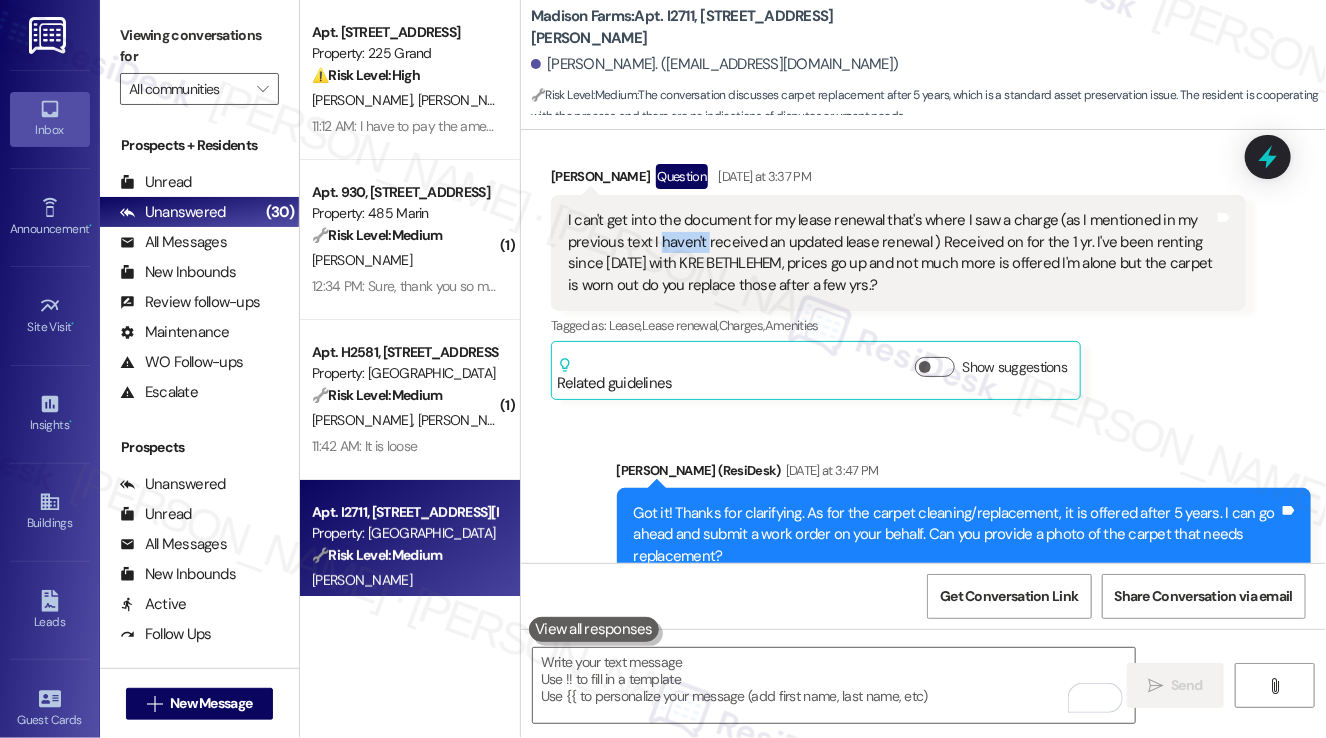 click on "I can't get into the document for my lease renewal that's where I saw a charge (as I mentioned in my previous text I haven't received an updated lease renewal ) Received on for the 1 yr. I've been renting since 2019  with KRE BETHLEHEM, prices go up and not much more is offered I'm alone but the carpet is worn out do you replace those after a few yrs.?" at bounding box center (891, 253) 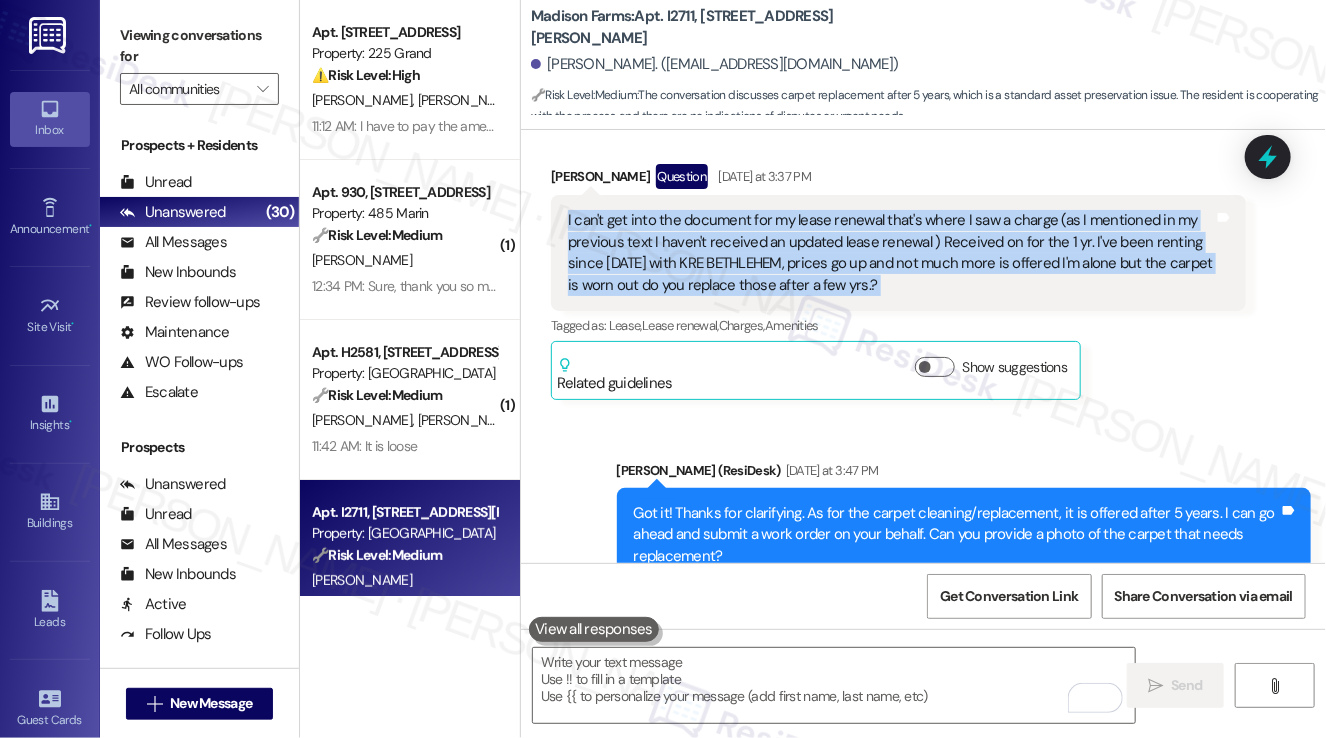 click on "I can't get into the document for my lease renewal that's where I saw a charge (as I mentioned in my previous text I haven't received an updated lease renewal ) Received on for the 1 yr. I've been renting since 2019  with KRE BETHLEHEM, prices go up and not much more is offered I'm alone but the carpet is worn out do you replace those after a few yrs.?" at bounding box center [891, 253] 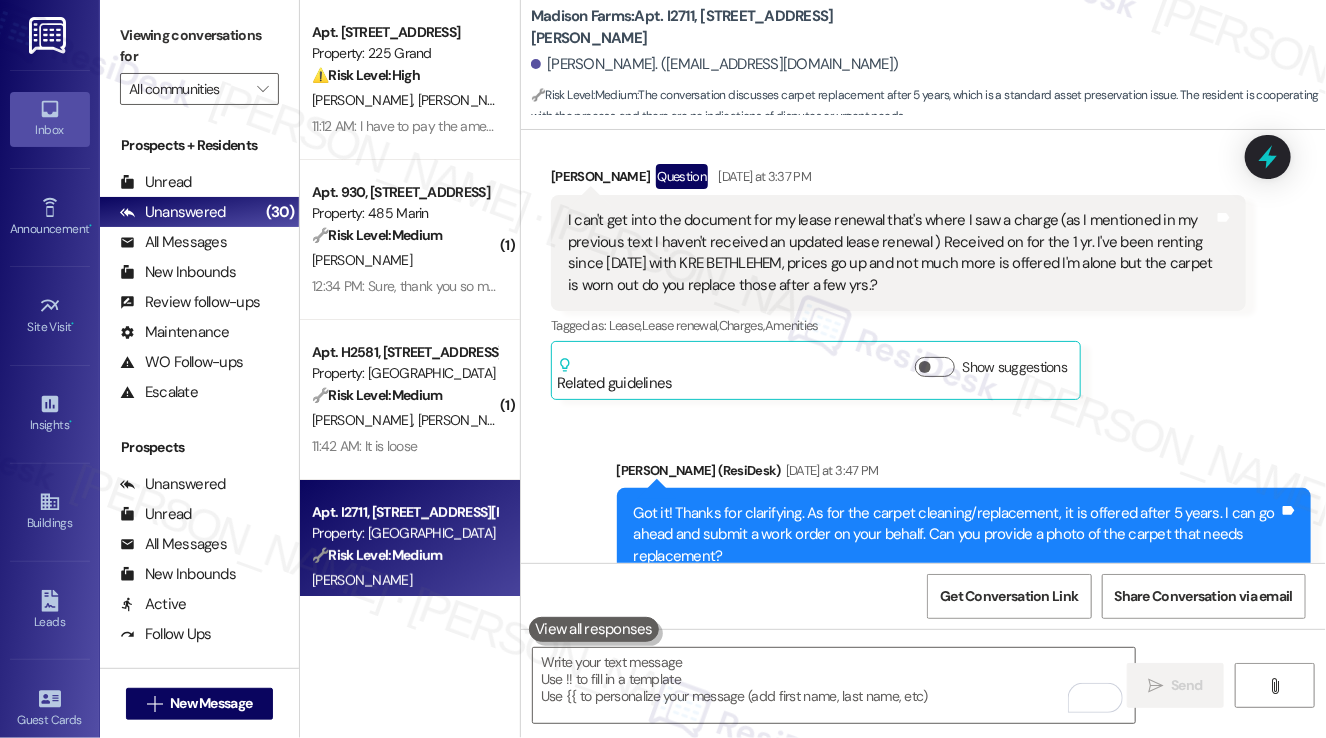 click on "I can't get into the document for my lease renewal that's where I saw a charge (as I mentioned in my previous text I haven't received an updated lease renewal ) Received on for the 1 yr. I've been renting since 2019  with KRE BETHLEHEM, prices go up and not much more is offered I'm alone but the carpet is worn out do you replace those after a few yrs.?" at bounding box center [891, 253] 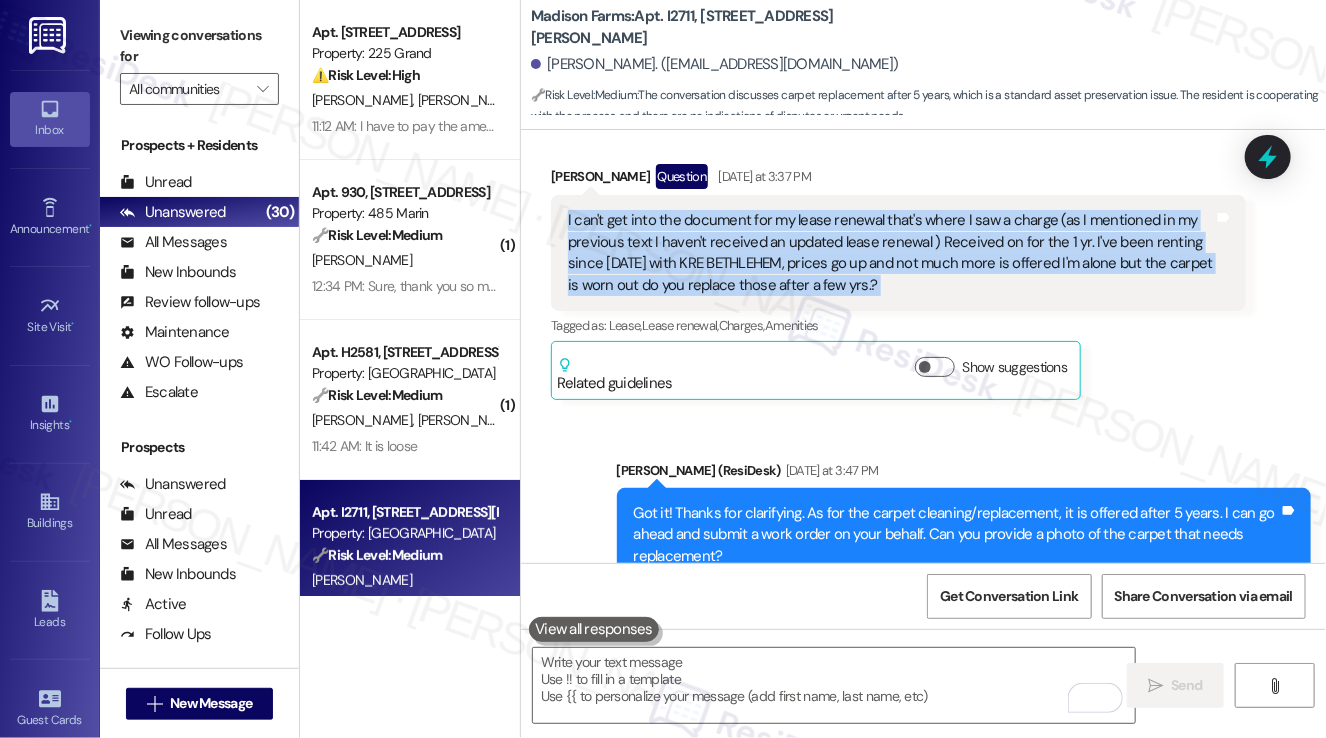 click on "I can't get into the document for my lease renewal that's where I saw a charge (as I mentioned in my previous text I haven't received an updated lease renewal ) Received on for the 1 yr. I've been renting since 2019  with KRE BETHLEHEM, prices go up and not much more is offered I'm alone but the carpet is worn out do you replace those after a few yrs.?" at bounding box center [891, 253] 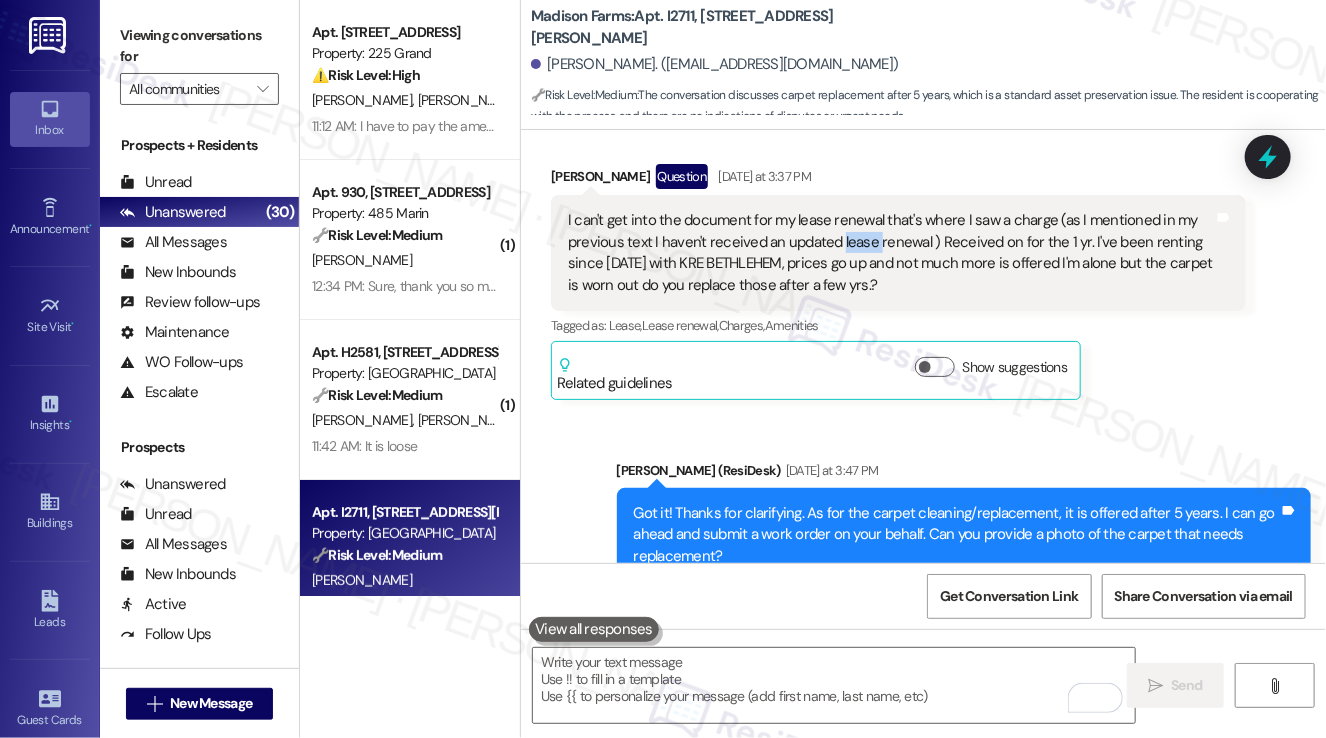 click on "I can't get into the document for my lease renewal that's where I saw a charge (as I mentioned in my previous text I haven't received an updated lease renewal ) Received on for the 1 yr. I've been renting since 2019  with KRE BETHLEHEM, prices go up and not much more is offered I'm alone but the carpet is worn out do you replace those after a few yrs.?" at bounding box center [891, 253] 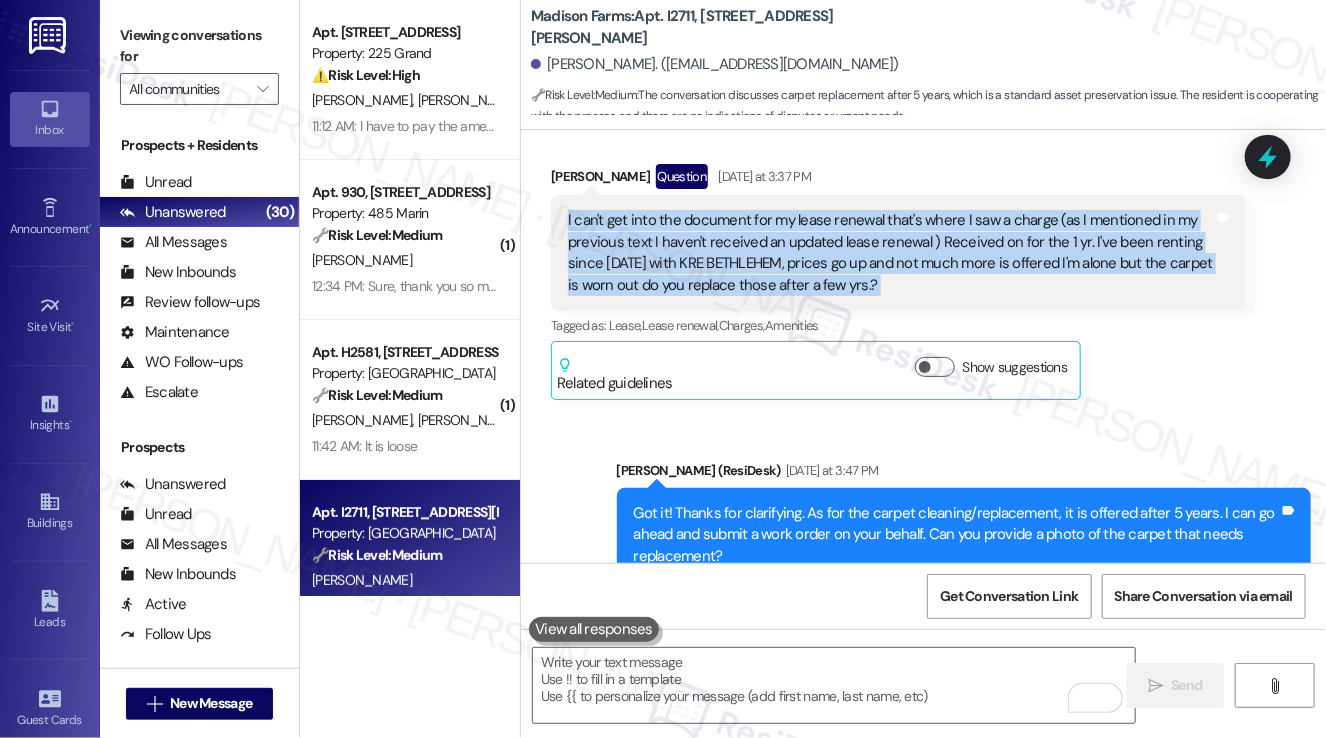 click on "I can't get into the document for my lease renewal that's where I saw a charge (as I mentioned in my previous text I haven't received an updated lease renewal ) Received on for the 1 yr. I've been renting since 2019  with KRE BETHLEHEM, prices go up and not much more is offered I'm alone but the carpet is worn out do you replace those after a few yrs.?" at bounding box center [891, 253] 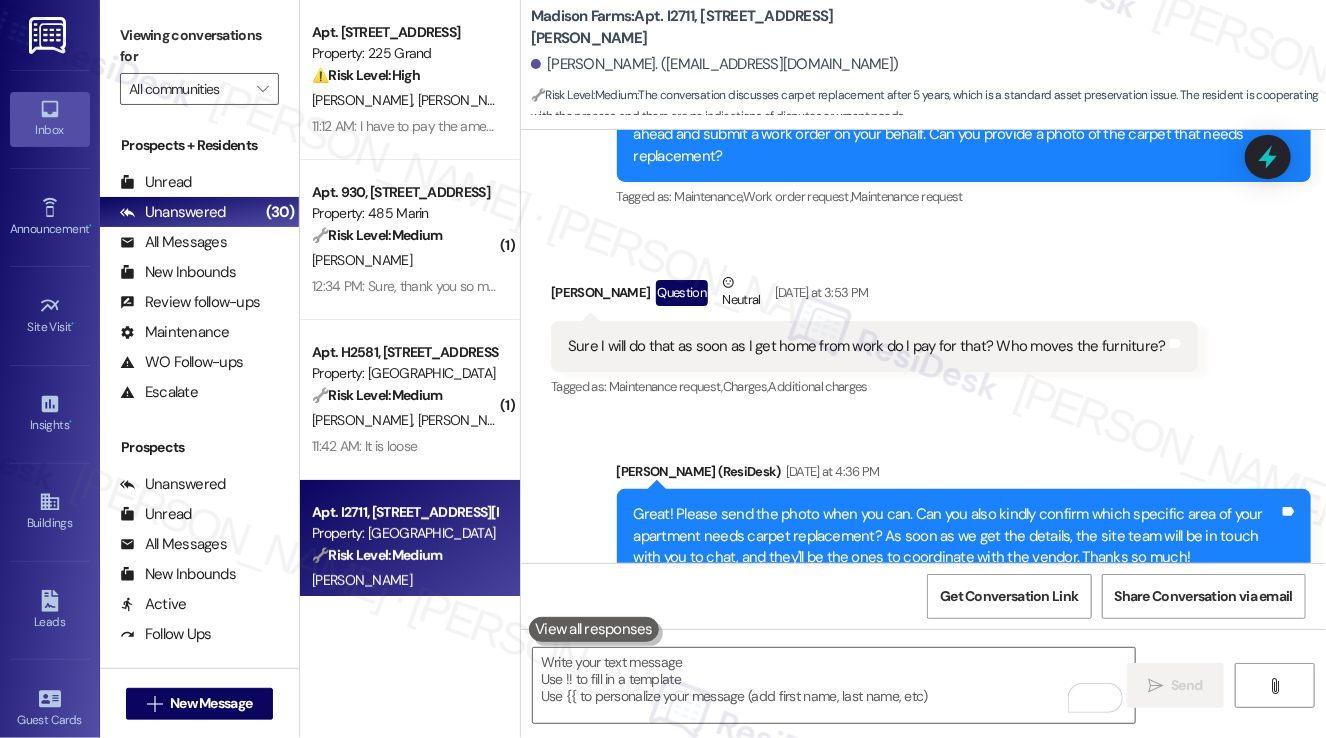 scroll, scrollTop: 2508, scrollLeft: 0, axis: vertical 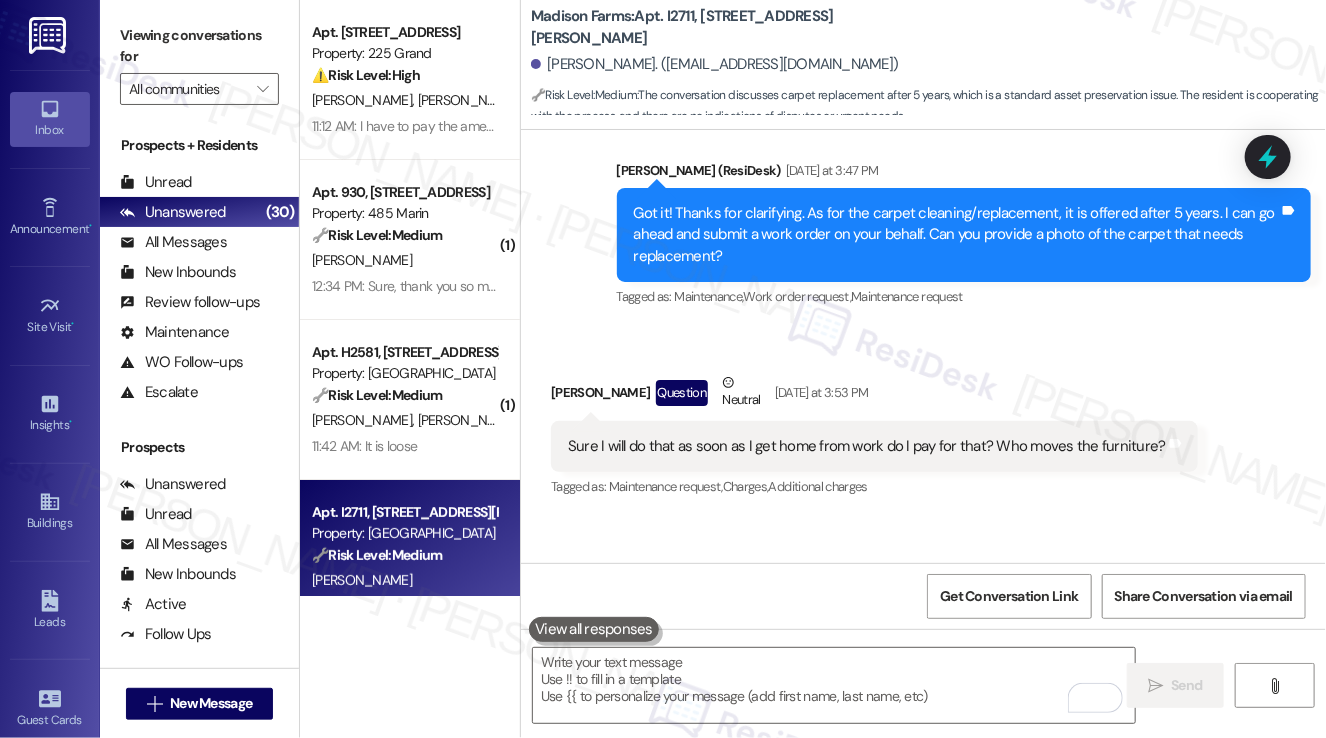 click on "Got it! Thanks for clarifying. As for the carpet cleaning/replacement, it is offered after 5 years. I can go ahead and submit a work order on your behalf. Can you provide a photo of the carpet that needs replacement?" at bounding box center (957, 235) 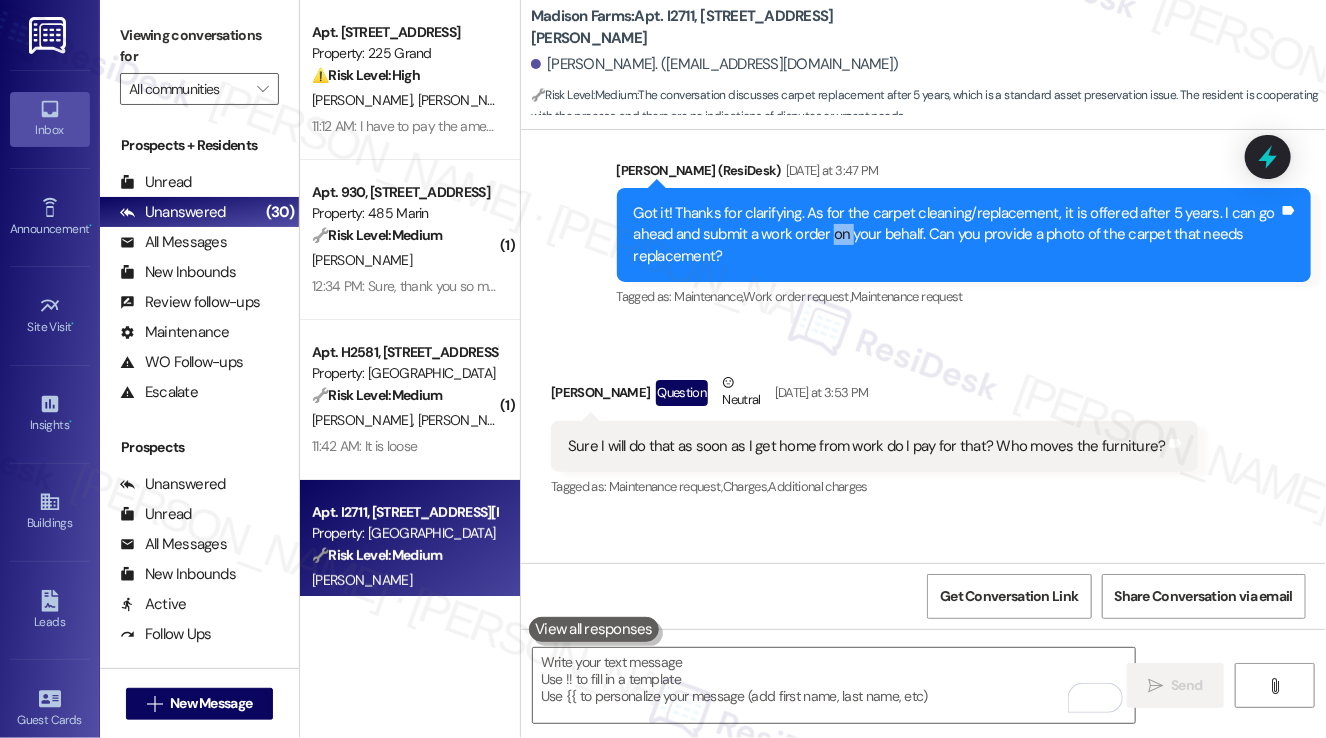 click on "Got it! Thanks for clarifying. As for the carpet cleaning/replacement, it is offered after 5 years. I can go ahead and submit a work order on your behalf. Can you provide a photo of the carpet that needs replacement?" at bounding box center (957, 235) 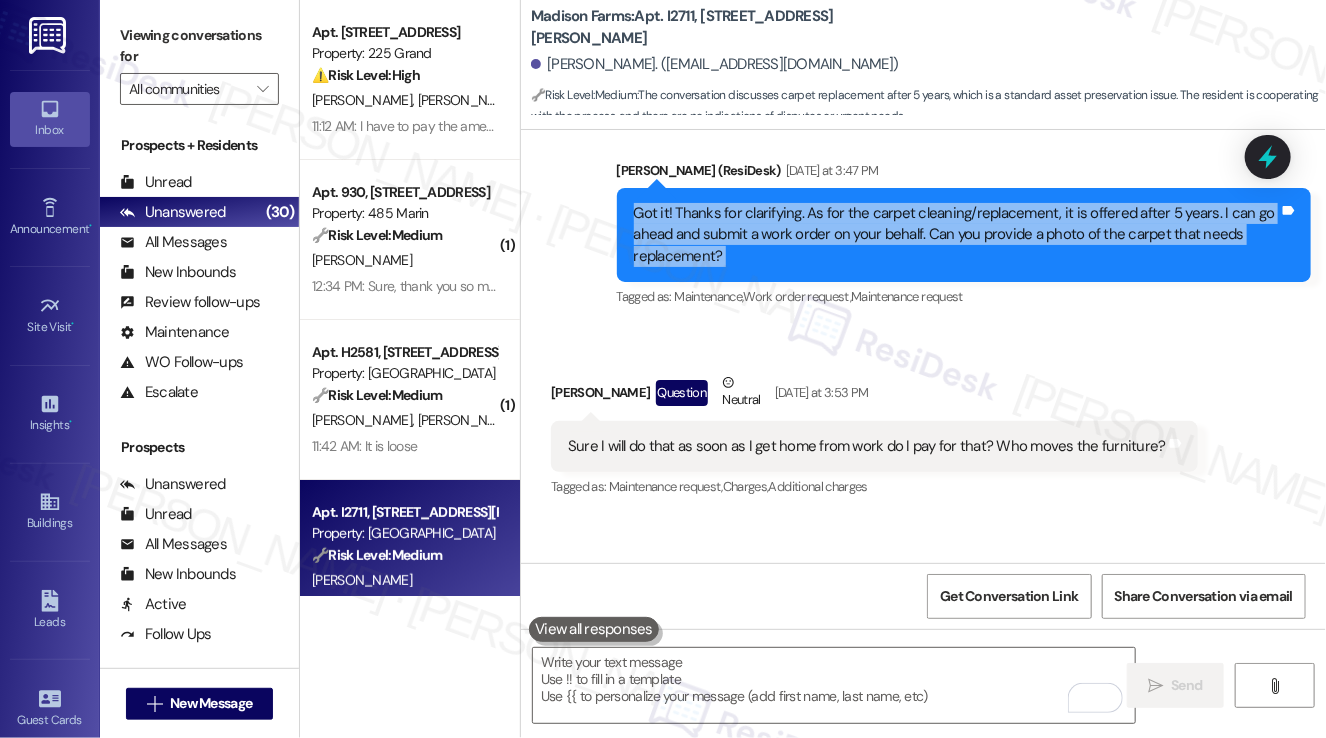 click on "Got it! Thanks for clarifying. As for the carpet cleaning/replacement, it is offered after 5 years. I can go ahead and submit a work order on your behalf. Can you provide a photo of the carpet that needs replacement?" at bounding box center (957, 235) 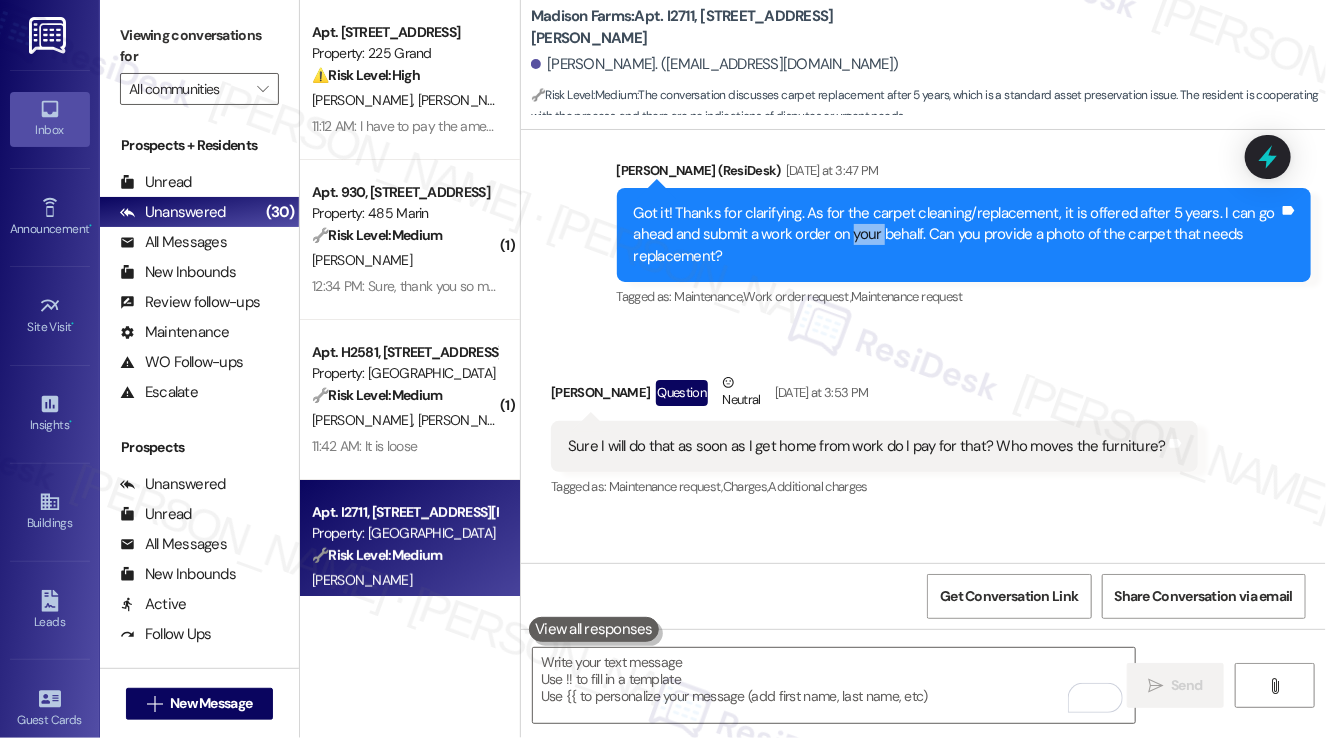 click on "Got it! Thanks for clarifying. As for the carpet cleaning/replacement, it is offered after 5 years. I can go ahead and submit a work order on your behalf. Can you provide a photo of the carpet that needs replacement?" at bounding box center [957, 235] 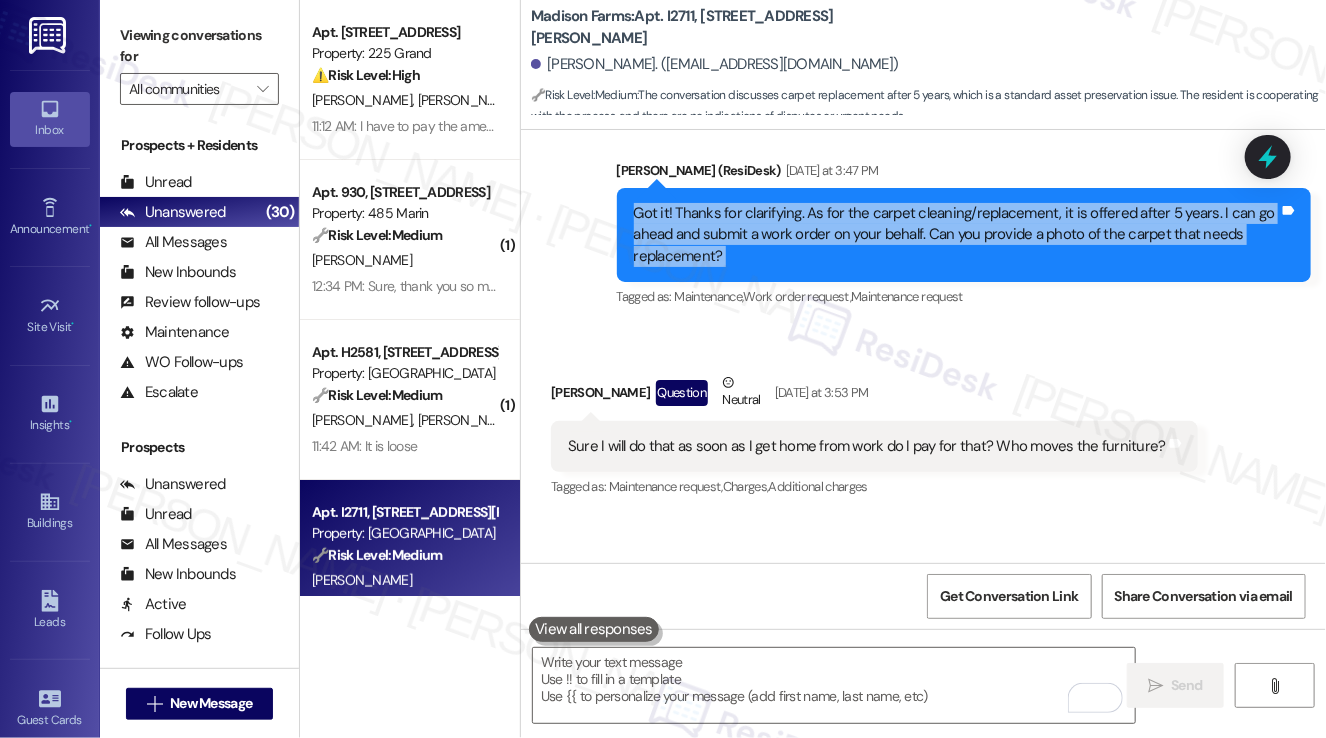 click on "Got it! Thanks for clarifying. As for the carpet cleaning/replacement, it is offered after 5 years. I can go ahead and submit a work order on your behalf. Can you provide a photo of the carpet that needs replacement?" at bounding box center [957, 235] 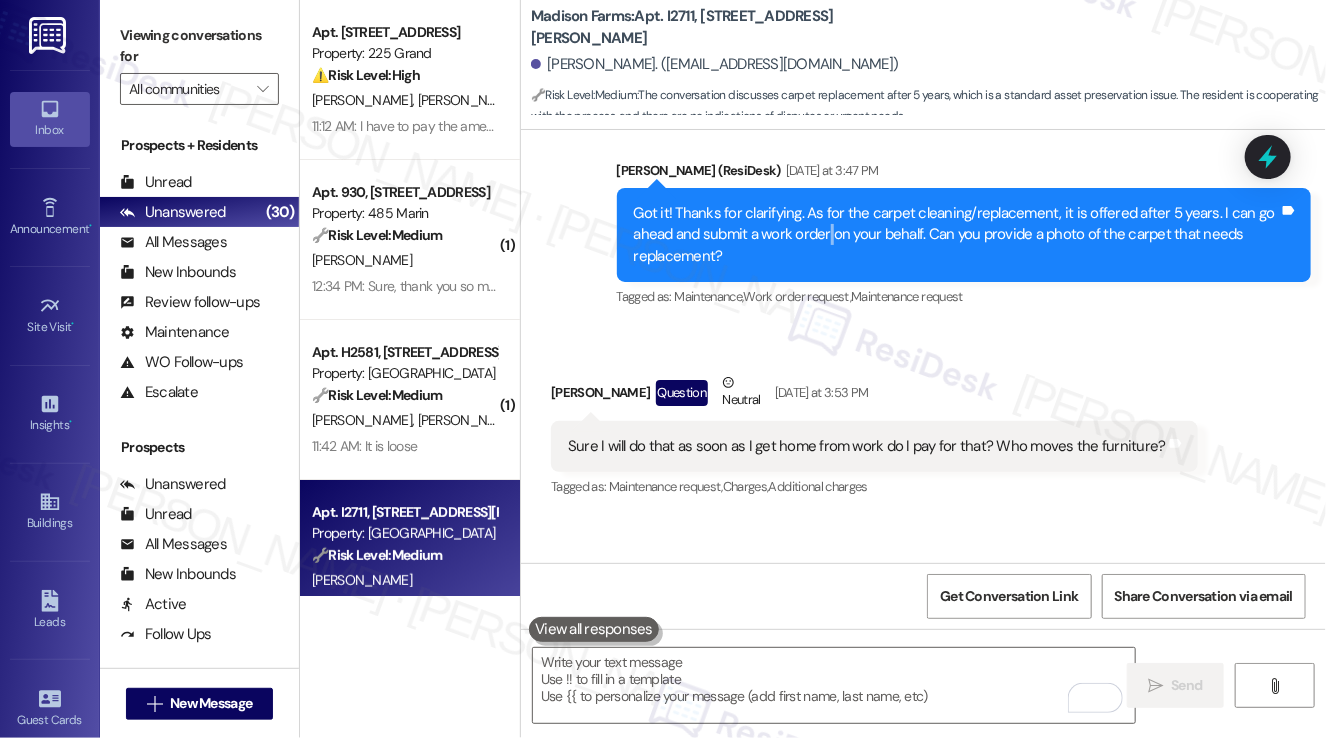 click on "Got it! Thanks for clarifying. As for the carpet cleaning/replacement, it is offered after 5 years. I can go ahead and submit a work order on your behalf. Can you provide a photo of the carpet that needs replacement?" at bounding box center [957, 235] 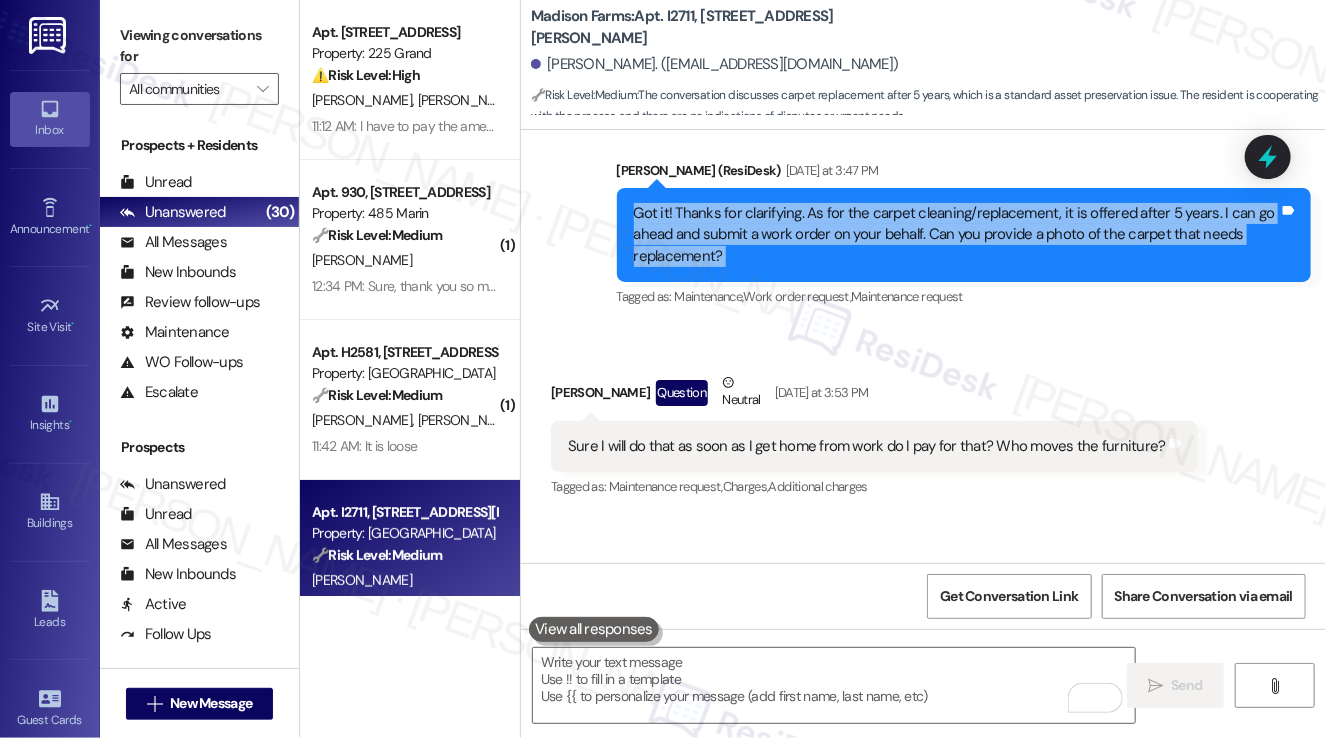 click on "Got it! Thanks for clarifying. As for the carpet cleaning/replacement, it is offered after 5 years. I can go ahead and submit a work order on your behalf. Can you provide a photo of the carpet that needs replacement?" at bounding box center (957, 235) 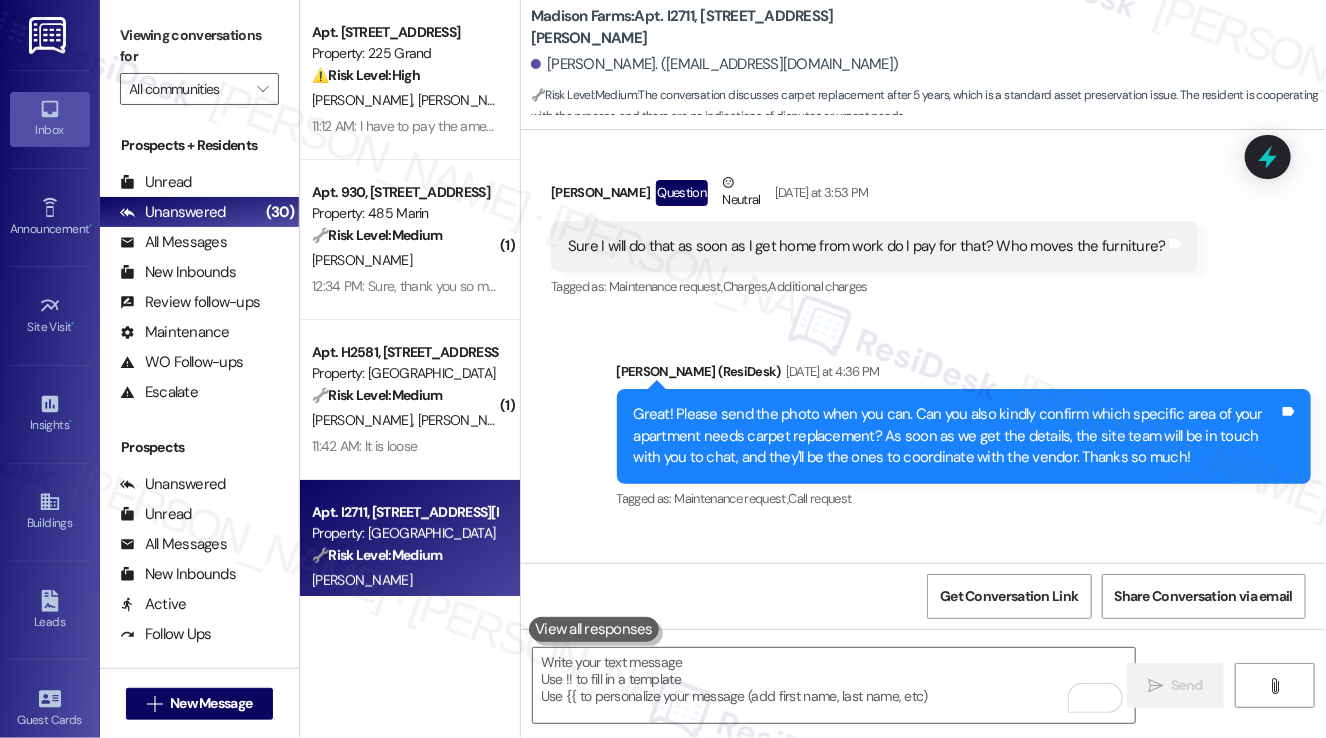 click on "Sure I will do that as soon as I get home from work do I pay for that? Who moves the furniture?" at bounding box center [867, 246] 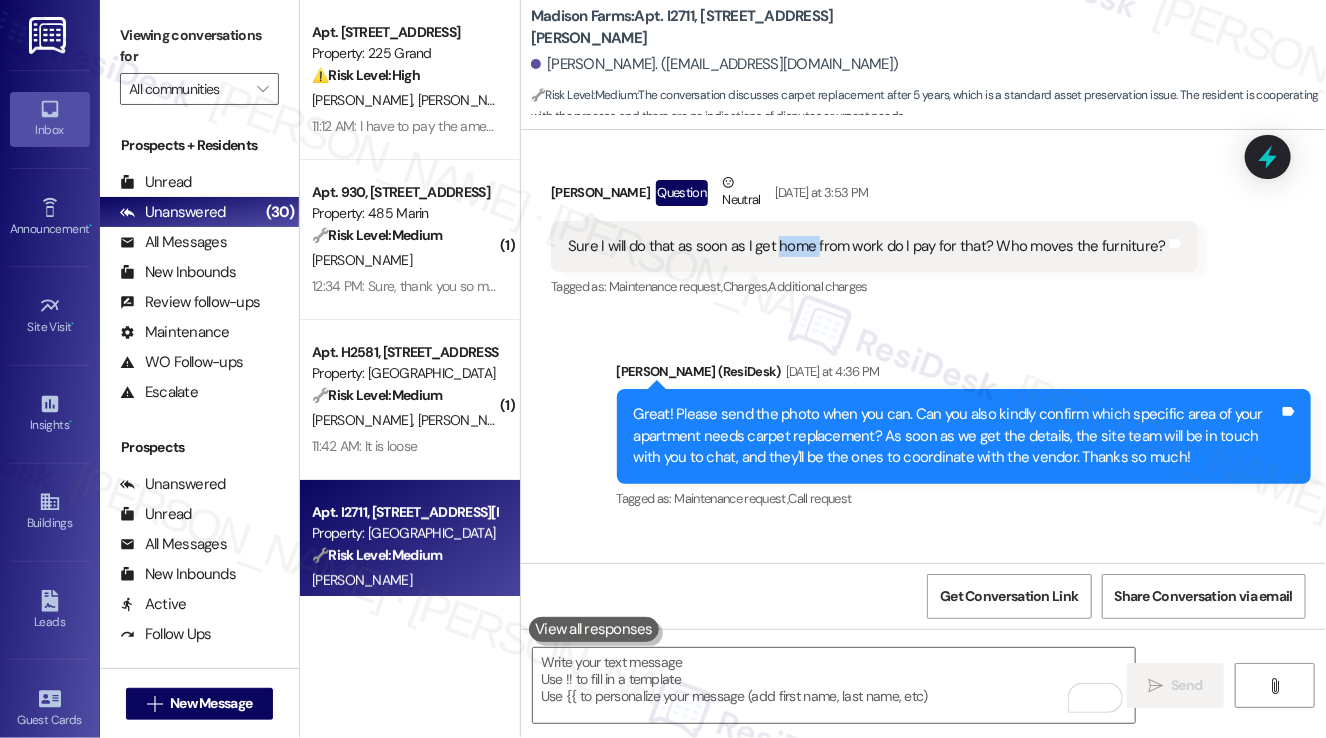 click on "Sure I will do that as soon as I get home from work do I pay for that? Who moves the furniture?" at bounding box center [867, 246] 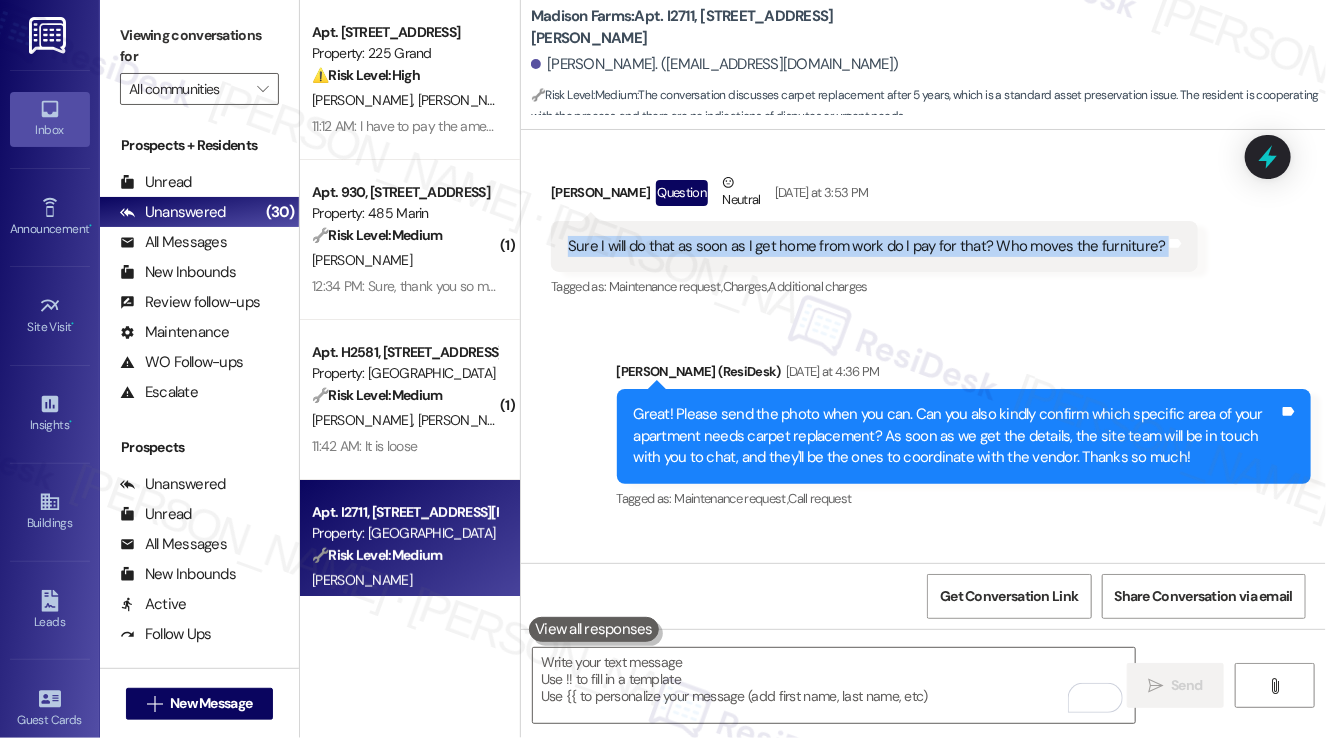 click on "Sure I will do that as soon as I get home from work do I pay for that? Who moves the furniture?" at bounding box center [867, 246] 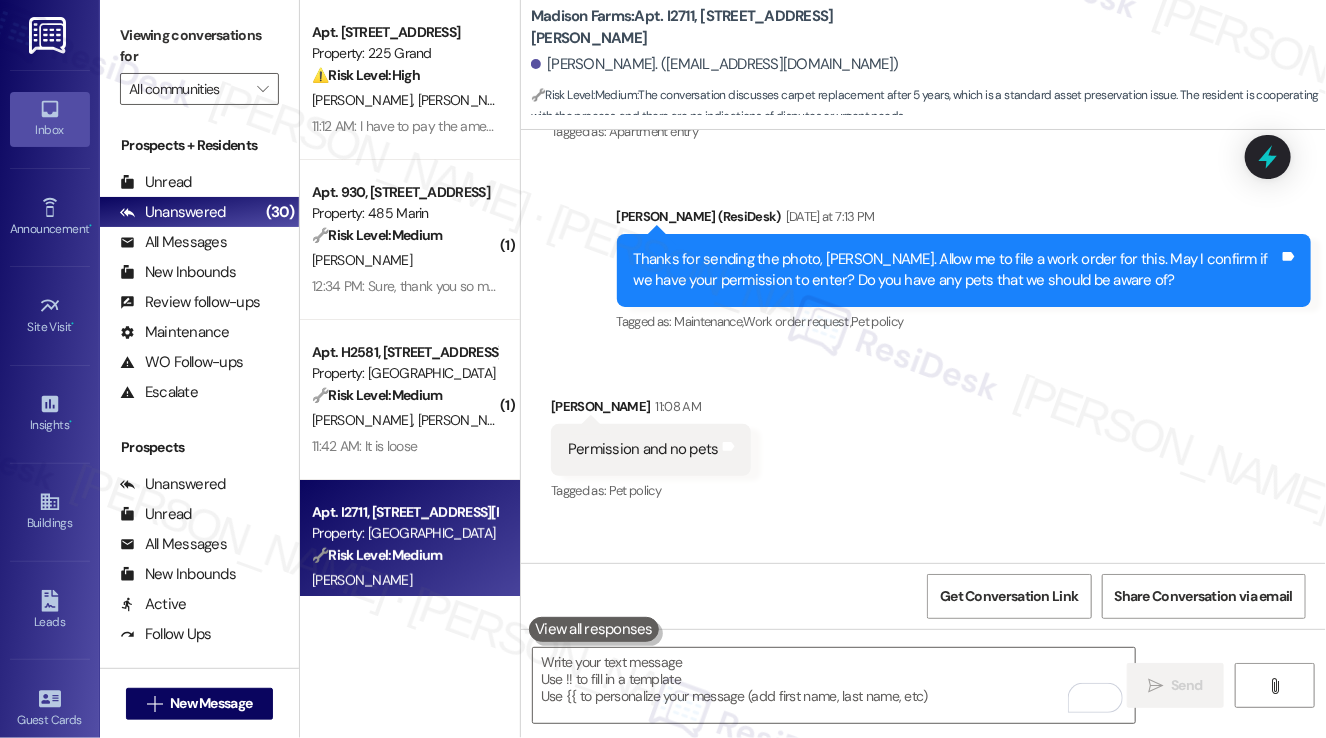 scroll, scrollTop: 3808, scrollLeft: 0, axis: vertical 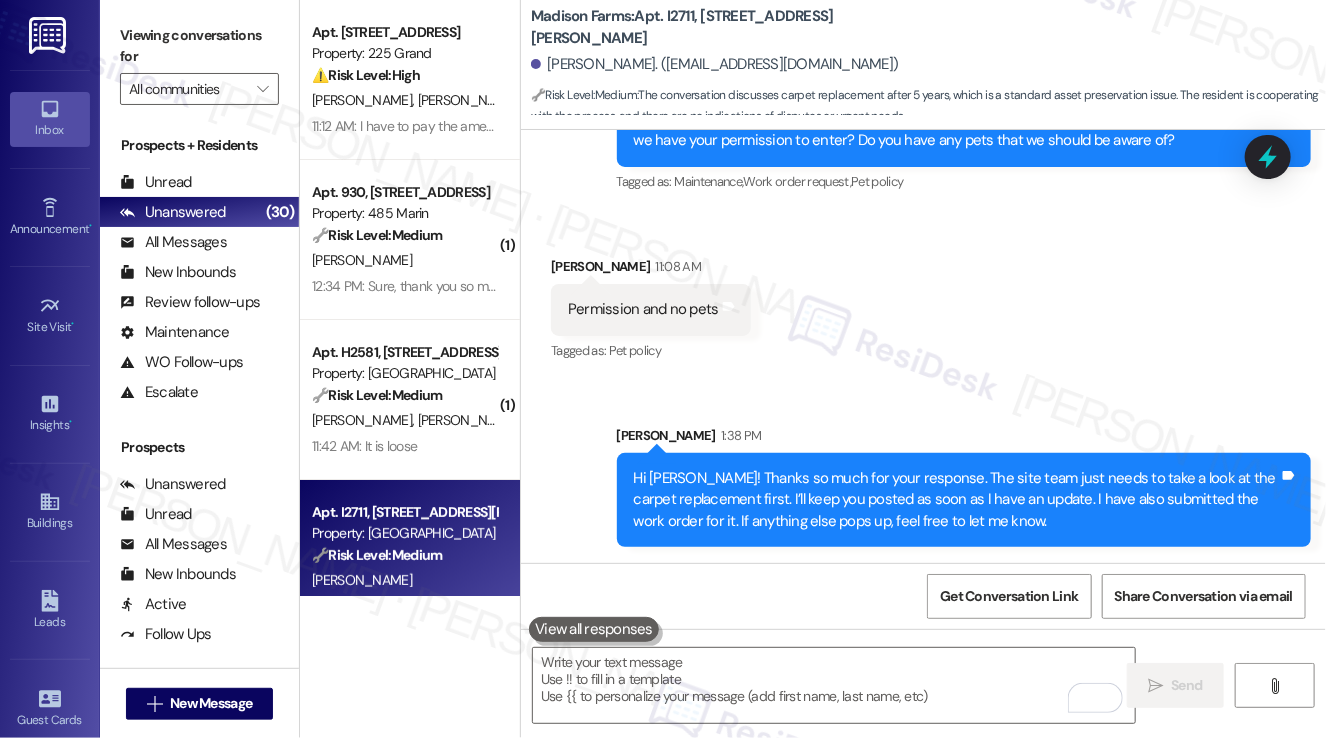 click on "Hi Maria! Thanks so much for your response. The site team just needs to take a look at the carpet replacement first. I’ll keep you posted as soon as I have an update. I have also submitted the work order for it. If anything else pops up, feel free to let me know. Tags and notes" at bounding box center (964, 500) 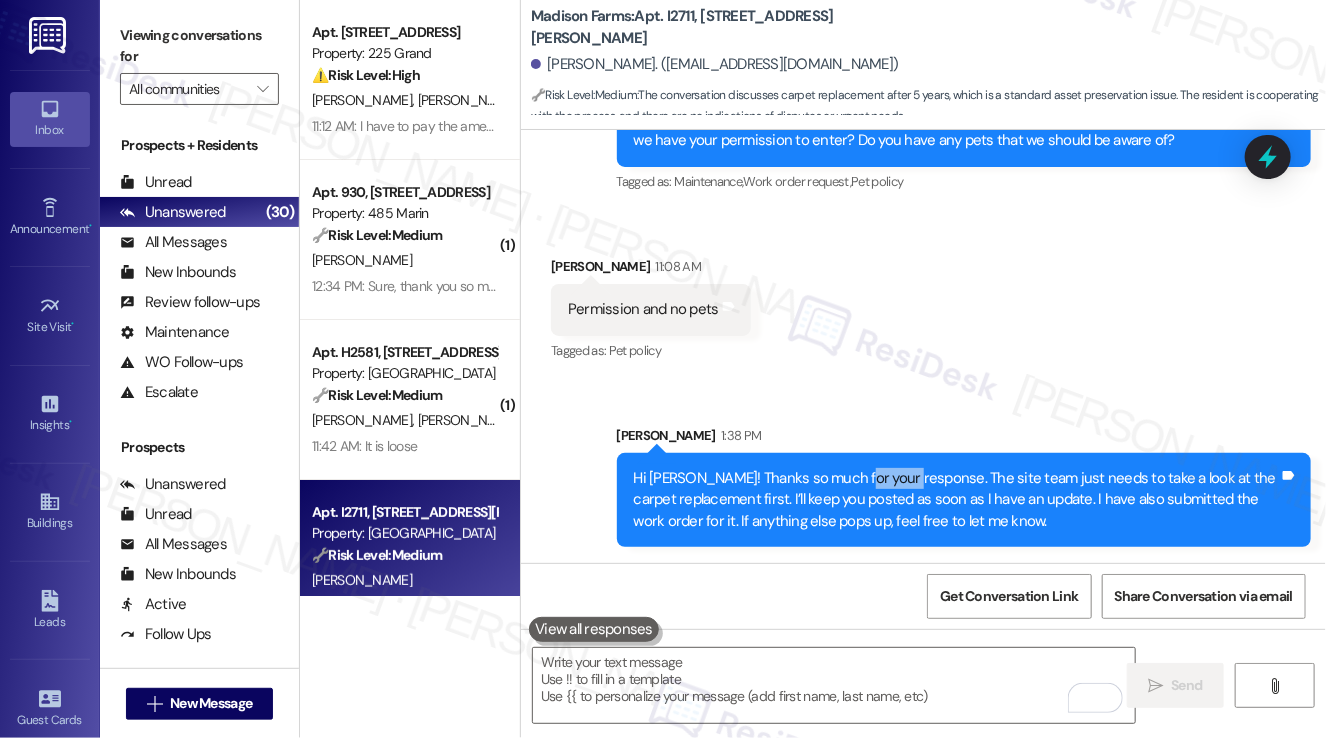 click on "Hi Maria! Thanks so much for your response. The site team just needs to take a look at the carpet replacement first. I’ll keep you posted as soon as I have an update. I have also submitted the work order for it. If anything else pops up, feel free to let me know. Tags and notes" at bounding box center (964, 500) 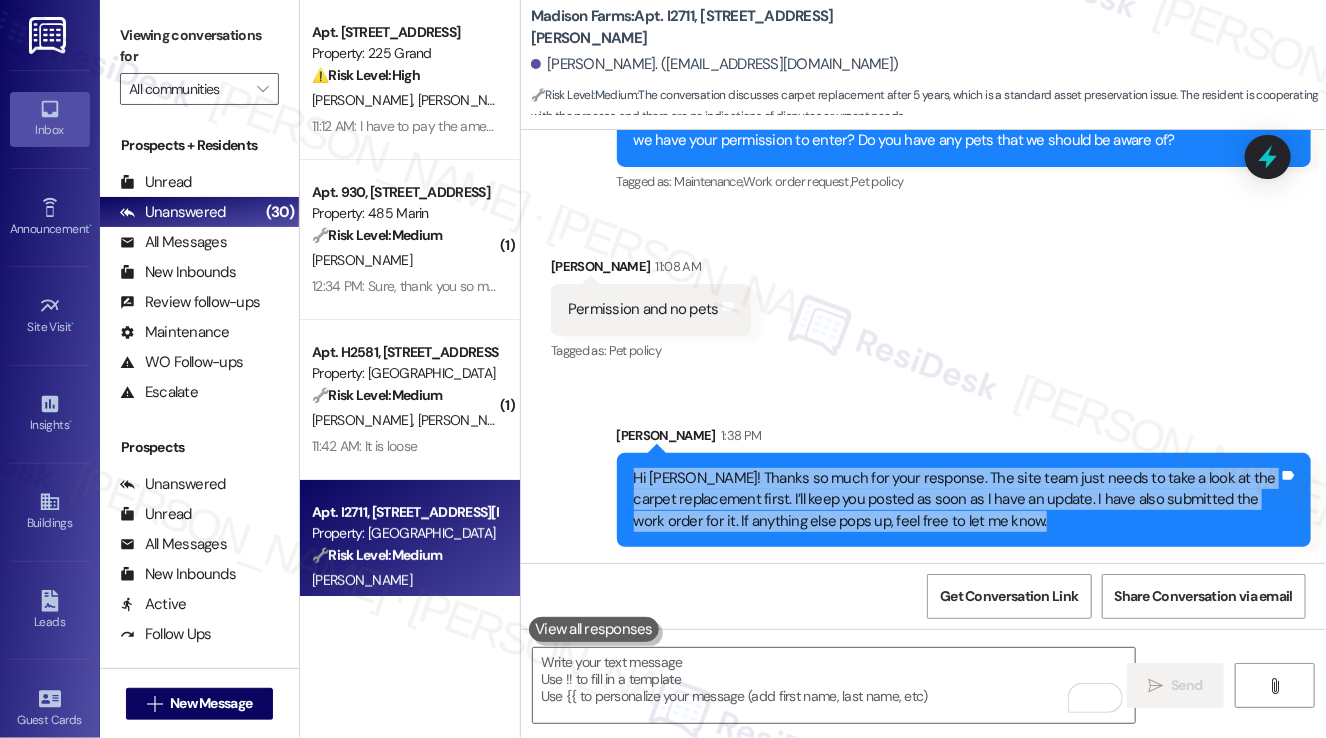 click on "Hi Maria! Thanks so much for your response. The site team just needs to take a look at the carpet replacement first. I’ll keep you posted as soon as I have an update. I have also submitted the work order for it. If anything else pops up, feel free to let me know. Tags and notes" at bounding box center [964, 500] 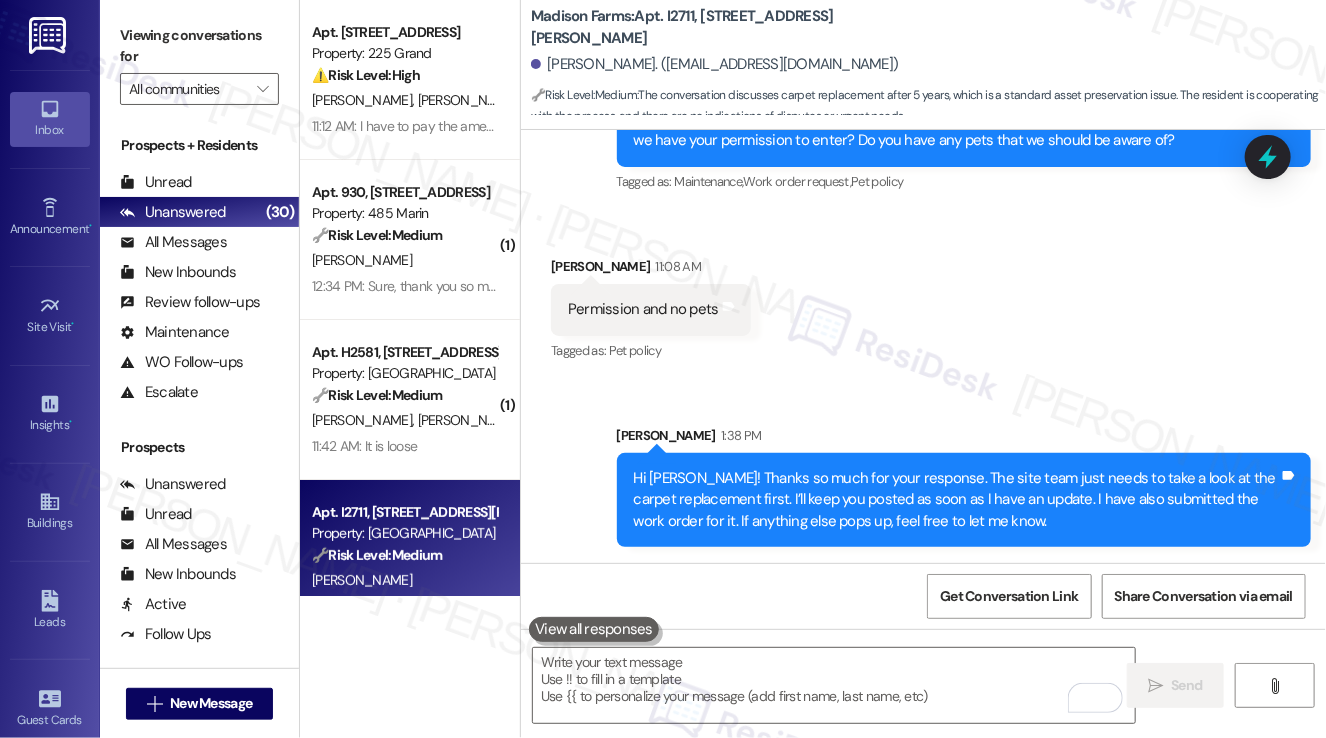 click on "Sent via SMS Sarah 1:38 PM Hi Maria! Thanks so much for your response. The site team just needs to take a look at the carpet replacement first. I’ll keep you posted as soon as I have an update. I have also submitted the work order for it. If anything else pops up, feel free to let me know. Tags and notes" at bounding box center (923, 471) 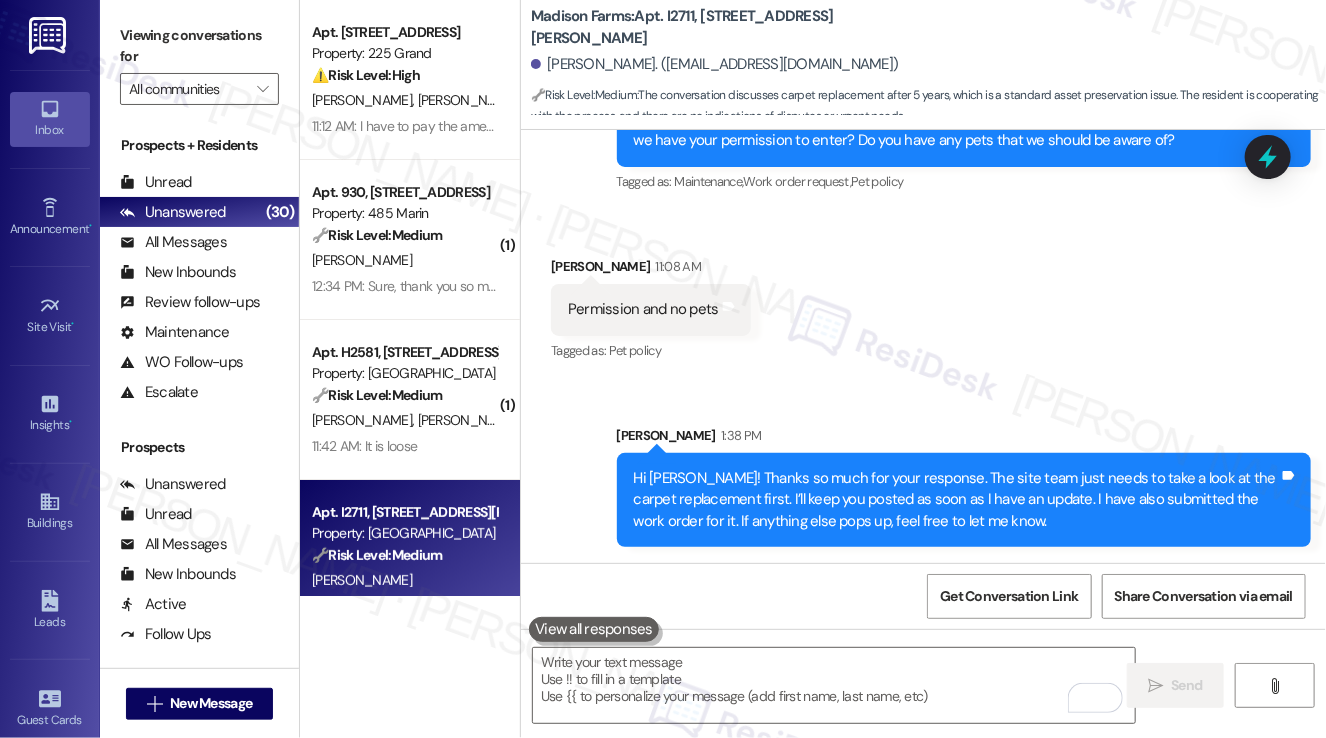 click on "Hi Maria! Thanks so much for your response. The site team just needs to take a look at the carpet replacement first. I’ll keep you posted as soon as I have an update. I have also submitted the work order for it. If anything else pops up, feel free to let me know." at bounding box center (957, 500) 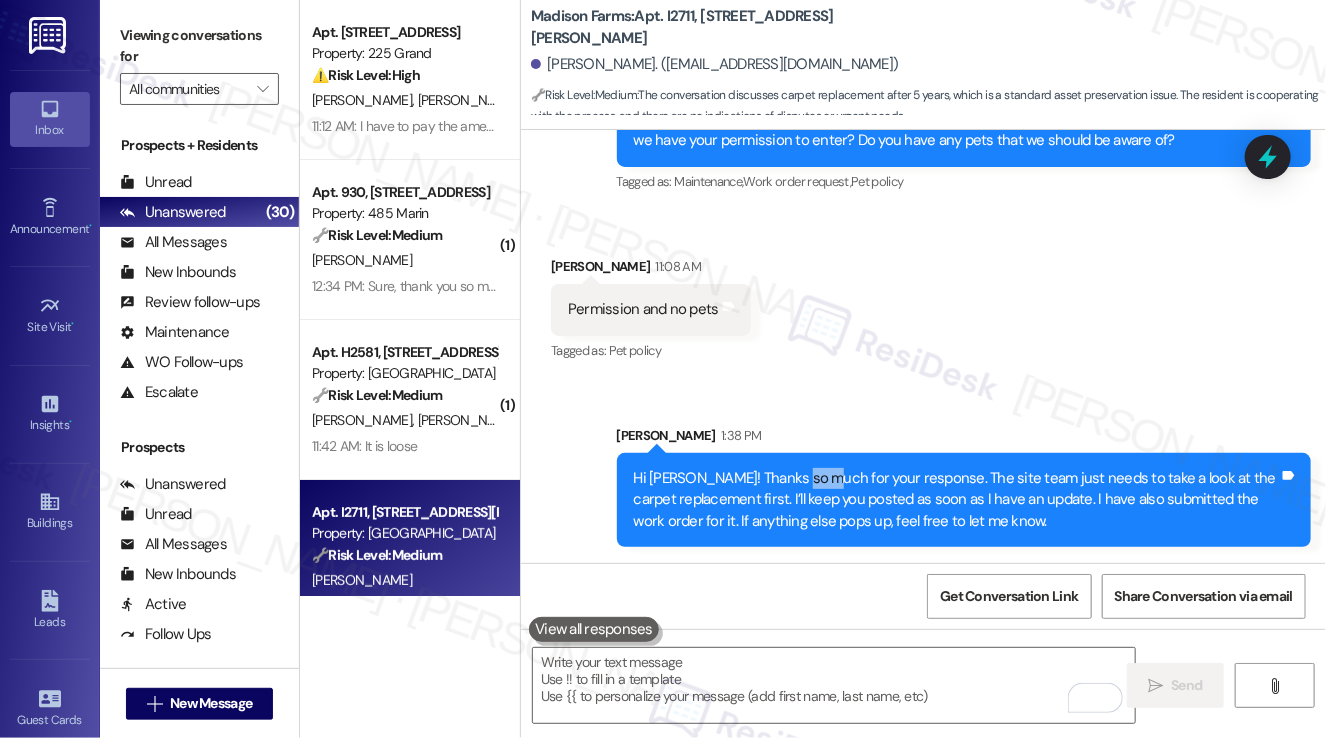 click on "Hi Maria! Thanks so much for your response. The site team just needs to take a look at the carpet replacement first. I’ll keep you posted as soon as I have an update. I have also submitted the work order for it. If anything else pops up, feel free to let me know." at bounding box center [957, 500] 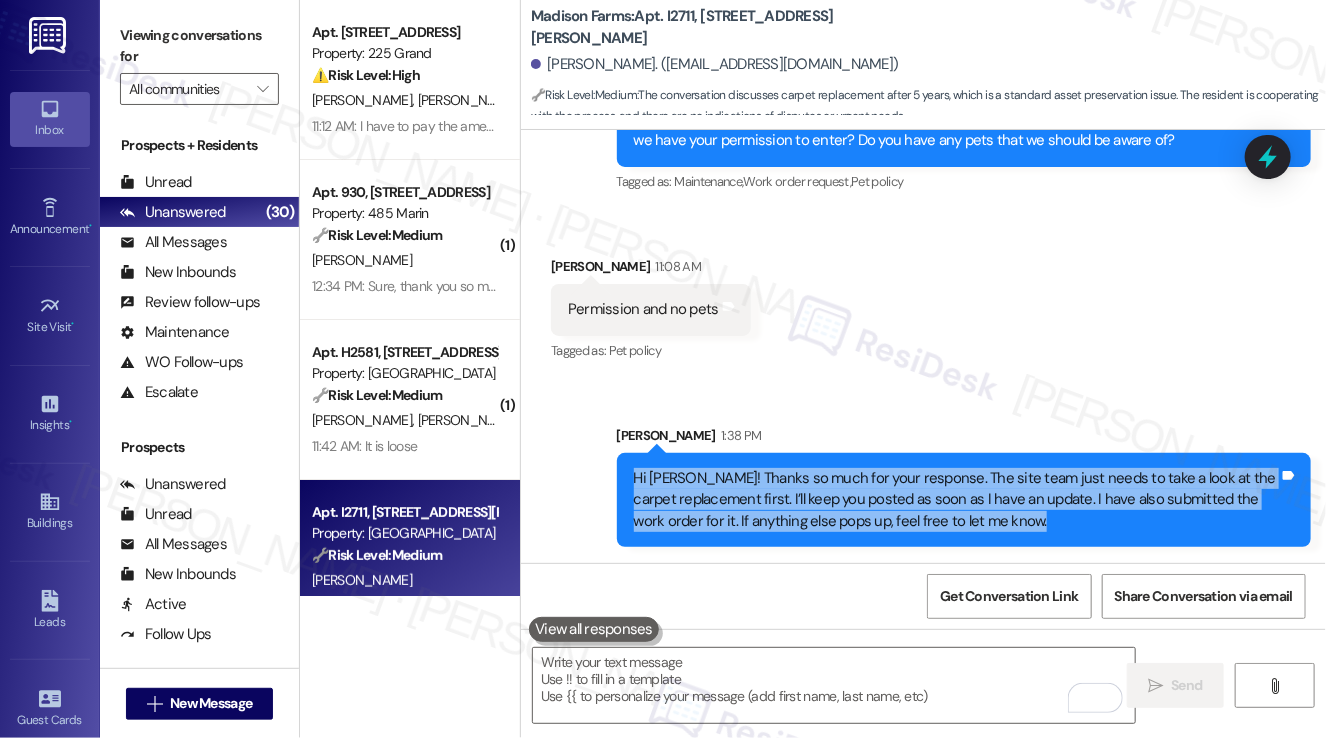 click on "Hi Maria! Thanks so much for your response. The site team just needs to take a look at the carpet replacement first. I’ll keep you posted as soon as I have an update. I have also submitted the work order for it. If anything else pops up, feel free to let me know." at bounding box center [957, 500] 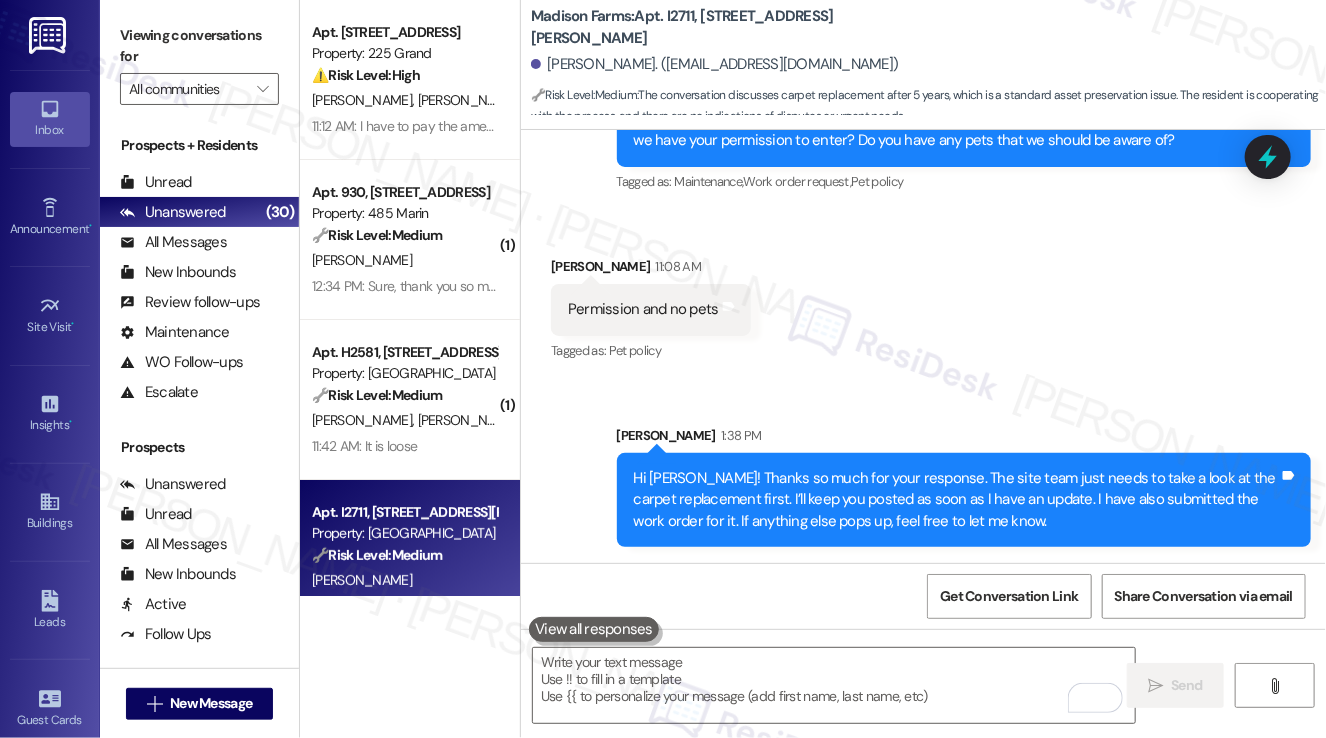 click on "Sent via SMS Sarah 1:38 PM Hi Maria! Thanks so much for your response. The site team just needs to take a look at the carpet replacement first. I’ll keep you posted as soon as I have an update. I have also submitted the work order for it. If anything else pops up, feel free to let me know. Tags and notes" at bounding box center (923, 471) 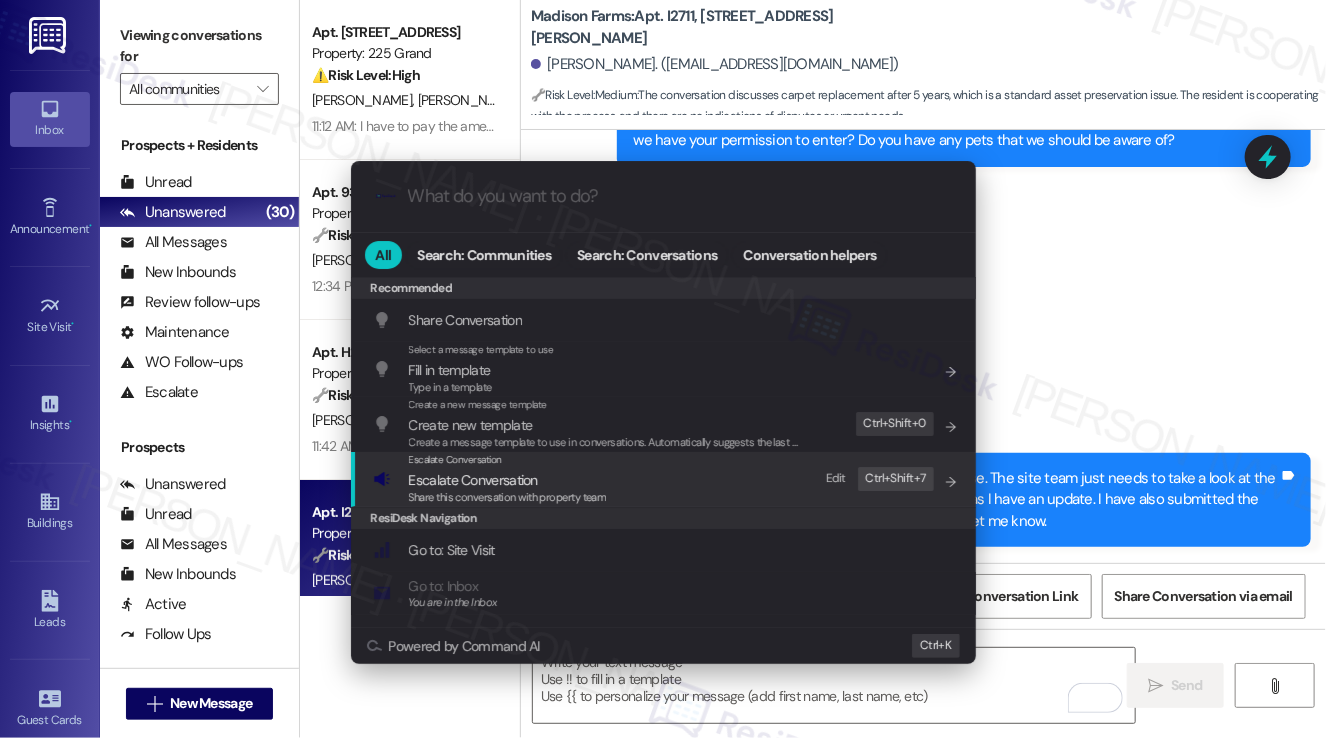 click on "Escalate Conversation" at bounding box center [508, 480] 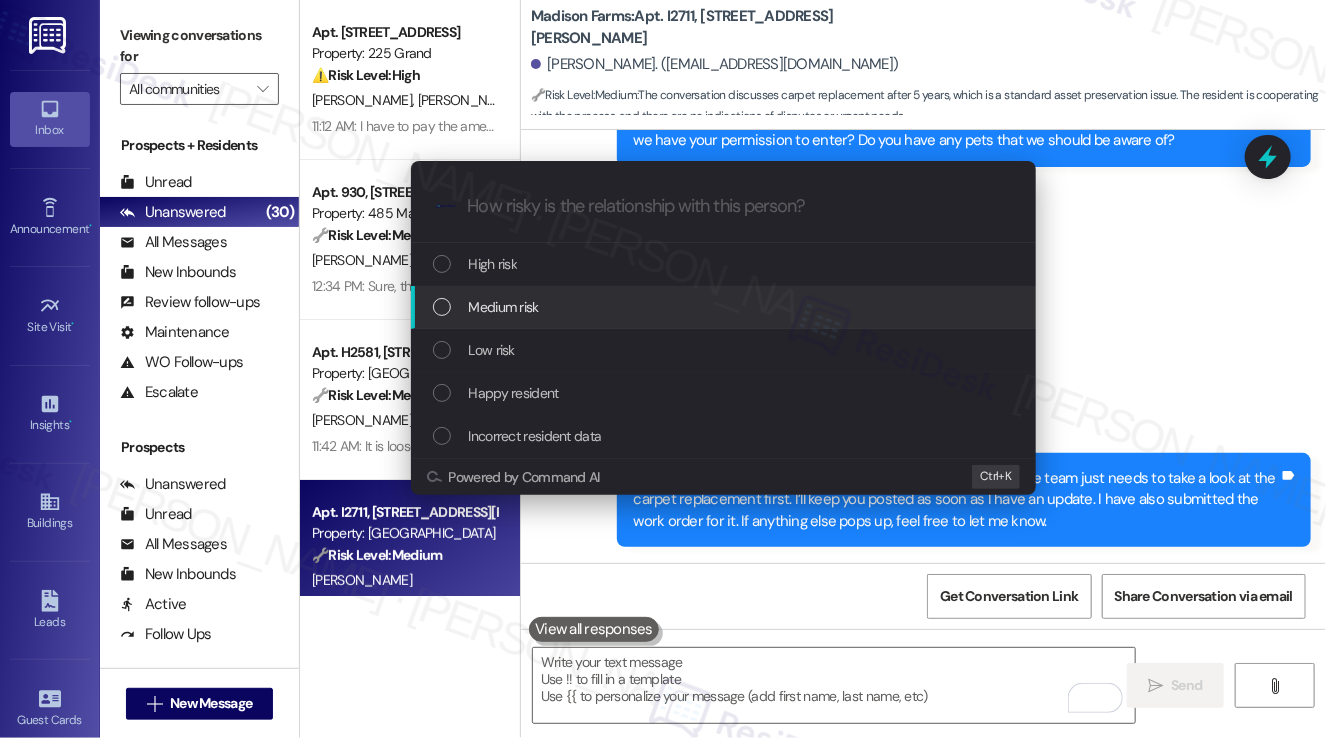 click on "Medium risk" at bounding box center (504, 307) 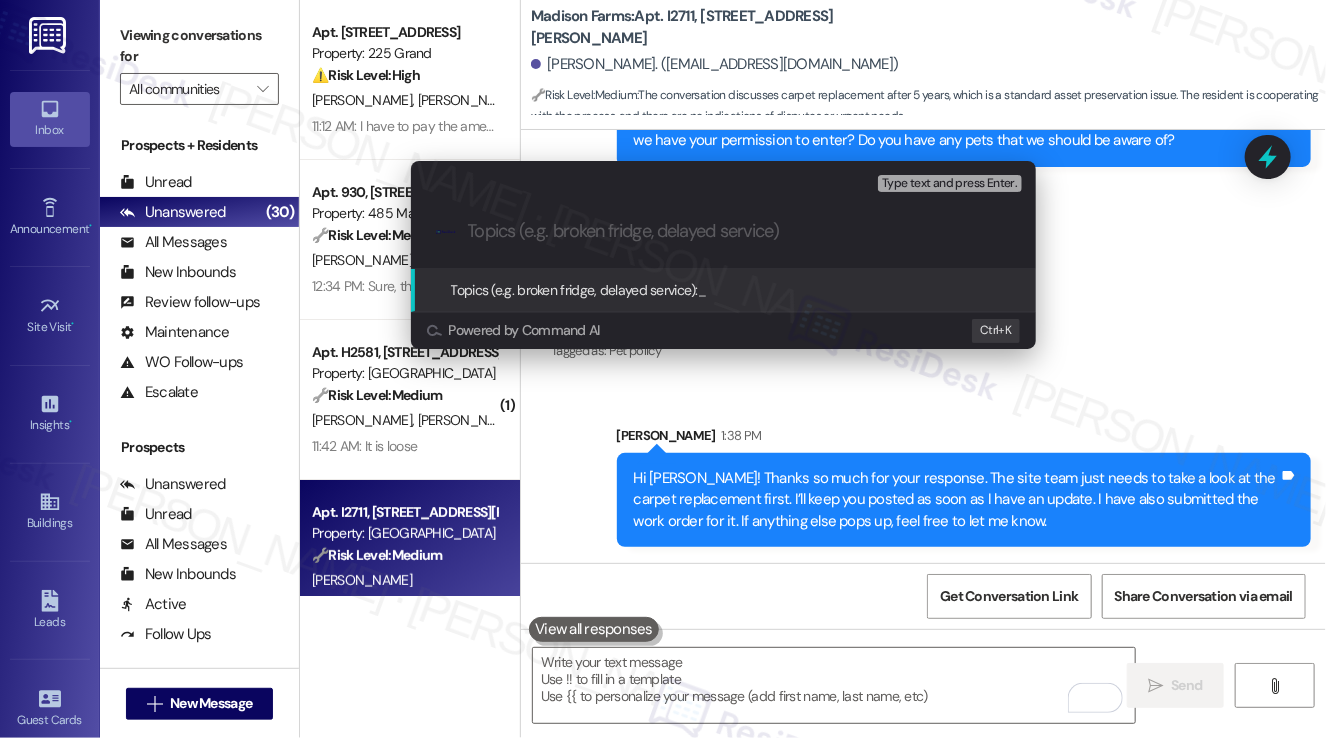 paste on "WO#22057 filed by Residek - Carpet replacement and follow up on 2 yr lease renewal document" 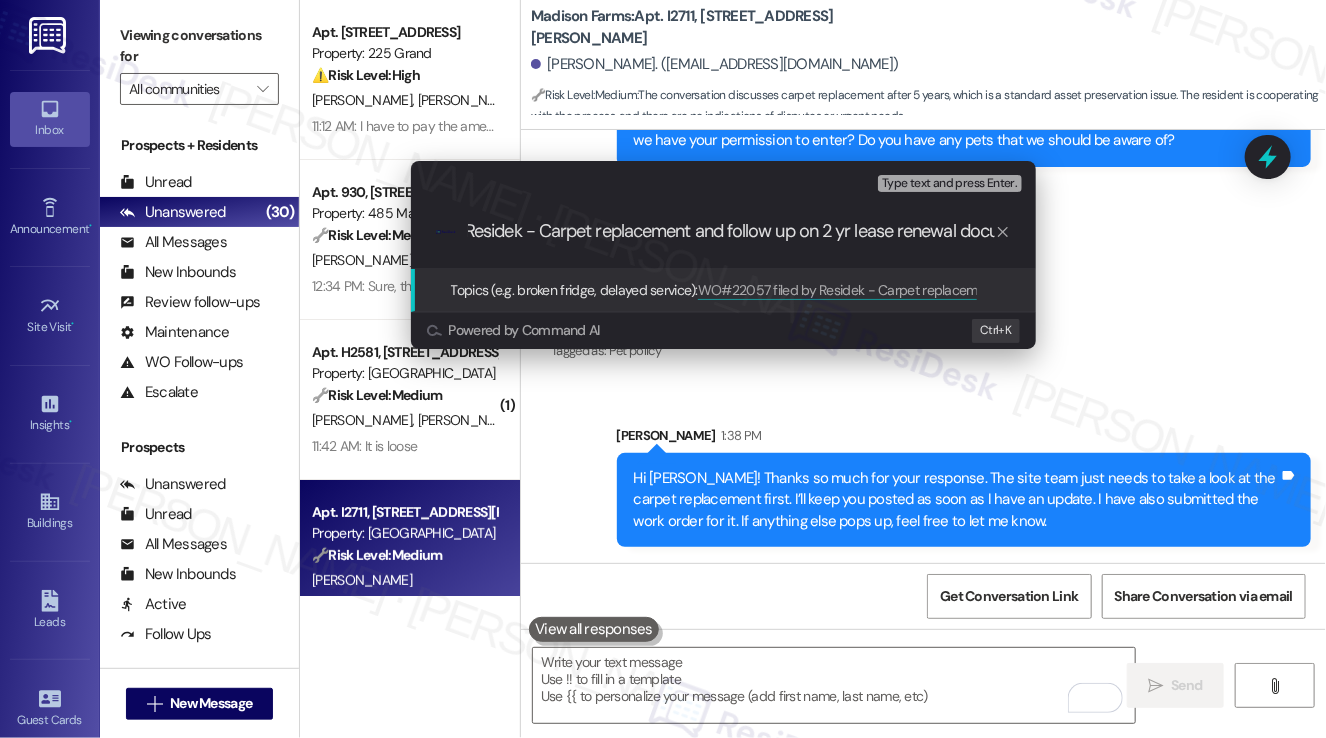scroll, scrollTop: 0, scrollLeft: 0, axis: both 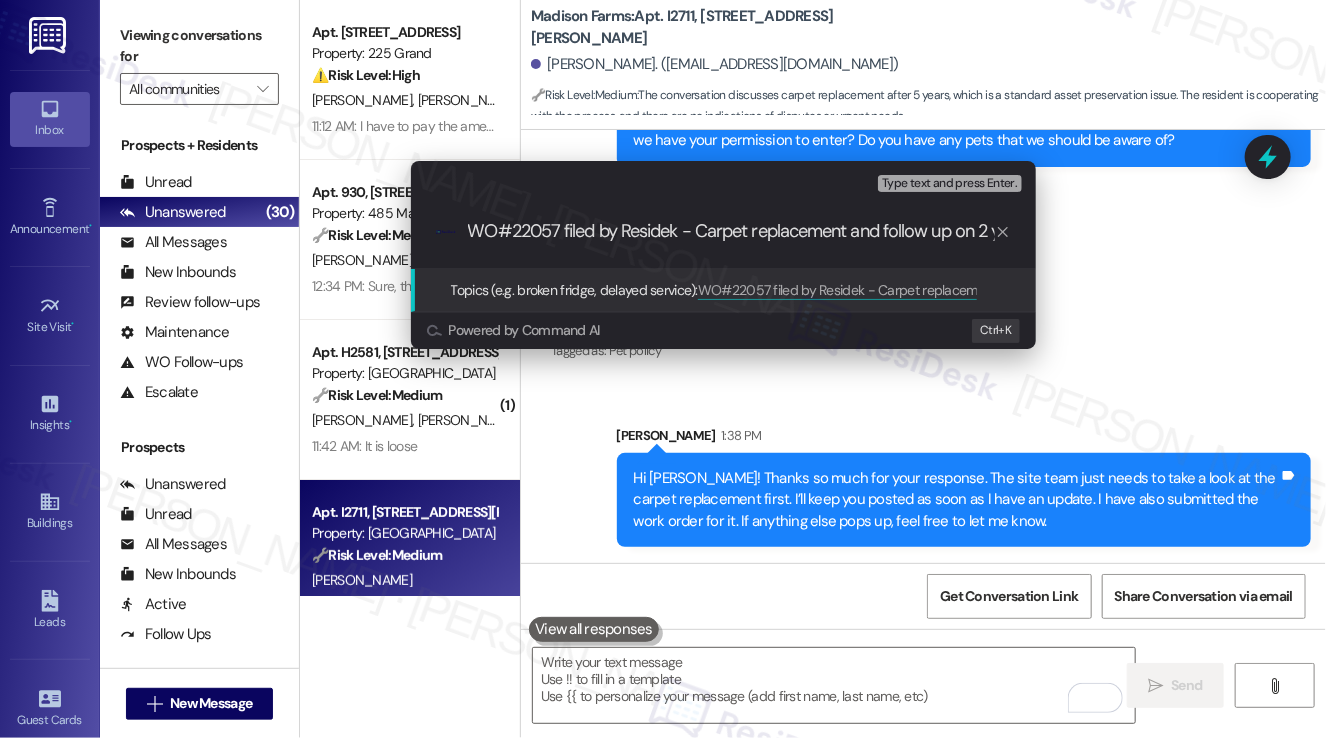 drag, startPoint x: 700, startPoint y: 229, endPoint x: 403, endPoint y: 226, distance: 297.01514 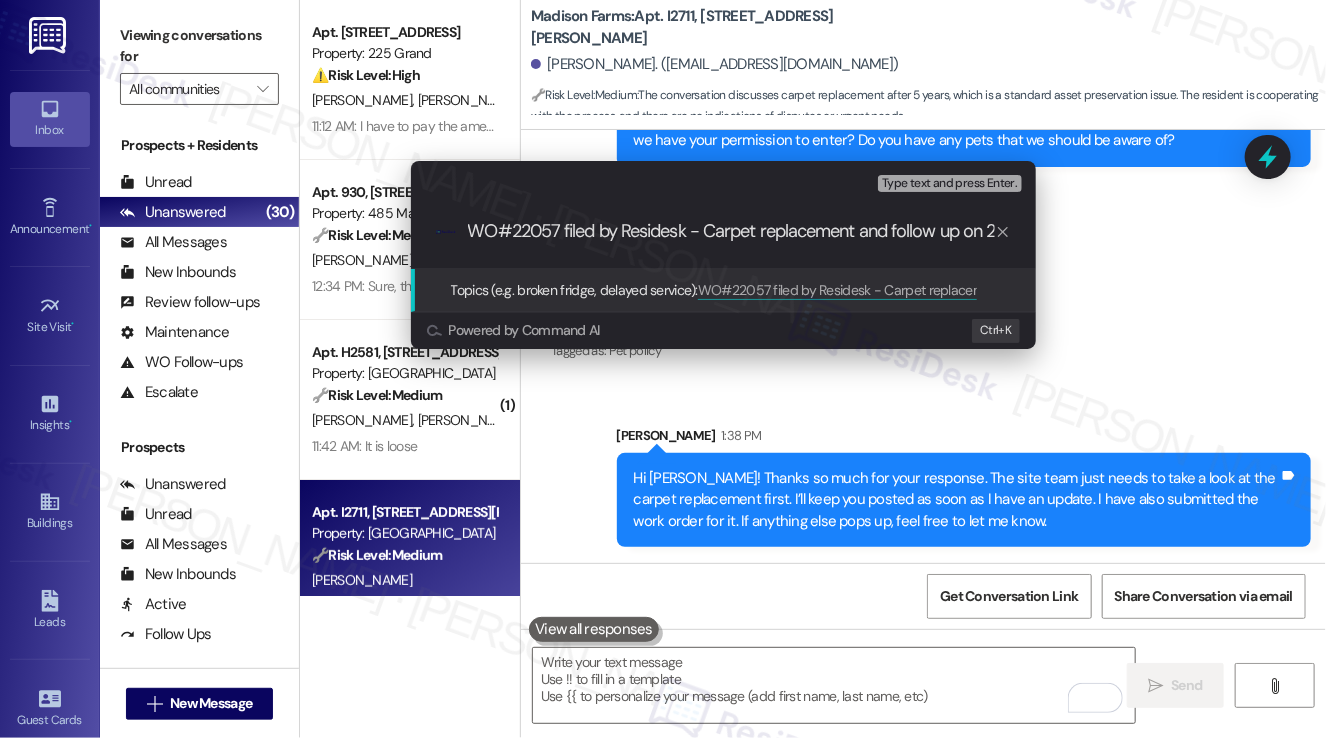 click on "WO#22057 filed by Residesk - Carpet replacement and follow up on 2 yr lease renewal document" at bounding box center [731, 231] 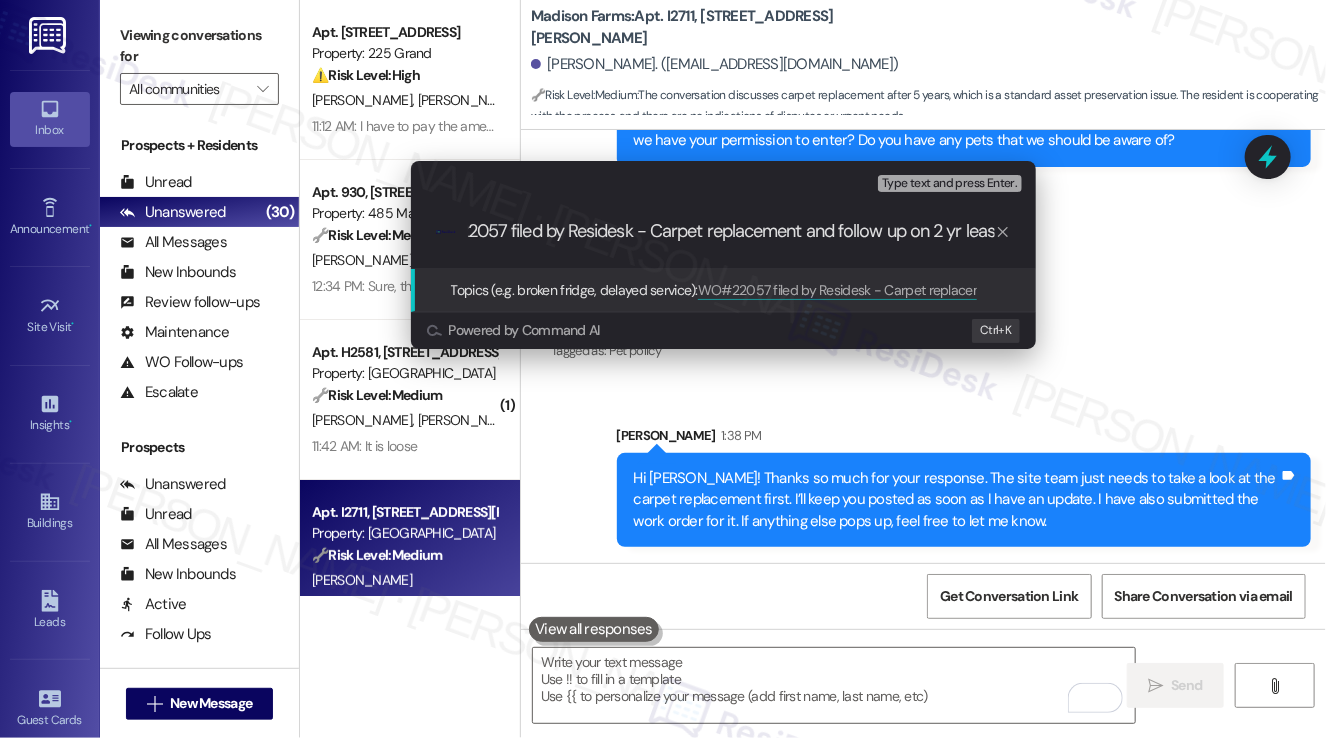 scroll, scrollTop: 0, scrollLeft: 218, axis: horizontal 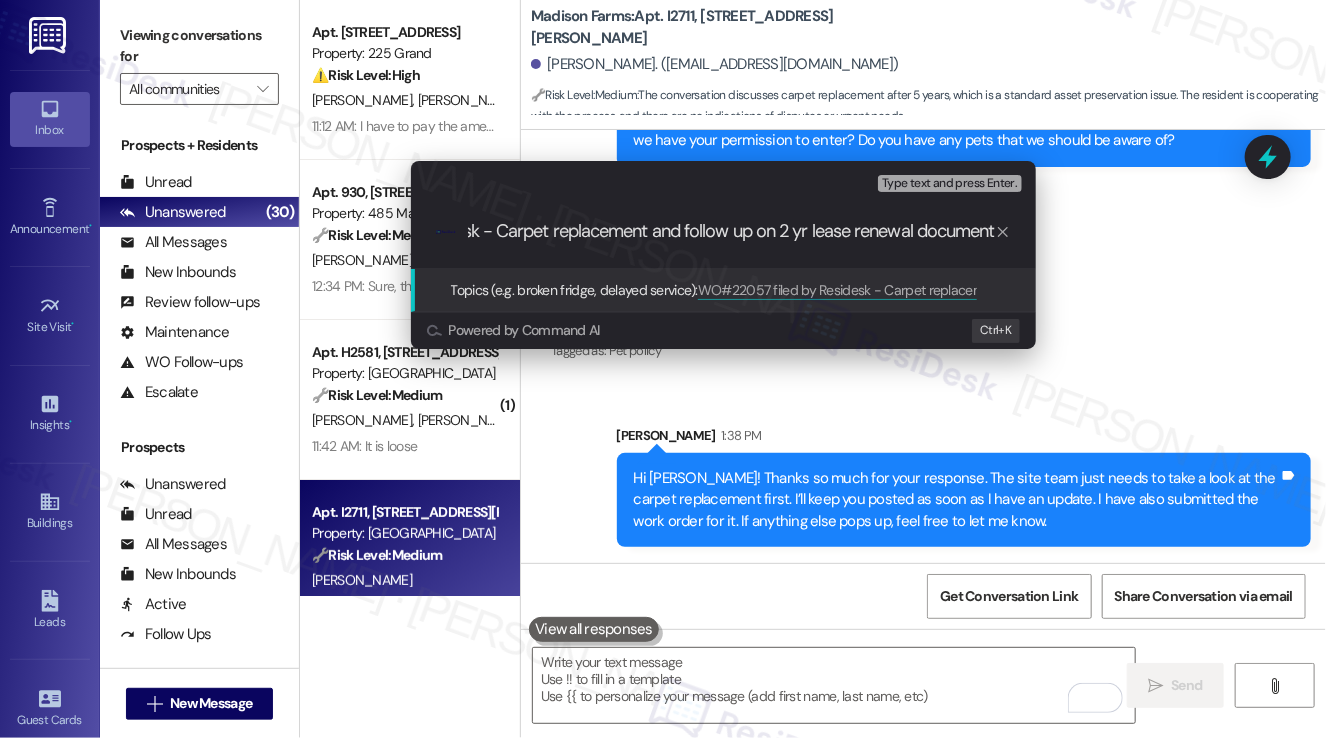 drag, startPoint x: 724, startPoint y: 230, endPoint x: 1041, endPoint y: 241, distance: 317.1908 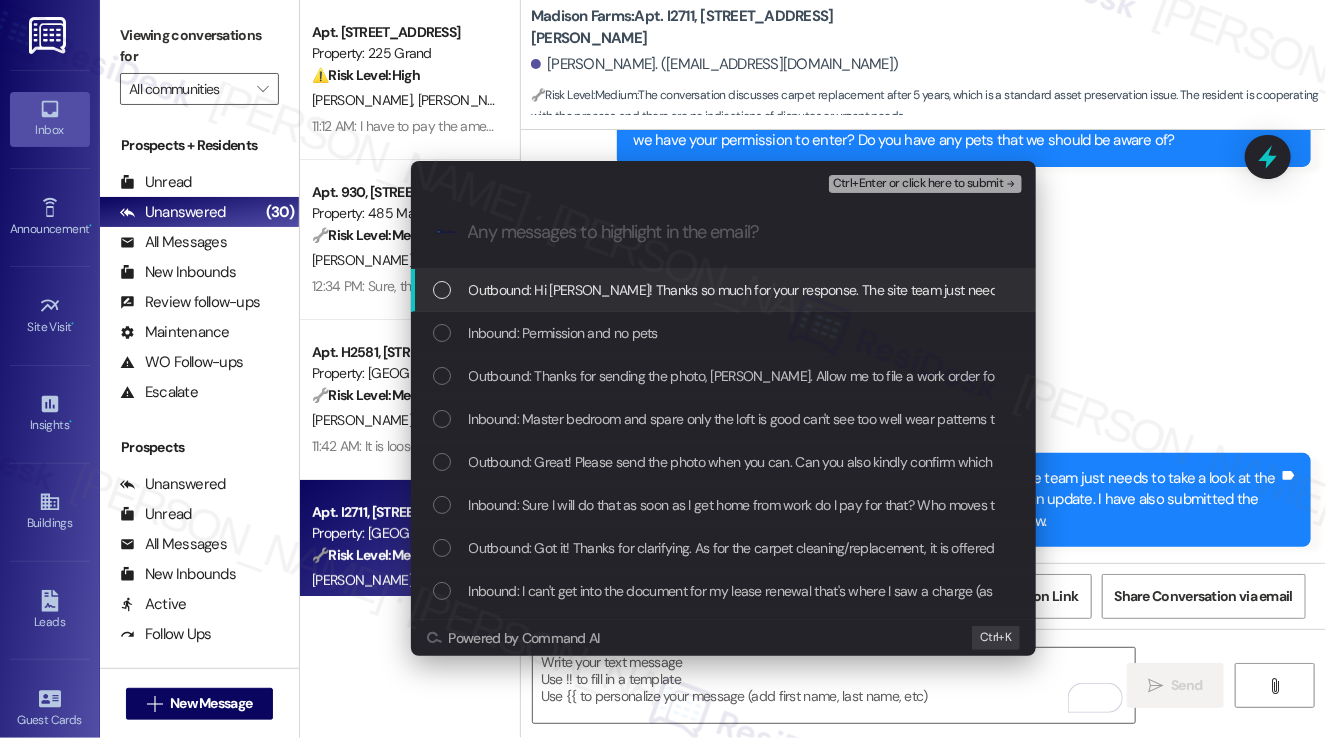 scroll, scrollTop: 0, scrollLeft: 0, axis: both 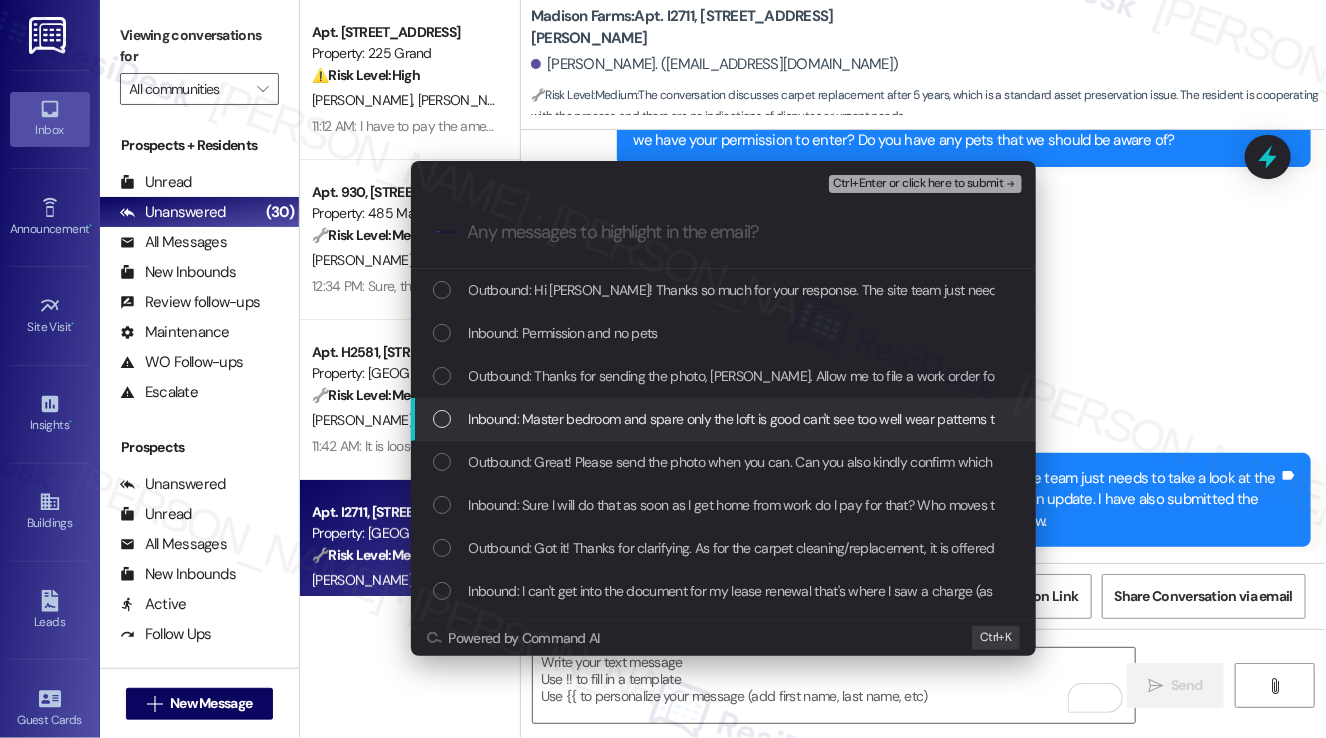 click on "Inbound: Master bedroom and spare only the loft is good can't see too well wear patterns through a photo" at bounding box center [776, 419] 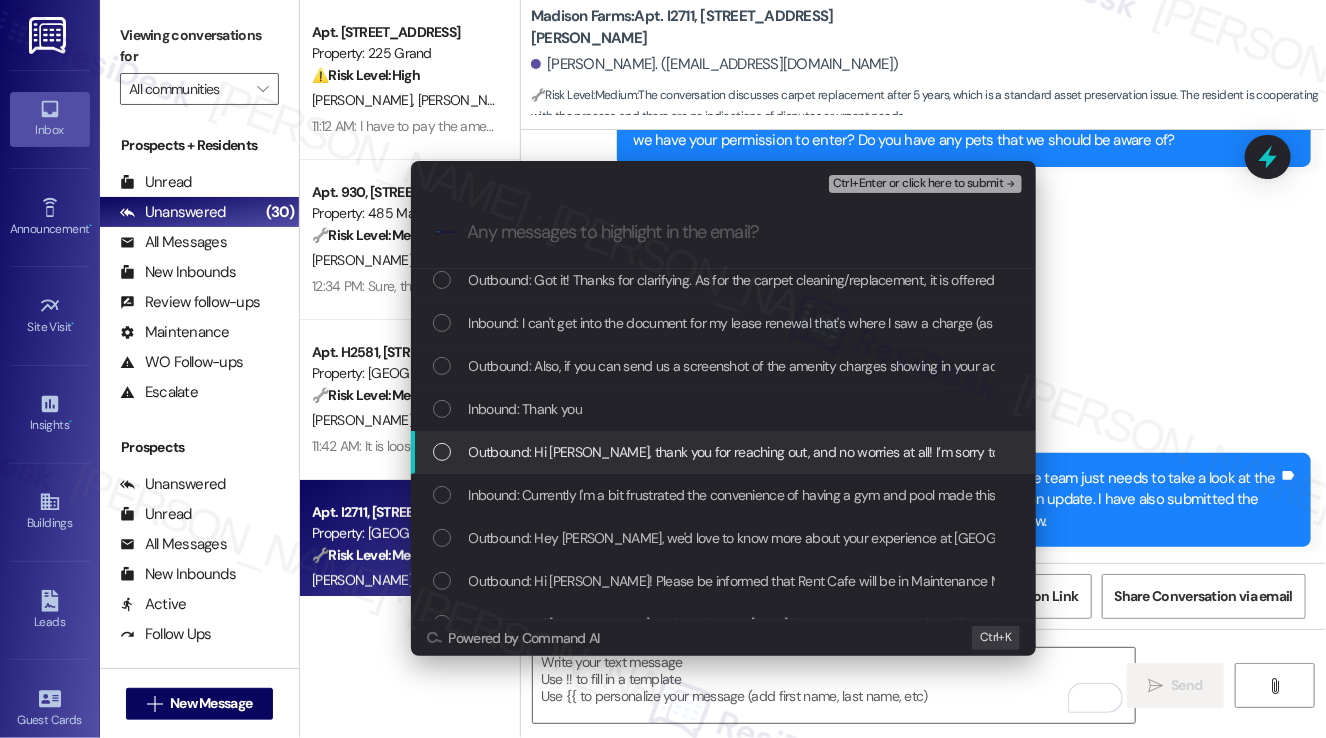 scroll, scrollTop: 300, scrollLeft: 0, axis: vertical 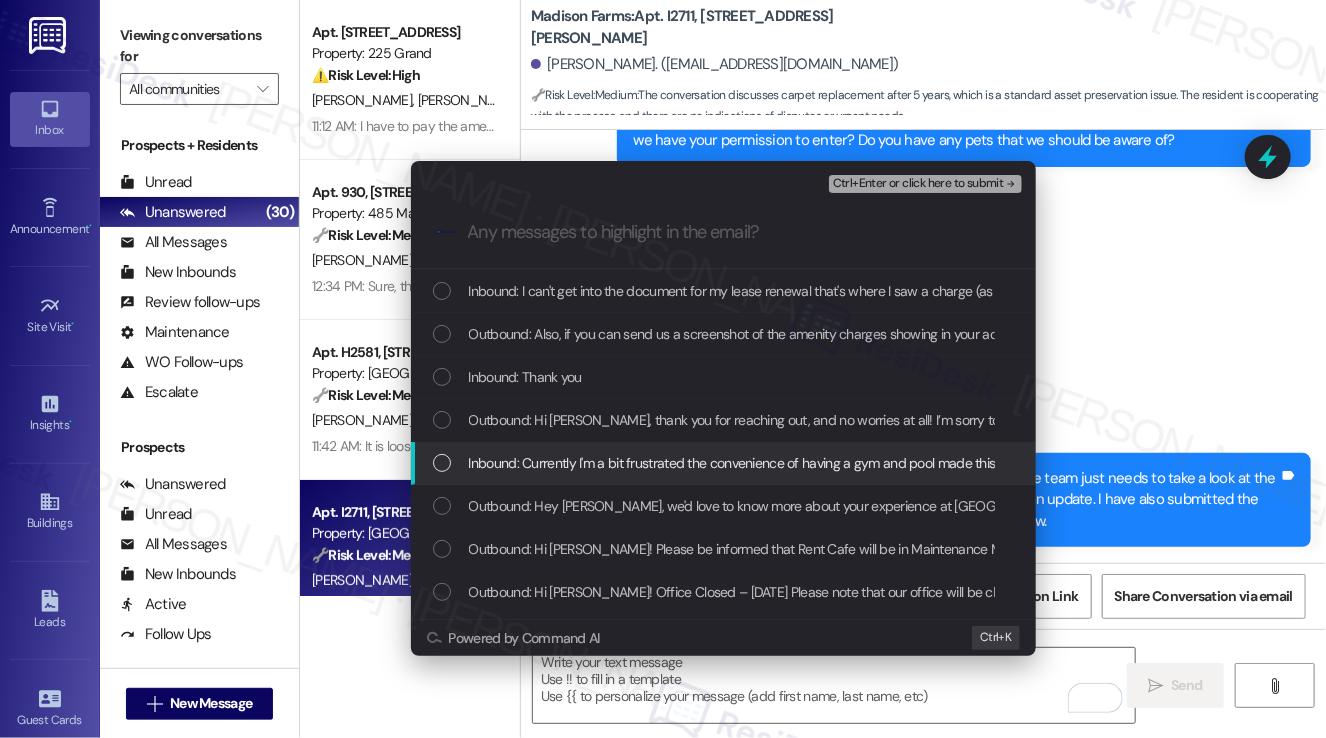 click on "Inbound: Currently I'm a bit frustrated the convenience of having a gym and pool made this Apartment complex very amenable . My rent increases yearly and I typically renew for a 2yr lease. Now KRE is charging for amenities that were never billed . I also have been trying to sign a renewal lease since 6/30 with a change for a 2 yr lease I'm been awaiting the new document for 9 days now. I HAVE NOT gotten a correction document on this. I apologize in advance but I thought I should share this" at bounding box center (1898, 463) 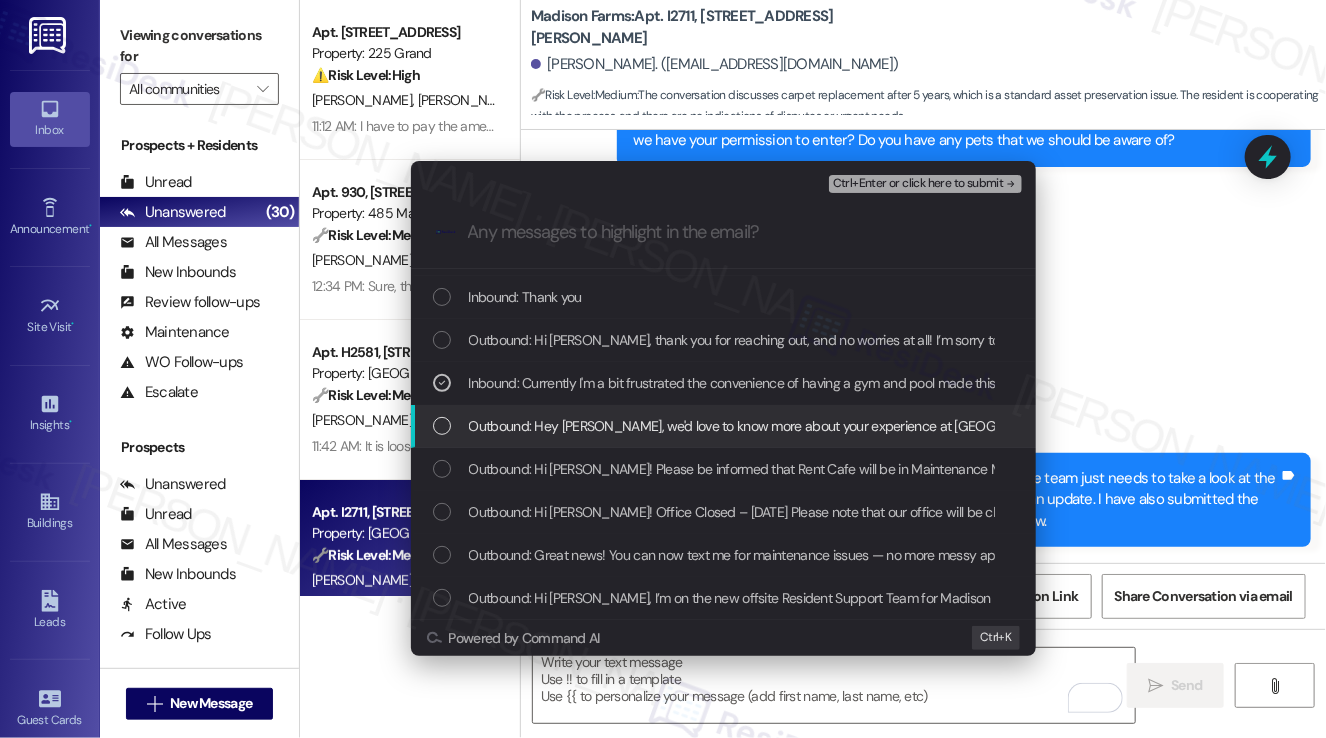 scroll, scrollTop: 0, scrollLeft: 0, axis: both 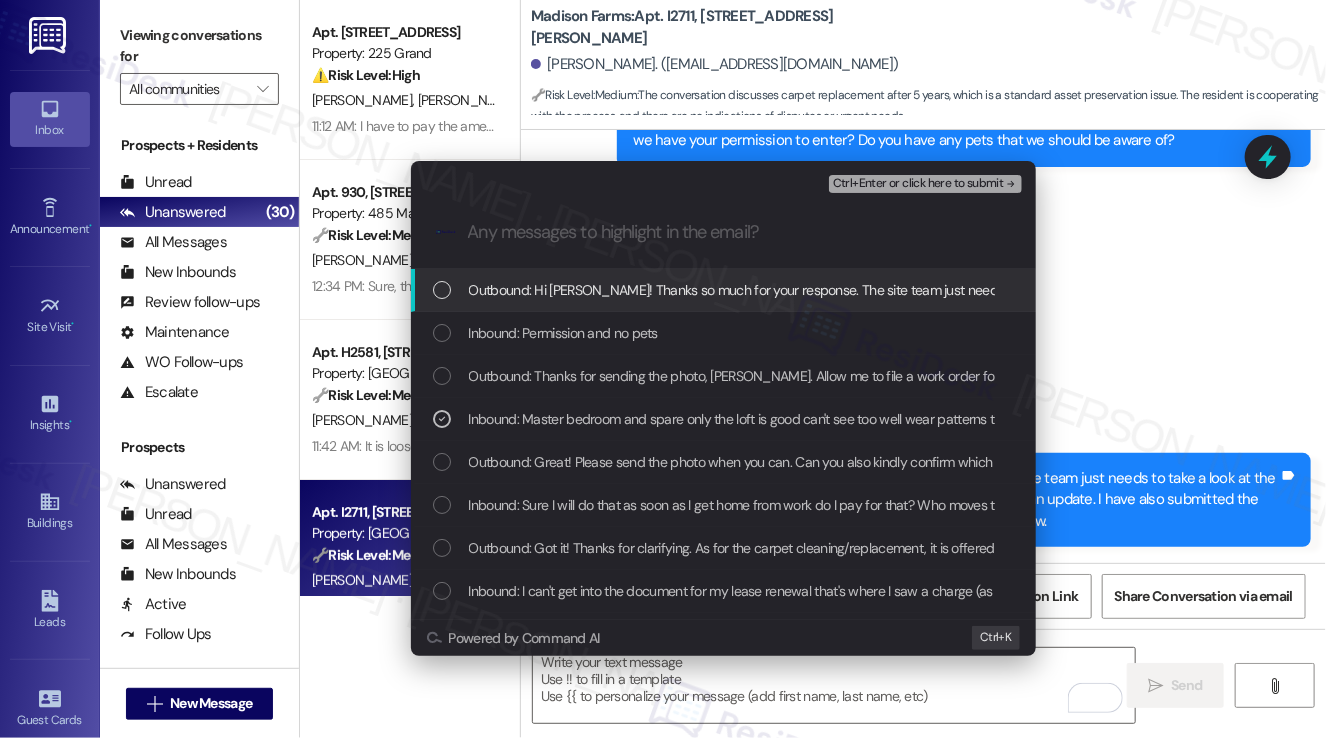 click on "Ctrl+Enter or click here to submit" at bounding box center [918, 184] 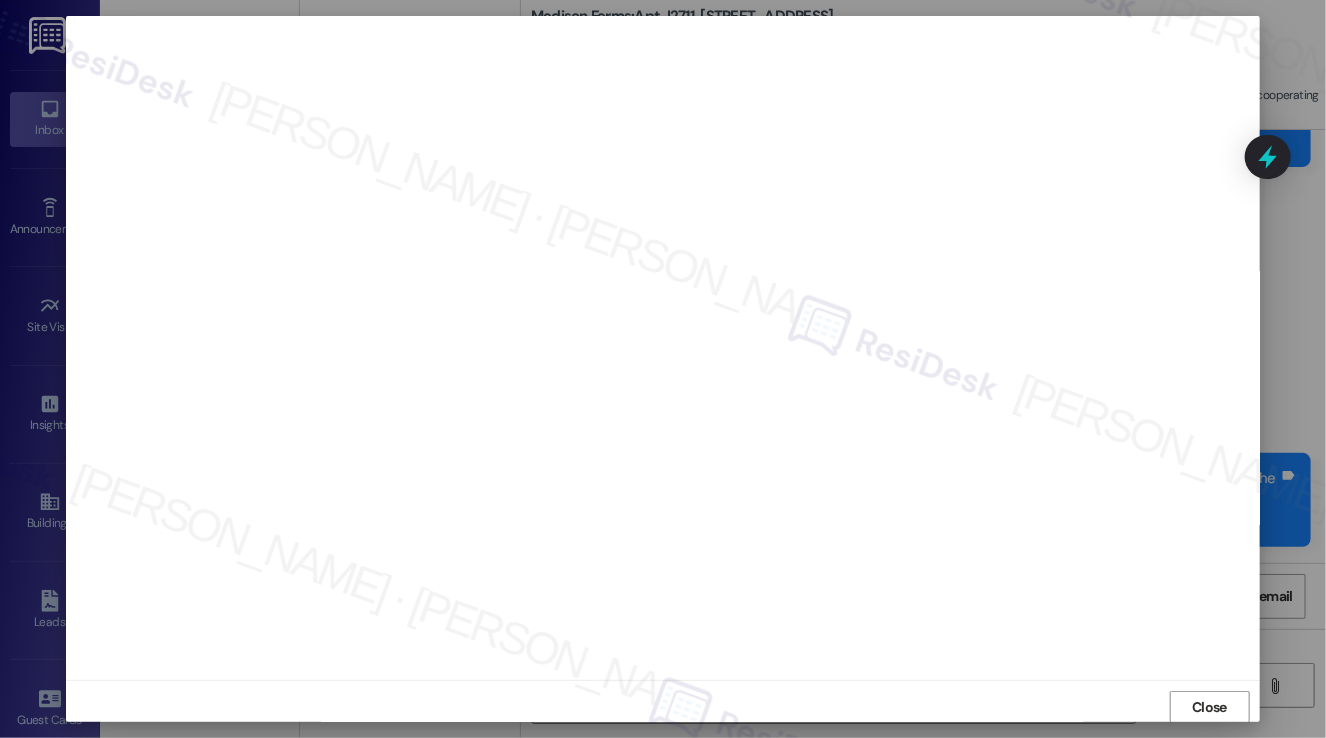 scroll, scrollTop: 0, scrollLeft: 0, axis: both 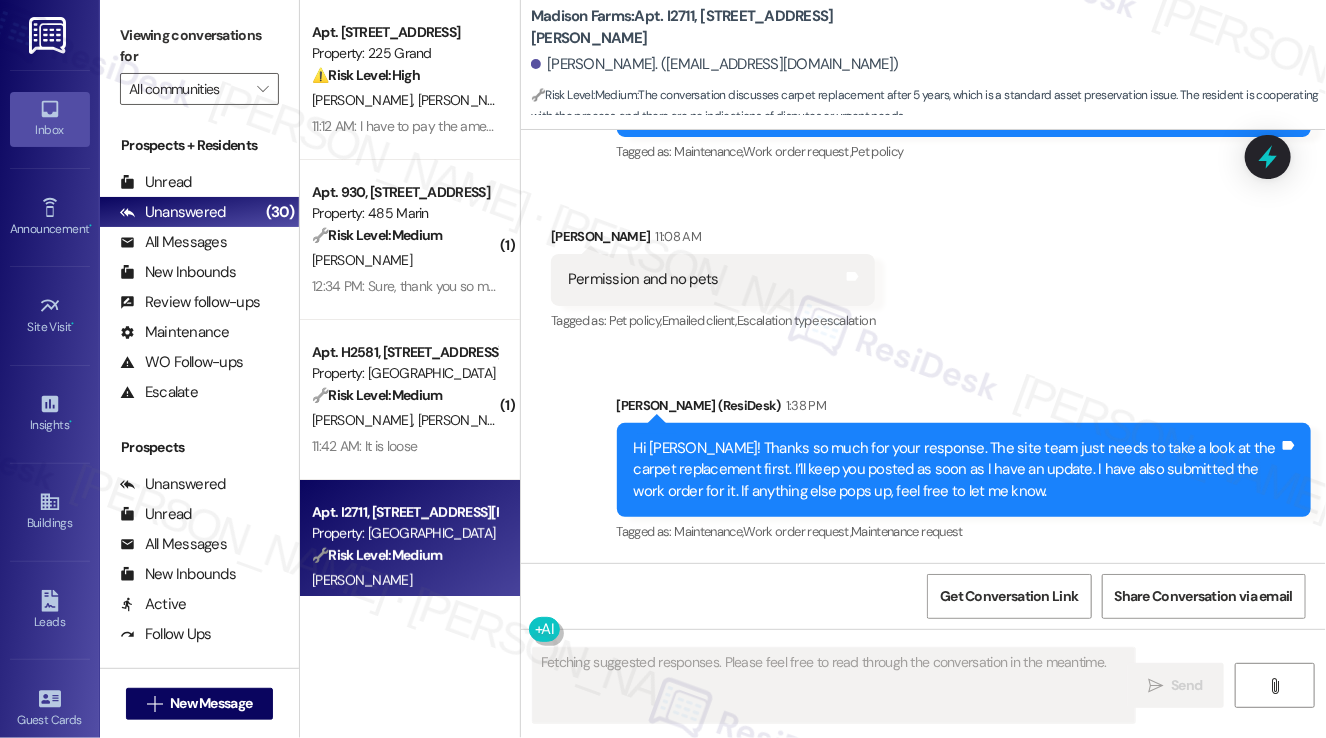click on "Sent via SMS Jane  (ResiDesk) 1:38 PM Hi Maria! Thanks so much for your response. The site team just needs to take a look at the carpet replacement first. I’ll keep you posted as soon as I have an update. I have also submitted the work order for it. If anything else pops up, feel free to let me know. Tags and notes Tagged as:   Maintenance ,  Click to highlight conversations about Maintenance Work order request ,  Click to highlight conversations about Work order request Maintenance request Click to highlight conversations about Maintenance request" at bounding box center [923, 456] 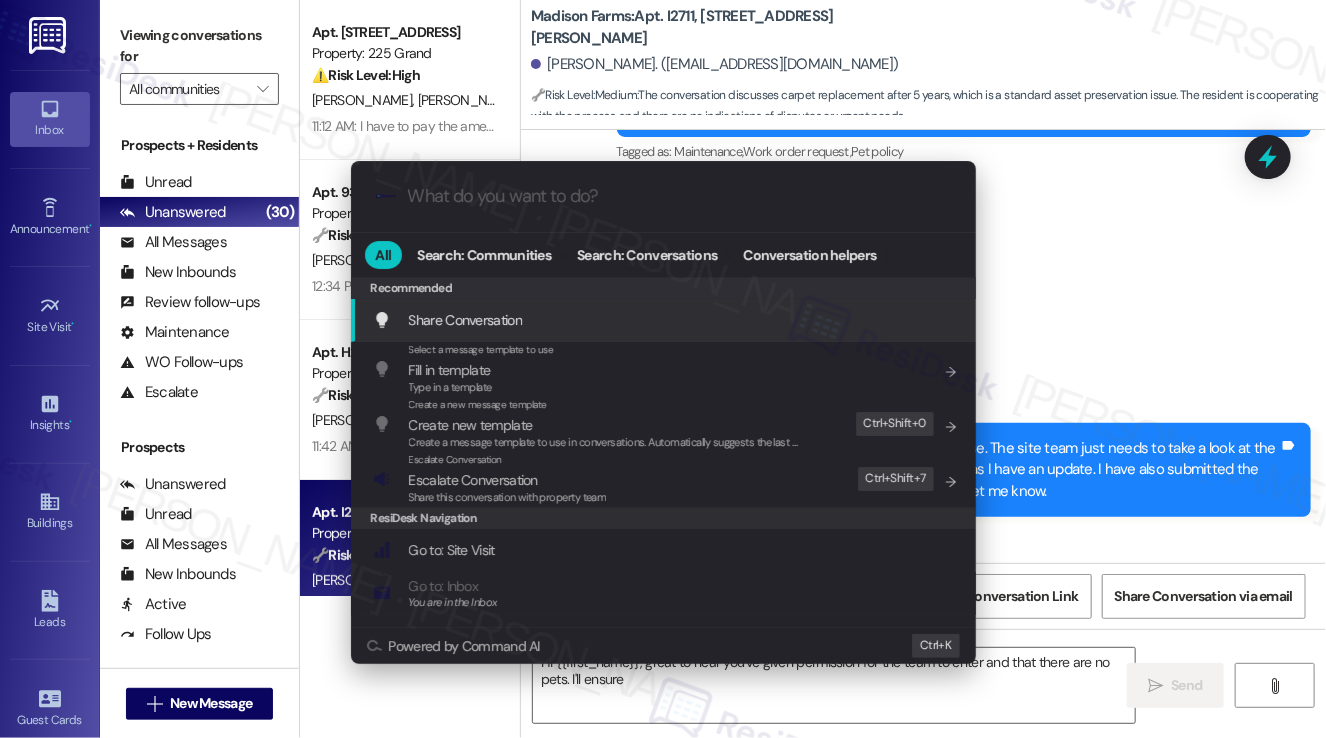 type on "Hi {{first_name}}, great to hear you've given permission for the team to enter and that there are no pets. I'll ensure" 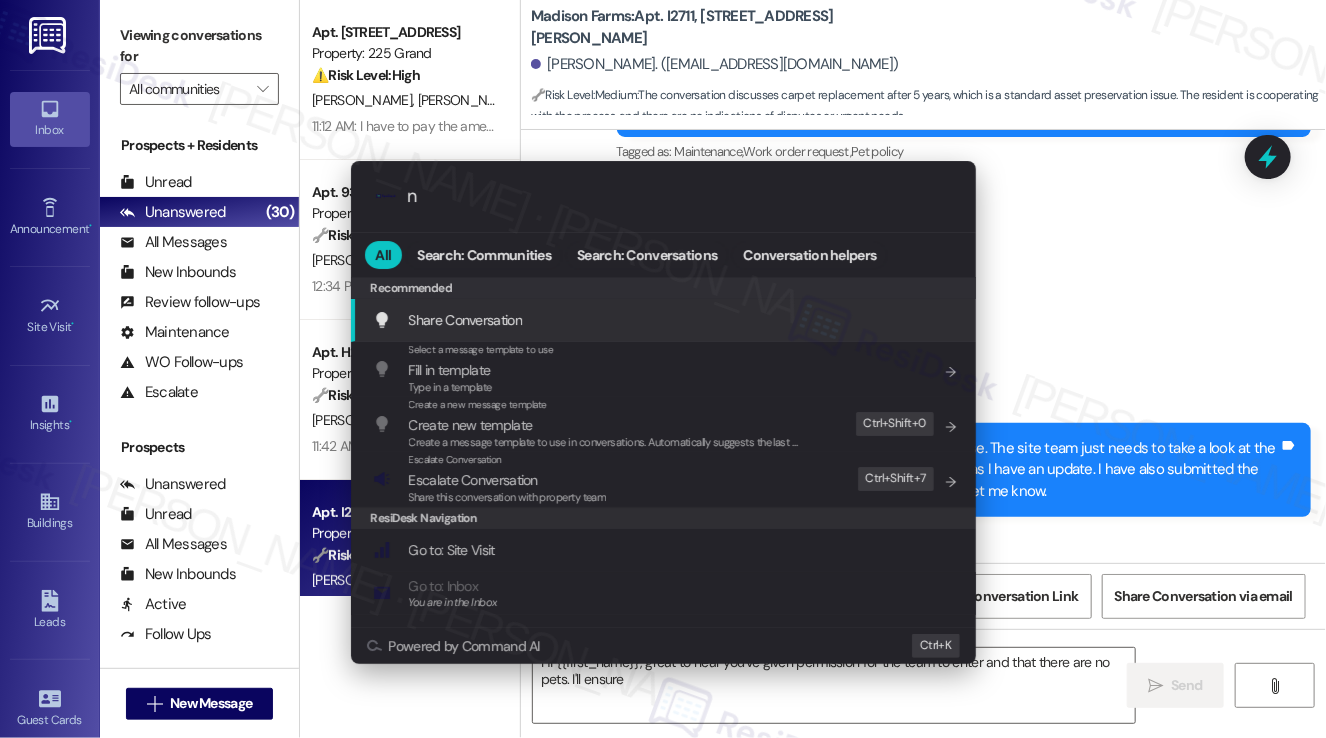 type on "no" 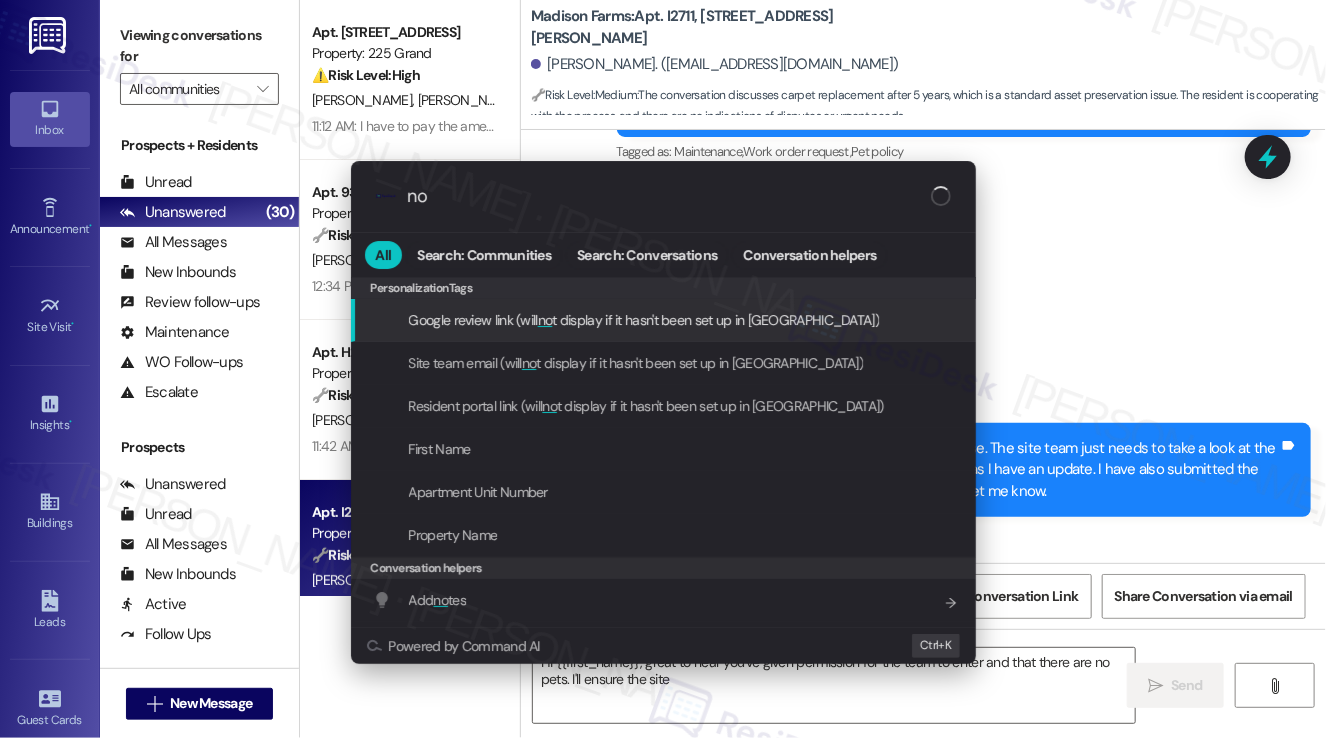 type on "Hi {{first_name}}, great to hear you've given permission for the team to enter and that there are no pets. I'll ensure the site" 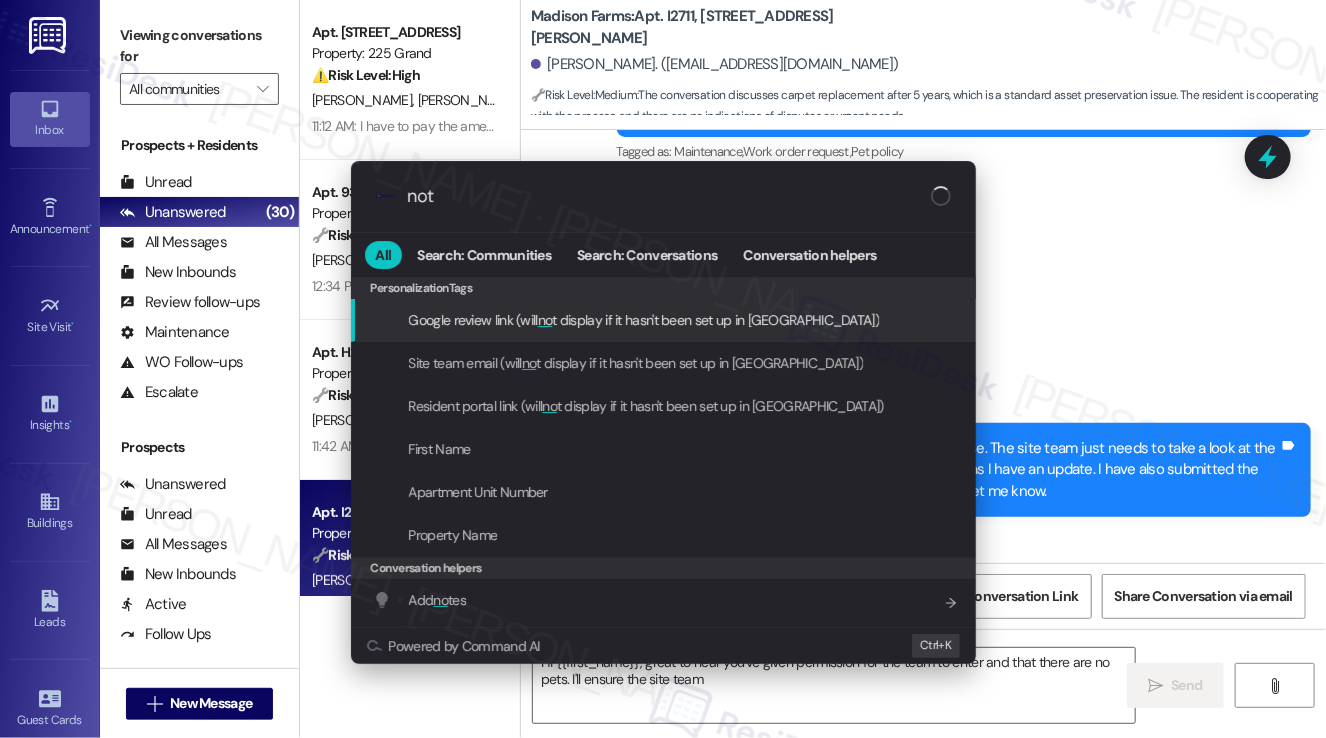 type on "note" 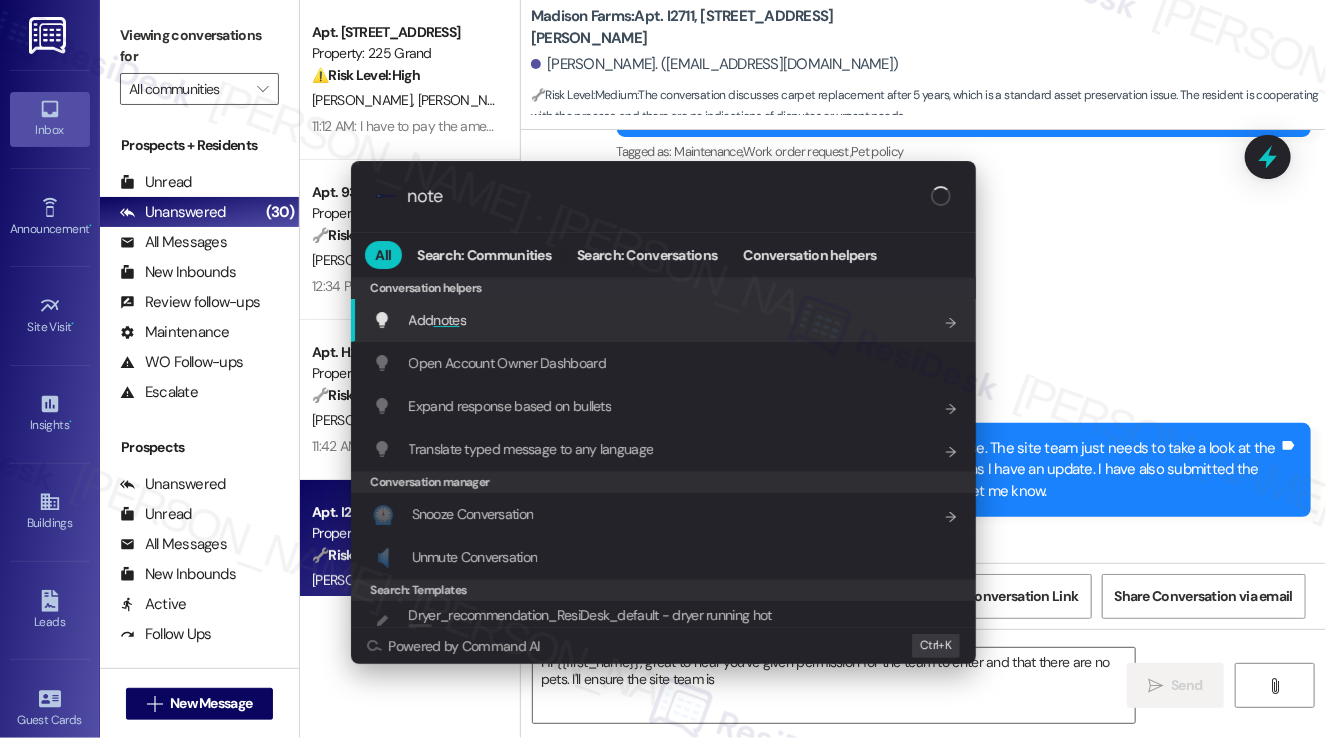 type on "Hi {{first_name}}, great to hear you've given permission for the team to enter and that there are no pets. I'll ensure the site team is aware" 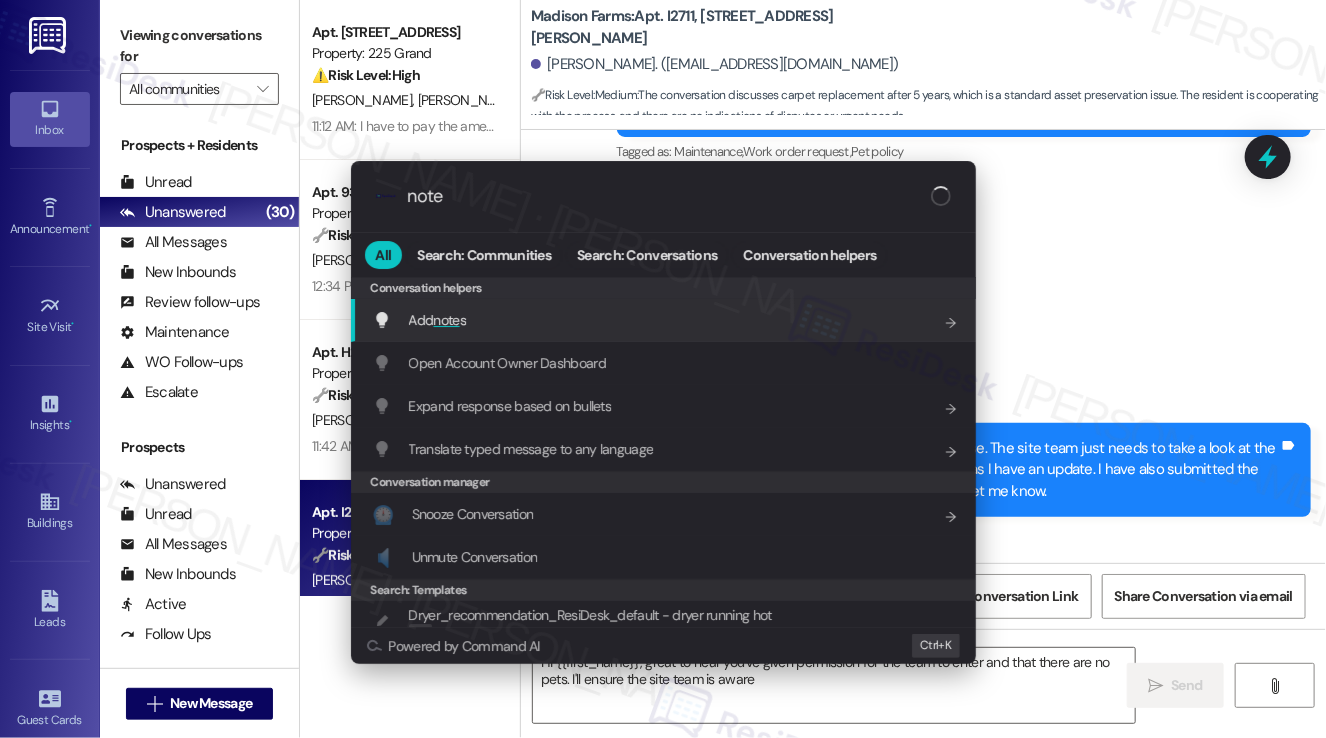 type on "notes" 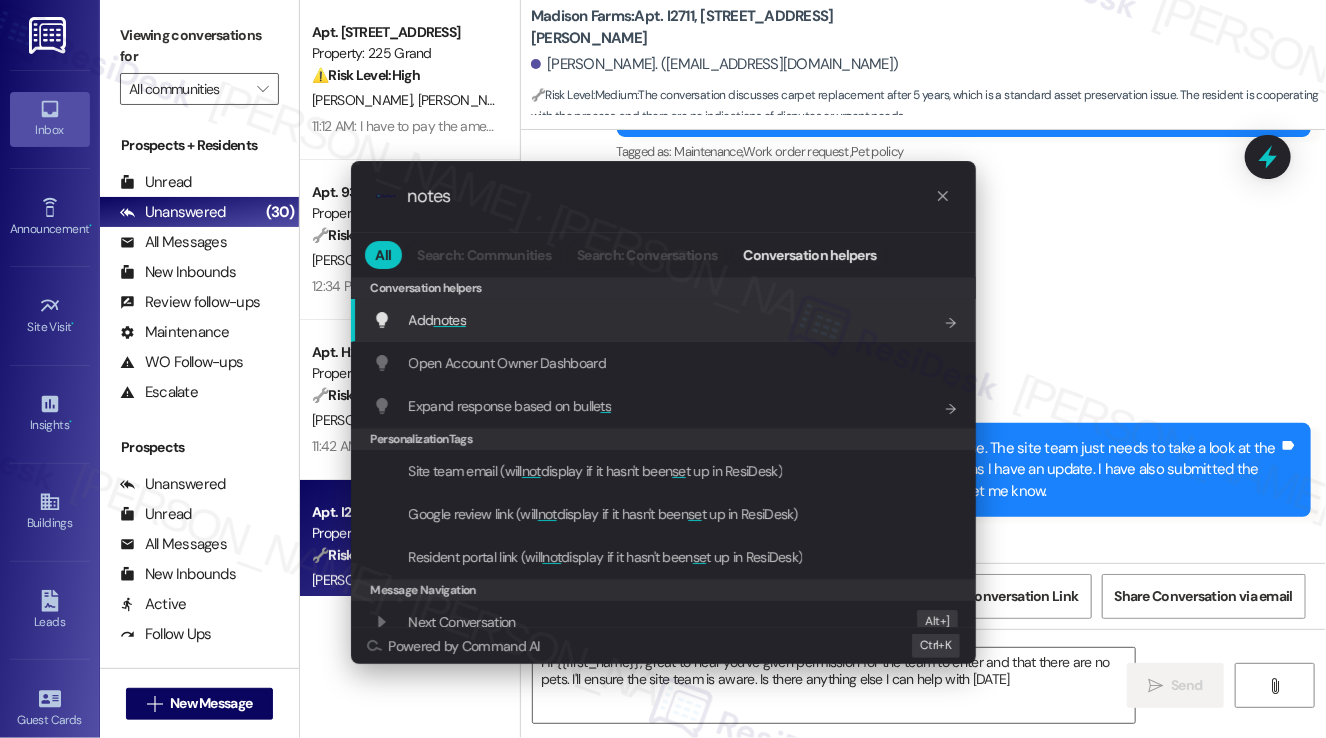 type on "Hi {{first_name}}, great to hear you've given permission for the team to enter and that there are no pets. I'll ensure the site team is aware. Is there anything else I can help with today?" 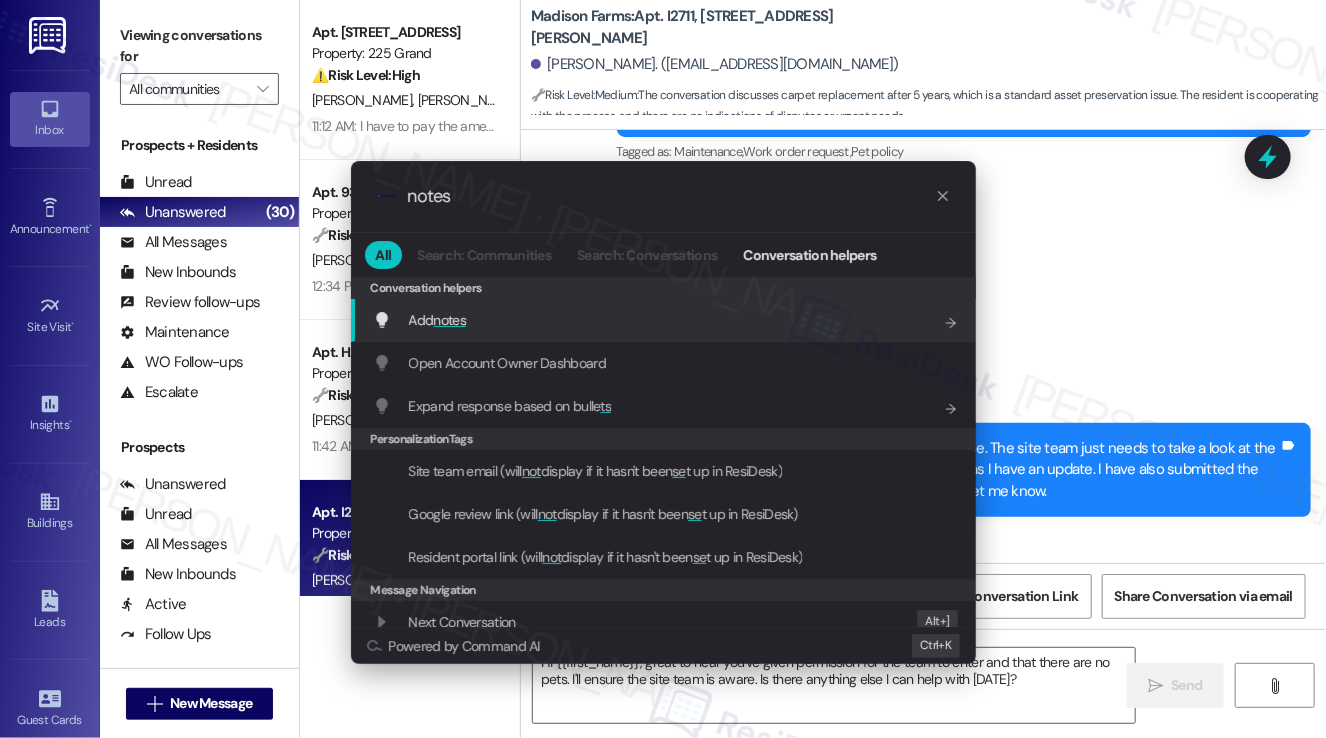 type on "notes" 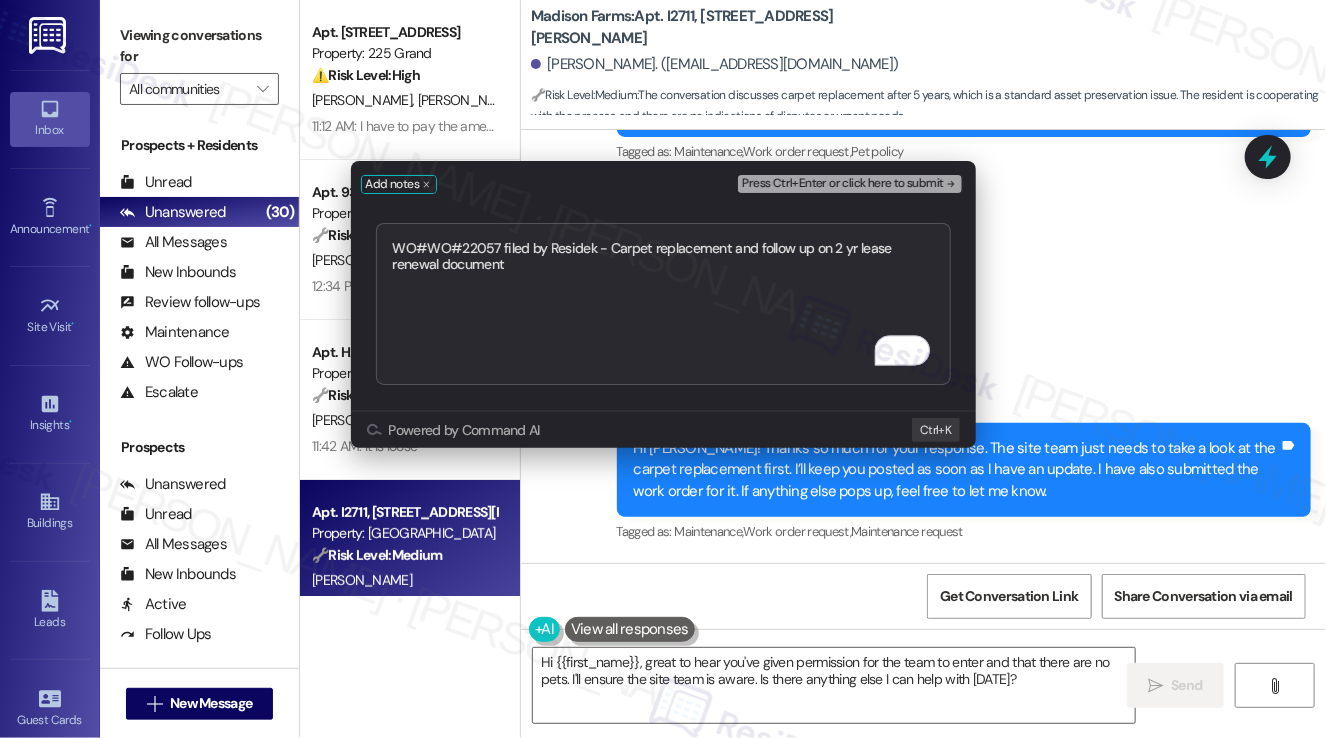 drag, startPoint x: 428, startPoint y: 242, endPoint x: 339, endPoint y: 242, distance: 89 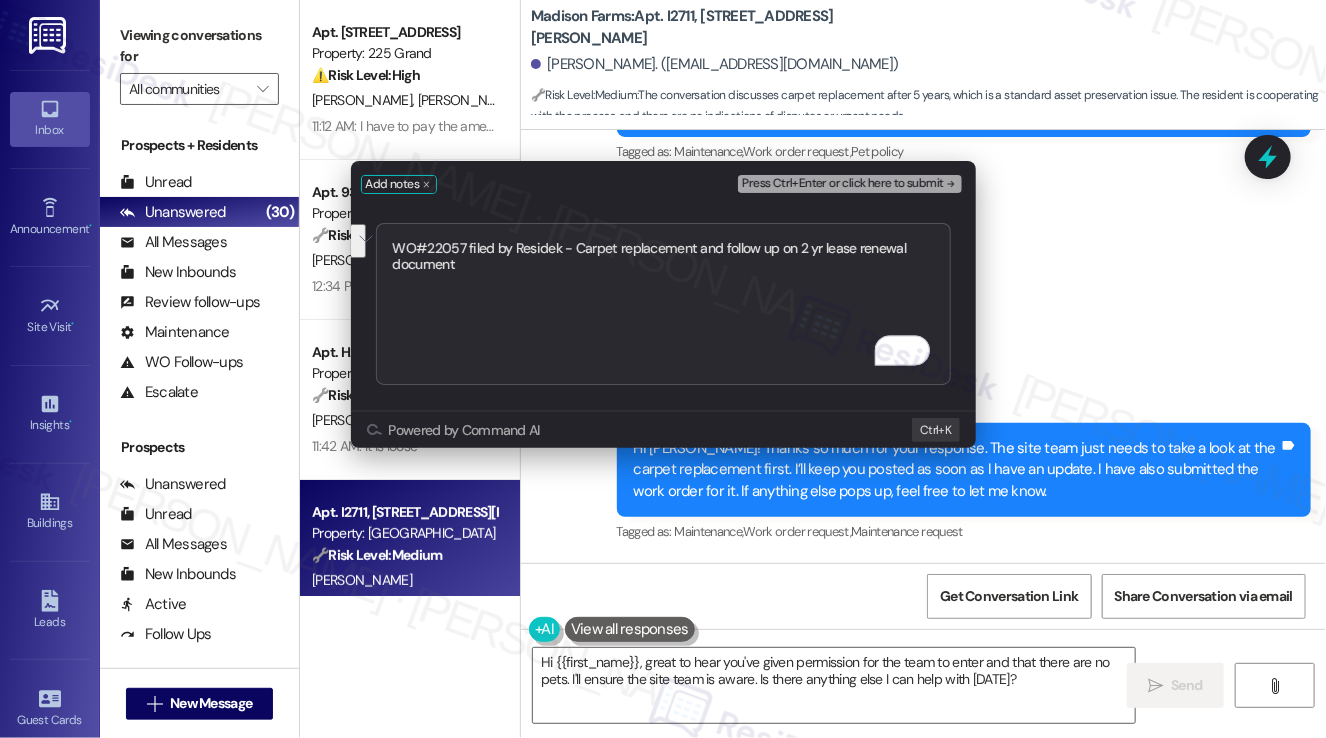 drag, startPoint x: 519, startPoint y: 276, endPoint x: 469, endPoint y: 245, distance: 58.830265 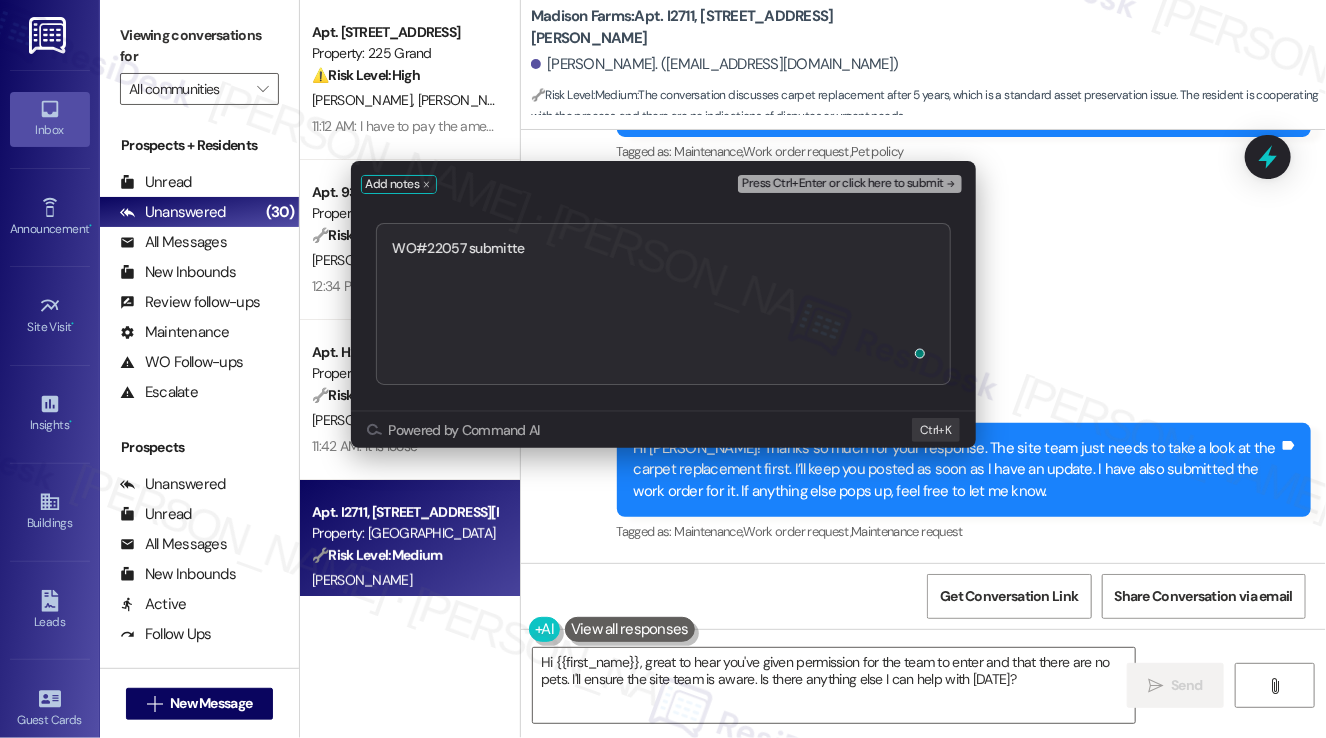 type on "WO#22057 submitted" 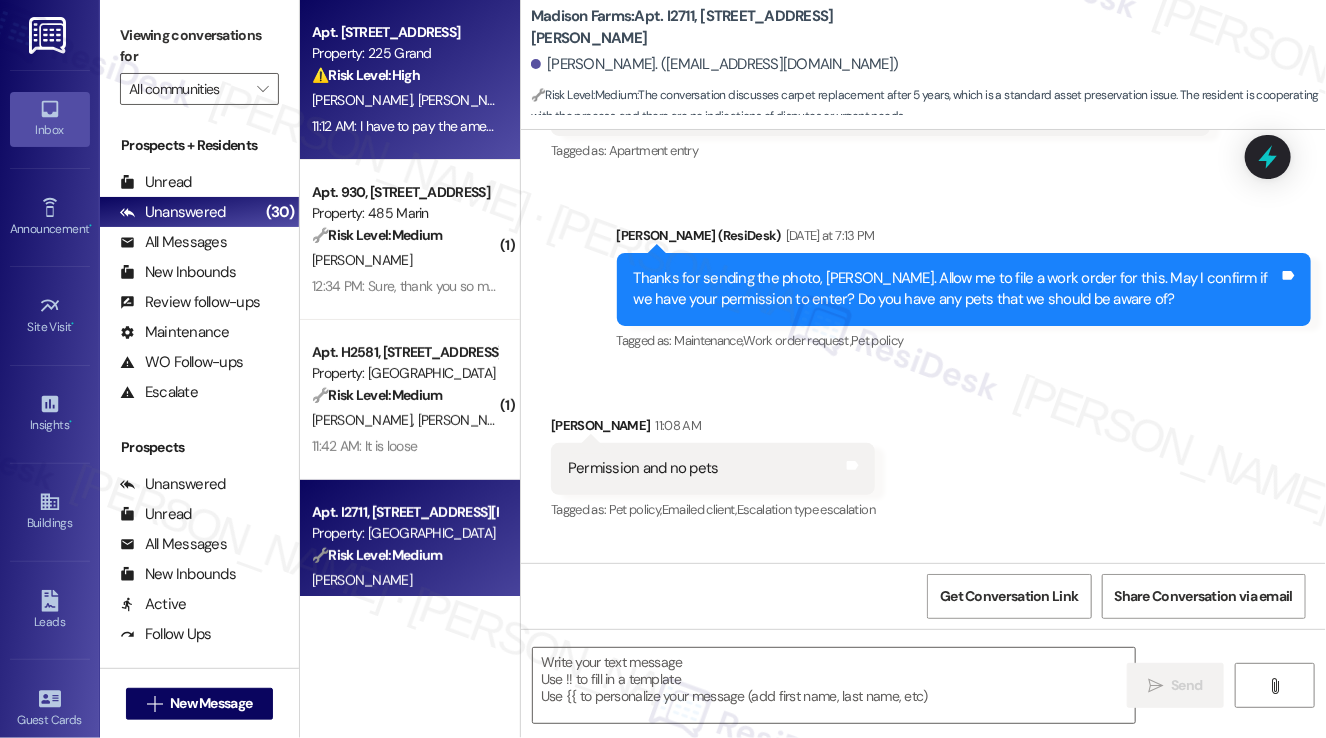 type on "Fetching suggested responses. Please feel free to read through the conversation in the meantime." 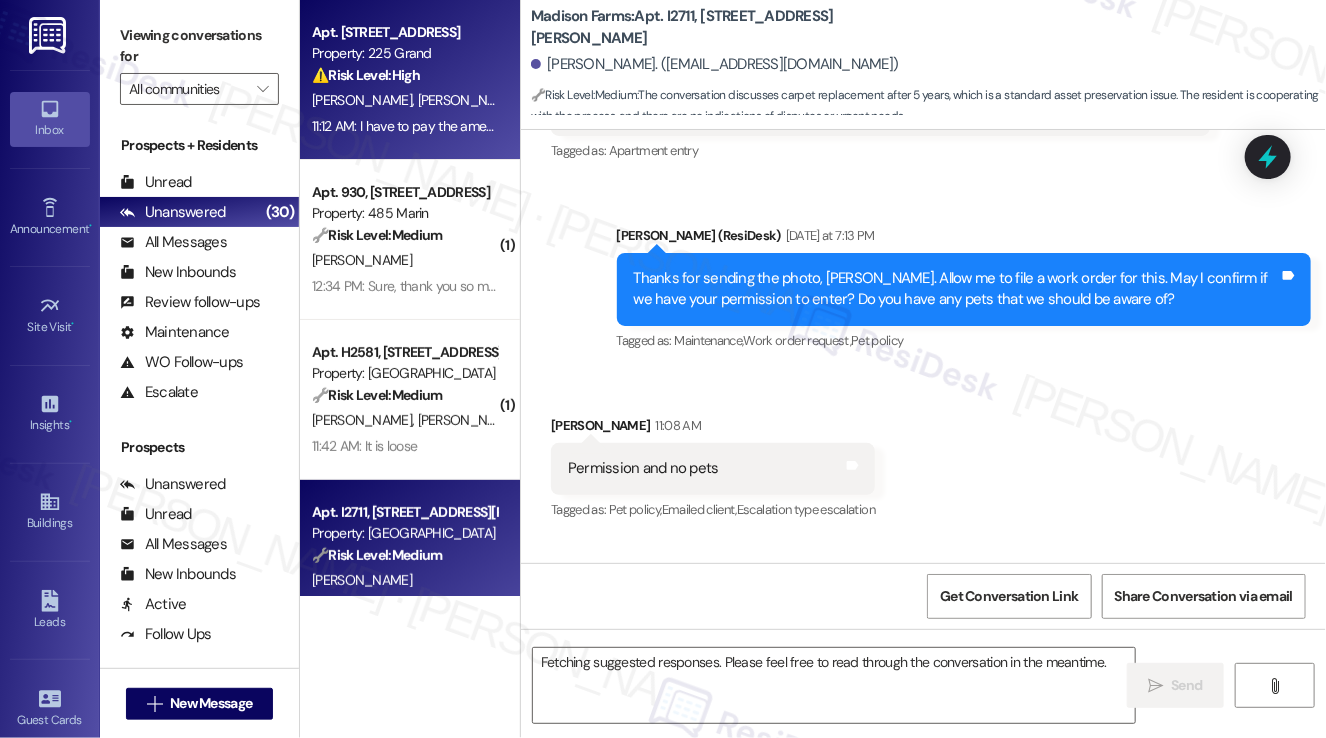 scroll, scrollTop: 3624, scrollLeft: 0, axis: vertical 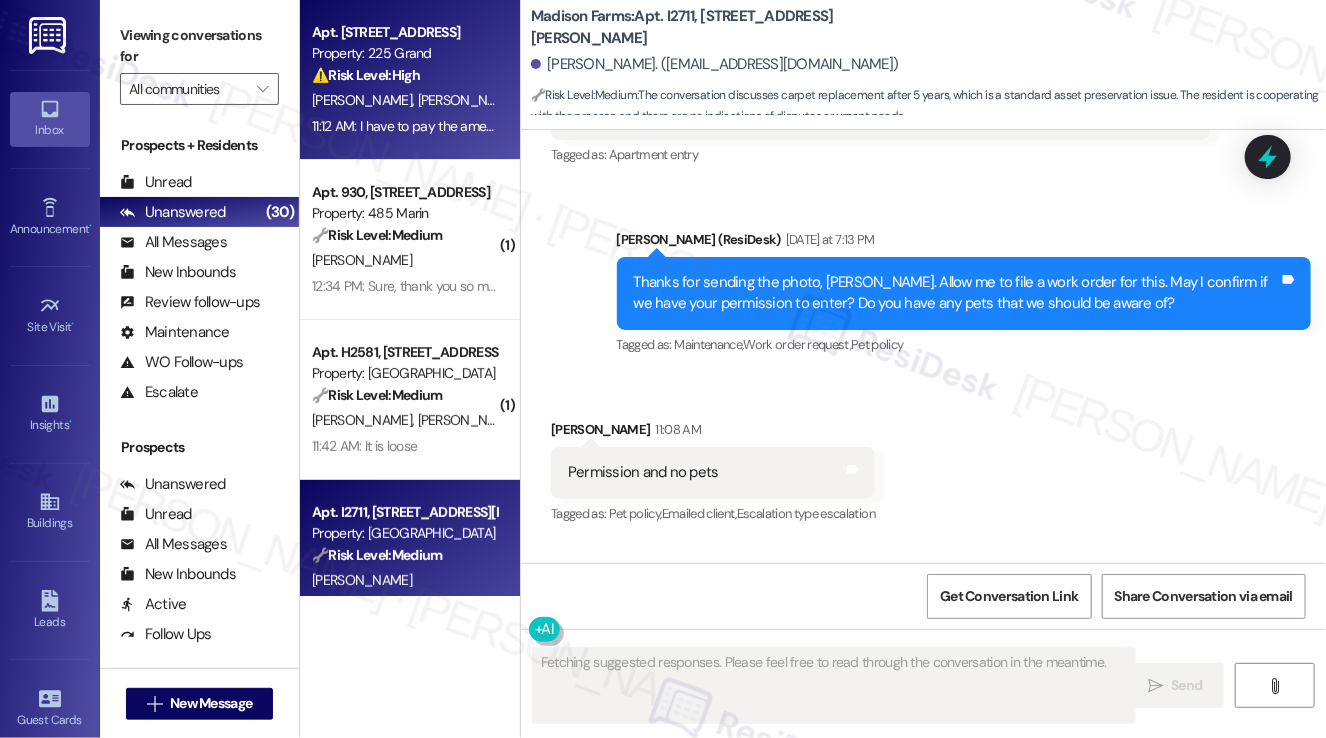 click on "Apt. 1220, 225 Grand Street Property: 225 Grand ⚠️  Risk Level:  High The resident is disputing the rent payment reminders and the amenity fee structure, indicating a financial concern and potential billing error. The resident is also stating they will not pay the amenity fee all at once, which could lead to further financial issues. C. Doddy D. Defalco 11:12 AM: I have to pay the amenity fee all at once, because that's the only outstanding balance we have. And I've never paid the amenity fee all at once.
With us being in year 2 of our new agreement, we just got the new amenity fee for year 2. I'm not paying it all at once. That's never been required   11:12 AM: I have to pay the amenity fee all at once, because that's the only outstanding balance we have. And I've never paid the amenity fee all at once.
With us being in year 2 of our new agreement, we just got the new amenity fee for year 2. I'm not paying it all at once. That's never been required" at bounding box center [410, 80] 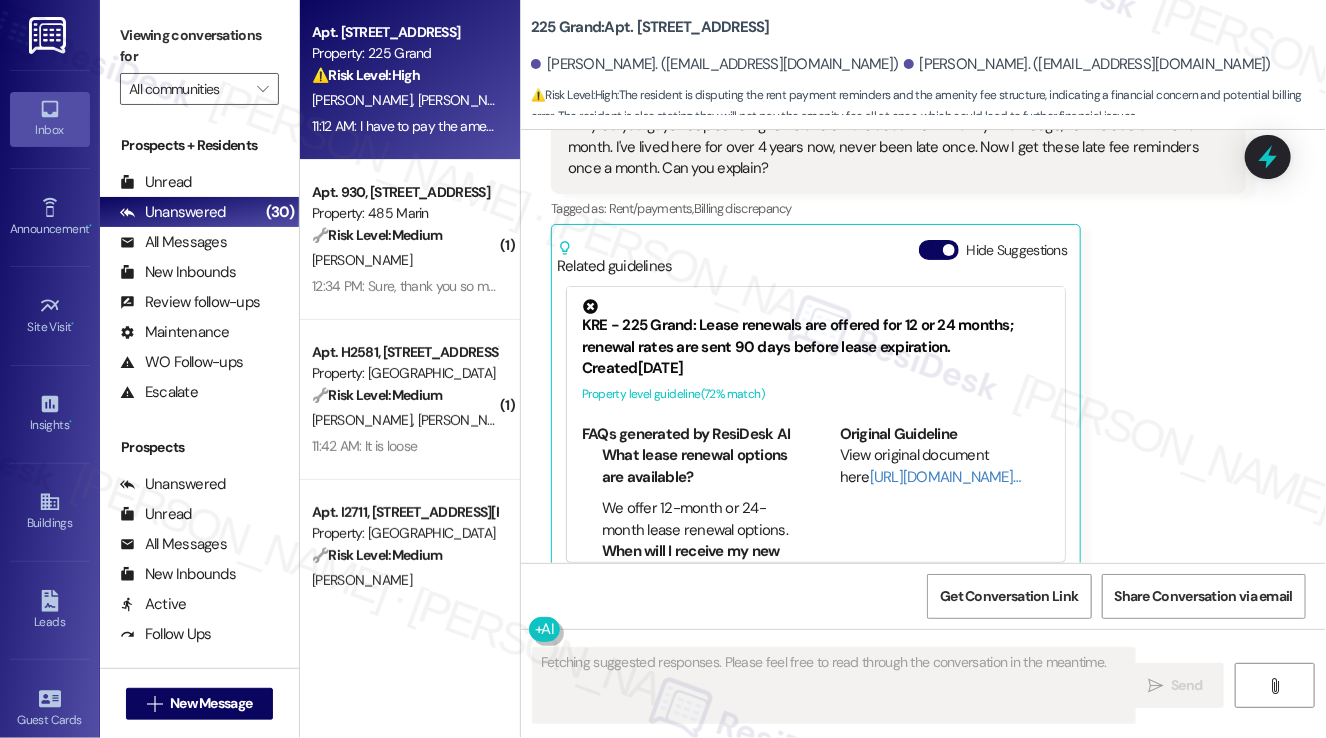 scroll, scrollTop: 11179, scrollLeft: 0, axis: vertical 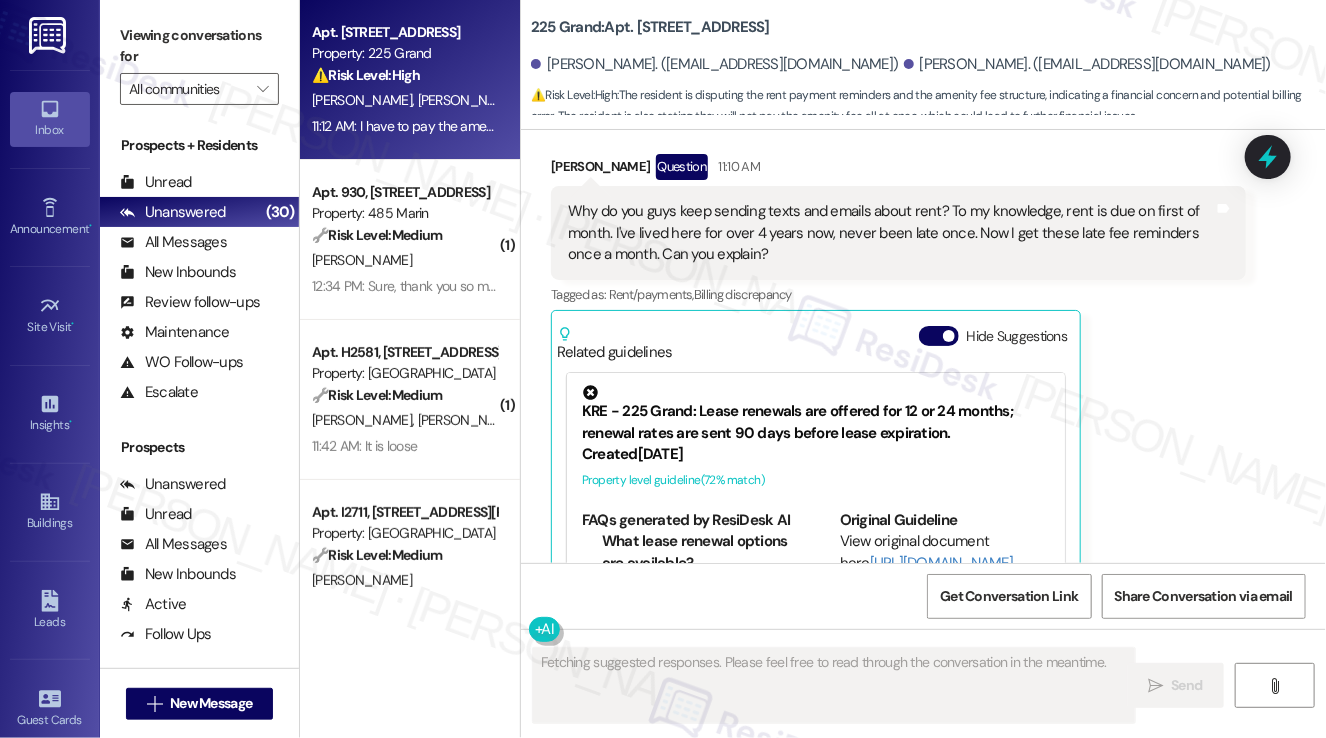 click on "Why do you guys keep sending texts and emails about rent? To my knowledge, rent is due on first of month. I've lived here for over 4 years now, never been late once. Now I get these late fee reminders once a month. Can you explain?" at bounding box center [891, 233] 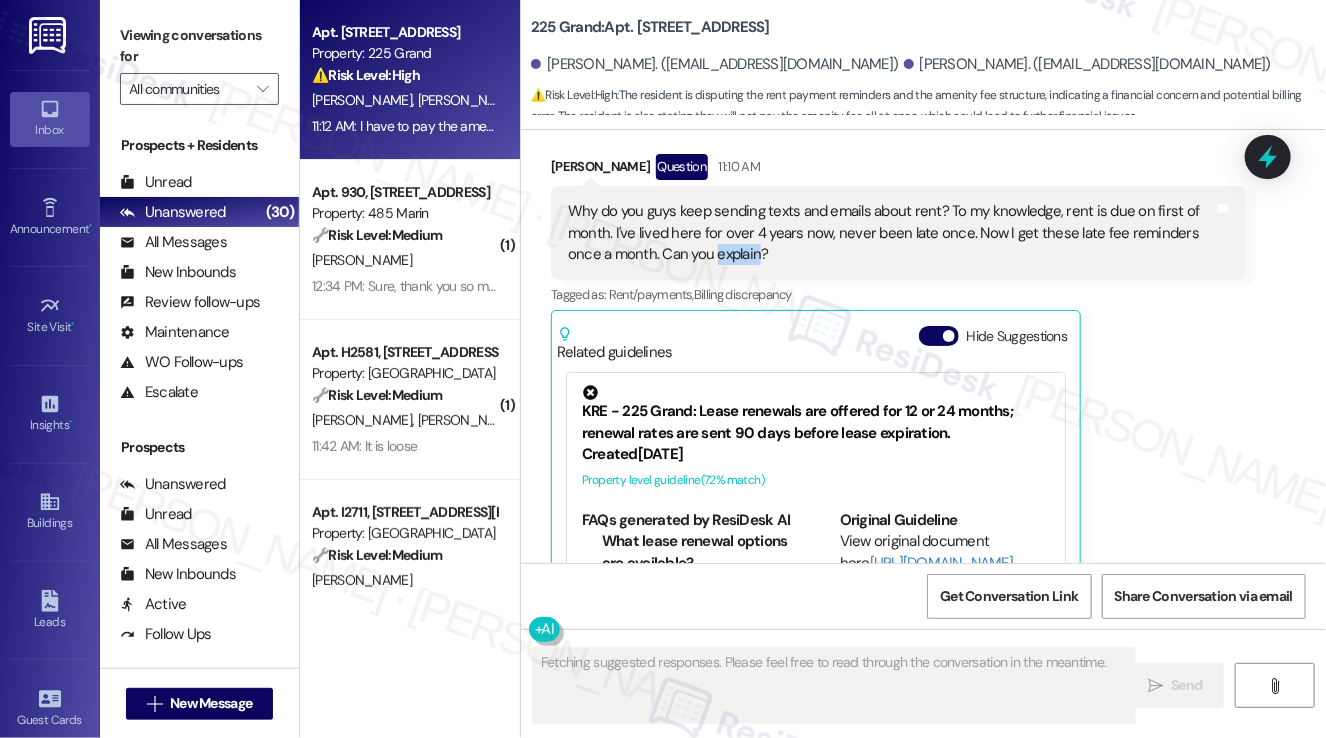 click on "Why do you guys keep sending texts and emails about rent? To my knowledge, rent is due on first of month. I've lived here for over 4 years now, never been late once. Now I get these late fee reminders once a month. Can you explain?" at bounding box center [891, 233] 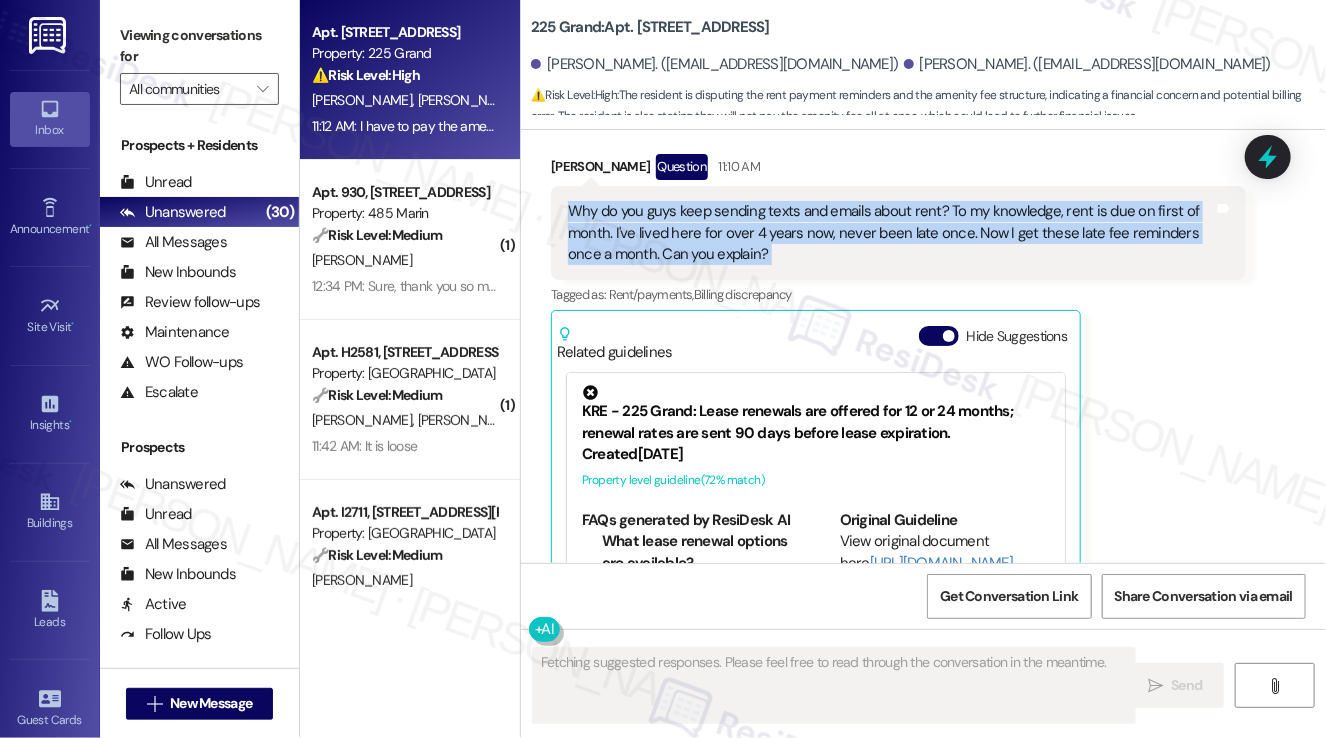 click on "Why do you guys keep sending texts and emails about rent? To my knowledge, rent is due on first of month. I've lived here for over 4 years now, never been late once. Now I get these late fee reminders once a month. Can you explain?" at bounding box center [891, 233] 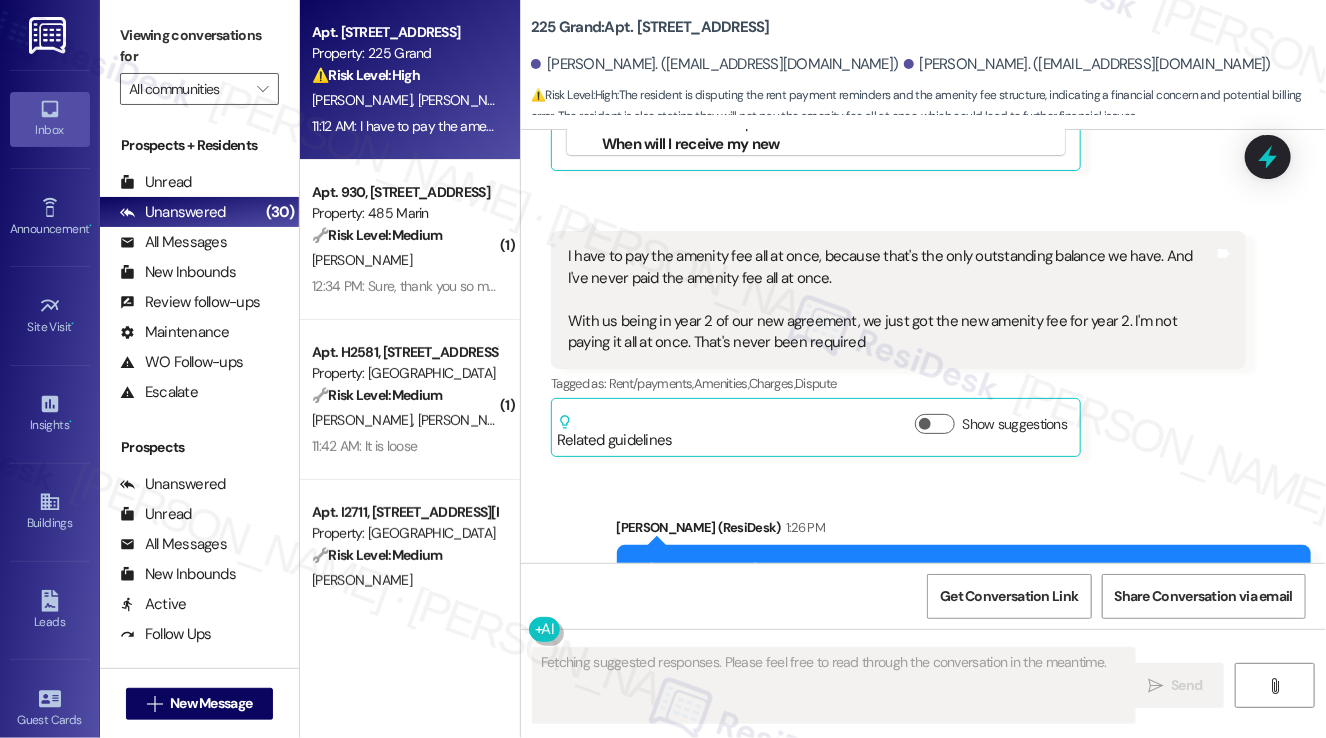 scroll, scrollTop: 11792, scrollLeft: 0, axis: vertical 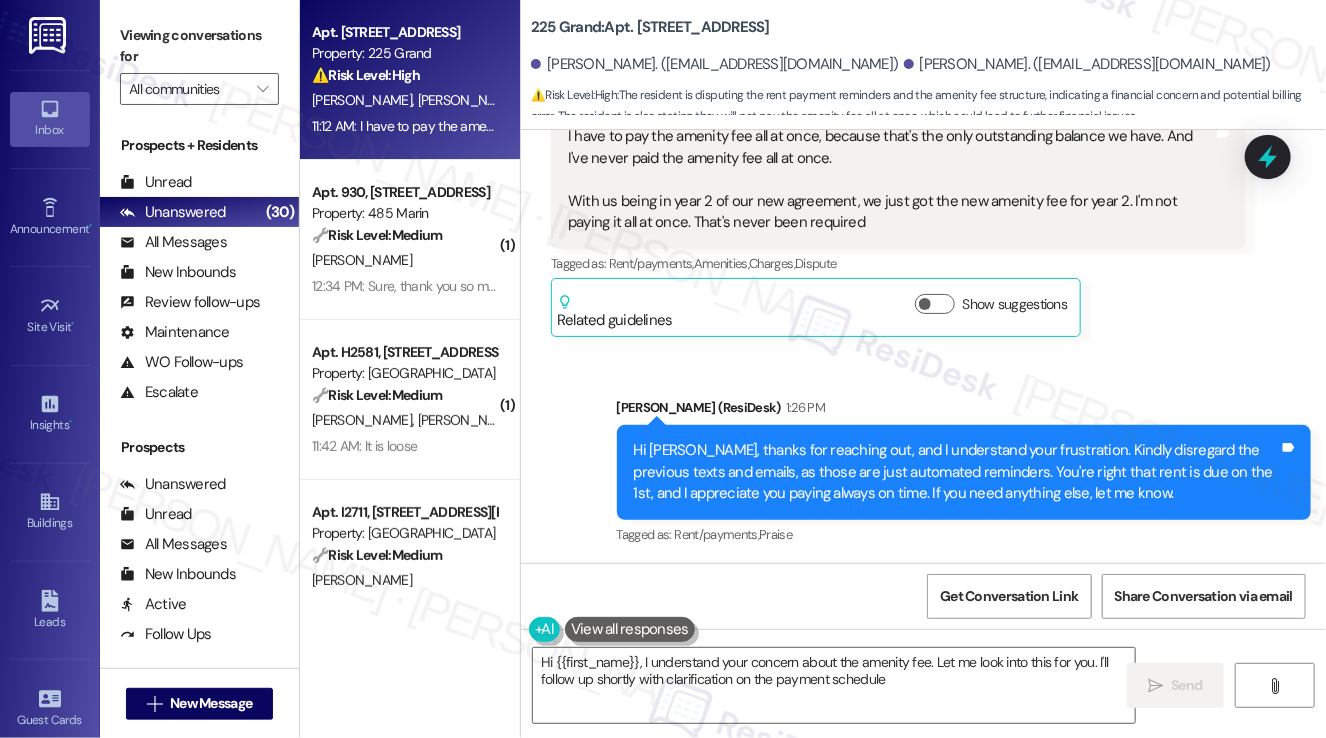 click on "Hi Dominic, thanks for reaching out, and I understand your frustration. Kindly disregard the previous texts and emails, as those are just automated reminders. You're right that rent is due on the 1st, and I appreciate you paying always on time. If you need anything else, let me know." at bounding box center (957, 472) 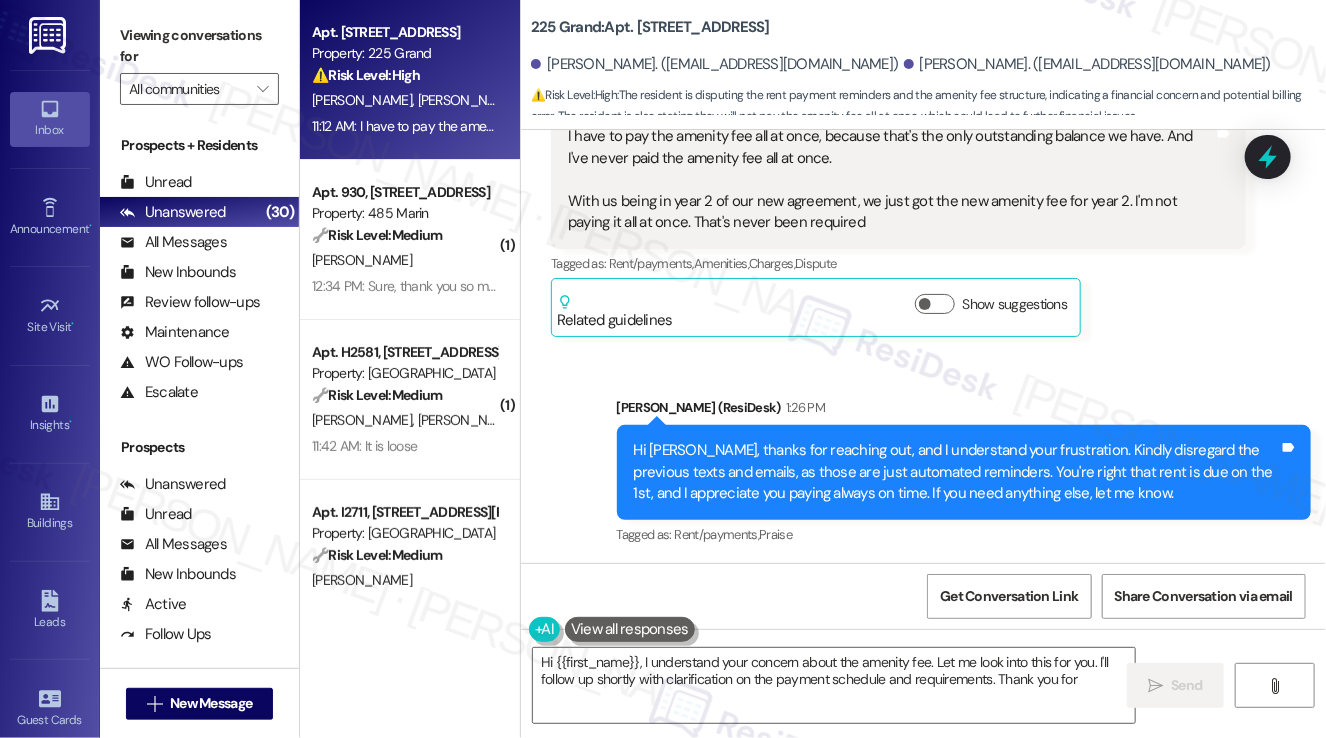 click on "Hi Dominic, thanks for reaching out, and I understand your frustration. Kindly disregard the previous texts and emails, as those are just automated reminders. You're right that rent is due on the 1st, and I appreciate you paying always on time. If you need anything else, let me know." at bounding box center (957, 472) 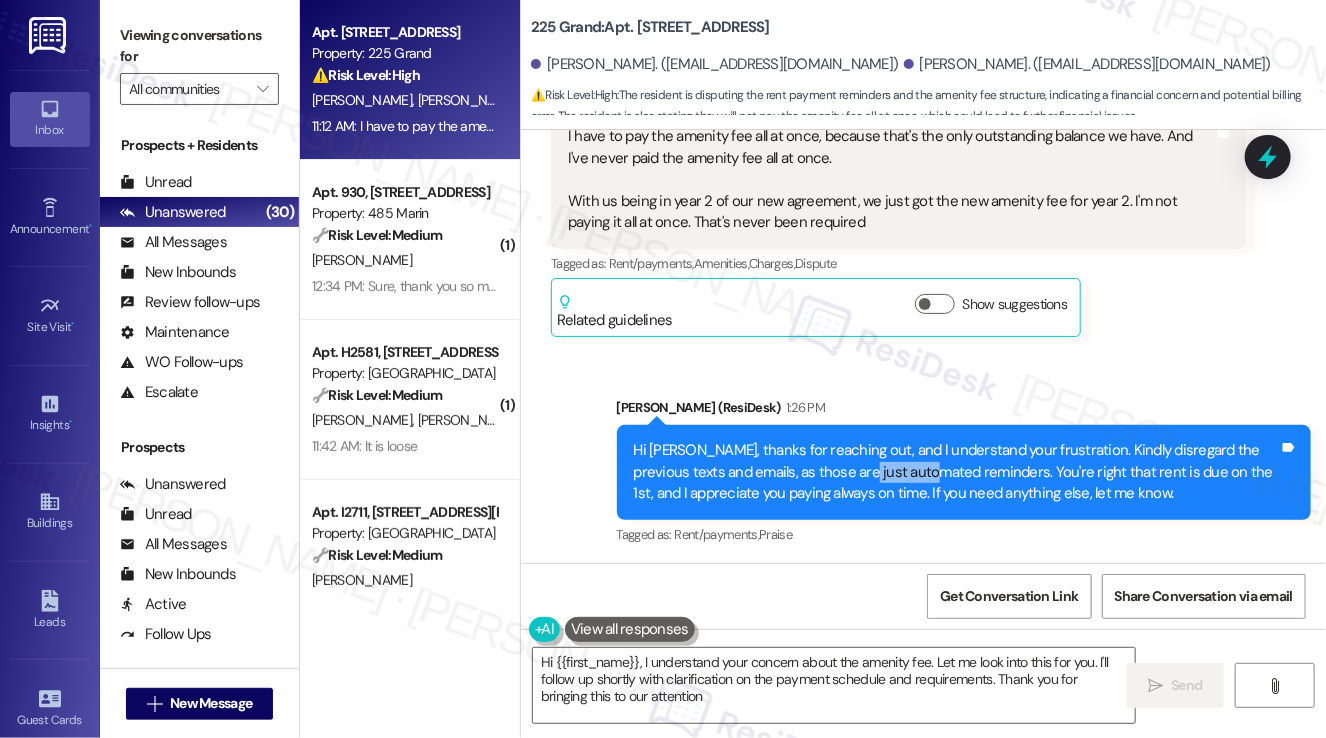type on "Hi {{first_name}}, I understand your concern about the amenity fee. Let me look into this for you. I'll follow up shortly with clarification on the payment schedule and requirements. Thank you for bringing this to our attention!" 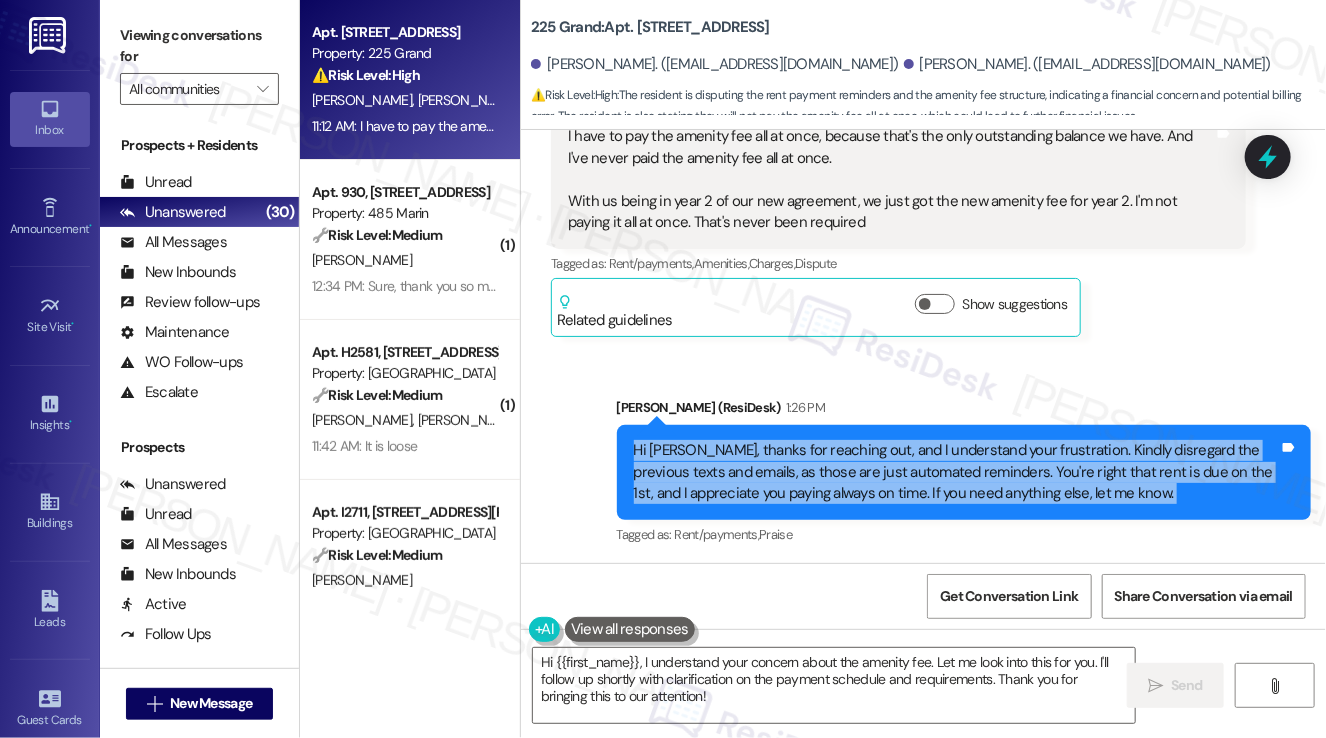 click on "Hi Dominic, thanks for reaching out, and I understand your frustration. Kindly disregard the previous texts and emails, as those are just automated reminders. You're right that rent is due on the 1st, and I appreciate you paying always on time. If you need anything else, let me know." at bounding box center (957, 472) 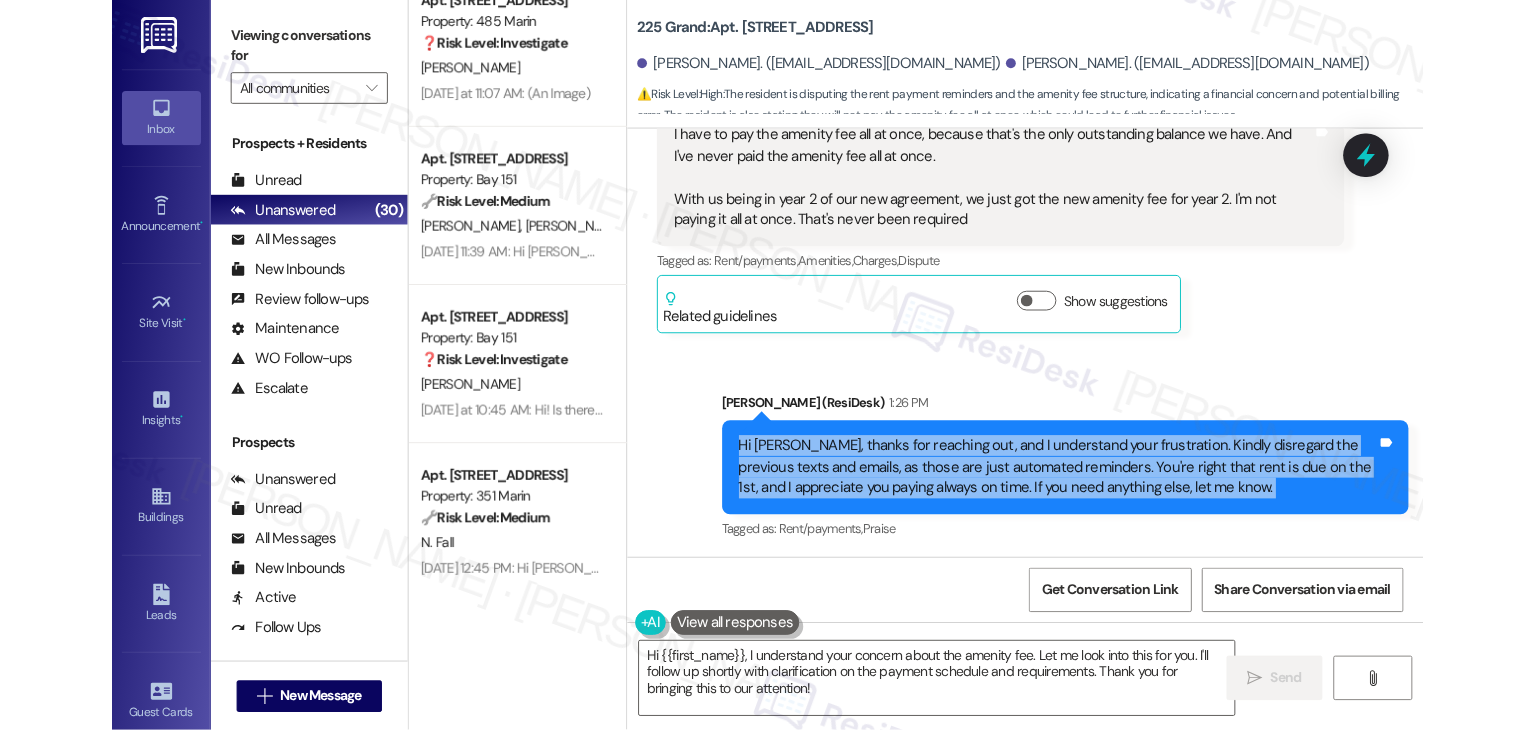 scroll, scrollTop: 1300, scrollLeft: 0, axis: vertical 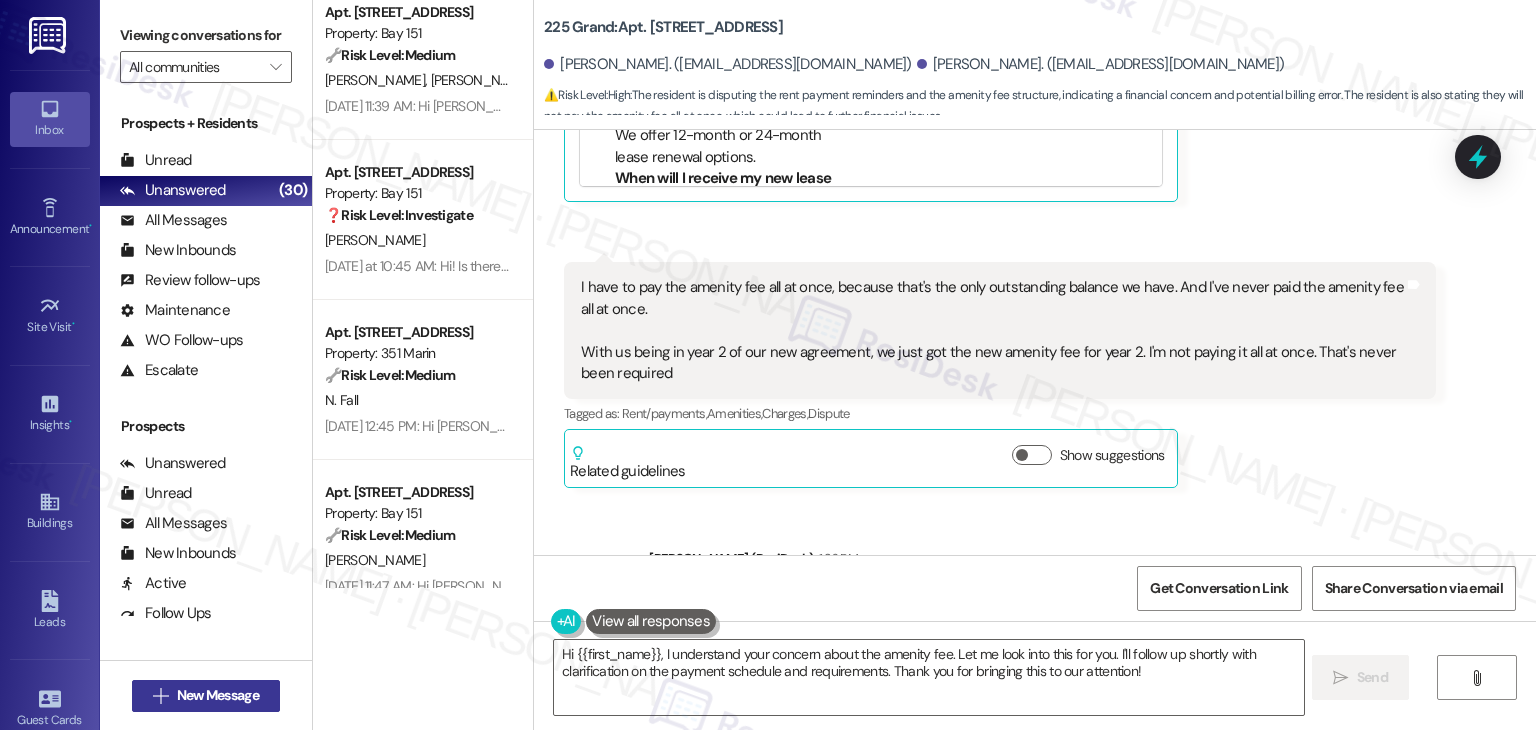 click on "New Message" at bounding box center [218, 695] 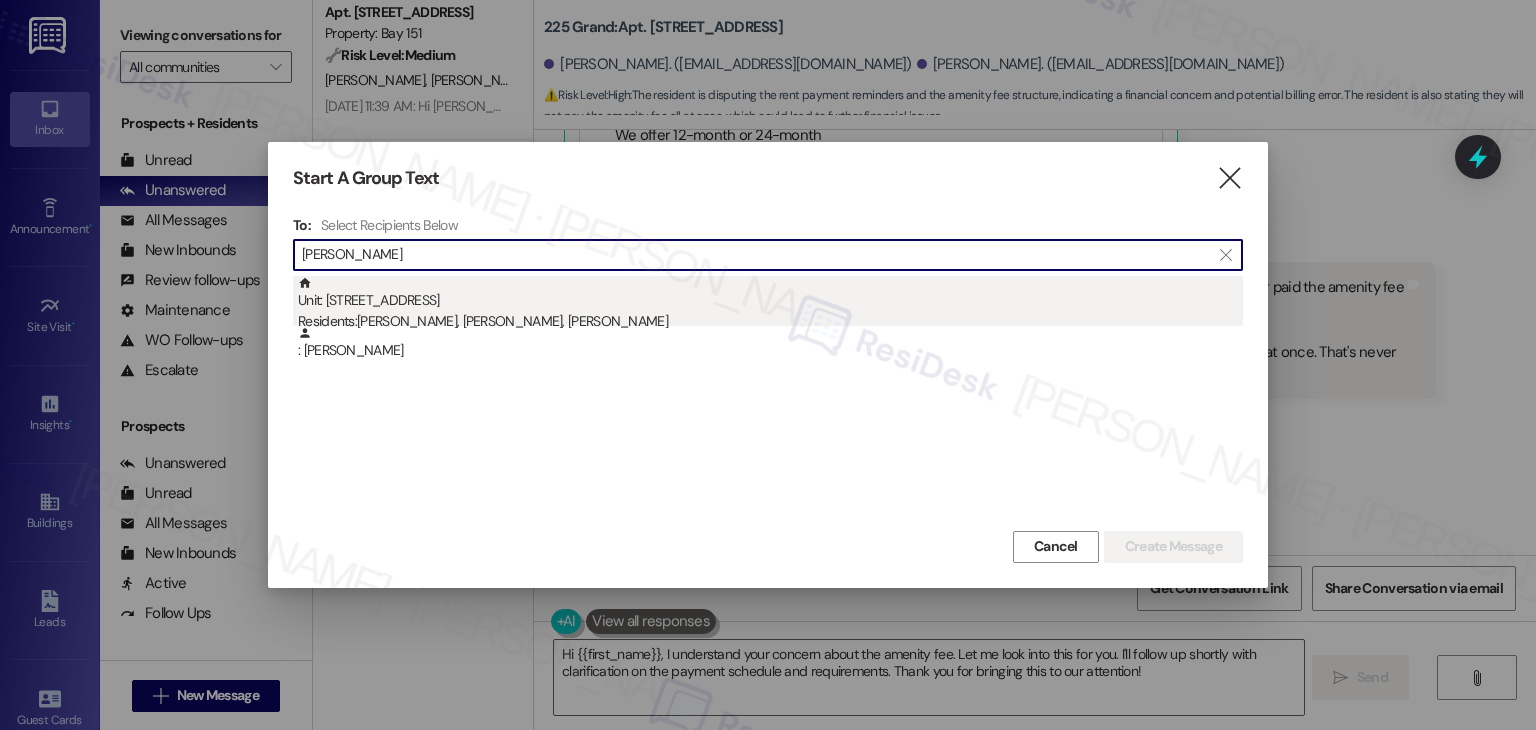 type on "Grace Marshall" 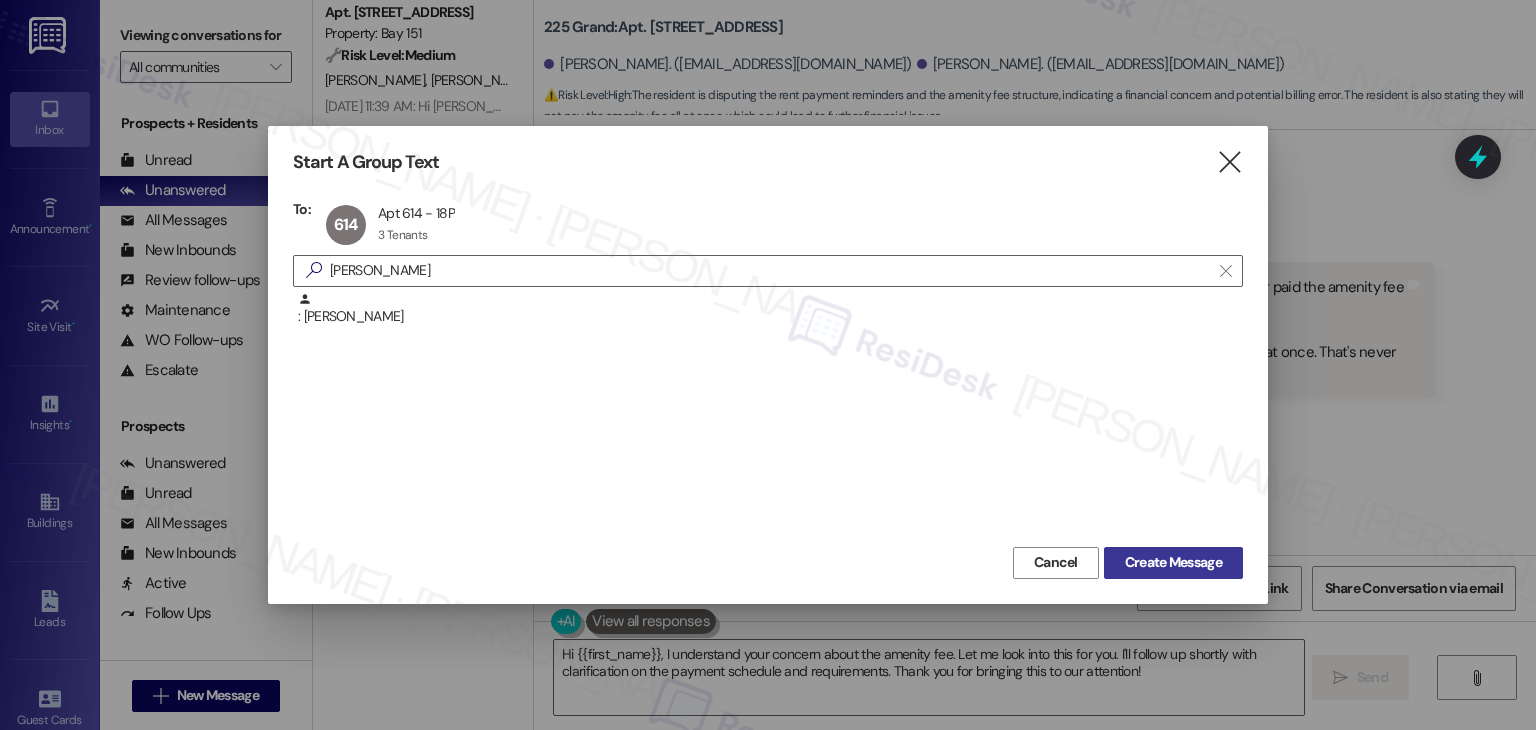 click on "Create Message" at bounding box center [1173, 562] 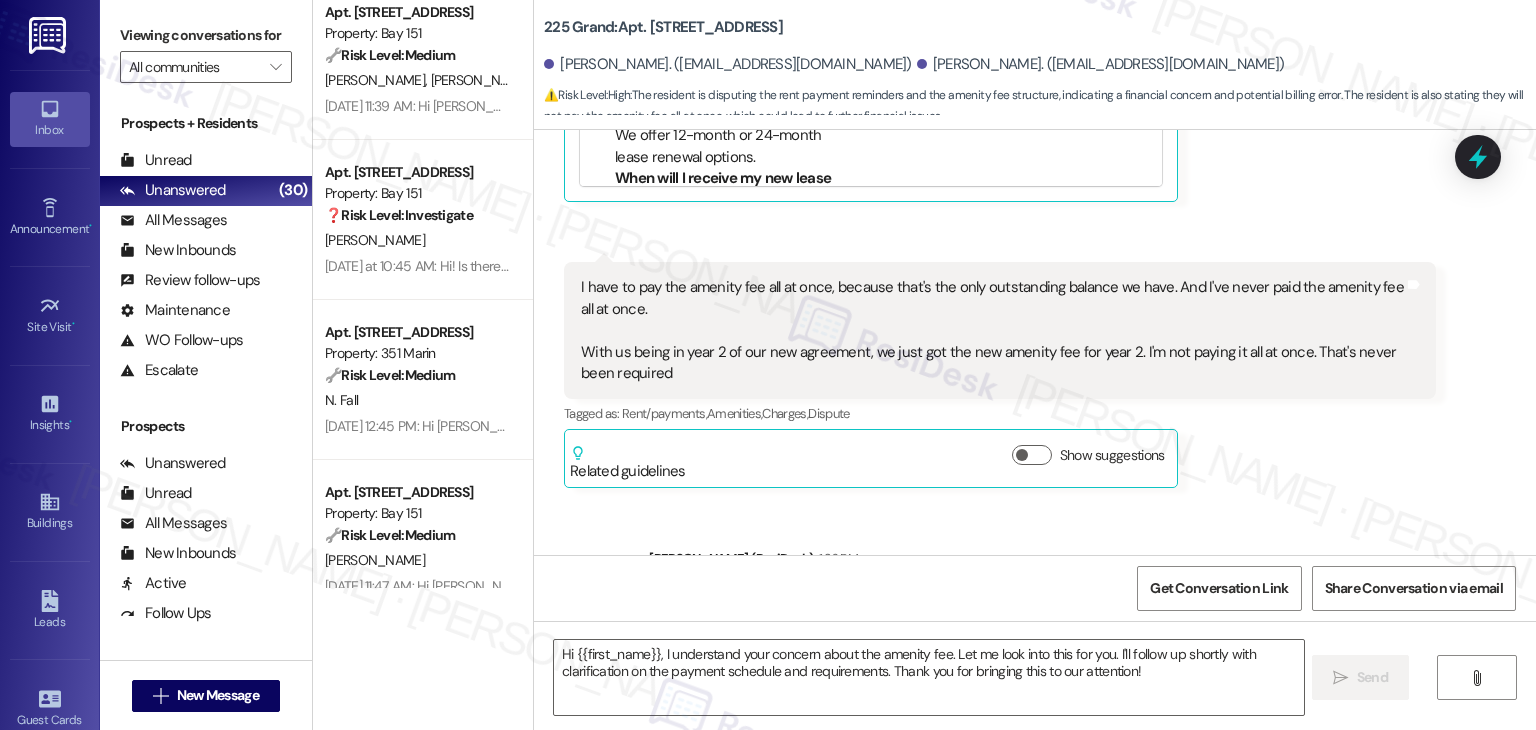 type on "Fetching suggested responses. Please feel free to read through the conversation in the meantime." 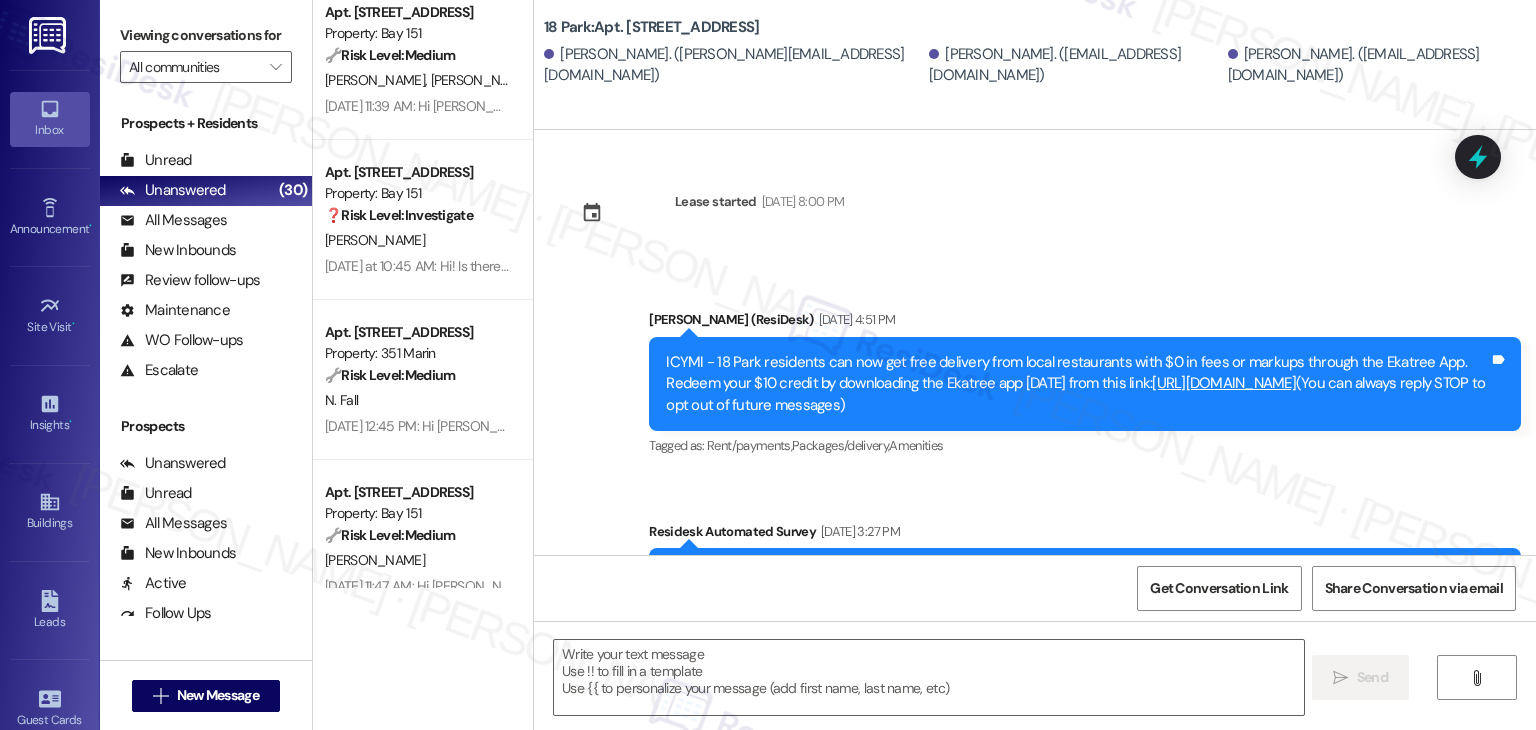 scroll, scrollTop: 6052, scrollLeft: 0, axis: vertical 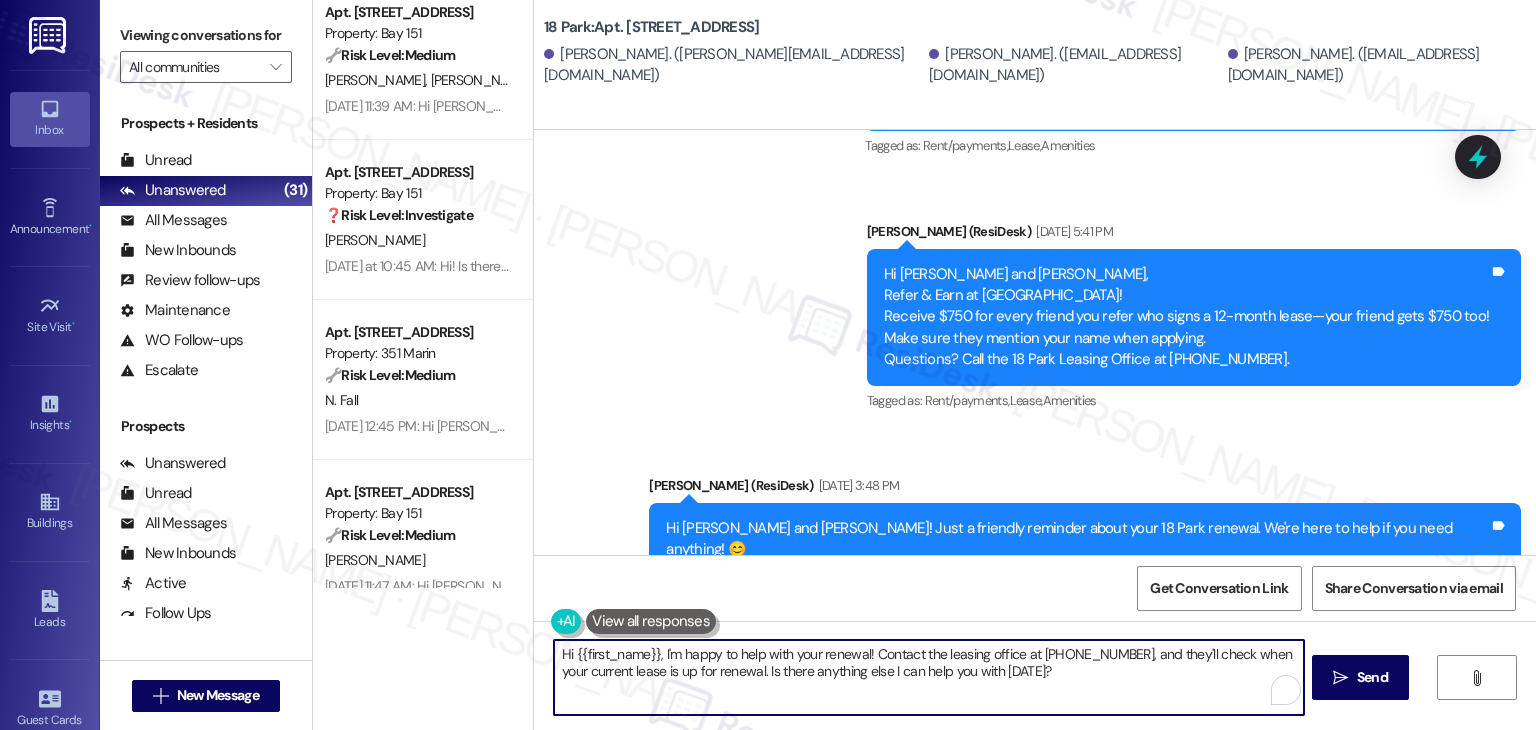 click on "Hi {{first_name}}, I'm happy to help with your renewal! Contact the leasing office at 201-451-0018, and they'll check when your current lease is up for renewal. Is there anything else I can help you with today?" at bounding box center [928, 677] 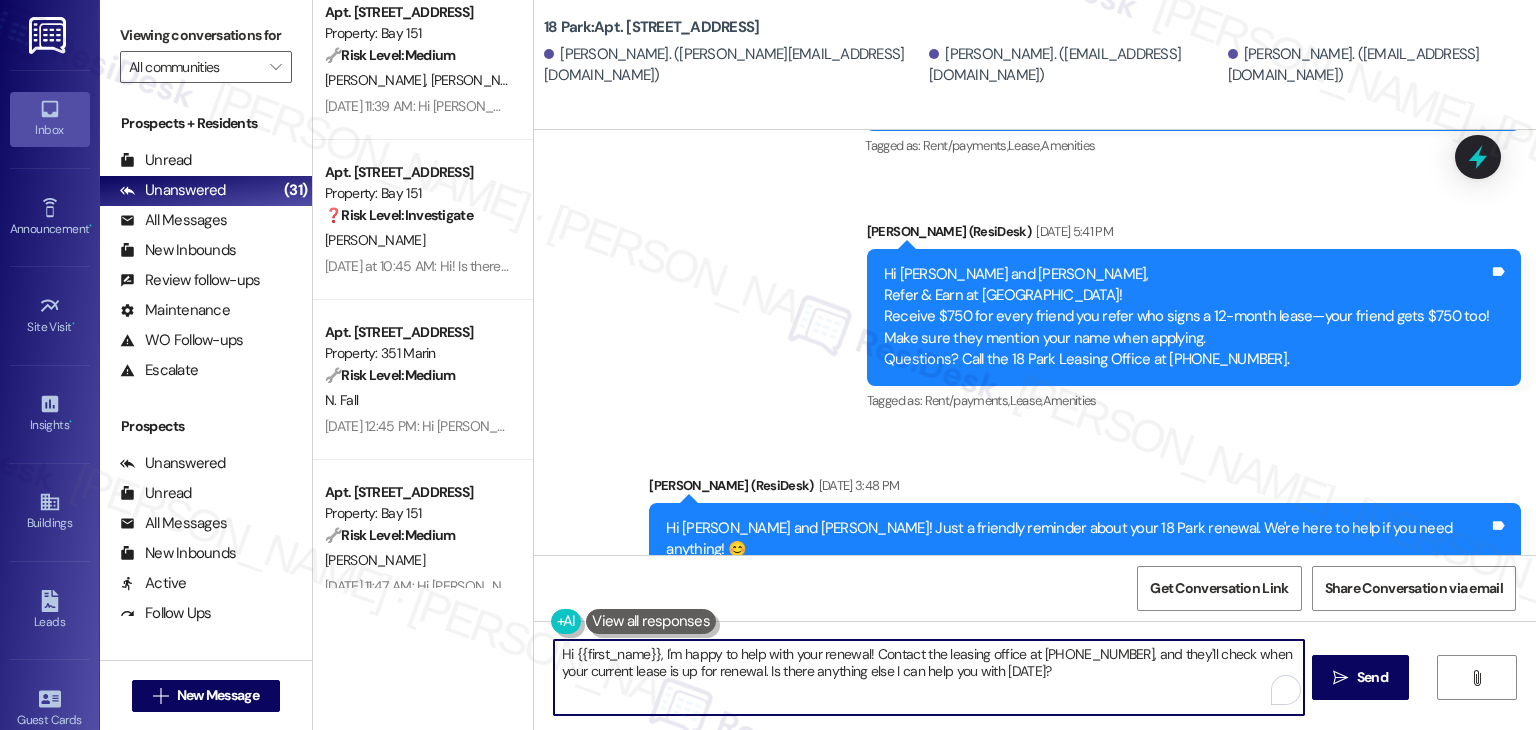 paste on "! Just a friendly reminder about your {{property}} renewal. We're here to help if you need anything! 😊" 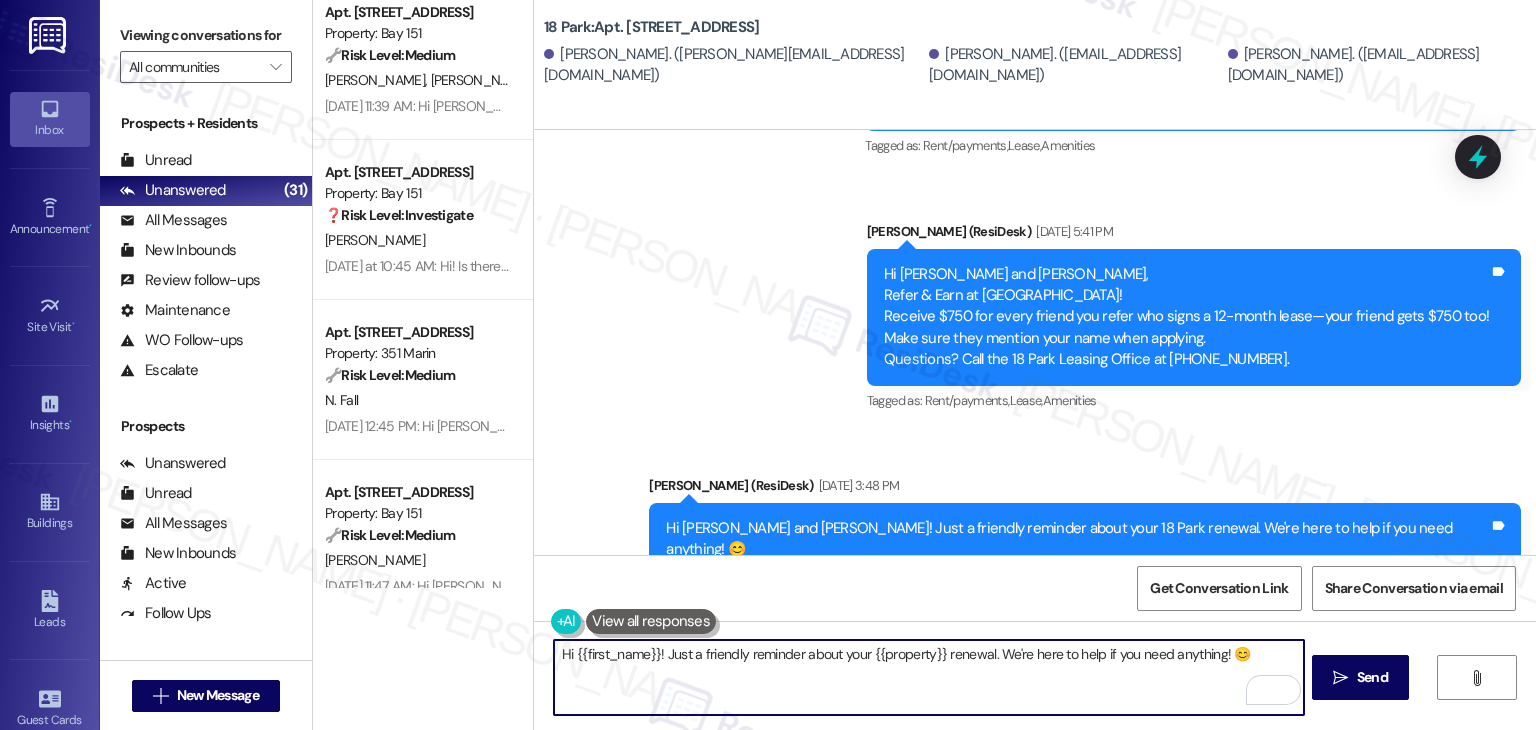 type on "Hi {{first_name}}! Just a friendly reminder about your {{property}} renewal. We're here to help if you need anything! 😊" 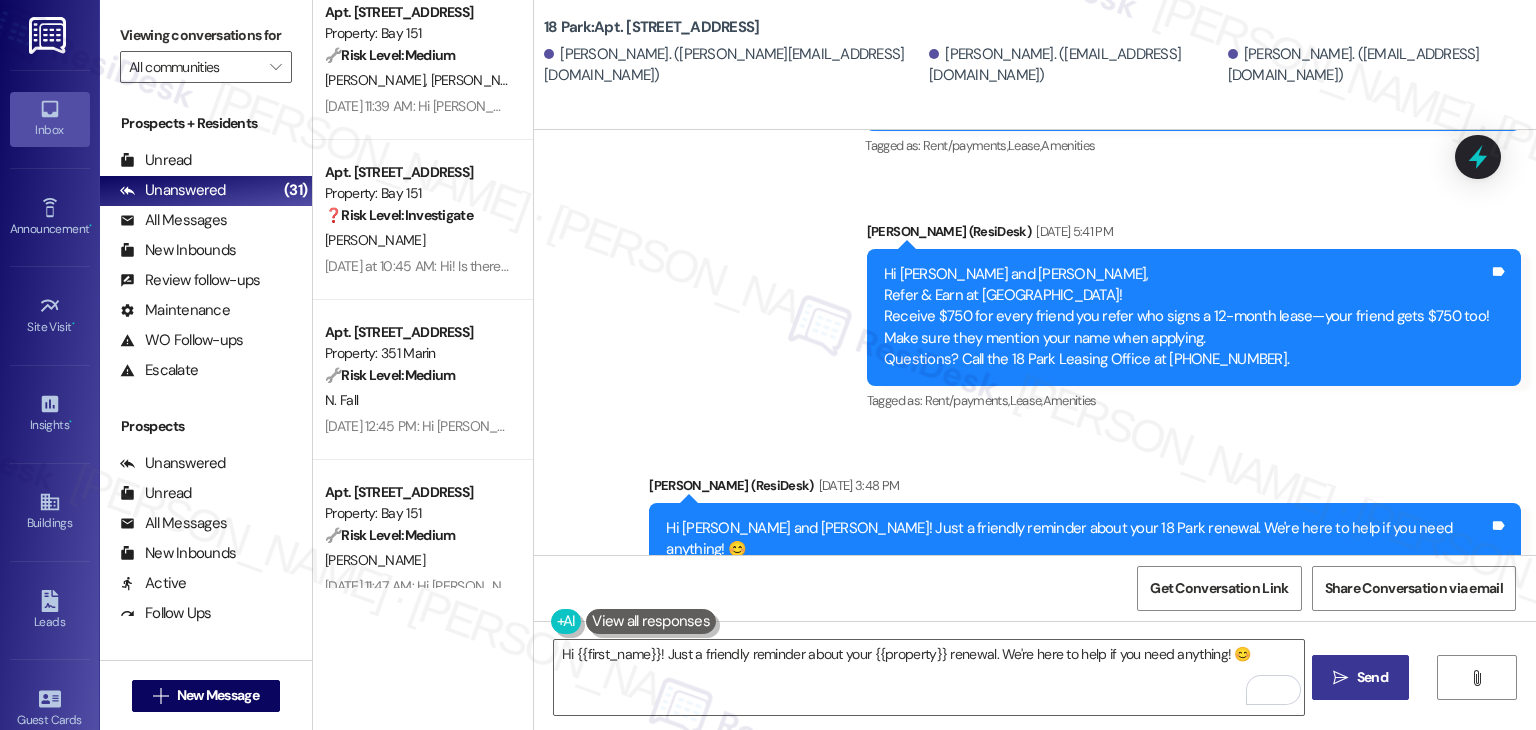 click on "Send" at bounding box center [1372, 677] 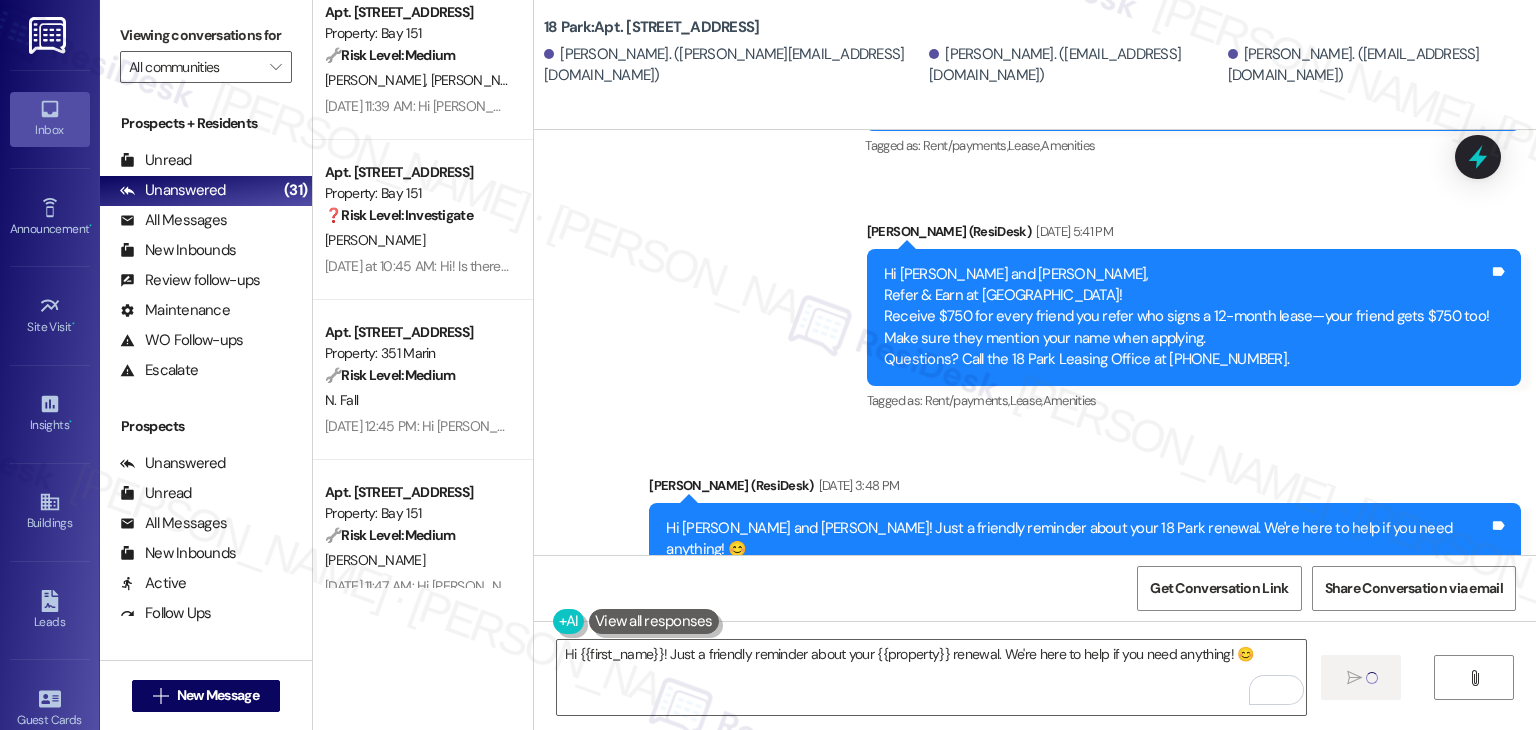 type 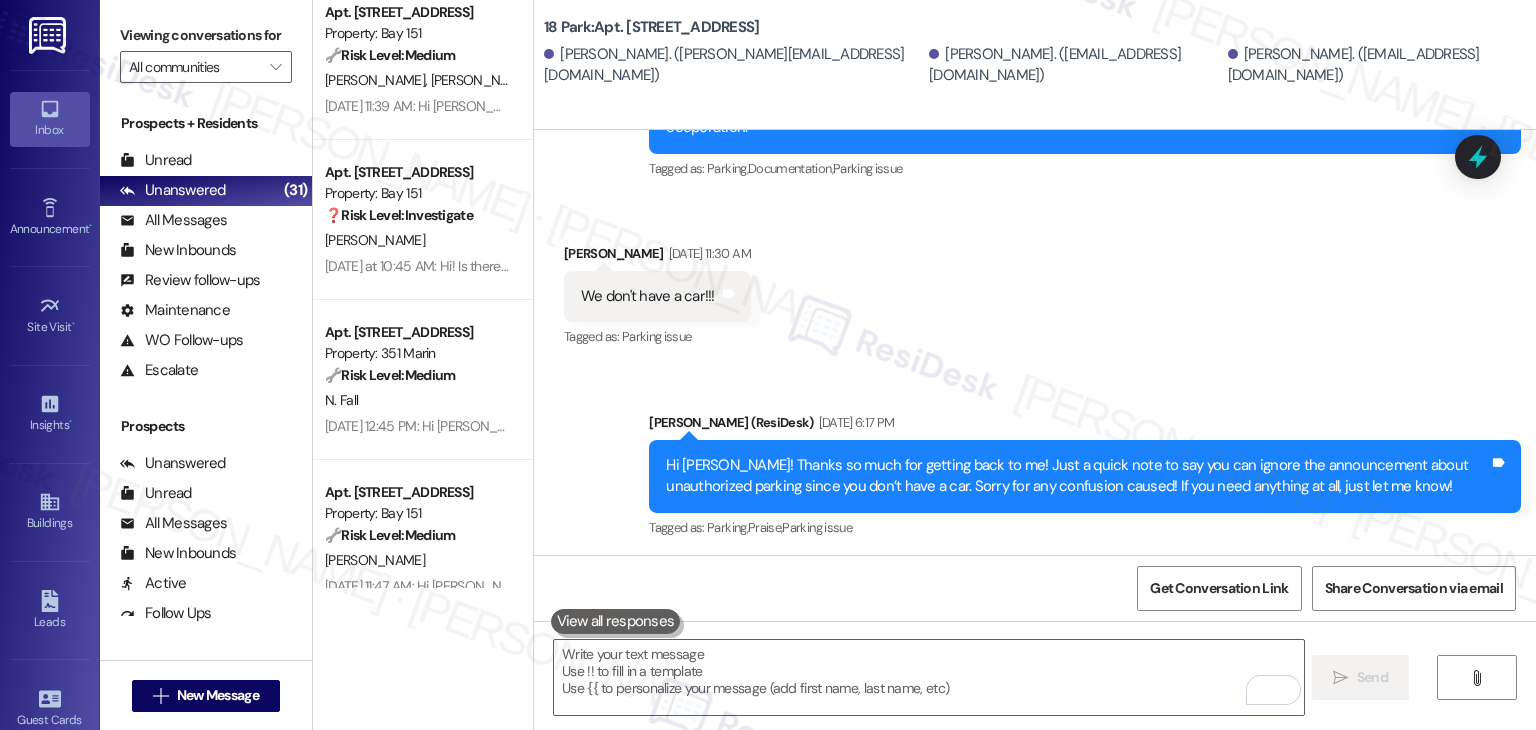 scroll, scrollTop: 4717, scrollLeft: 0, axis: vertical 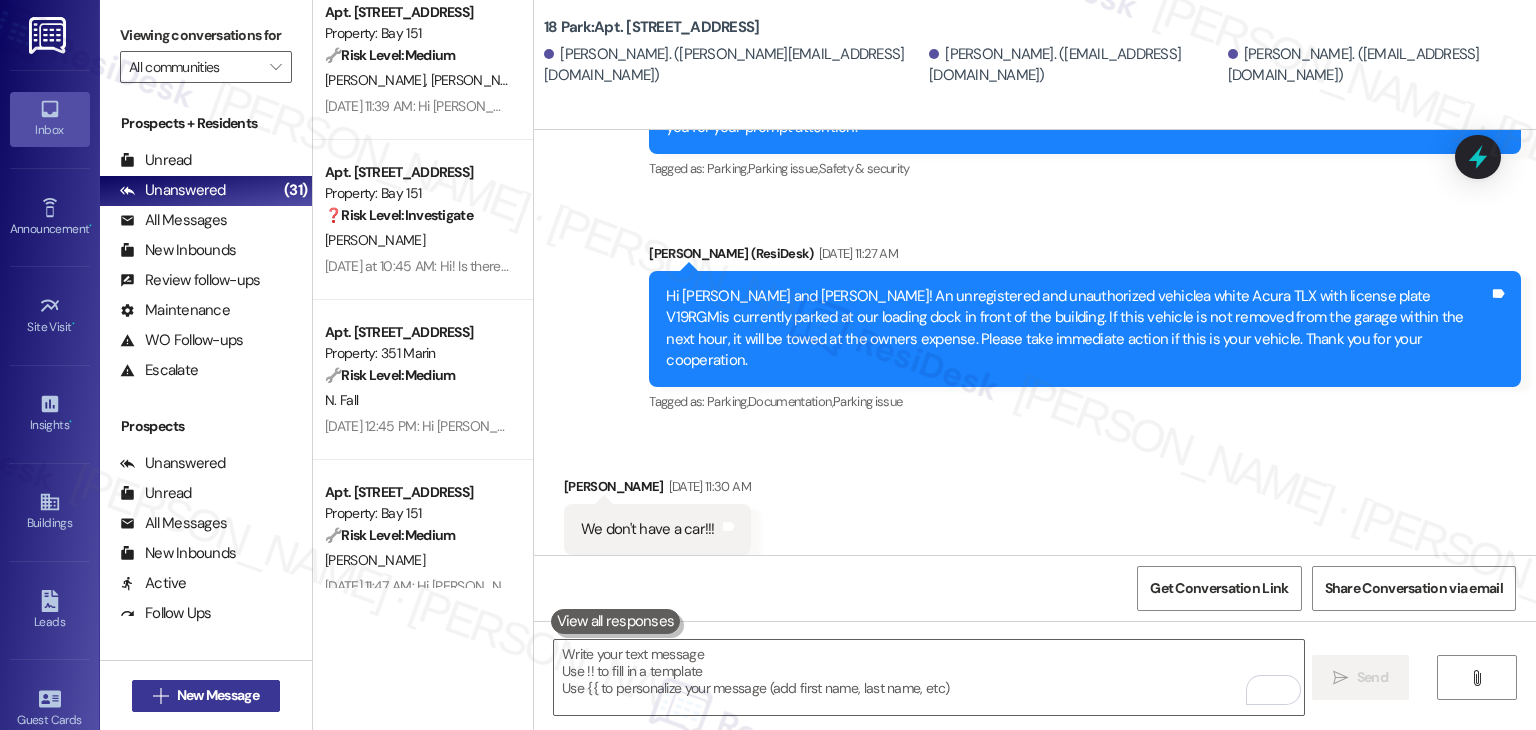 click on " New Message" at bounding box center (206, 696) 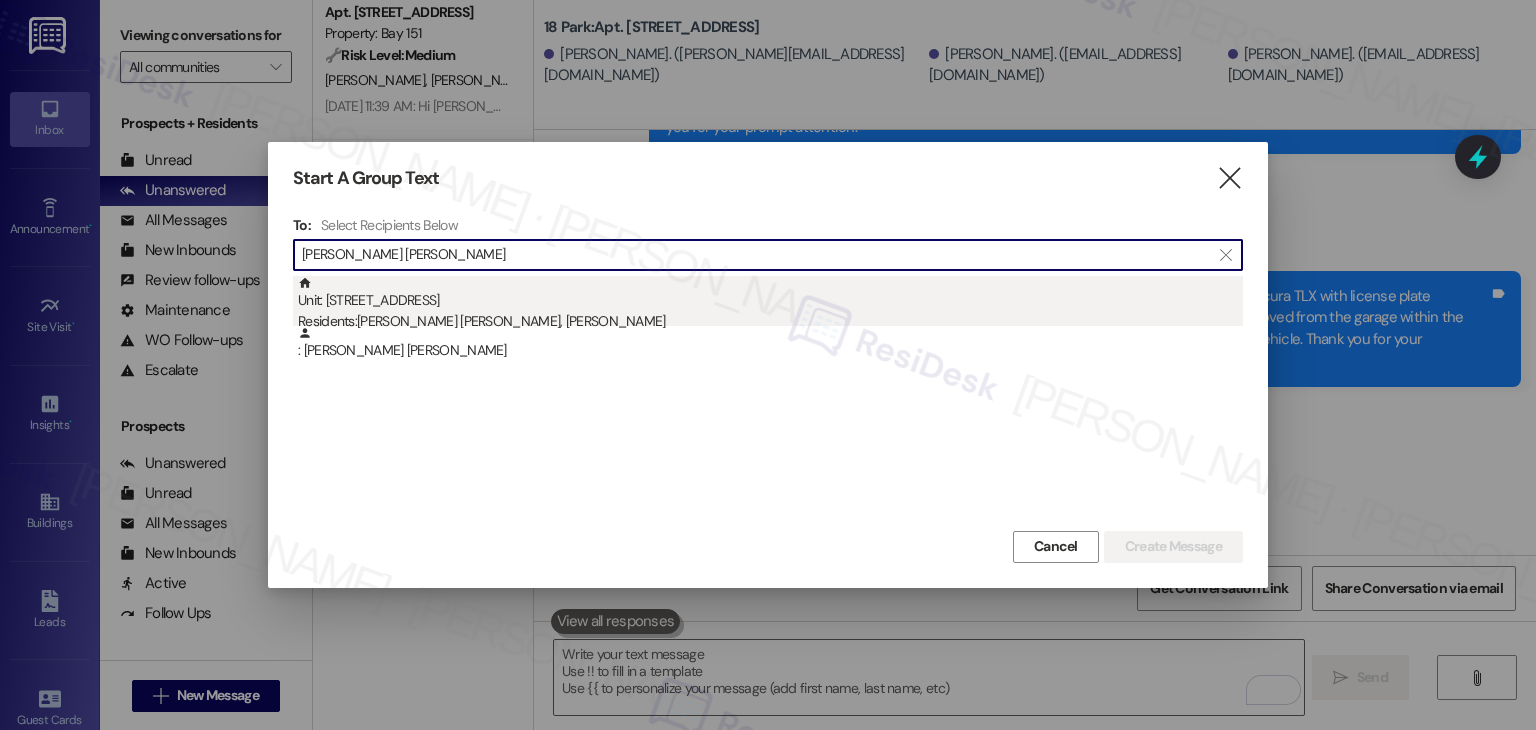 type on "Ju Young Lim" 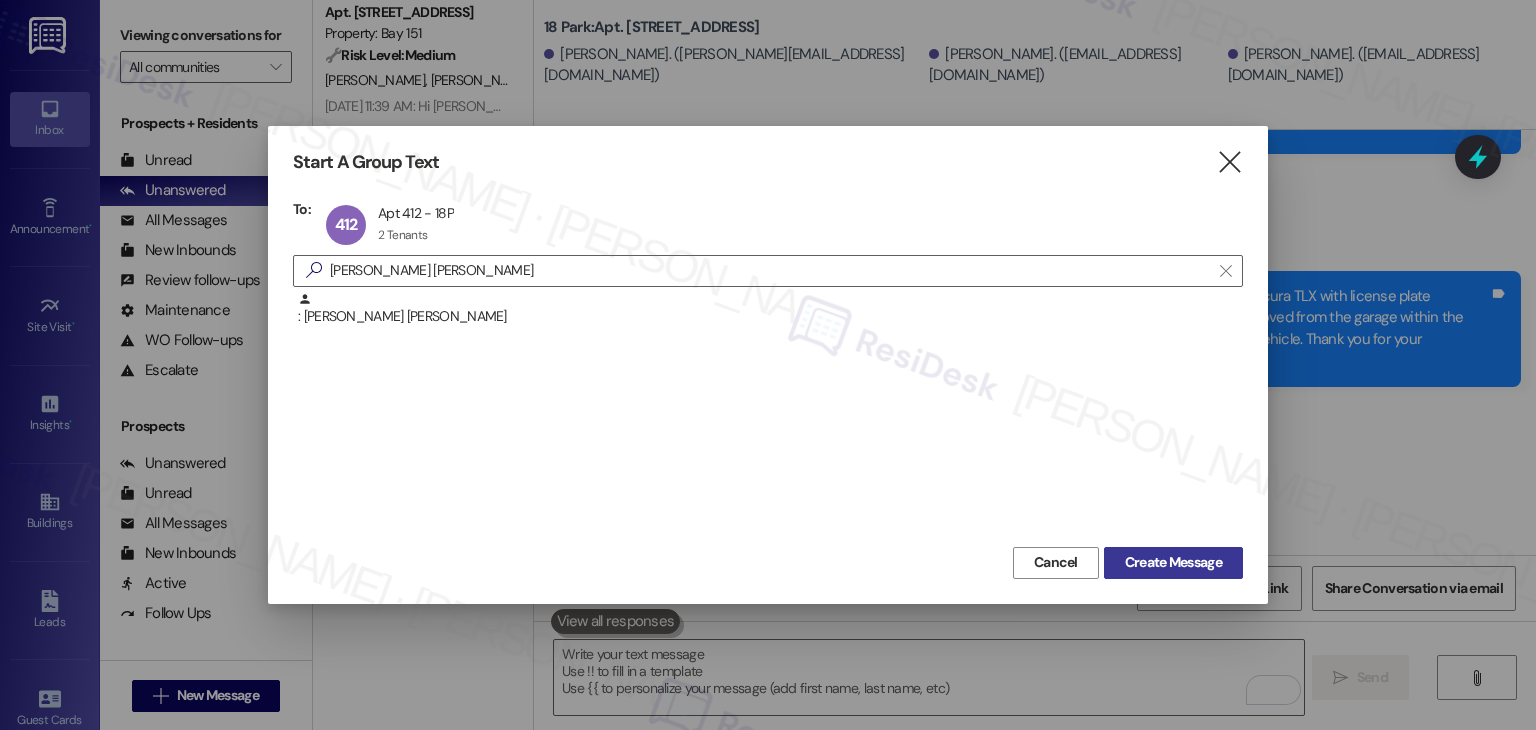 click on "Create Message" at bounding box center [1173, 562] 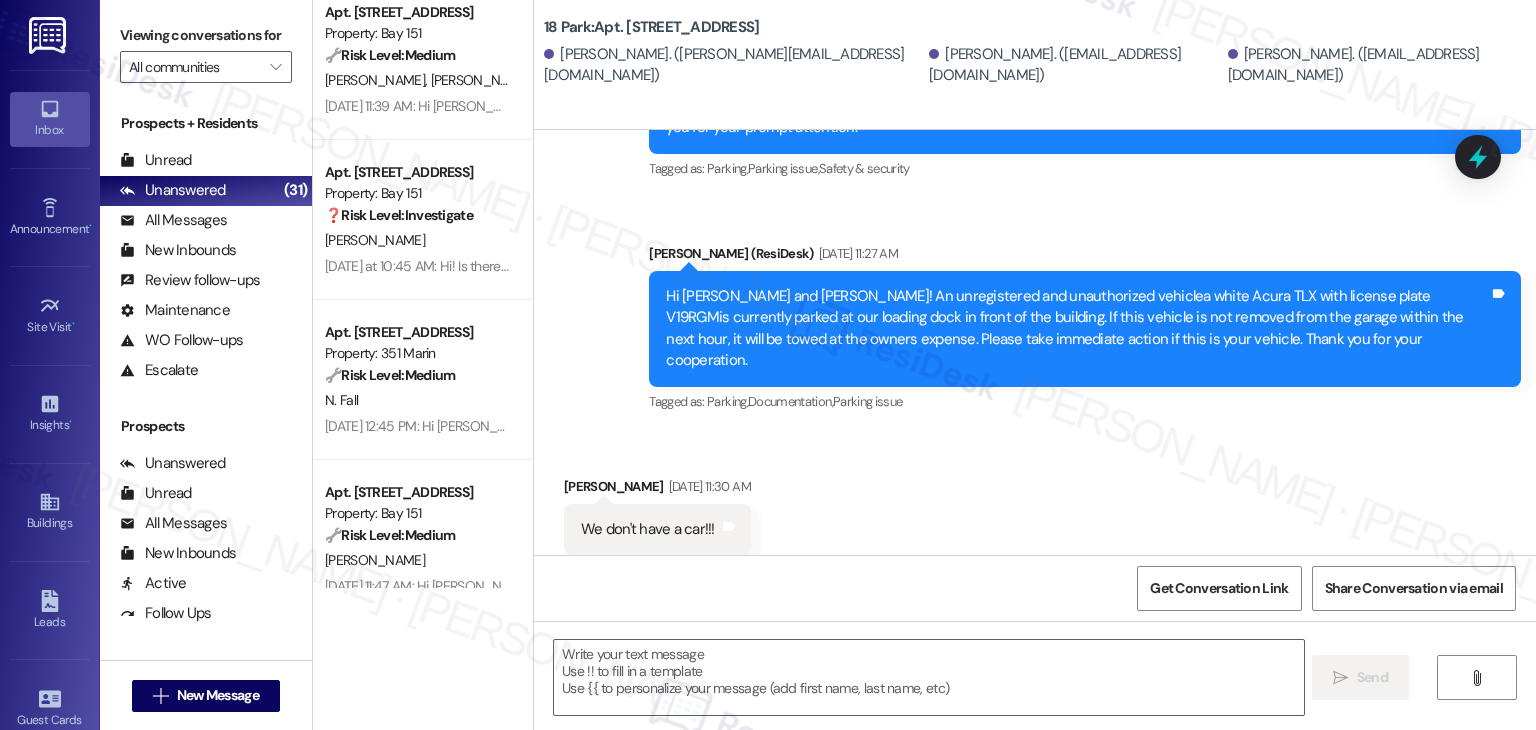 type on "Fetching suggested responses. Please feel free to read through the conversation in the meantime." 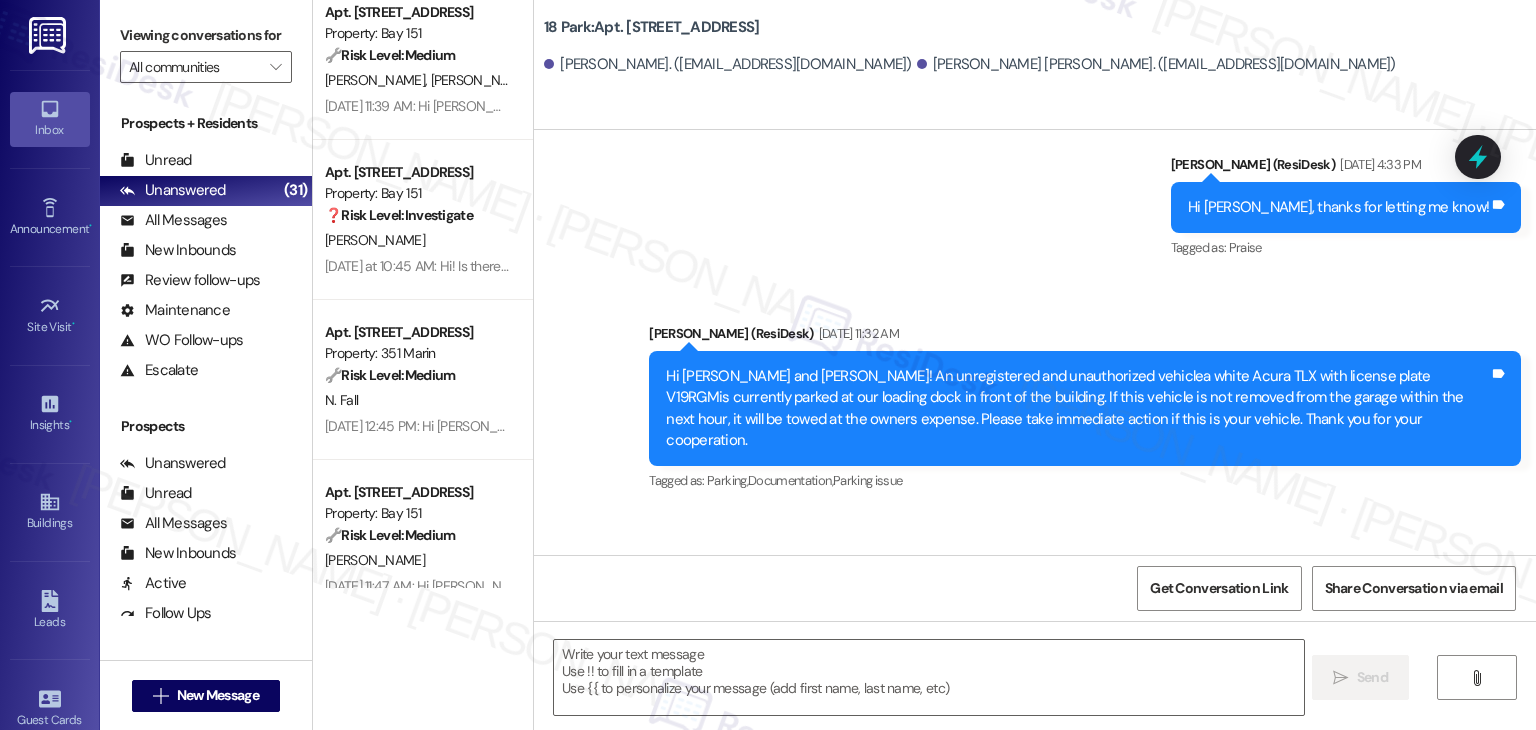 scroll, scrollTop: 3984, scrollLeft: 0, axis: vertical 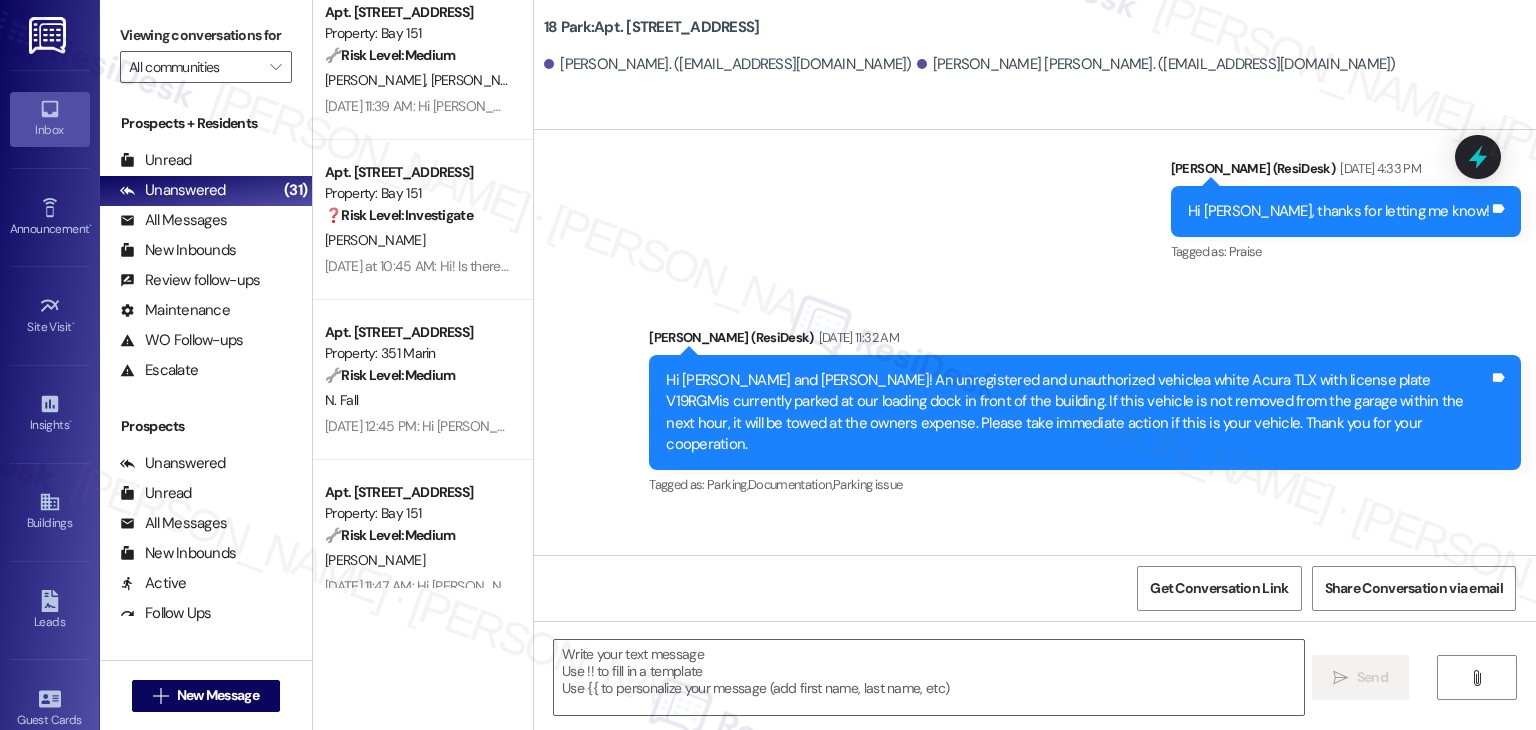 type on "Fetching suggested responses. Please feel free to read through the conversation in the meantime." 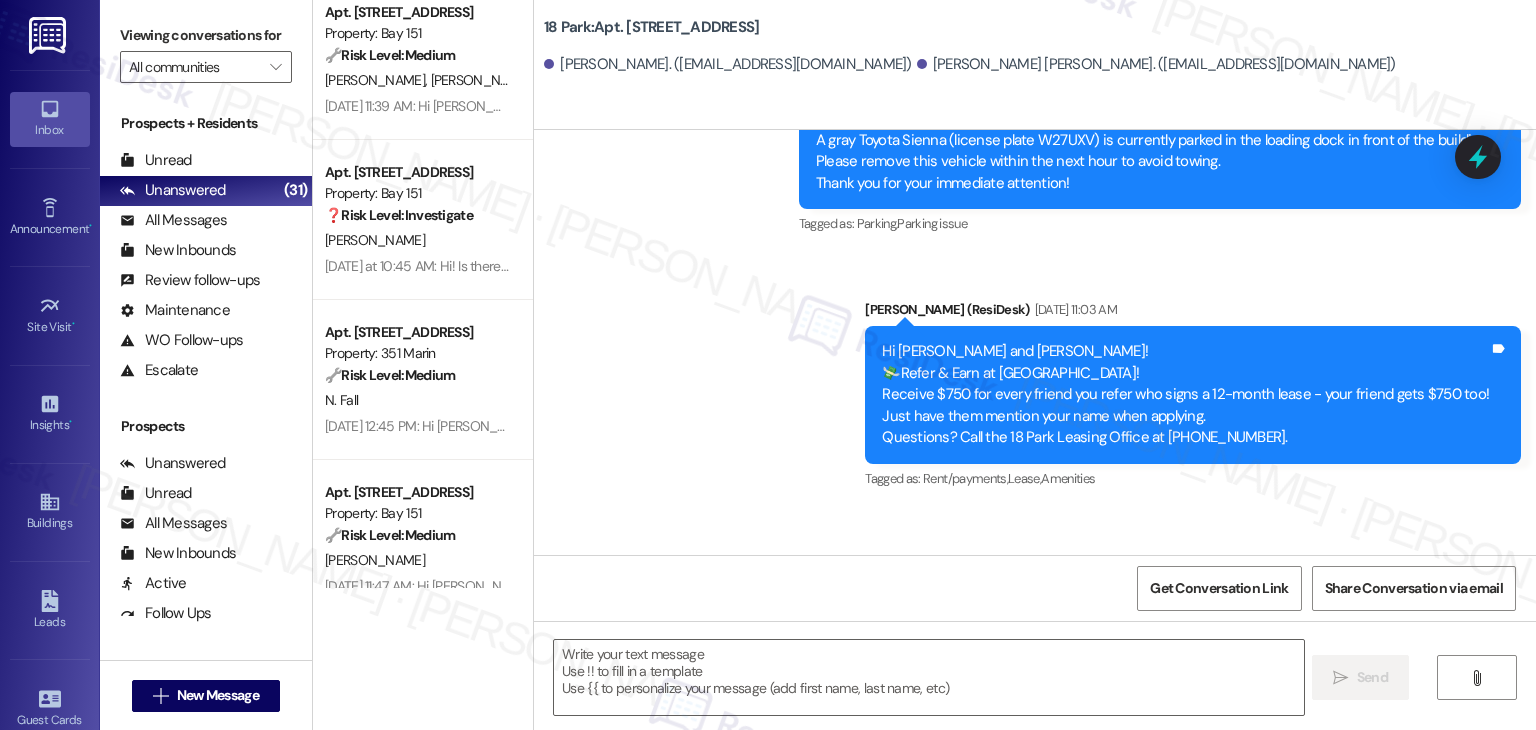 scroll, scrollTop: 5084, scrollLeft: 0, axis: vertical 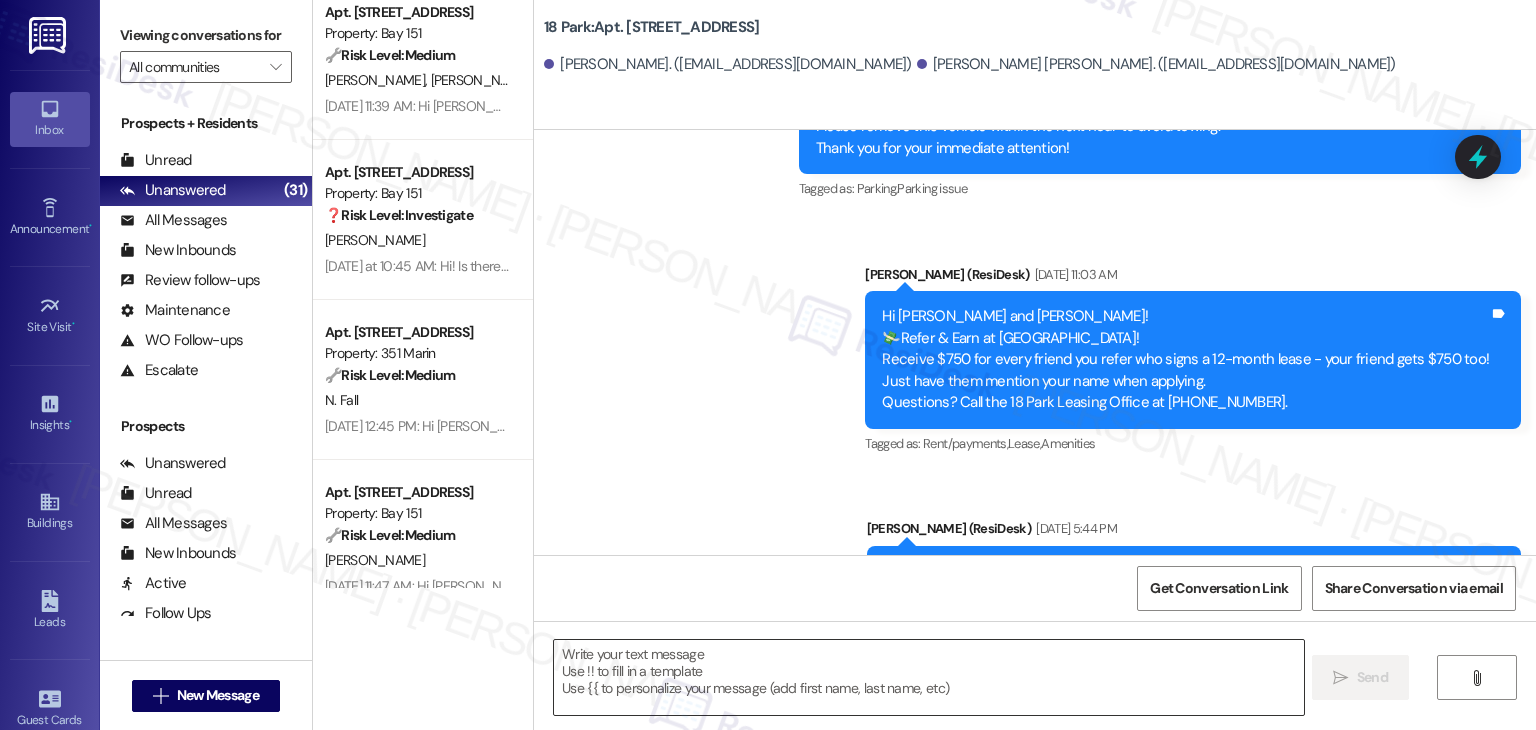 click at bounding box center (928, 677) 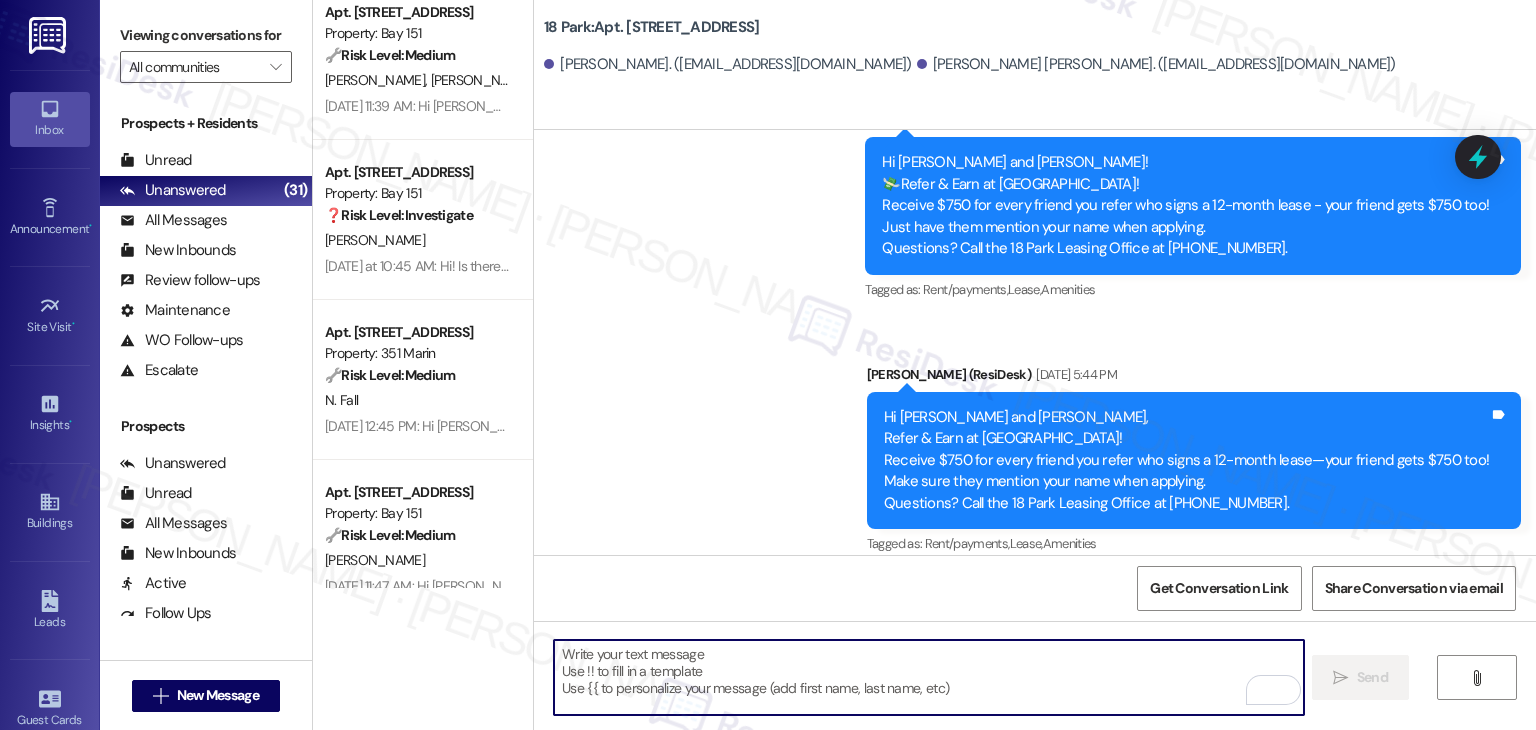 scroll, scrollTop: 5312, scrollLeft: 0, axis: vertical 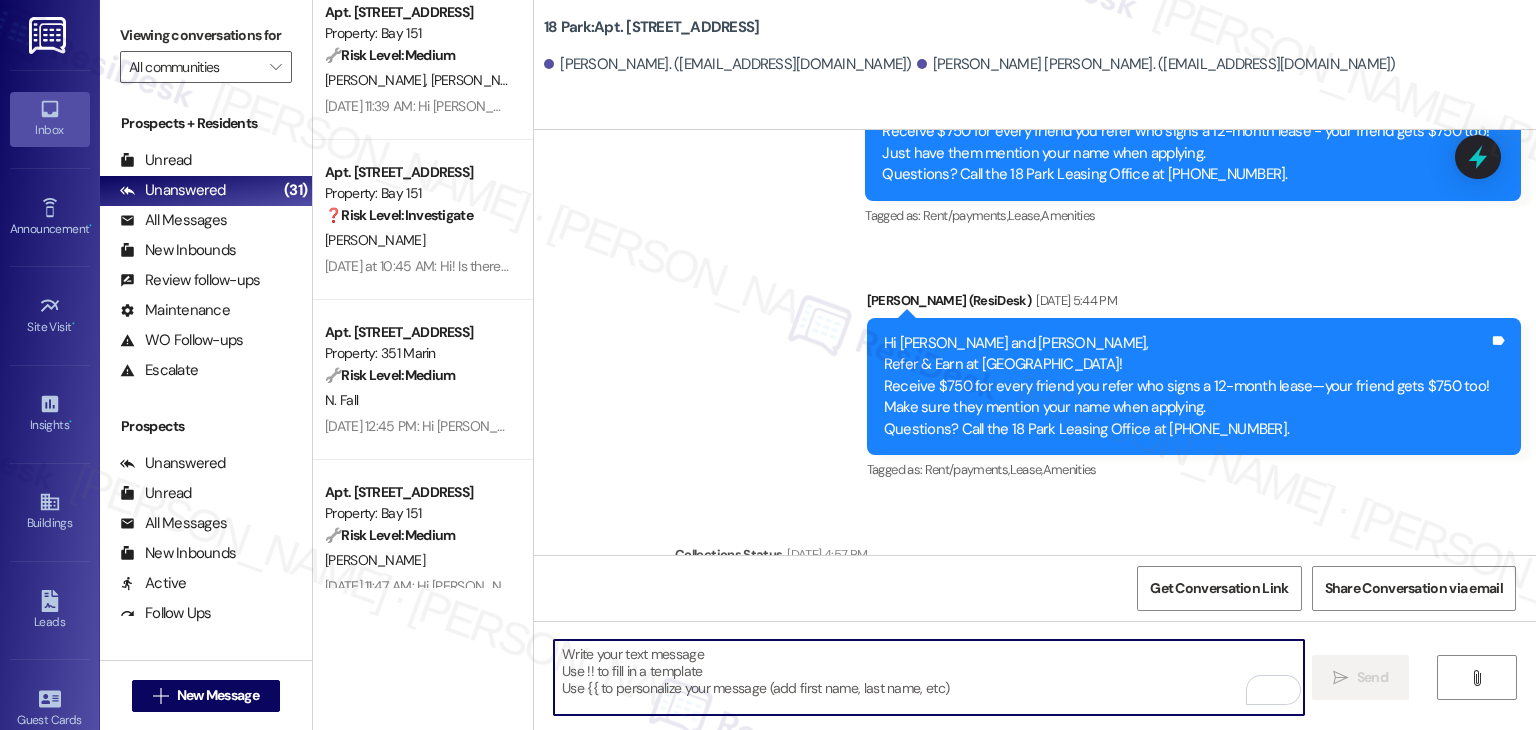 click at bounding box center [928, 677] 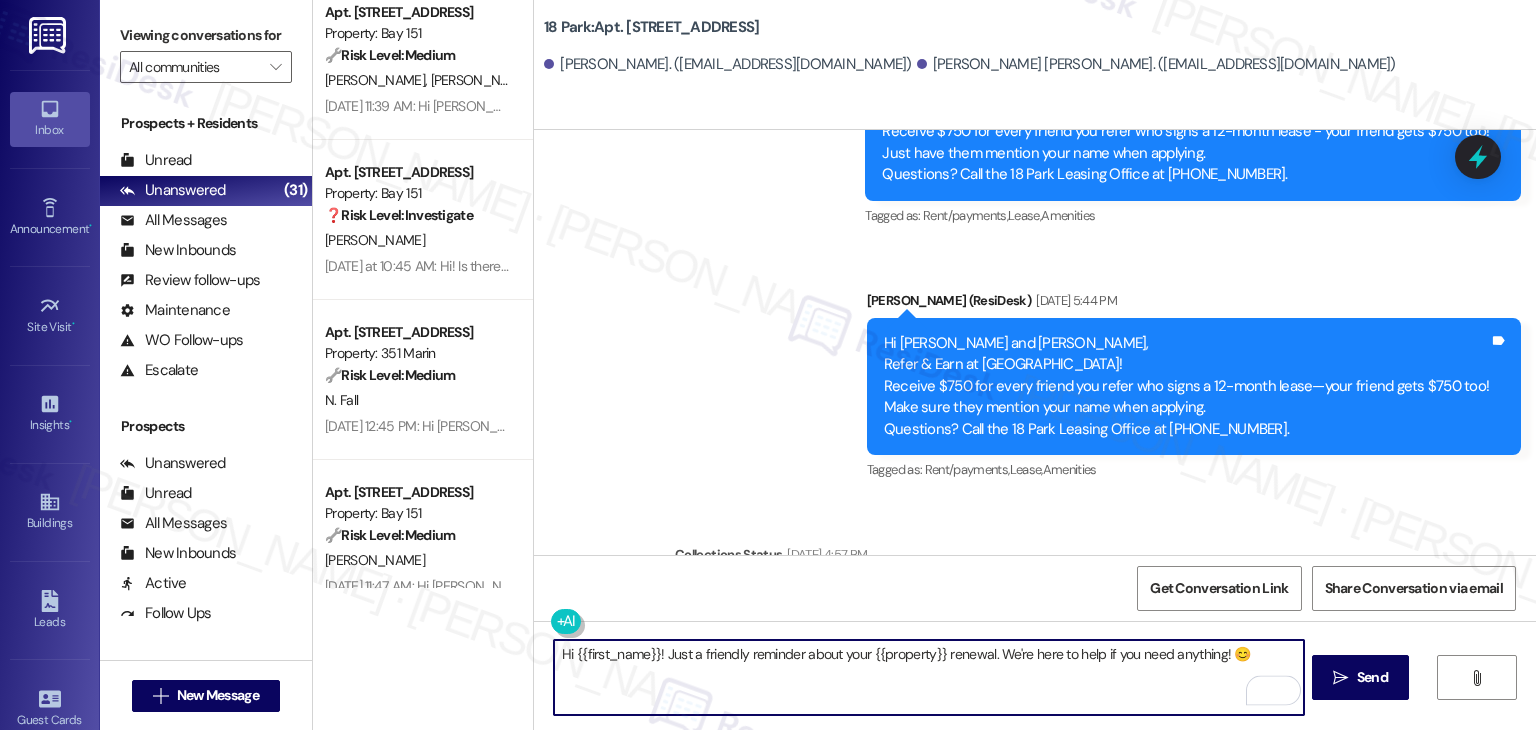type on "Hi {{first_name}}! Just a friendly reminder about your {{property}} renewal. We're here to help if you need anything! 😊" 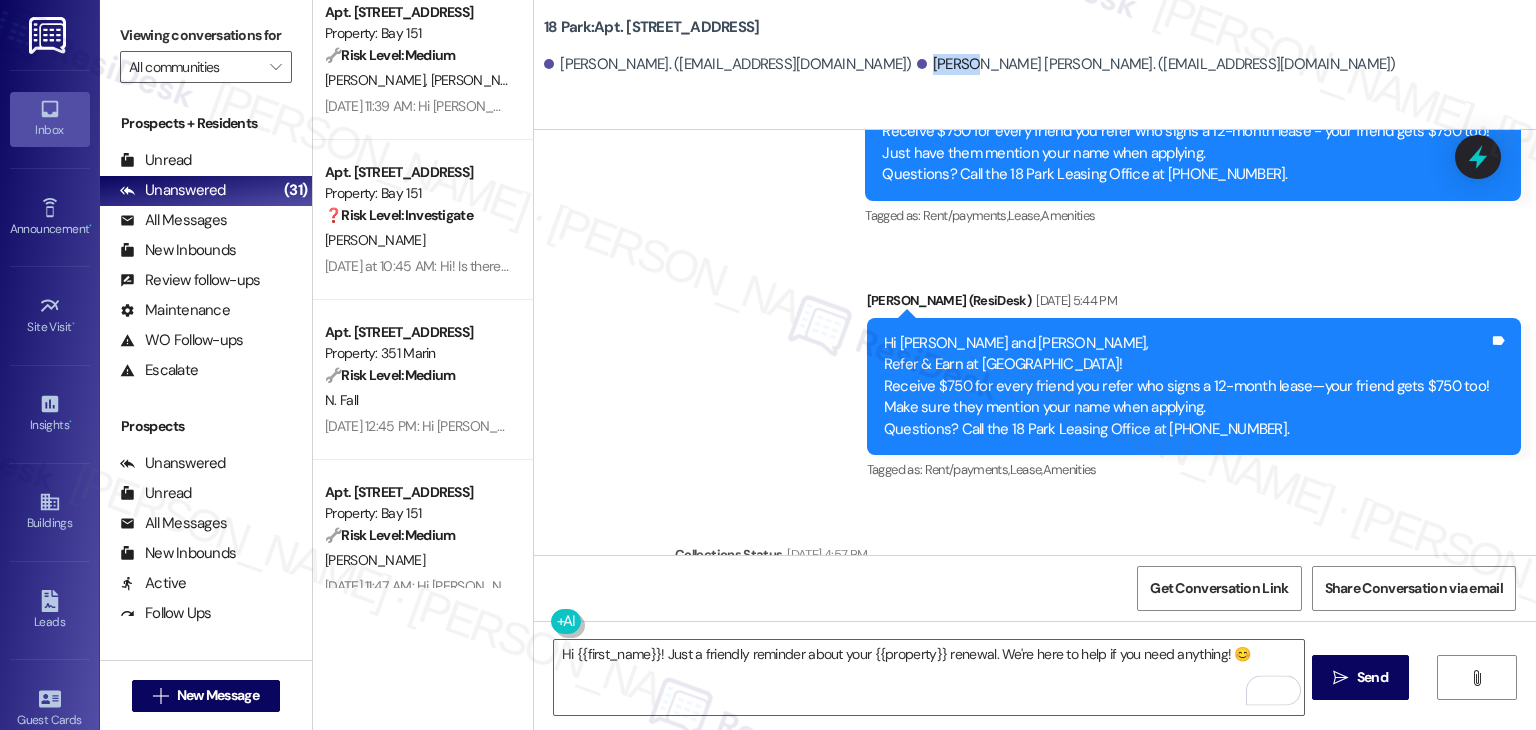 drag, startPoint x: 808, startPoint y: 69, endPoint x: 844, endPoint y: 69, distance: 36 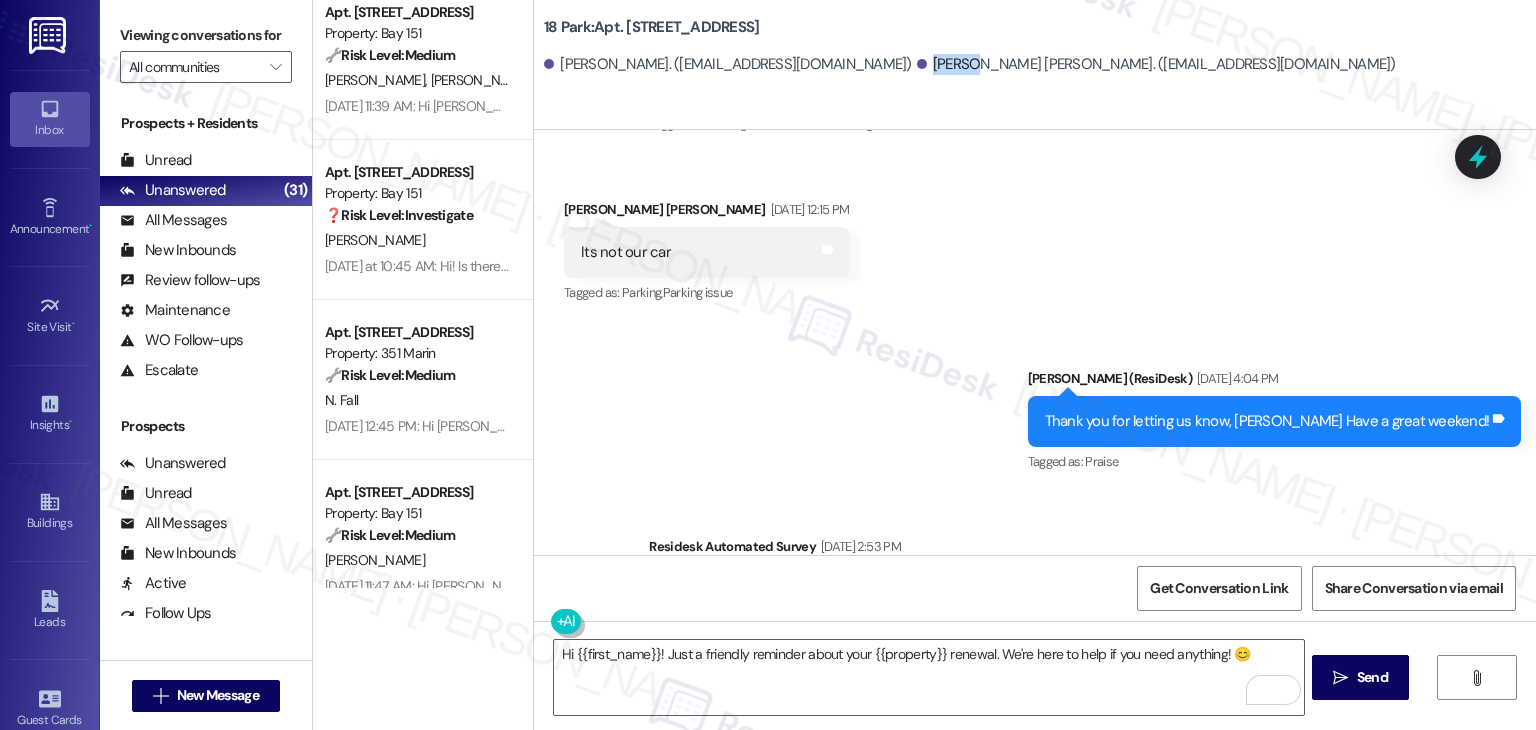scroll, scrollTop: 4212, scrollLeft: 0, axis: vertical 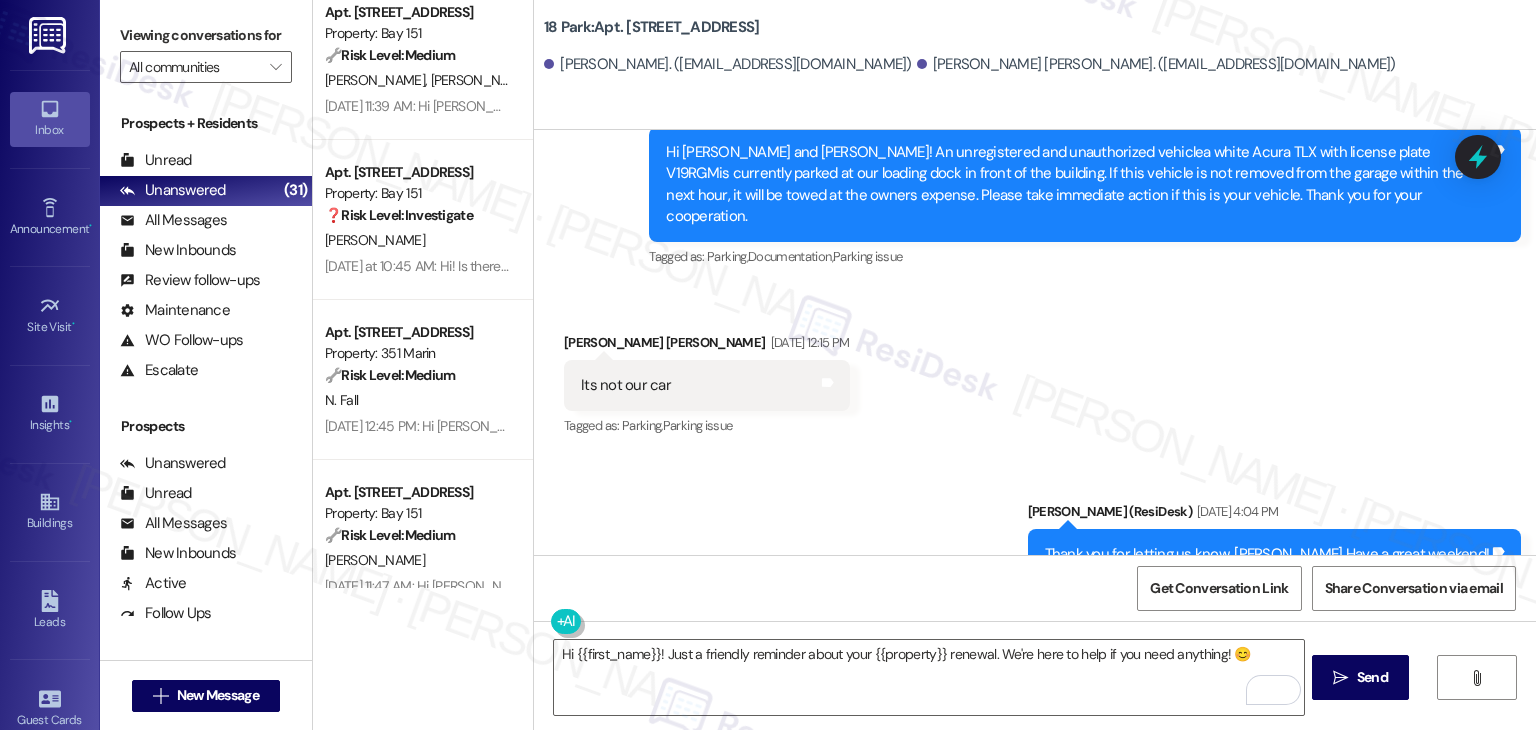 click on "Sent via SMS Jane  (ResiDesk) May 16, 2025 at 4:04 PM Thank you for letting us know, Ju Young Have a great weekend! Tags and notes Tagged as:   Praise Click to highlight conversations about Praise" at bounding box center (1275, 555) 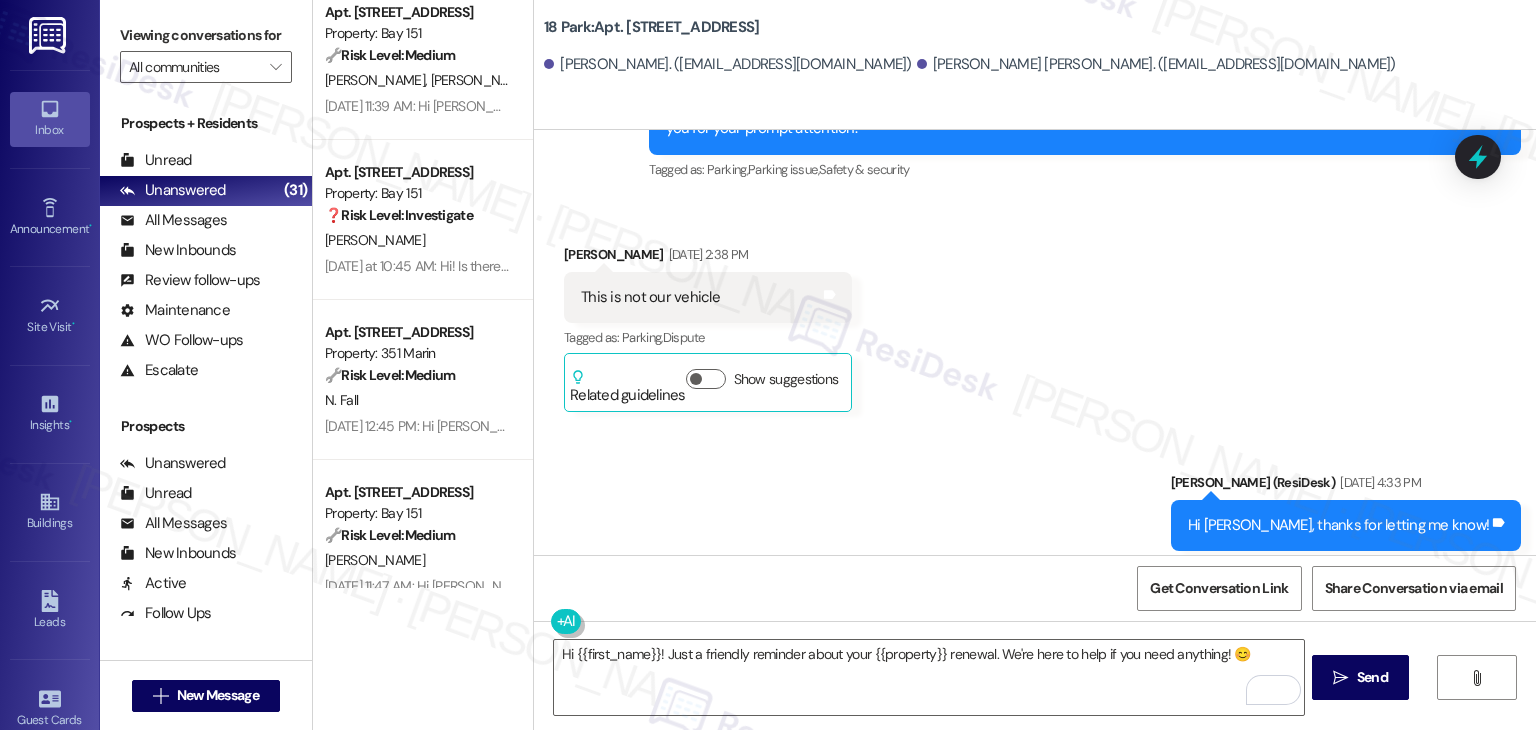 scroll, scrollTop: 3412, scrollLeft: 0, axis: vertical 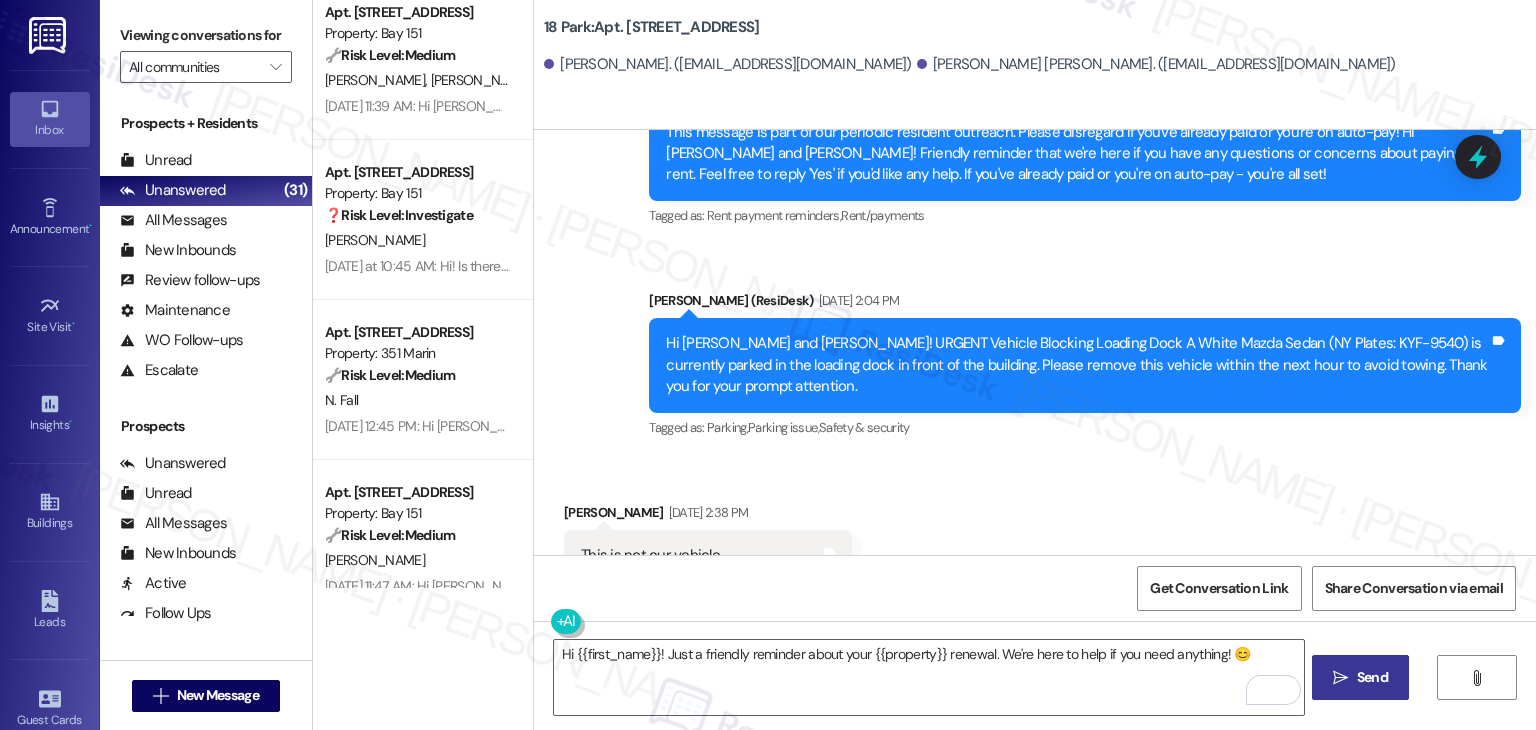 click on "Send" at bounding box center [1372, 677] 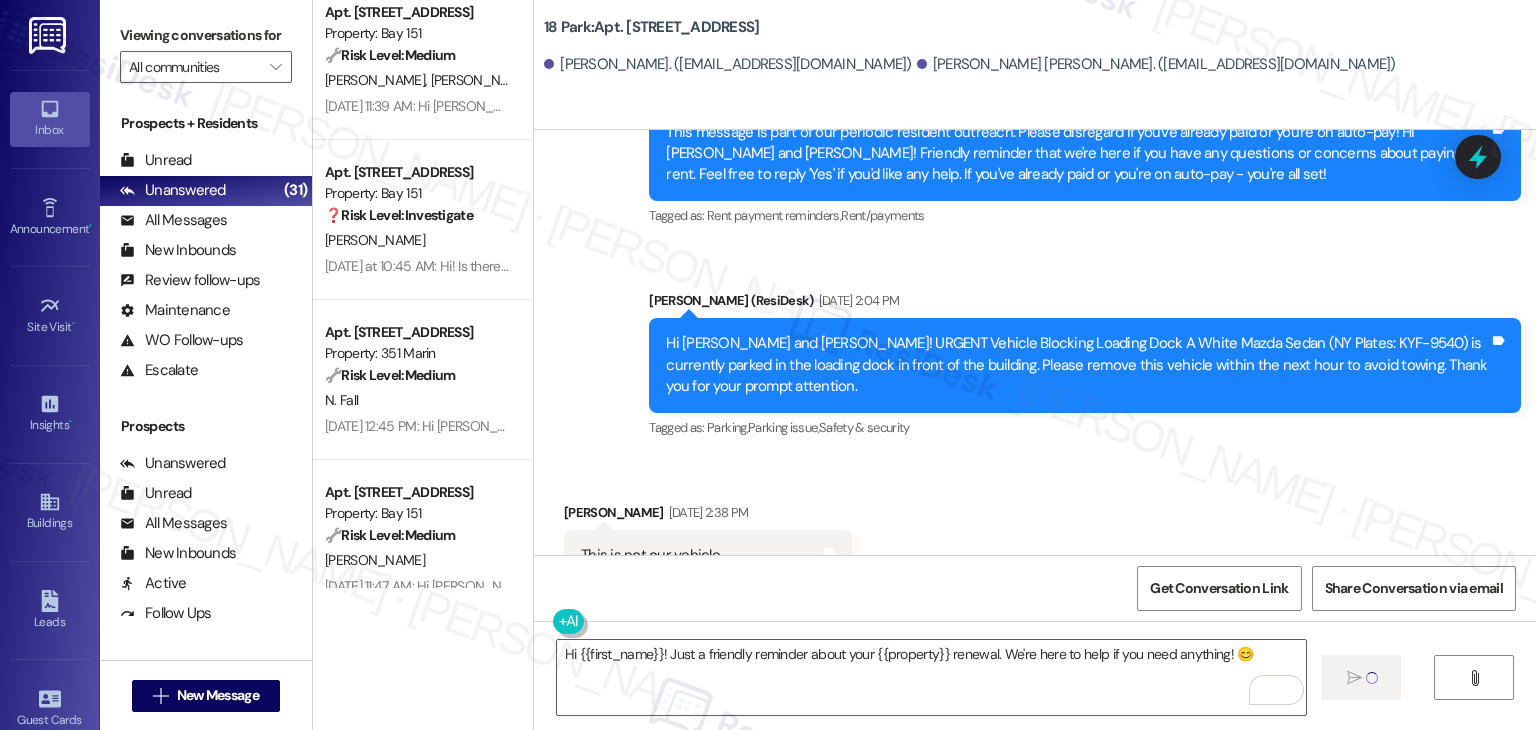 type 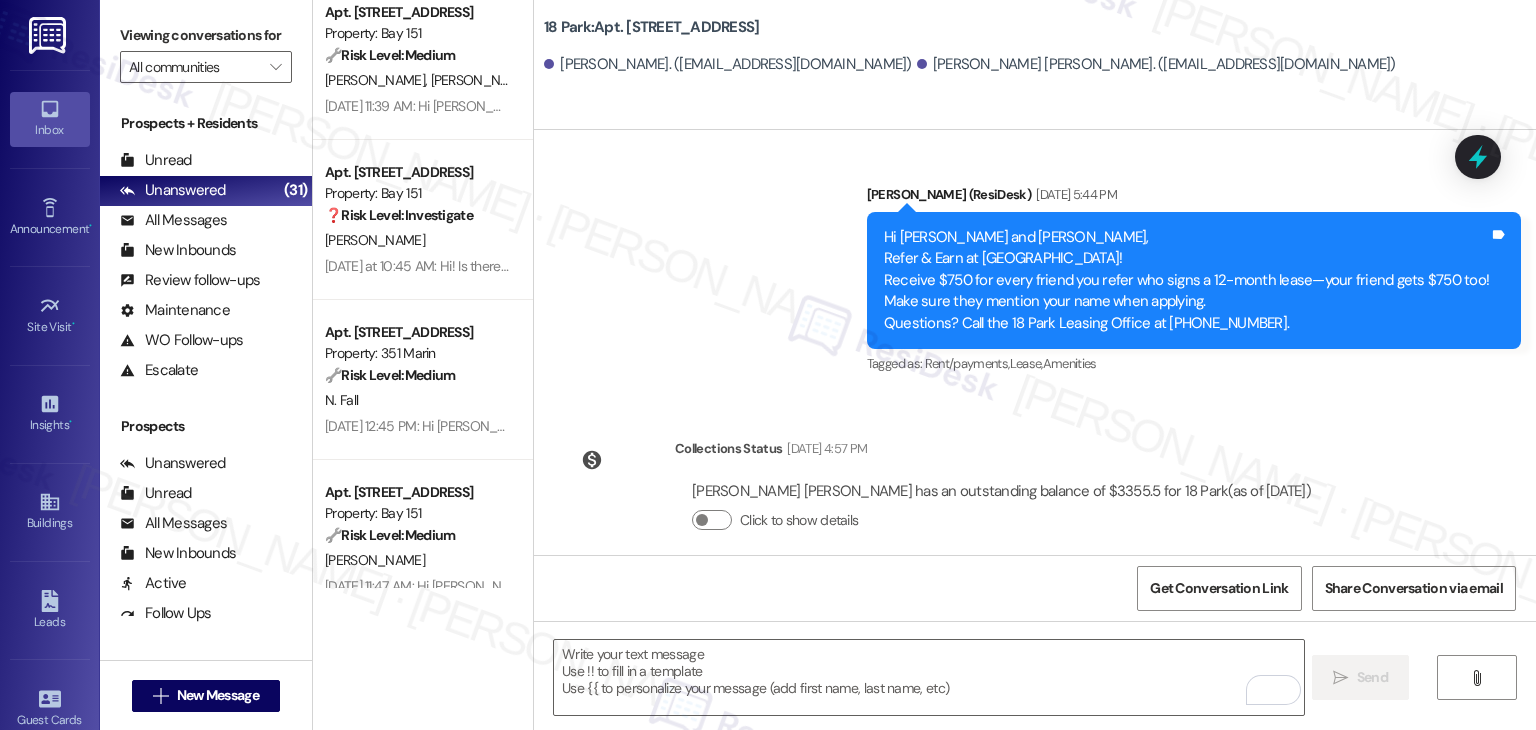 scroll, scrollTop: 5451, scrollLeft: 0, axis: vertical 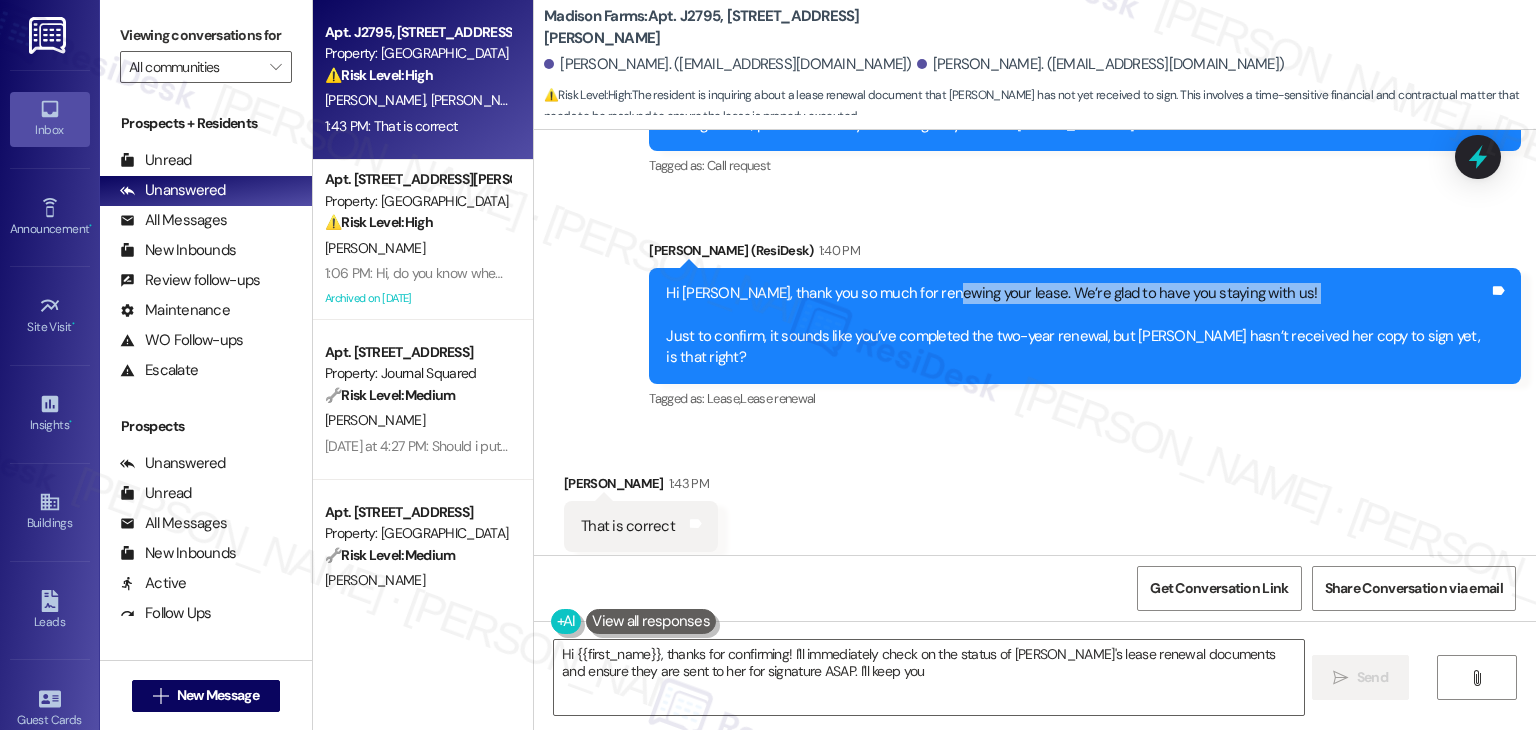 drag, startPoint x: 943, startPoint y: 265, endPoint x: 1075, endPoint y: 291, distance: 134.53624 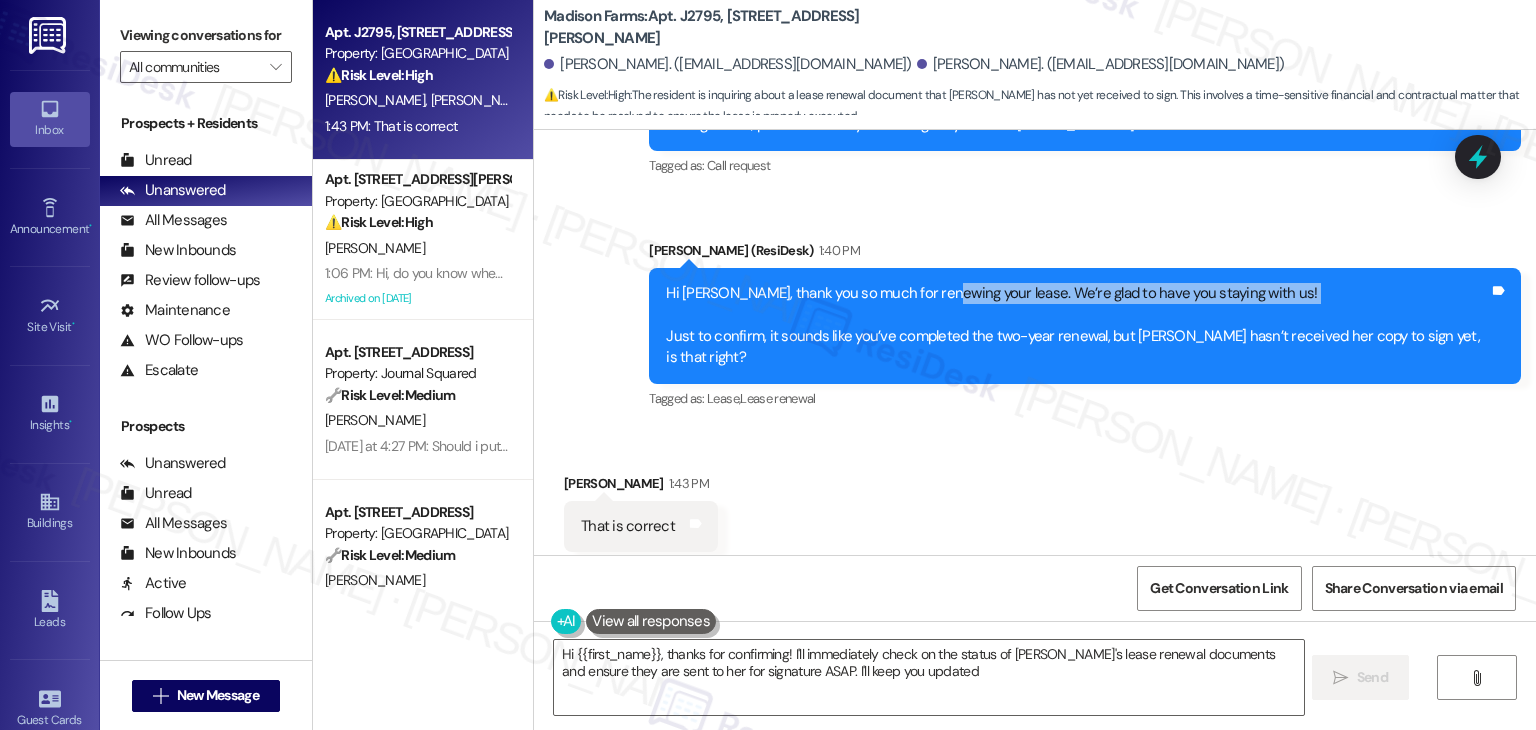 type on "Hi {{first_name}}, thanks for confirming! I'll immediately check on the status of [PERSON_NAME]'s lease renewal documents and ensure they are sent to her for signature ASAP. I'll keep you updated!" 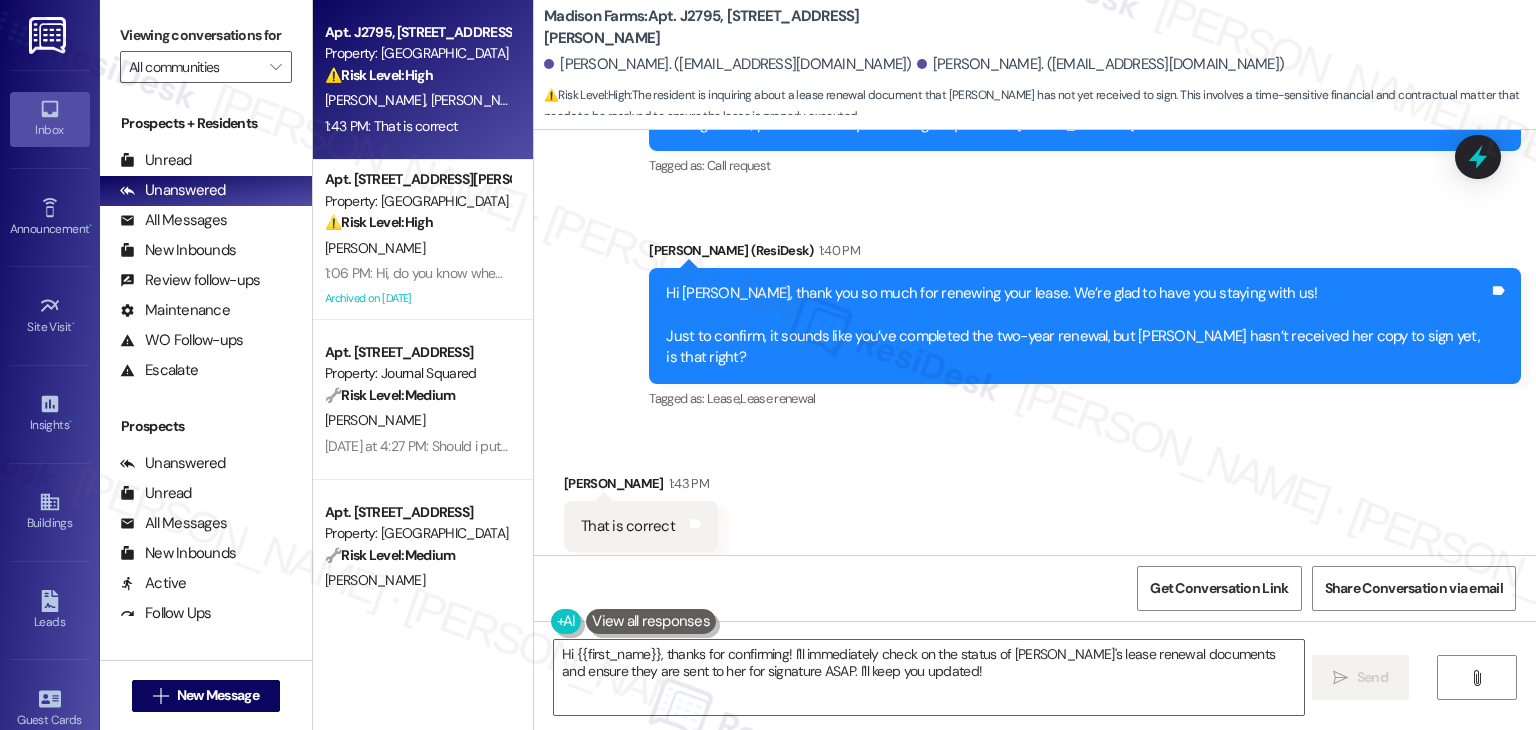 click on "Hi [PERSON_NAME], thank you so much for renewing your lease. We’re glad to have you staying with us!
Just to confirm, it sounds like you’ve completed the two-year renewal, but [PERSON_NAME] hasn’t received her copy to sign yet, is that right?" at bounding box center (1077, 326) 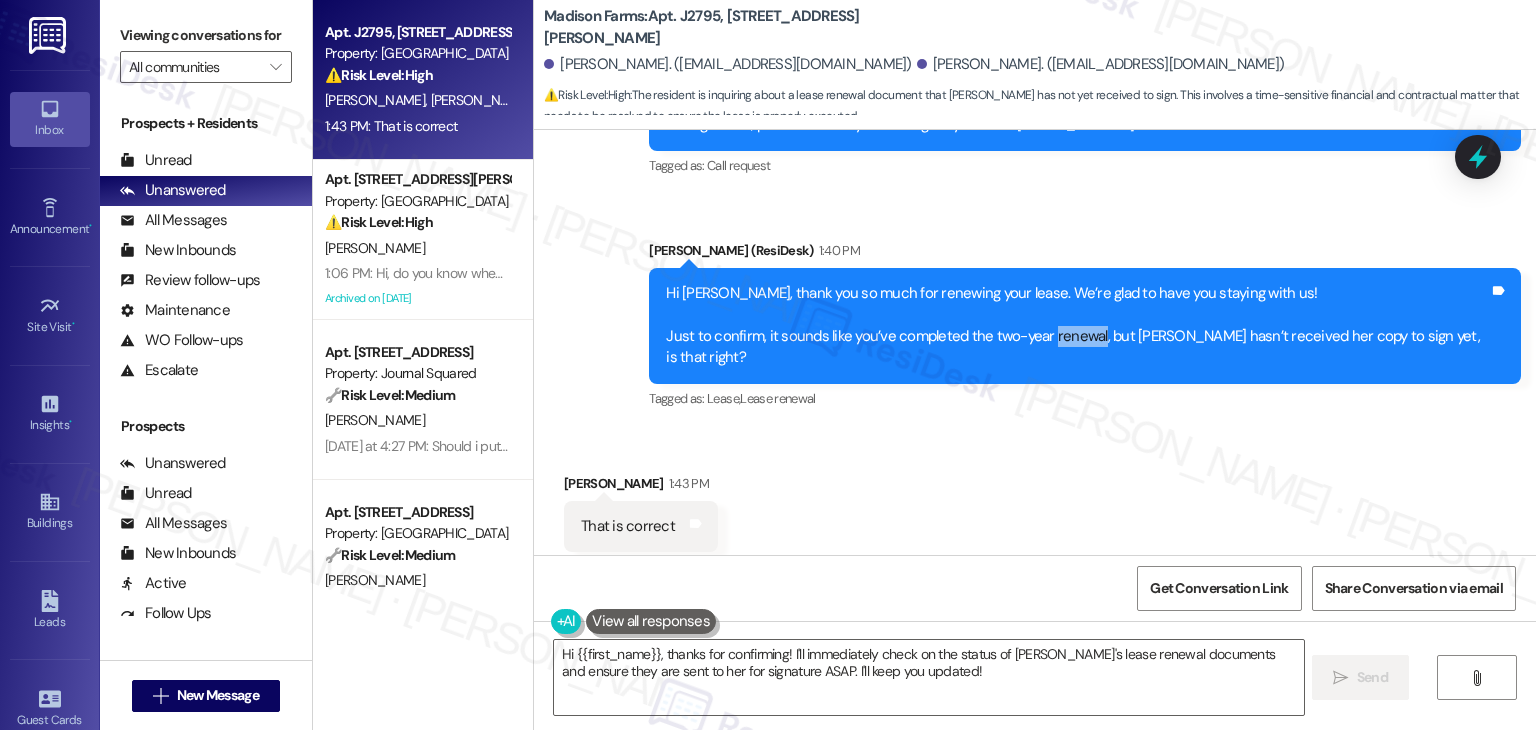click on "Hi [PERSON_NAME], thank you so much for renewing your lease. We’re glad to have you staying with us!
Just to confirm, it sounds like you’ve completed the two-year renewal, but [PERSON_NAME] hasn’t received her copy to sign yet, is that right?" at bounding box center [1077, 326] 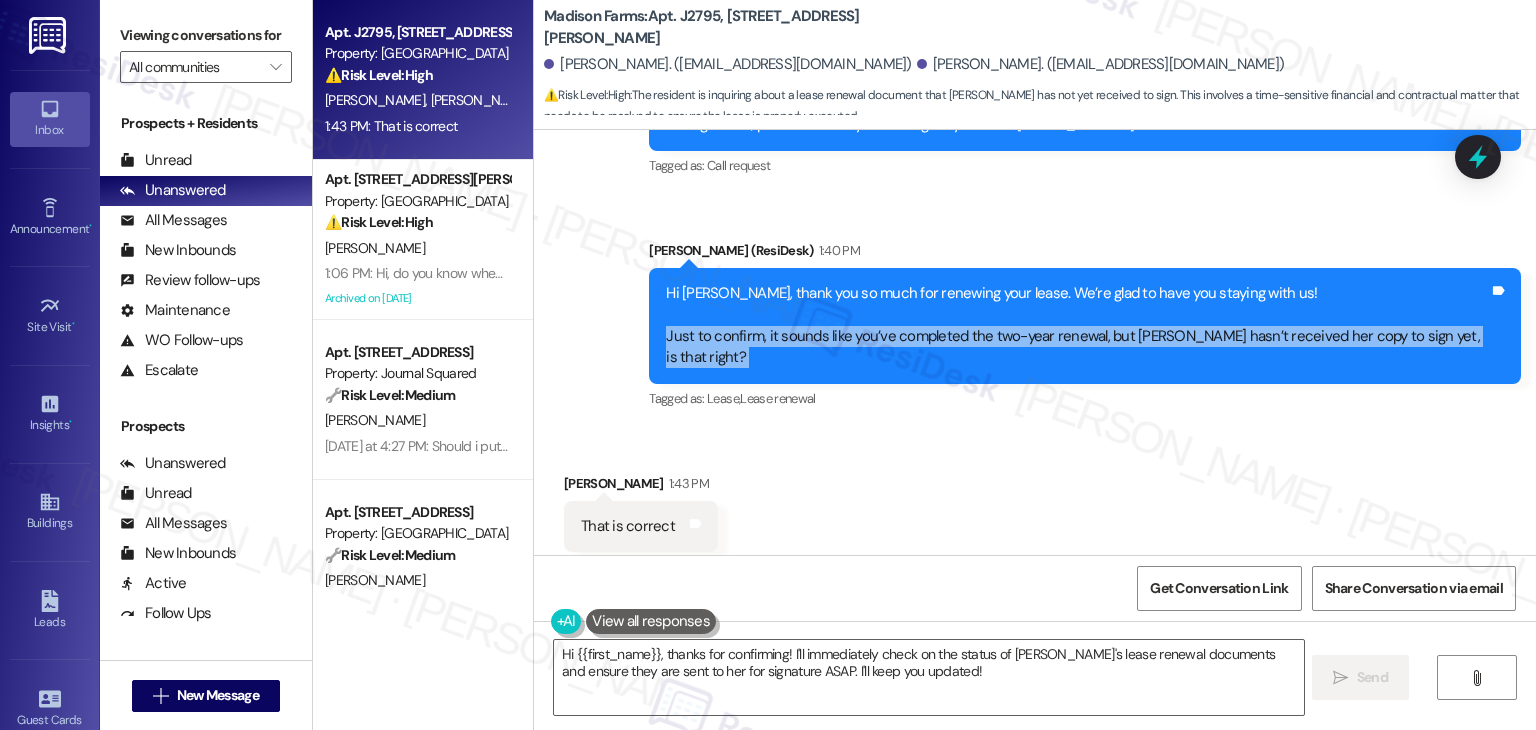 click on "Hi [PERSON_NAME], thank you so much for renewing your lease. We’re glad to have you staying with us!
Just to confirm, it sounds like you’ve completed the two-year renewal, but [PERSON_NAME] hasn’t received her copy to sign yet, is that right?" at bounding box center [1077, 326] 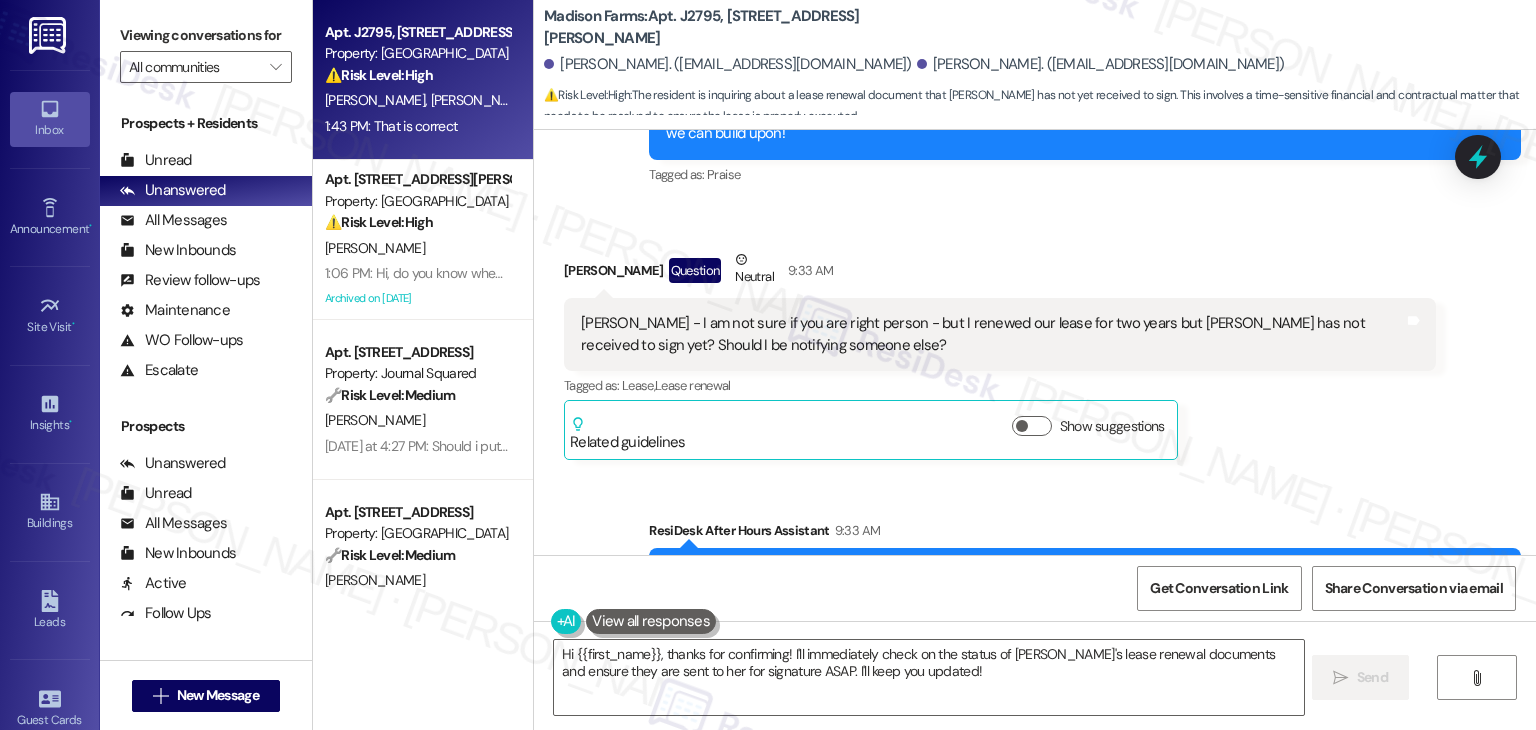scroll, scrollTop: 1152, scrollLeft: 0, axis: vertical 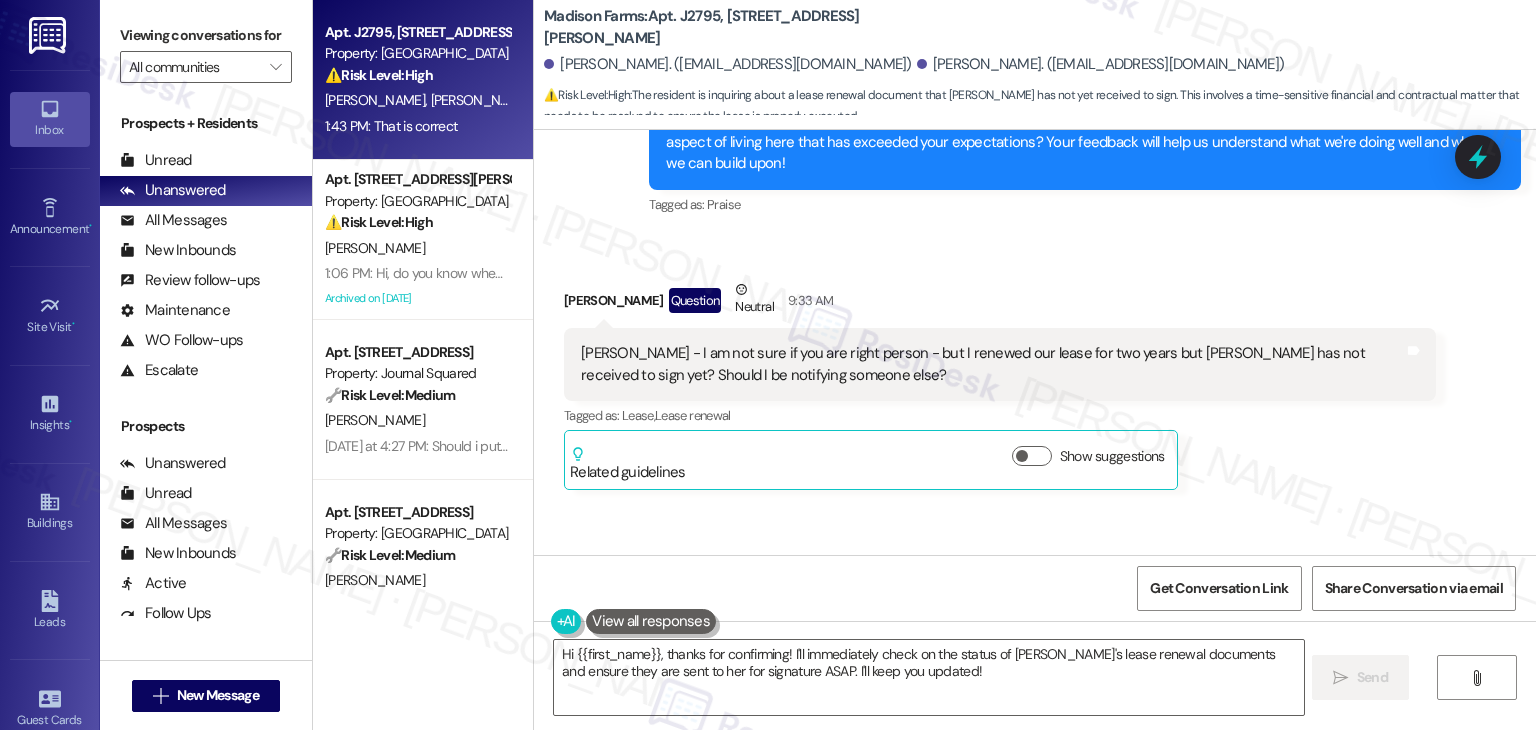 click on "[PERSON_NAME] - I am not sure if you are right person - but I renewed our lease for two years but [PERSON_NAME] has not received to sign yet? Should I be notifying someone else?" at bounding box center (992, 364) 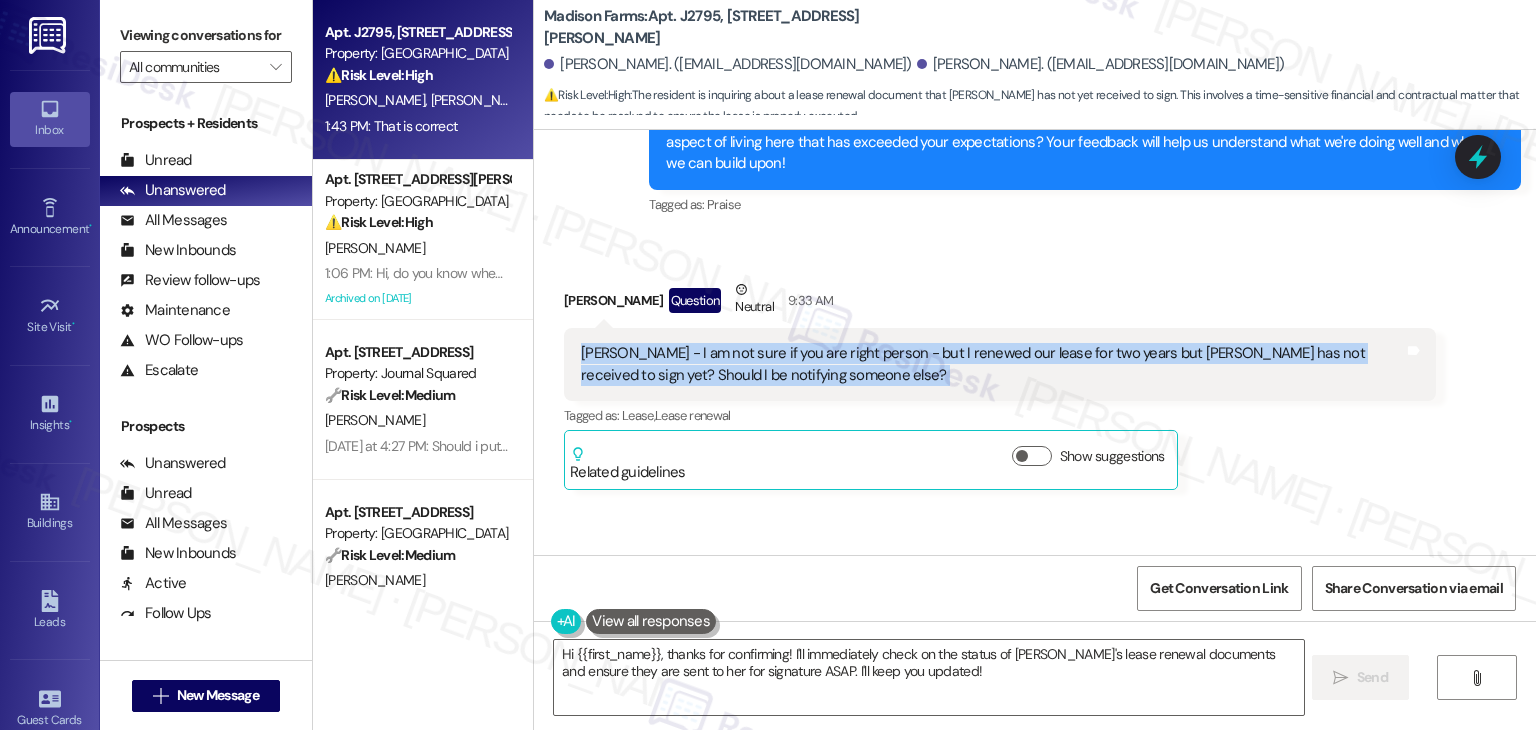 click on "[PERSON_NAME] - I am not sure if you are right person - but I renewed our lease for two years but [PERSON_NAME] has not received to sign yet? Should I be notifying someone else?" at bounding box center (992, 364) 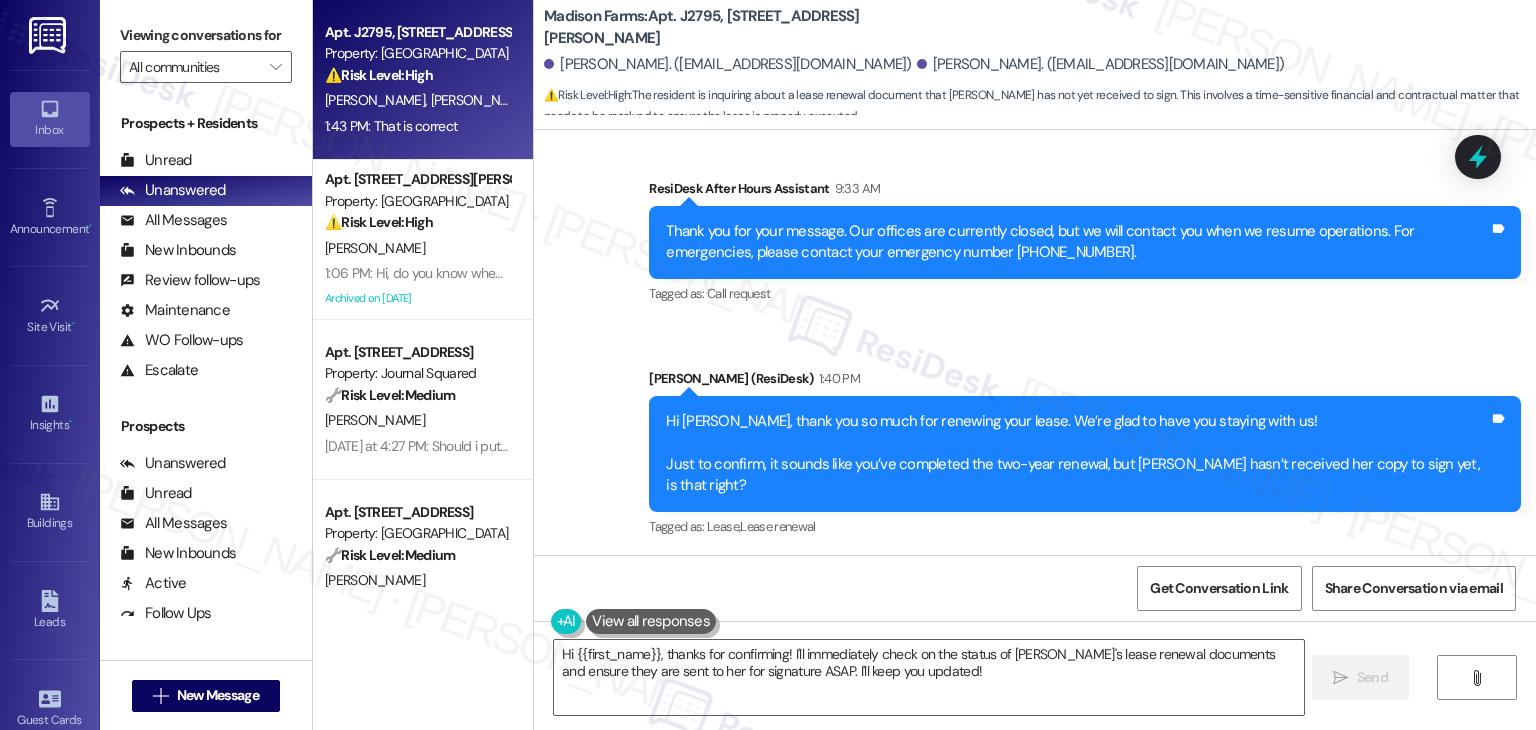 scroll, scrollTop: 1652, scrollLeft: 0, axis: vertical 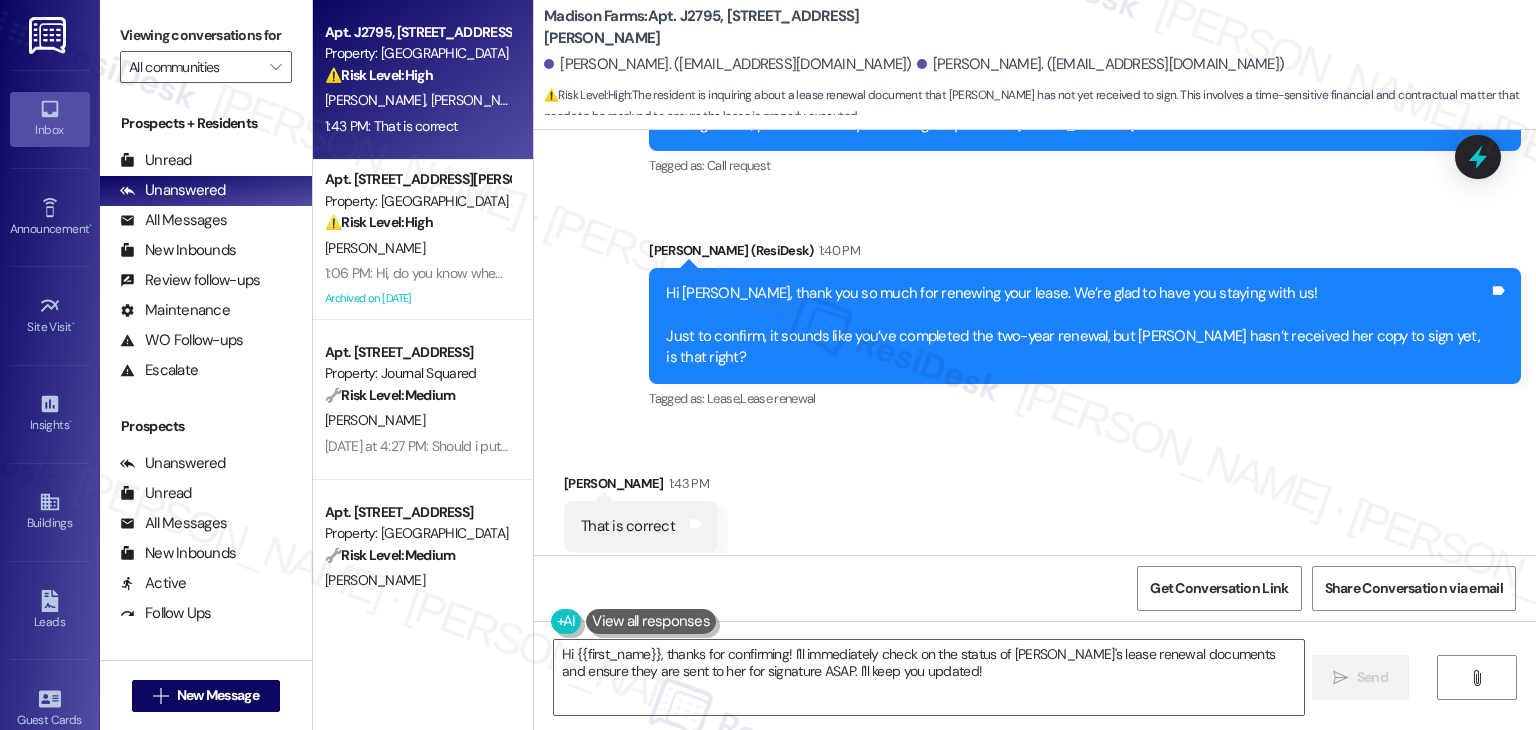 click on "Hi [PERSON_NAME], thank you so much for renewing your lease. We’re glad to have you staying with us!
Just to confirm, it sounds like you’ve completed the two-year renewal, but [PERSON_NAME] hasn’t received her copy to sign yet, is that right?" at bounding box center [1077, 326] 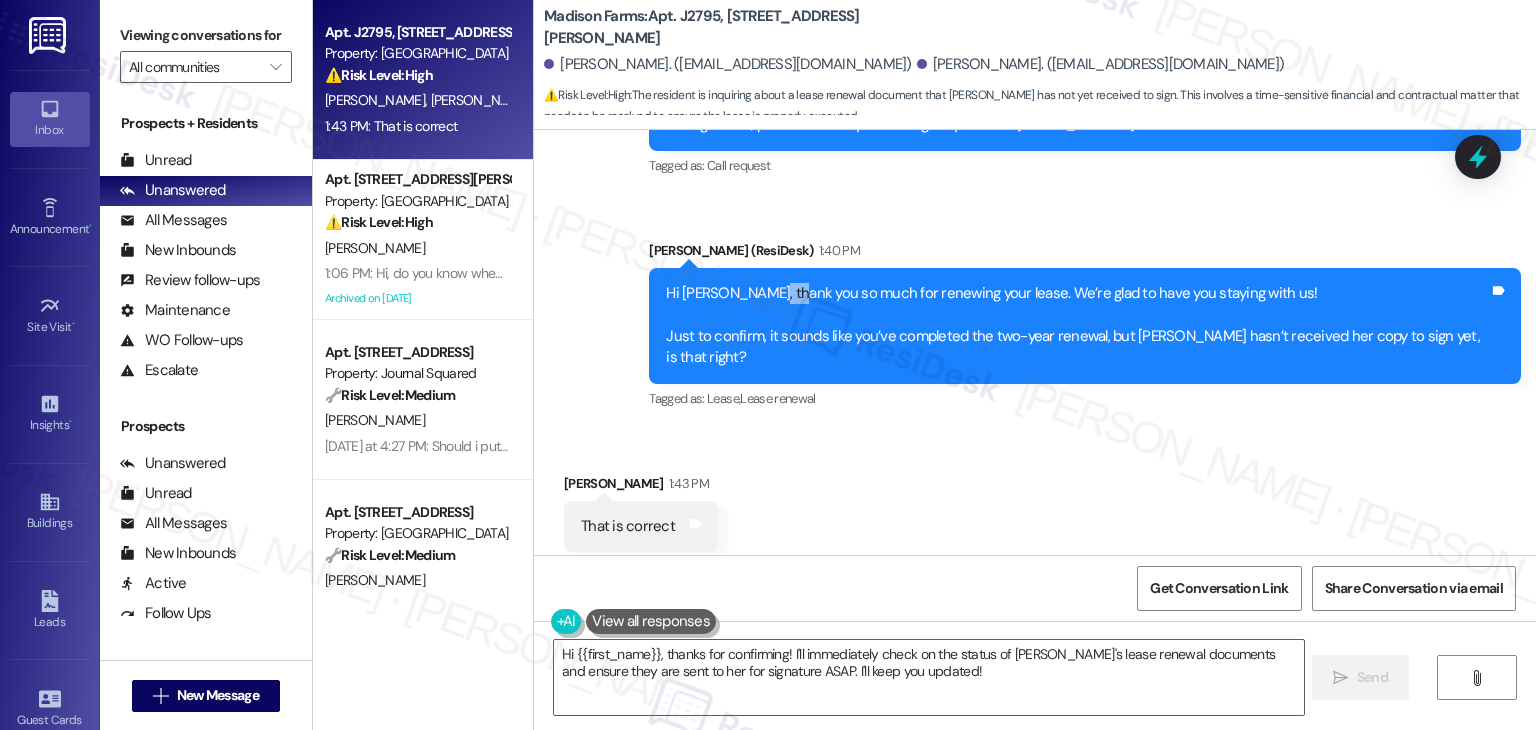 click on "Hi [PERSON_NAME], thank you so much for renewing your lease. We’re glad to have you staying with us!
Just to confirm, it sounds like you’ve completed the two-year renewal, but [PERSON_NAME] hasn’t received her copy to sign yet, is that right?" at bounding box center [1077, 326] 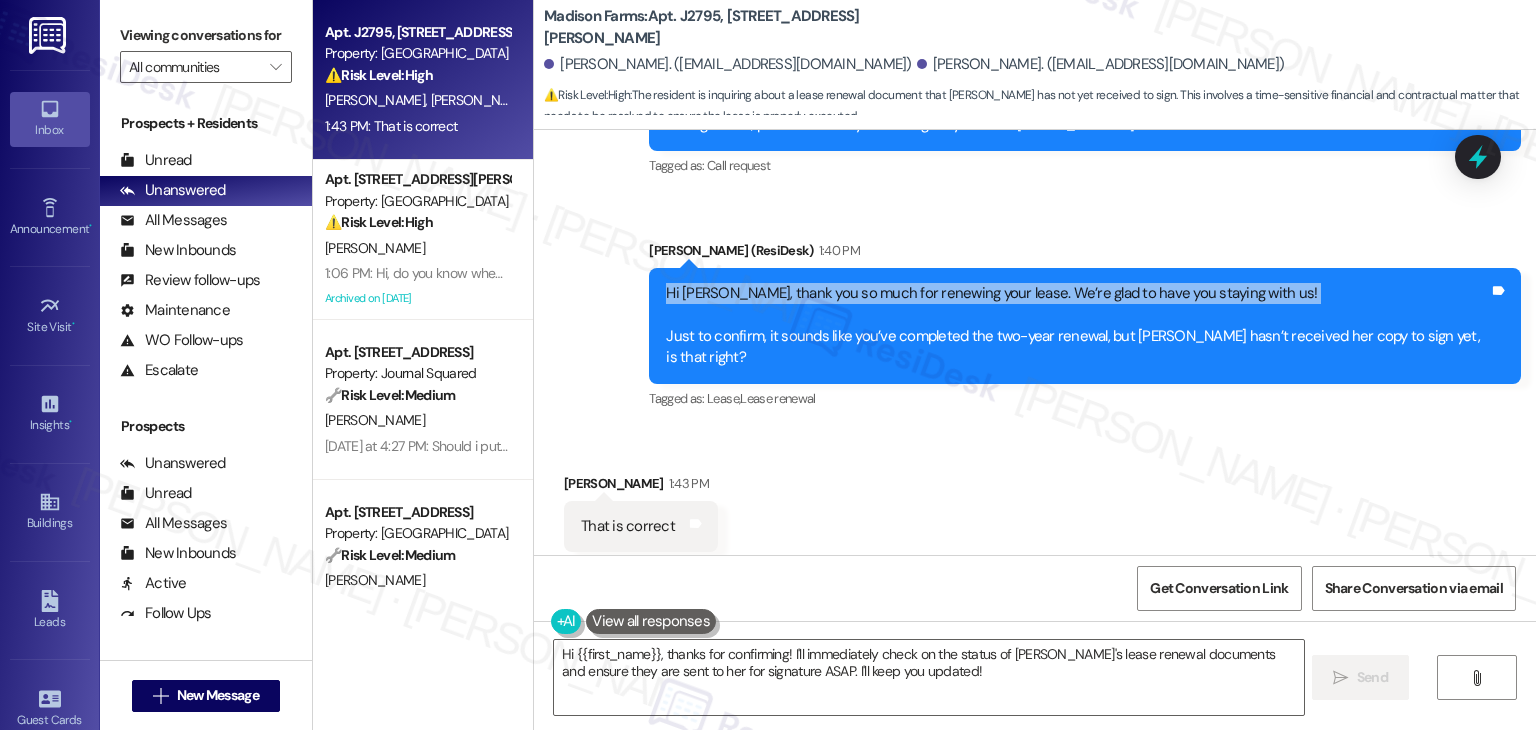 click on "Hi [PERSON_NAME], thank you so much for renewing your lease. We’re glad to have you staying with us!
Just to confirm, it sounds like you’ve completed the two-year renewal, but [PERSON_NAME] hasn’t received her copy to sign yet, is that right?" at bounding box center [1077, 326] 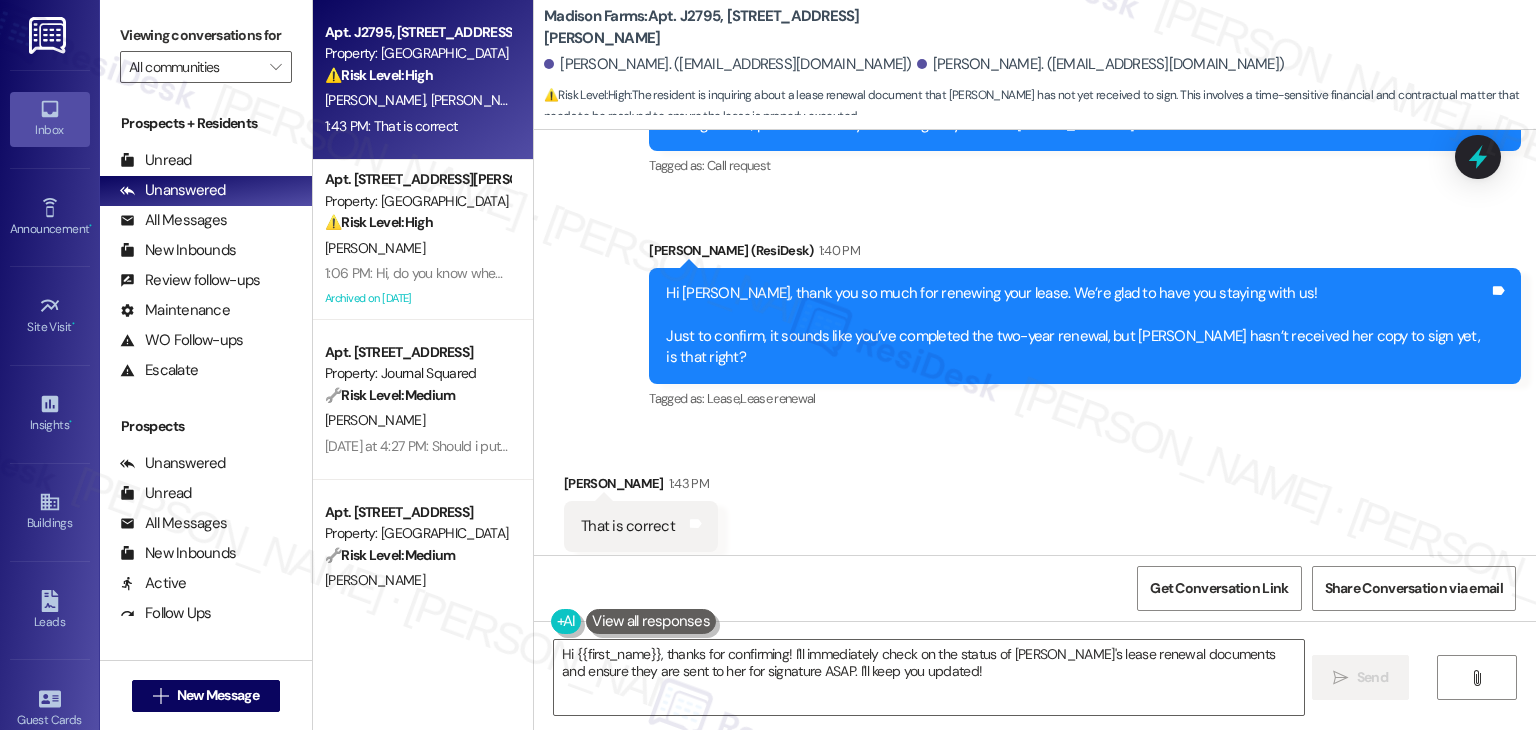 click on "[PERSON_NAME]  (ResiDesk) 1:40 PM" at bounding box center (1085, 254) 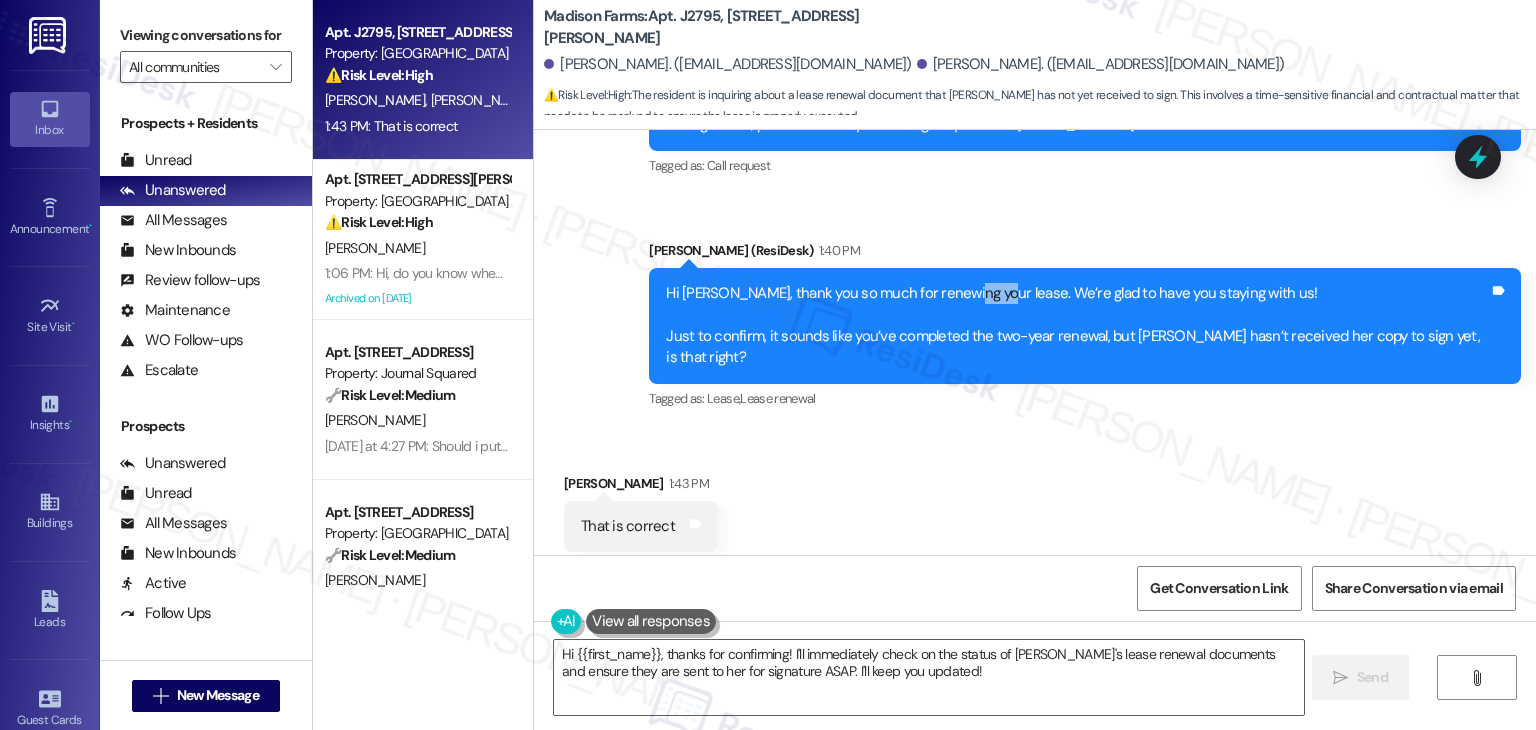 click on "Hi [PERSON_NAME], thank you so much for renewing your lease. We’re glad to have you staying with us!
Just to confirm, it sounds like you’ve completed the two-year renewal, but [PERSON_NAME] hasn’t received her copy to sign yet, is that right? Tags and notes" at bounding box center [1085, 326] 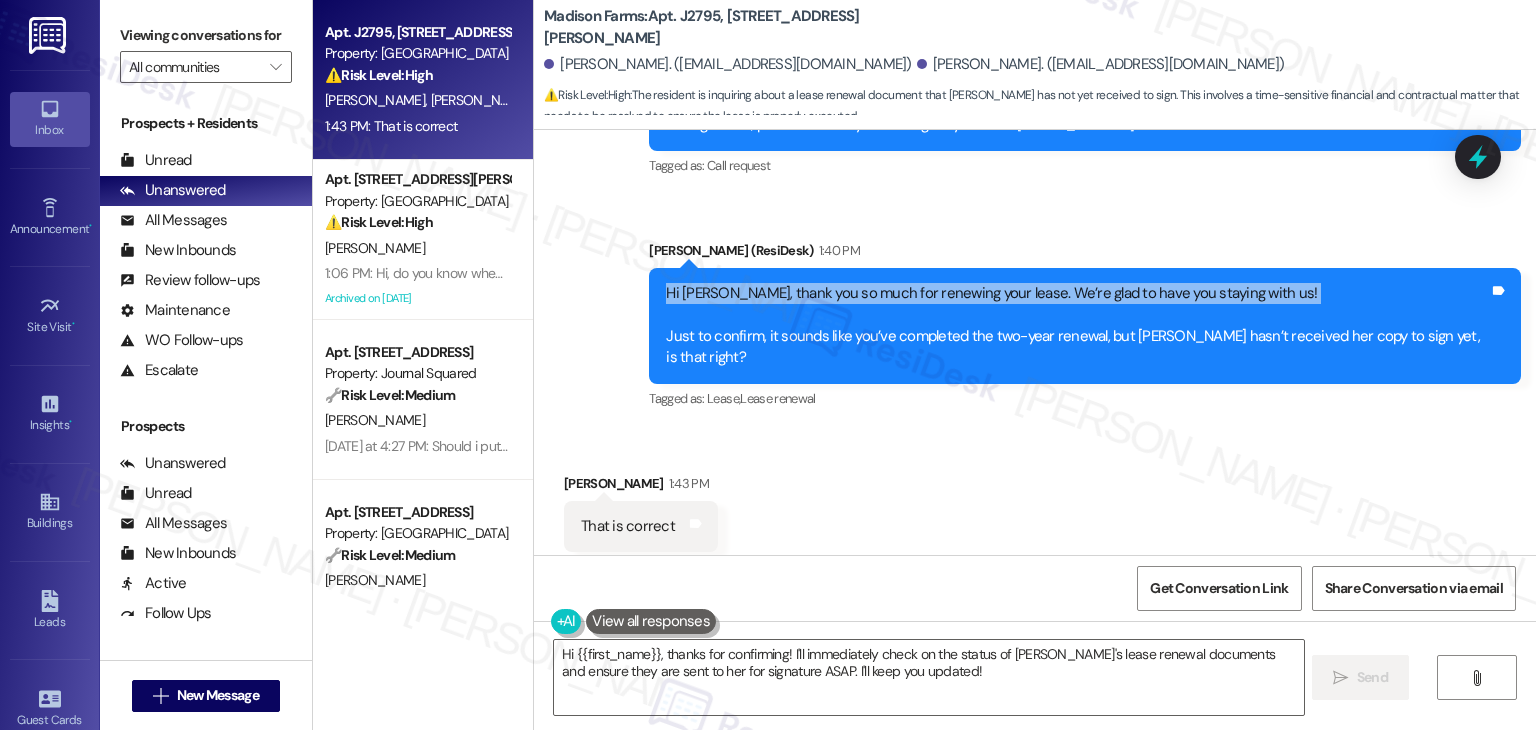 click on "Hi [PERSON_NAME], thank you so much for renewing your lease. We’re glad to have you staying with us!
Just to confirm, it sounds like you’ve completed the two-year renewal, but [PERSON_NAME] hasn’t received her copy to sign yet, is that right? Tags and notes" at bounding box center (1085, 326) 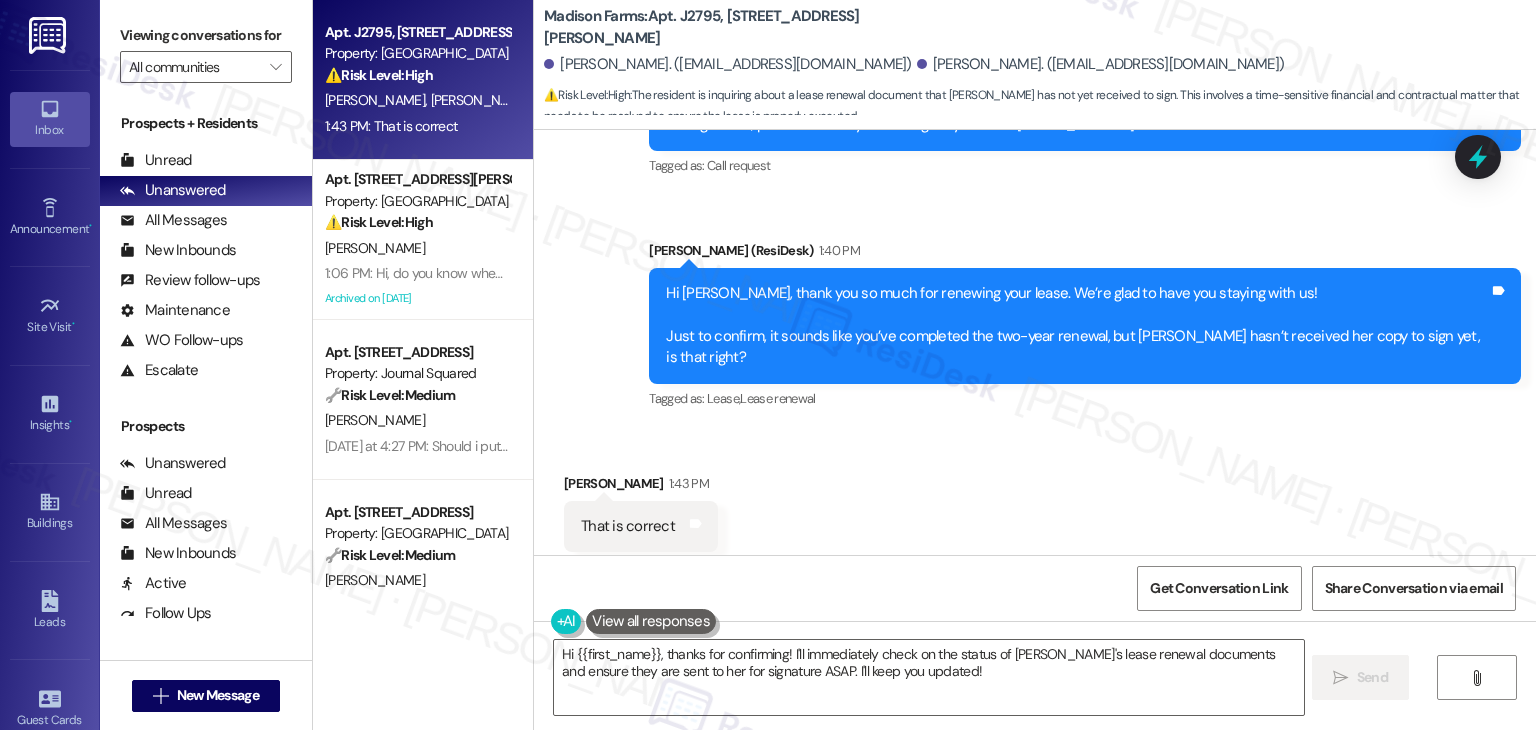 click on "Hi [PERSON_NAME], thank you so much for renewing your lease. We’re glad to have you staying with us!
Just to confirm, it sounds like you’ve completed the two-year renewal, but [PERSON_NAME] hasn’t received her copy to sign yet, is that right?" at bounding box center (1077, 326) 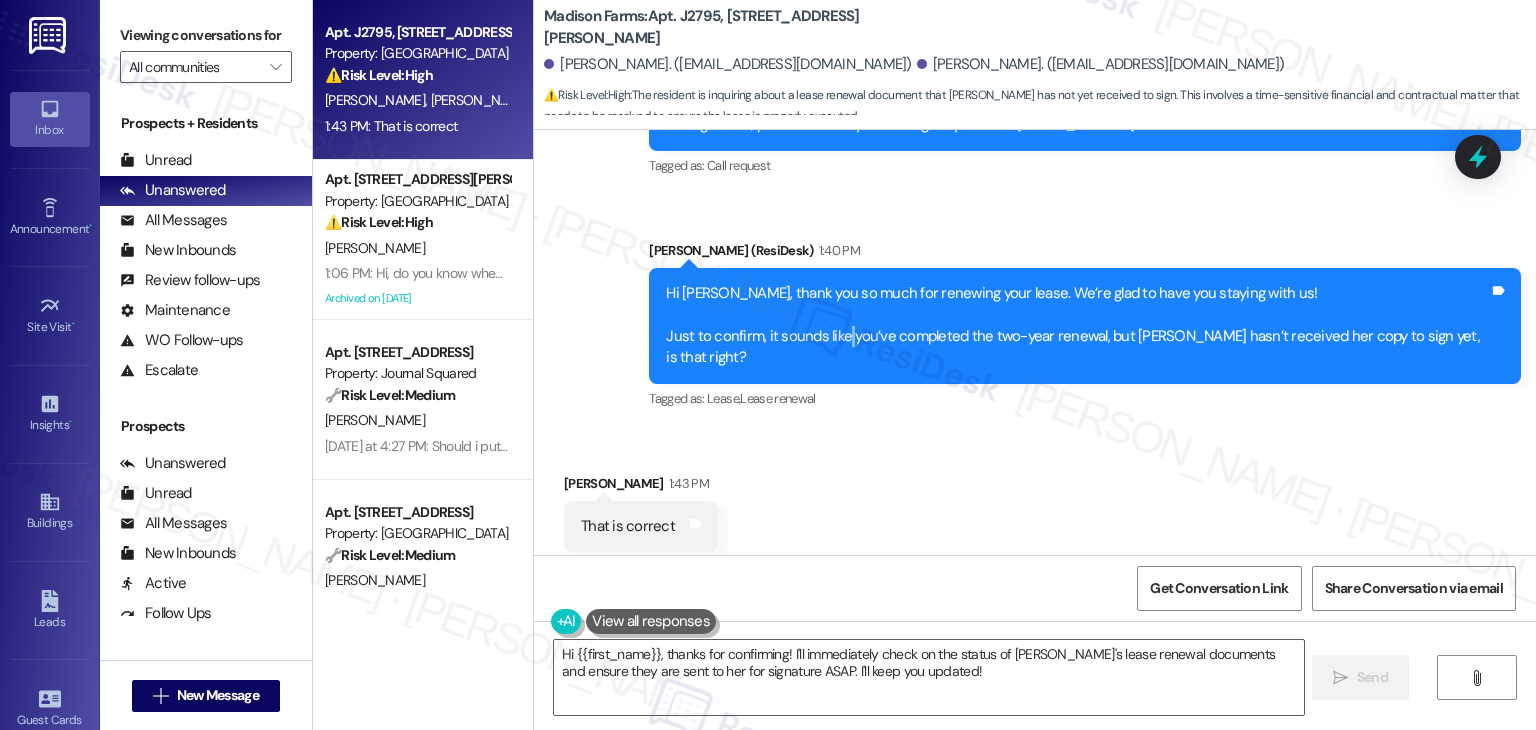 click on "Hi [PERSON_NAME], thank you so much for renewing your lease. We’re glad to have you staying with us!
Just to confirm, it sounds like you’ve completed the two-year renewal, but [PERSON_NAME] hasn’t received her copy to sign yet, is that right?" at bounding box center (1077, 326) 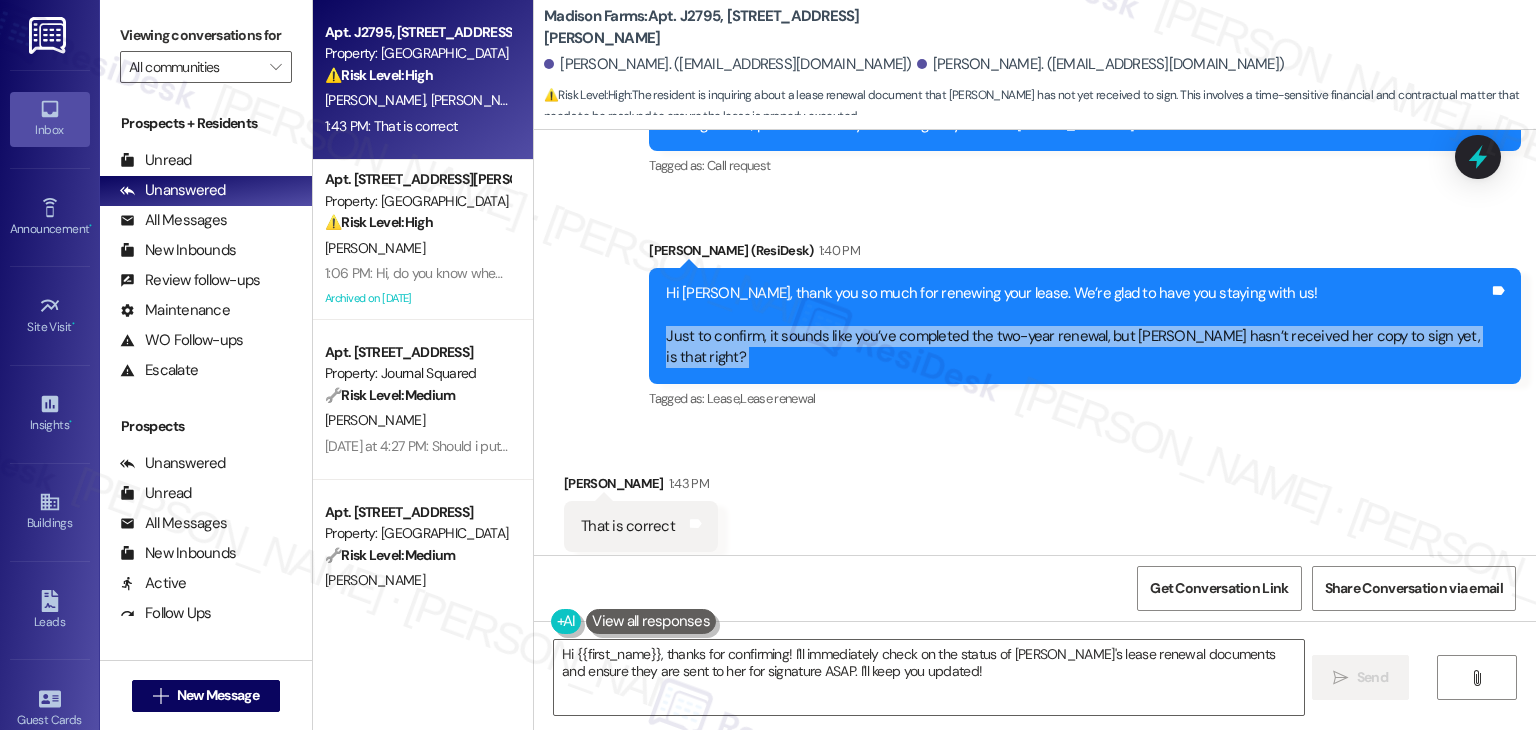 click on "Hi [PERSON_NAME], thank you so much for renewing your lease. We’re glad to have you staying with us!
Just to confirm, it sounds like you’ve completed the two-year renewal, but [PERSON_NAME] hasn’t received her copy to sign yet, is that right?" at bounding box center (1077, 326) 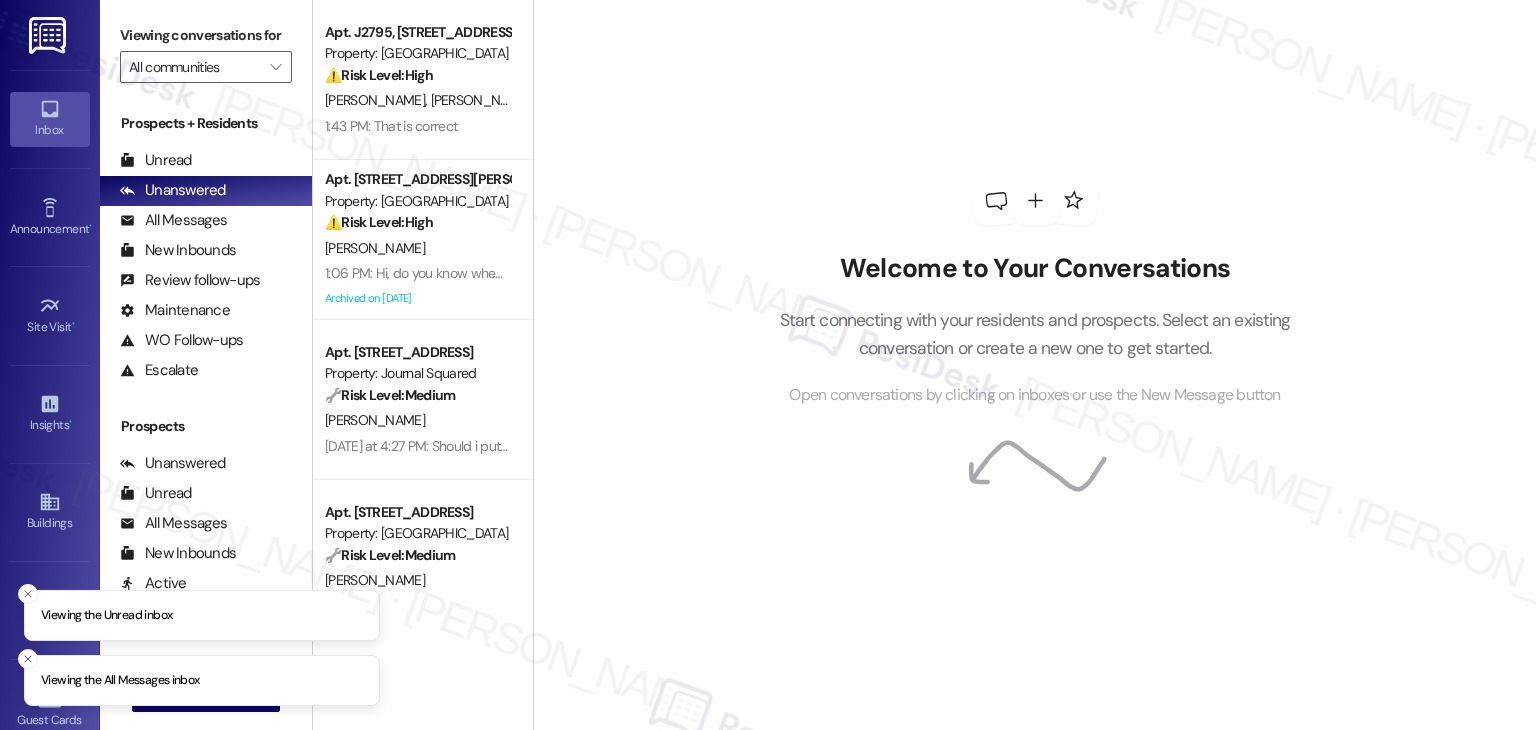scroll, scrollTop: 0, scrollLeft: 0, axis: both 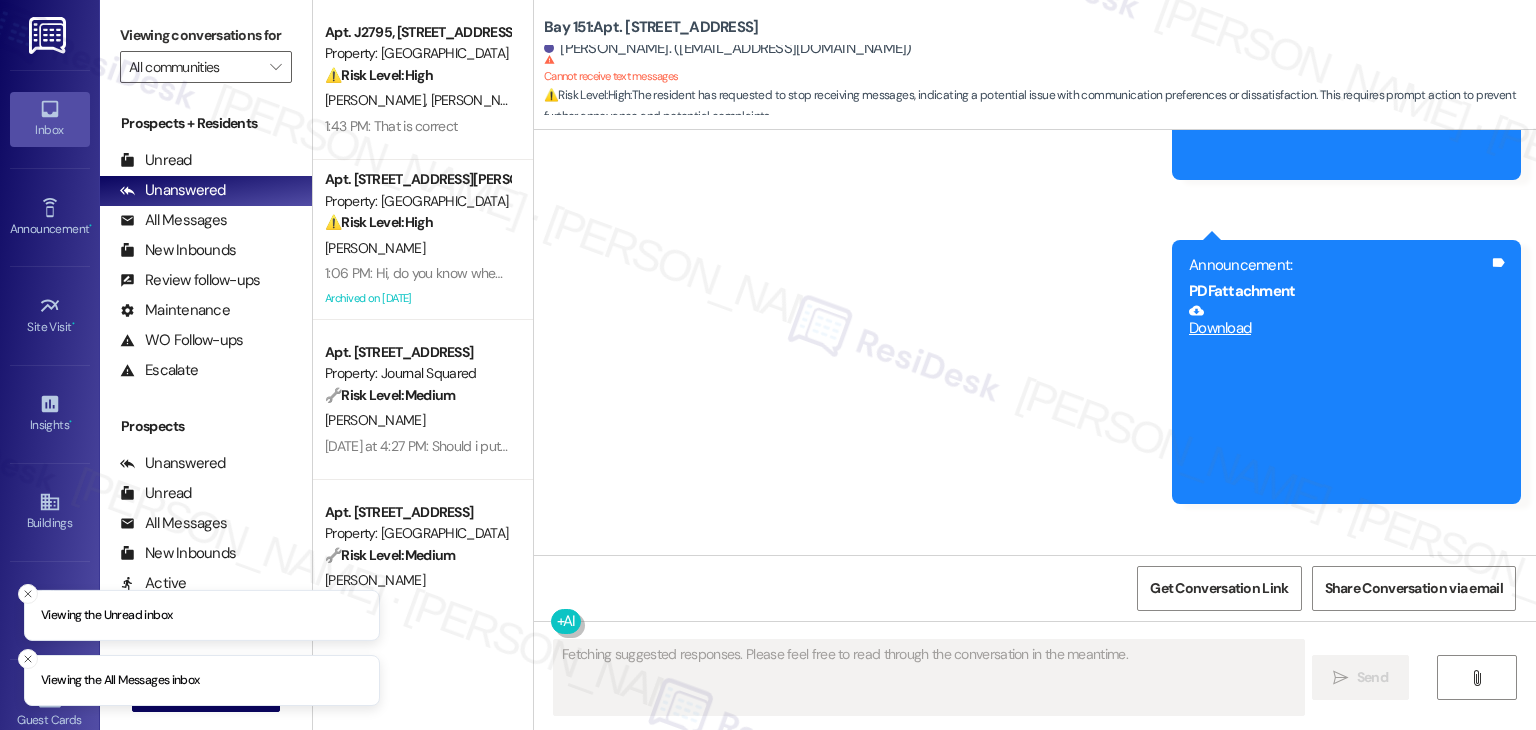 type on "Fetching suggested responses. Please feel free to read through the conversation in the meantime." 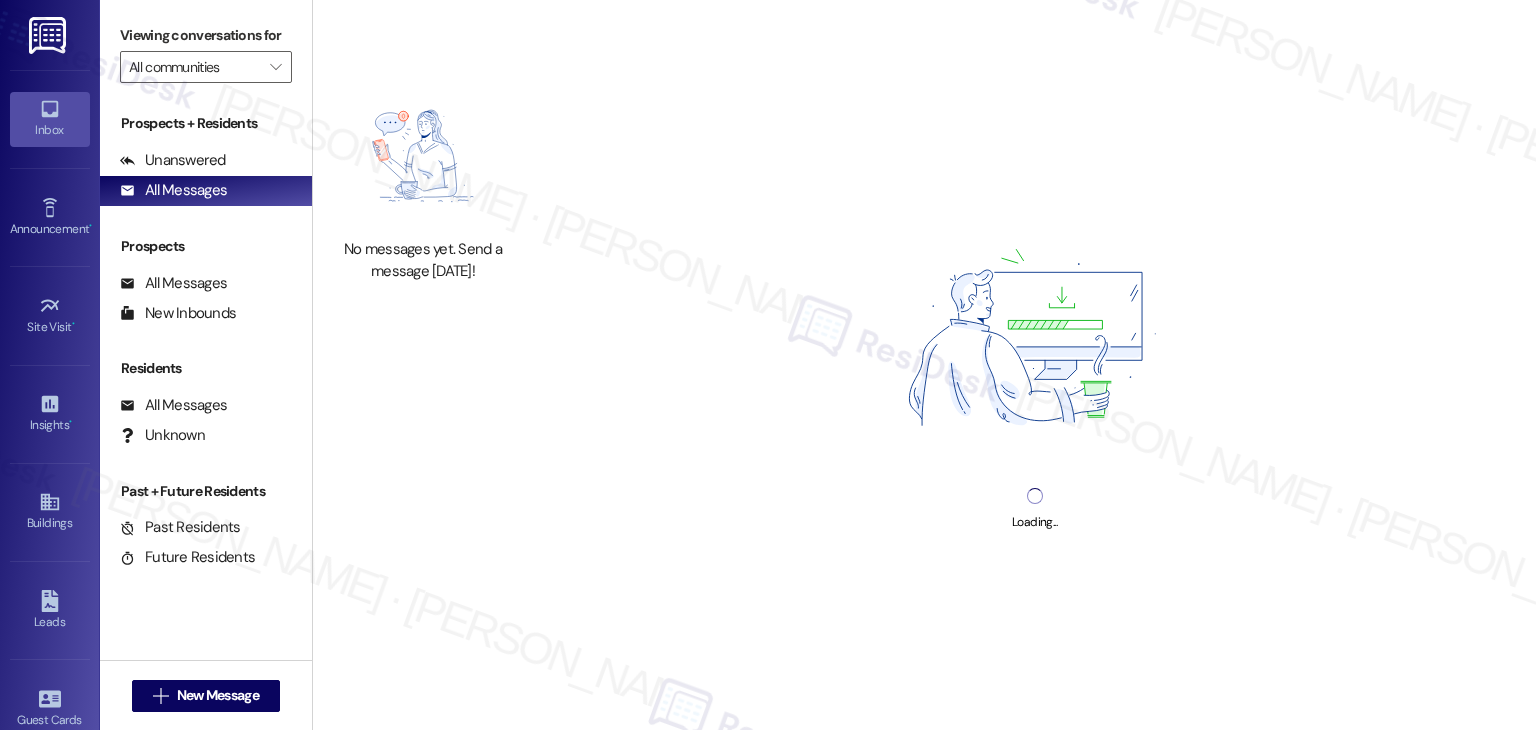 scroll, scrollTop: 0, scrollLeft: 0, axis: both 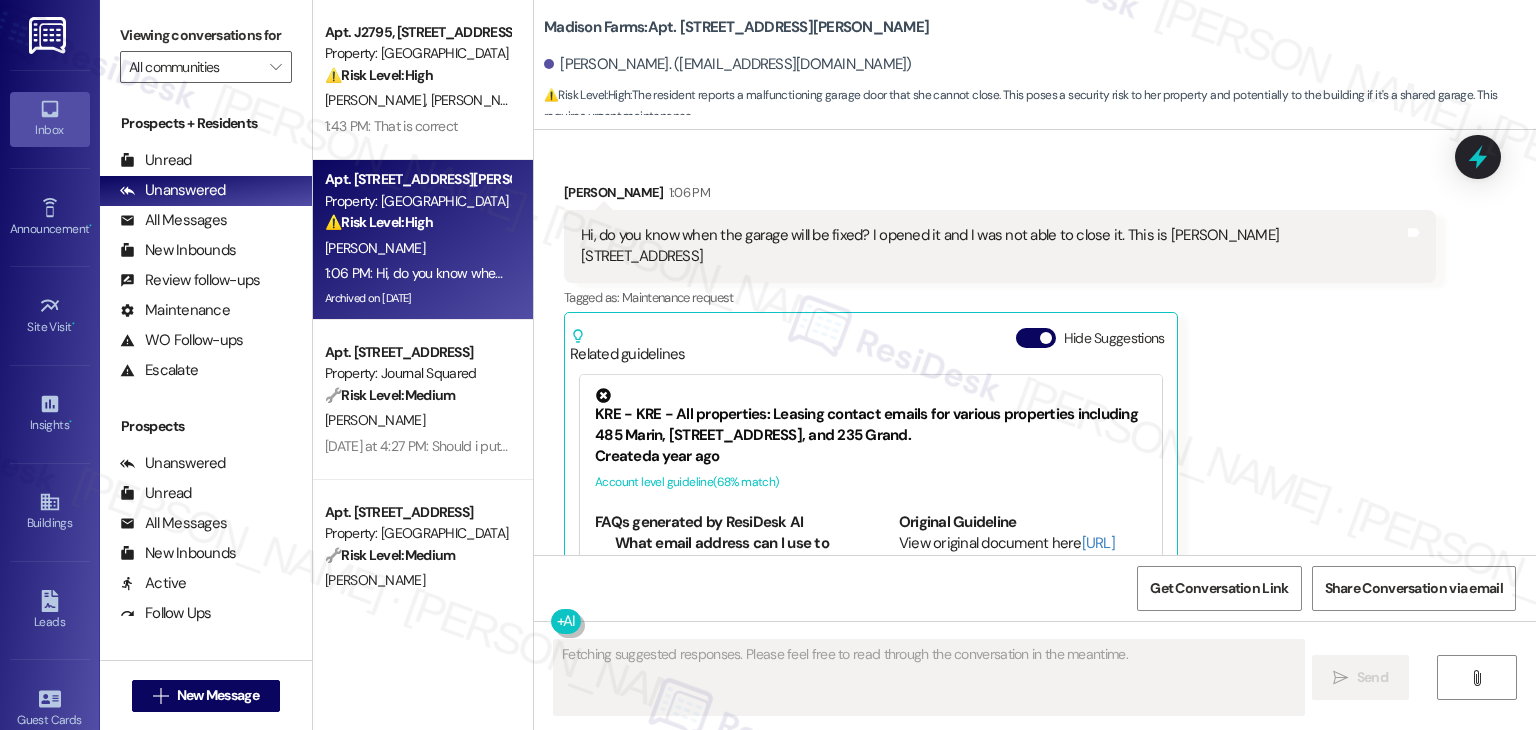 click on "Hi, do you know when the garage will be fixed? I opened it and I was not able to close it. This is [PERSON_NAME] [STREET_ADDRESS]" at bounding box center (992, 246) 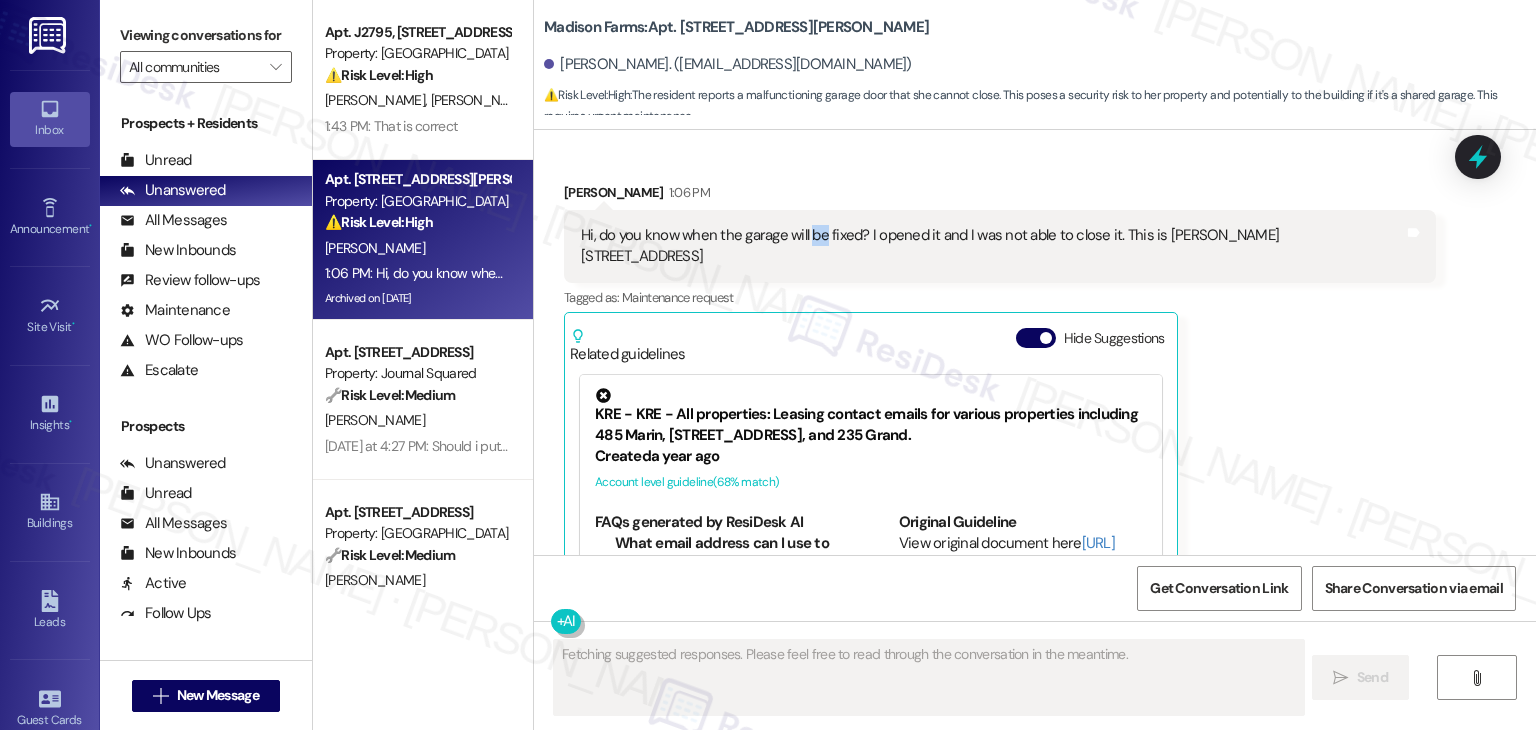 click on "Hi, do you know when the garage will be fixed? I opened it and I was not able to close it. This is [PERSON_NAME] [STREET_ADDRESS]" at bounding box center [992, 246] 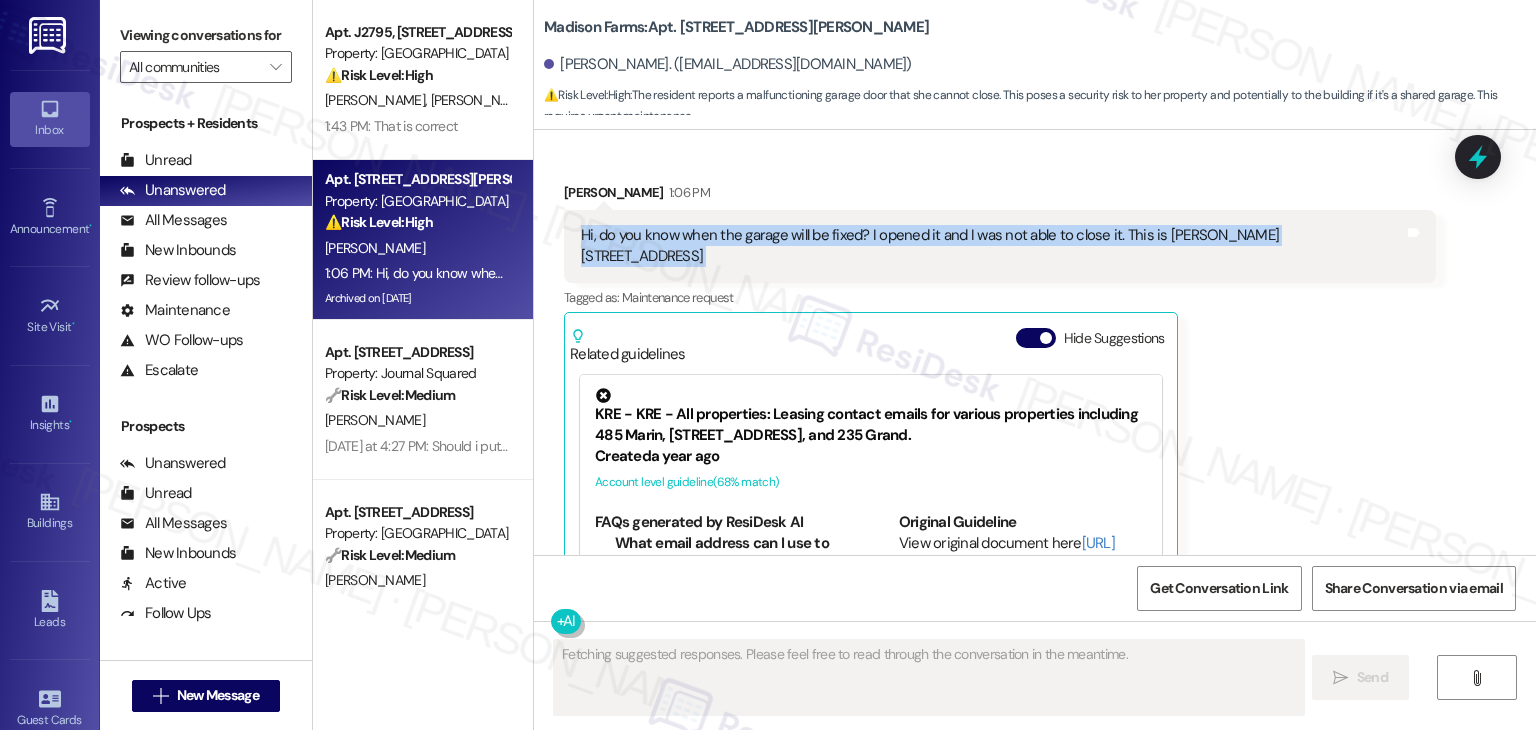 click on "Hi, do you know when the garage will be fixed? I opened it and I was not able to close it. This is [PERSON_NAME] [STREET_ADDRESS]" at bounding box center (992, 246) 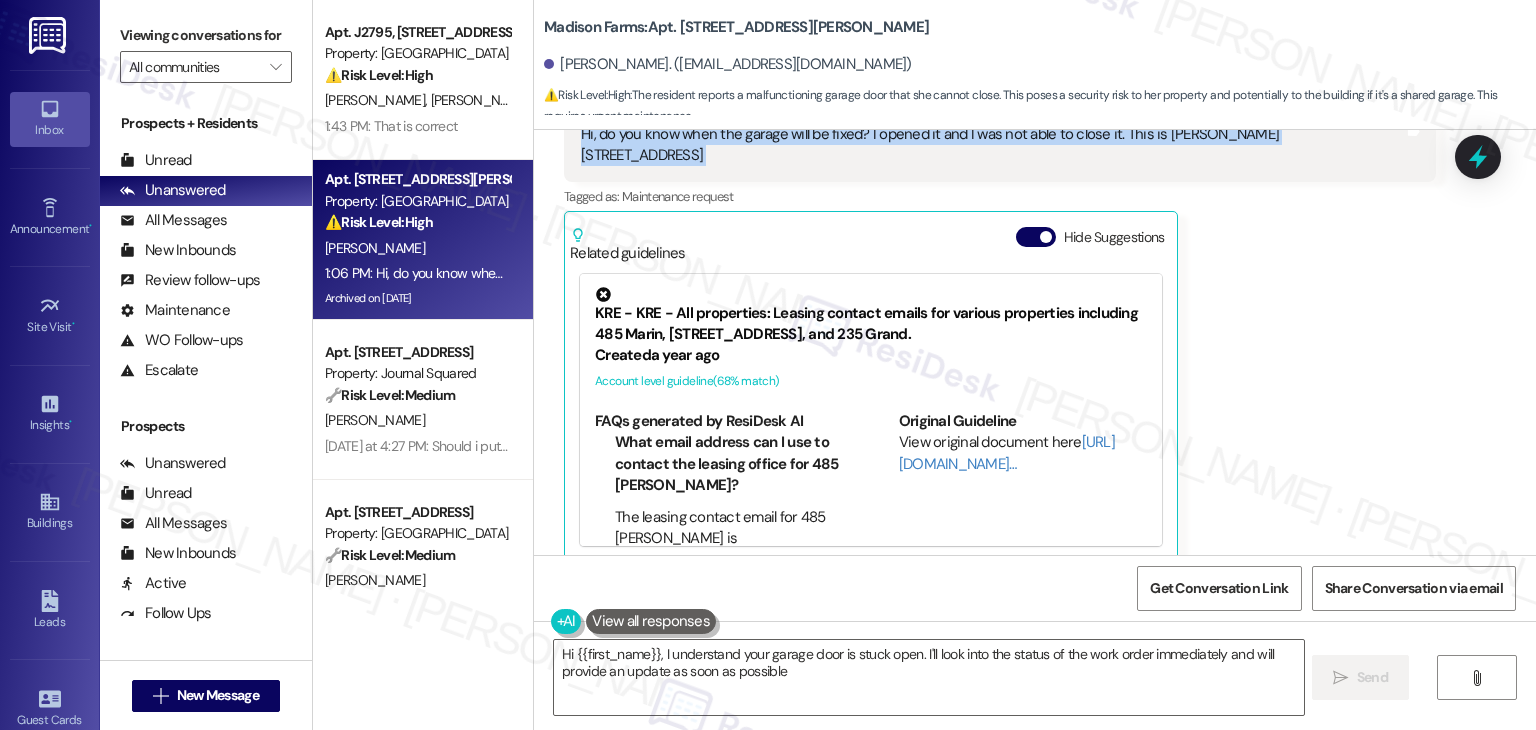 type on "Hi {{first_name}}, I understand your garage door is stuck open. I'll look into the status of the work order immediately and will provide an update as soon as possible." 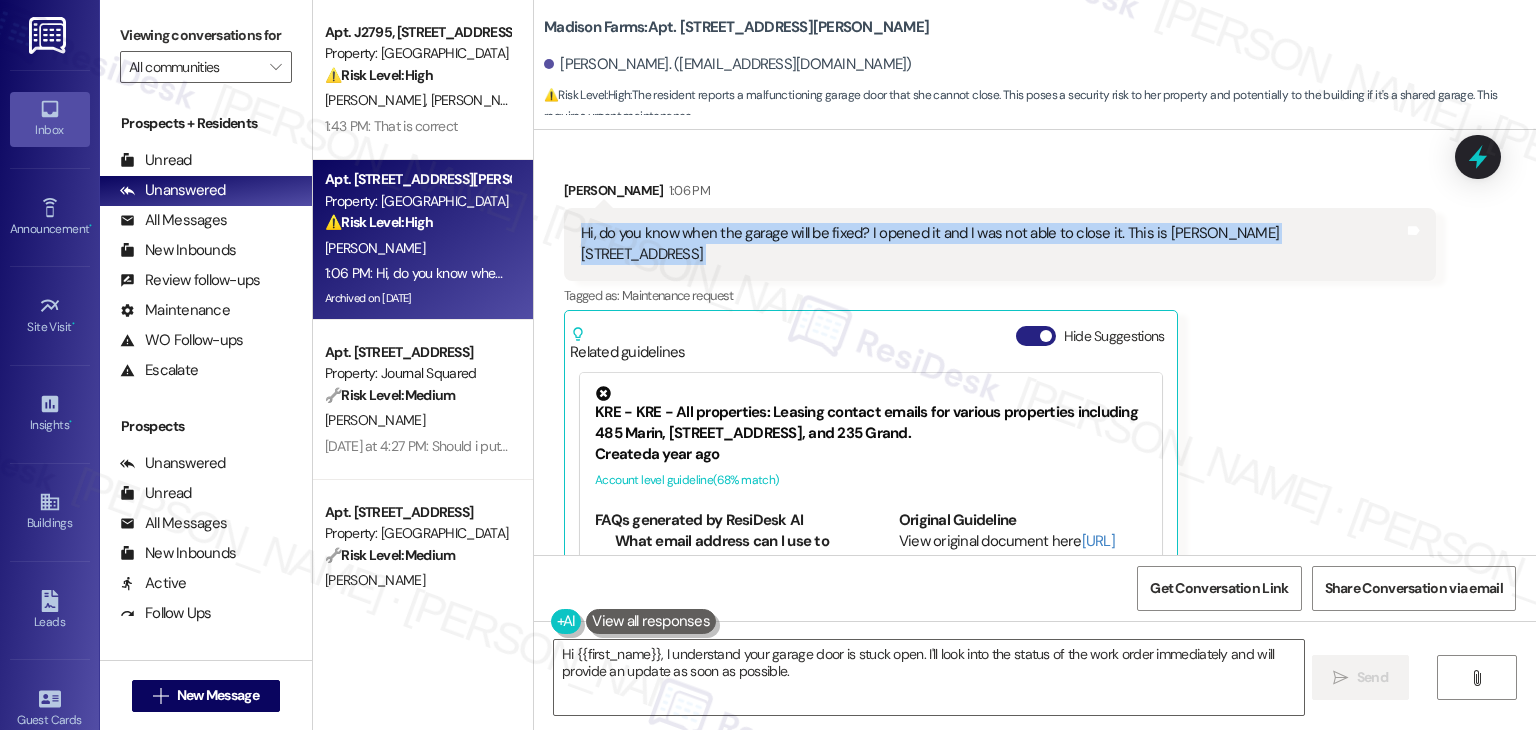 click on "Hide Suggestions" at bounding box center (1036, 336) 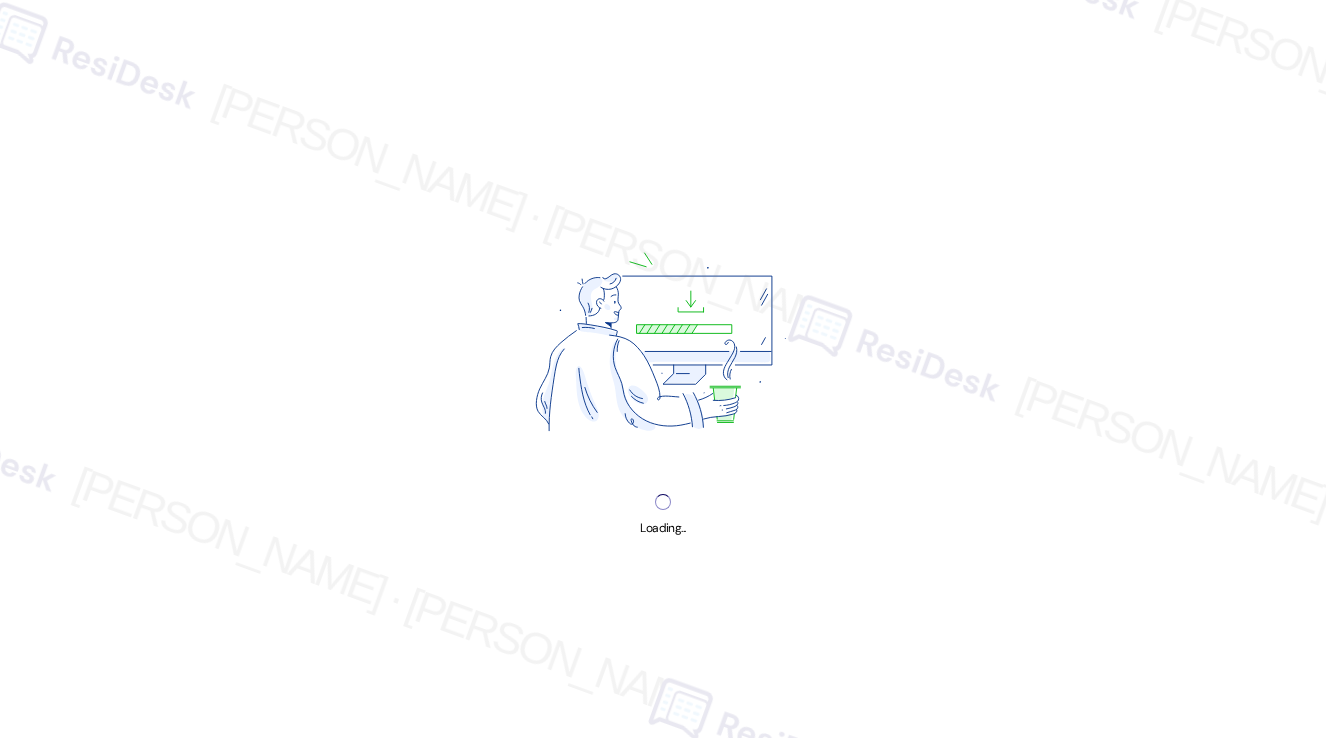 scroll, scrollTop: 0, scrollLeft: 0, axis: both 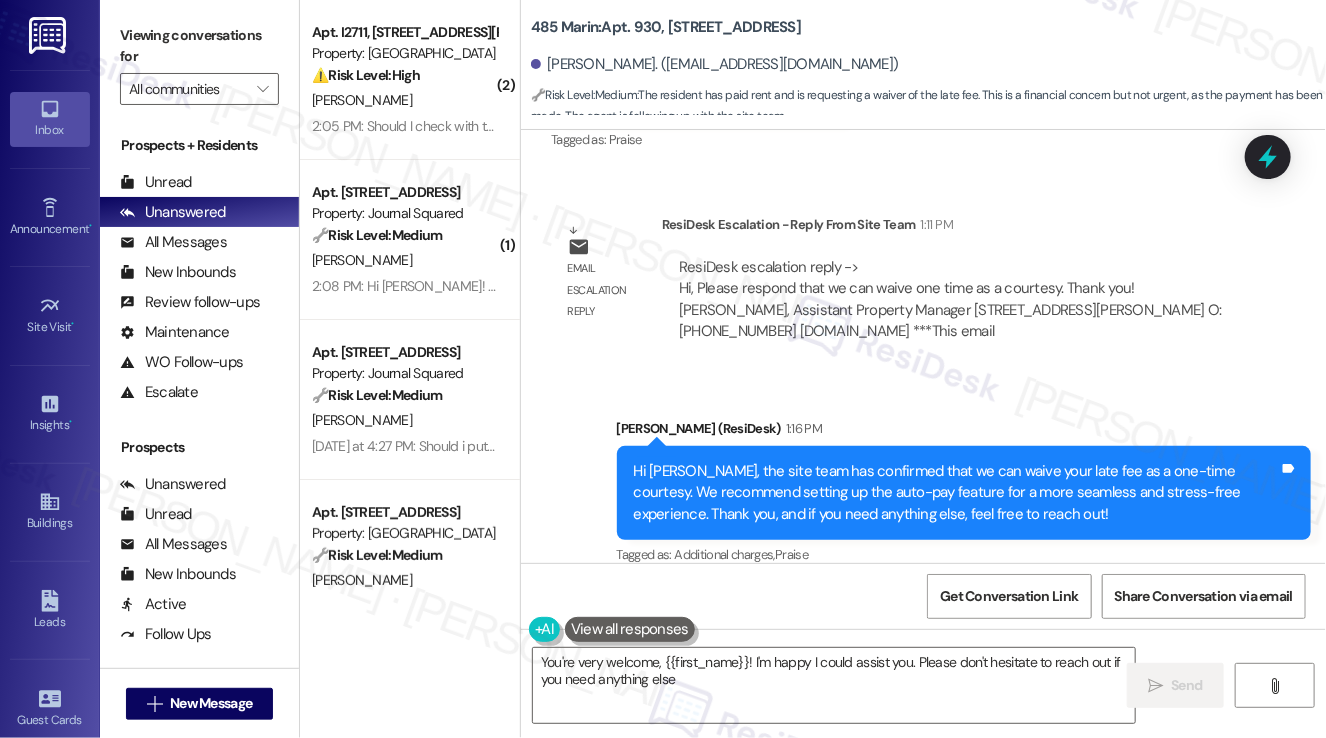 type on "You're very welcome, {{first_name}}! I'm happy I could assist you. Please don't hesitate to reach out if you need anything else!" 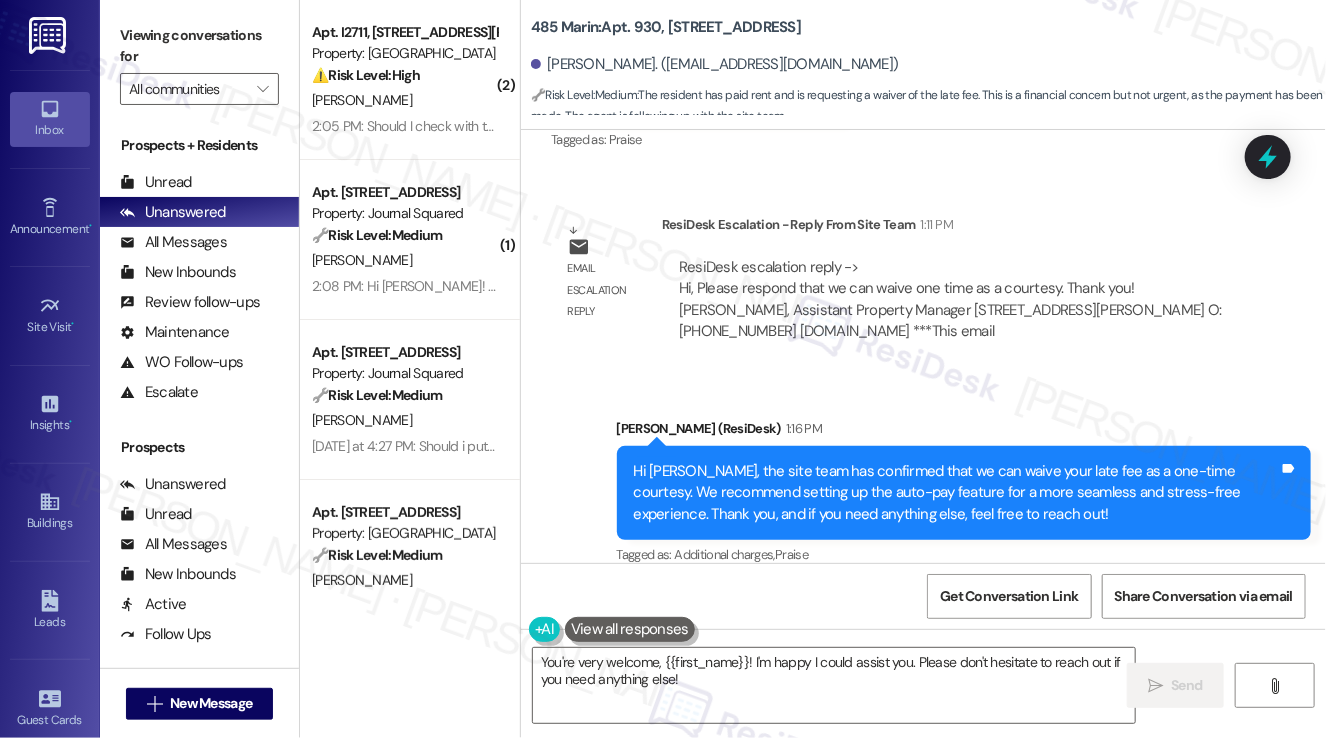 click on "Hi [PERSON_NAME], the site team has confirmed that we can waive your late fee as a one-time courtesy. We recommend setting up the auto-pay feature for a more seamless and stress-free experience. Thank you, and if you need anything else, feel free to reach out!" at bounding box center (957, 493) 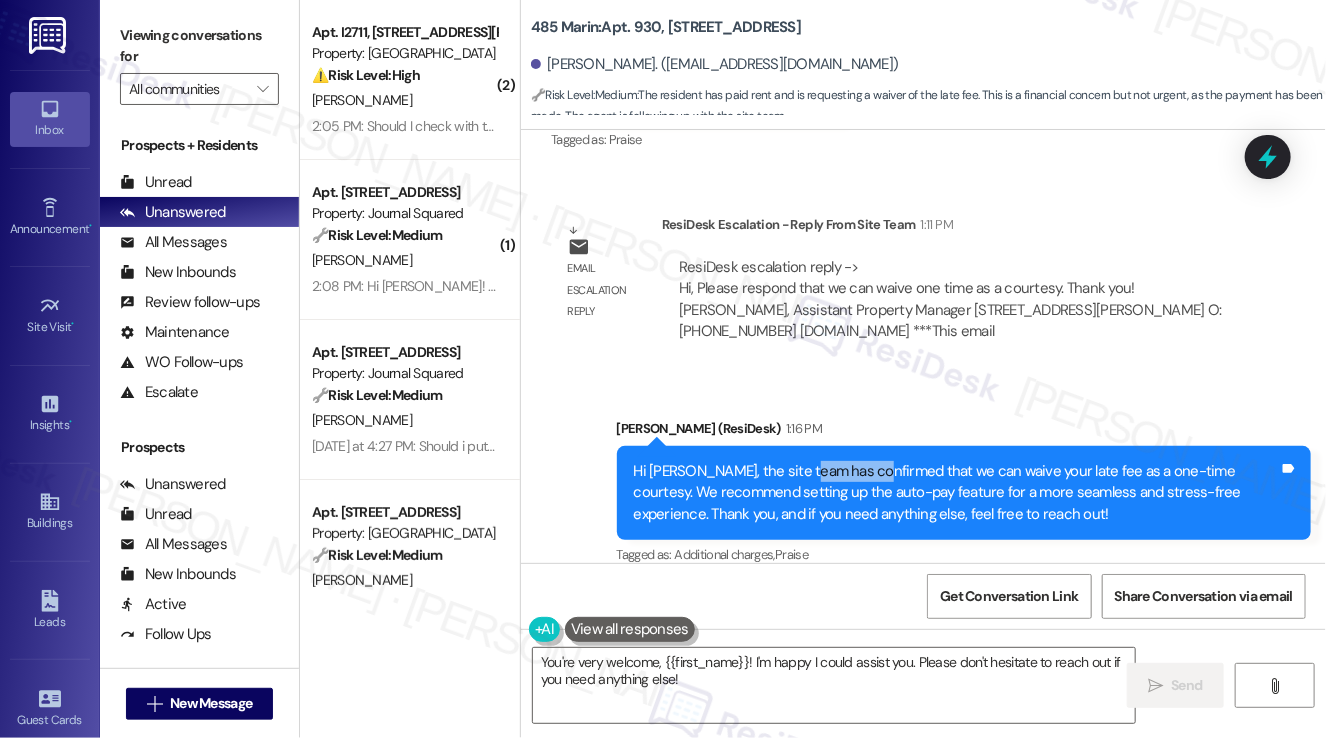 click on "Hi [PERSON_NAME], the site team has confirmed that we can waive your late fee as a one-time courtesy. We recommend setting up the auto-pay feature for a more seamless and stress-free experience. Thank you, and if you need anything else, feel free to reach out!" at bounding box center [957, 493] 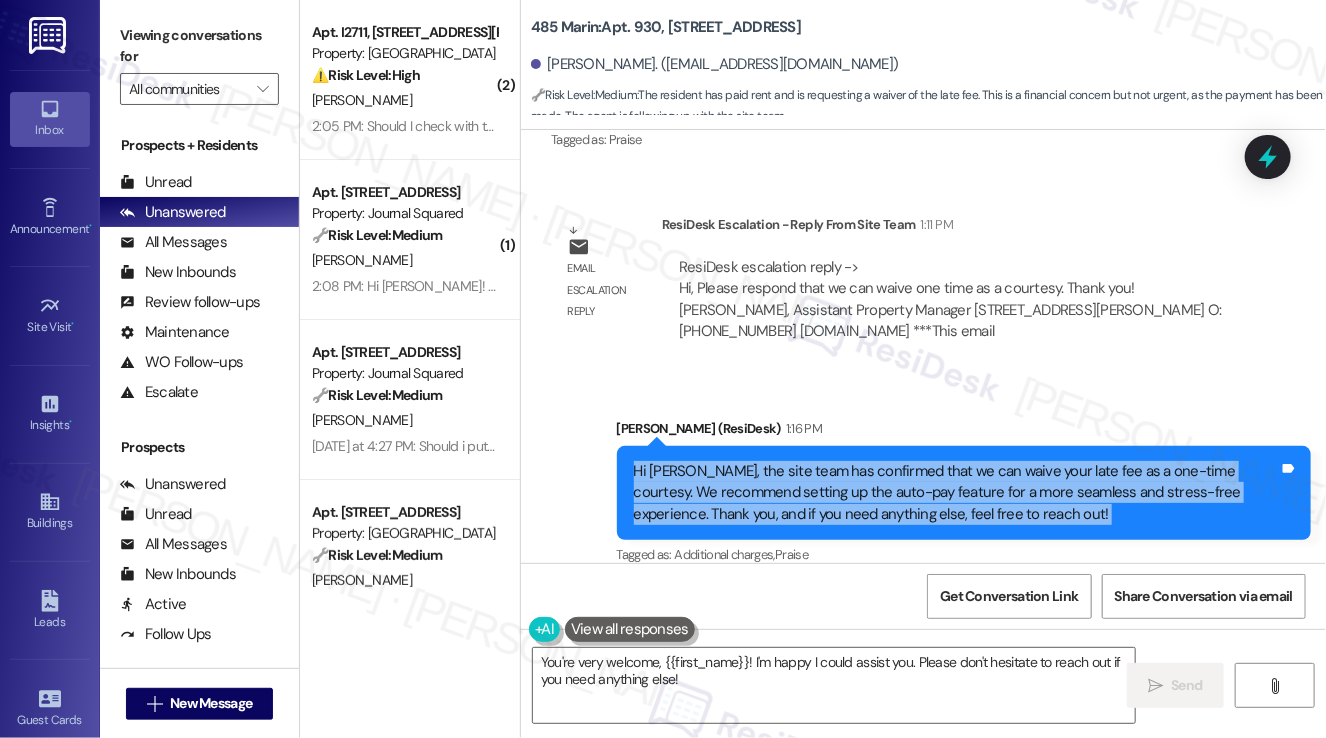 click on "Hi [PERSON_NAME], the site team has confirmed that we can waive your late fee as a one-time courtesy. We recommend setting up the auto-pay feature for a more seamless and stress-free experience. Thank you, and if you need anything else, feel free to reach out!" at bounding box center [957, 493] 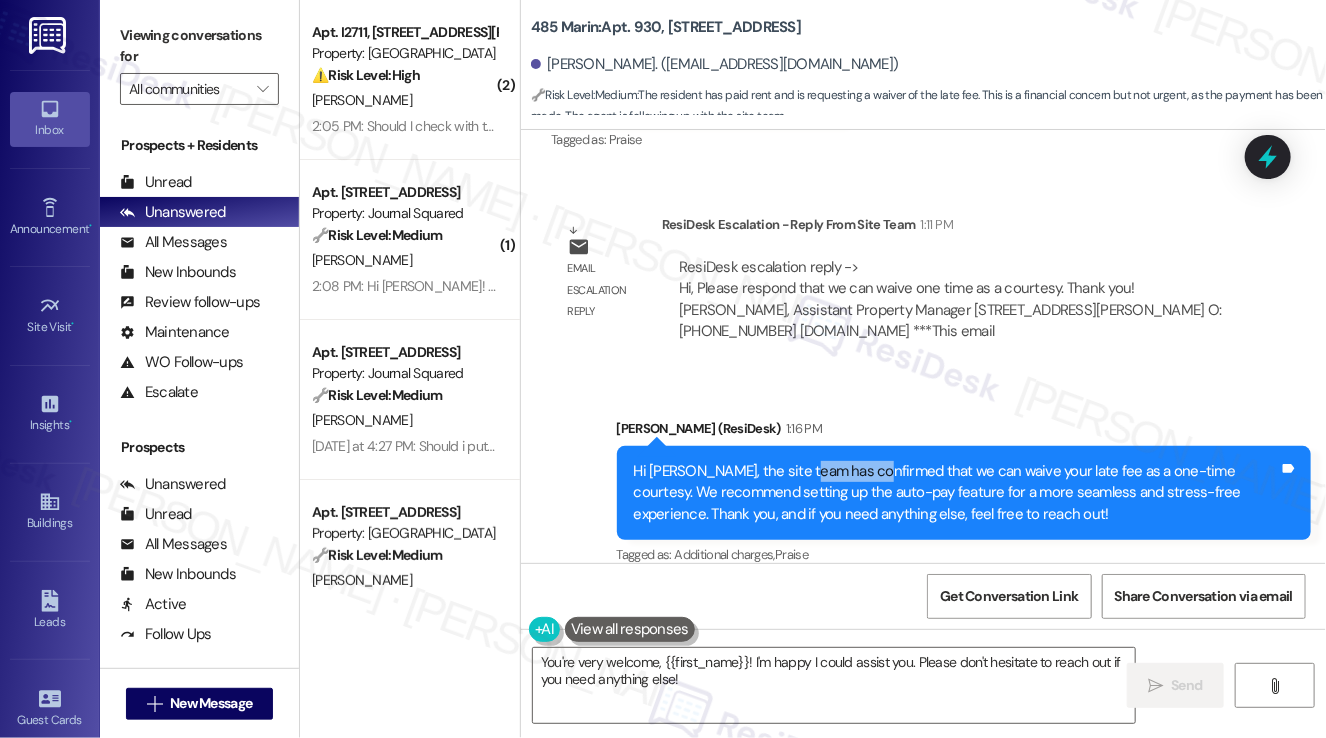 click on "Hi [PERSON_NAME], the site team has confirmed that we can waive your late fee as a one-time courtesy. We recommend setting up the auto-pay feature for a more seamless and stress-free experience. Thank you, and if you need anything else, feel free to reach out!" at bounding box center [957, 493] 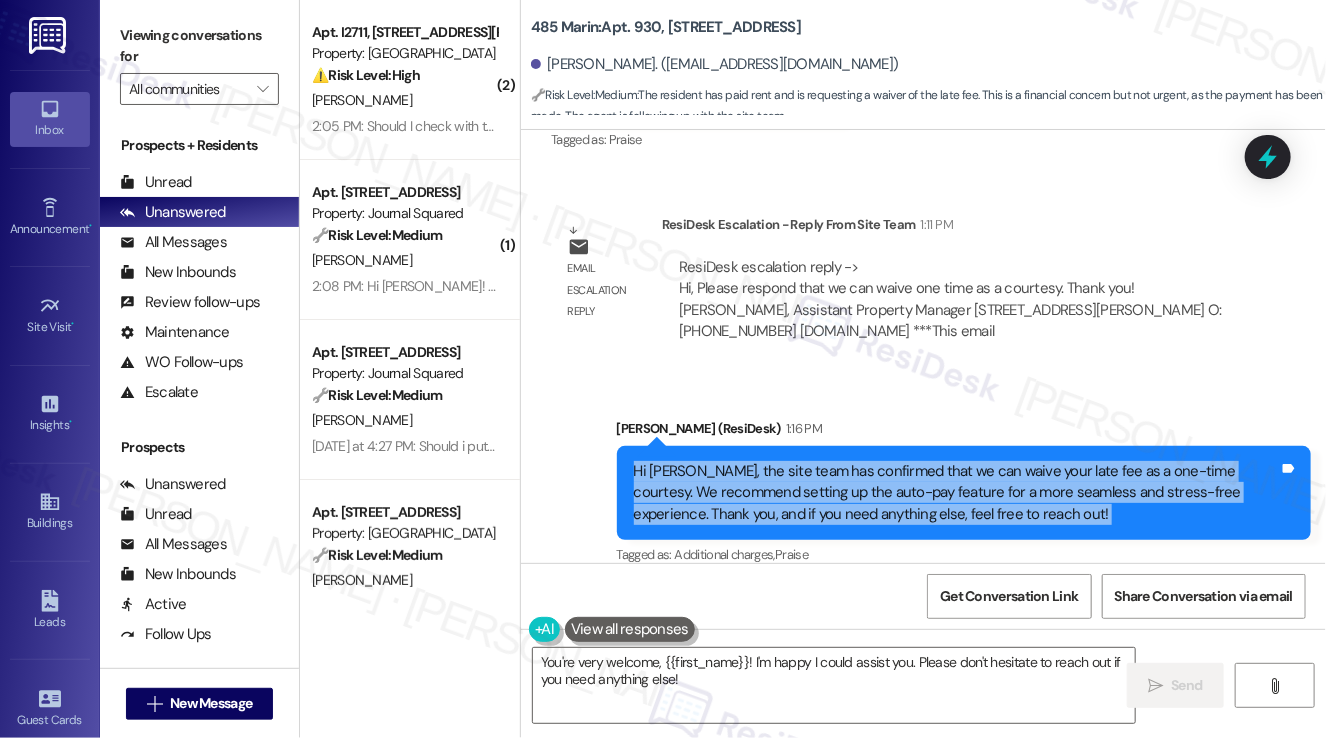 click on "Hi [PERSON_NAME], the site team has confirmed that we can waive your late fee as a one-time courtesy. We recommend setting up the auto-pay feature for a more seamless and stress-free experience. Thank you, and if you need anything else, feel free to reach out!" at bounding box center (957, 493) 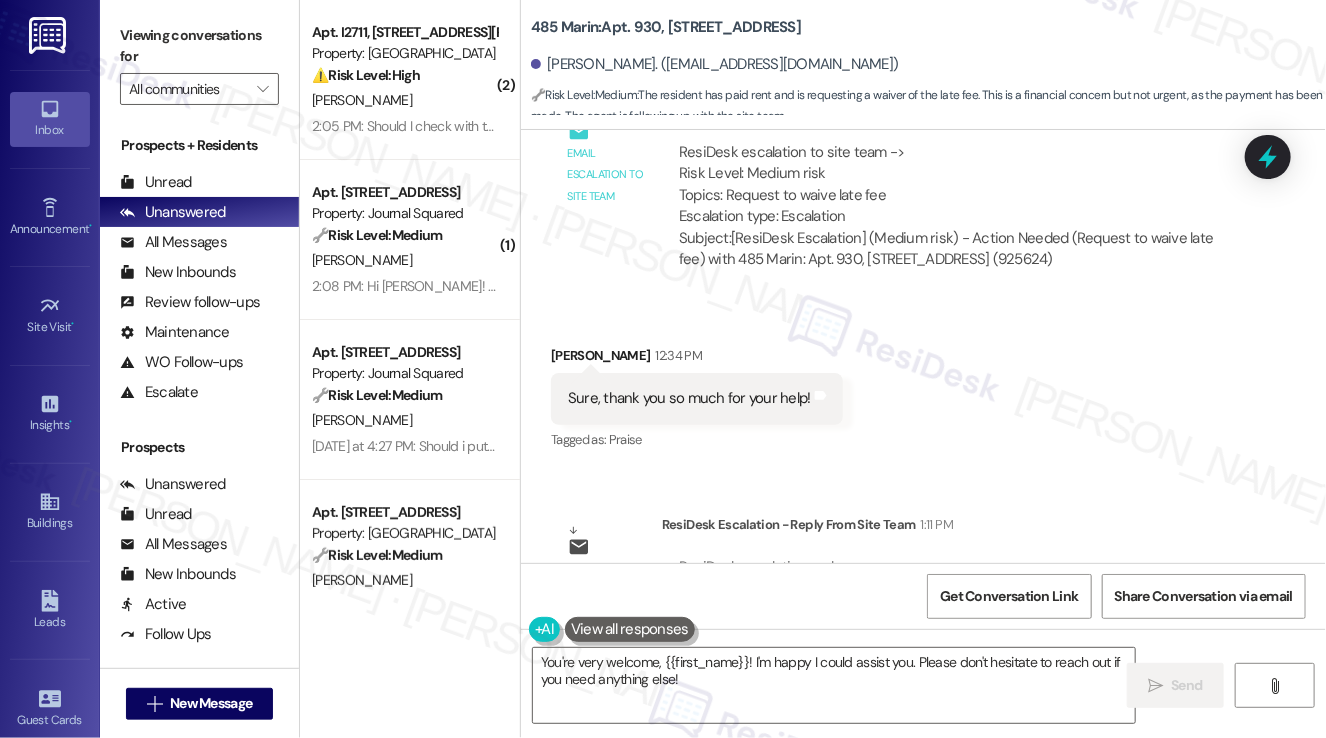 scroll, scrollTop: 7441, scrollLeft: 0, axis: vertical 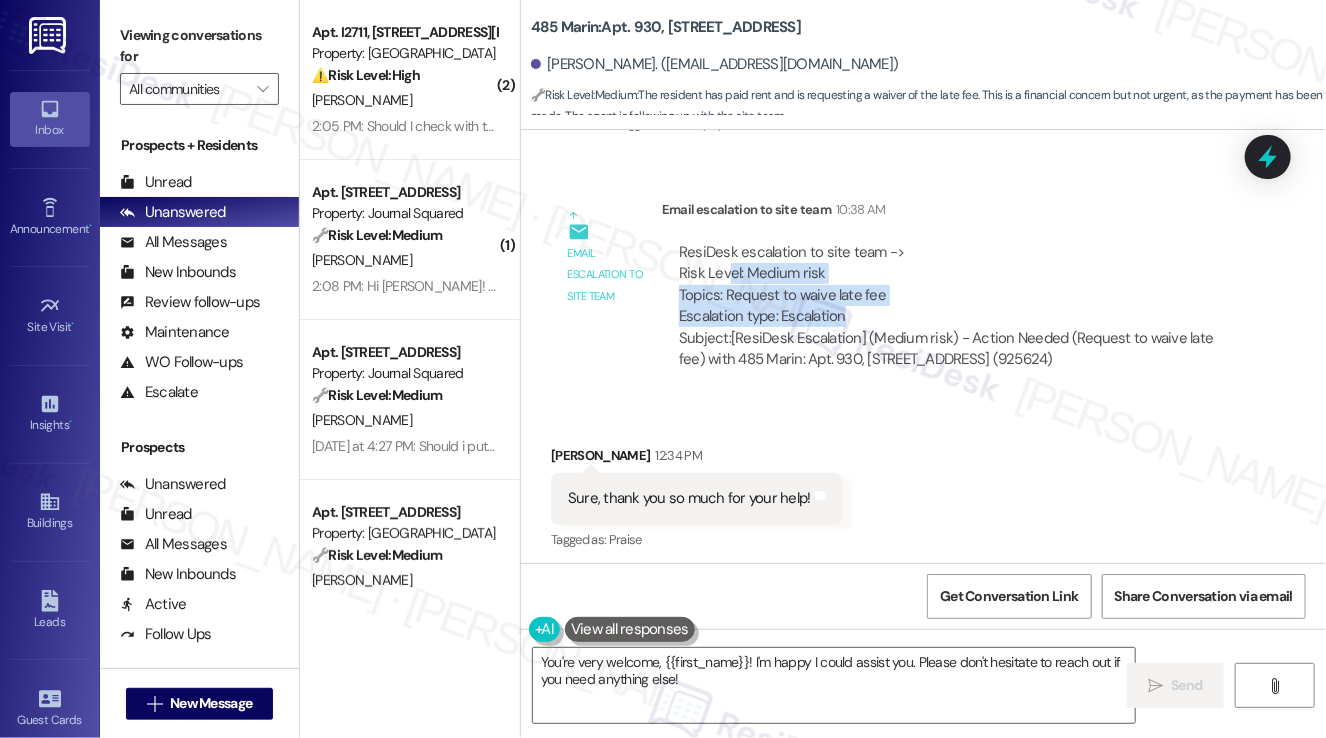 drag, startPoint x: 728, startPoint y: 255, endPoint x: 892, endPoint y: 286, distance: 166.90416 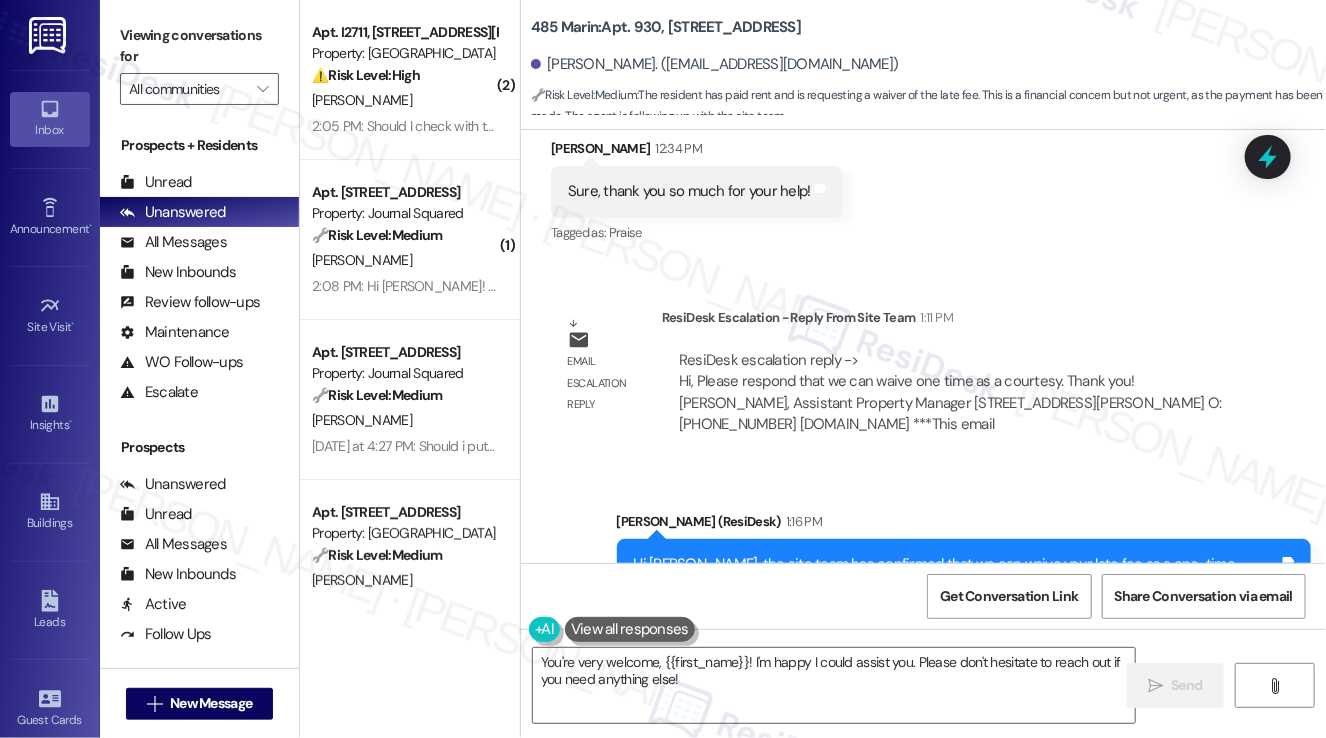 scroll, scrollTop: 7642, scrollLeft: 0, axis: vertical 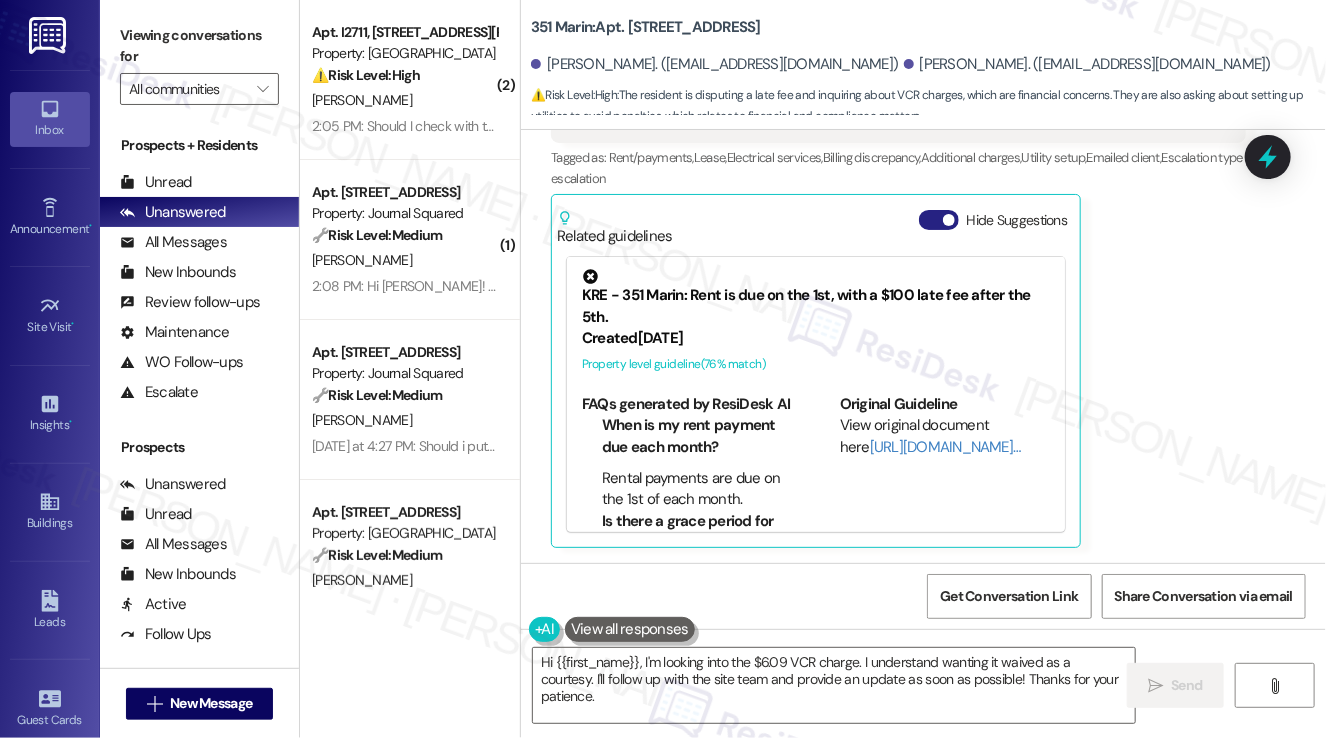 click on "Hide Suggestions" at bounding box center (939, 220) 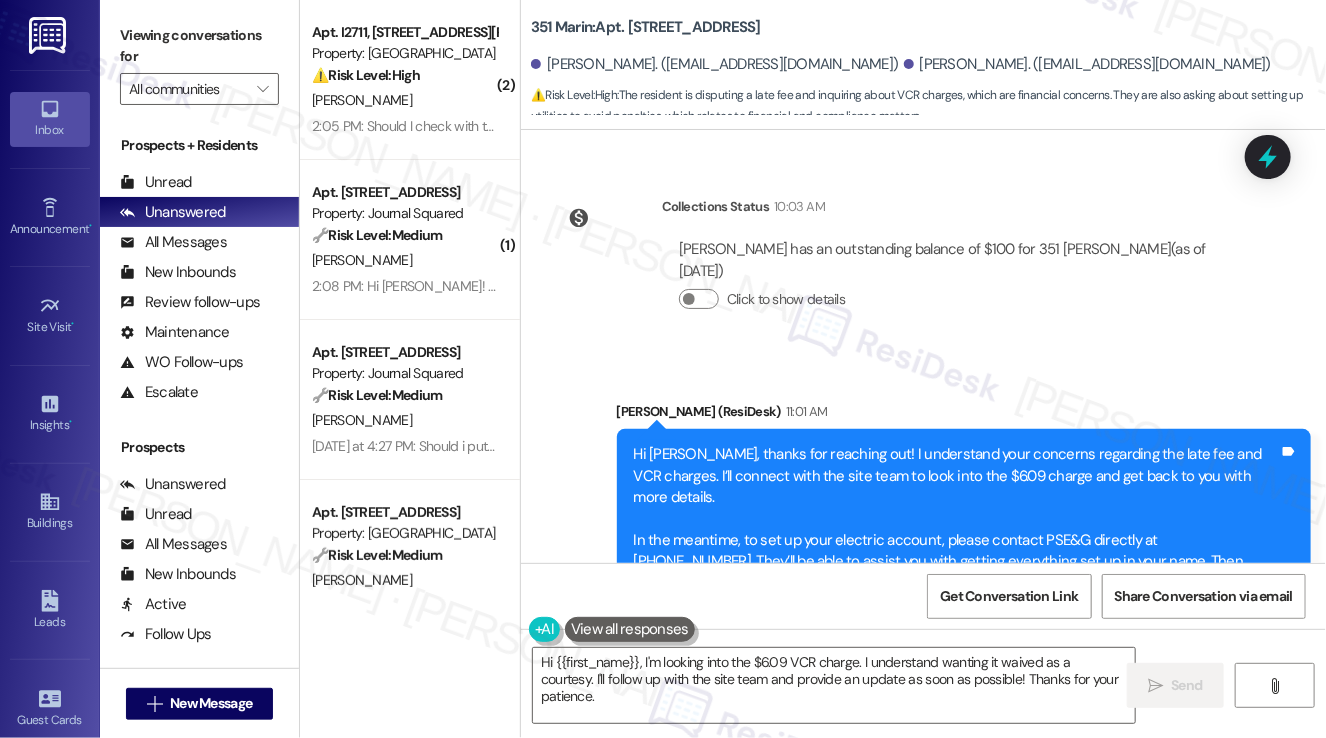 scroll, scrollTop: 2034, scrollLeft: 0, axis: vertical 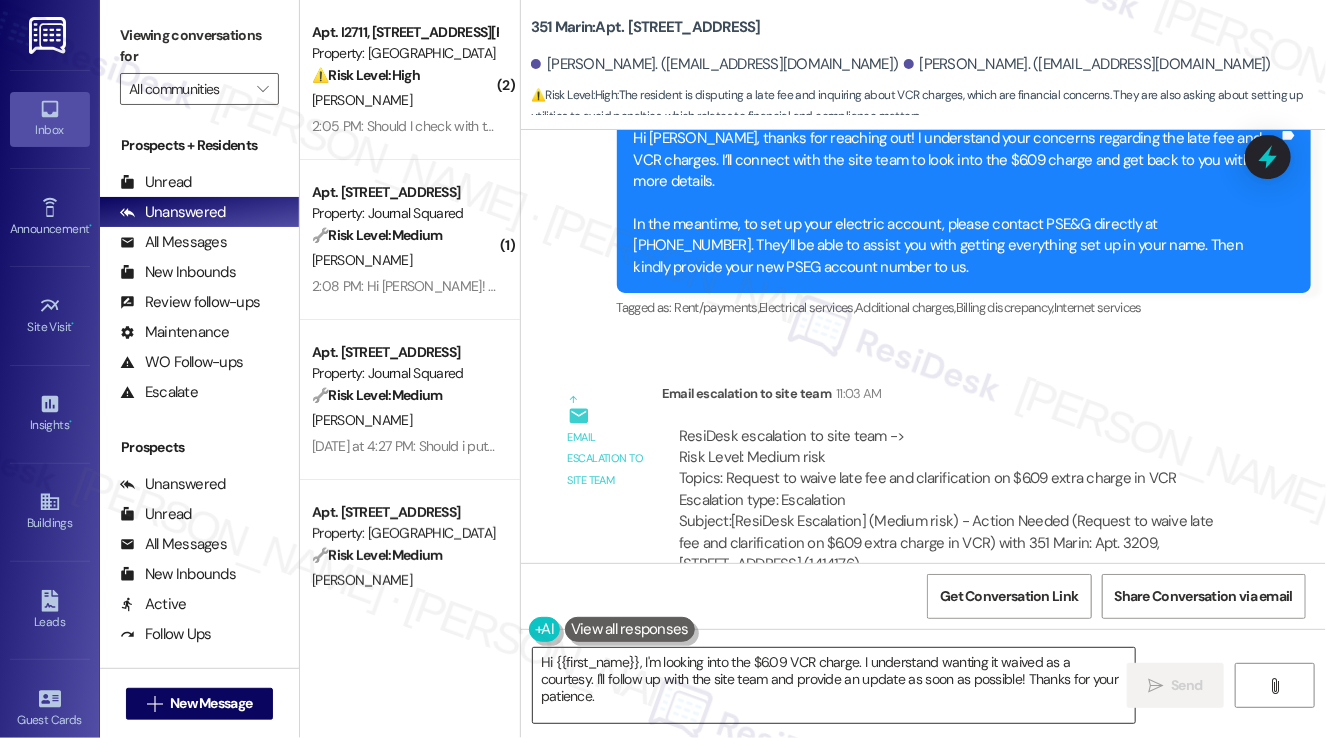click on "Hi {{first_name}}, I'm looking into the $6.09 VCR charge. I understand wanting it waived as a courtesy. I'll follow up with the site team and provide an update as soon as possible! Thanks for your patience." at bounding box center (834, 685) 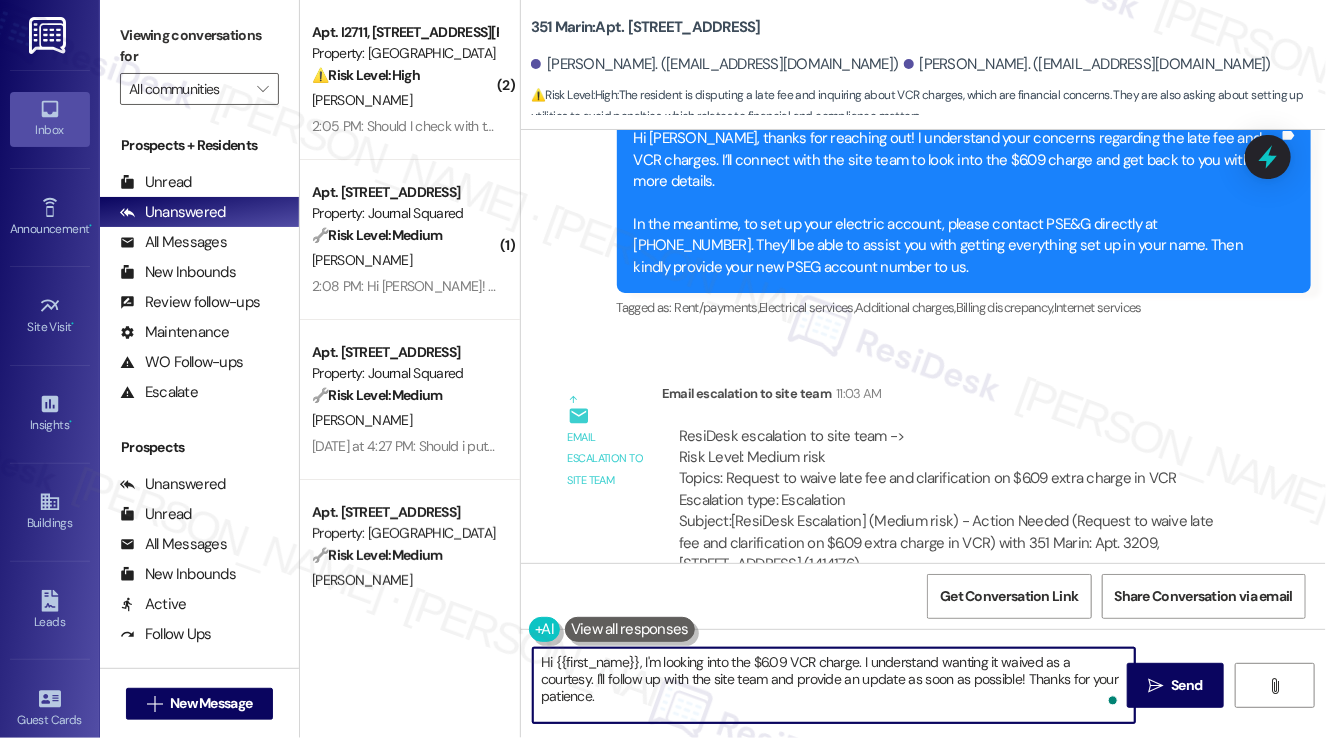 paste on "Can you please let [PERSON_NAME] know we can waive July's late fee as a one-time courtesy? Please let her know that we will not be able to waive the late fee again in the future. Please also let her know the 1st VCR fee is the $25 penalty due to lack of utility set up and the 2nd fee of $6.09 is PSE&G billing our management account for their electricity use on 6/20. It appears that an electric account may have been set up to start on 6/21 instead of 6/20, after their lease started.
Can you please have [PERSON_NAME] share her PSE&G statement for June with our management team via email at [EMAIL_ADDRESS][DOMAIN_NAME]? Once we received, we can review it and reverse the VCR fees if they do not apply.
As a friendly reminder, per our residents' lease agreements, rental payments are due on the 1st of each month and residents have until the 5th to remit payment. Payments received after the 5th will be considered late and assessed a $100 late fee. Please recommend the use of the auto-pay feature as it can provide a stress-free and easy e..." 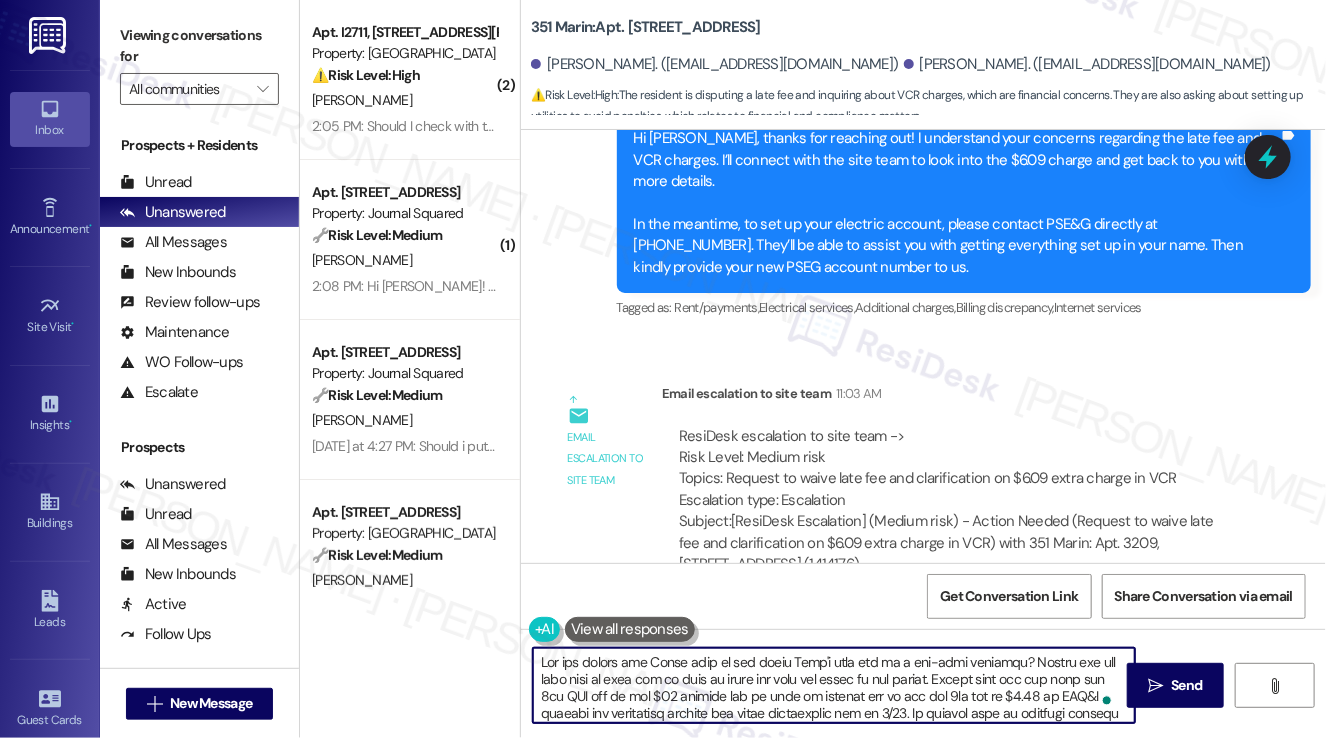 scroll, scrollTop: 169, scrollLeft: 0, axis: vertical 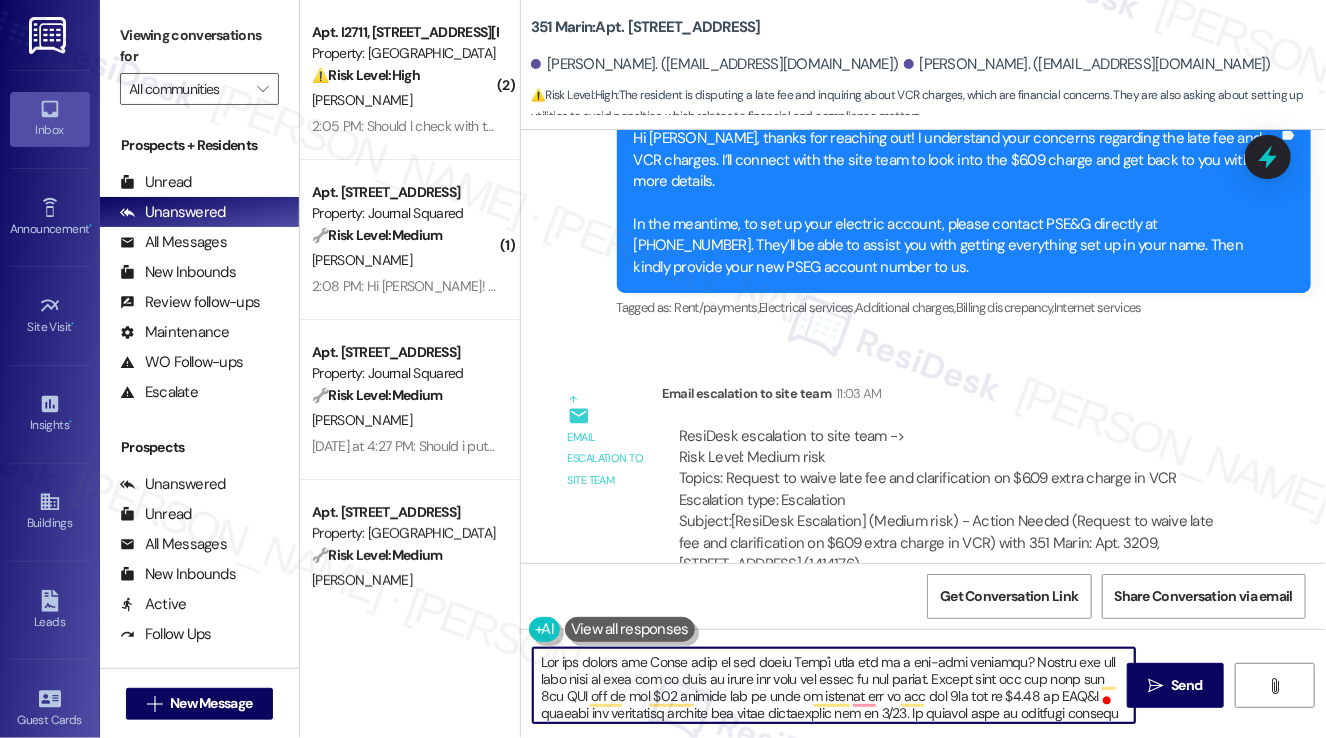click on "[PERSON_NAME]. ([EMAIL_ADDRESS][DOMAIN_NAME])" at bounding box center [1088, 64] 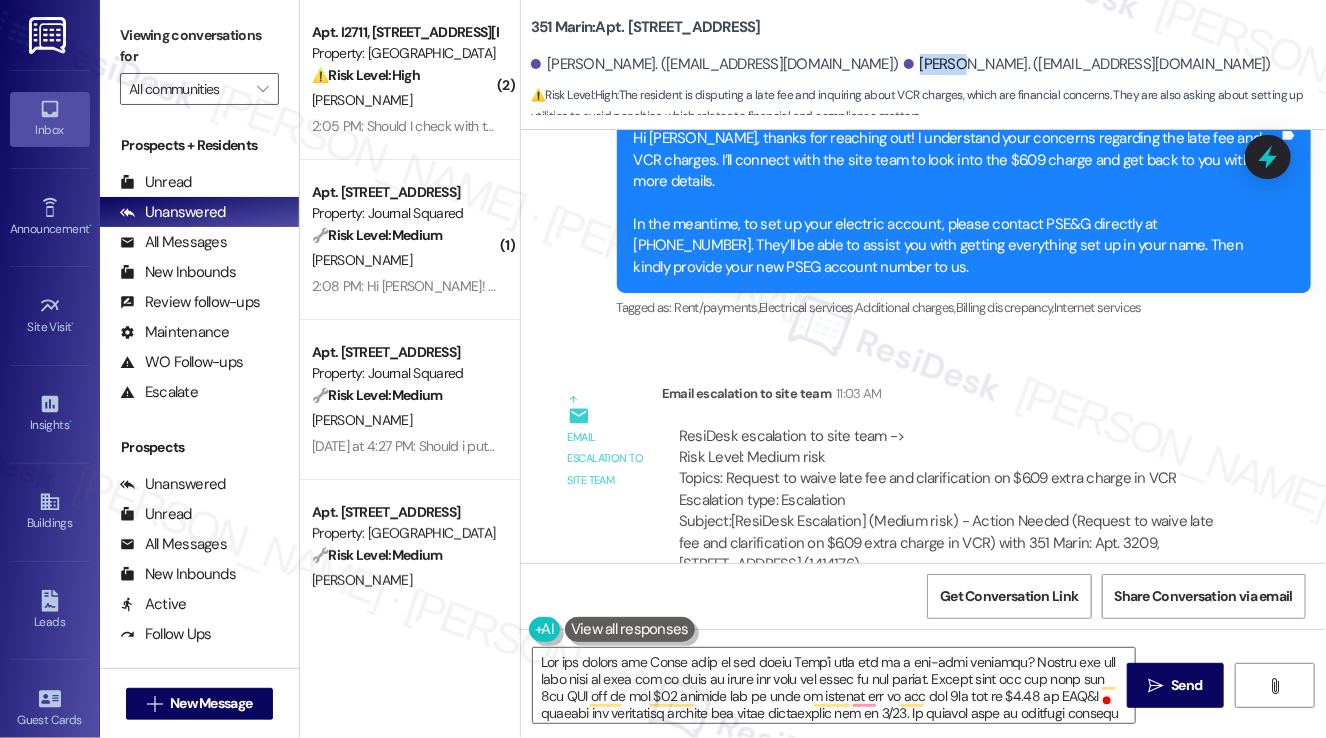 click on "Emily Wu. (ssemilyyyyyyy@gmail.com)" at bounding box center [1088, 64] 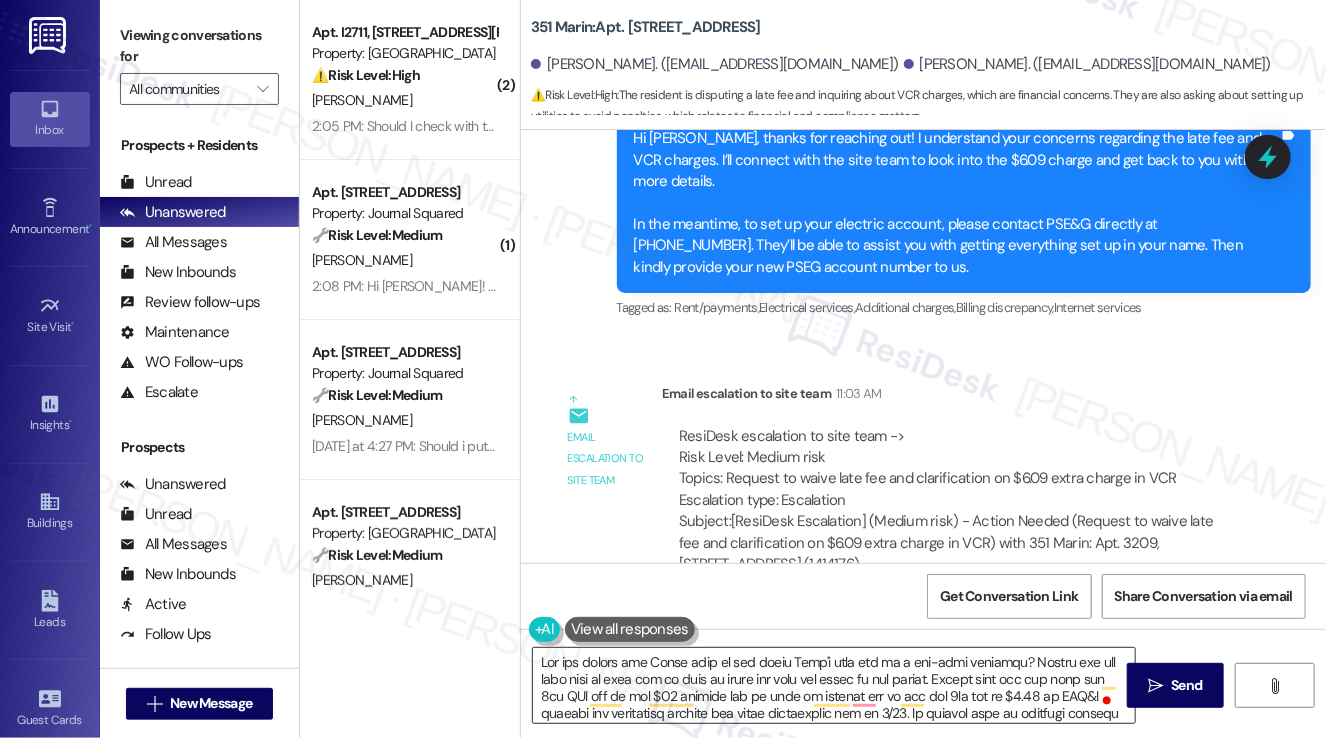 click at bounding box center [834, 685] 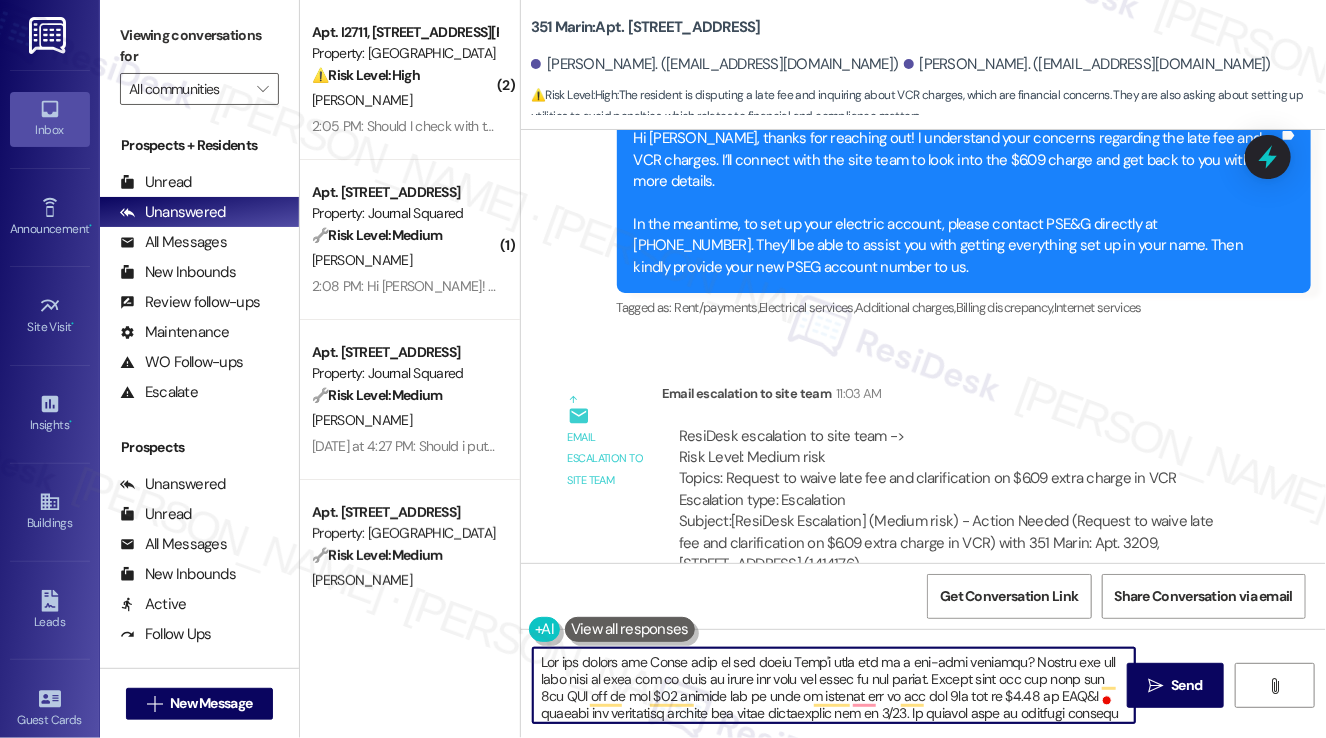click at bounding box center (834, 685) 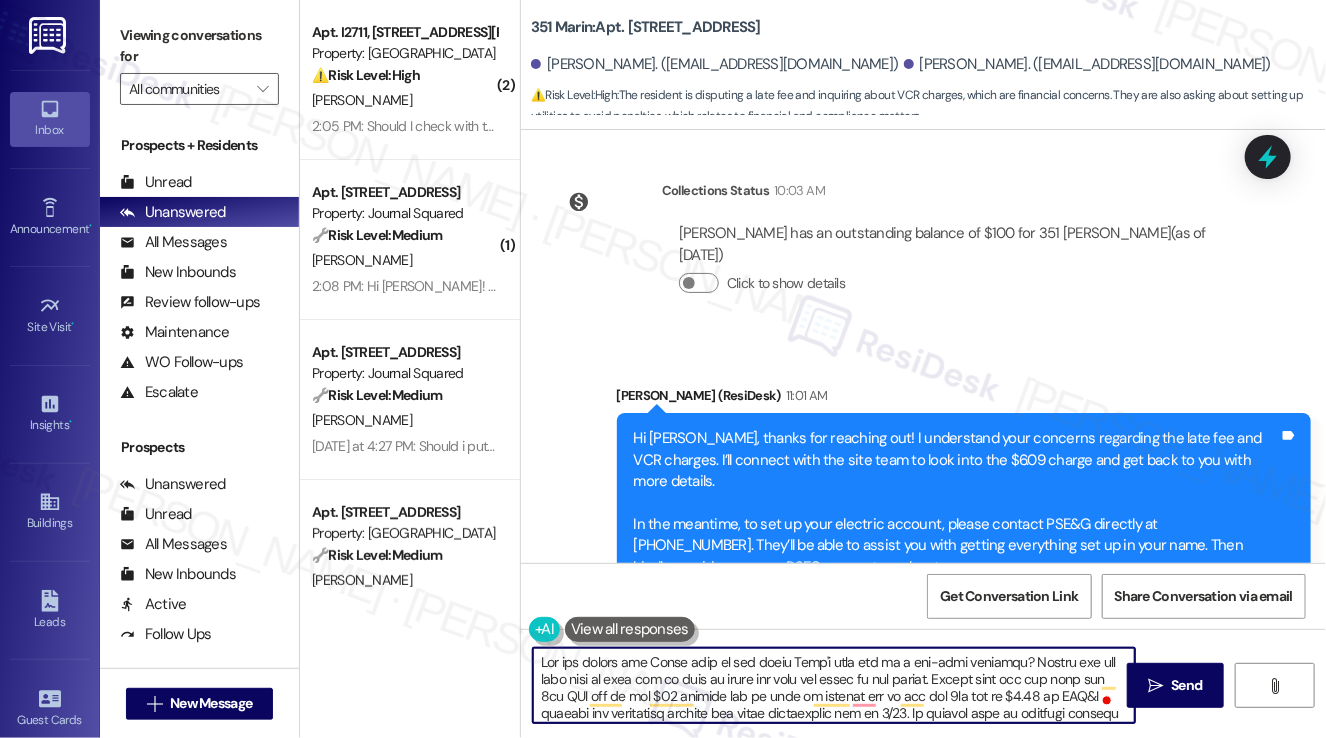 click on "Hi Emily, thanks for reaching out! I understand your concerns regarding the late fee and VCR charges. I’ll connect with the site team to look into the $6.09 charge and get back to you with more details.
In the meantime, to set up your electric account, please contact PSE&G directly at 1-800-436-7734. They’ll be able to assist you with getting everything set up in your name. Then kindly provide your new PSEG account number to us." at bounding box center (957, 503) 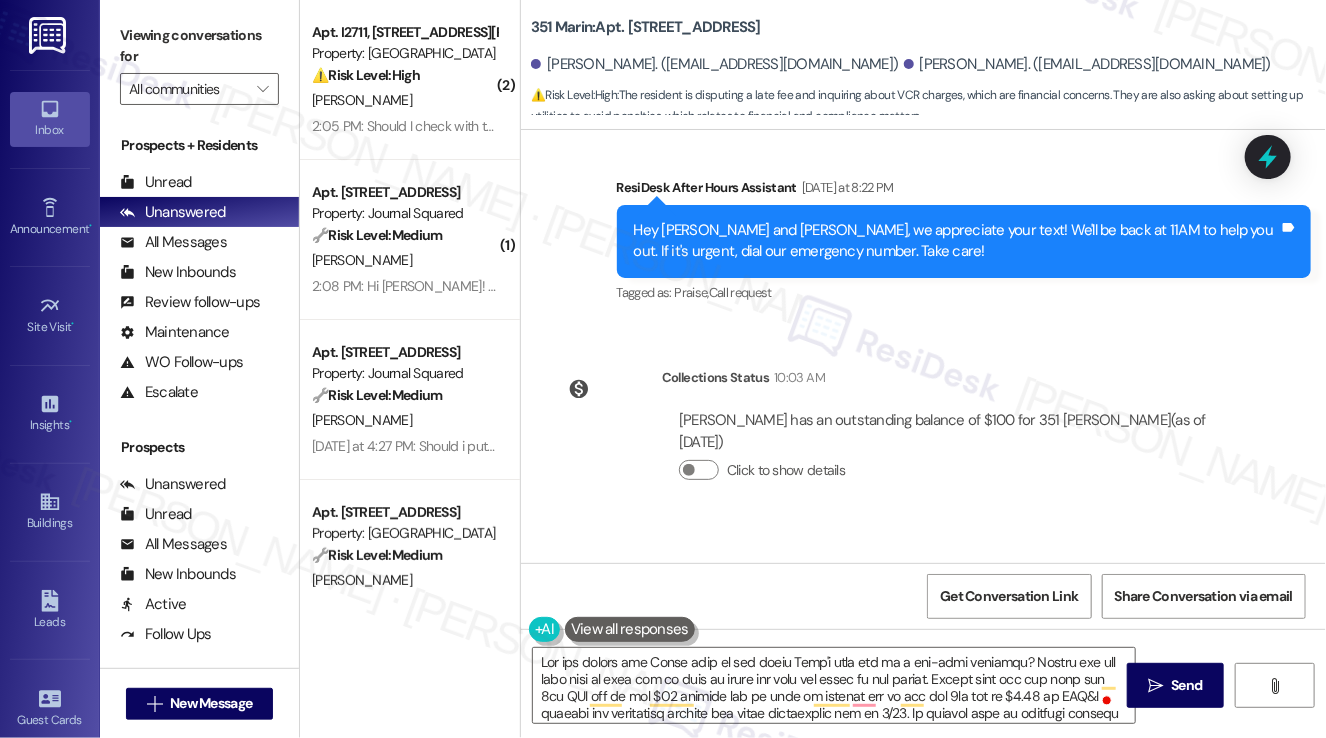 scroll, scrollTop: 1734, scrollLeft: 0, axis: vertical 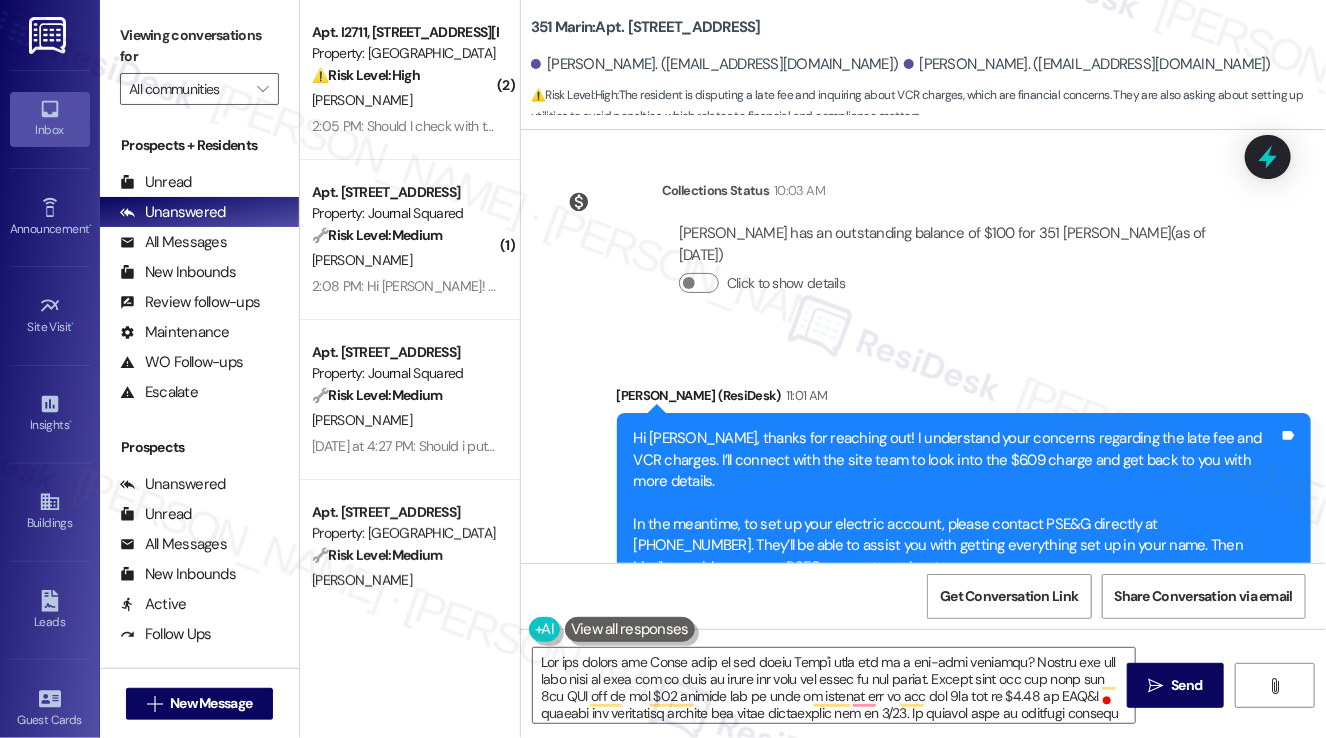 click on "Hi Emily, thanks for reaching out! I understand your concerns regarding the late fee and VCR charges. I’ll connect with the site team to look into the $6.09 charge and get back to you with more details.
In the meantime, to set up your electric account, please contact PSE&G directly at 1-800-436-7734. They’ll be able to assist you with getting everything set up in your name. Then kindly provide your new PSEG account number to us." at bounding box center [957, 503] 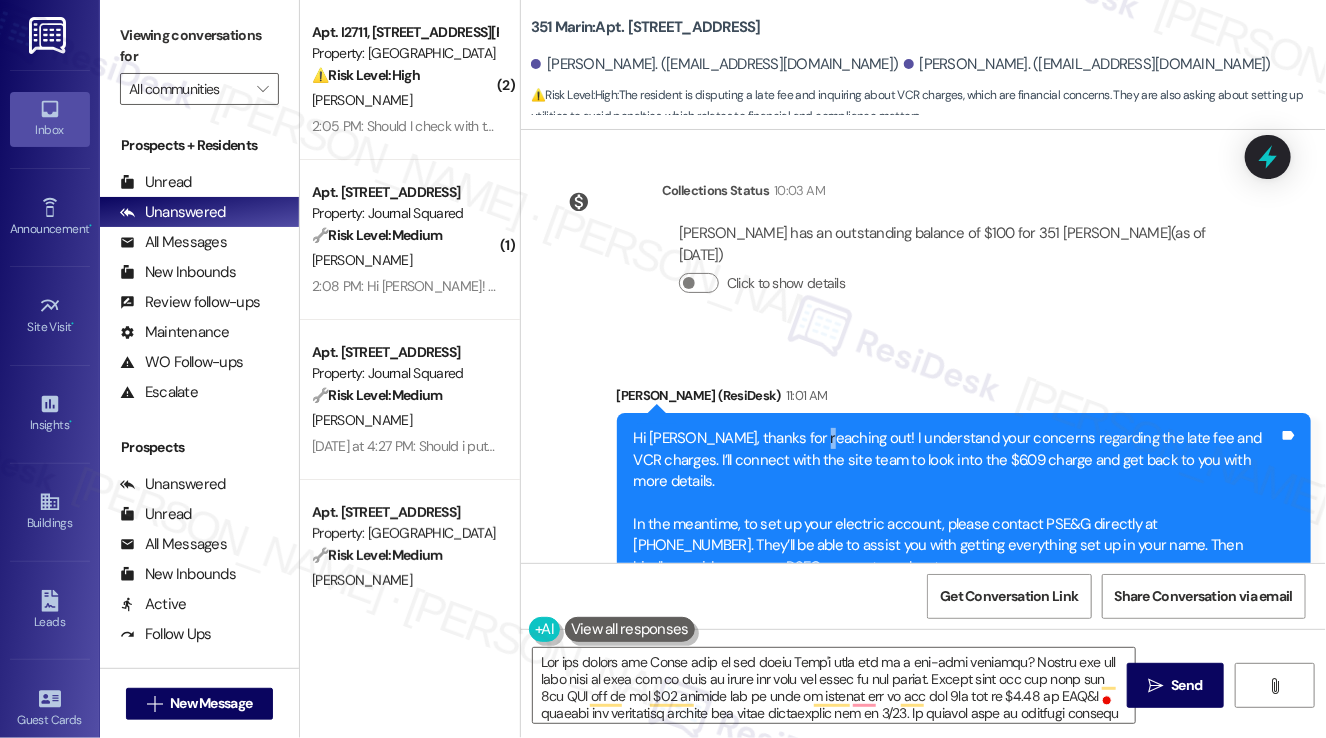 click on "Hi Emily, thanks for reaching out! I understand your concerns regarding the late fee and VCR charges. I’ll connect with the site team to look into the $6.09 charge and get back to you with more details.
In the meantime, to set up your electric account, please contact PSE&G directly at 1-800-436-7734. They’ll be able to assist you with getting everything set up in your name. Then kindly provide your new PSEG account number to us." at bounding box center (957, 503) 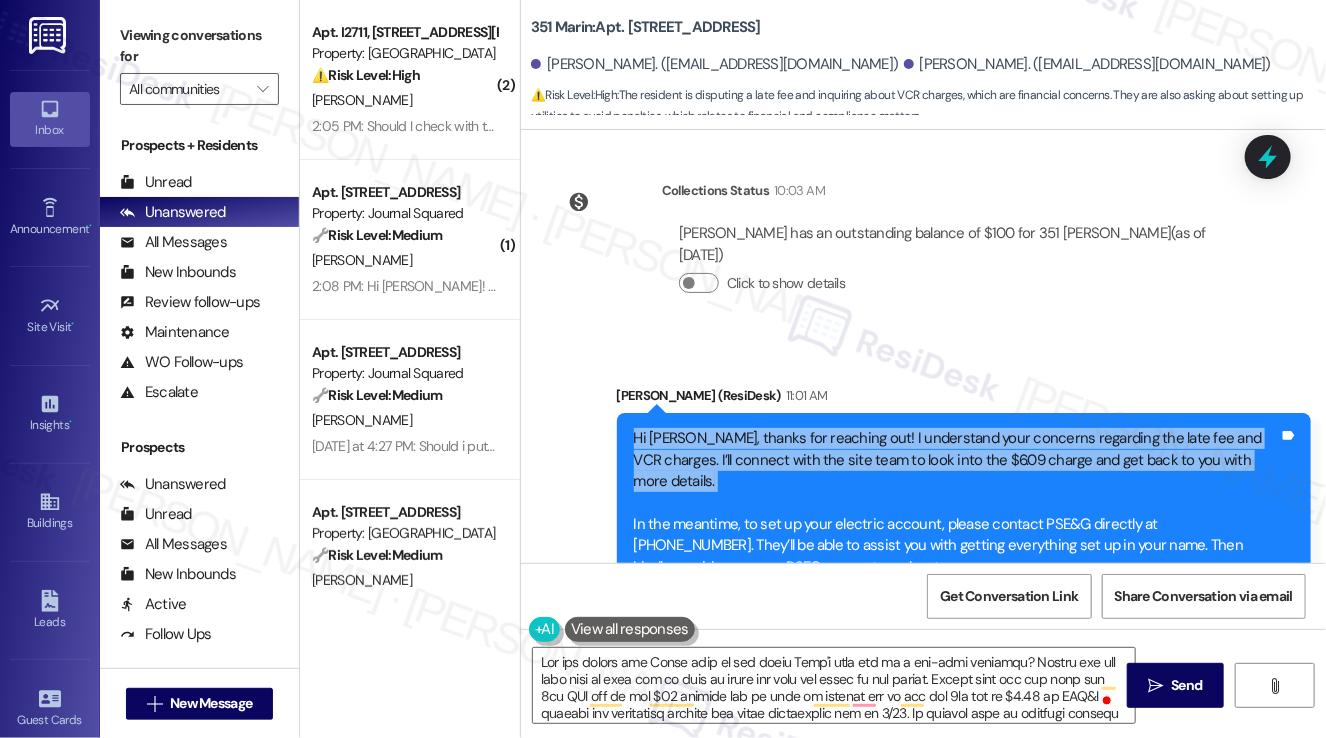 click on "Hi Emily, thanks for reaching out! I understand your concerns regarding the late fee and VCR charges. I’ll connect with the site team to look into the $6.09 charge and get back to you with more details.
In the meantime, to set up your electric account, please contact PSE&G directly at 1-800-436-7734. They’ll be able to assist you with getting everything set up in your name. Then kindly provide your new PSEG account number to us." at bounding box center [957, 503] 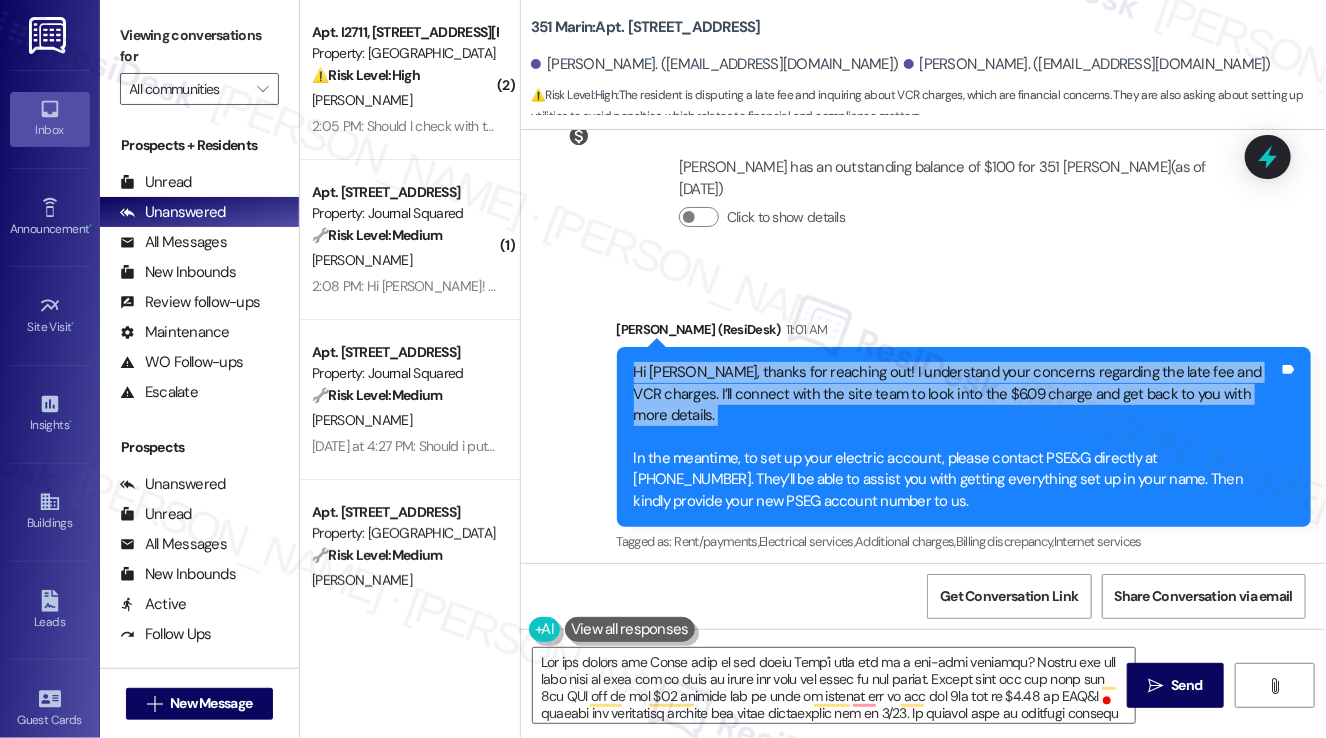scroll, scrollTop: 1834, scrollLeft: 0, axis: vertical 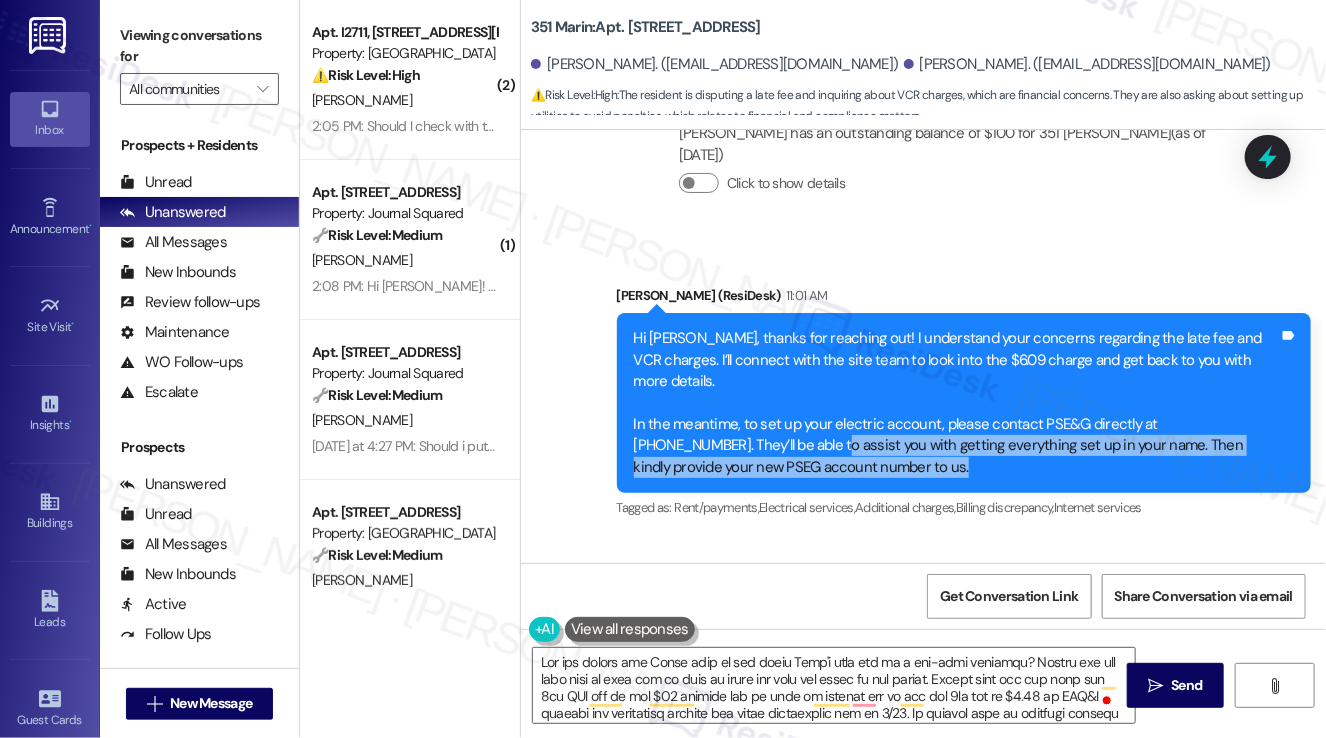 drag, startPoint x: 728, startPoint y: 399, endPoint x: 1073, endPoint y: 415, distance: 345.37082 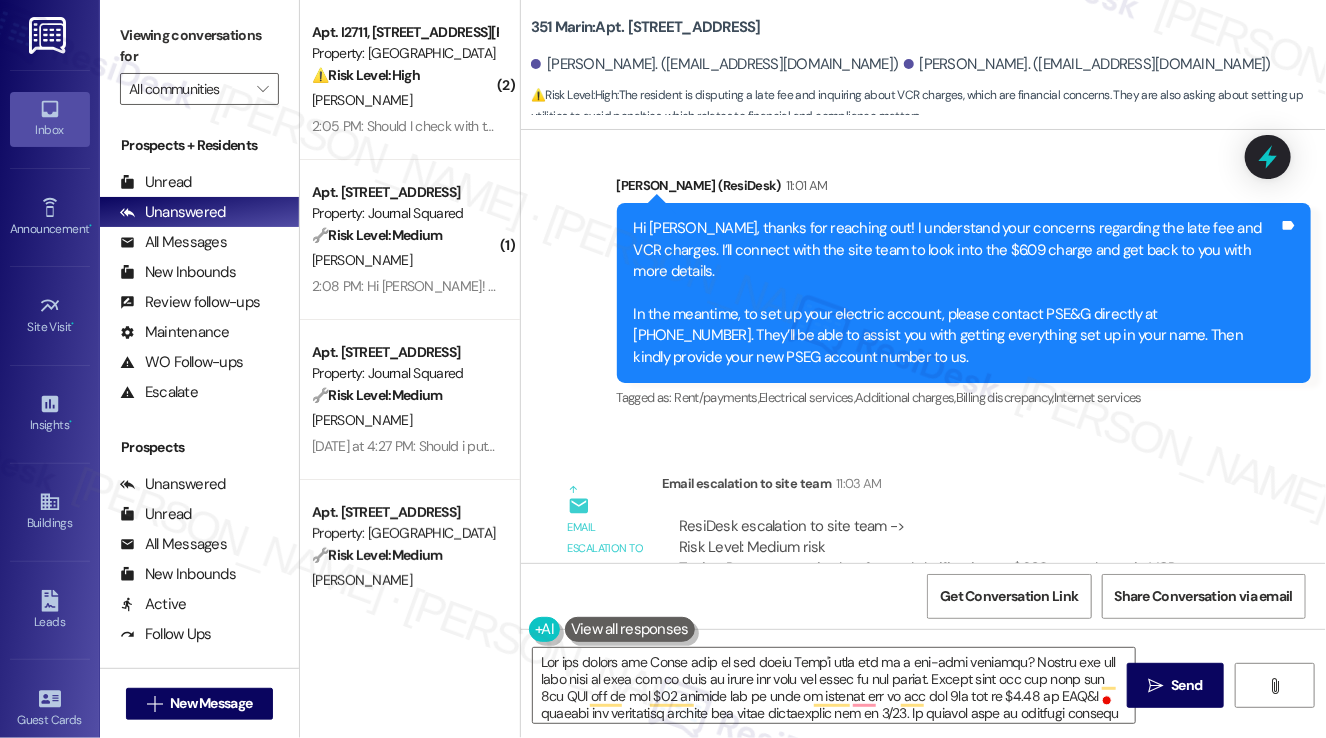scroll, scrollTop: 2034, scrollLeft: 0, axis: vertical 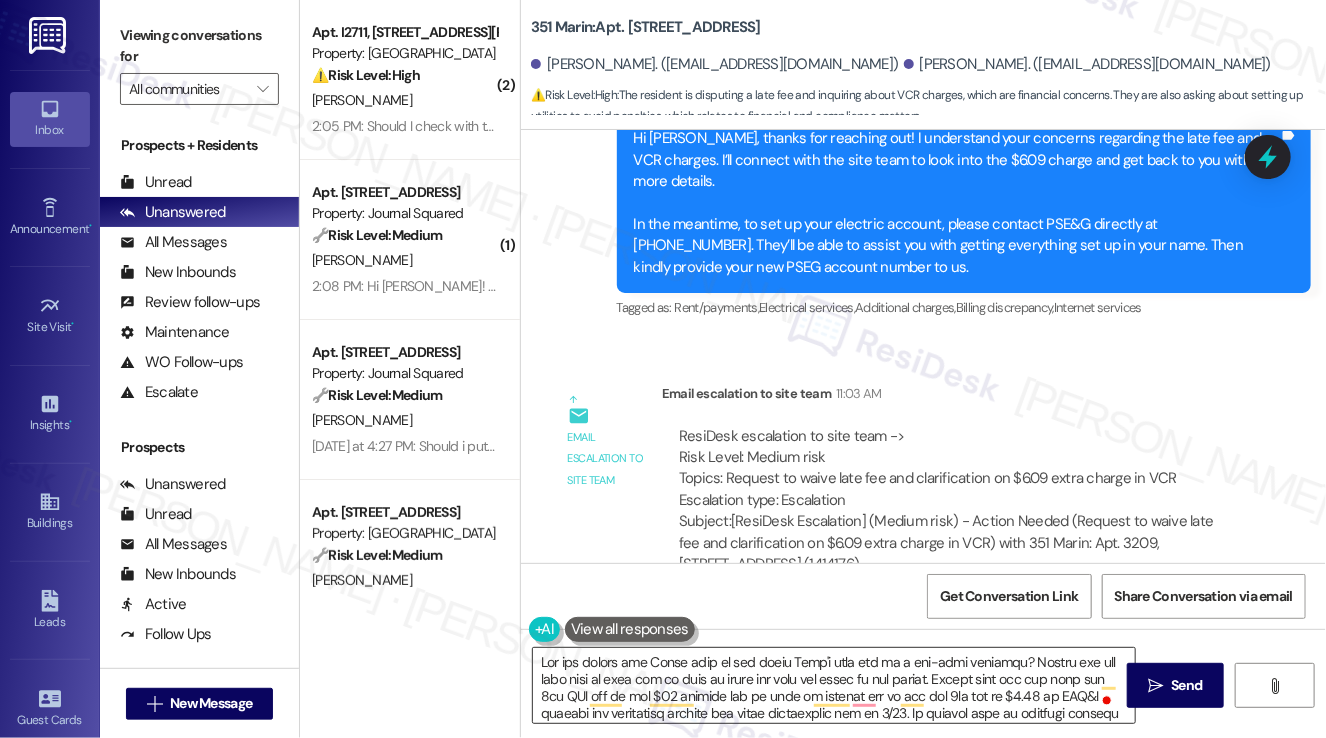 click at bounding box center (834, 685) 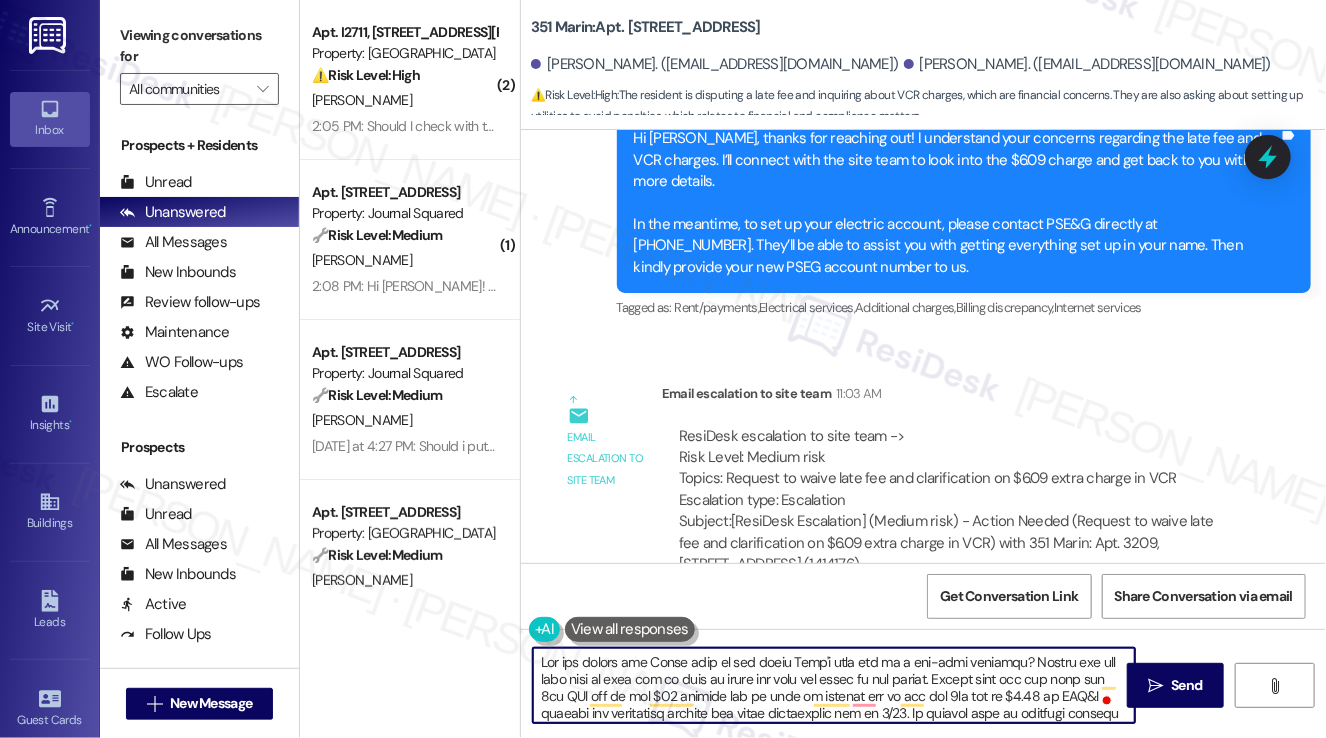 click at bounding box center (834, 685) 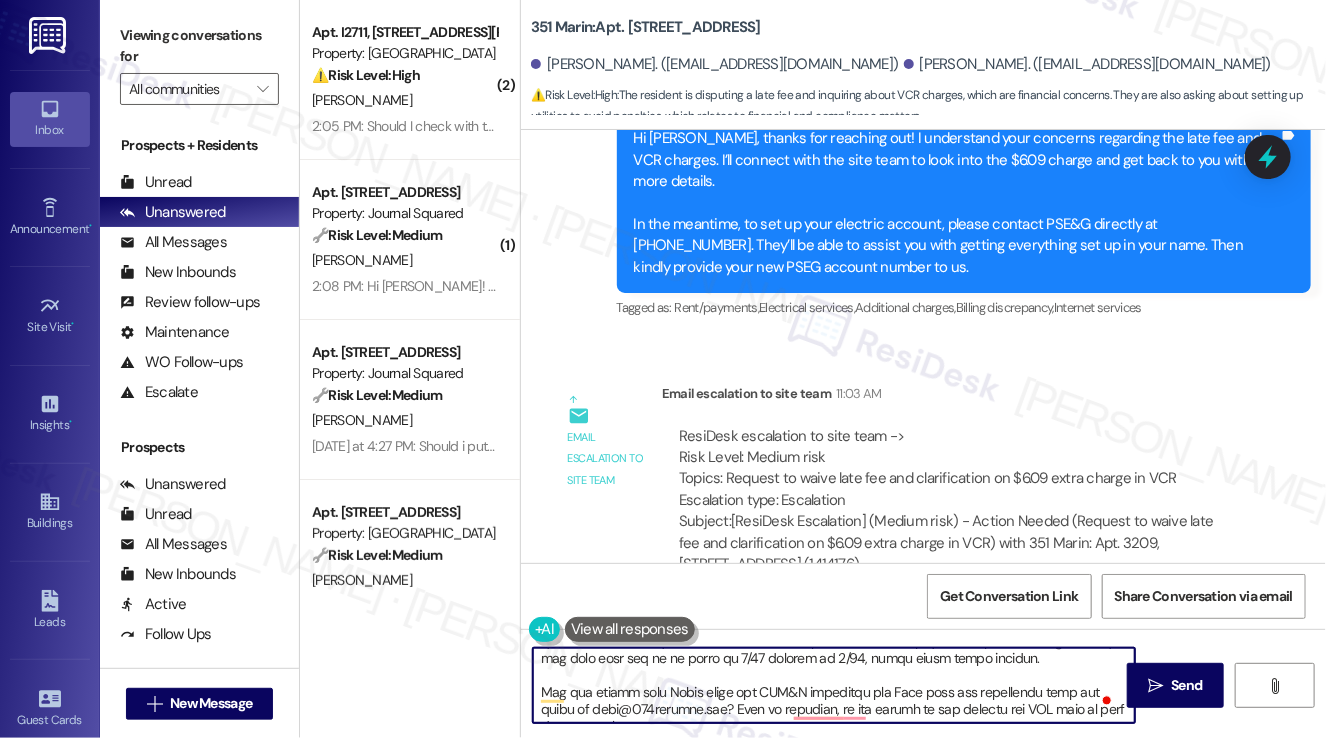 scroll, scrollTop: 100, scrollLeft: 0, axis: vertical 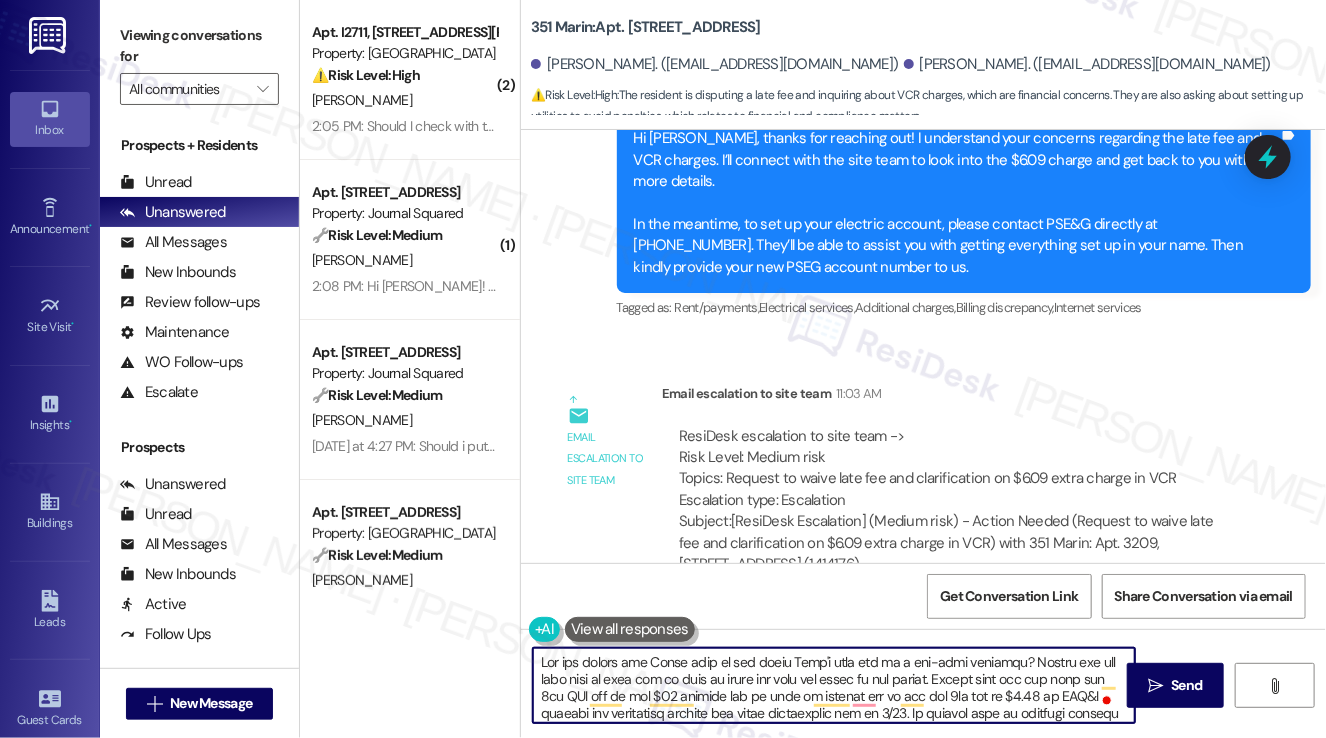 drag, startPoint x: 645, startPoint y: 663, endPoint x: 524, endPoint y: 667, distance: 121.0661 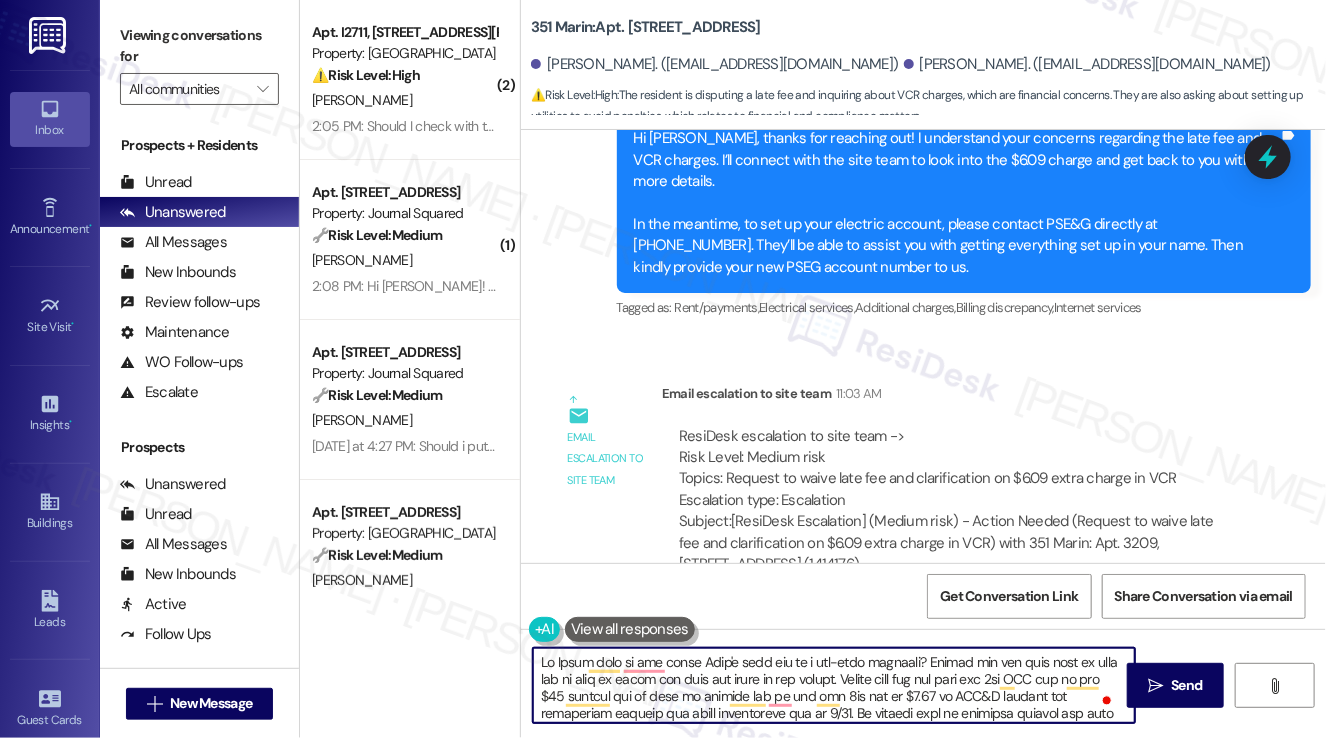 drag, startPoint x: 618, startPoint y: 663, endPoint x: 584, endPoint y: 665, distance: 34.058773 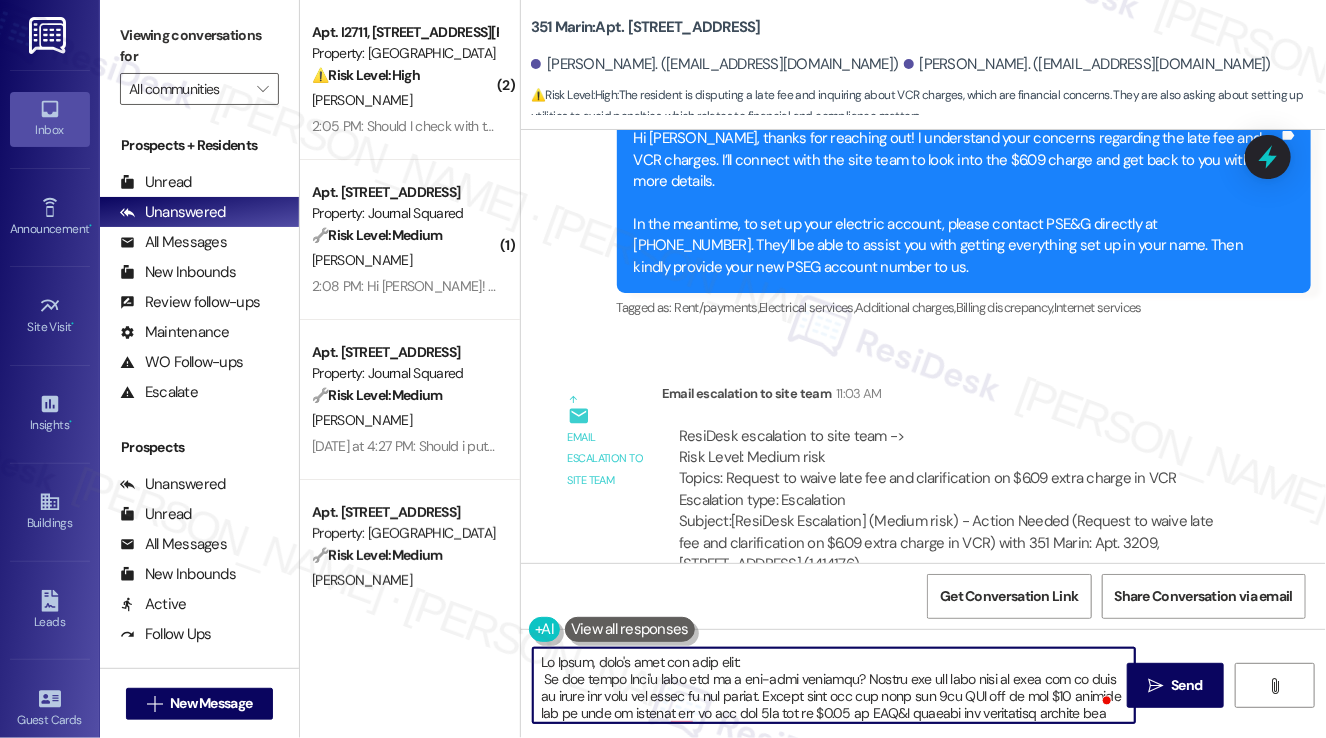 click at bounding box center (834, 685) 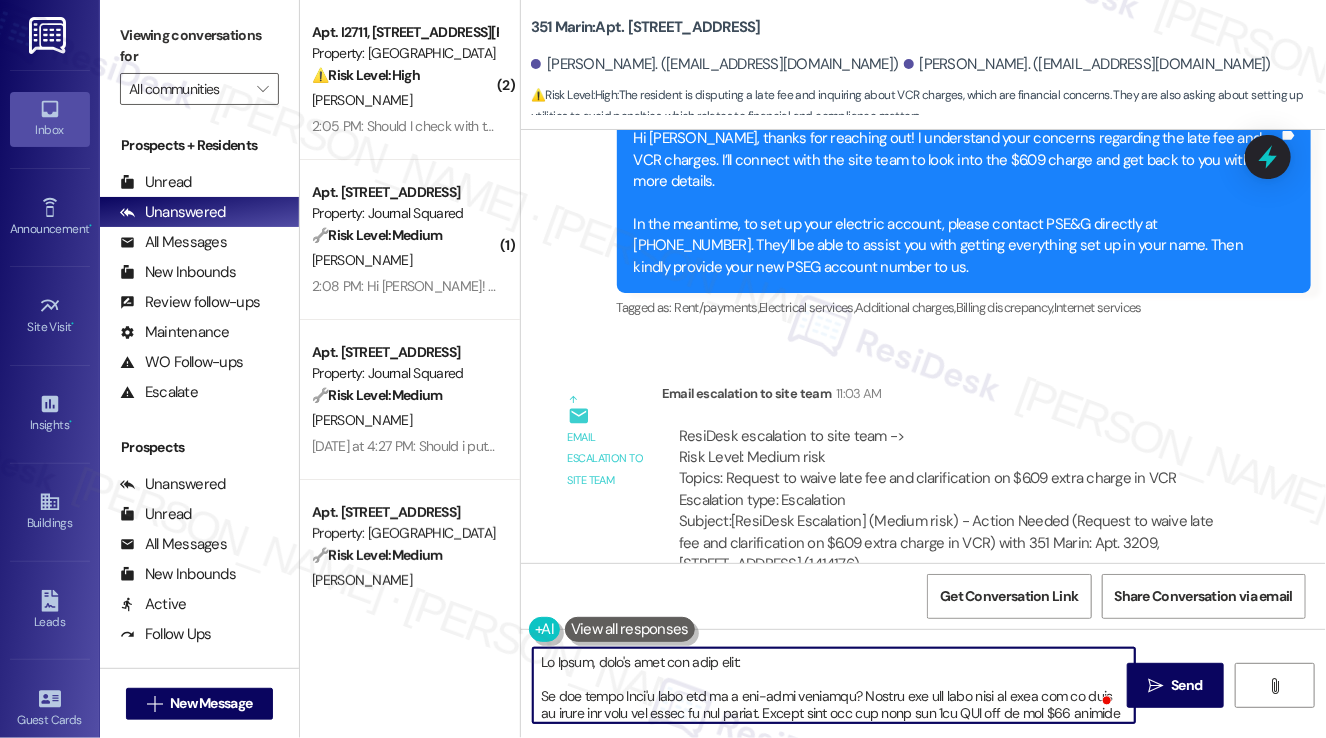 scroll, scrollTop: 200, scrollLeft: 0, axis: vertical 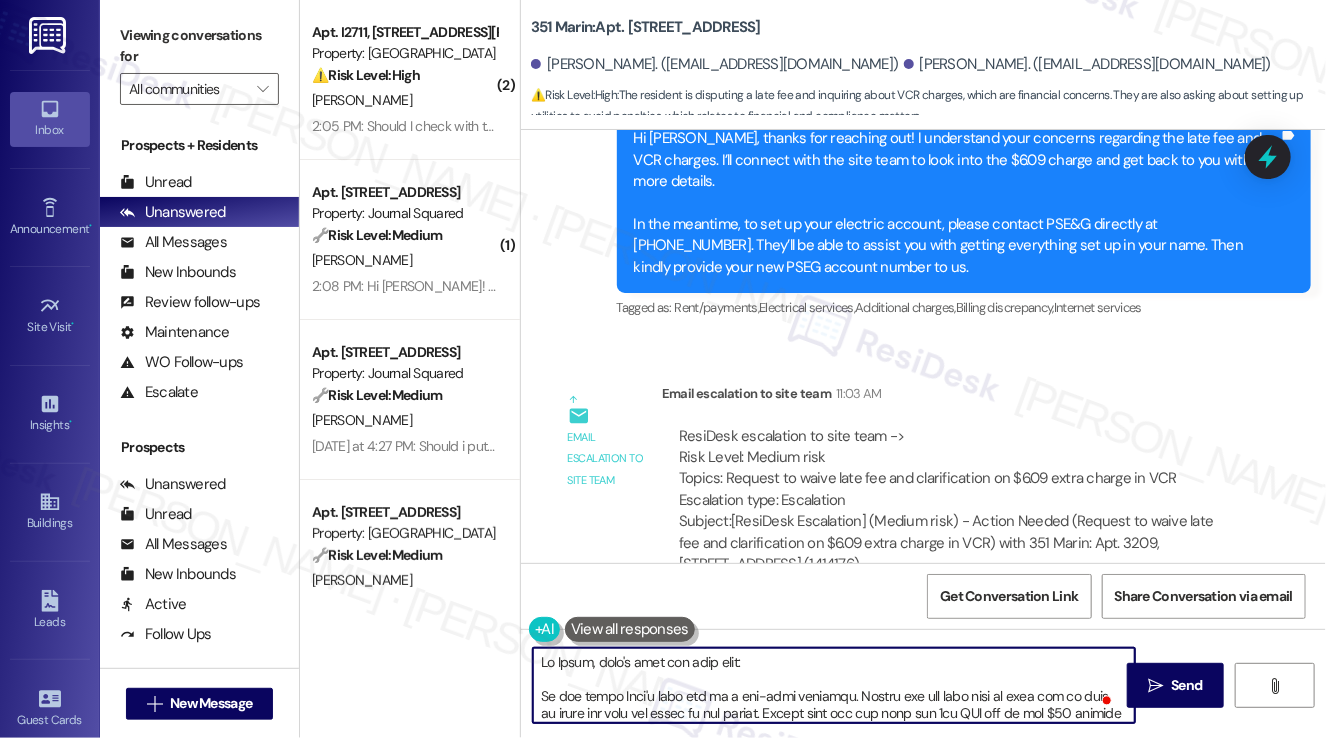 click at bounding box center [834, 685] 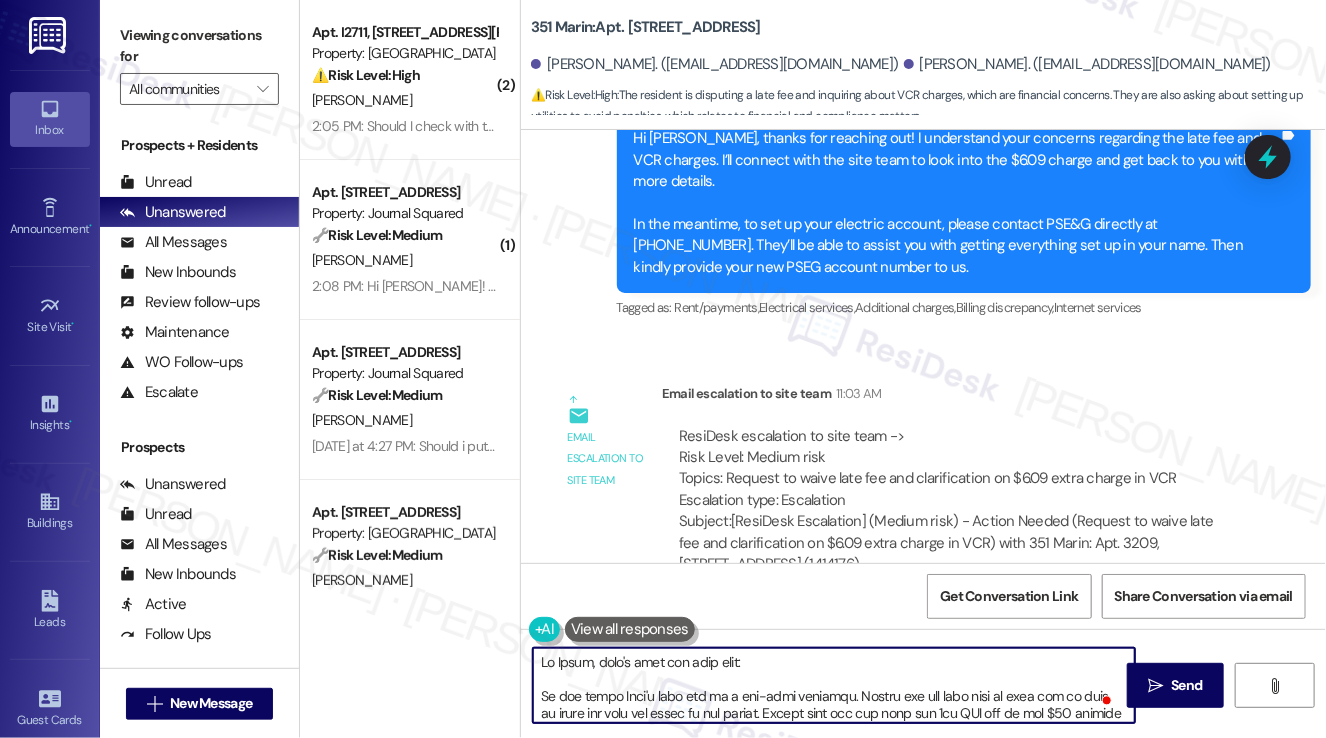 scroll, scrollTop: 100, scrollLeft: 0, axis: vertical 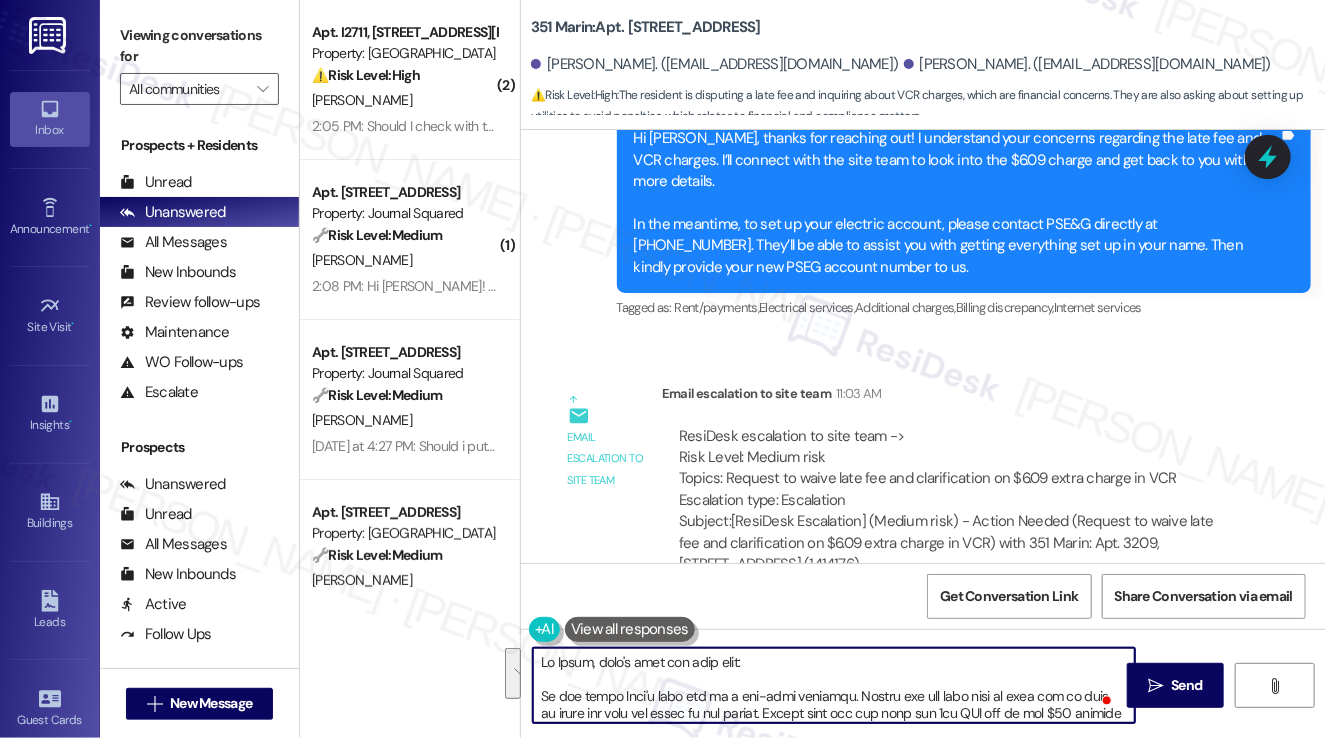 drag, startPoint x: 559, startPoint y: 694, endPoint x: 591, endPoint y: 660, distance: 46.69047 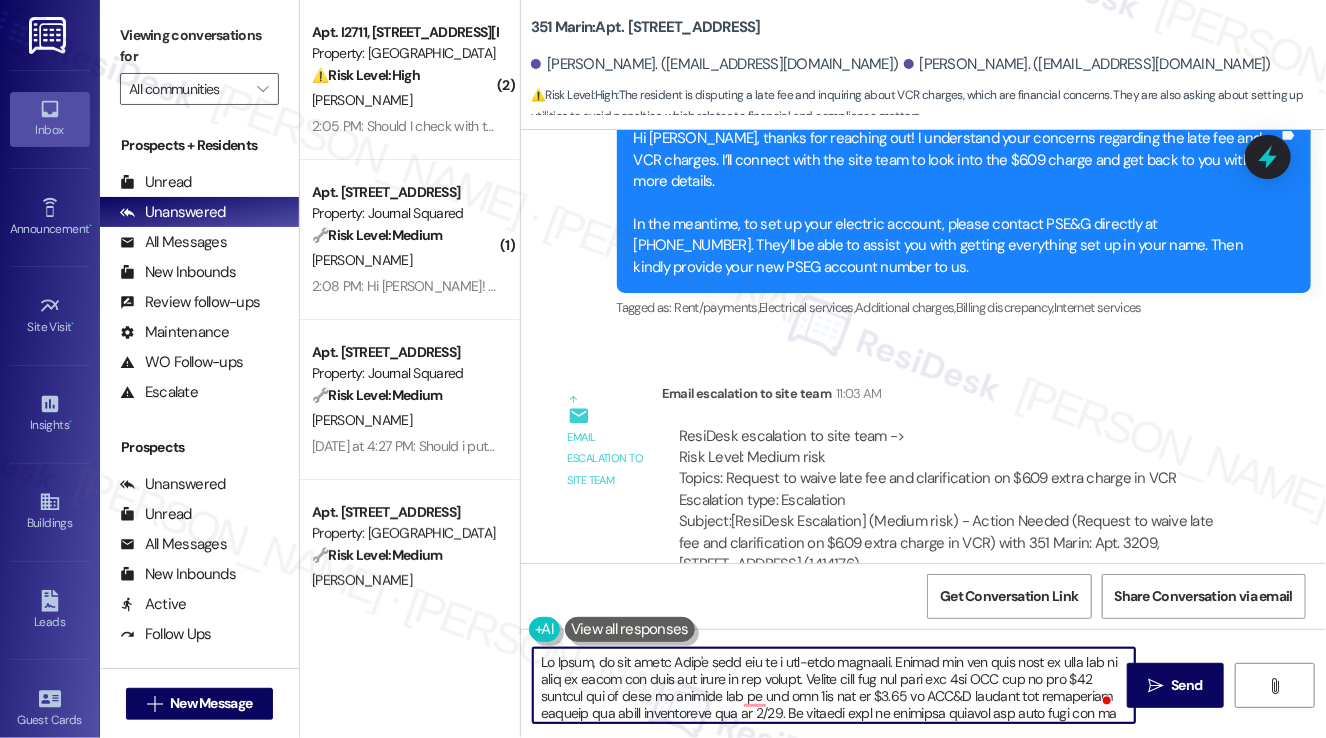 click at bounding box center [834, 685] 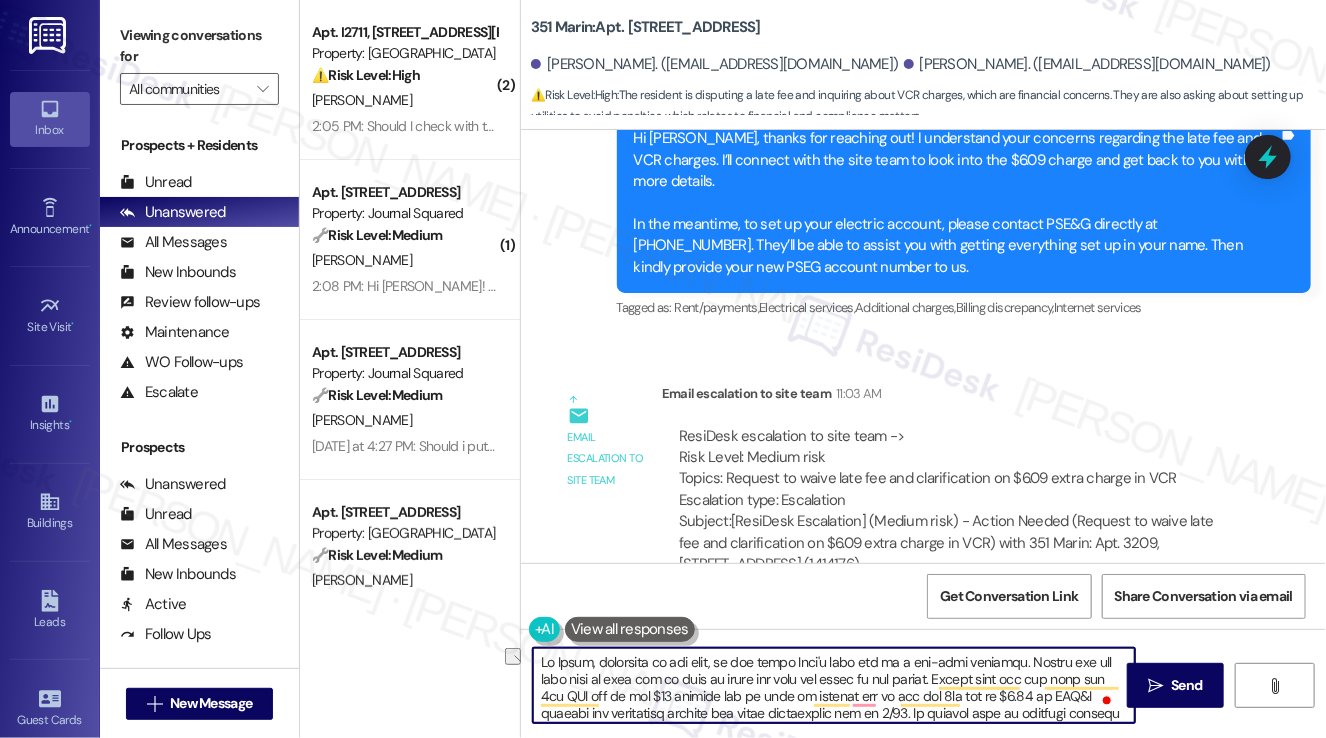 drag, startPoint x: 1064, startPoint y: 661, endPoint x: 1112, endPoint y: 661, distance: 48 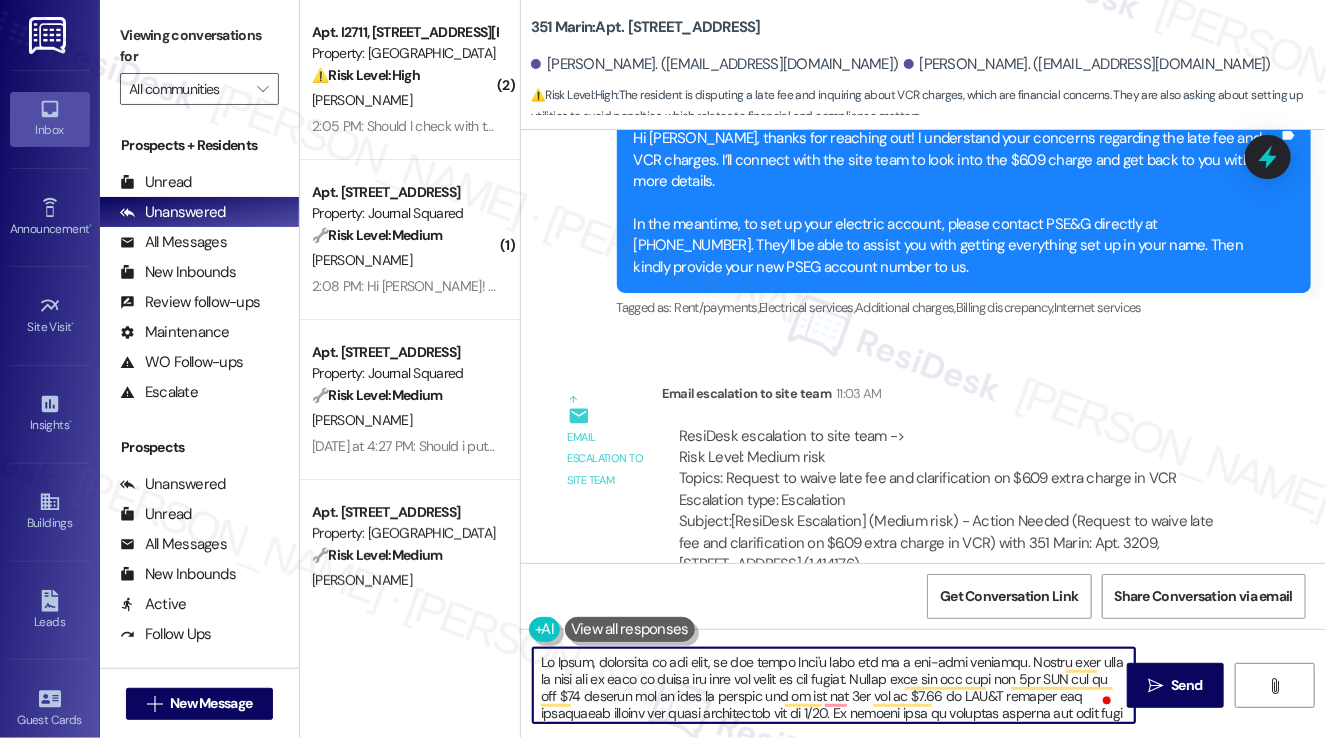 click at bounding box center (834, 685) 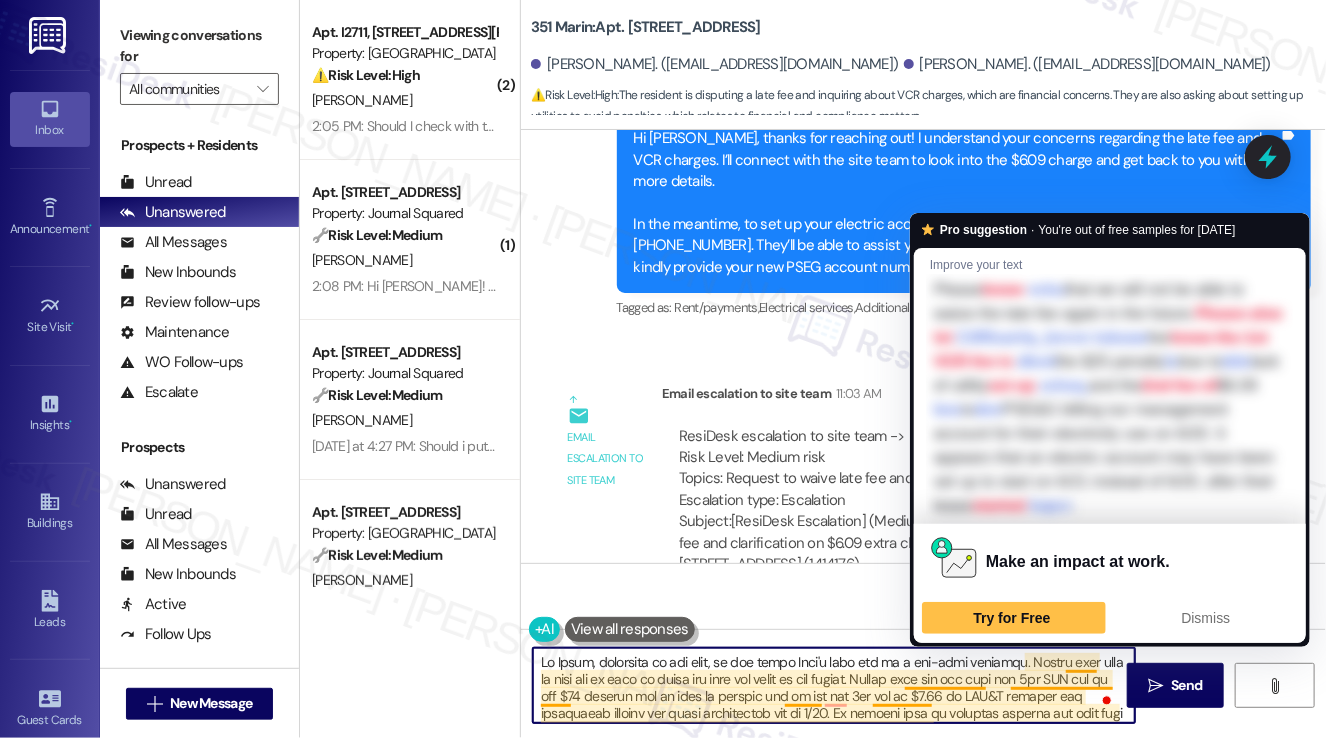 click at bounding box center [834, 685] 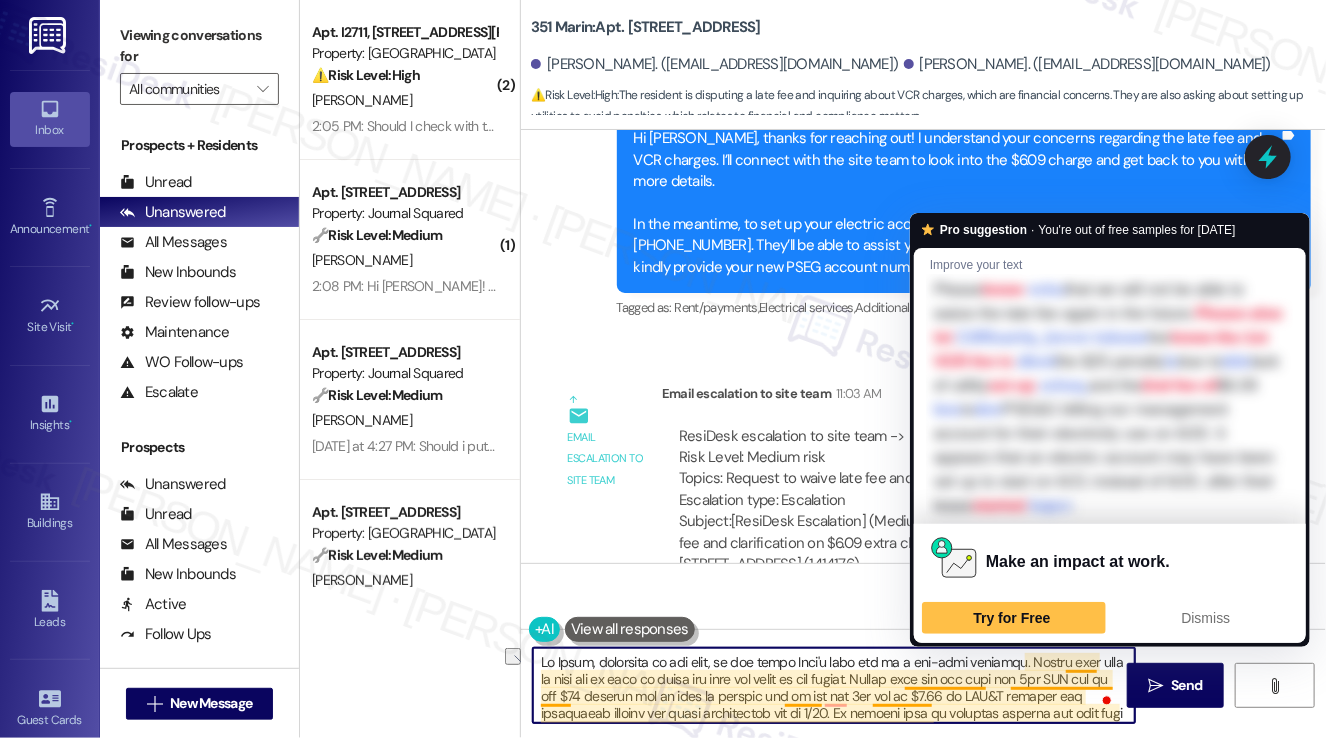 drag, startPoint x: 1048, startPoint y: 677, endPoint x: 907, endPoint y: 679, distance: 141.01419 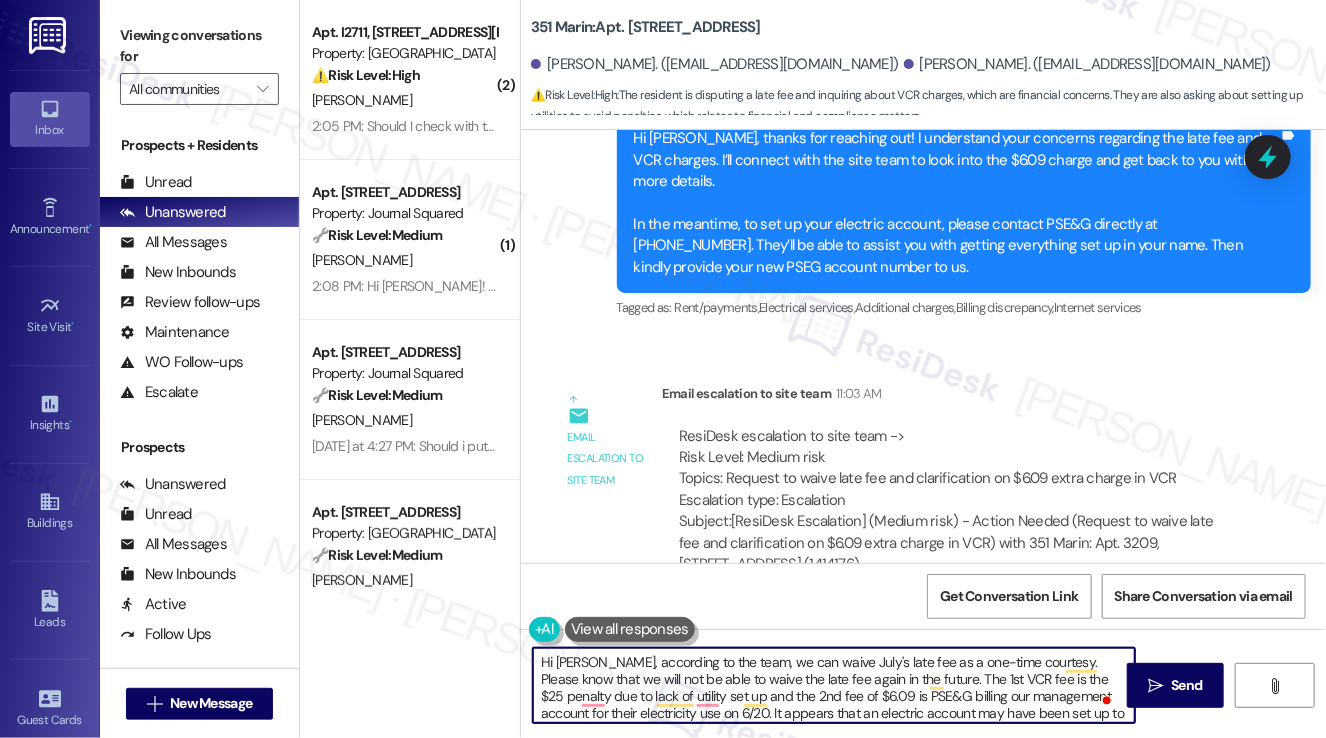 click on "Hi Emily, according to the team, we can waive July's late fee as a one-time courtesy. Please know that we will not be able to waive the late fee again in the future. The 1st VCR fee is the $25 penalty due to lack of utility set up and the 2nd fee of $6.09 is PSE&G billing our management account for their electricity use on 6/20. It appears that an electric account may have been set up to start on 6/21 instead of 6/20, after their lease started.
Can you please have Emily share her PSE&G statement for June with our management team via email at mgmt@351marinjc.com? Once we received, we can review it and reverse the VCR fees if they do not apply.
As a friendly reminder, per our residents' lease agreements, rental payments are due on the 1st of each month and residents have until the 5th to remit payment. Payments received after the 5th will be considered late and assessed a $100 late fee. Please recommend the use of the auto-pay feature as it can provide a stress-free and easy experience for future payments!" at bounding box center [834, 685] 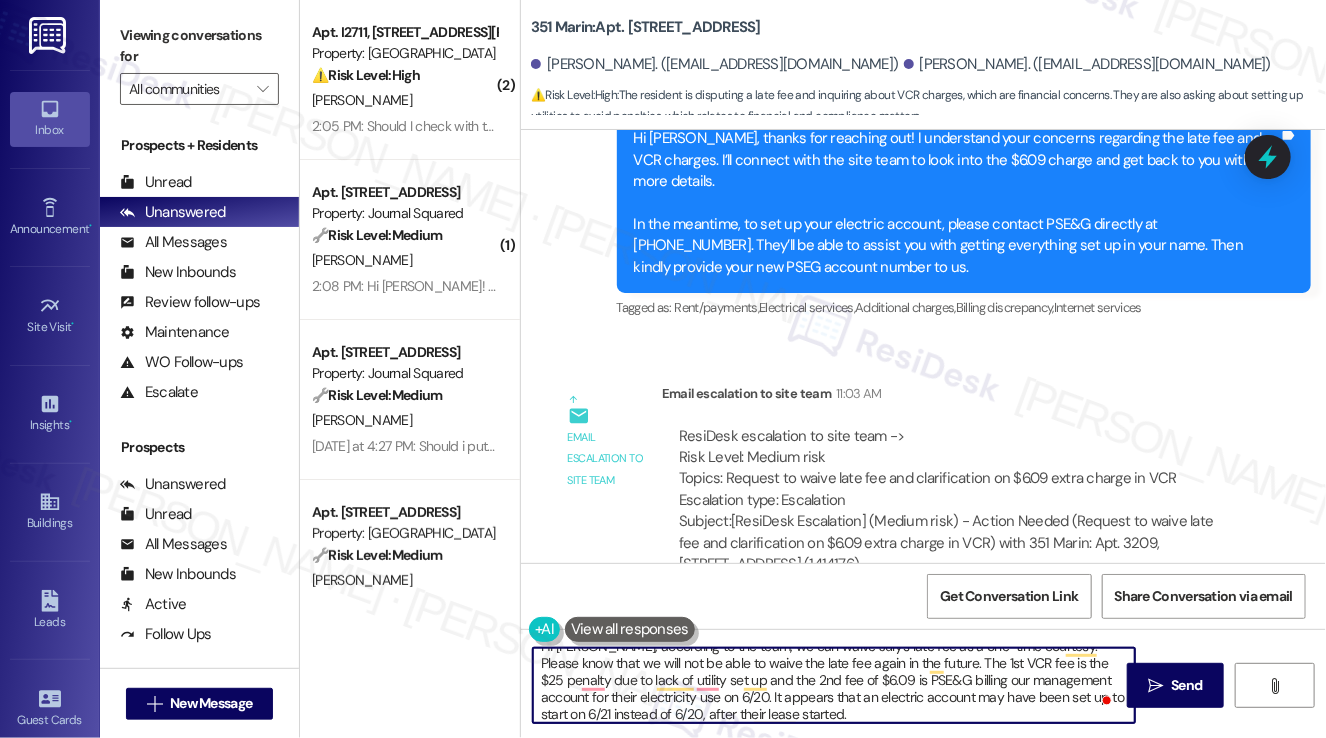 scroll, scrollTop: 33, scrollLeft: 0, axis: vertical 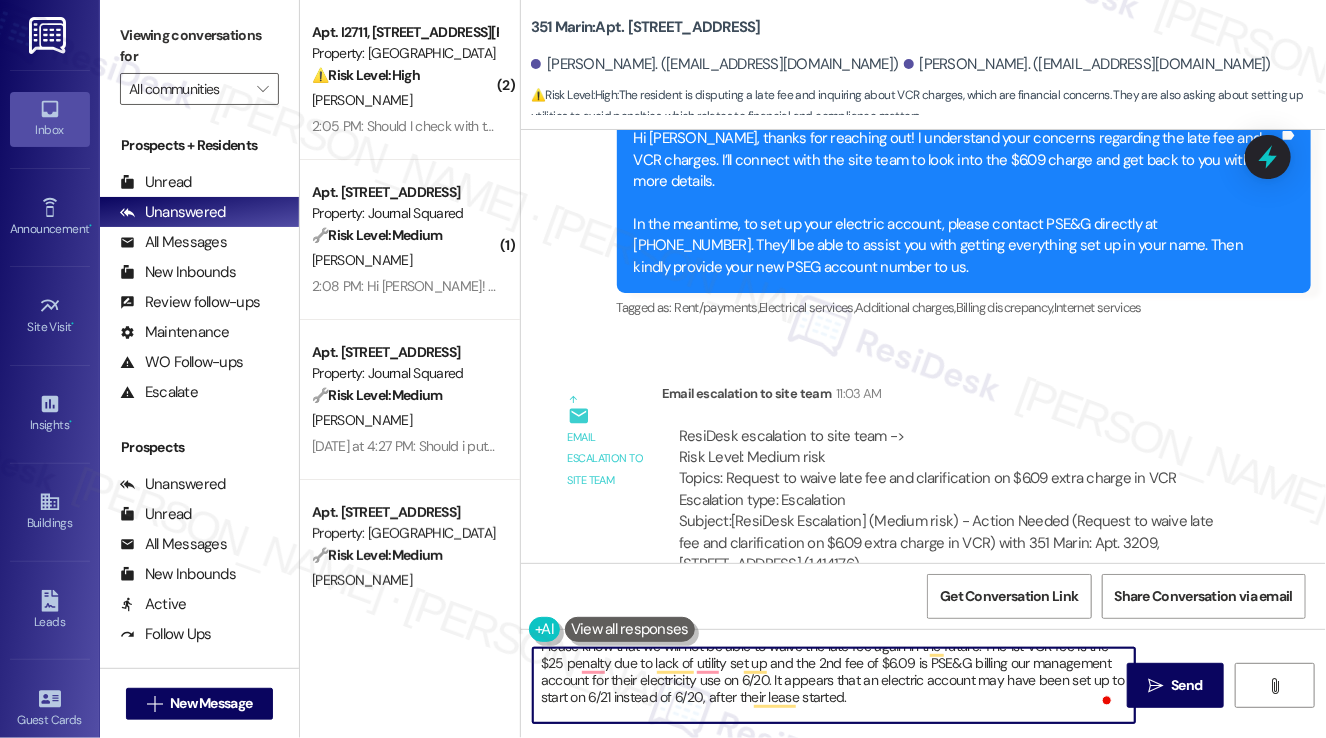 click on "Hi Emily, according to the team, we can waive July's late fee as a one-time courtesy. Please know that we will not be able to waive the late fee again in the future. The 1st VCR fee is the $25 penalty due to lack of utility set up and the 2nd fee of $6.09 is PSE&G billing our management account for their electricity use on 6/20. It appears that an electric account may have been set up to start on 6/21 instead of 6/20, after their lease started.
Can you please have Emily share her PSE&G statement for June with our management team via email at mgmt@351marinjc.com? Once we received, we can review it and reverse the VCR fees if they do not apply.
As a friendly reminder, per our residents' lease agreements, rental payments are due on the 1st of each month and residents have until the 5th to remit payment. Payments received after the 5th will be considered late and assessed a $100 late fee. Please recommend the use of the auto-pay feature as it can provide a stress-free and easy experience for future payments!" at bounding box center [834, 685] 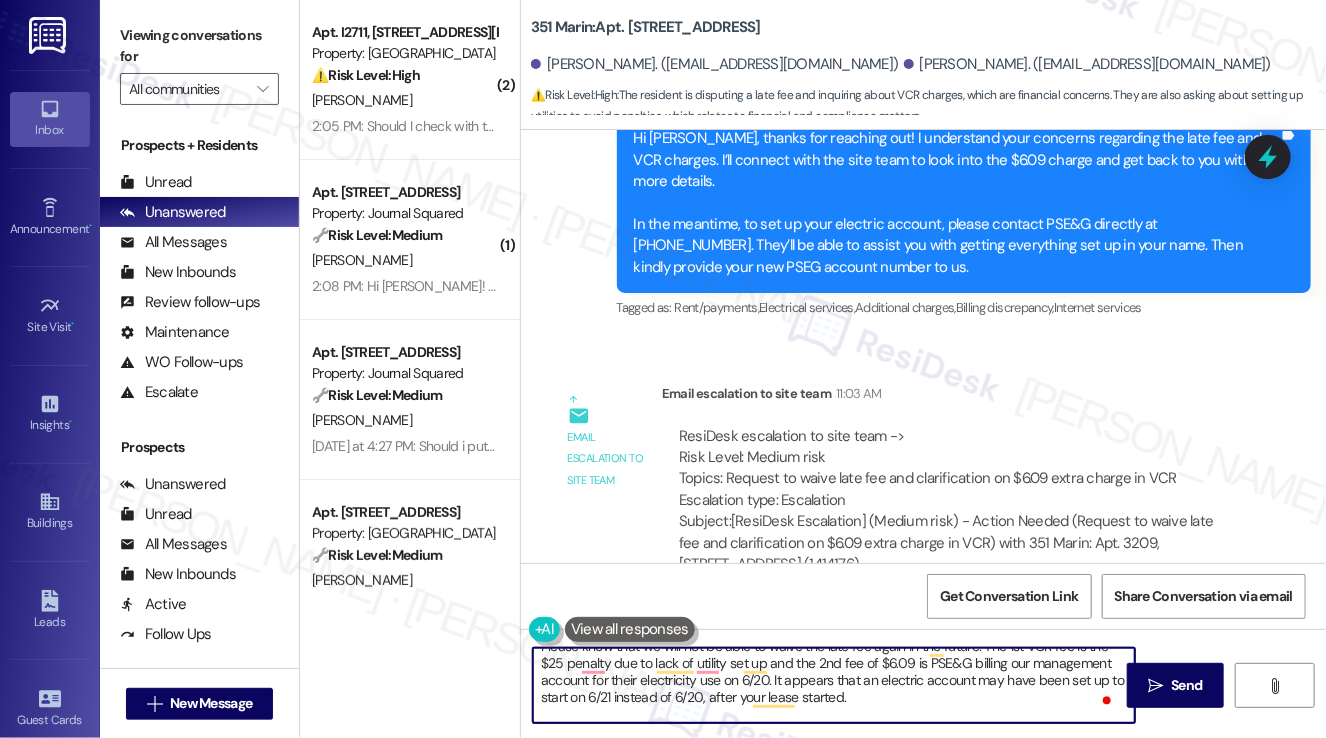 scroll, scrollTop: 50, scrollLeft: 0, axis: vertical 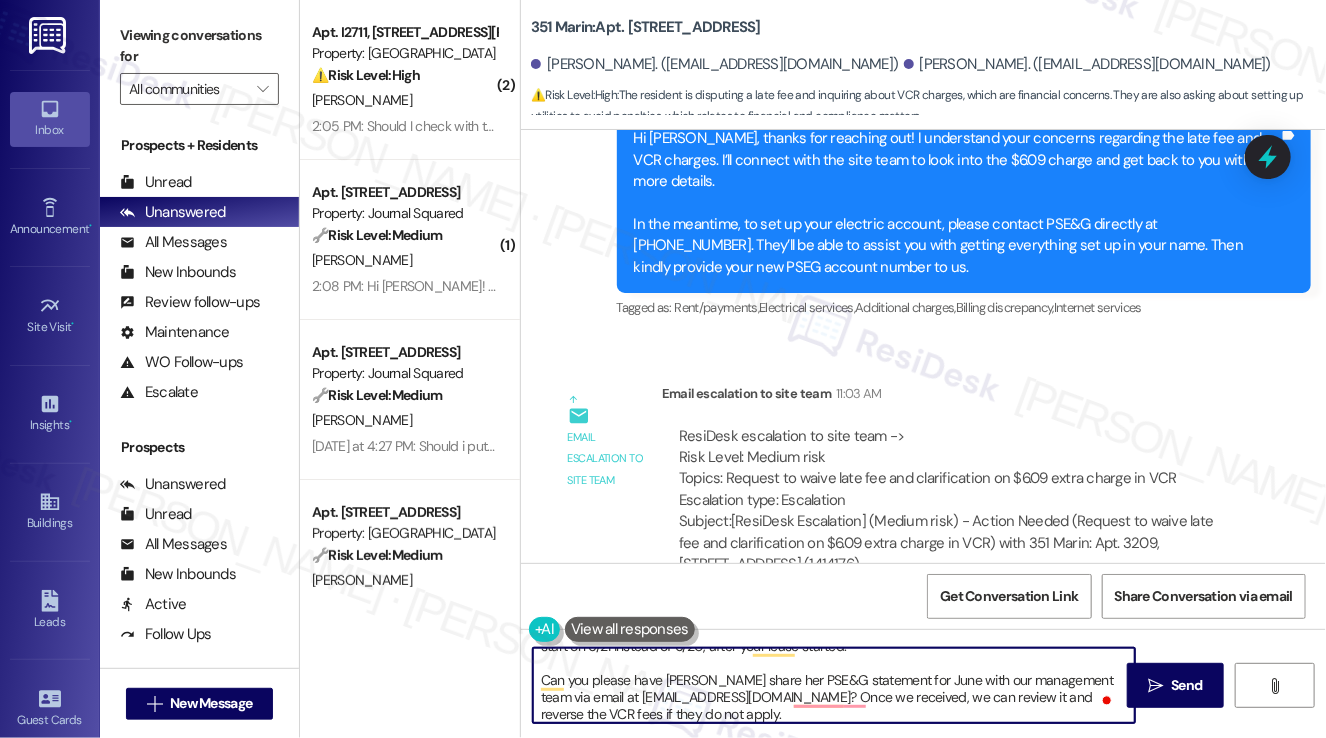 drag, startPoint x: 693, startPoint y: 680, endPoint x: 532, endPoint y: 673, distance: 161.1521 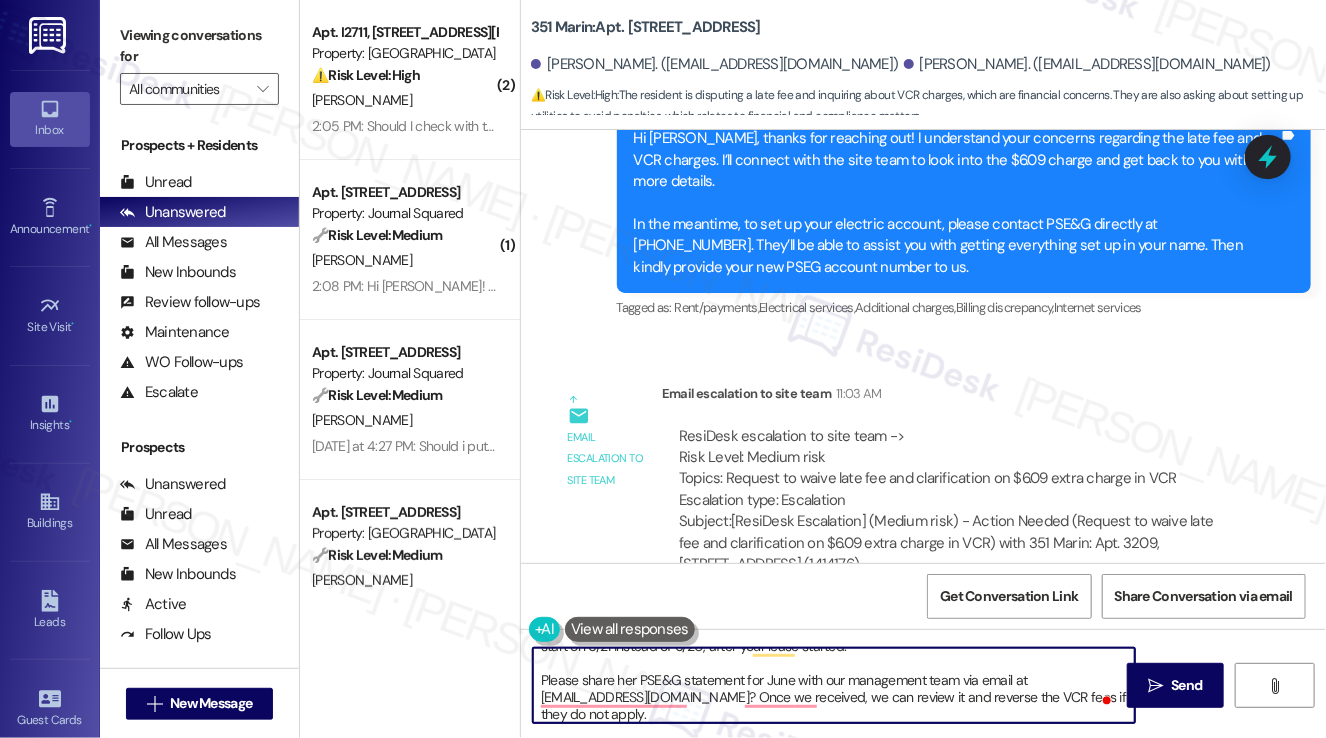click on "Hi Emily, according to the team, we can waive July's late fee as a one-time courtesy. Please know that we will not be able to waive the late fee again in the future. The 1st VCR fee is the $25 penalty due to lack of utility set up and the 2nd fee of $6.09 is PSE&G billing our management account for their electricity use on 6/20. It appears that an electric account may have been set up to start on 6/21 instead of 6/20, after your lease started.
Please share her PSE&G statement for June with our management team via email at mgmt@351marinjc.com? Once we received, we can review it and reverse the VCR fees if they do not apply.
As a friendly reminder, per our residents' lease agreements, rental payments are due on the 1st of each month and residents have until the 5th to remit payment. Payments received after the 5th will be considered late and assessed a $100 late fee. Please recommend the use of the auto-pay feature as it can provide a stress-free and easy experience for future payments!" at bounding box center (834, 685) 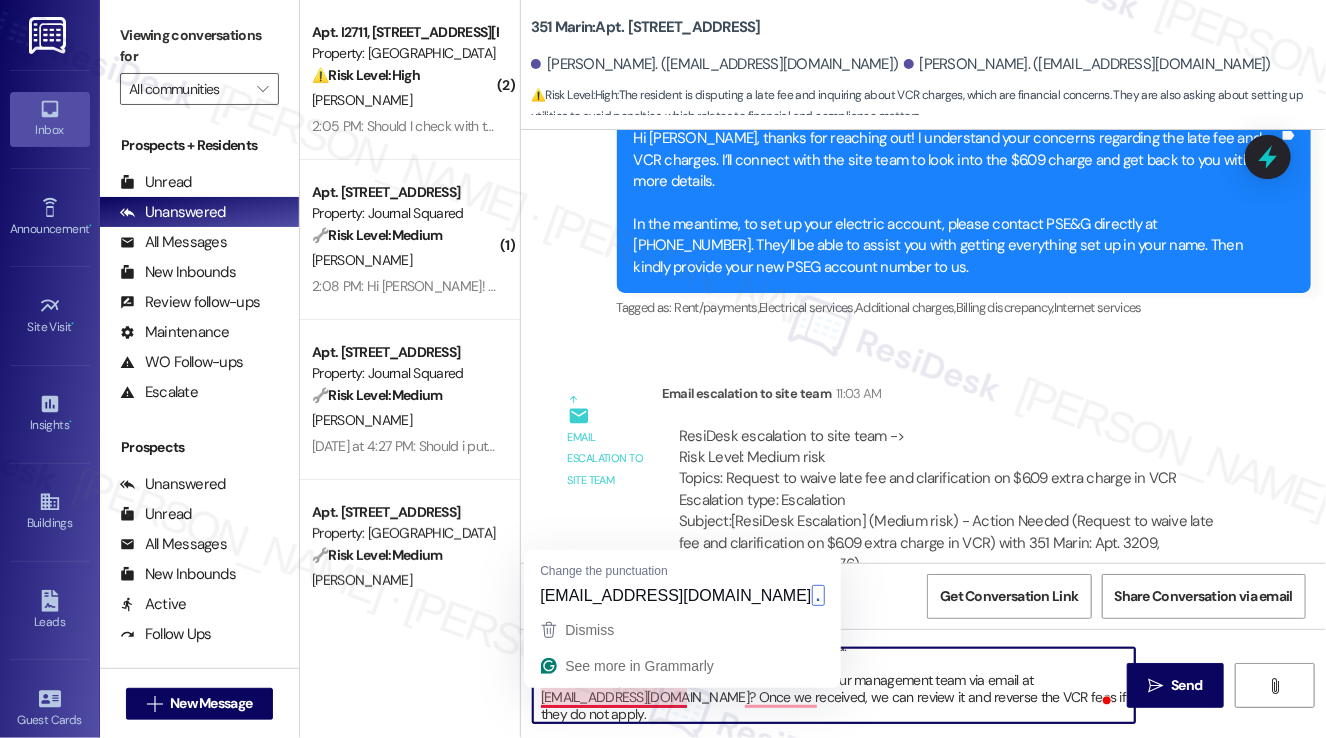 click on "Hi Emily, according to the team, we can waive July's late fee as a one-time courtesy. Please know that we will not be able to waive the late fee again in the future. The 1st VCR fee is the $25 penalty due to lack of utility set up and the 2nd fee of $6.09 is PSE&G billing our management account for their electricity use on 6/20. It appears that an electric account may have been set up to start on 6/21 instead of 6/20, after your lease started.
Please share your PSE&G statement for June with our management team via email at mgmt@351marinjc.com? Once we received, we can review it and reverse the VCR fees if they do not apply.
As a friendly reminder, per our residents' lease agreements, rental payments are due on the 1st of each month and residents have until the 5th to remit payment. Payments received after the 5th will be considered late and assessed a $100 late fee. Please recommend the use of the auto-pay feature as it can provide a stress-free and easy experience for future payments!" at bounding box center [834, 685] 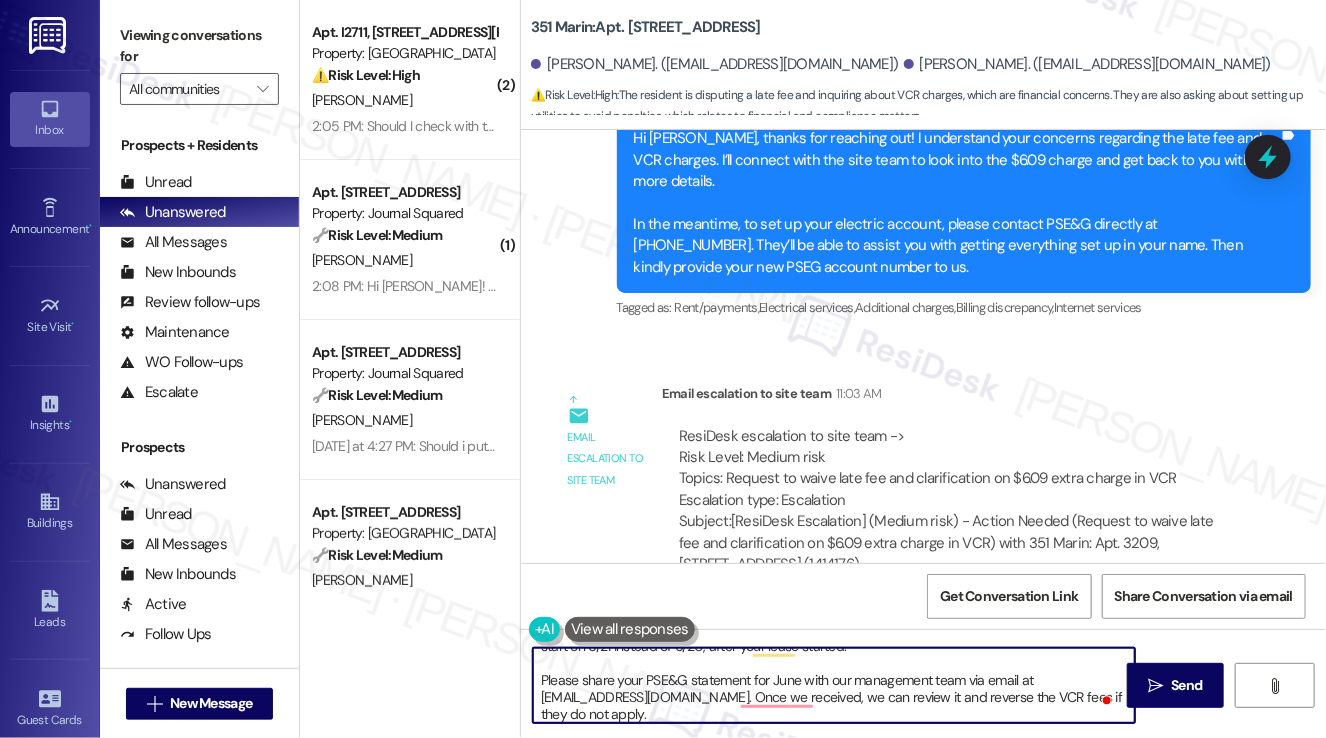 scroll, scrollTop: 175, scrollLeft: 0, axis: vertical 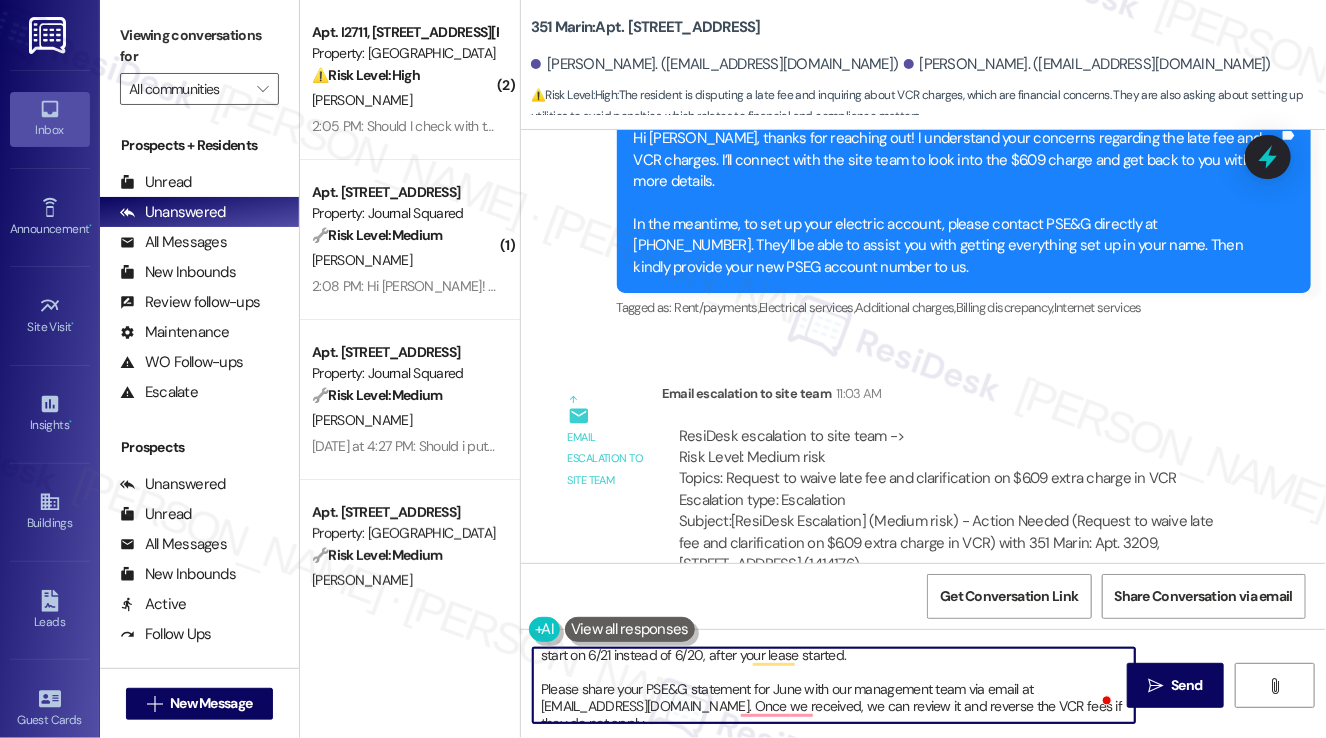 drag, startPoint x: 535, startPoint y: 705, endPoint x: 676, endPoint y: 704, distance: 141.00354 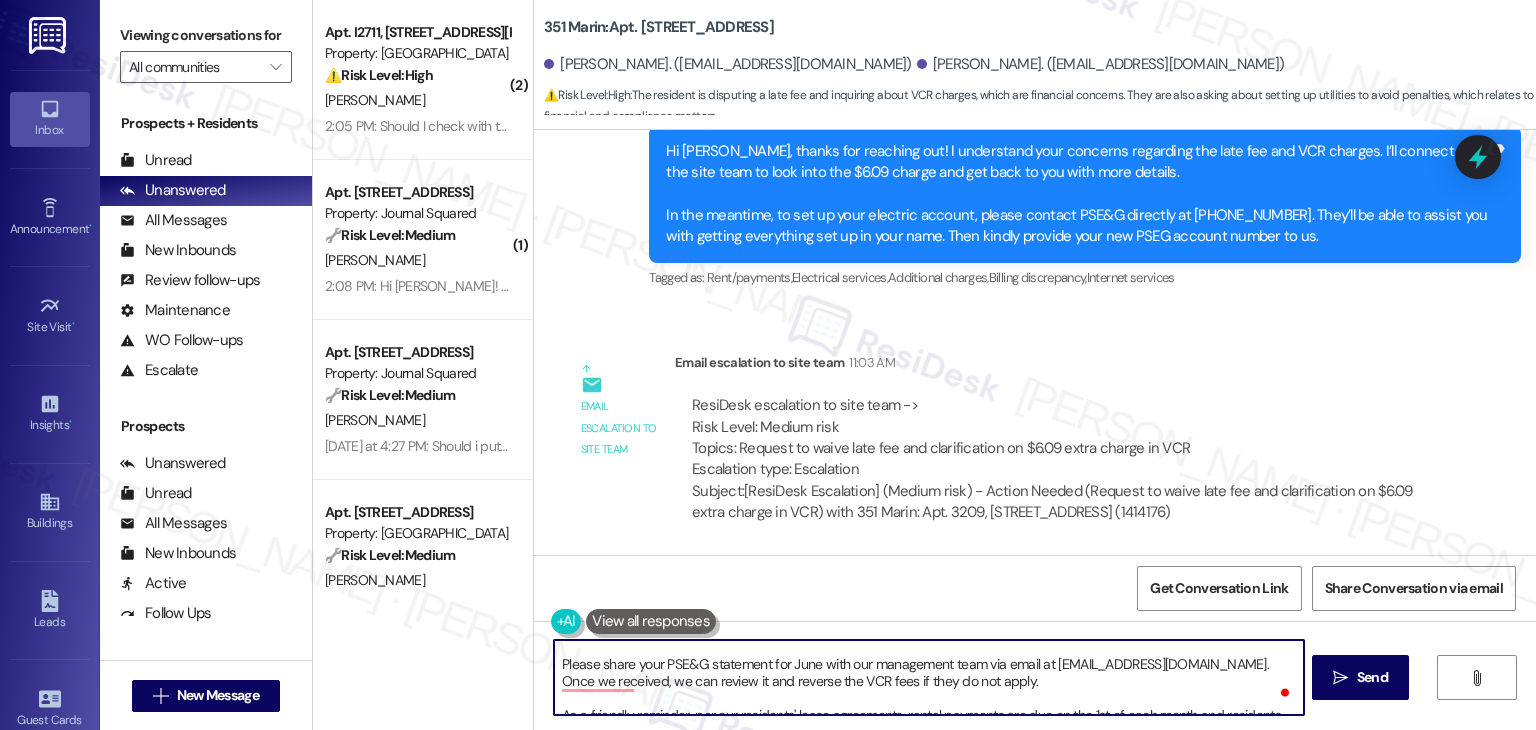 scroll, scrollTop: 1914, scrollLeft: 0, axis: vertical 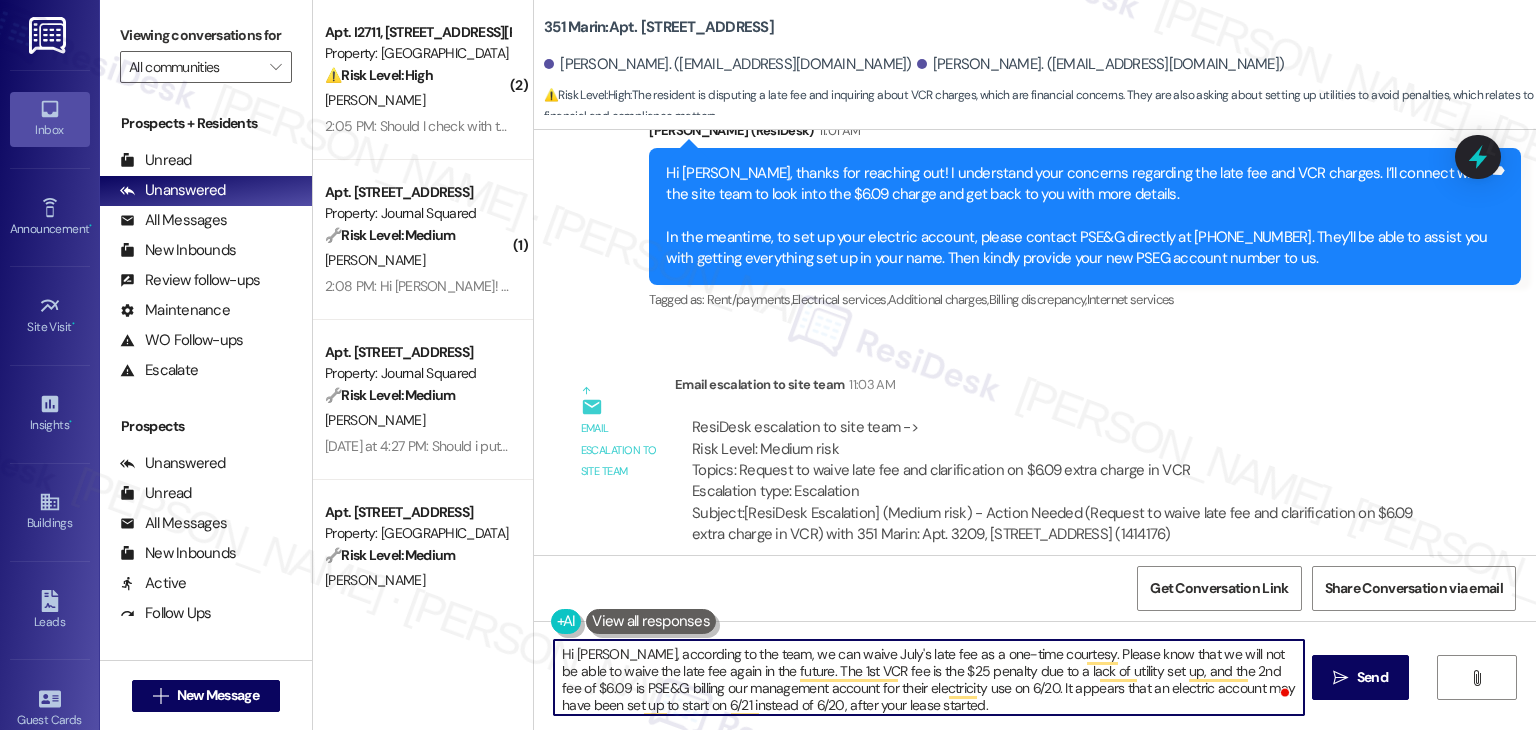 click on "Hi Emily, according to the team, we can waive July's late fee as a one-time courtesy. Please know that we will not be able to waive the late fee again in the future. The 1st VCR fee is the $25 penalty due to a lack of utility set up, and the 2nd fee of $6.09 is PSE&G billing our management account for their electricity use on 6/20. It appears that an electric account may have been set up to start on 6/21 instead of 6/20, after your lease started.
Please share your PSE&G statement for June with our management team via email at mgmt@351marinjc.com. Once we received, we can review it and reverse the VCR fees if they do not apply.
As a friendly reminder, per our residents' lease agreements, rental payments are due on the 1st of each month and residents have until the 5th to remit payment. Payments received after the 5th will be considered late and assessed a $100 late fee. Please recommend the use of the auto-pay feature as it can provide a stress-free and easy experience for future payments!" at bounding box center (928, 677) 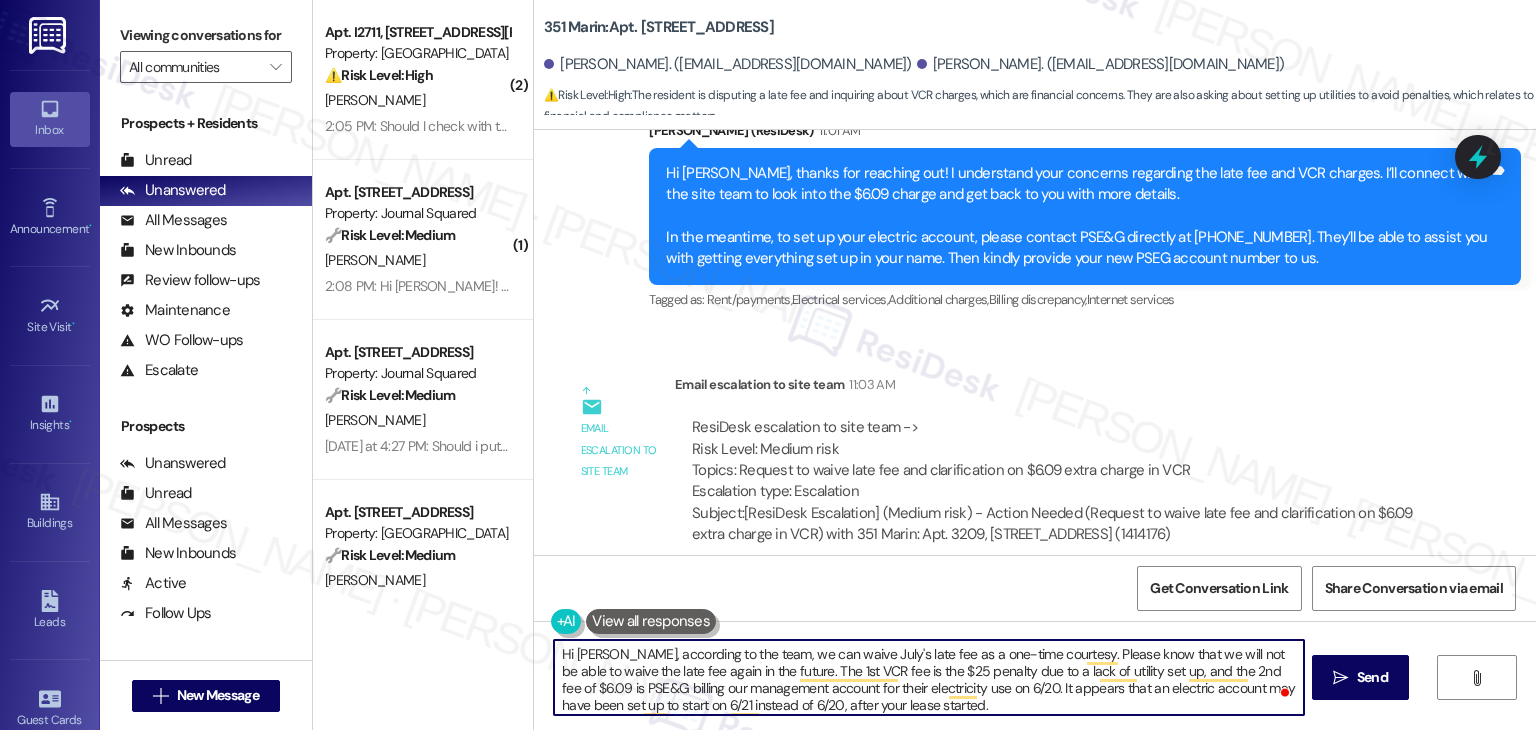 scroll, scrollTop: 16, scrollLeft: 0, axis: vertical 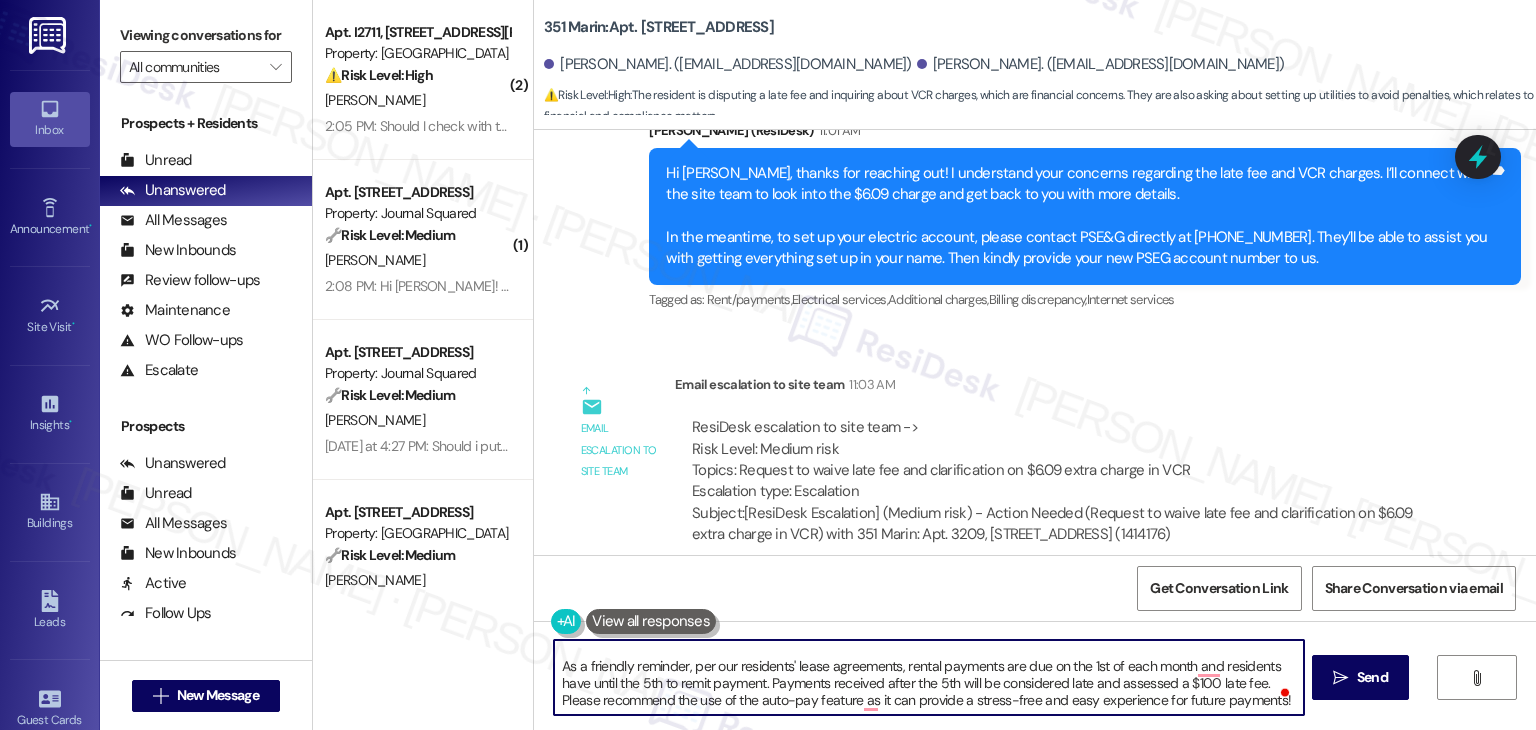 click on "Hi Emily, according to the team, we can waive July's late fee as a one-time courtesy. Please know that we will not be able to waive the late fee again in the future. The 1st VCR fee is the $25 penalty due to a lack of utility set up, and the 2nd fee of $6.09 is PSE&G billing our management account for their electricity use on 6/20. It appears that an electric account may have been set up to start on 6/21 instead of 6/20, after your lease started.
Please share your PSE&G statement for June with our management team via email at mgmt@351marinjc.com. Once we receive it, we can review it and reverse the VCR fees if they do not apply.
As a friendly reminder, per our residents' lease agreements, rental payments are due on the 1st of each month and residents have until the 5th to remit payment. Payments received after the 5th will be considered late and assessed a $100 late fee. Please recommend the use of the auto-pay feature as it can provide a stress-free and easy experience for future payments!" at bounding box center (928, 677) 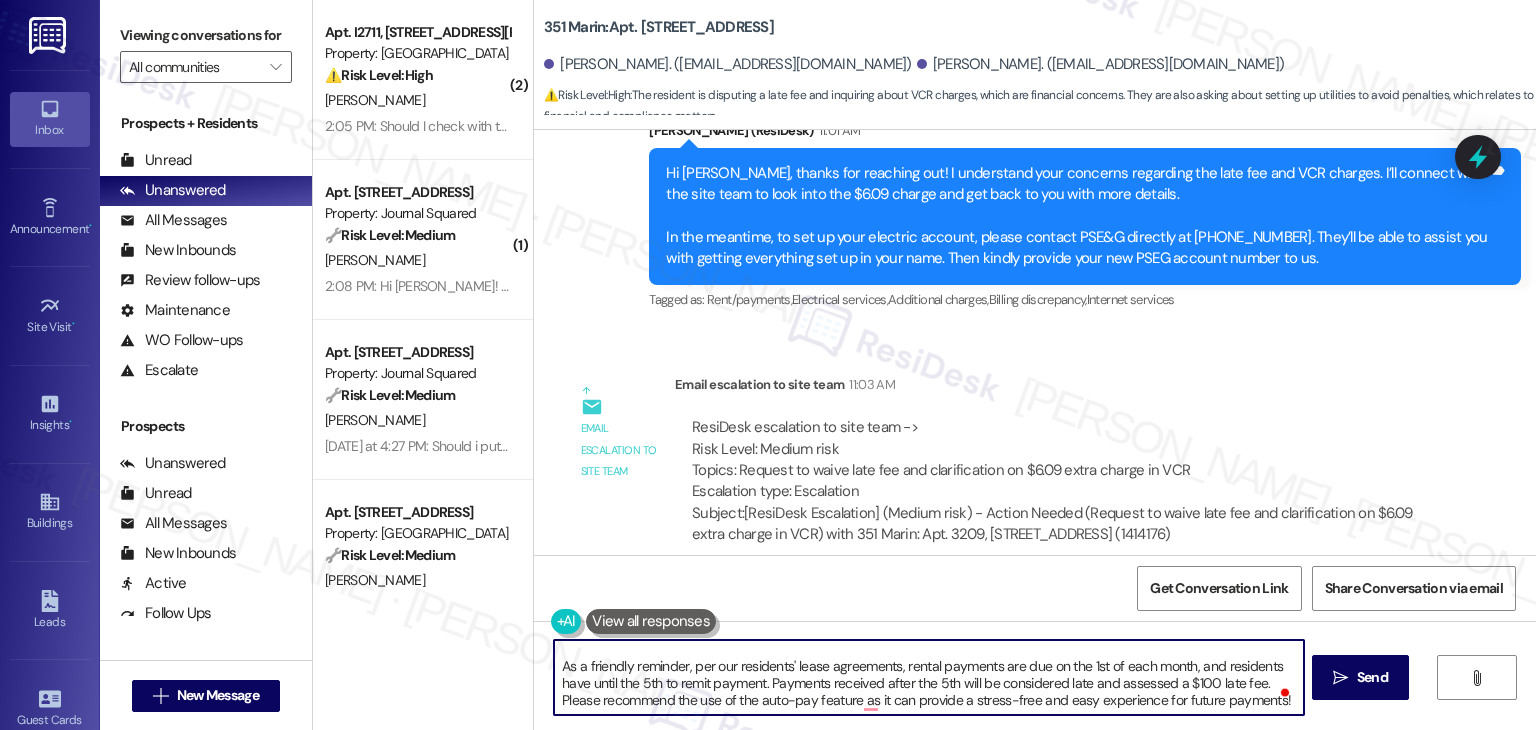 drag, startPoint x: 668, startPoint y: 684, endPoint x: 1007, endPoint y: 700, distance: 339.37738 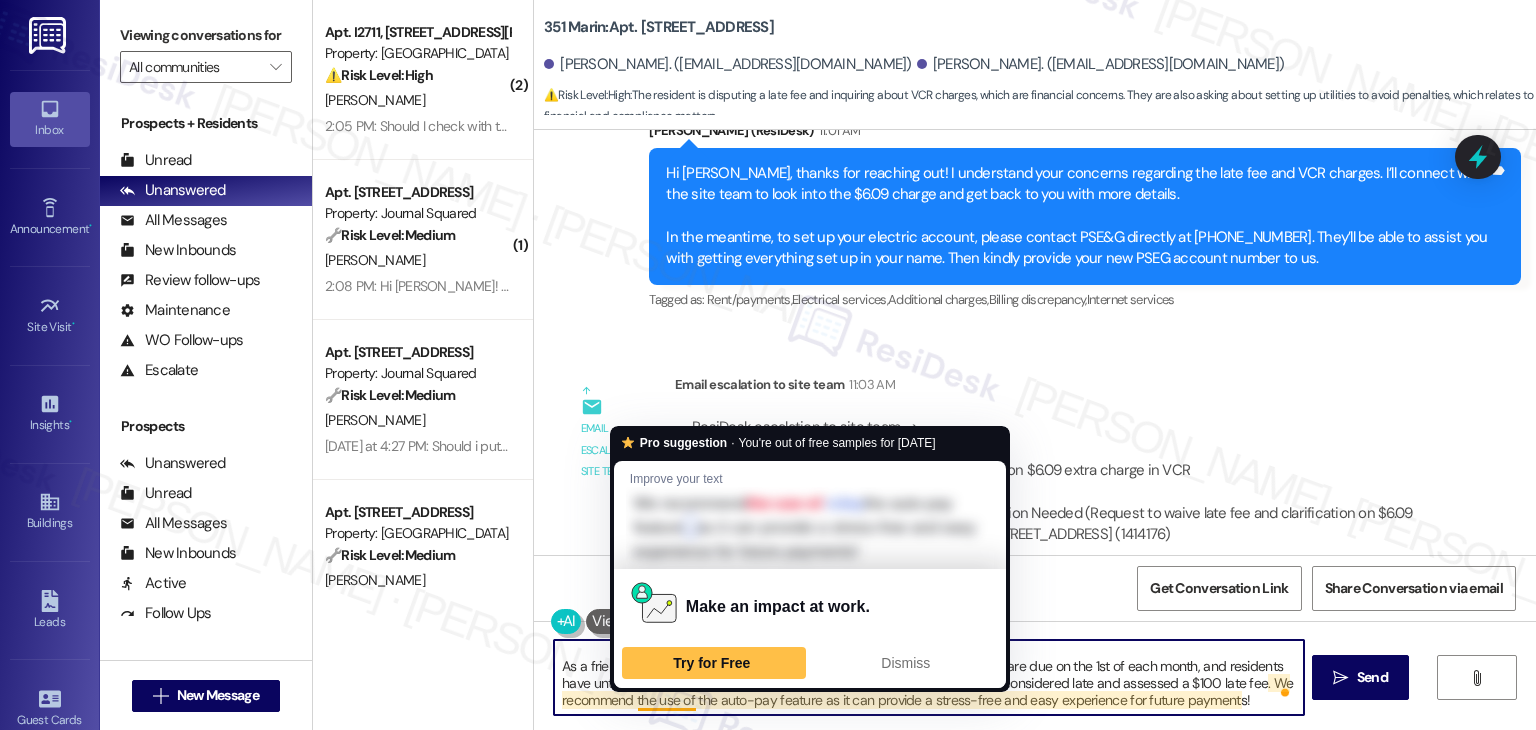 click on "Hi Emily, according to the team, we can waive July's late fee as a one-time courtesy. Please know that we will not be able to waive the late fee again in the future. The 1st VCR fee is the $25 penalty due to a lack of utility set up, and the 2nd fee of $6.09 is PSE&G billing our management account for their electricity use on 6/20. It appears that an electric account may have been set up to start on 6/21 instead of 6/20, after your lease started.
Please share your PSE&G statement for June with our management team via email at mgmt@351marinjc.com. Once we receive it, we can review it and reverse the VCR fees if they do not apply.
As a friendly reminder, per our residents' lease agreements, rental payments are due on the 1st of each month, and residents have until the 5th to remit payment. Payments received after the 5th will be considered late and assessed a $100 late fee. We recommend the use of the auto-pay feature as it can provide a stress-free and easy experience for future payments!" at bounding box center (928, 677) 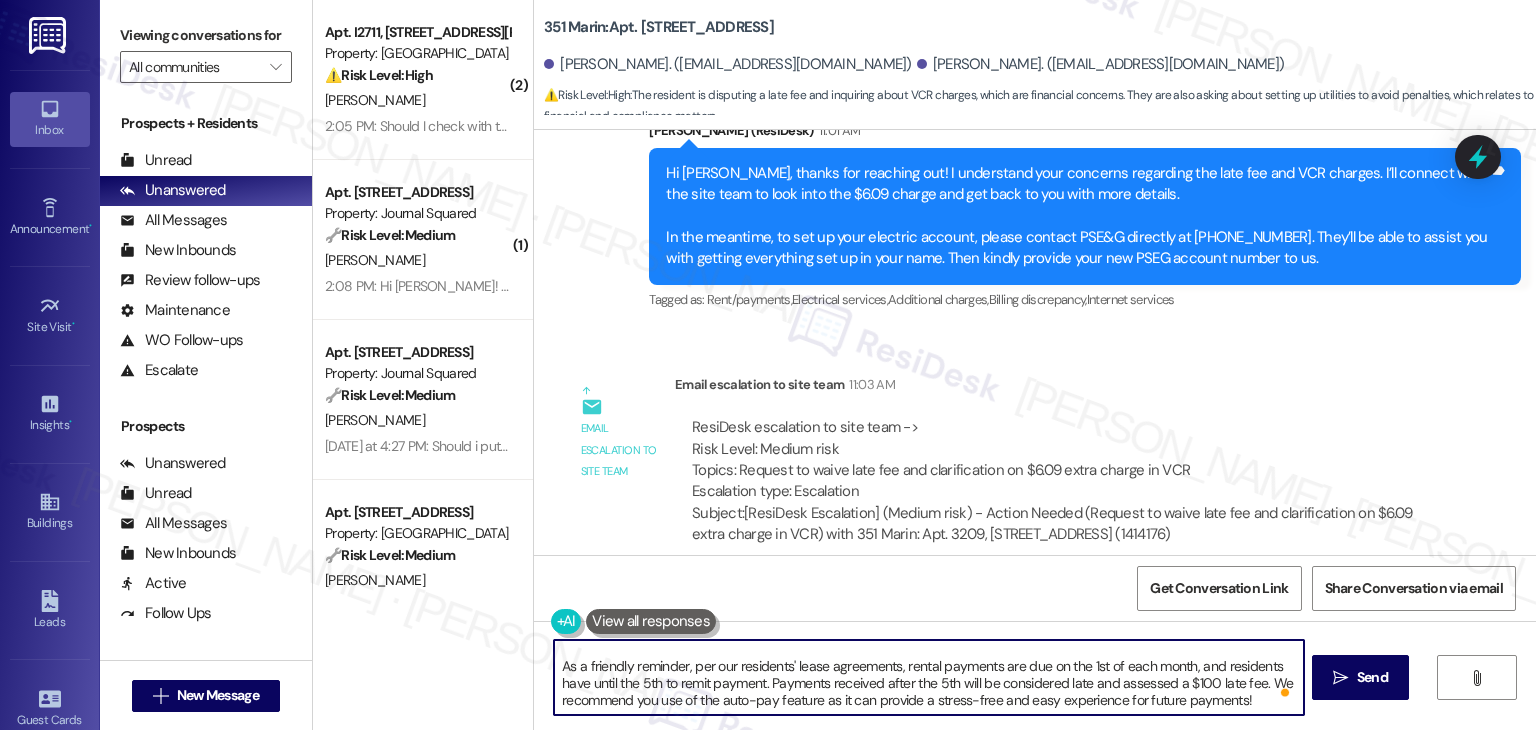click on "Hi Emily, according to the team, we can waive July's late fee as a one-time courtesy. Please know that we will not be able to waive the late fee again in the future. The 1st VCR fee is the $25 penalty due to a lack of utility set up, and the 2nd fee of $6.09 is PSE&G billing our management account for their electricity use on 6/20. It appears that an electric account may have been set up to start on 6/21 instead of 6/20, after your lease started.
Please share your PSE&G statement for June with our management team via email at mgmt@351marinjc.com. Once we receive it, we can review it and reverse the VCR fees if they do not apply.
As a friendly reminder, per our residents' lease agreements, rental payments are due on the 1st of each month, and residents have until the 5th to remit payment. Payments received after the 5th will be considered late and assessed a $100 late fee. We recommend you use of the auto-pay feature as it can provide a stress-free and easy experience for future payments!" at bounding box center [928, 677] 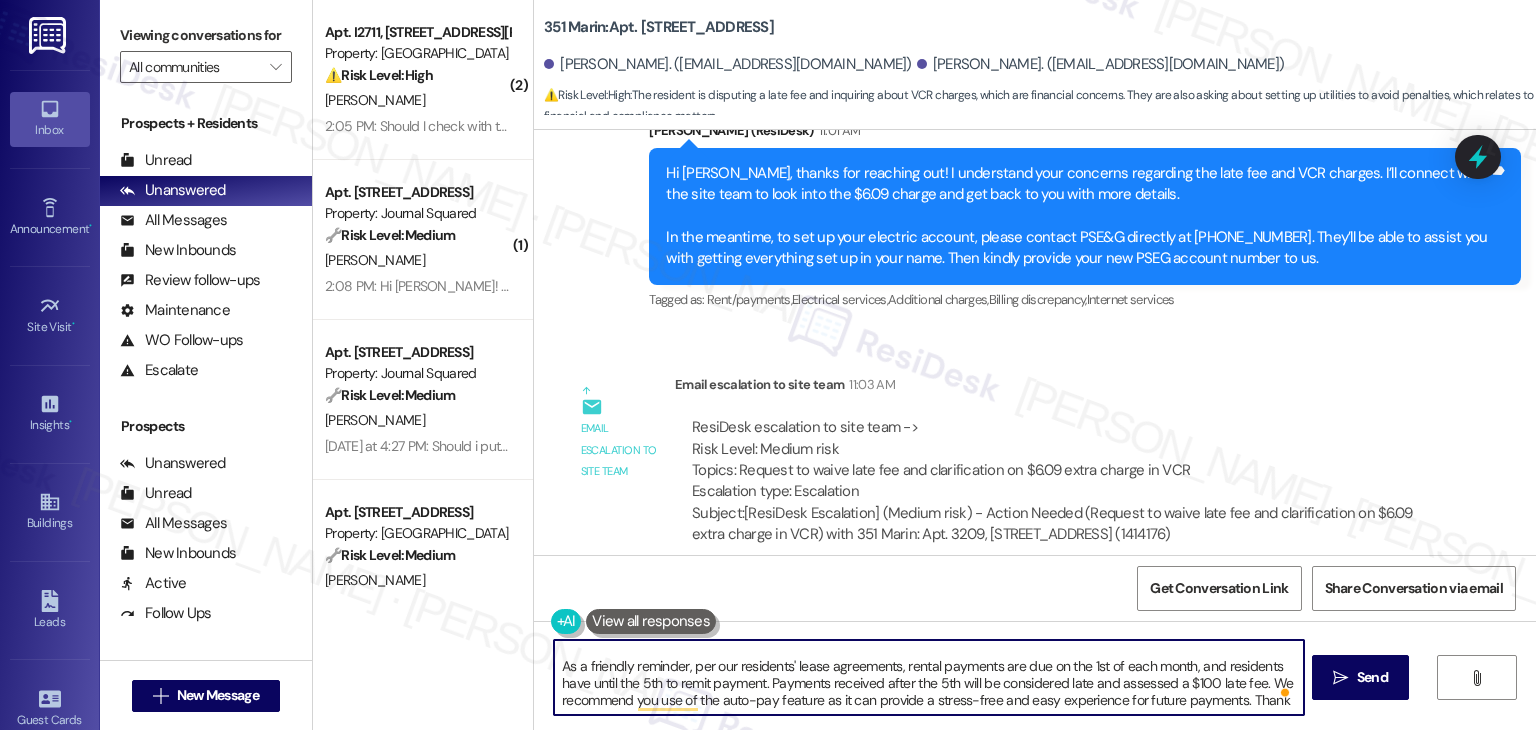 scroll, scrollTop: 135, scrollLeft: 0, axis: vertical 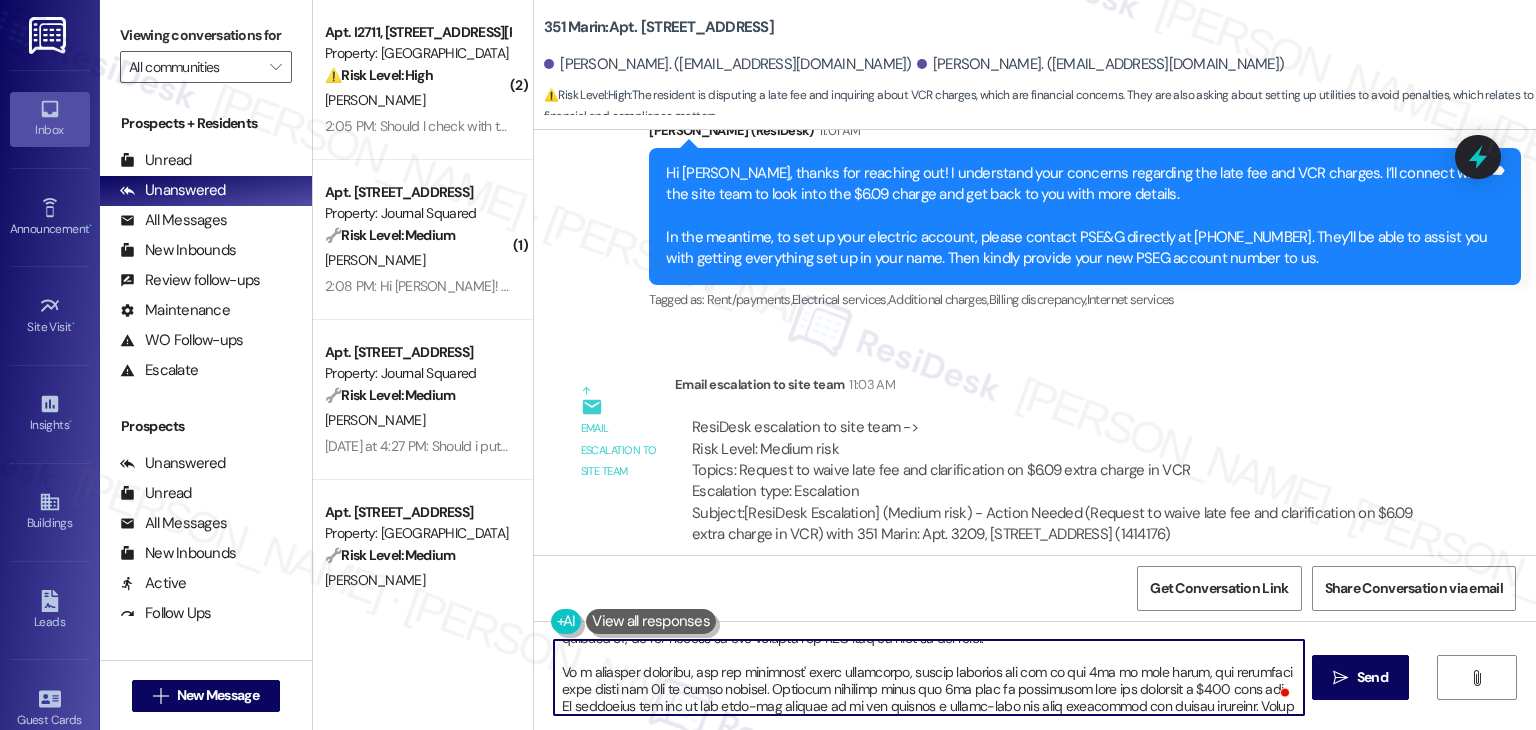 drag, startPoint x: 541, startPoint y: 654, endPoint x: 807, endPoint y: 660, distance: 266.06766 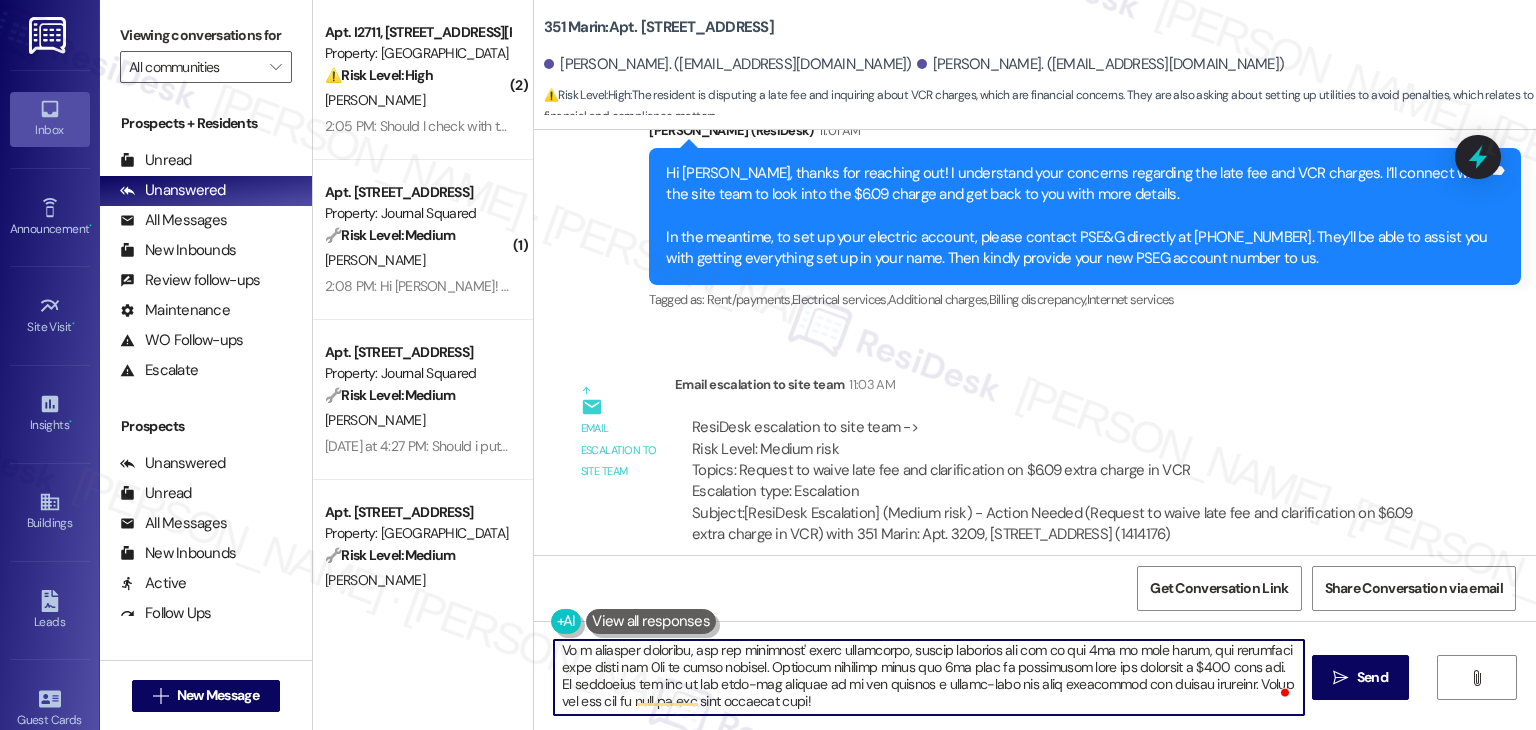 drag, startPoint x: 1231, startPoint y: 682, endPoint x: 547, endPoint y: 657, distance: 684.4567 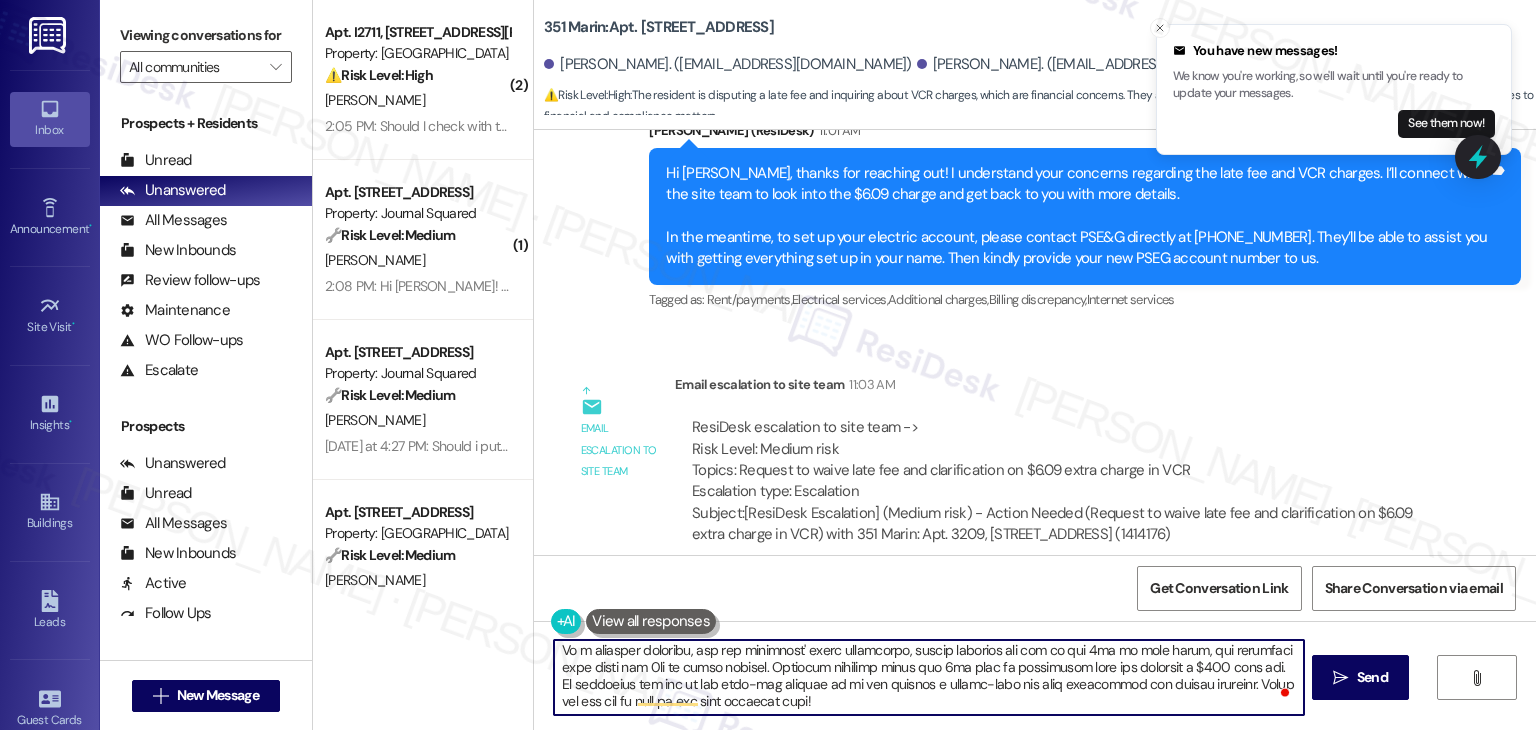 click at bounding box center [928, 677] 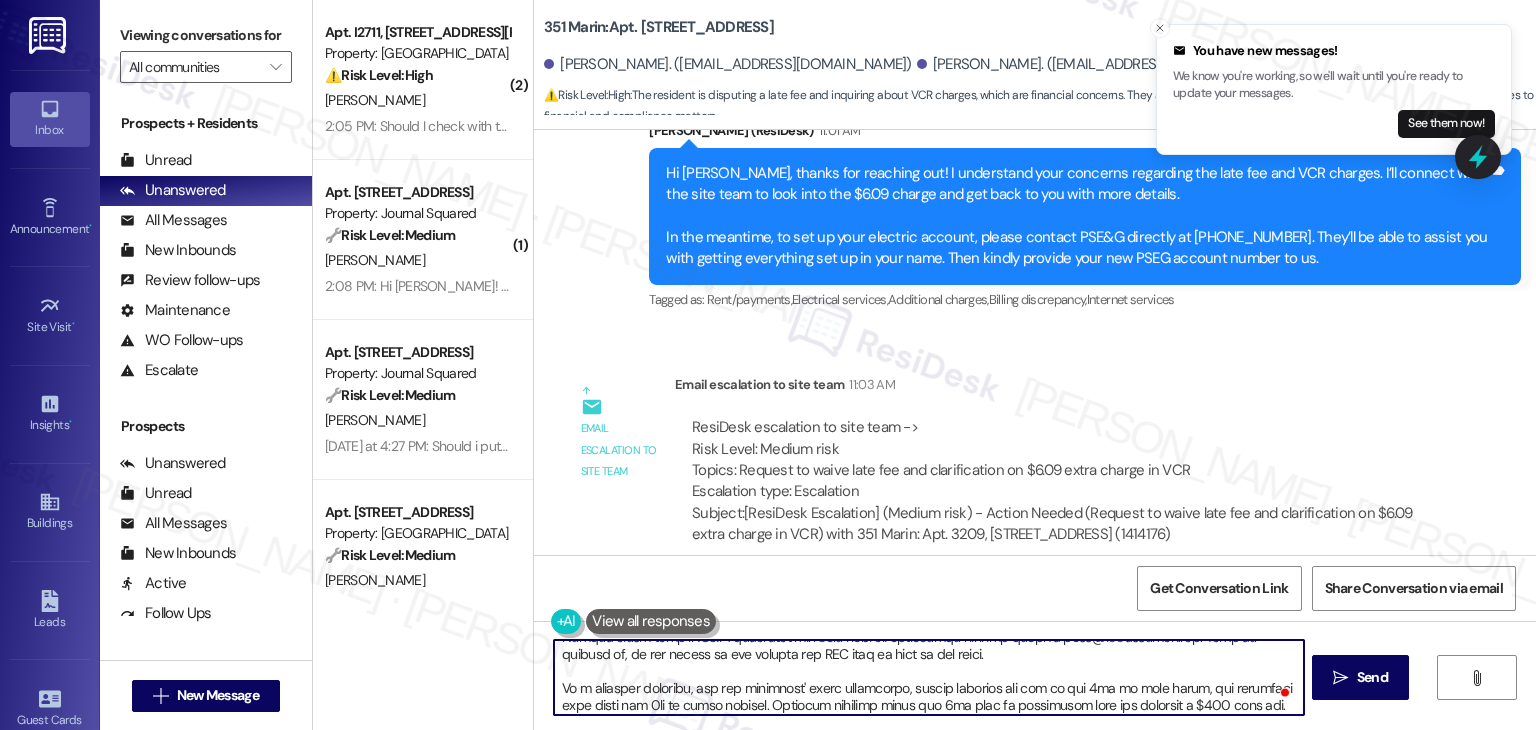 scroll, scrollTop: 0, scrollLeft: 0, axis: both 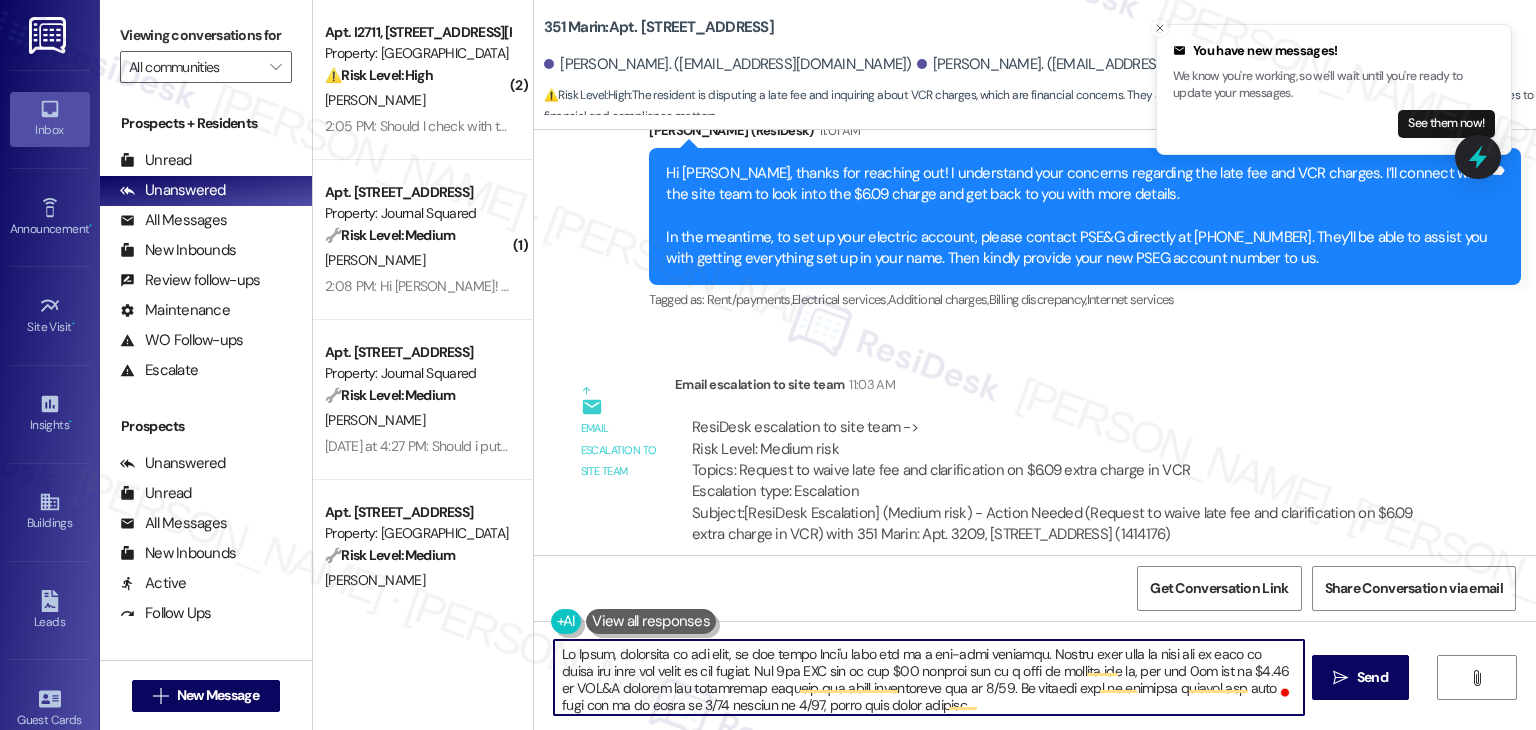 click at bounding box center [928, 677] 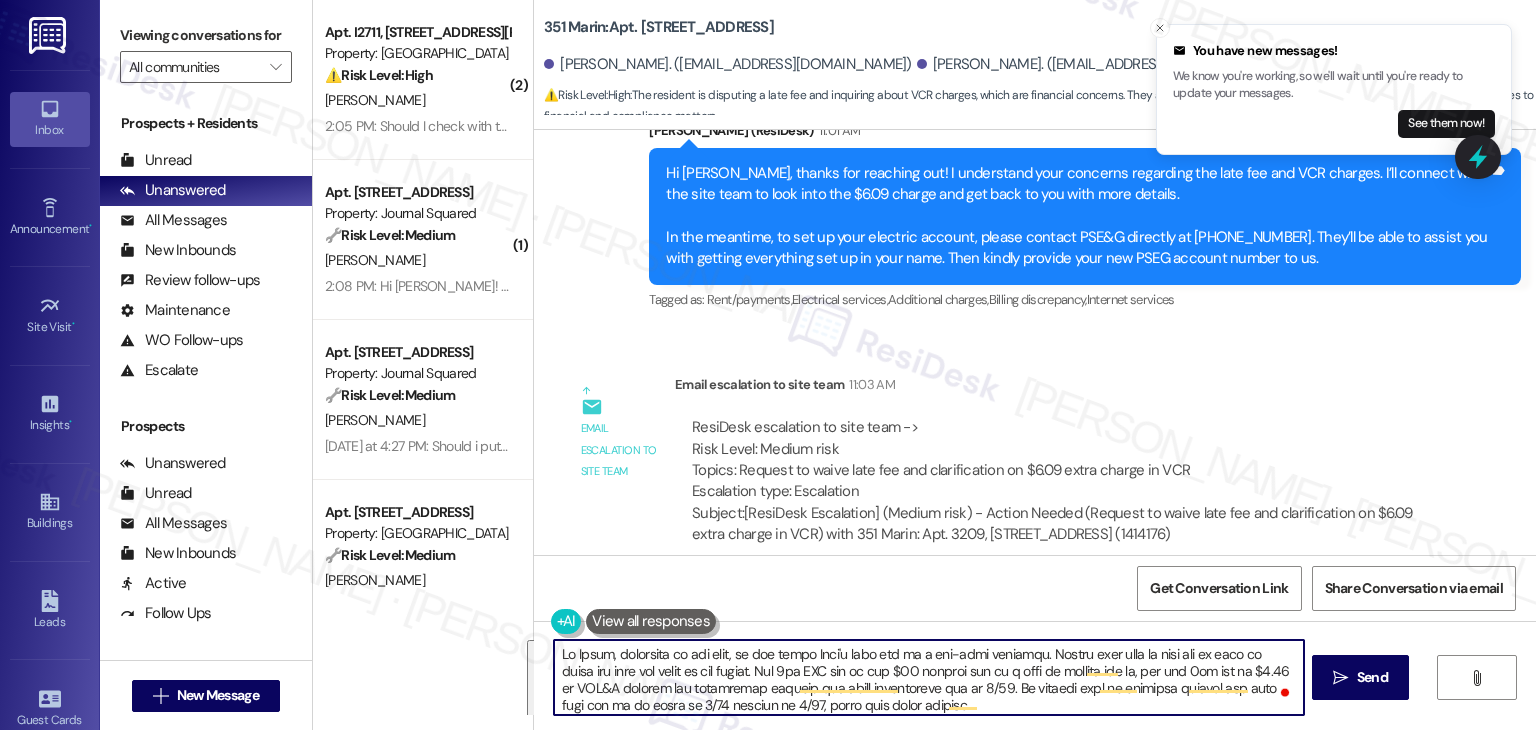 click at bounding box center (928, 677) 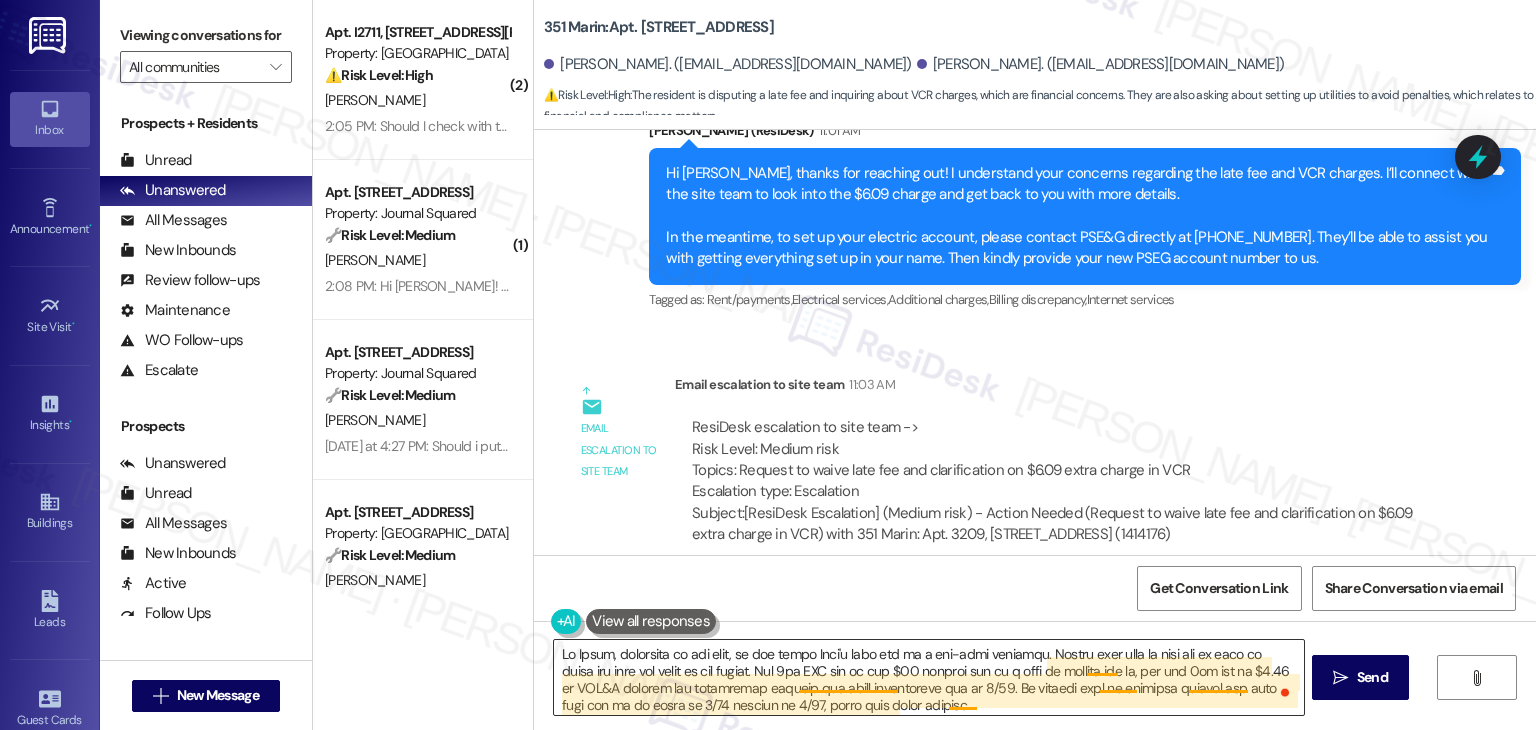 click at bounding box center [928, 677] 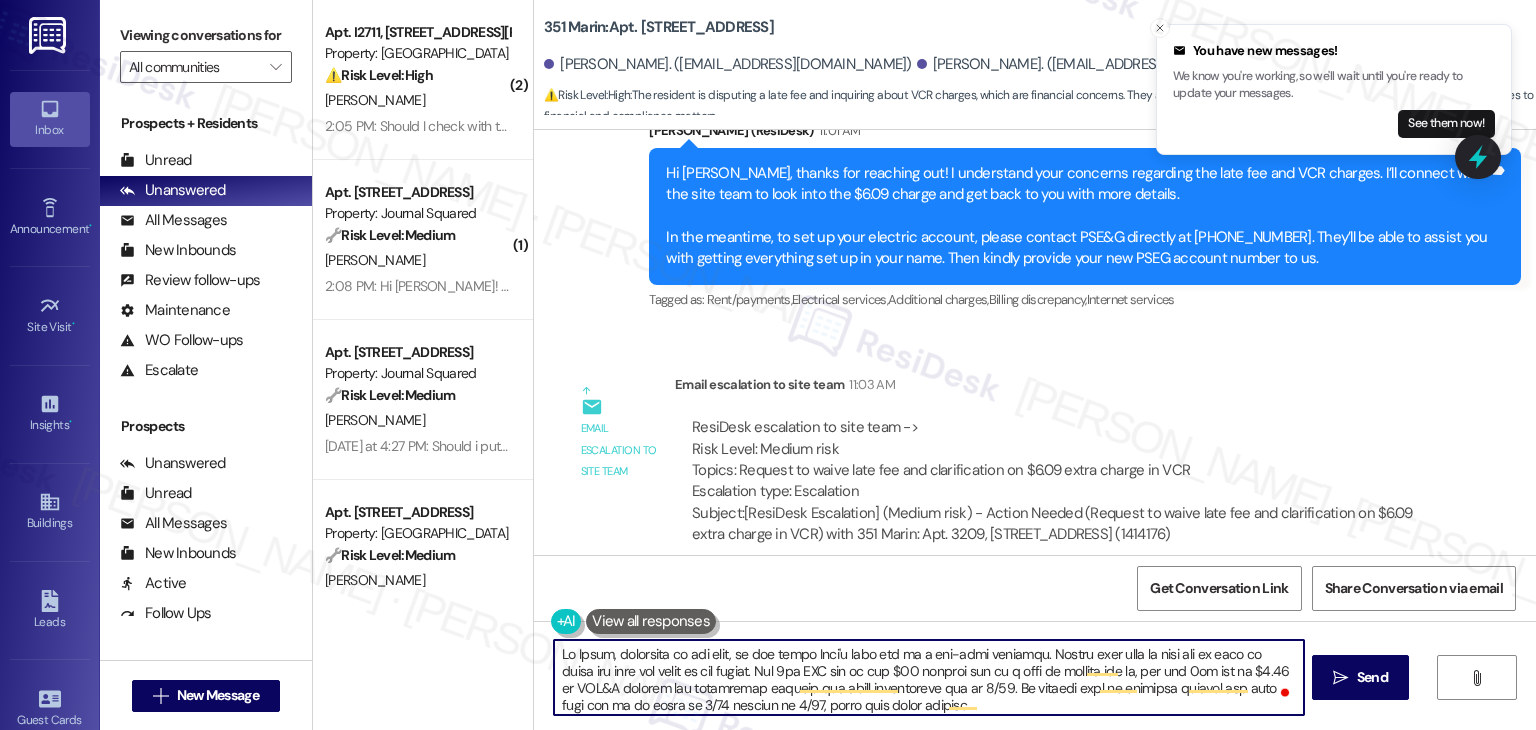 click at bounding box center (928, 677) 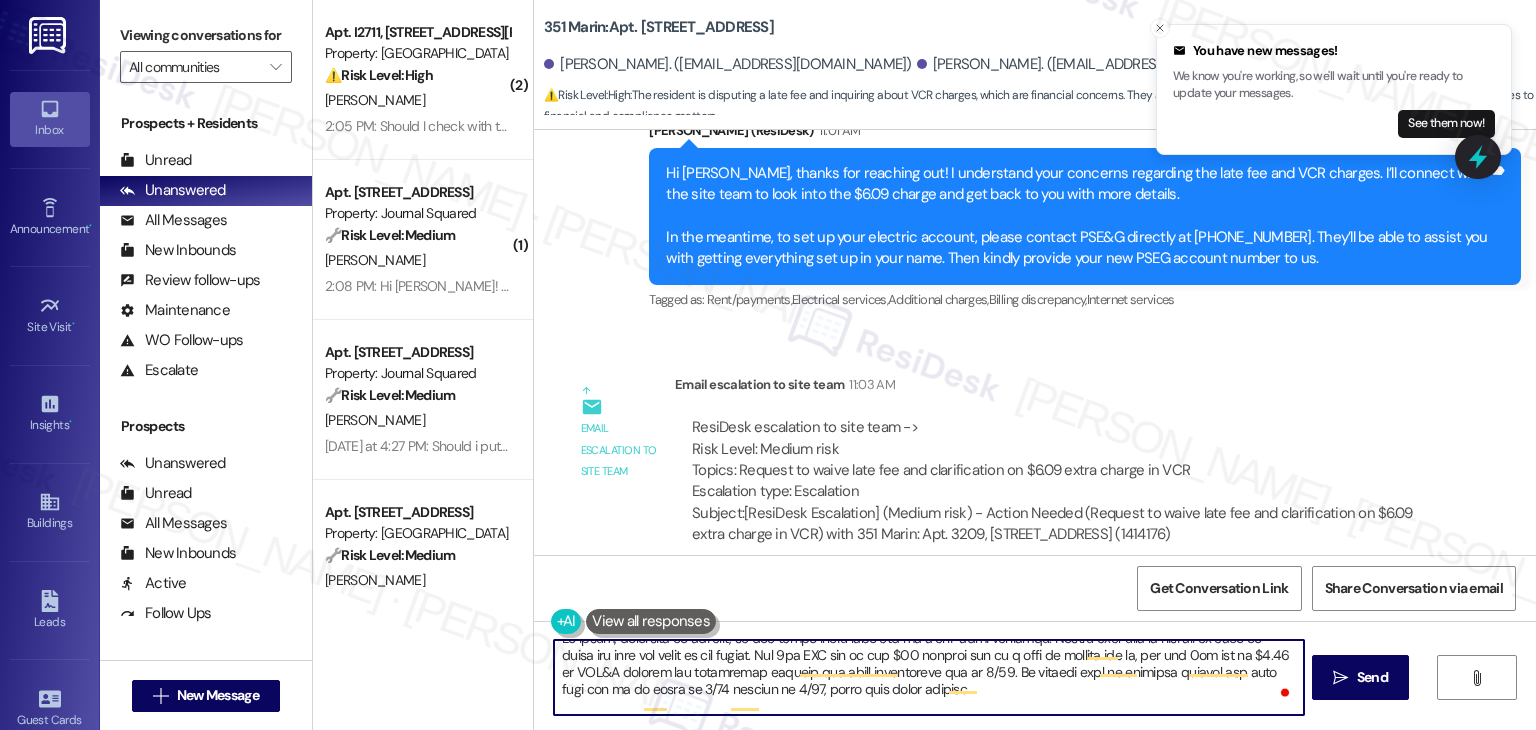scroll, scrollTop: 16, scrollLeft: 0, axis: vertical 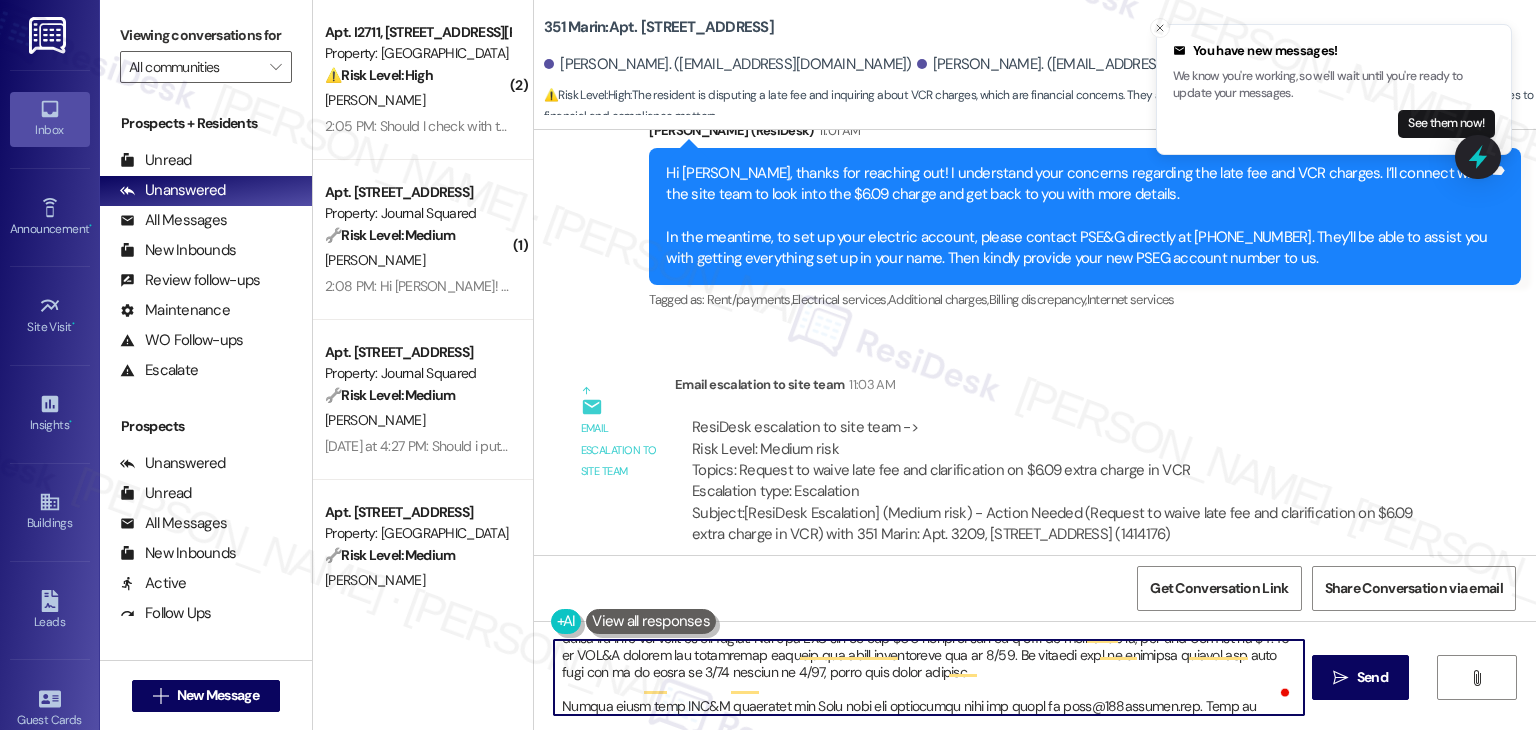 click at bounding box center (928, 677) 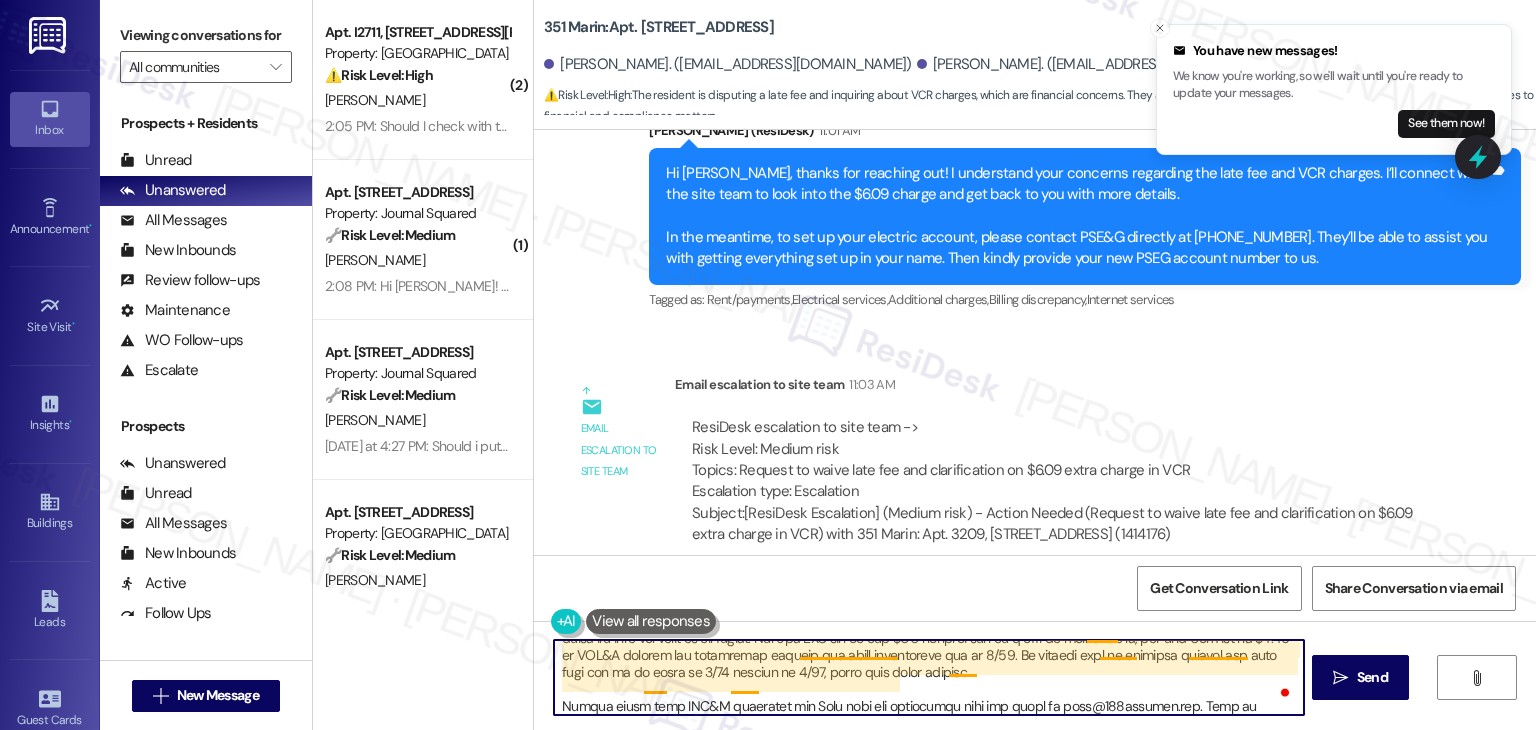 click at bounding box center [928, 677] 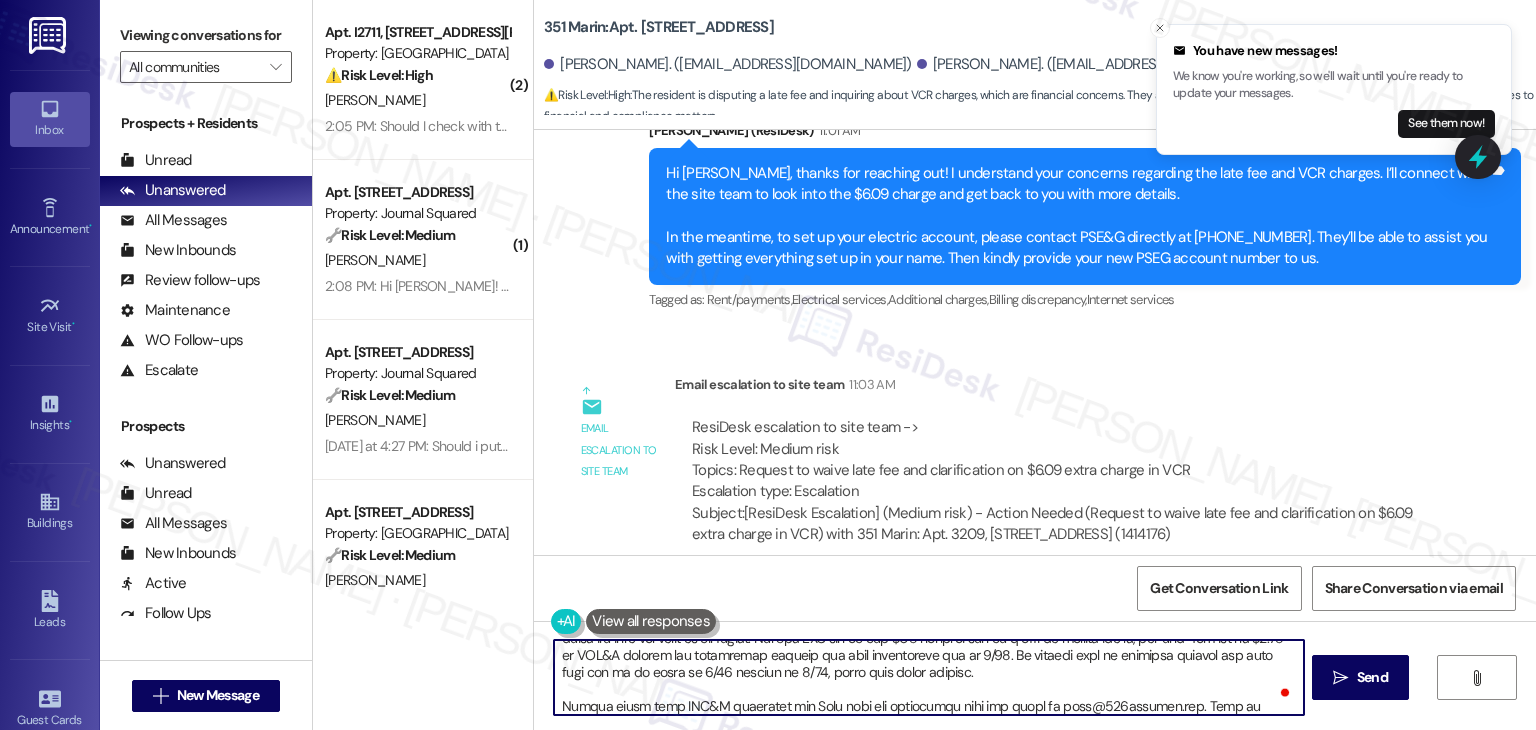 click at bounding box center (928, 677) 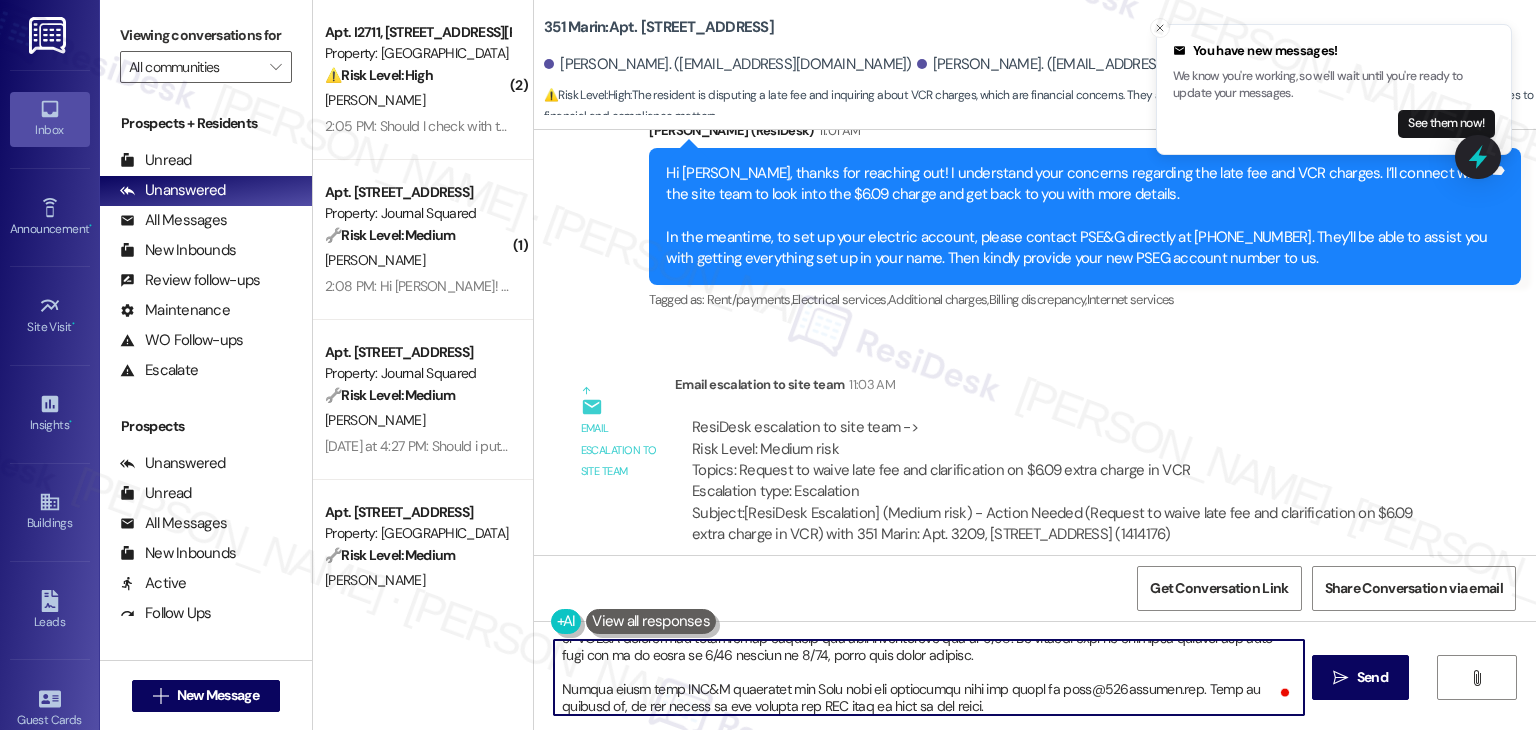 scroll, scrollTop: 67, scrollLeft: 0, axis: vertical 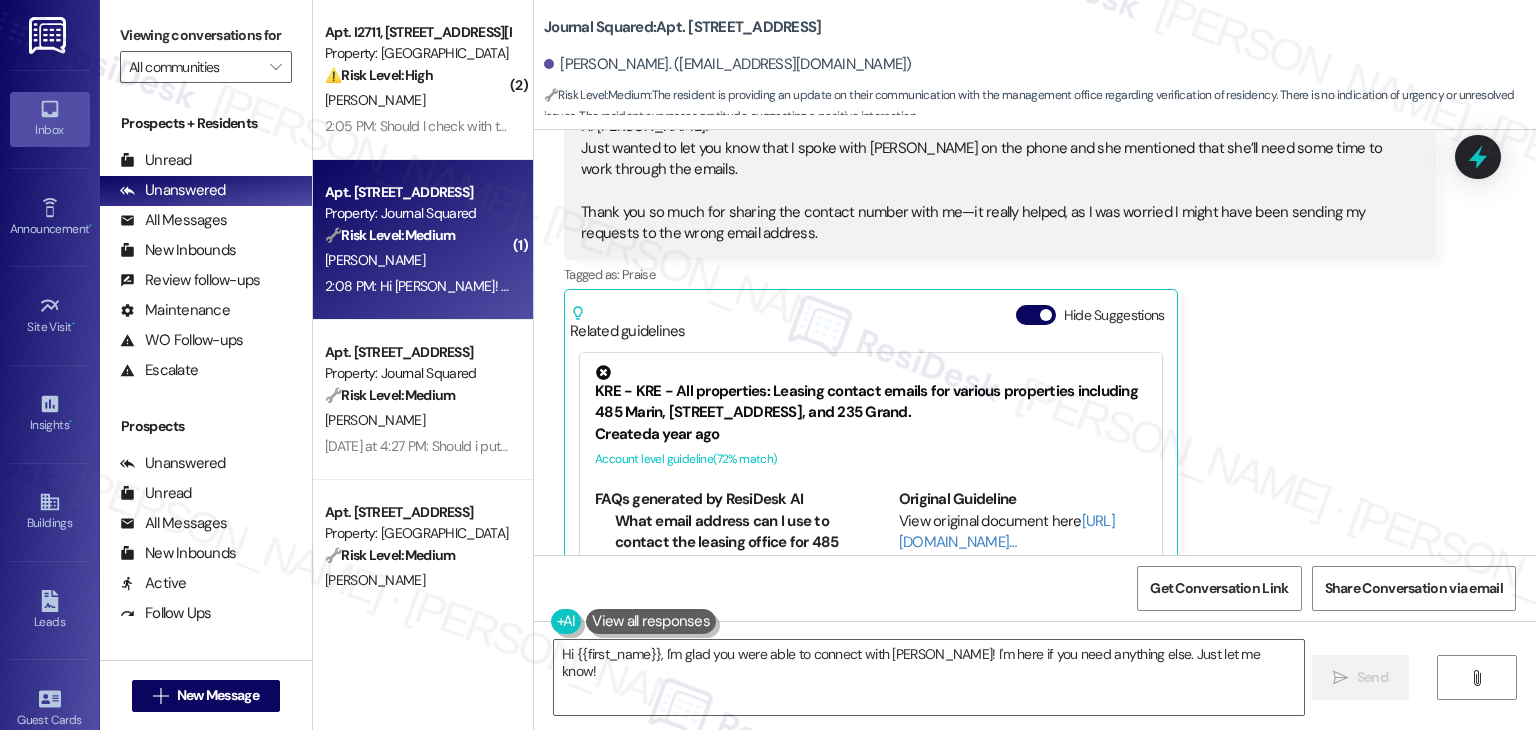 click on "Hi [PERSON_NAME]!
Just wanted to let you know that I spoke with [PERSON_NAME] on the phone and she mentioned that she’ll need some time to work through the emails.
Thank you so much for sharing the contact number with me—it really helped, as I was worried I might have been sending my requests to the wrong email address." at bounding box center [992, 180] 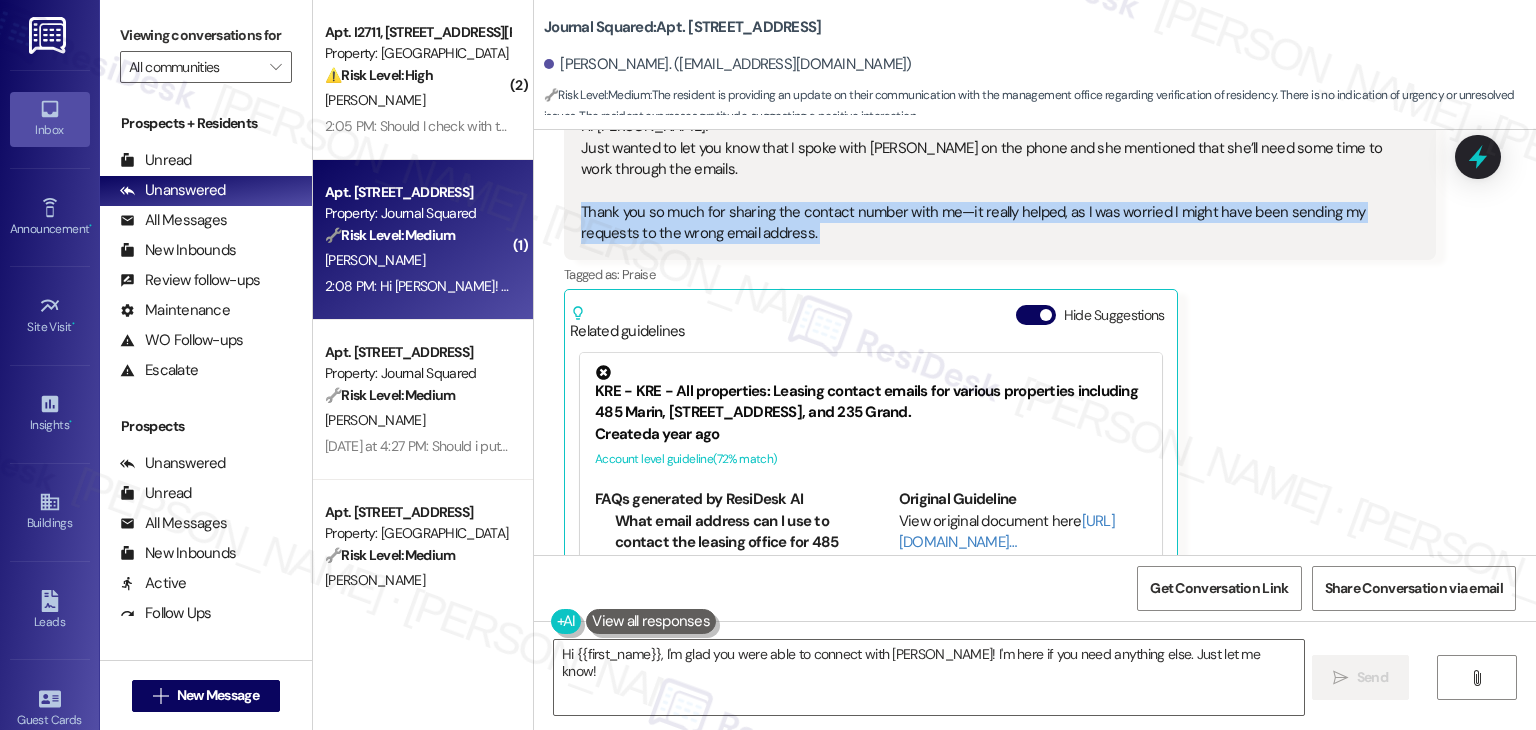 click on "Hi [PERSON_NAME]!
Just wanted to let you know that I spoke with [PERSON_NAME] on the phone and she mentioned that she’ll need some time to work through the emails.
Thank you so much for sharing the contact number with me—it really helped, as I was worried I might have been sending my requests to the wrong email address." at bounding box center [992, 180] 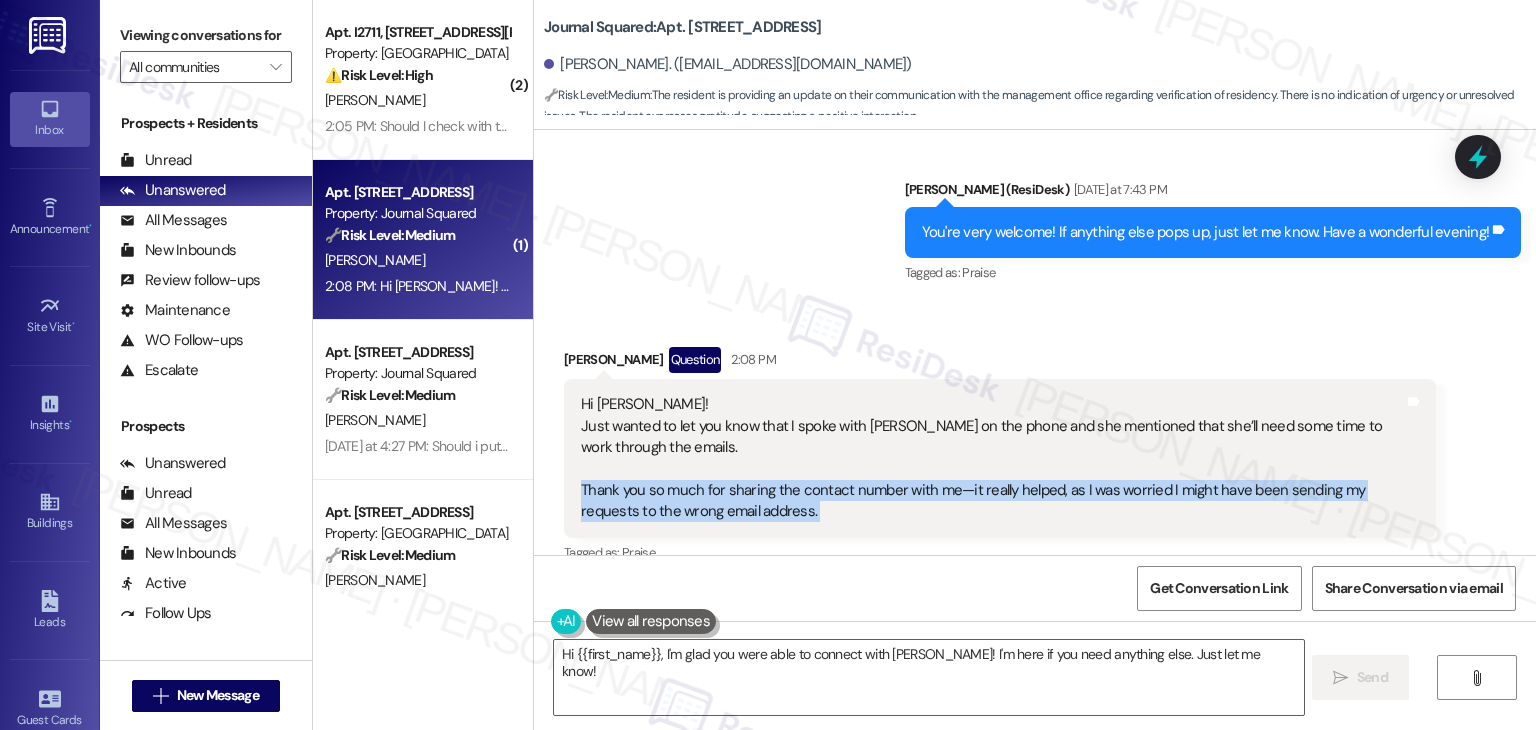 scroll, scrollTop: 5180, scrollLeft: 0, axis: vertical 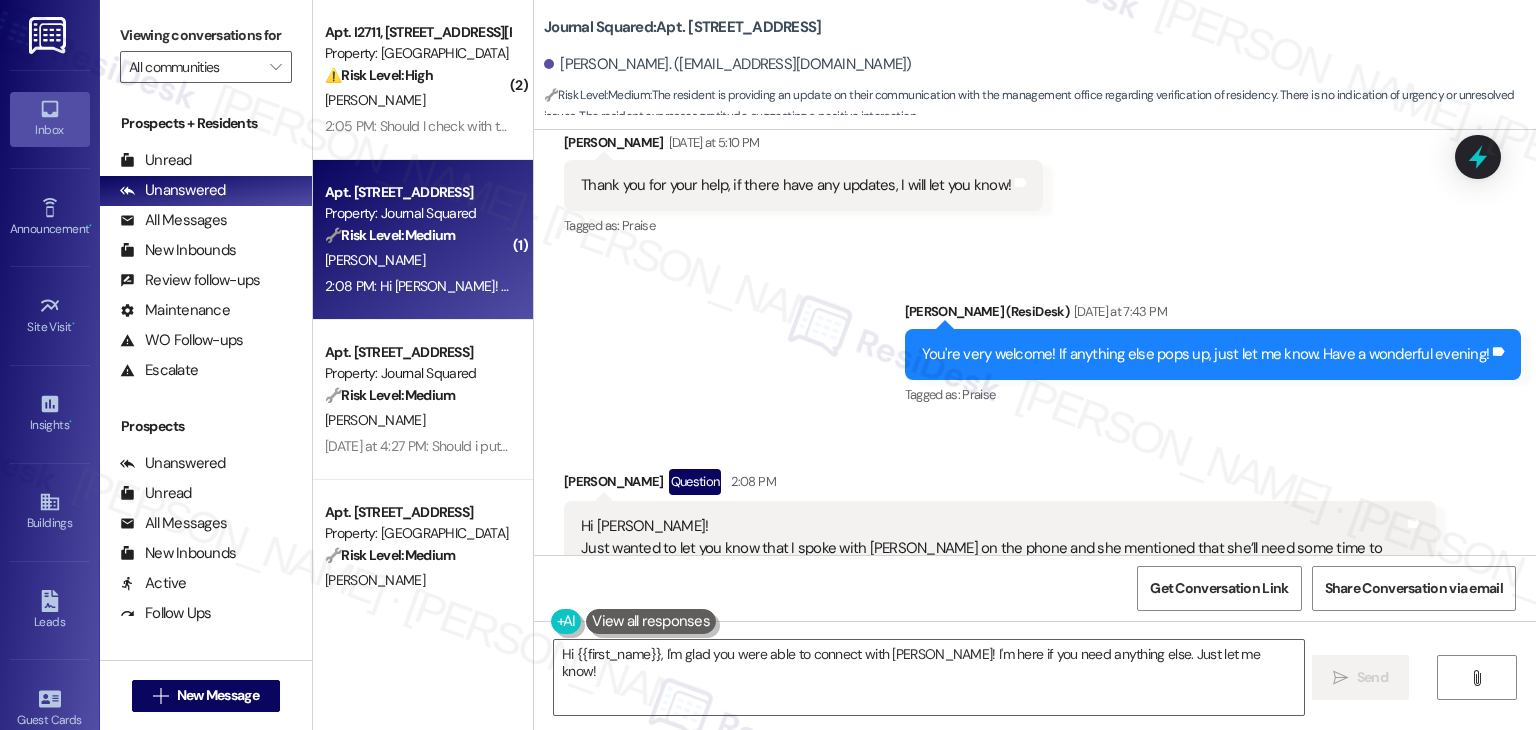 click on "You're very welcome! If anything else pops up, just let me know. Have a wonderful evening!" at bounding box center (1206, 354) 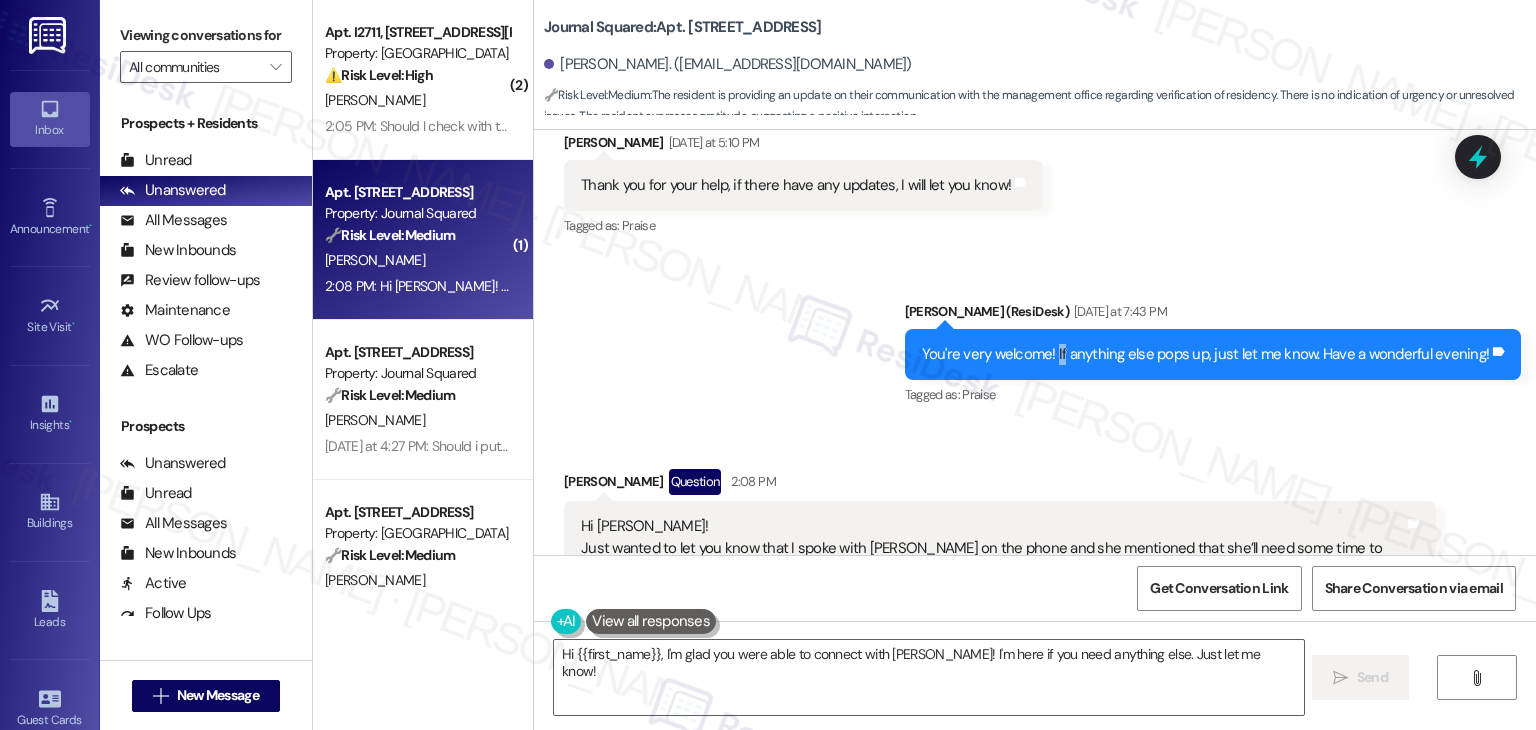 click on "You're very welcome! If anything else pops up, just let me know. Have a wonderful evening!" at bounding box center (1206, 354) 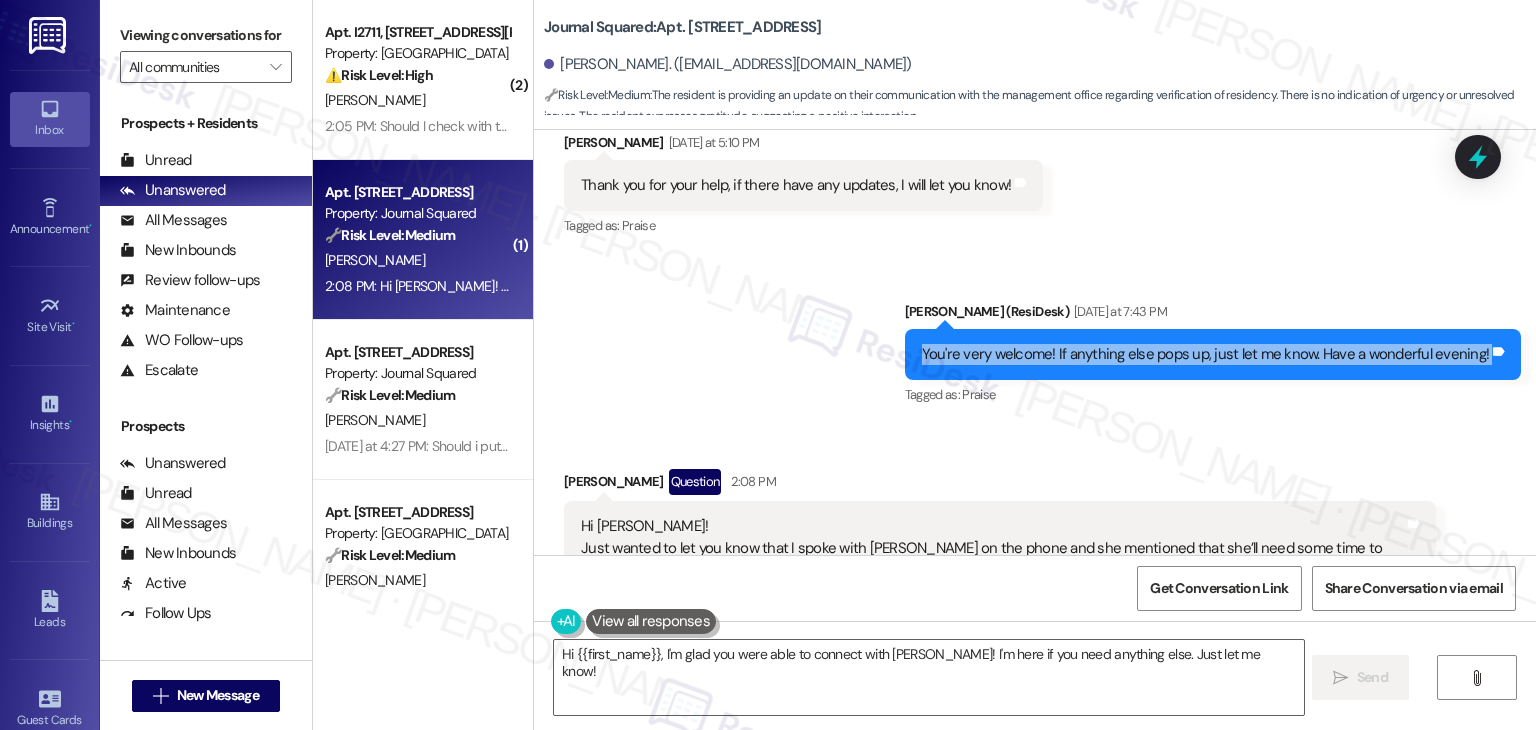 click on "You're very welcome! If anything else pops up, just let me know. Have a wonderful evening!" at bounding box center [1206, 354] 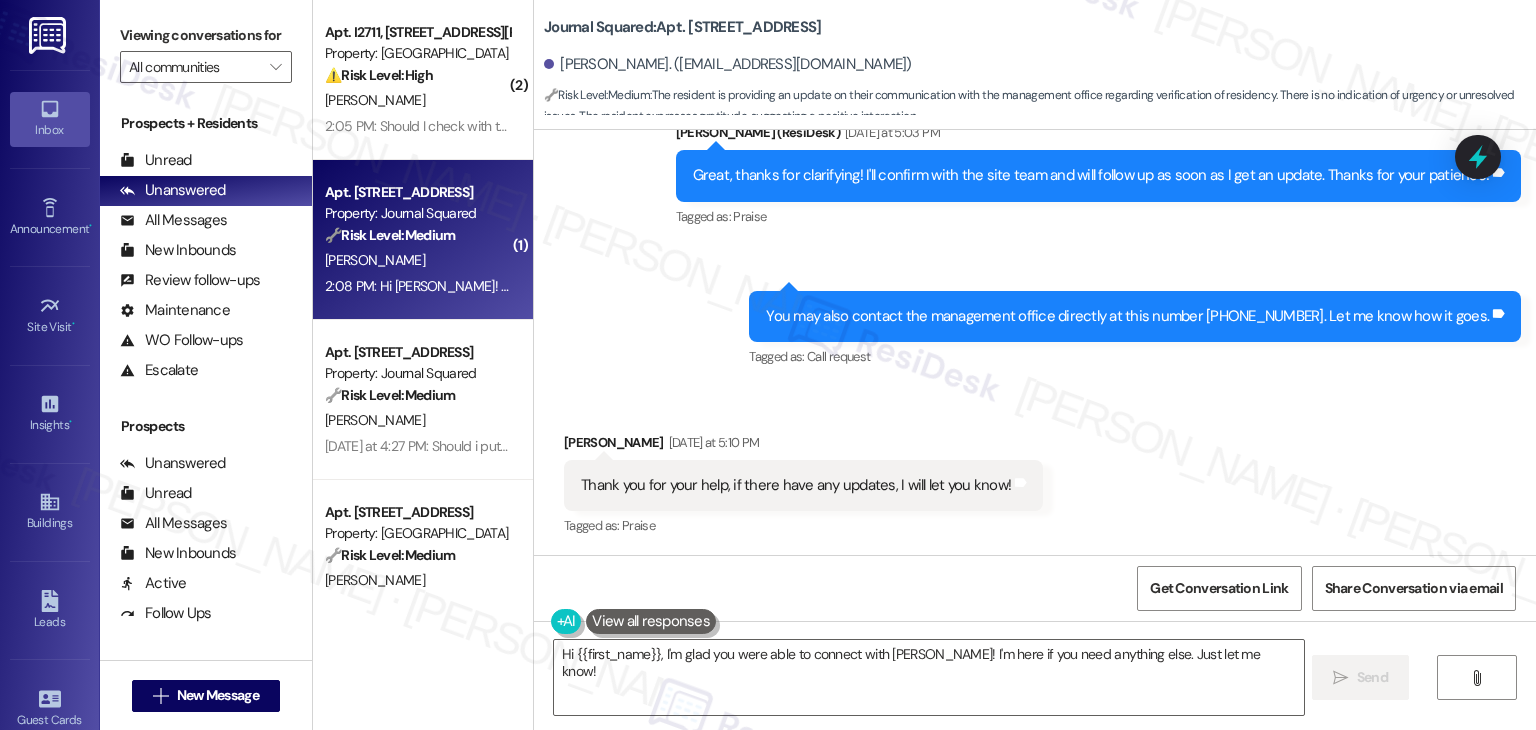 scroll, scrollTop: 4780, scrollLeft: 0, axis: vertical 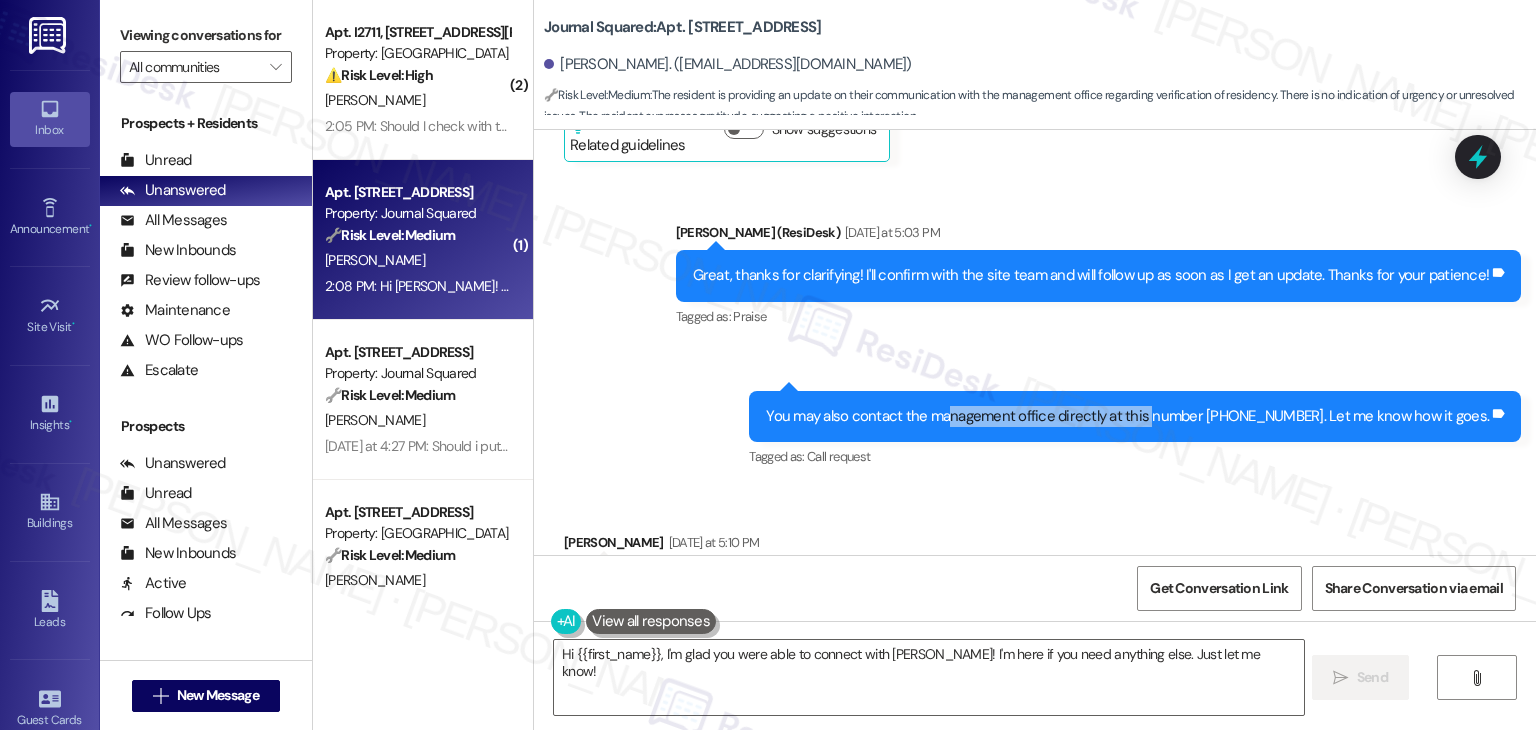 drag, startPoint x: 970, startPoint y: 410, endPoint x: 1166, endPoint y: 405, distance: 196.06377 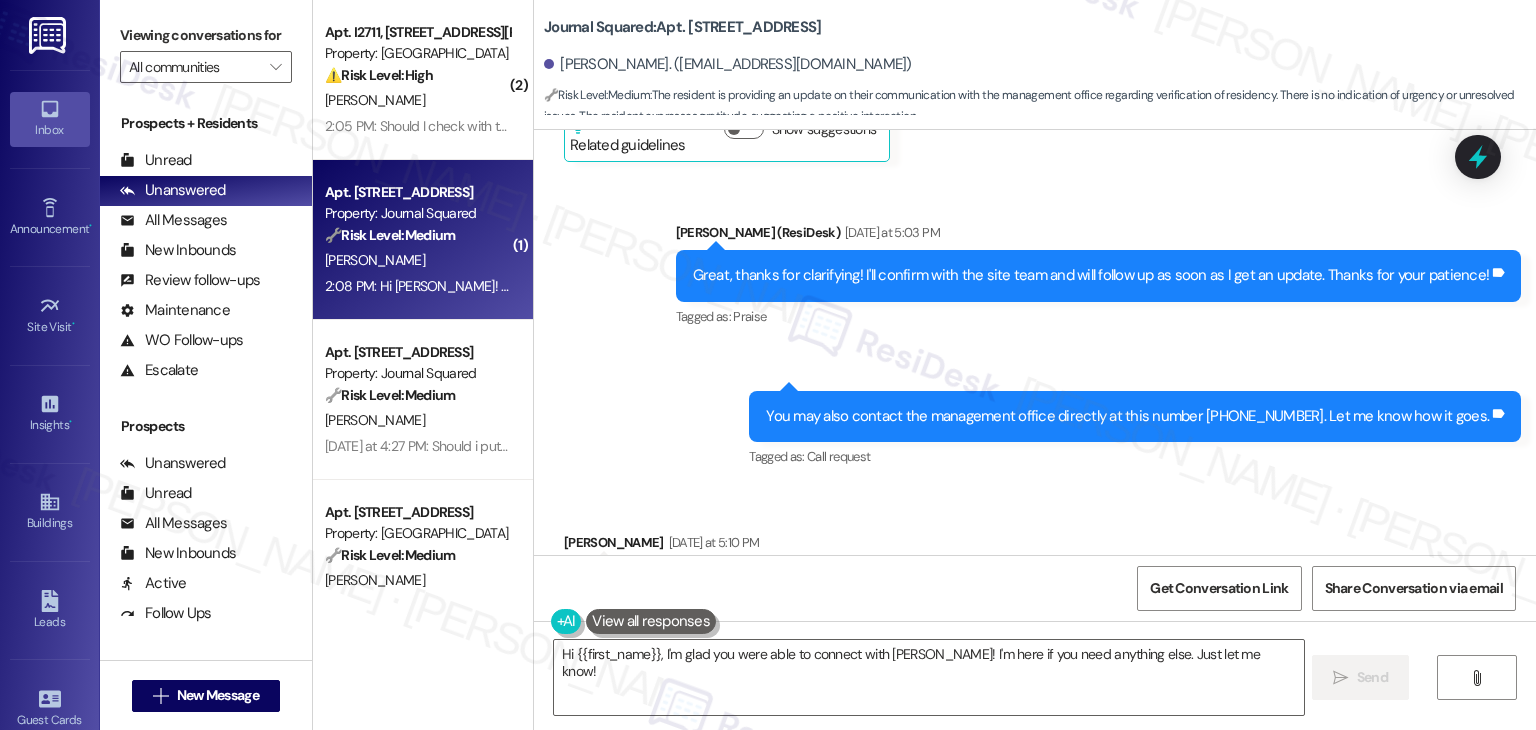 click on "You may also contact the management office directly at this number [PHONE_NUMBER]. Let me know how it goes." at bounding box center (1127, 416) 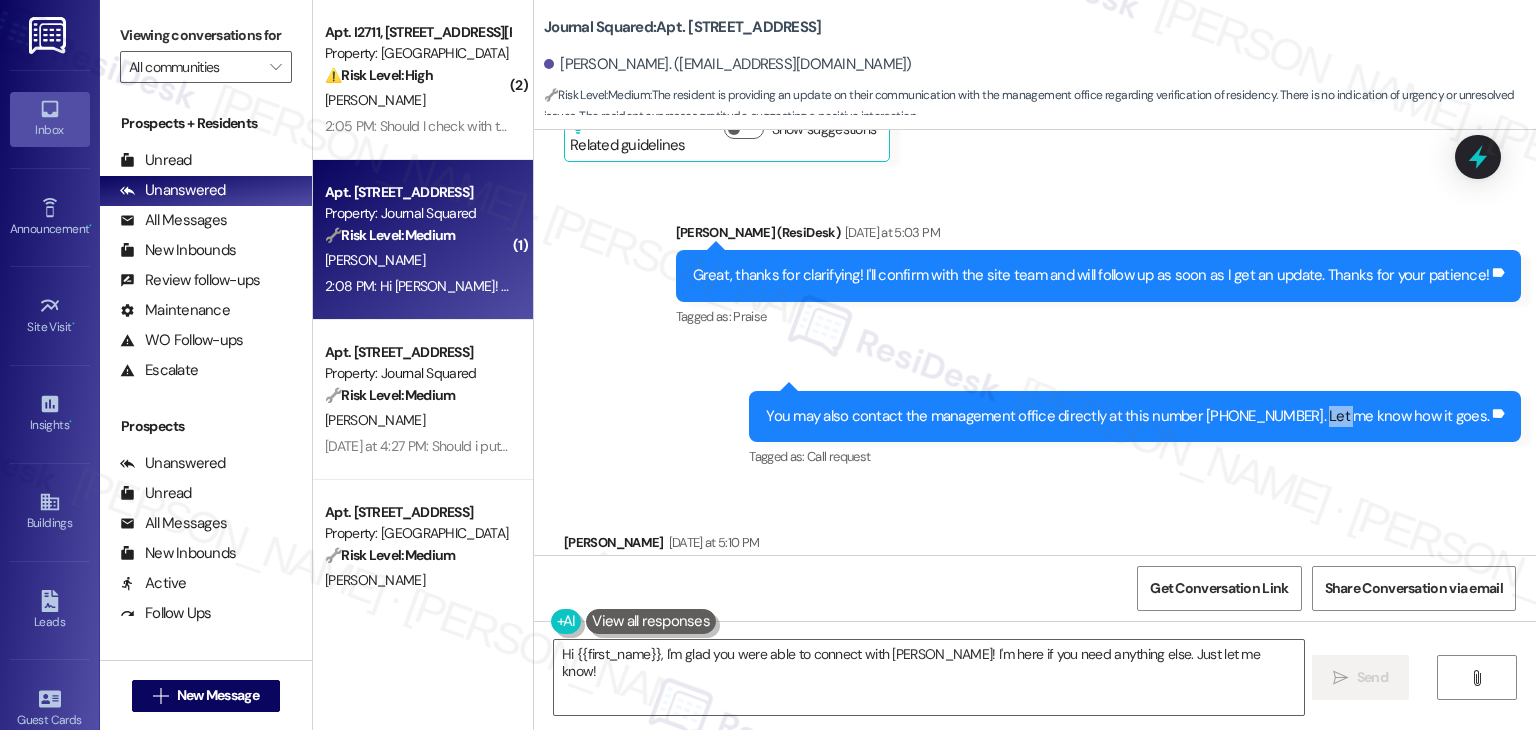 click on "You may also contact the management office directly at this number [PHONE_NUMBER]. Let me know how it goes." at bounding box center [1127, 416] 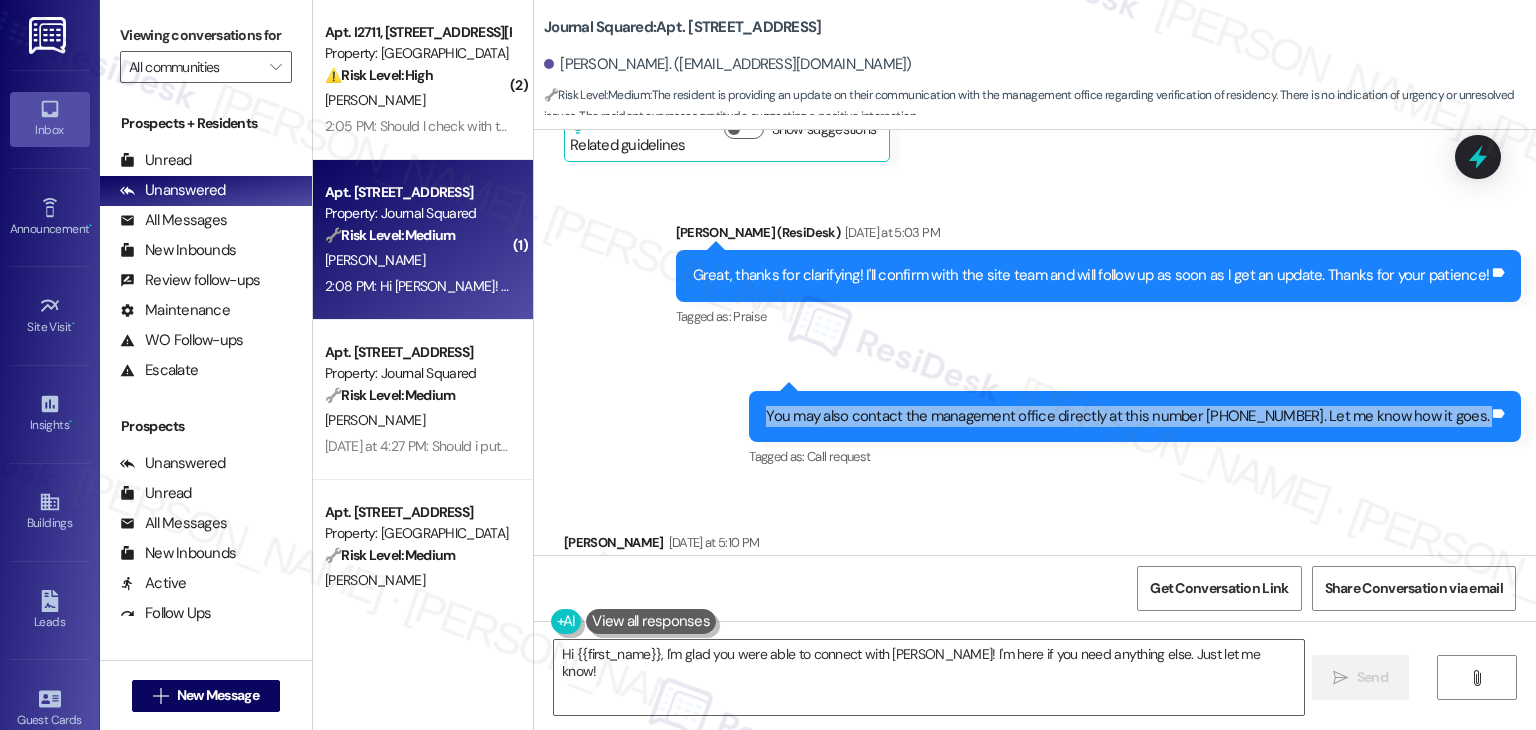 click on "You may also contact the management office directly at this number [PHONE_NUMBER]. Let me know how it goes." at bounding box center (1127, 416) 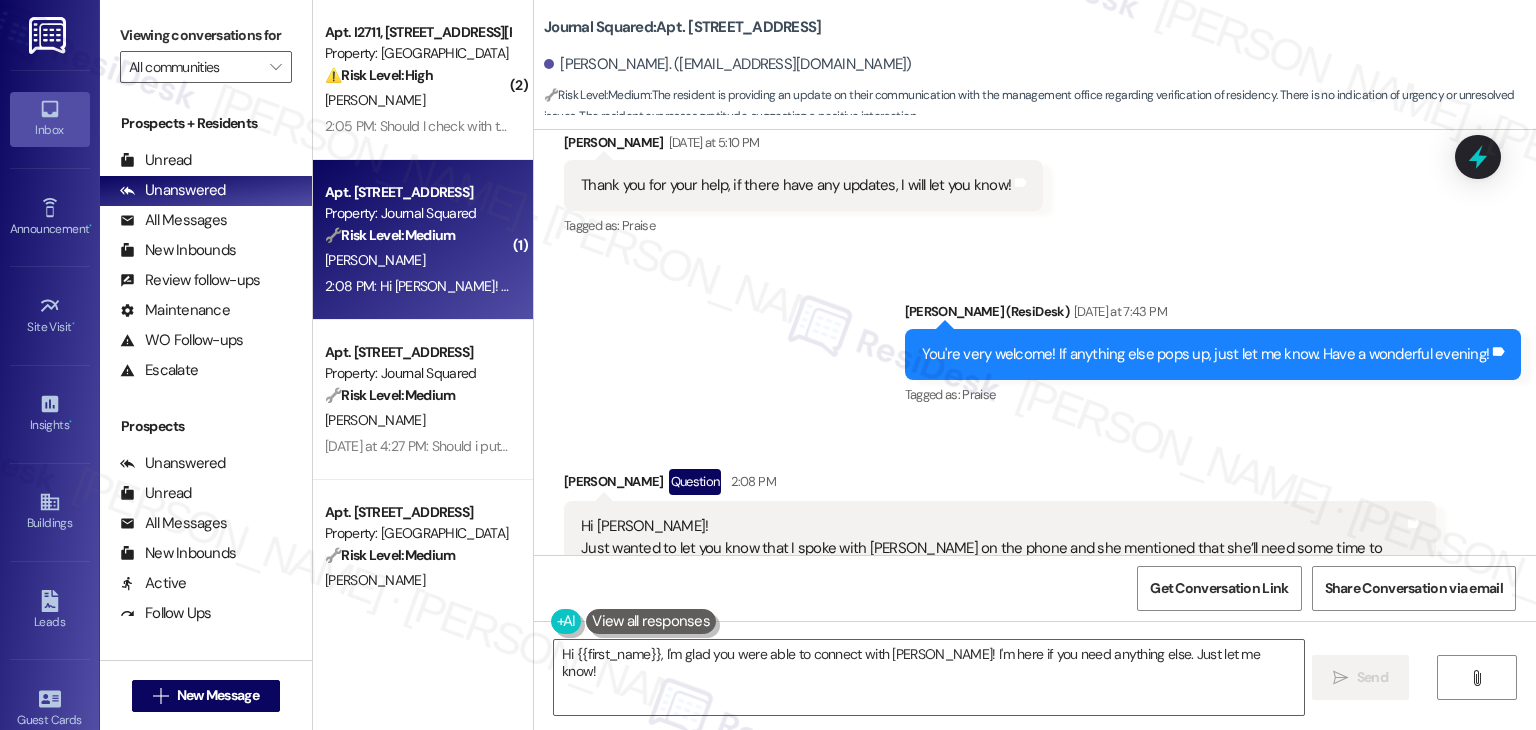 scroll, scrollTop: 5480, scrollLeft: 0, axis: vertical 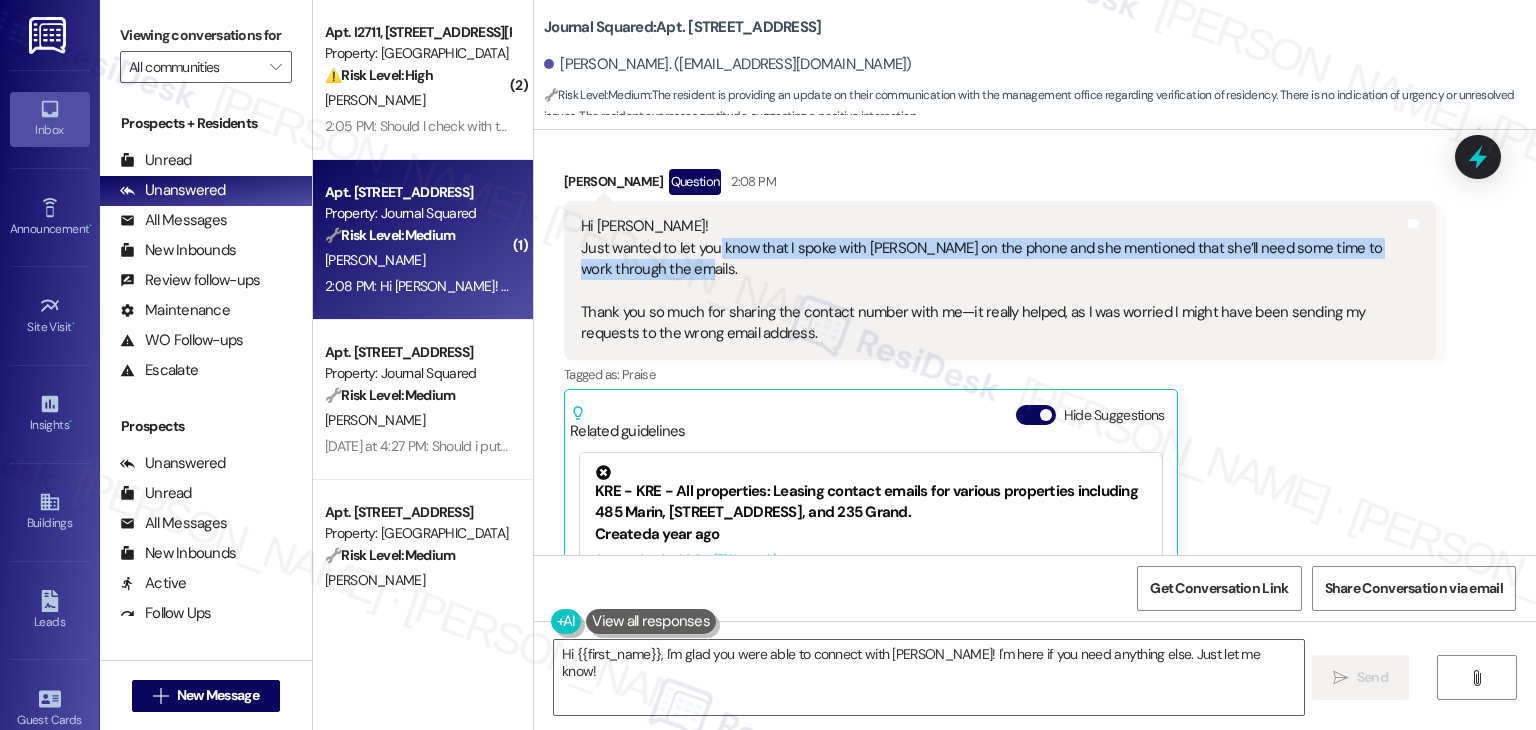 drag, startPoint x: 705, startPoint y: 247, endPoint x: 732, endPoint y: 259, distance: 29.546574 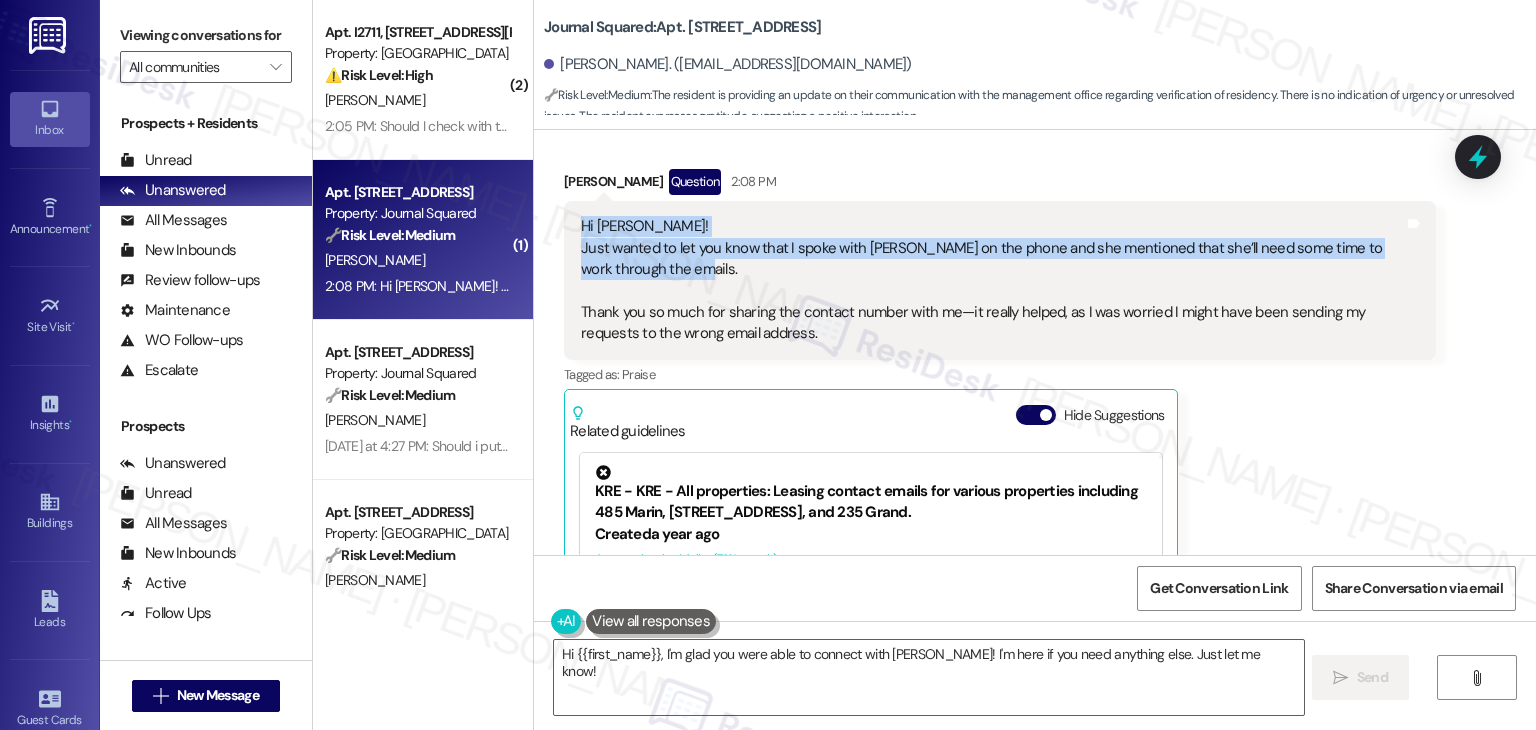 drag, startPoint x: 825, startPoint y: 268, endPoint x: 569, endPoint y: 226, distance: 259.42242 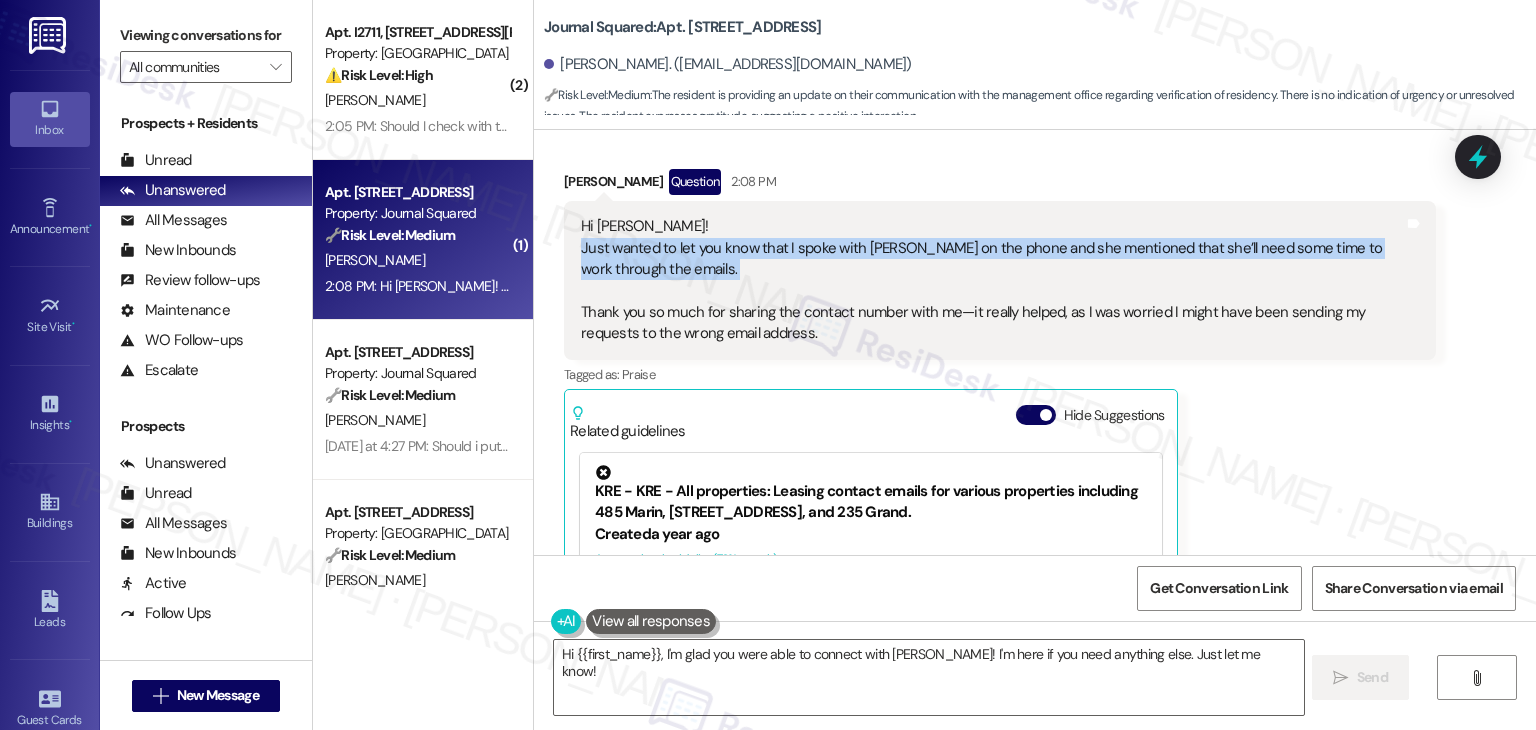 click on "Hi [PERSON_NAME]!
Just wanted to let you know that I spoke with [PERSON_NAME] on the phone and she mentioned that she’ll need some time to work through the emails.
Thank you so much for sharing the contact number with me—it really helped, as I was worried I might have been sending my requests to the wrong email address." at bounding box center [992, 280] 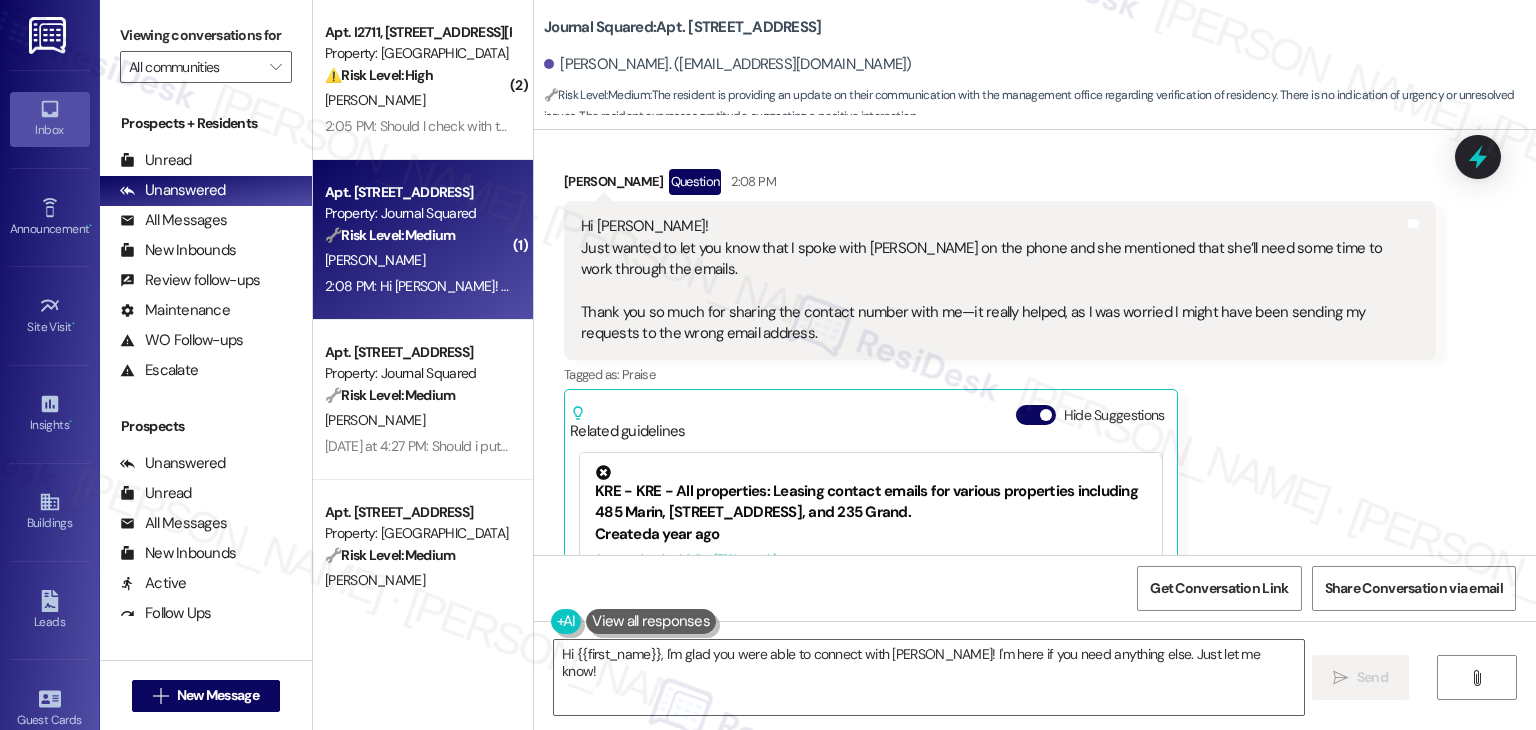 click on "Hi [PERSON_NAME]!
Just wanted to let you know that I spoke with [PERSON_NAME] on the phone and she mentioned that she’ll need some time to work through the emails.
Thank you so much for sharing the contact number with me—it really helped, as I was worried I might have been sending my requests to the wrong email address." at bounding box center (992, 280) 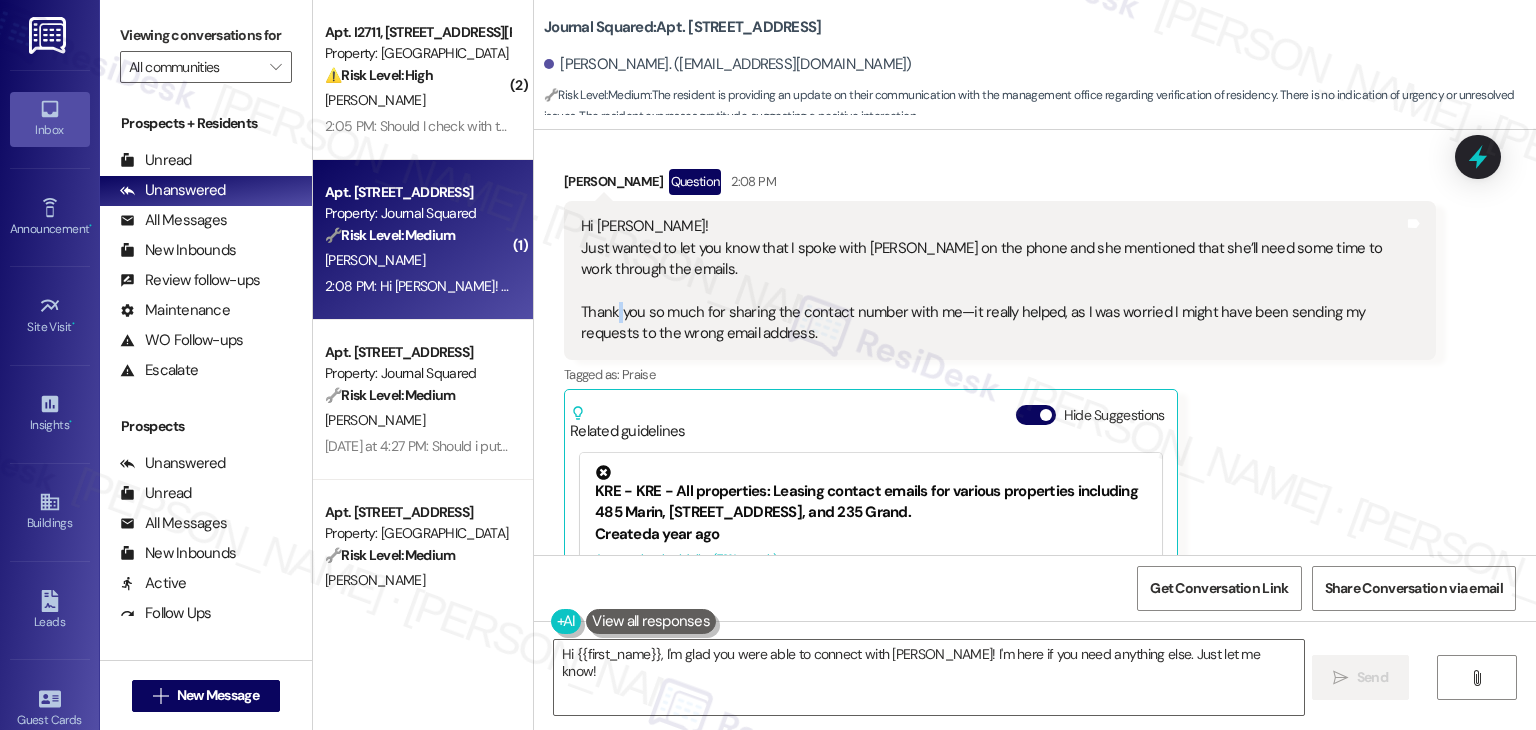 click on "Hi [PERSON_NAME]!
Just wanted to let you know that I spoke with [PERSON_NAME] on the phone and she mentioned that she’ll need some time to work through the emails.
Thank you so much for sharing the contact number with me—it really helped, as I was worried I might have been sending my requests to the wrong email address." at bounding box center [992, 280] 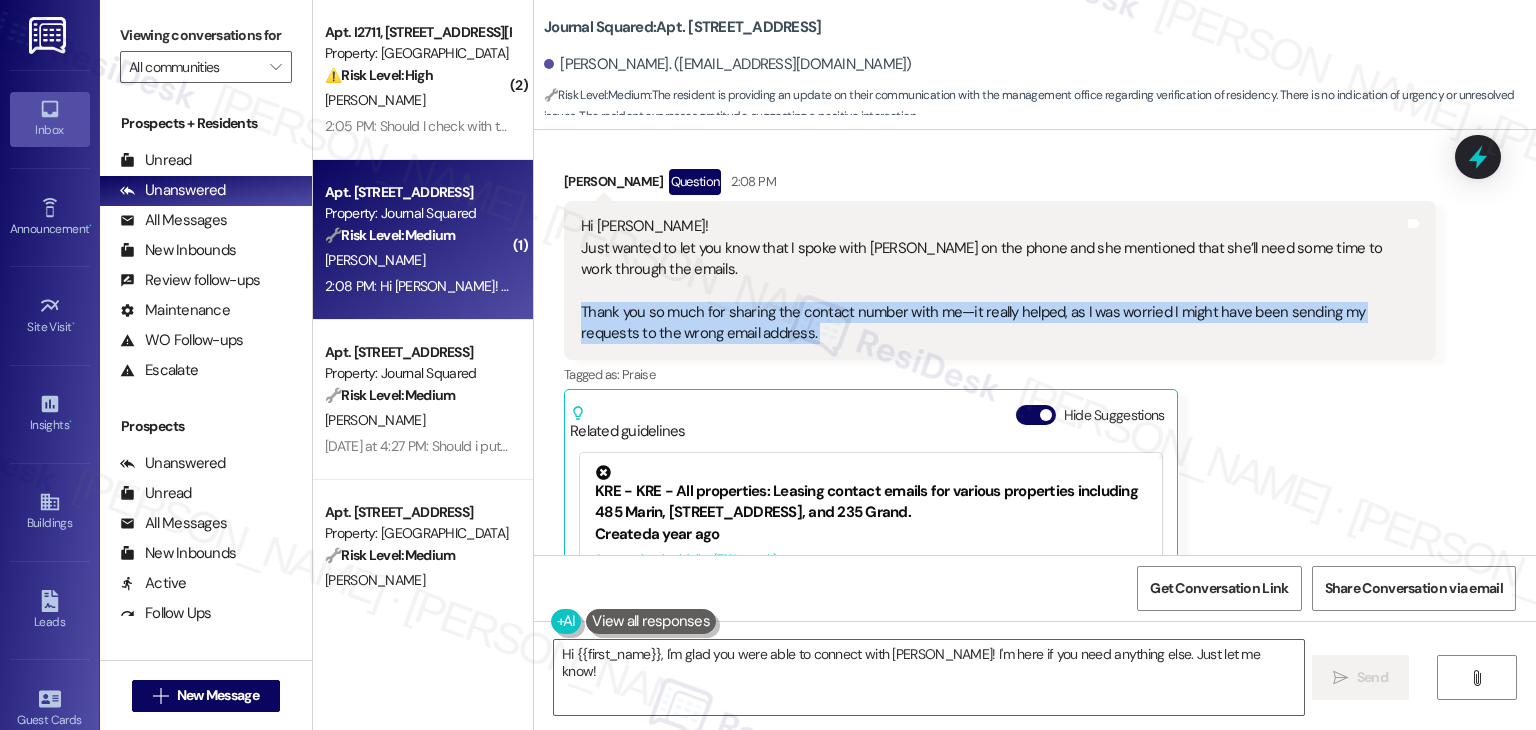 click on "Hi [PERSON_NAME]!
Just wanted to let you know that I spoke with [PERSON_NAME] on the phone and she mentioned that she’ll need some time to work through the emails.
Thank you so much for sharing the contact number with me—it really helped, as I was worried I might have been sending my requests to the wrong email address." at bounding box center [992, 280] 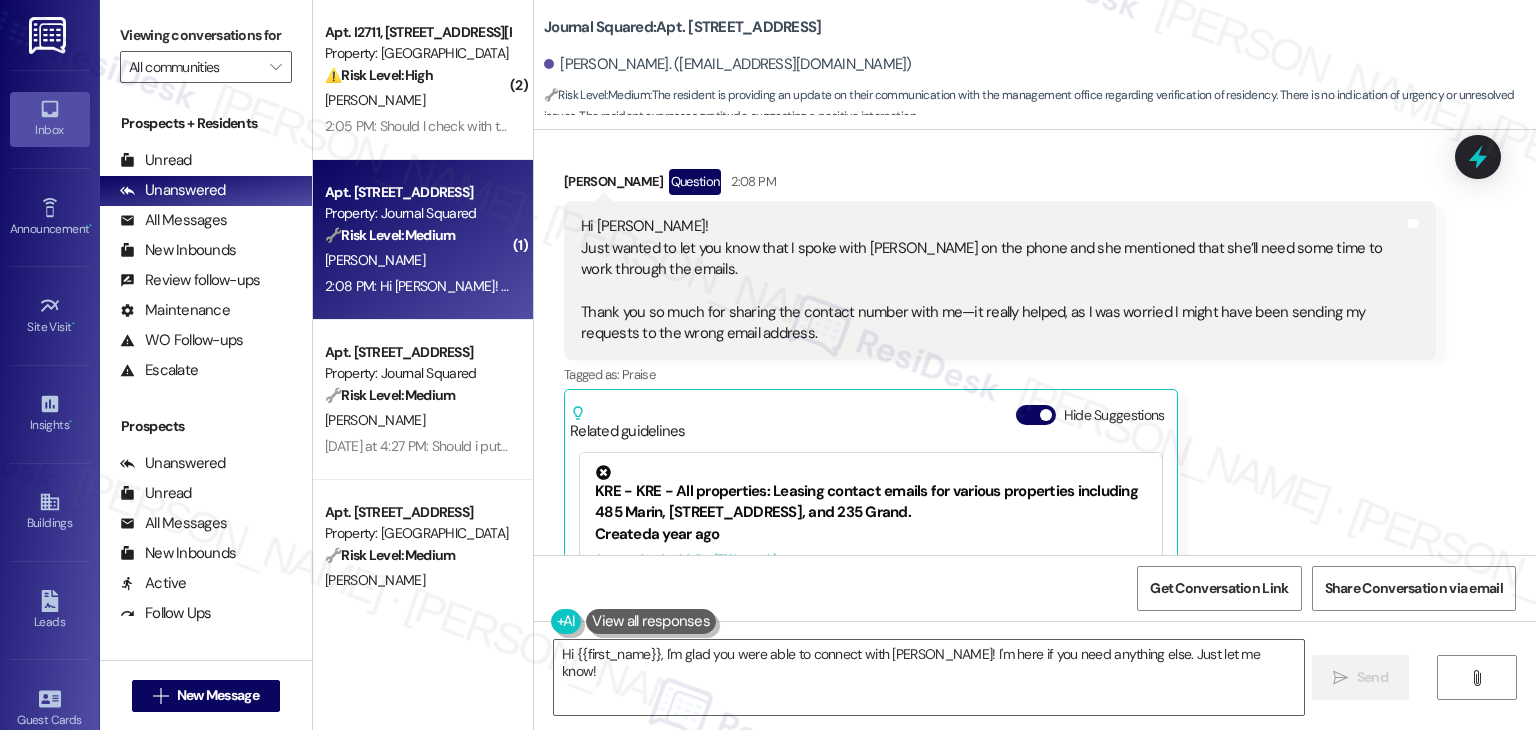 click on "Hi [PERSON_NAME]!
Just wanted to let you know that I spoke with [PERSON_NAME] on the phone and she mentioned that she’ll need some time to work through the emails.
Thank you so much for sharing the contact number with me—it really helped, as I was worried I might have been sending my requests to the wrong email address." at bounding box center [992, 280] 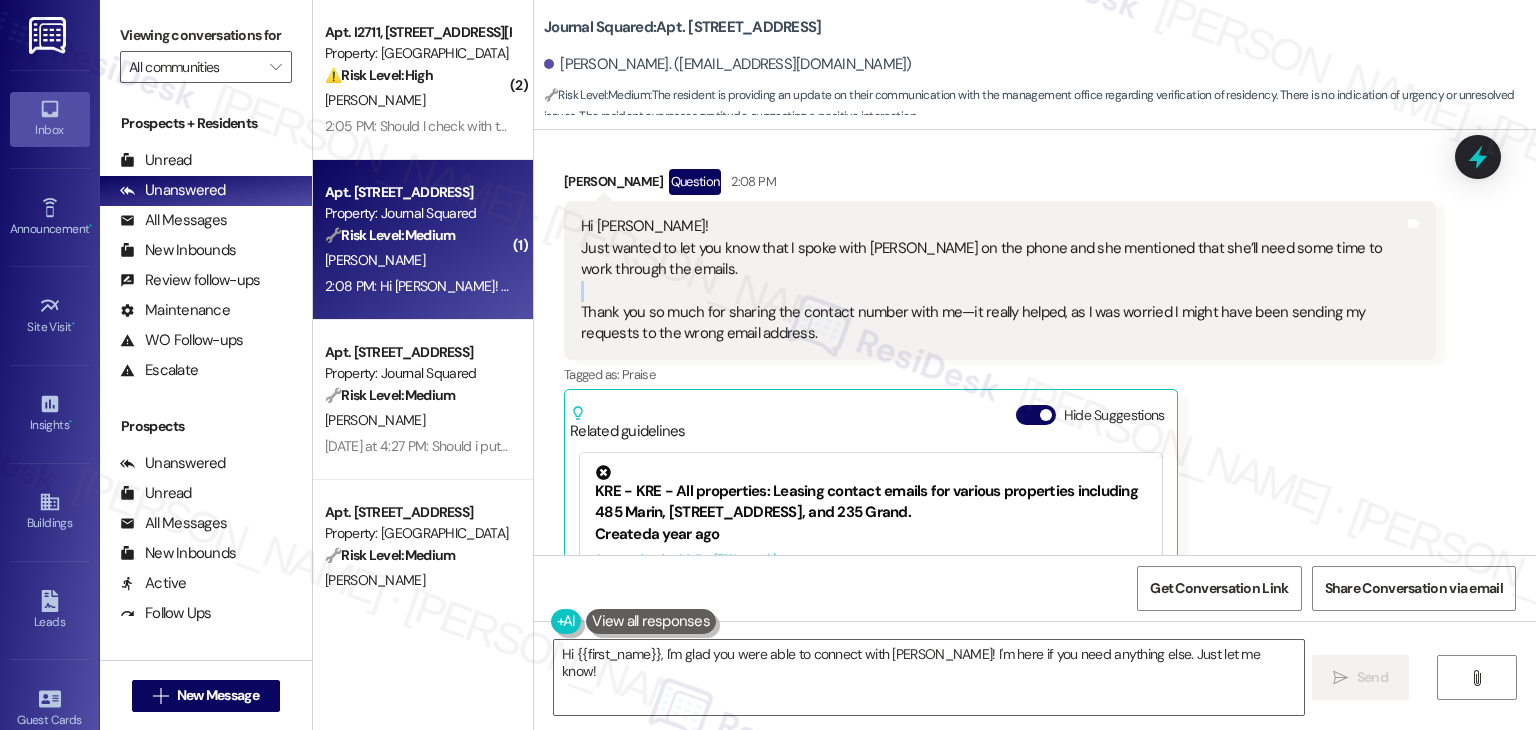 click on "Hi [PERSON_NAME]!
Just wanted to let you know that I spoke with [PERSON_NAME] on the phone and she mentioned that she’ll need some time to work through the emails.
Thank you so much for sharing the contact number with me—it really helped, as I was worried I might have been sending my requests to the wrong email address." at bounding box center (992, 280) 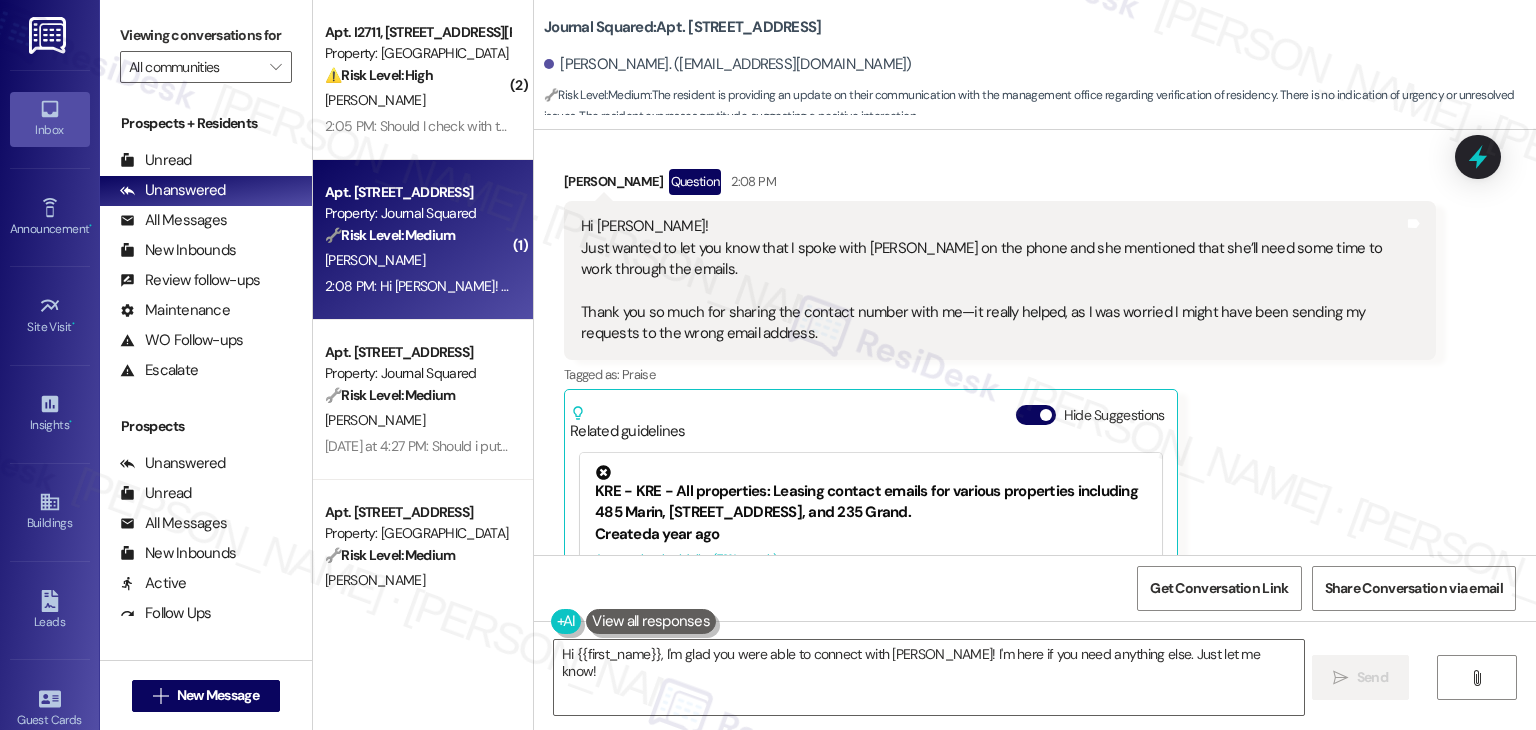click on "Hi [PERSON_NAME]!
Just wanted to let you know that I spoke with [PERSON_NAME] on the phone and she mentioned that she’ll need some time to work through the emails.
Thank you so much for sharing the contact number with me—it really helped, as I was worried I might have been sending my requests to the wrong email address." at bounding box center (992, 280) 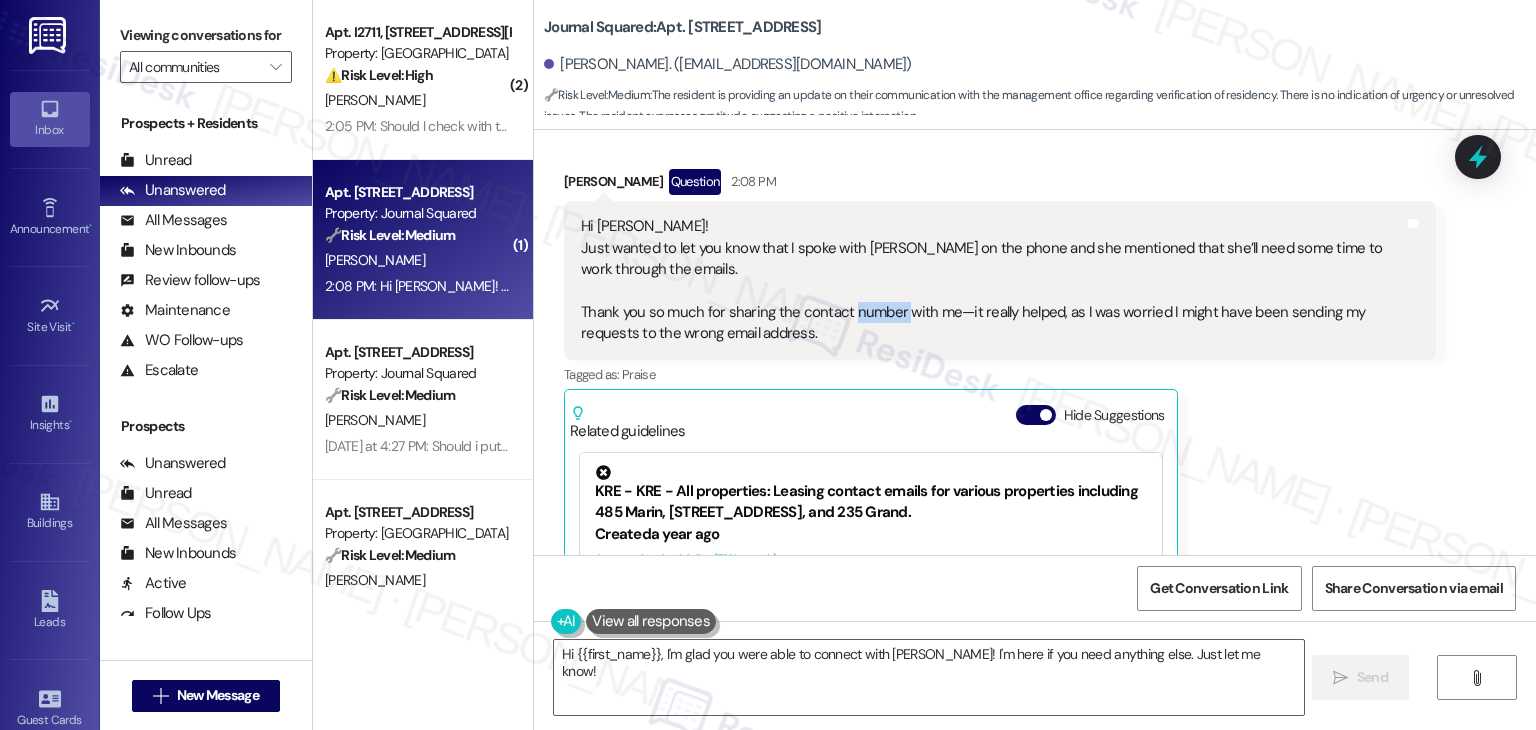 click on "Hi [PERSON_NAME]!
Just wanted to let you know that I spoke with [PERSON_NAME] on the phone and she mentioned that she’ll need some time to work through the emails.
Thank you so much for sharing the contact number with me—it really helped, as I was worried I might have been sending my requests to the wrong email address." at bounding box center (992, 280) 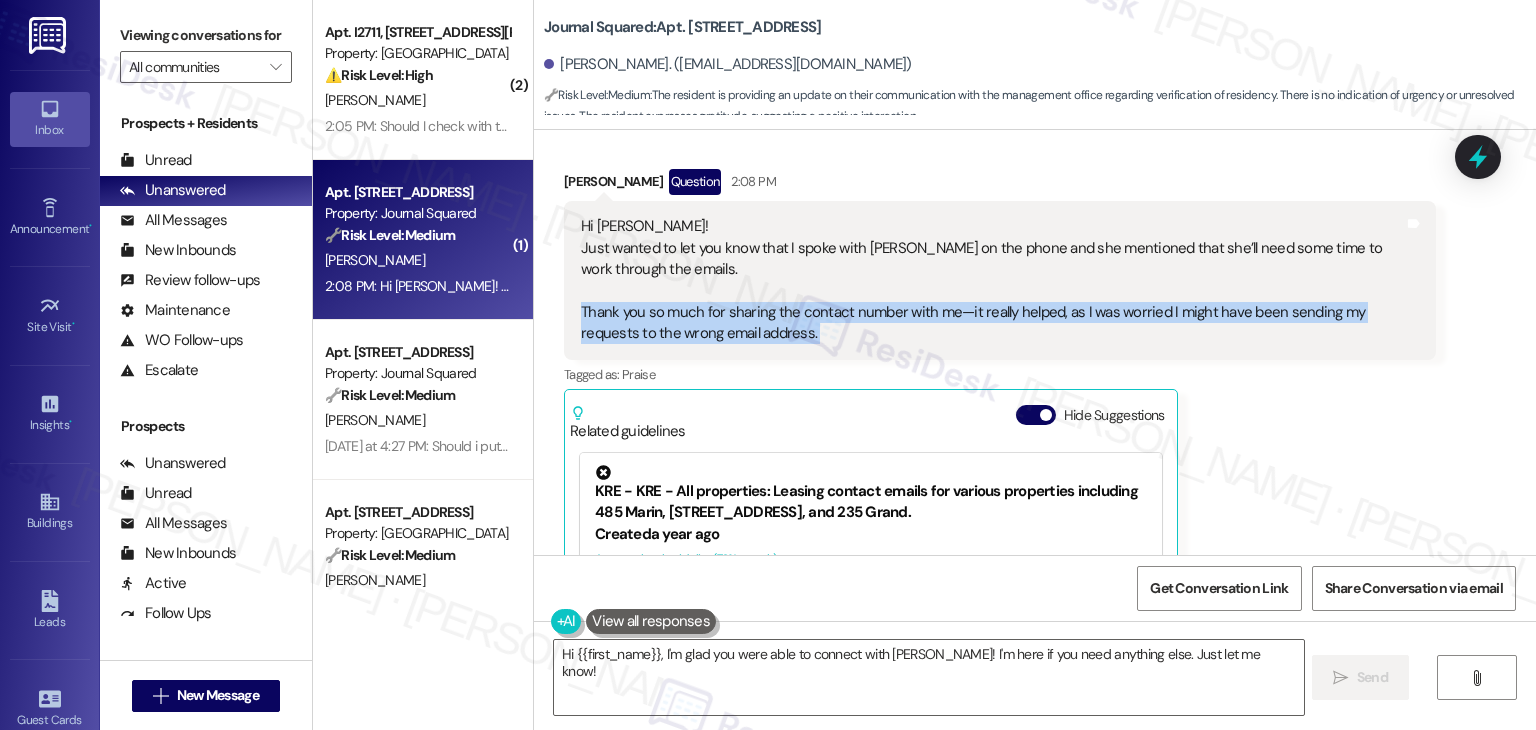 click on "Hi [PERSON_NAME]!
Just wanted to let you know that I spoke with [PERSON_NAME] on the phone and she mentioned that she’ll need some time to work through the emails.
Thank you so much for sharing the contact number with me—it really helped, as I was worried I might have been sending my requests to the wrong email address." at bounding box center (992, 280) 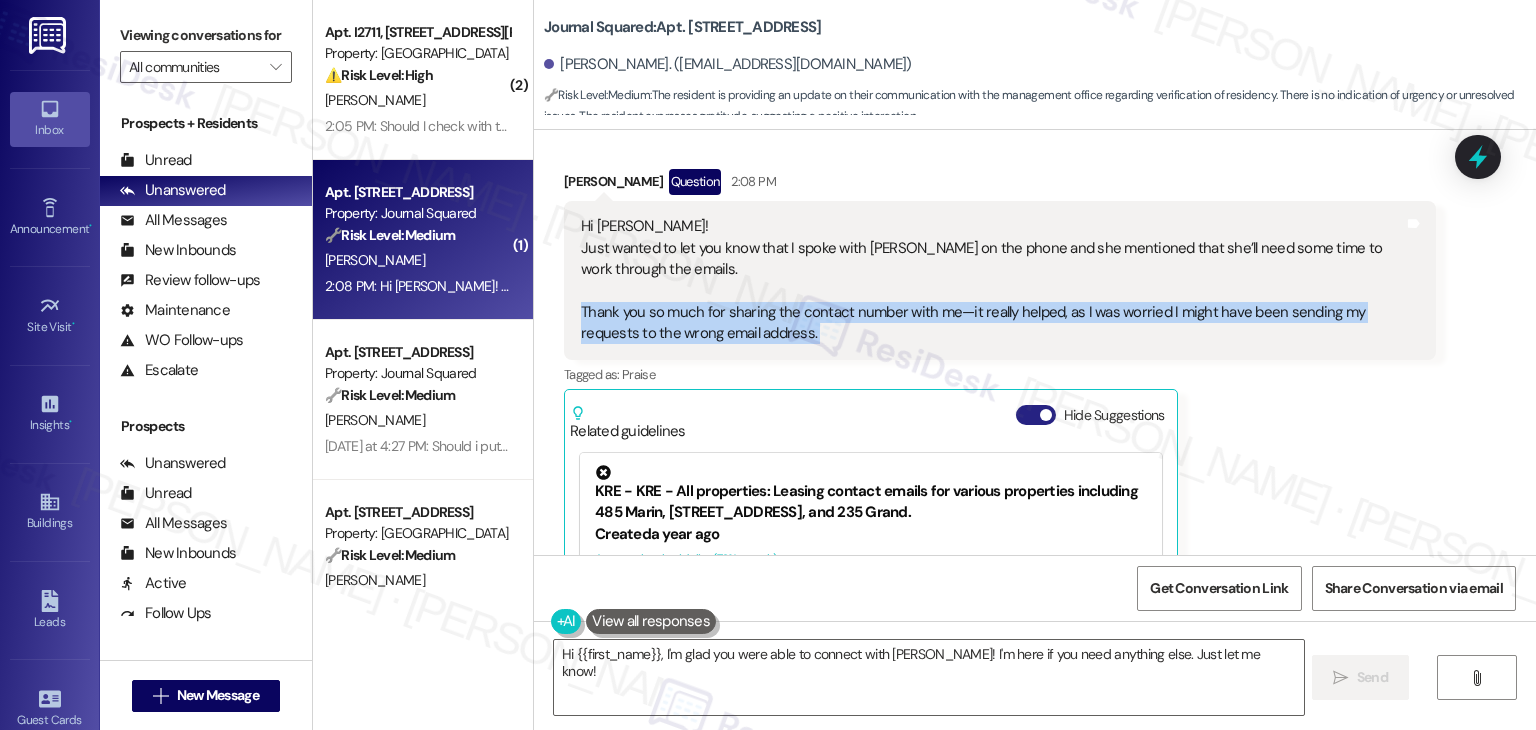 click on "Hide Suggestions" at bounding box center [1036, 415] 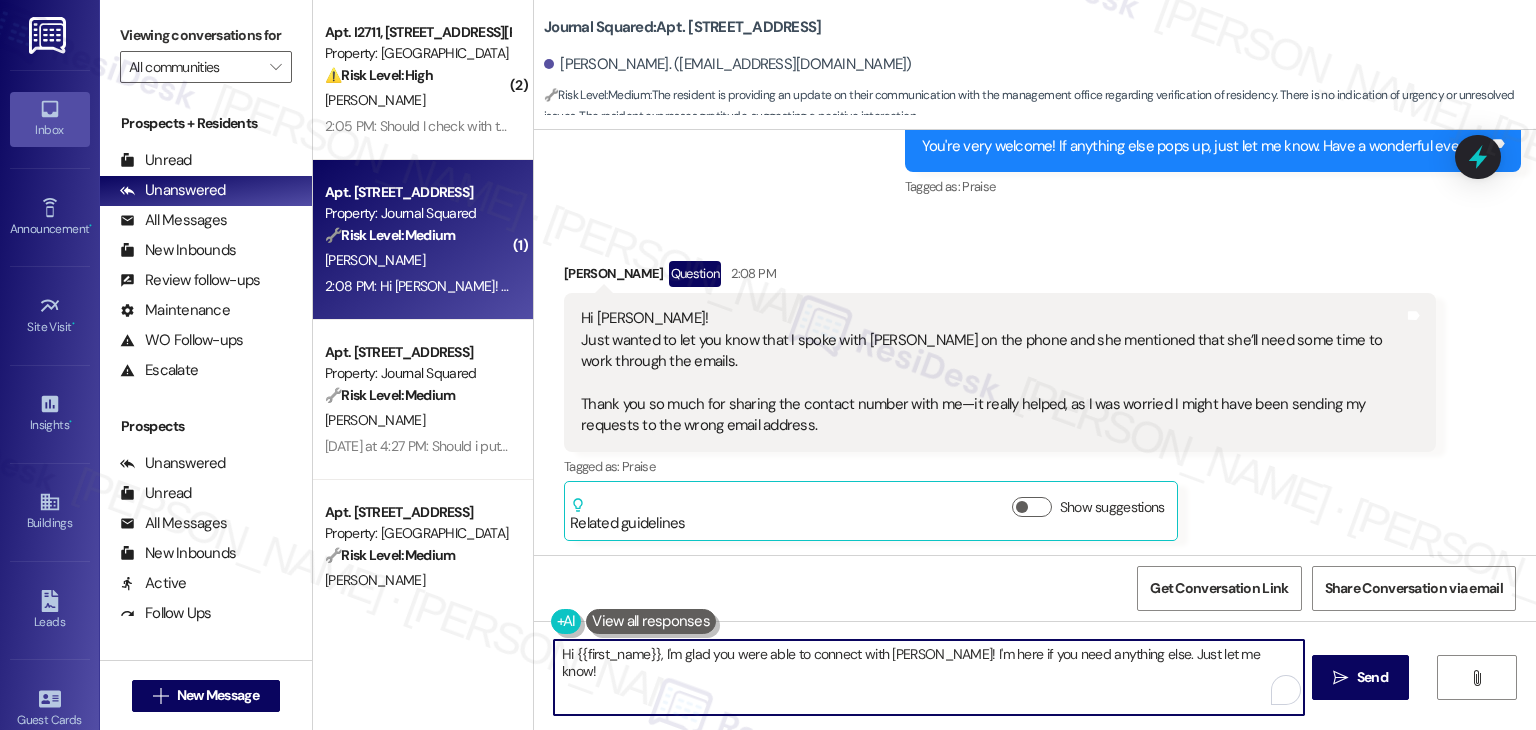 click on "Hi {{first_name}}, I'm glad you were able to connect with [PERSON_NAME]! I'm here if you need anything else. Just let me know!" at bounding box center [928, 677] 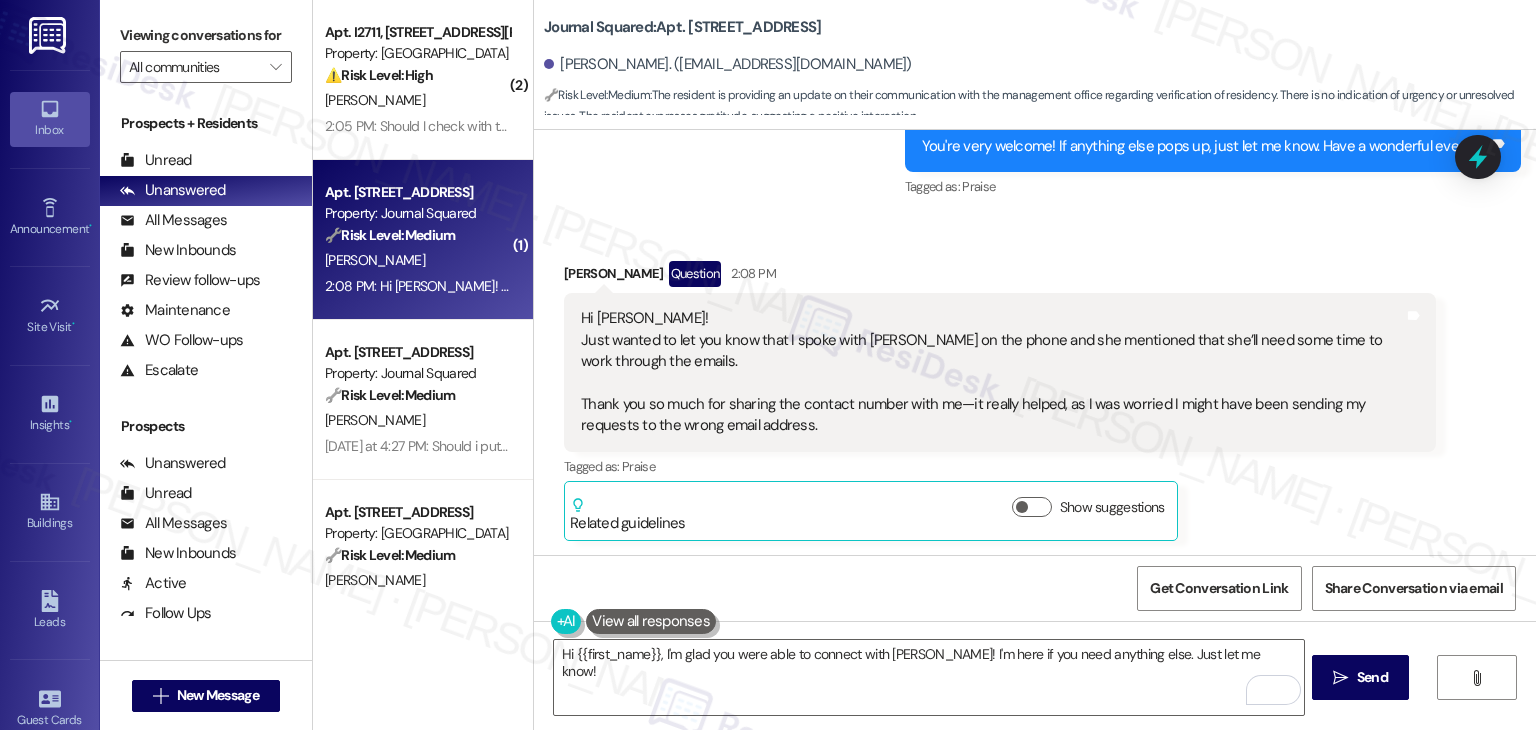 click on "[PERSON_NAME] Question 2:08 PM" at bounding box center [1000, 277] 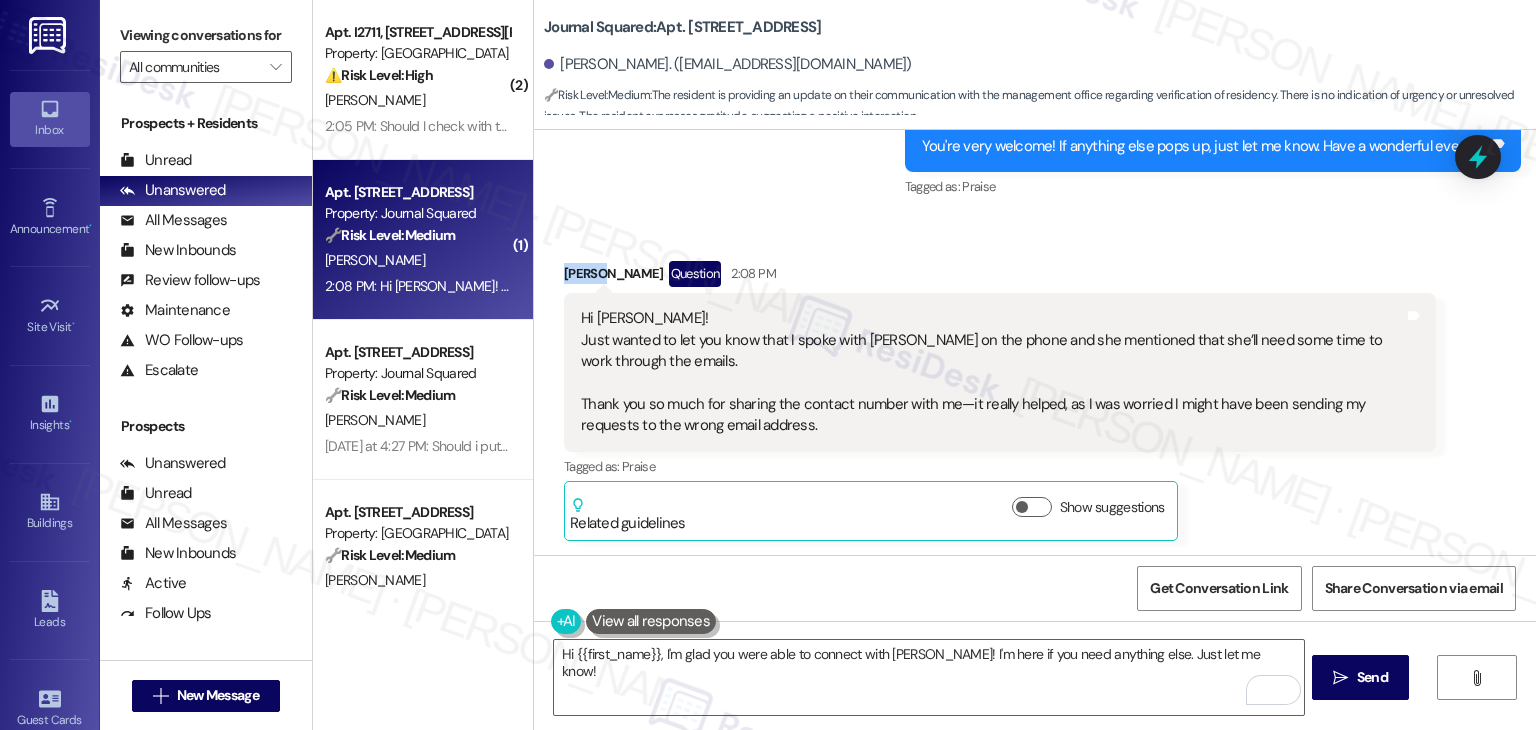 click on "[PERSON_NAME] Question 2:08 PM" at bounding box center (1000, 277) 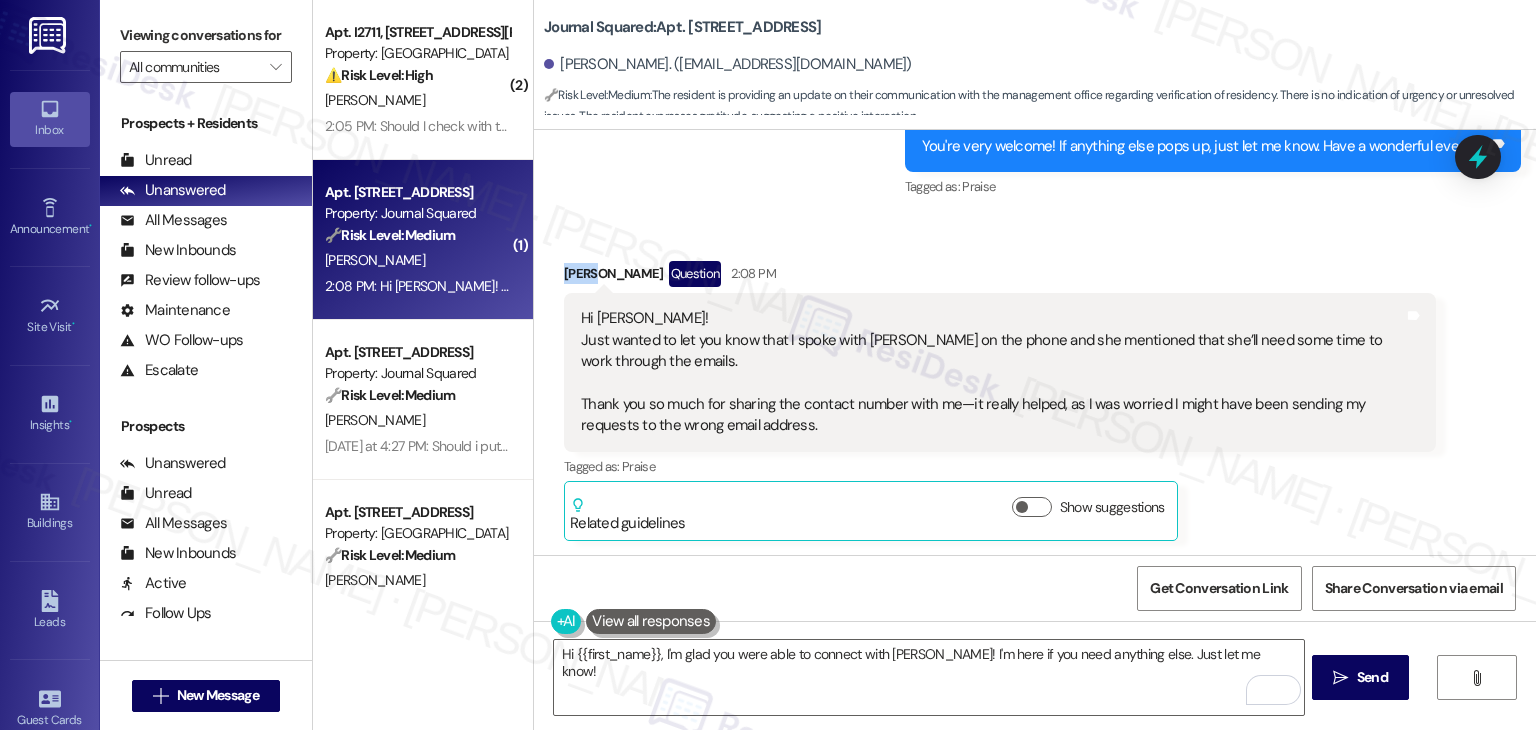 copy on "Fulin" 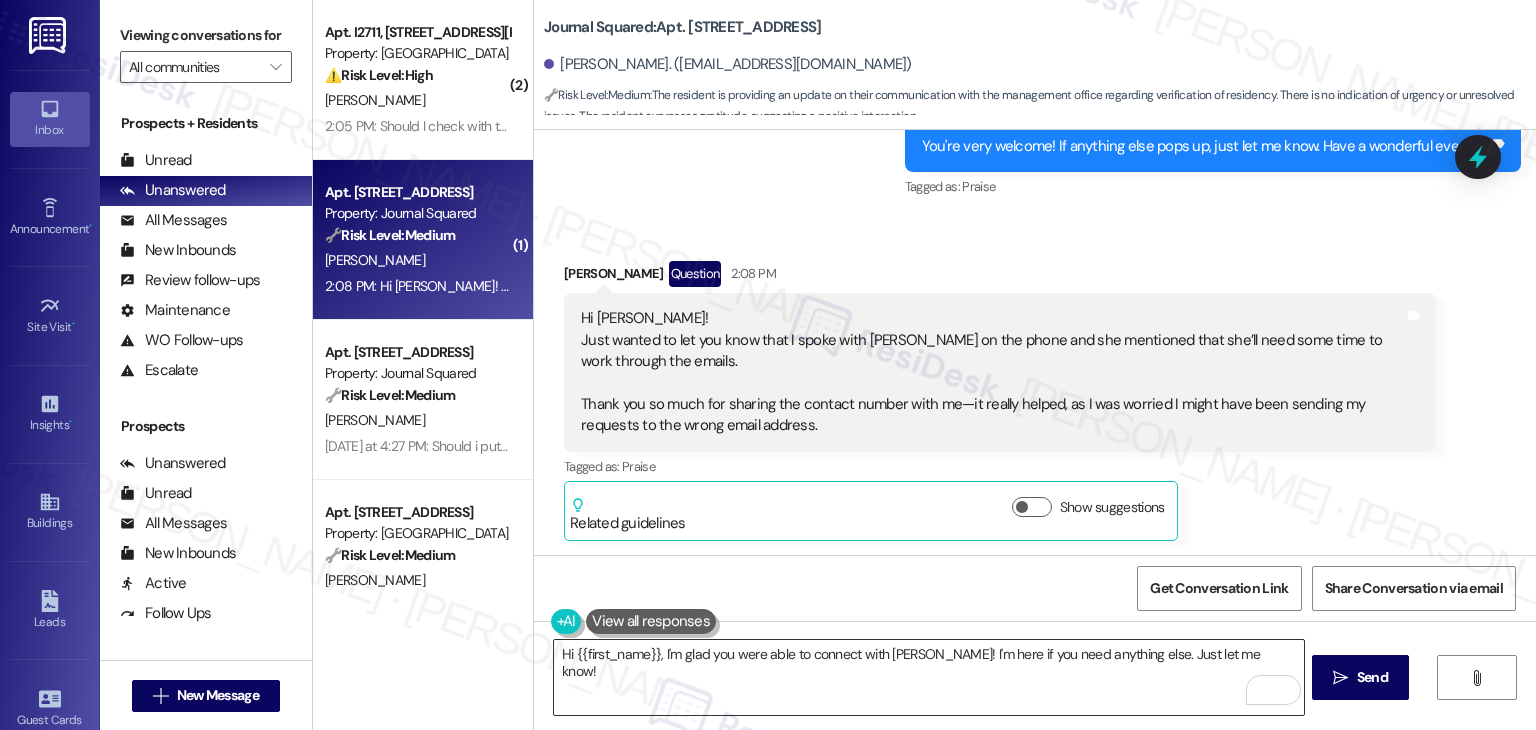 click on "Hi {{first_name}}, I'm glad you were able to connect with [PERSON_NAME]! I'm here if you need anything else. Just let me know!" at bounding box center [928, 677] 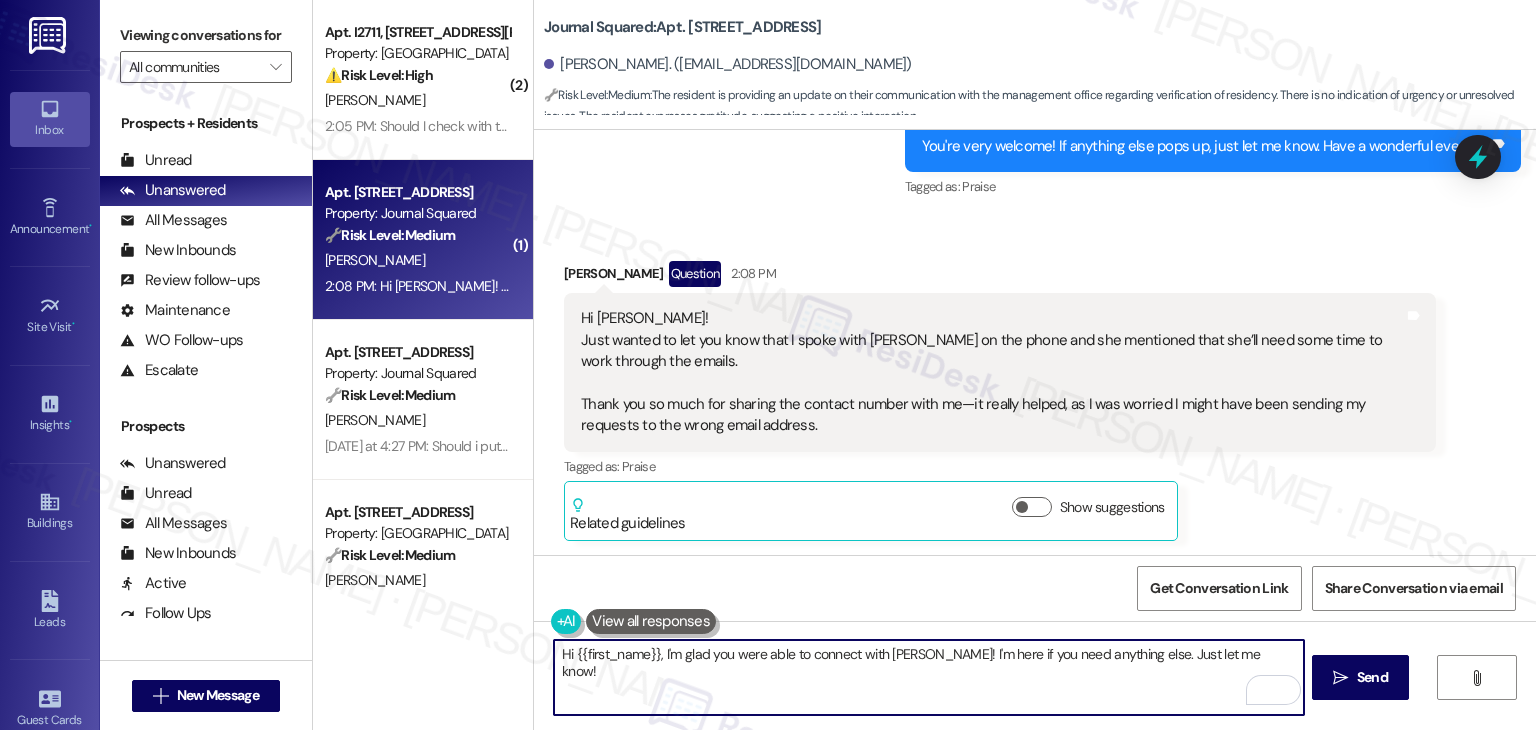 drag, startPoint x: 564, startPoint y: 650, endPoint x: 636, endPoint y: 657, distance: 72.33948 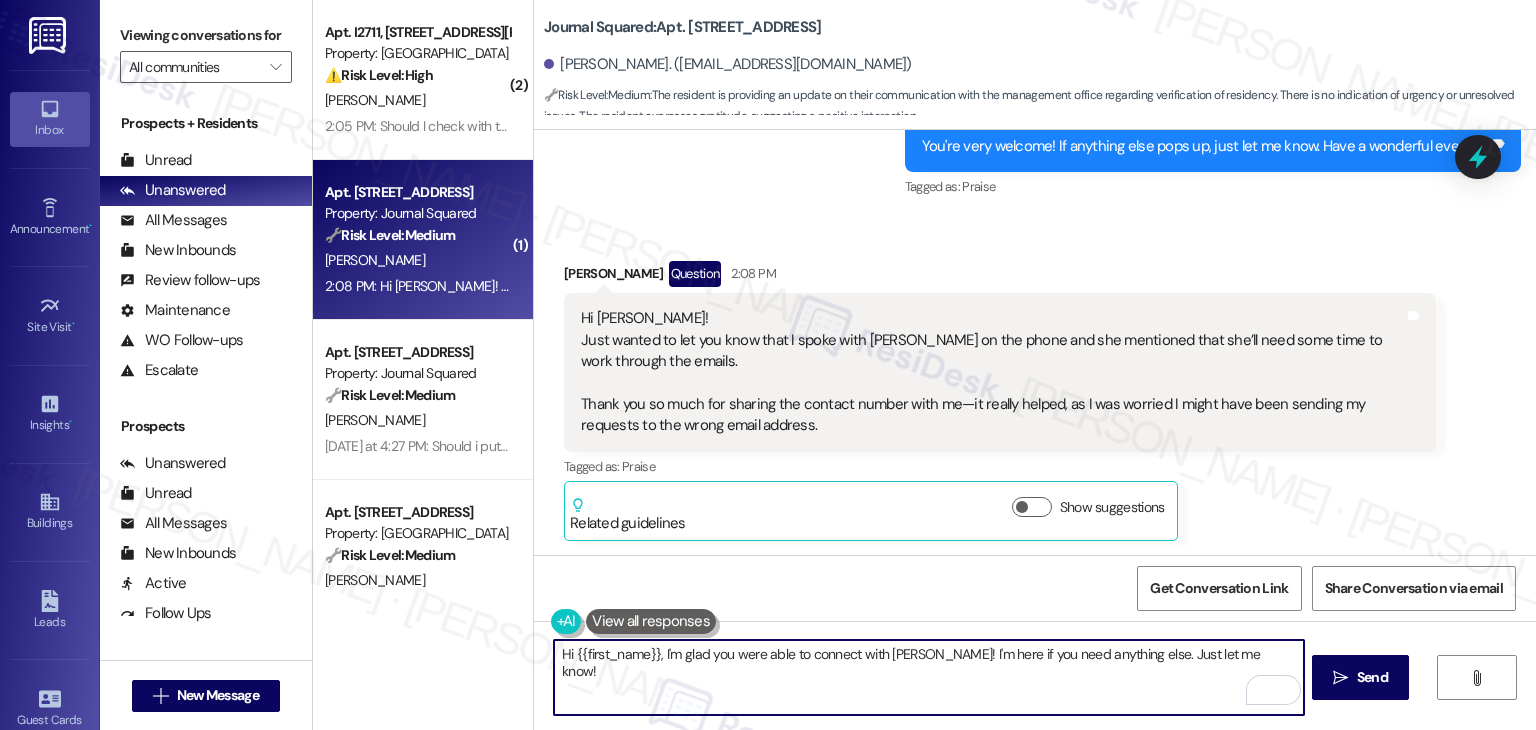 click on "Hi {{first_name}}, I'm glad you were able to connect with [PERSON_NAME]! I'm here if you need anything else. Just let me know!" at bounding box center [928, 677] 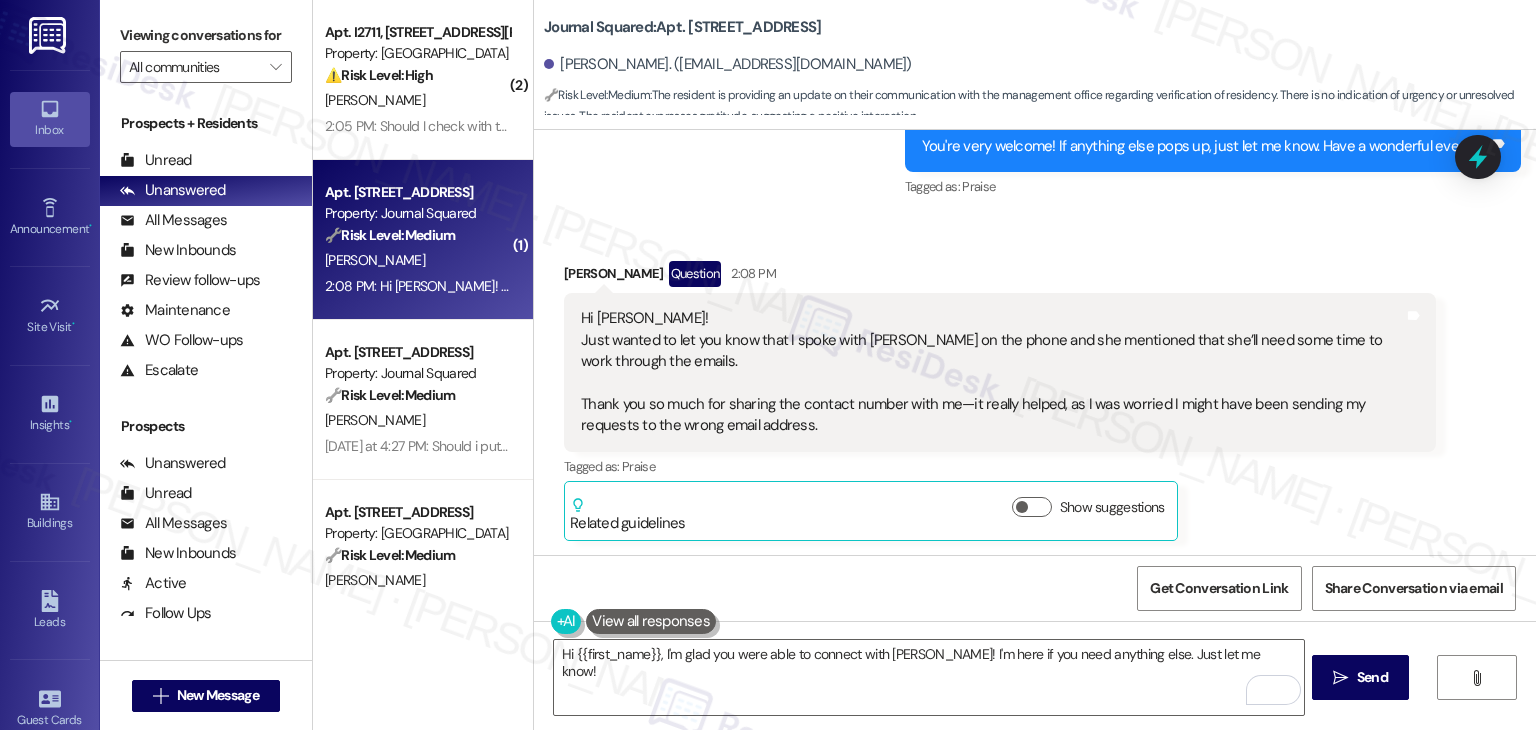 click on "Hi [PERSON_NAME]!
Just wanted to let you know that I spoke with [PERSON_NAME] on the phone and she mentioned that she’ll need some time to work through the emails.
Thank you so much for sharing the contact number with me—it really helped, as I was worried I might have been sending my requests to the wrong email address." at bounding box center [992, 372] 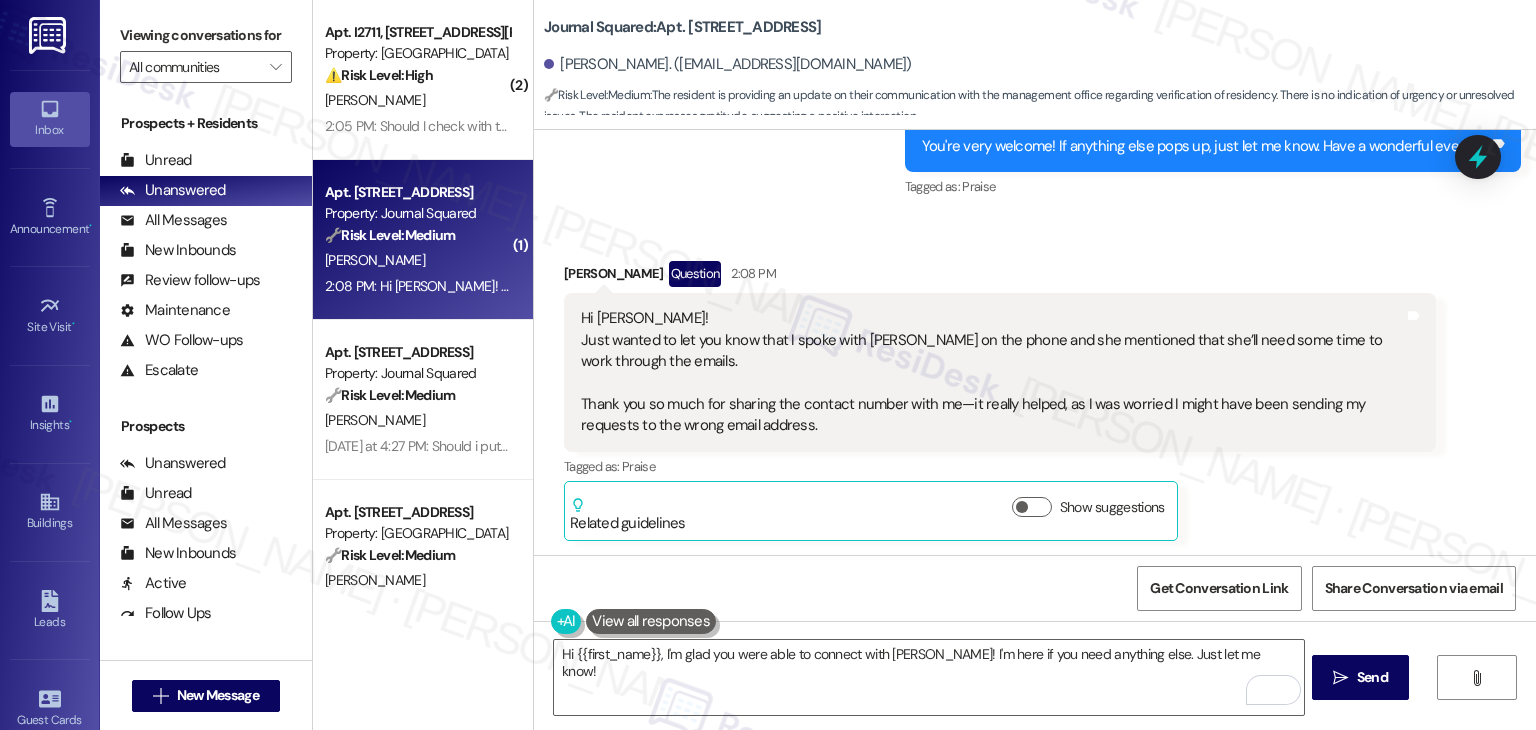 click on "Hi [PERSON_NAME]!
Just wanted to let you know that I spoke with [PERSON_NAME] on the phone and she mentioned that she’ll need some time to work through the emails.
Thank you so much for sharing the contact number with me—it really helped, as I was worried I might have been sending my requests to the wrong email address." at bounding box center (992, 372) 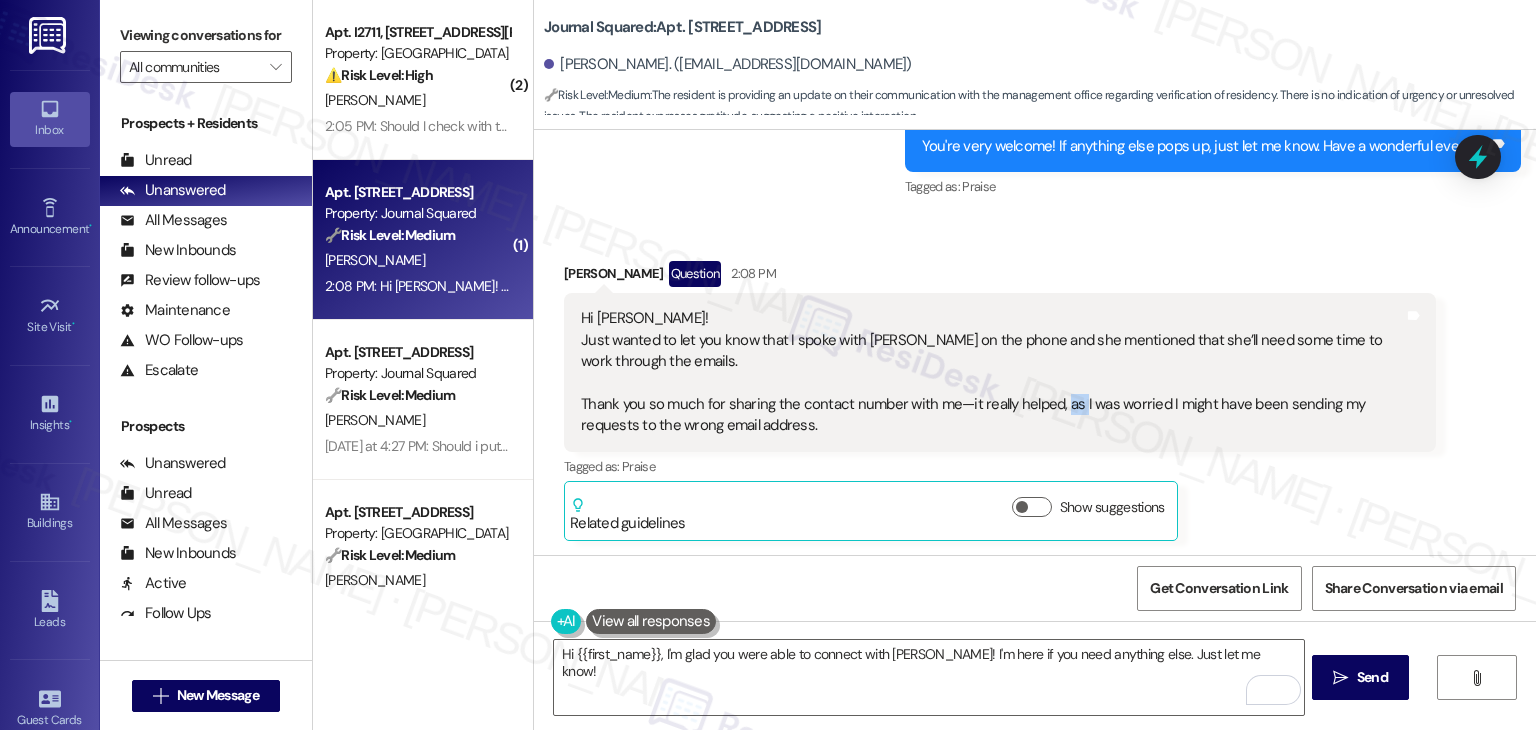 click on "Hi [PERSON_NAME]!
Just wanted to let you know that I spoke with [PERSON_NAME] on the phone and she mentioned that she’ll need some time to work through the emails.
Thank you so much for sharing the contact number with me—it really helped, as I was worried I might have been sending my requests to the wrong email address." at bounding box center (992, 372) 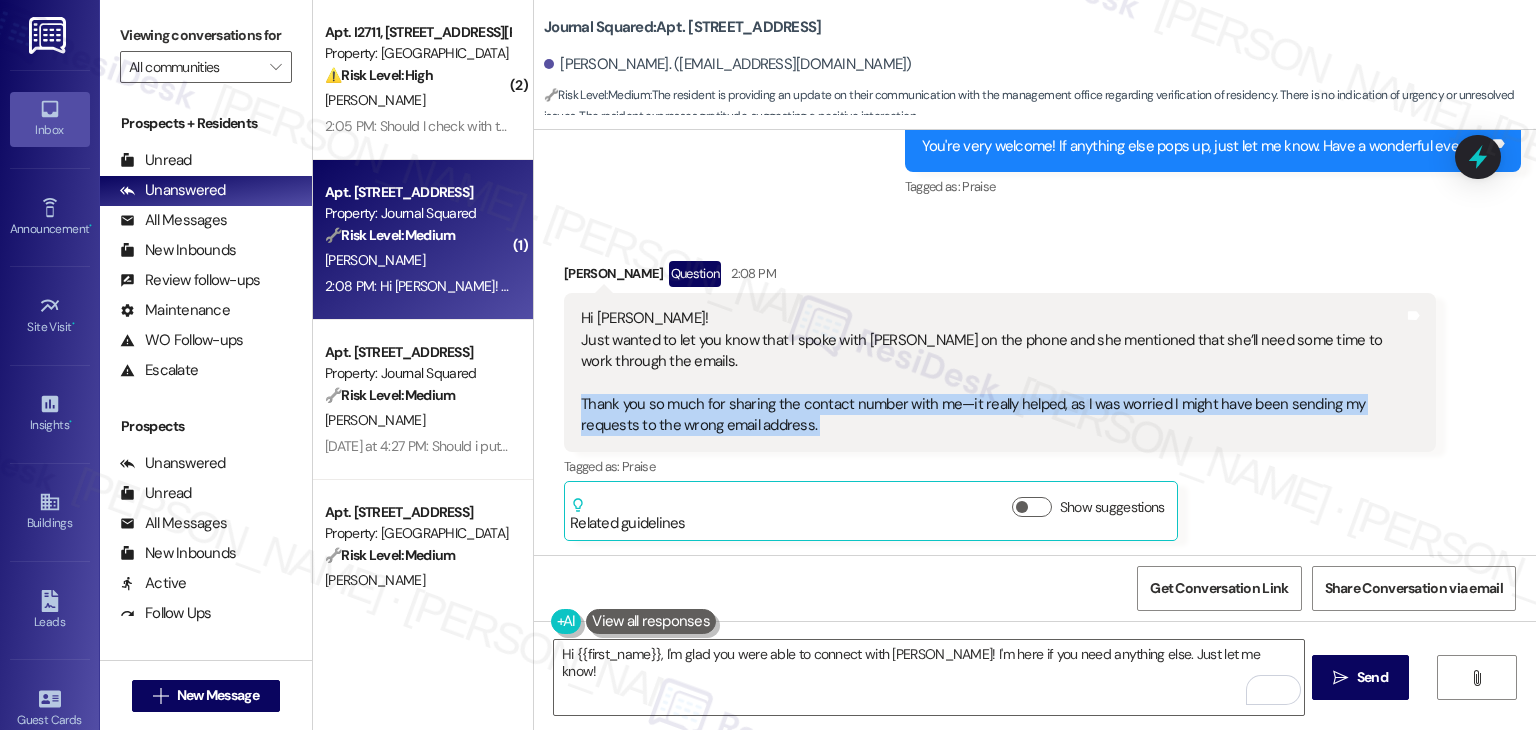 click on "Hi [PERSON_NAME]!
Just wanted to let you know that I spoke with [PERSON_NAME] on the phone and she mentioned that she’ll need some time to work through the emails.
Thank you so much for sharing the contact number with me—it really helped, as I was worried I might have been sending my requests to the wrong email address." at bounding box center (992, 372) 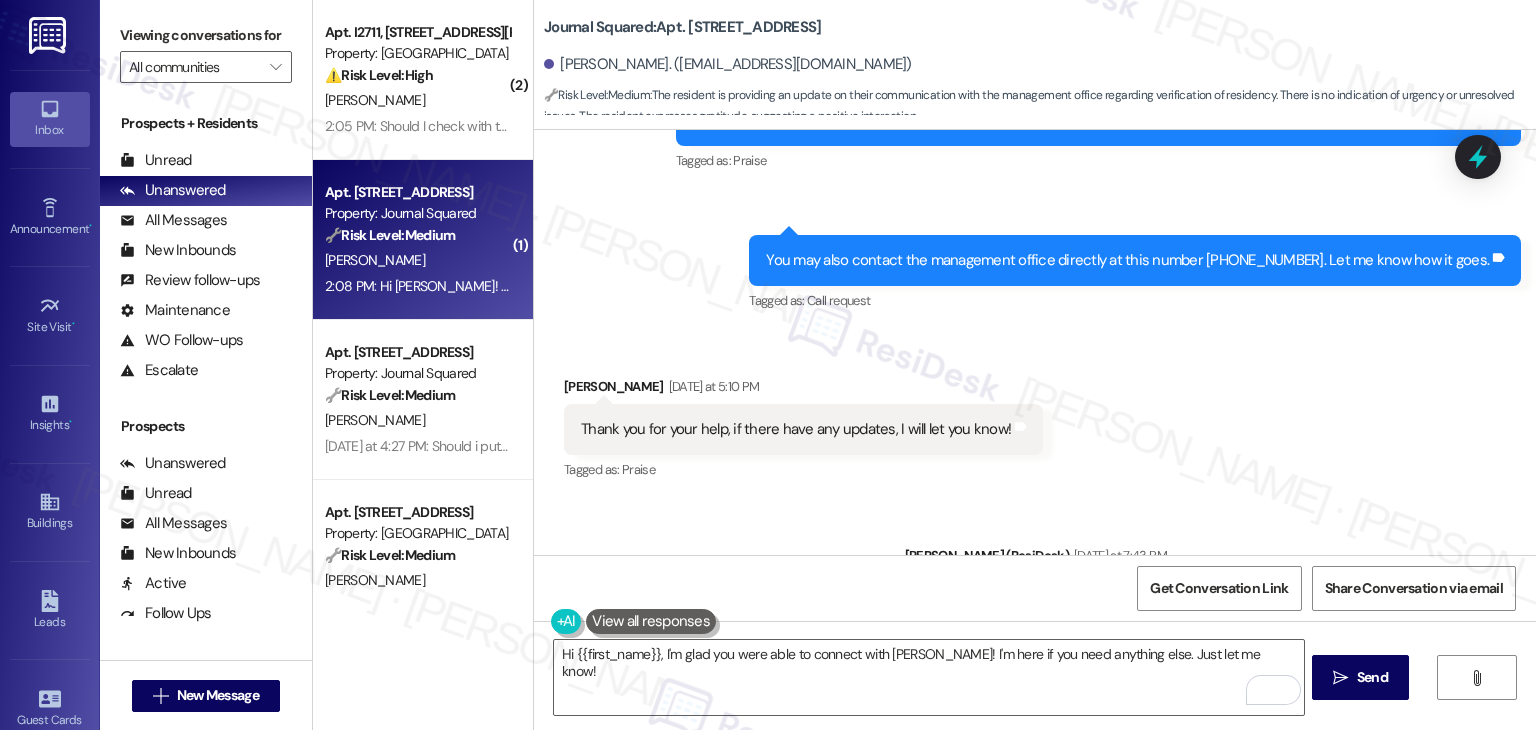 scroll, scrollTop: 4888, scrollLeft: 0, axis: vertical 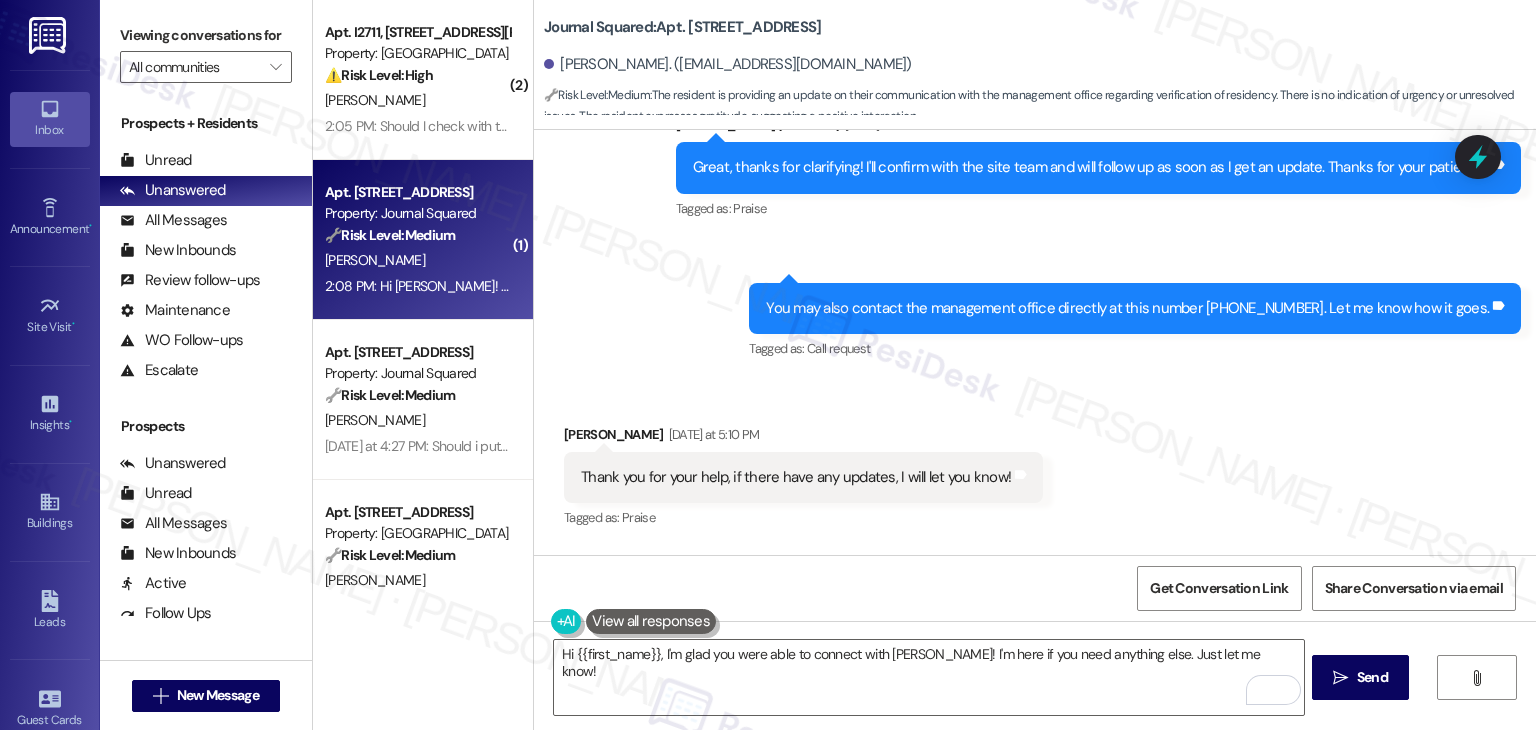 click on "You may also contact the management office directly at this number [PHONE_NUMBER]. Let me know how it goes." at bounding box center (1127, 308) 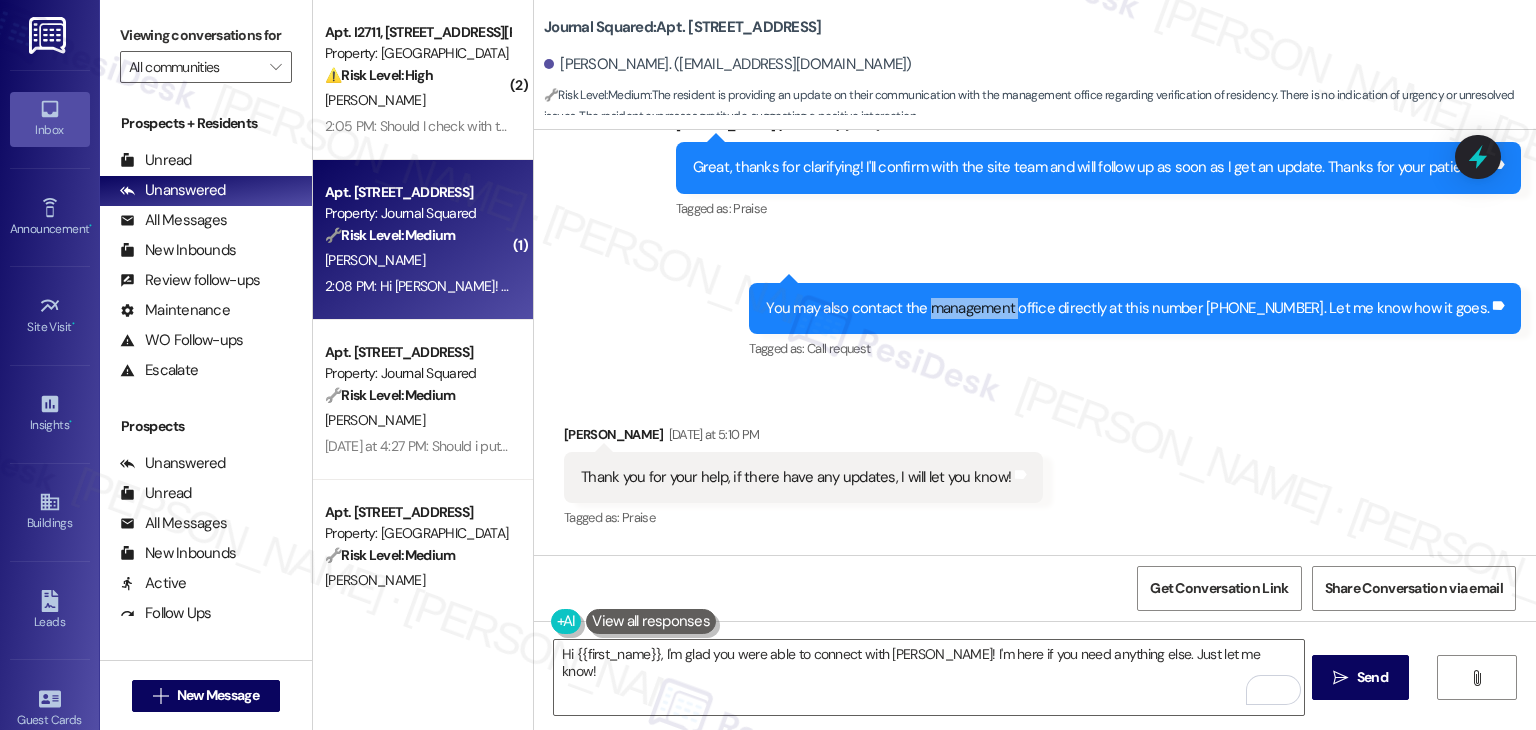 click on "You may also contact the management office directly at this number [PHONE_NUMBER]. Let me know how it goes." at bounding box center (1127, 308) 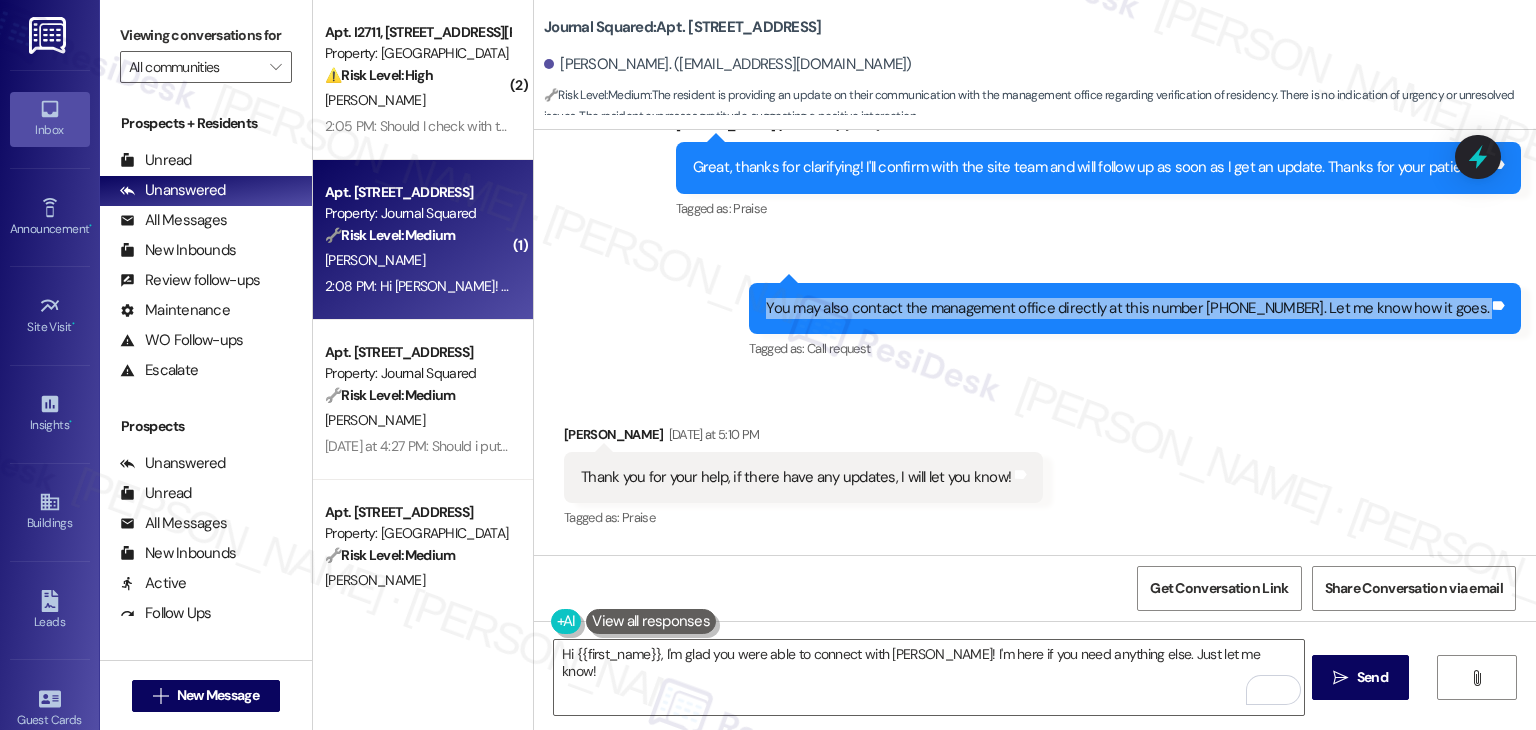 click on "You may also contact the management office directly at this number [PHONE_NUMBER]. Let me know how it goes." at bounding box center (1127, 308) 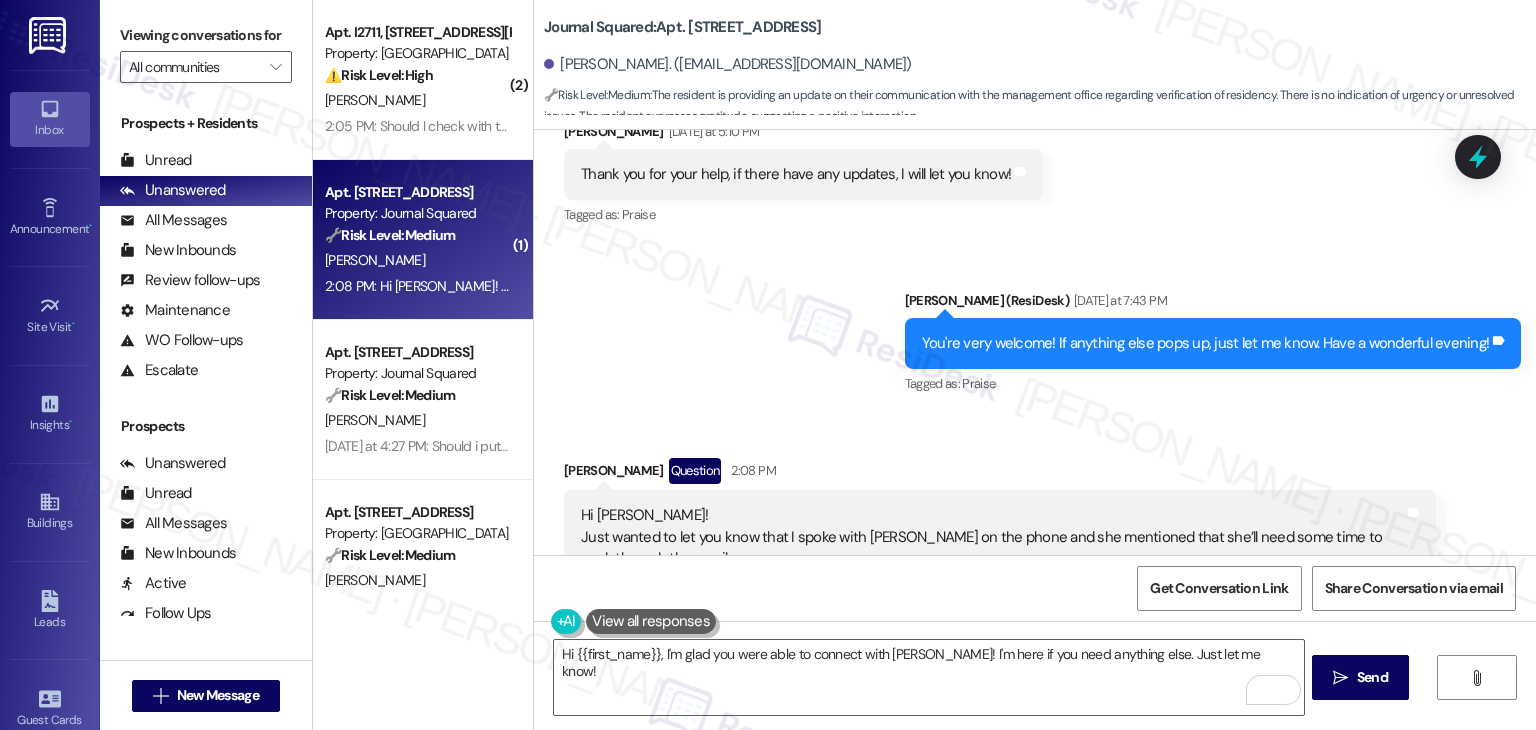 scroll, scrollTop: 5288, scrollLeft: 0, axis: vertical 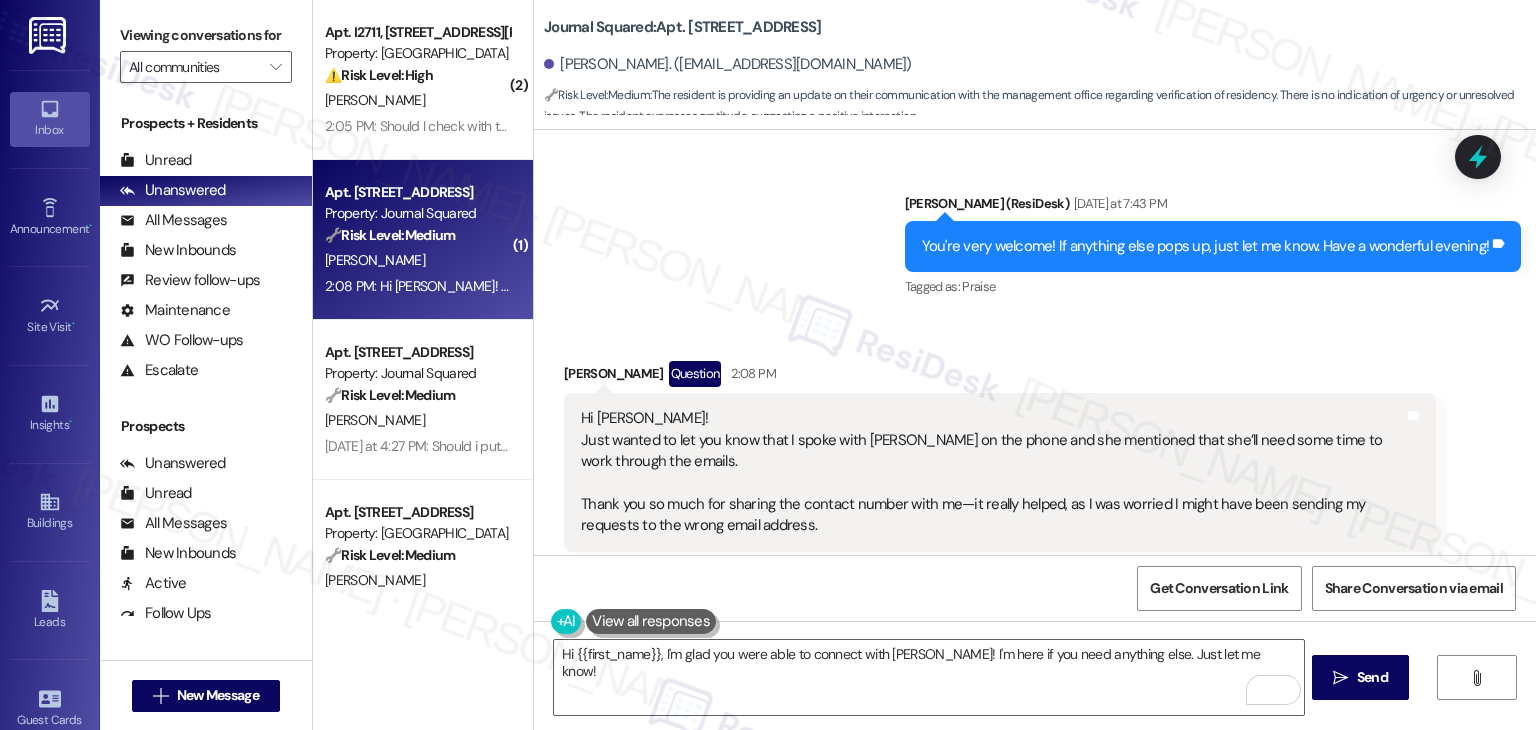 click on "Hi [PERSON_NAME]!
Just wanted to let you know that I spoke with [PERSON_NAME] on the phone and she mentioned that she’ll need some time to work through the emails.
Thank you so much for sharing the contact number with me—it really helped, as I was worried I might have been sending my requests to the wrong email address." at bounding box center [992, 472] 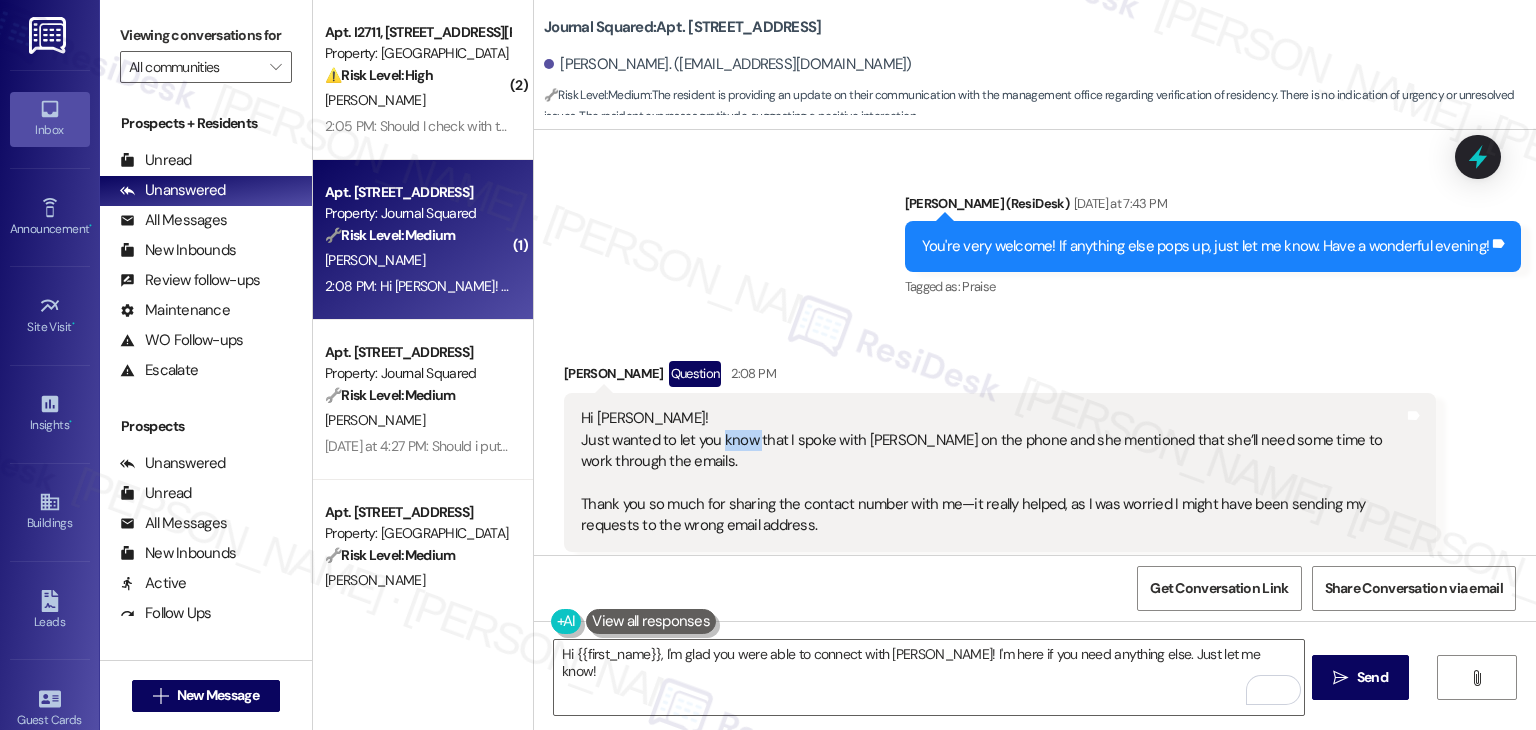 click on "Hi [PERSON_NAME]!
Just wanted to let you know that I spoke with [PERSON_NAME] on the phone and she mentioned that she’ll need some time to work through the emails.
Thank you so much for sharing the contact number with me—it really helped, as I was worried I might have been sending my requests to the wrong email address." at bounding box center (992, 472) 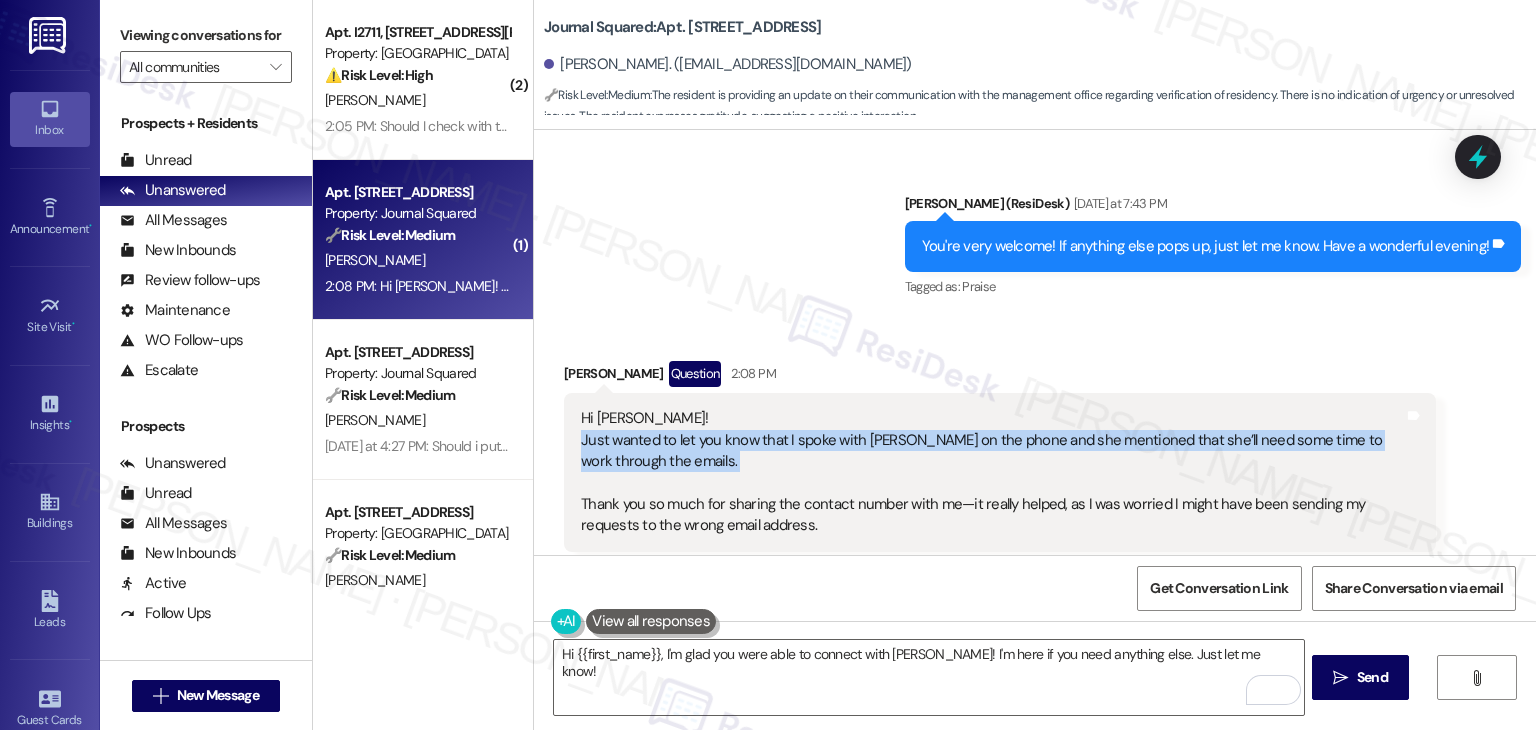 click on "Hi [PERSON_NAME]!
Just wanted to let you know that I spoke with [PERSON_NAME] on the phone and she mentioned that she’ll need some time to work through the emails.
Thank you so much for sharing the contact number with me—it really helped, as I was worried I might have been sending my requests to the wrong email address." at bounding box center [992, 472] 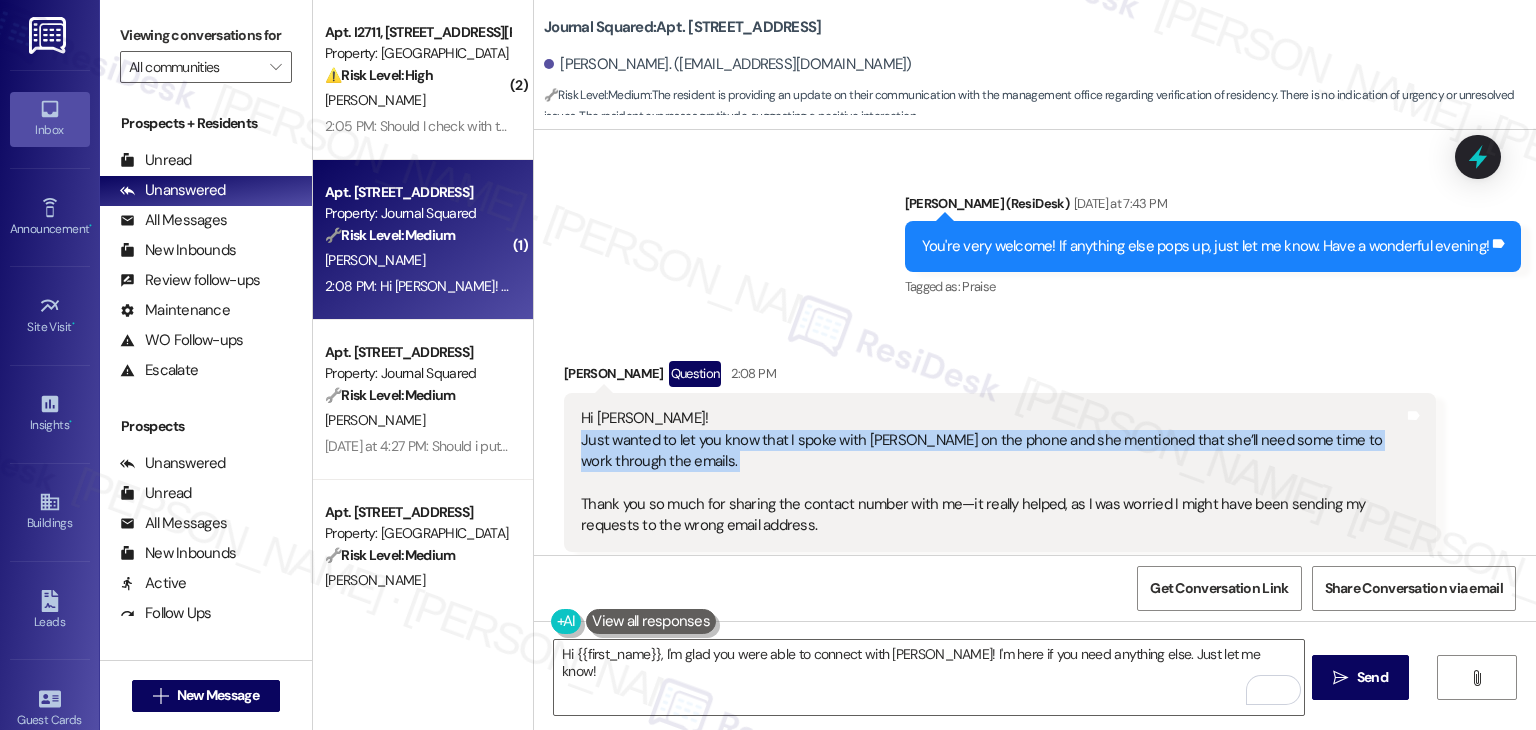 click on "Hi [PERSON_NAME]!
Just wanted to let you know that I spoke with [PERSON_NAME] on the phone and she mentioned that she’ll need some time to work through the emails.
Thank you so much for sharing the contact number with me—it really helped, as I was worried I might have been sending my requests to the wrong email address." at bounding box center (992, 472) 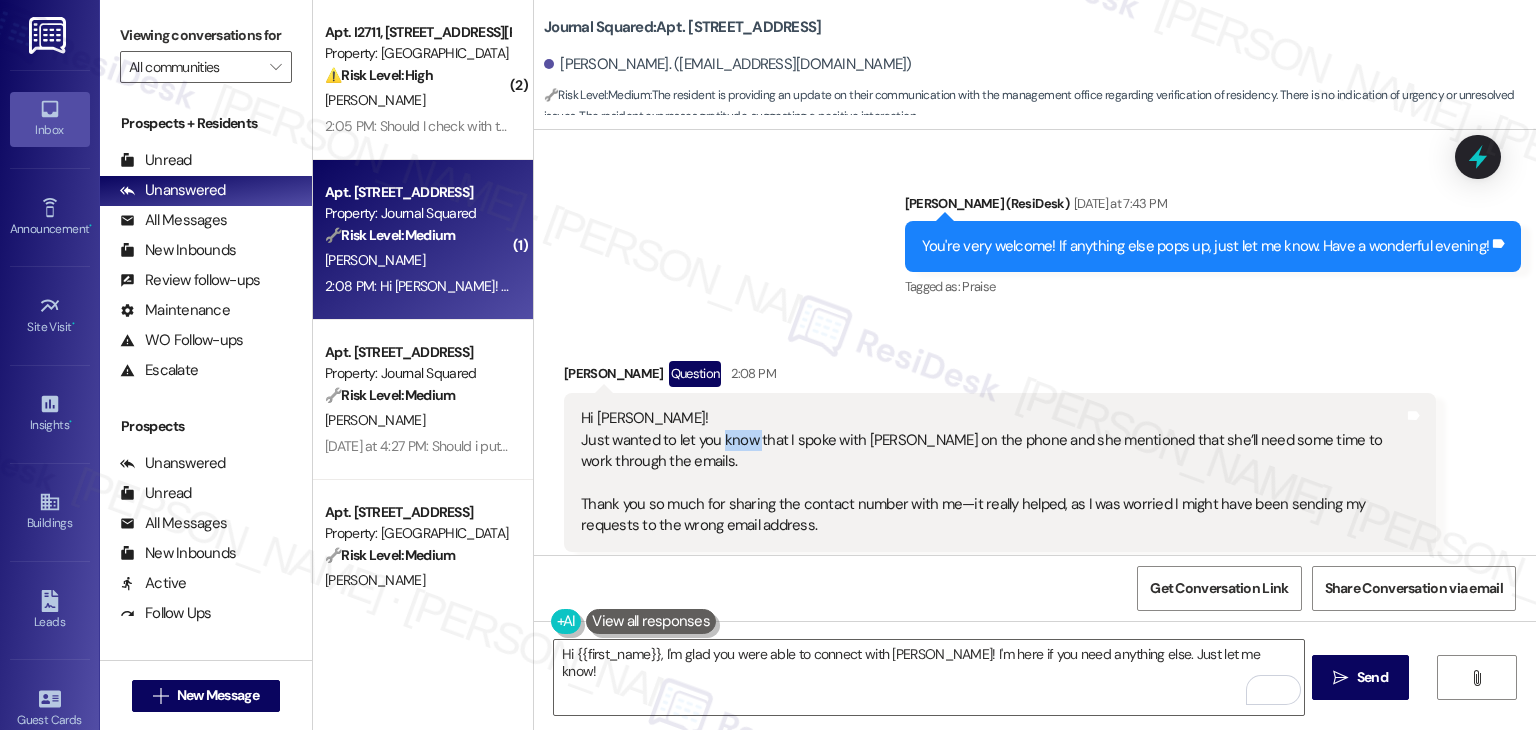 click on "Hi [PERSON_NAME]!
Just wanted to let you know that I spoke with [PERSON_NAME] on the phone and she mentioned that she’ll need some time to work through the emails.
Thank you so much for sharing the contact number with me—it really helped, as I was worried I might have been sending my requests to the wrong email address." at bounding box center (992, 472) 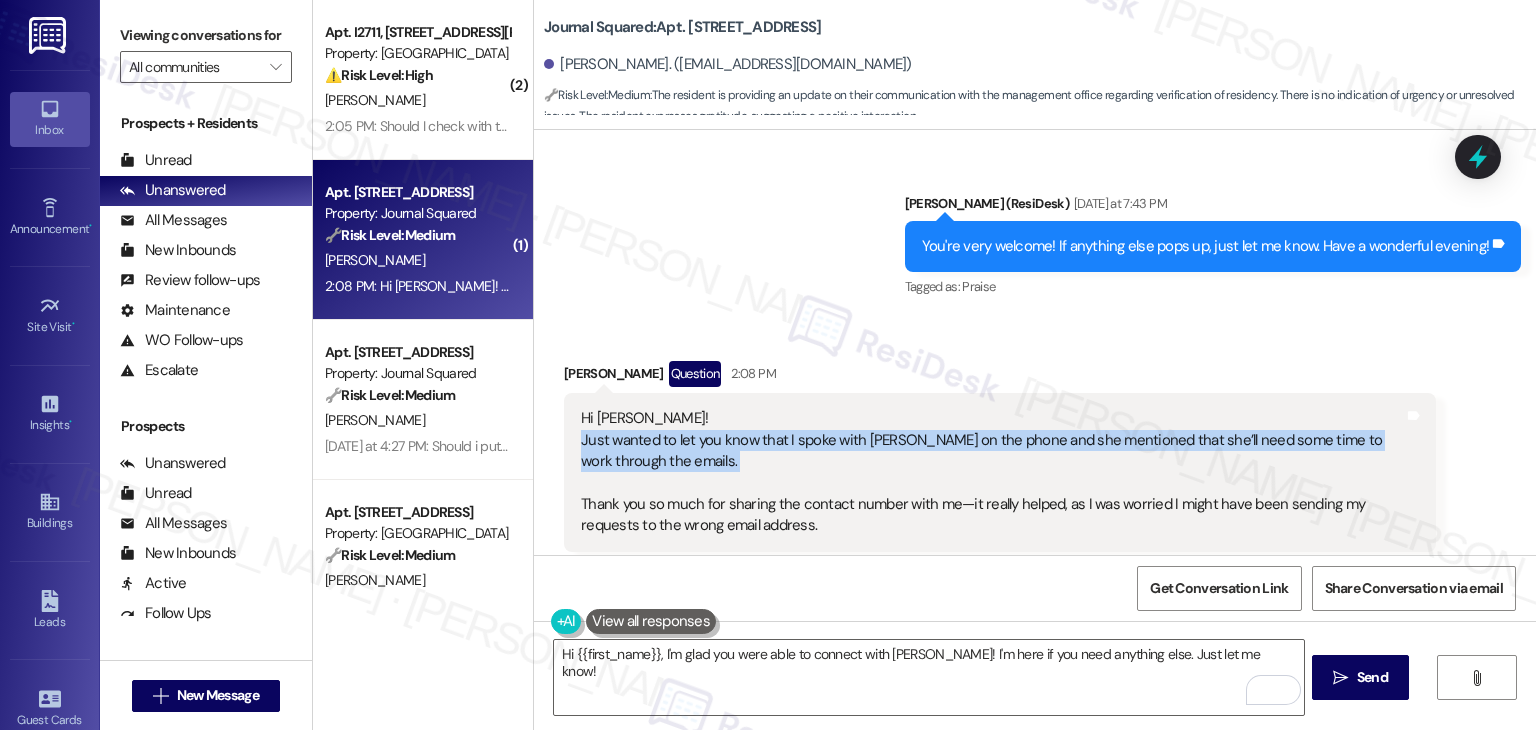 click on "Hi [PERSON_NAME]!
Just wanted to let you know that I spoke with [PERSON_NAME] on the phone and she mentioned that she’ll need some time to work through the emails.
Thank you so much for sharing the contact number with me—it really helped, as I was worried I might have been sending my requests to the wrong email address." at bounding box center [992, 472] 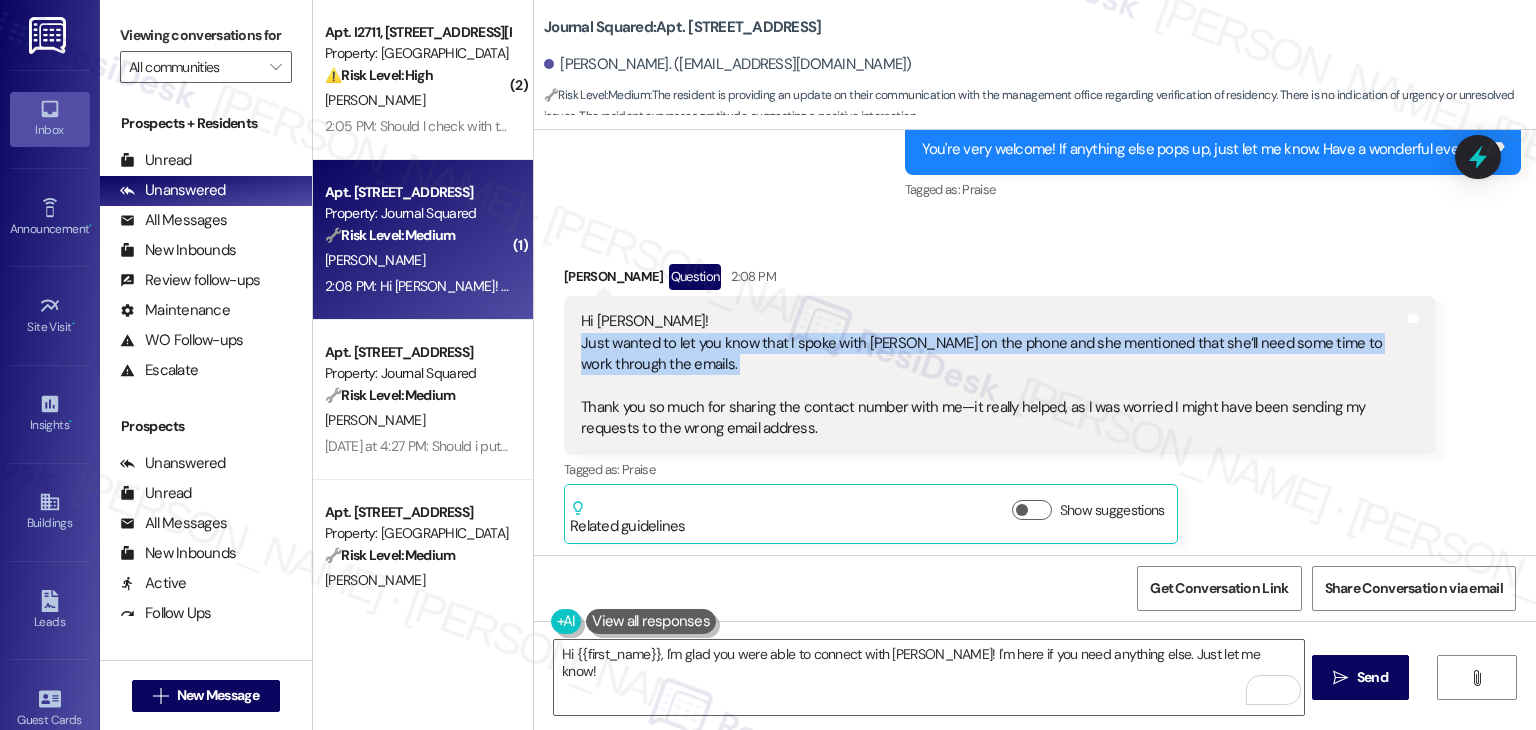 scroll, scrollTop: 5388, scrollLeft: 0, axis: vertical 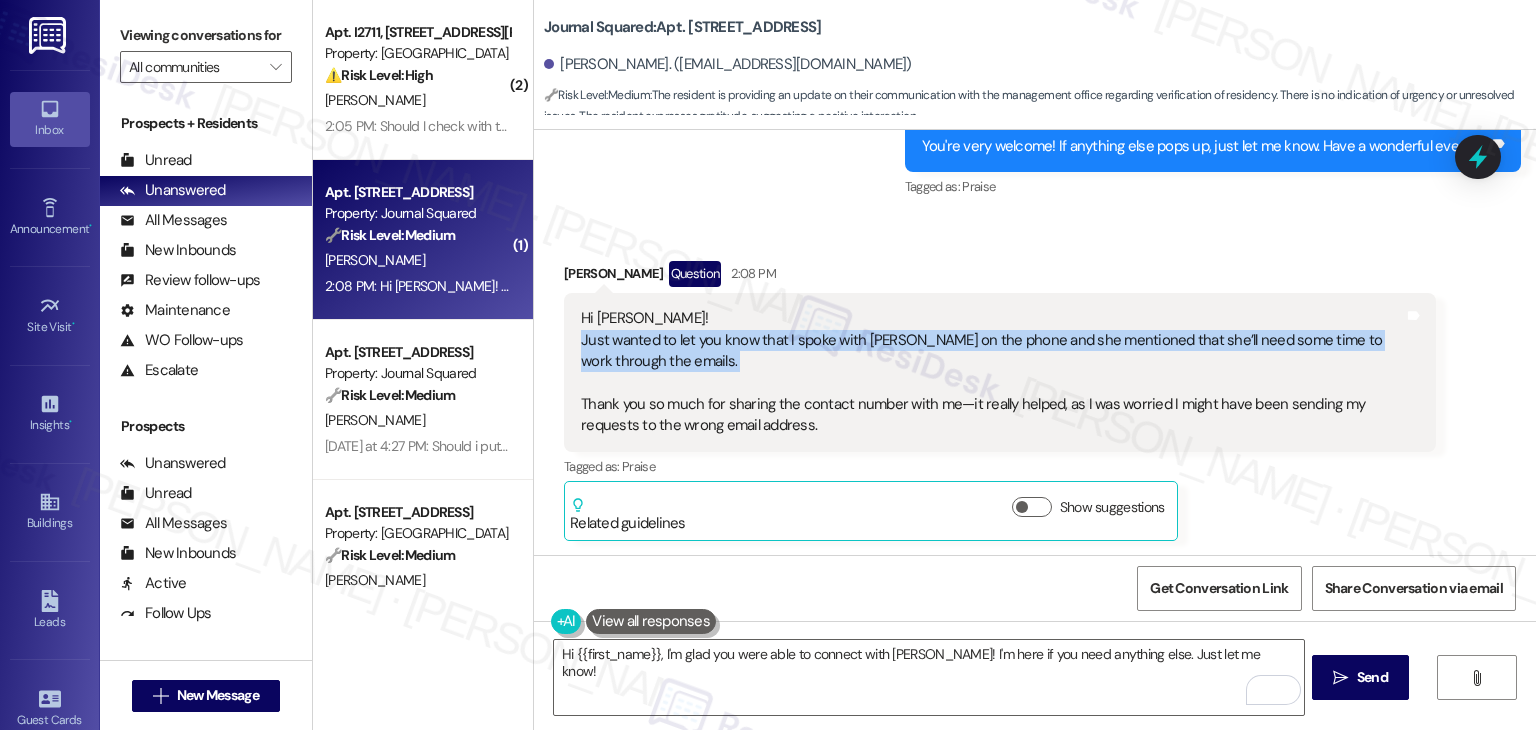 click on "Hi [PERSON_NAME]!
Just wanted to let you know that I spoke with [PERSON_NAME] on the phone and she mentioned that she’ll need some time to work through the emails.
Thank you so much for sharing the contact number with me—it really helped, as I was worried I might have been sending my requests to the wrong email address." at bounding box center [992, 372] 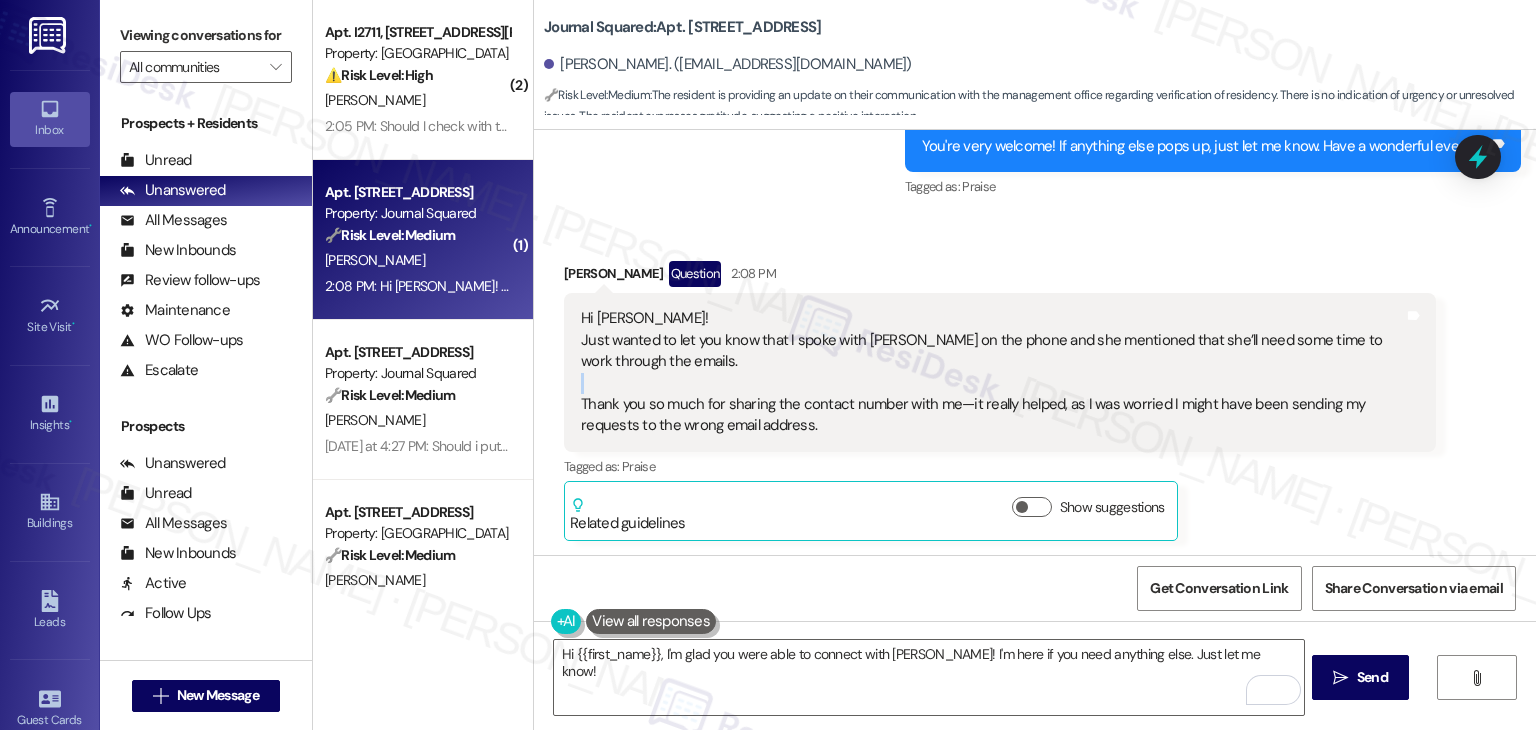 click on "Hi [PERSON_NAME]!
Just wanted to let you know that I spoke with [PERSON_NAME] on the phone and she mentioned that she’ll need some time to work through the emails.
Thank you so much for sharing the contact number with me—it really helped, as I was worried I might have been sending my requests to the wrong email address." at bounding box center [992, 372] 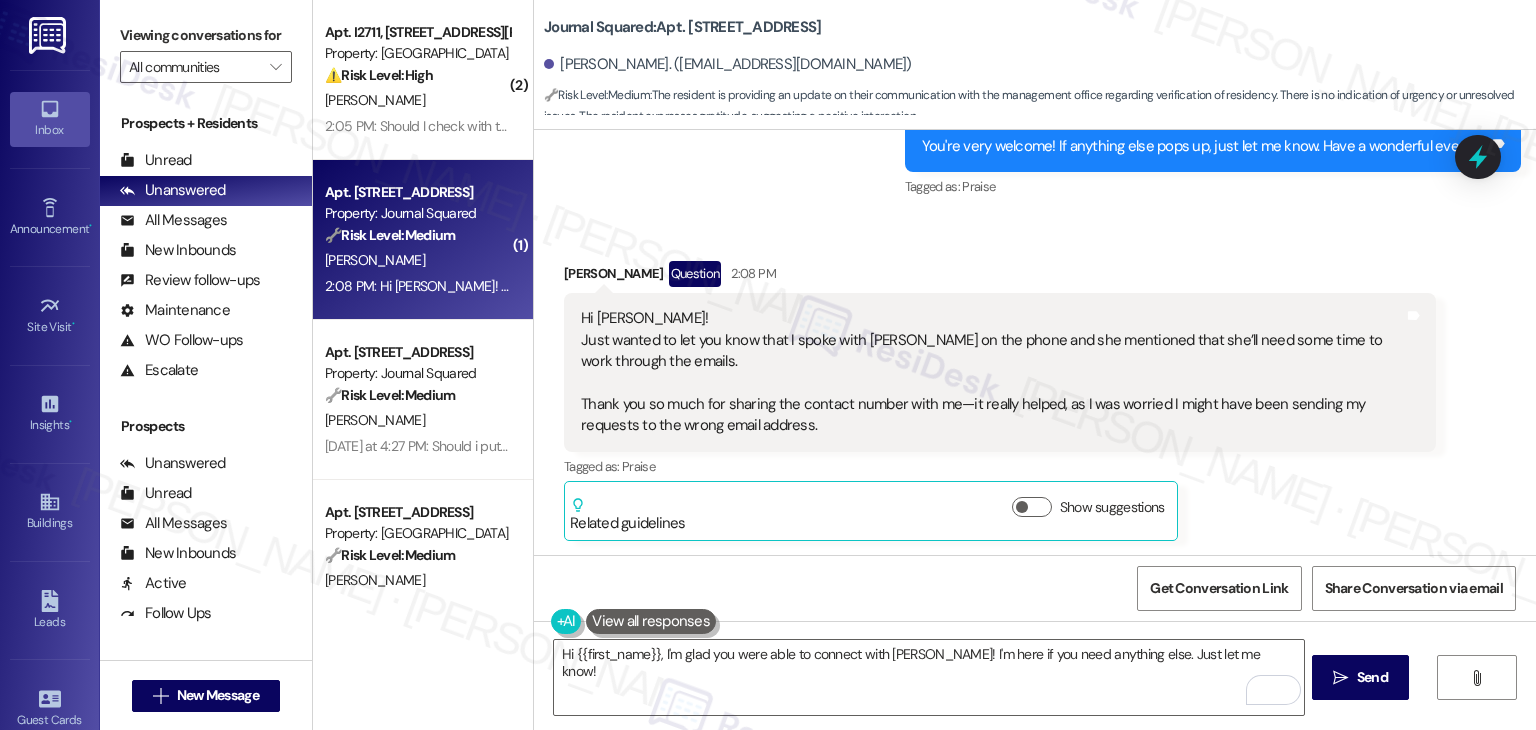 click on "Hi [PERSON_NAME]!
Just wanted to let you know that I spoke with [PERSON_NAME] on the phone and she mentioned that she’ll need some time to work through the emails.
Thank you so much for sharing the contact number with me—it really helped, as I was worried I might have been sending my requests to the wrong email address." at bounding box center (992, 372) 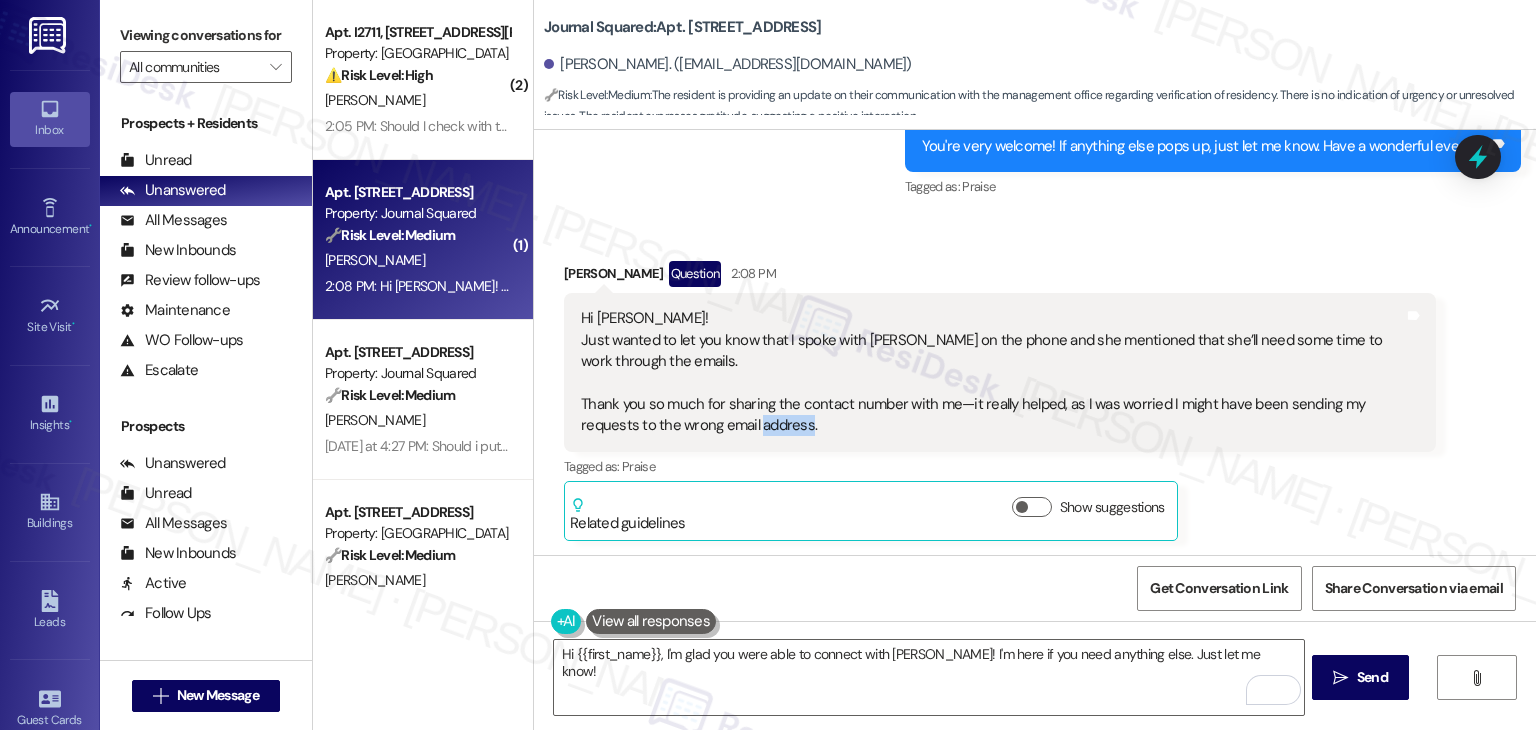 click on "Hi [PERSON_NAME]!
Just wanted to let you know that I spoke with [PERSON_NAME] on the phone and she mentioned that she’ll need some time to work through the emails.
Thank you so much for sharing the contact number with me—it really helped, as I was worried I might have been sending my requests to the wrong email address." at bounding box center (992, 372) 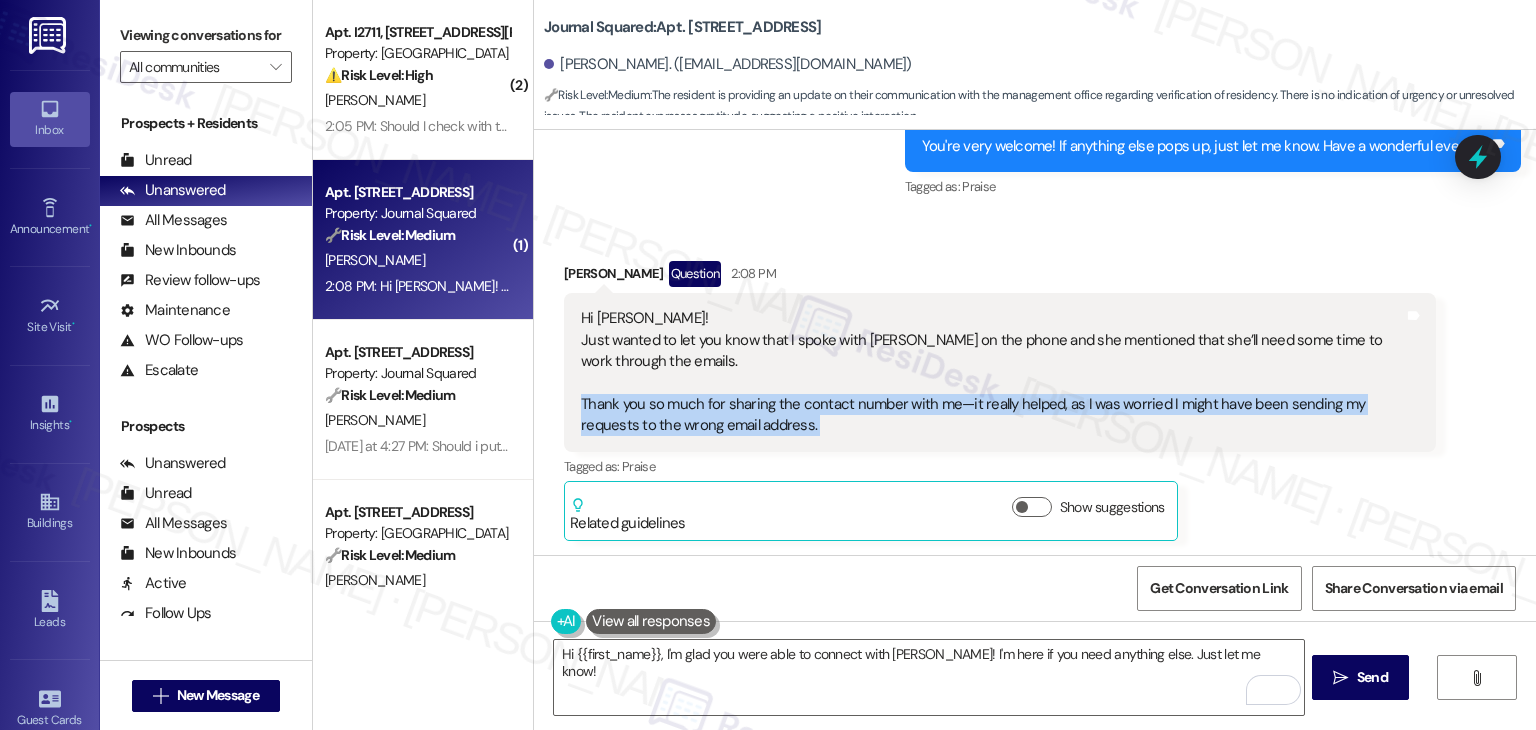 click on "Hi [PERSON_NAME]!
Just wanted to let you know that I spoke with [PERSON_NAME] on the phone and she mentioned that she’ll need some time to work through the emails.
Thank you so much for sharing the contact number with me—it really helped, as I was worried I might have been sending my requests to the wrong email address." at bounding box center (992, 372) 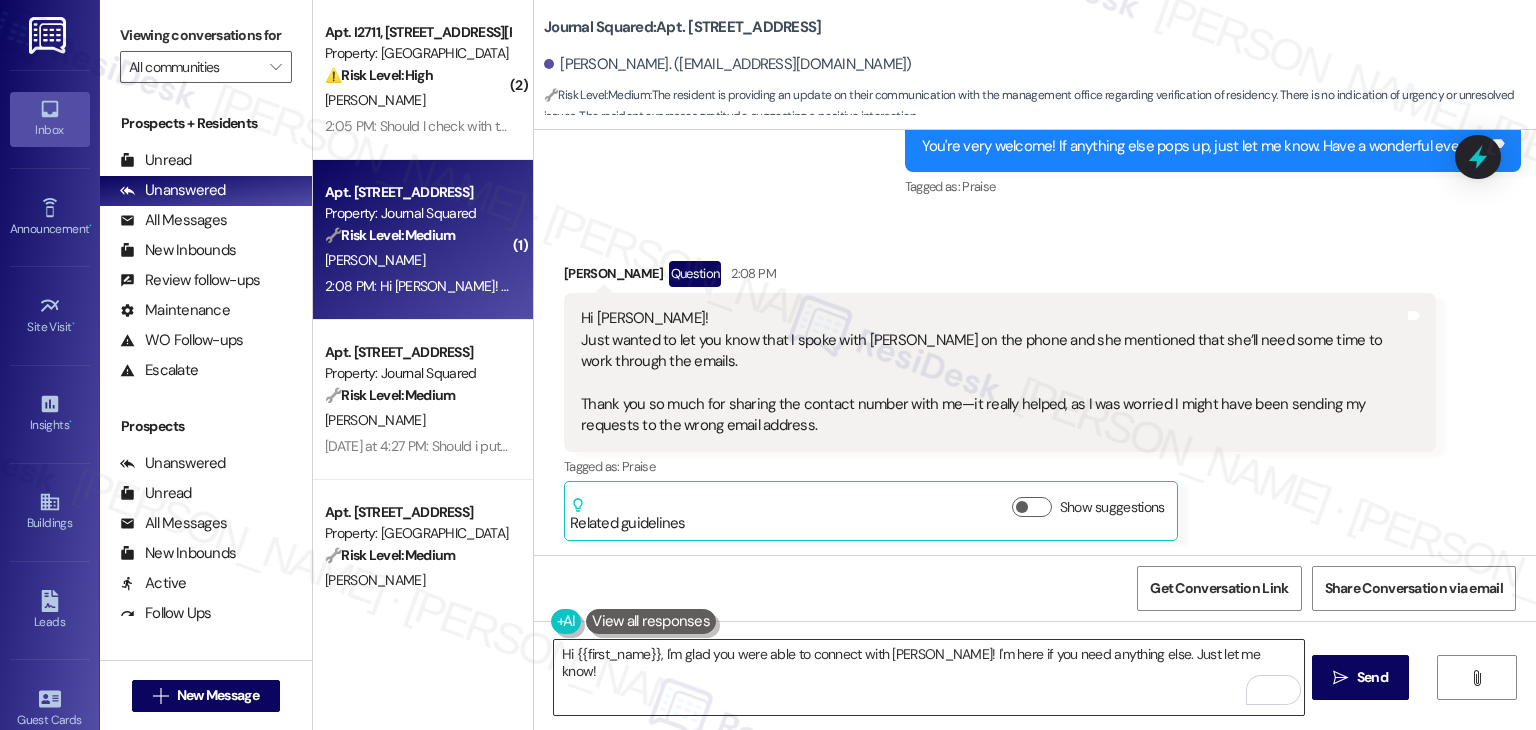 click on "Hi {{first_name}}, I'm glad you were able to connect with [PERSON_NAME]! I'm here if you need anything else. Just let me know!" at bounding box center [928, 677] 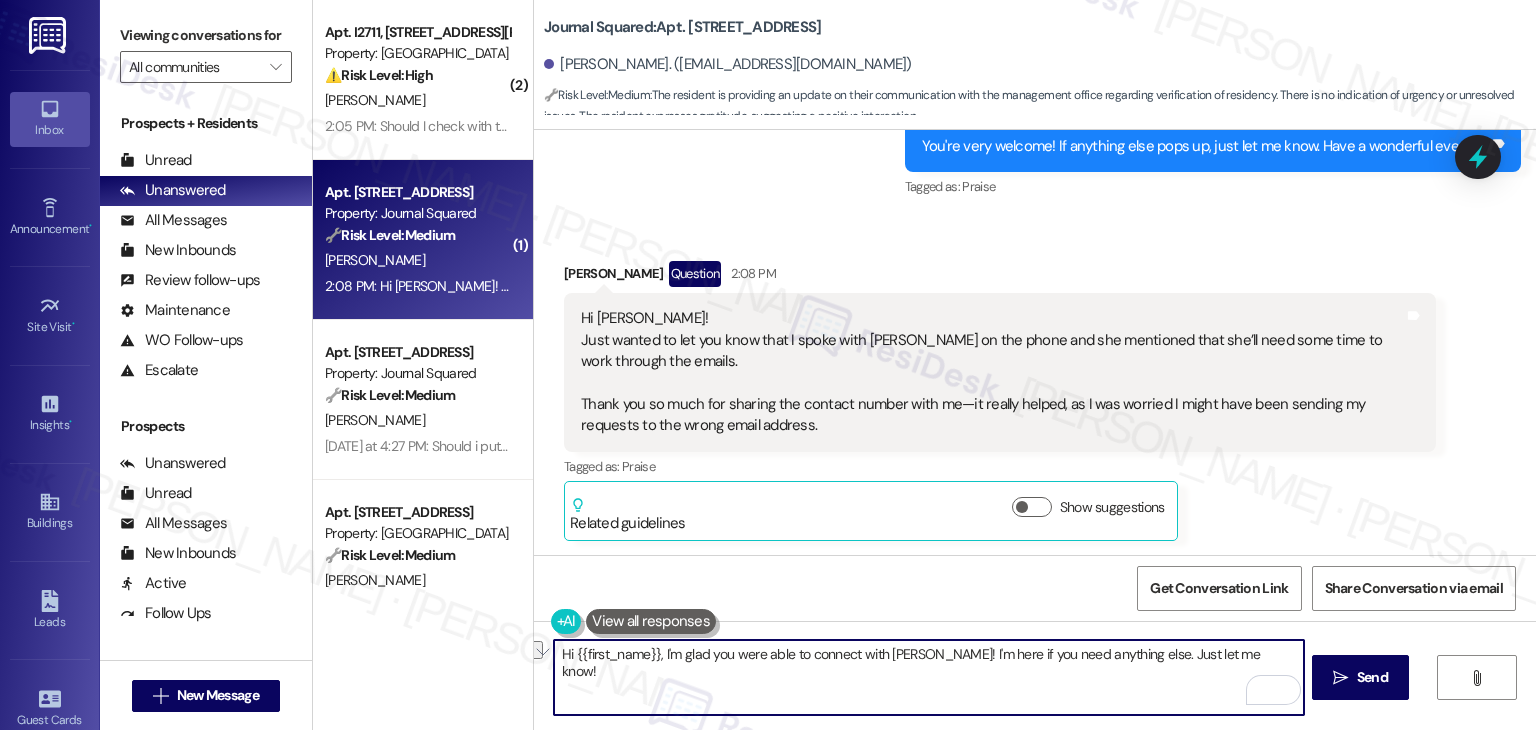 drag, startPoint x: 1244, startPoint y: 651, endPoint x: 943, endPoint y: 649, distance: 301.00665 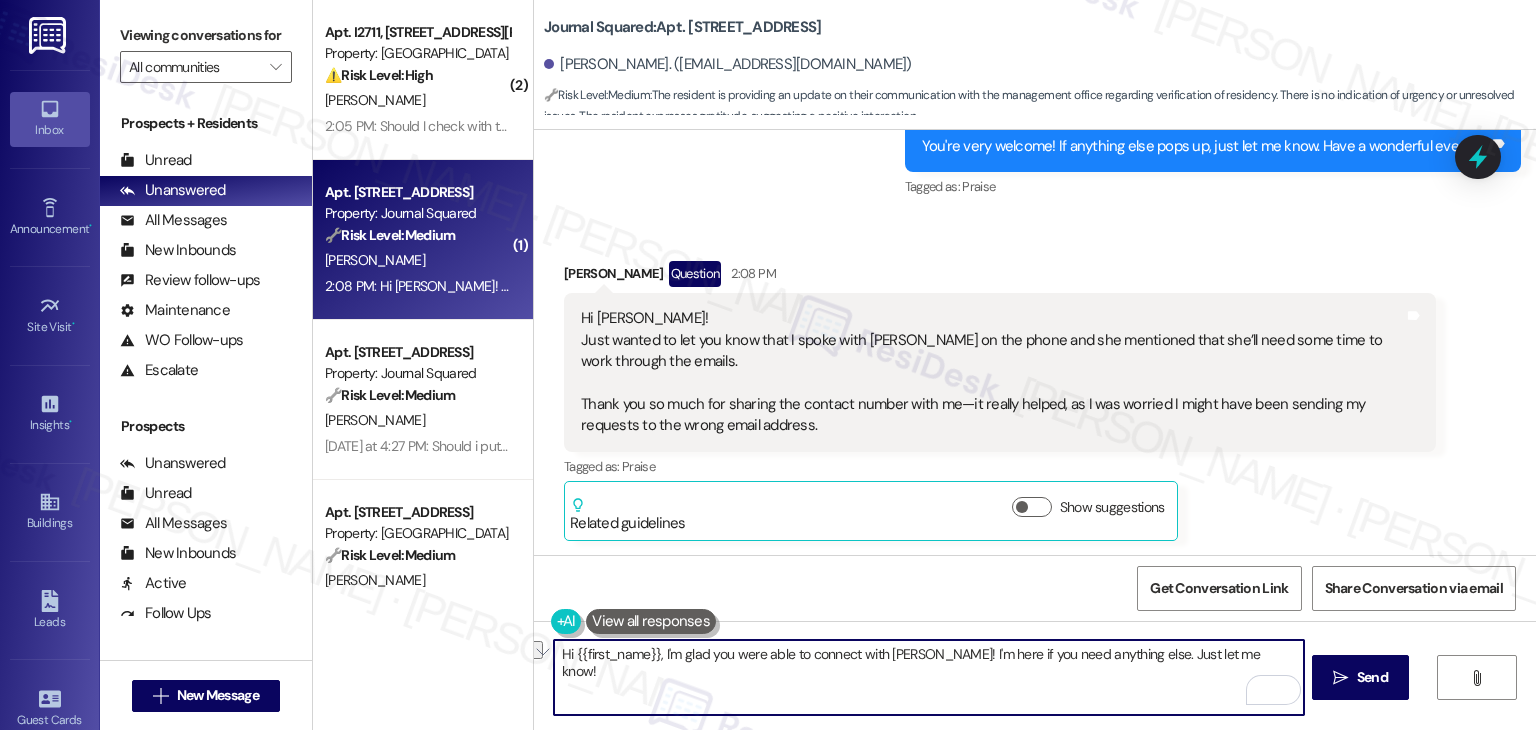 click on "Hi {{first_name}}, I'm glad you were able to connect with [PERSON_NAME]! I'm here if you need anything else. Just let me know!" at bounding box center [928, 677] 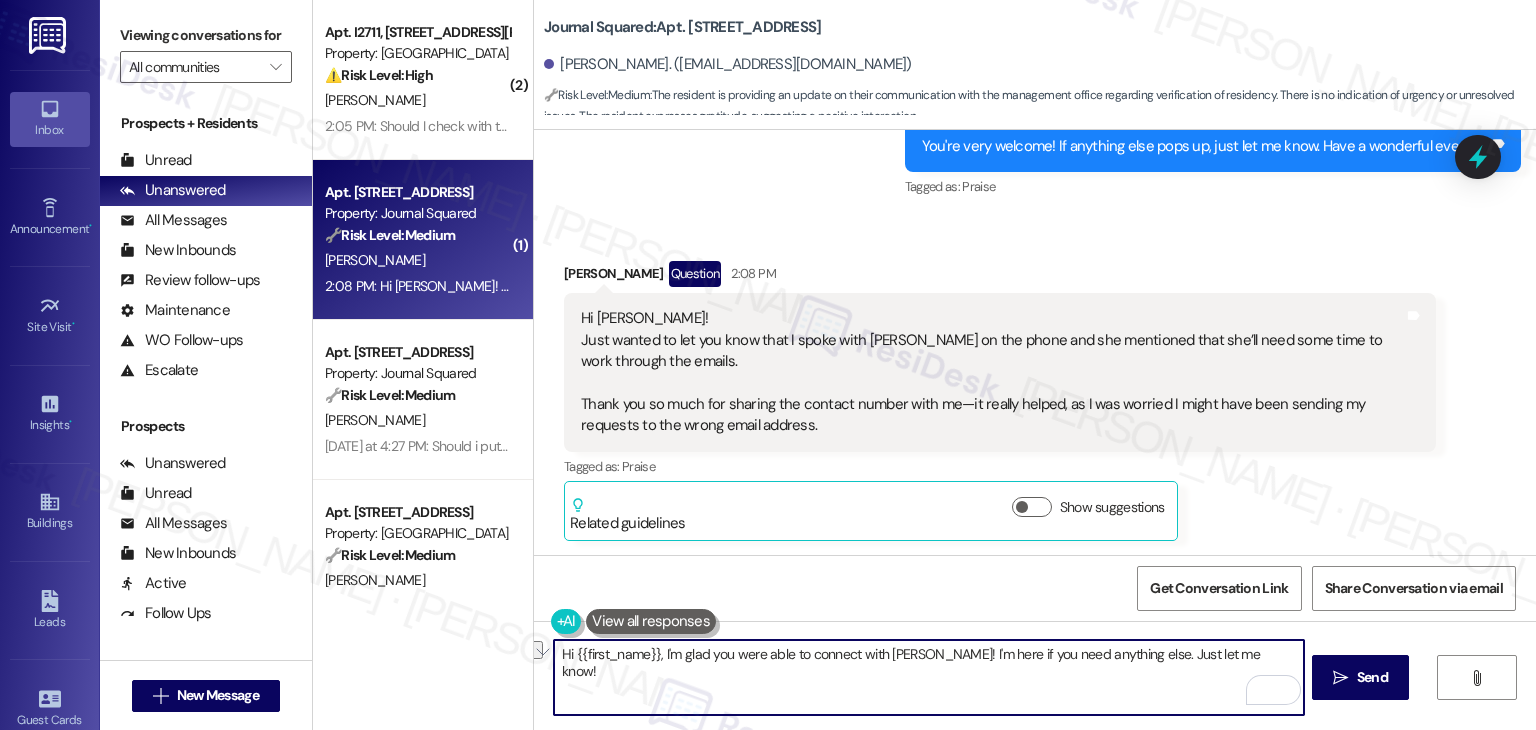 drag, startPoint x: 1236, startPoint y: 650, endPoint x: 1131, endPoint y: 650, distance: 105 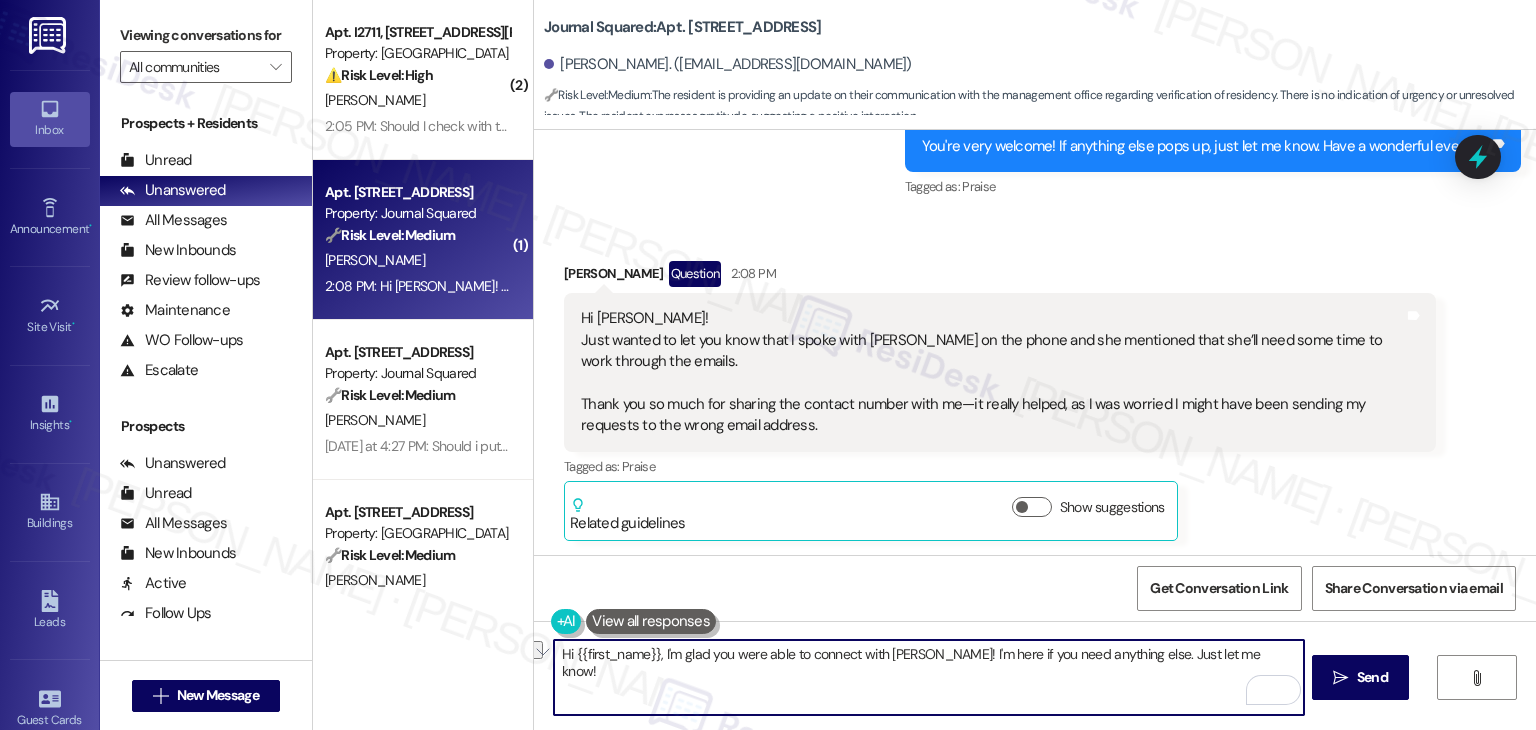 click on "Hi {{first_name}}, I'm glad you were able to connect with [PERSON_NAME]! I'm here if you need anything else. Just let me know!" at bounding box center [928, 677] 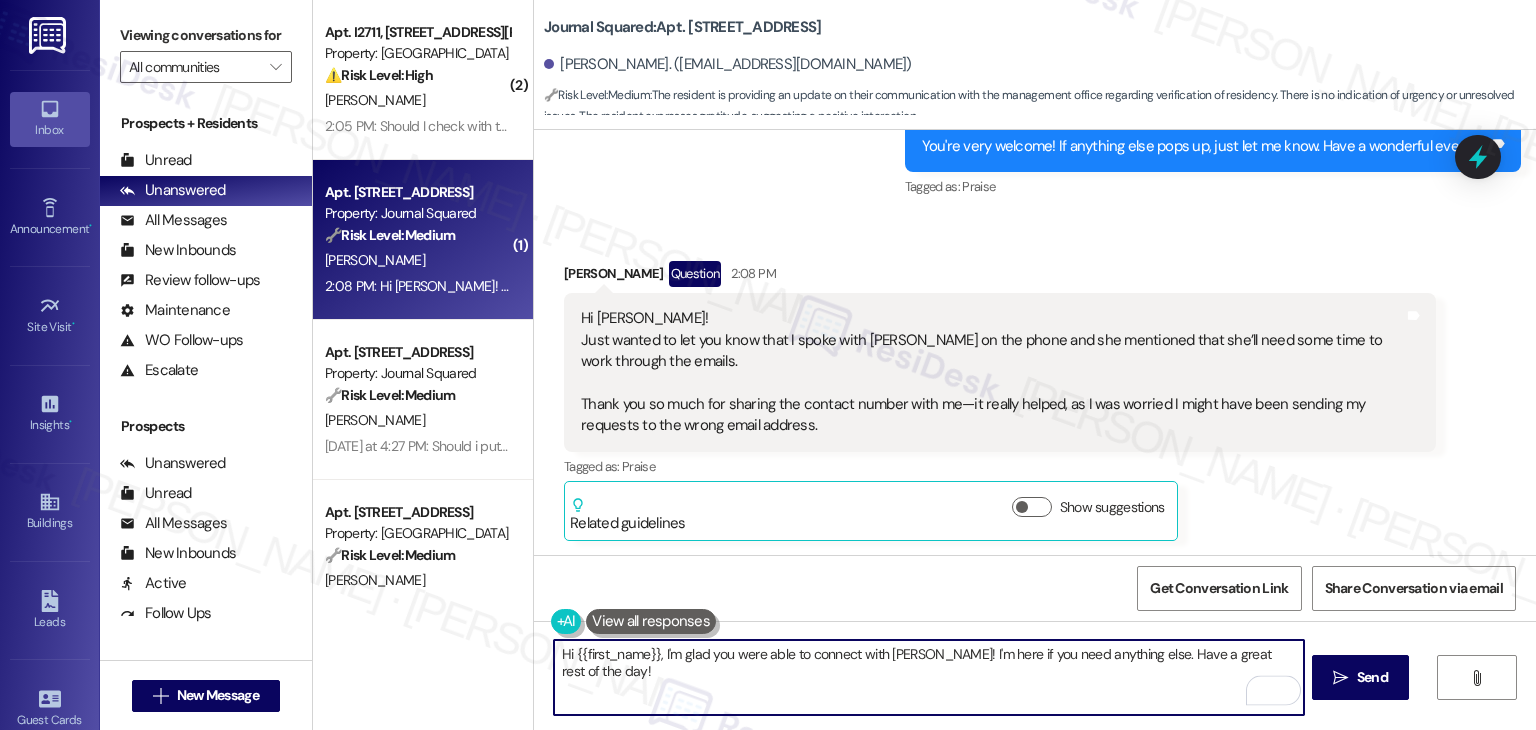 click on "Hi {{first_name}}, I'm glad you were able to connect with [PERSON_NAME]! I'm here if you need anything else. Have a great rest of the day!" at bounding box center (928, 677) 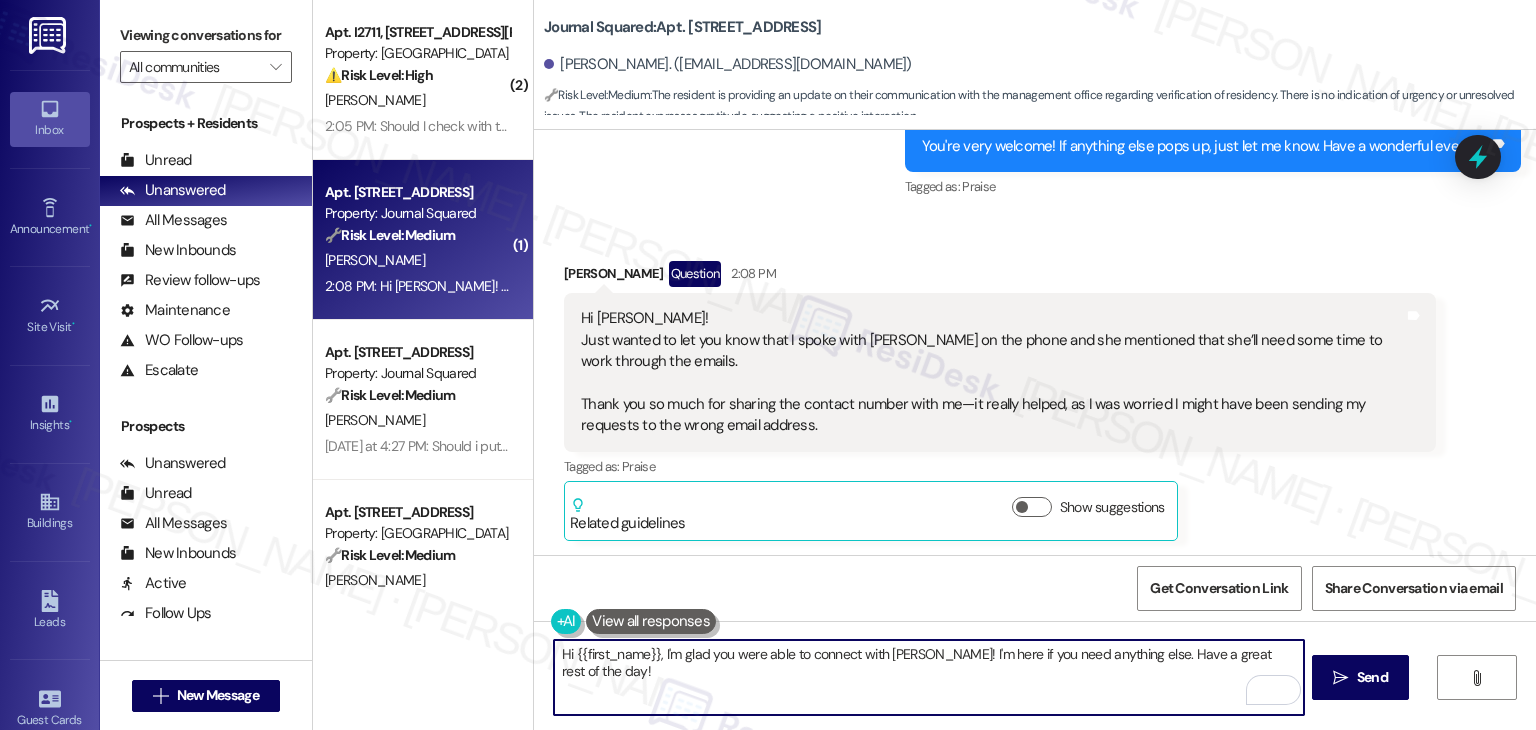 click on "Hi {{first_name}}, I'm glad you were able to connect with [PERSON_NAME]! I'm here if you need anything else. Have a great rest of the day!" at bounding box center [928, 677] 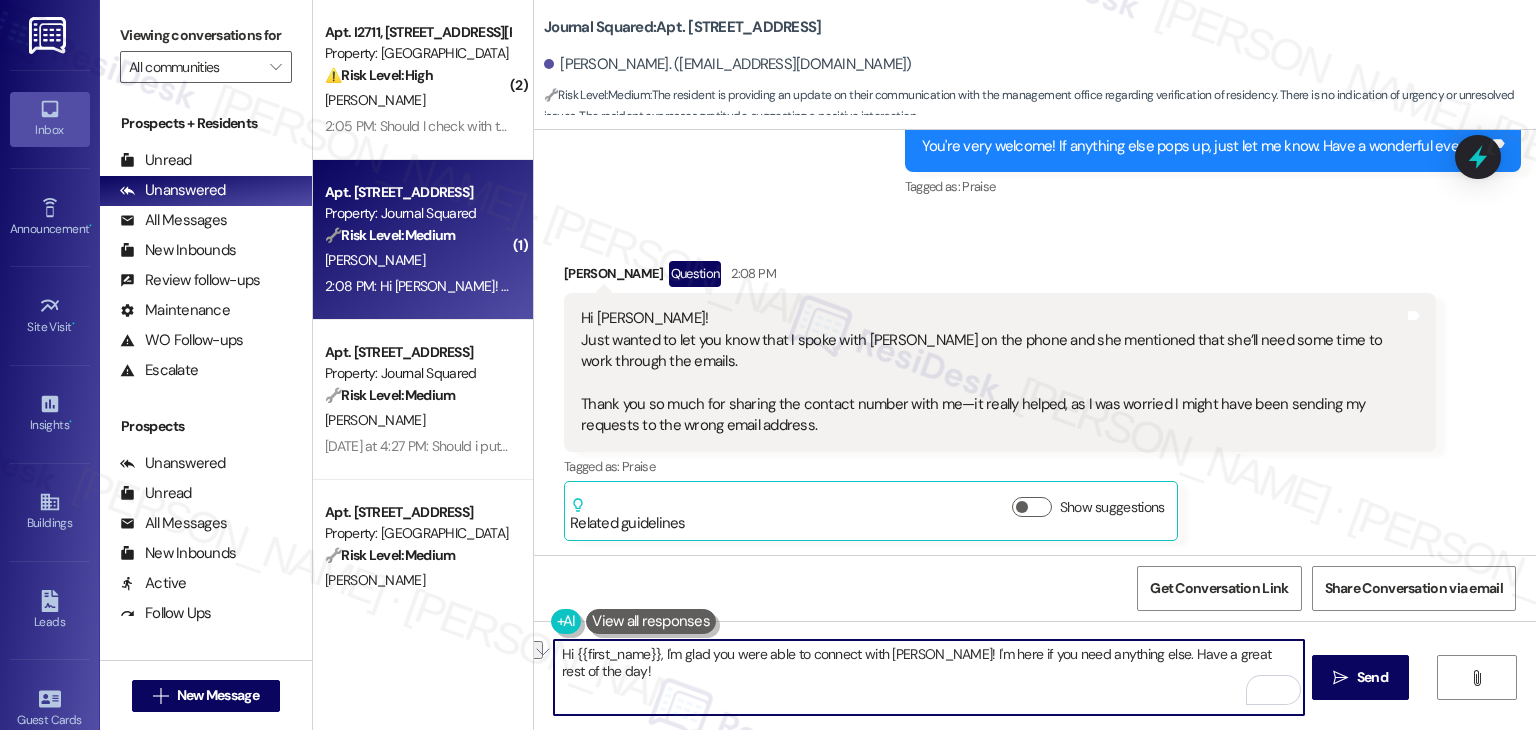 drag, startPoint x: 979, startPoint y: 649, endPoint x: 1172, endPoint y: 649, distance: 193 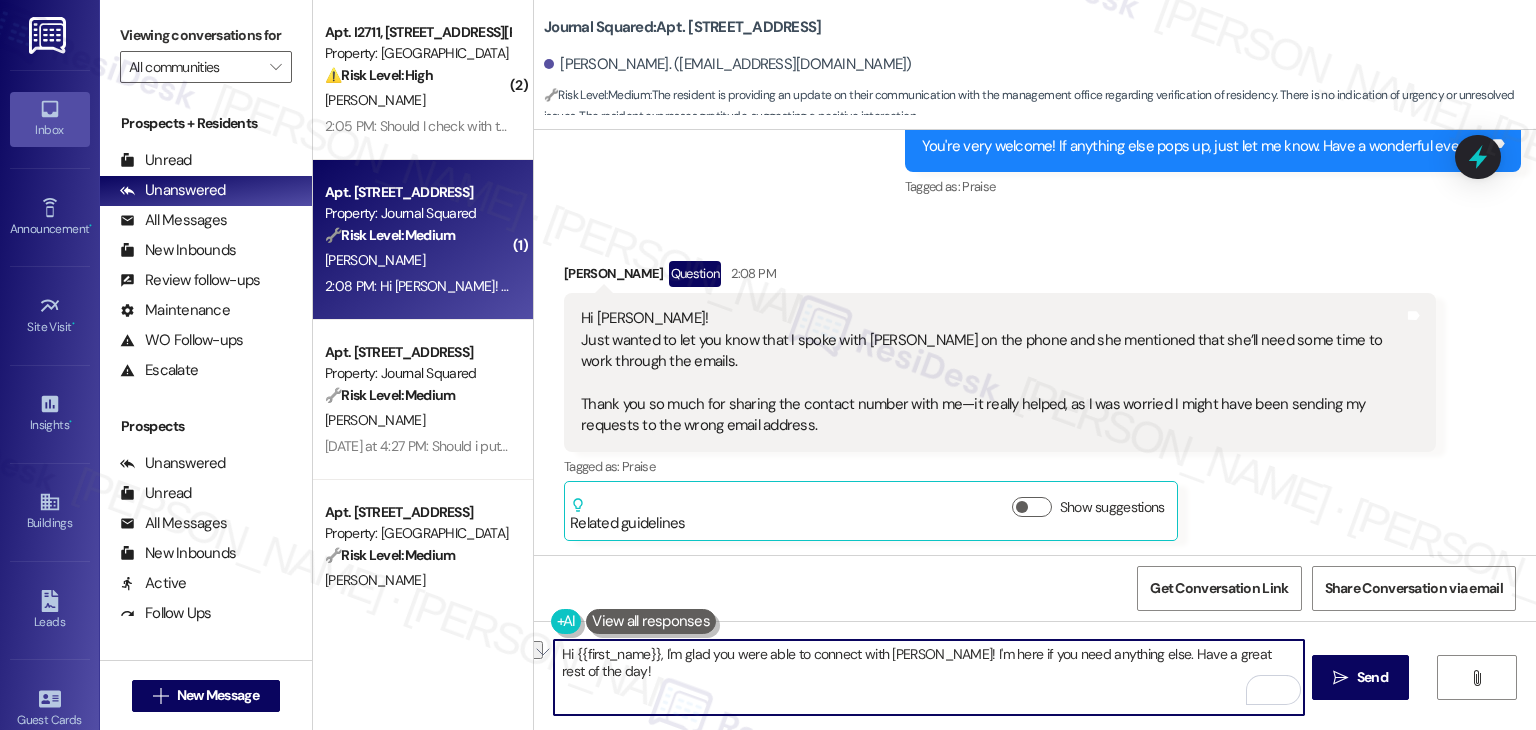 click on "Hi {{first_name}}, I'm glad you were able to connect with [PERSON_NAME]! I'm here if you need anything else. Have a great rest of the day!" at bounding box center (928, 677) 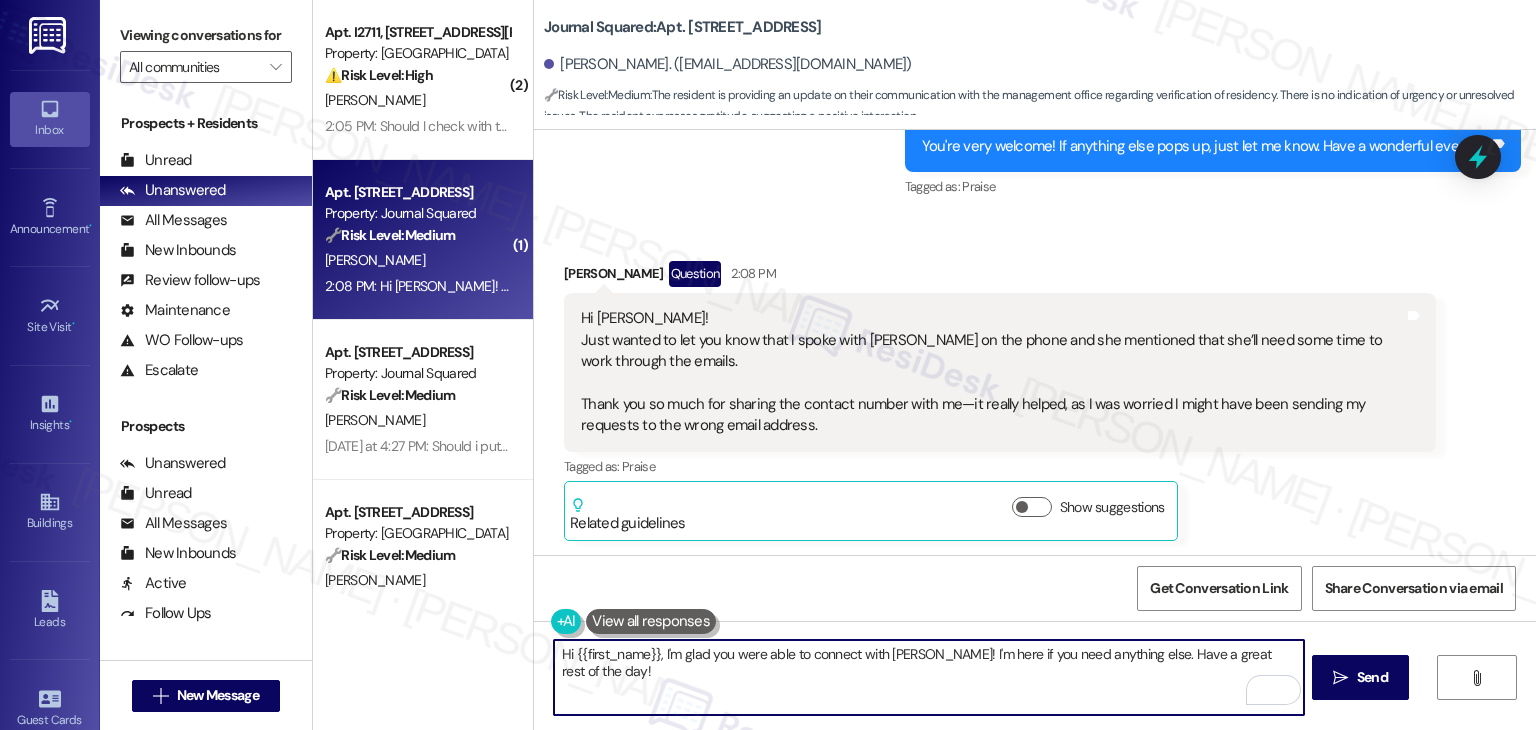 click on "Hi {{first_name}}, I'm glad you were able to connect with [PERSON_NAME]! I'm here if you need anything else. Have a great rest of the day!" at bounding box center [928, 677] 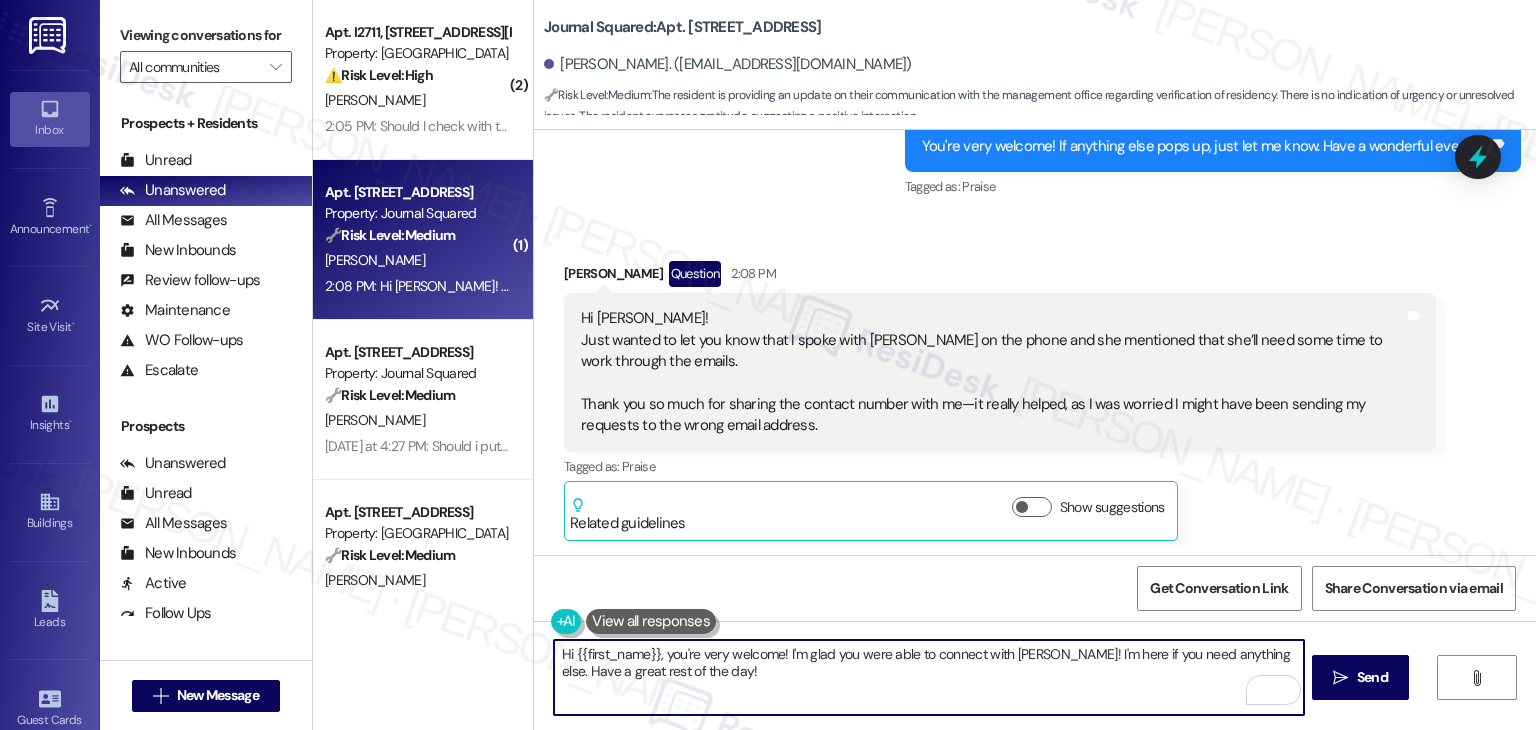 click on "Hi {{first_name}}, you're very welcome! I'm glad you were able to connect with [PERSON_NAME]! I'm here if you need anything else. Have a great rest of the day!" at bounding box center (928, 677) 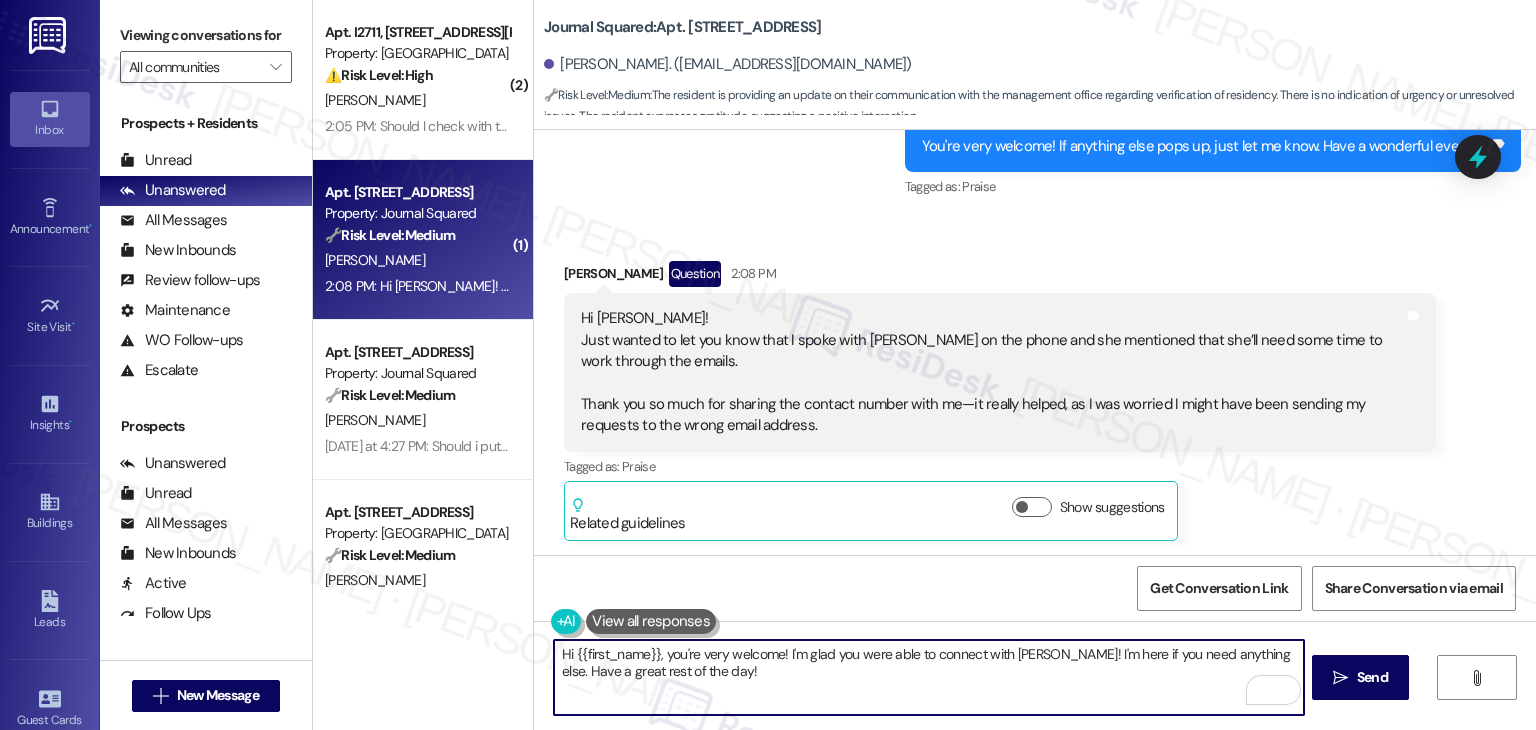 click on "Hi {{first_name}}, you're very welcome! I'm glad you were able to connect with [PERSON_NAME]! I'm here if you need anything else. Have a great rest of the day!" at bounding box center [928, 677] 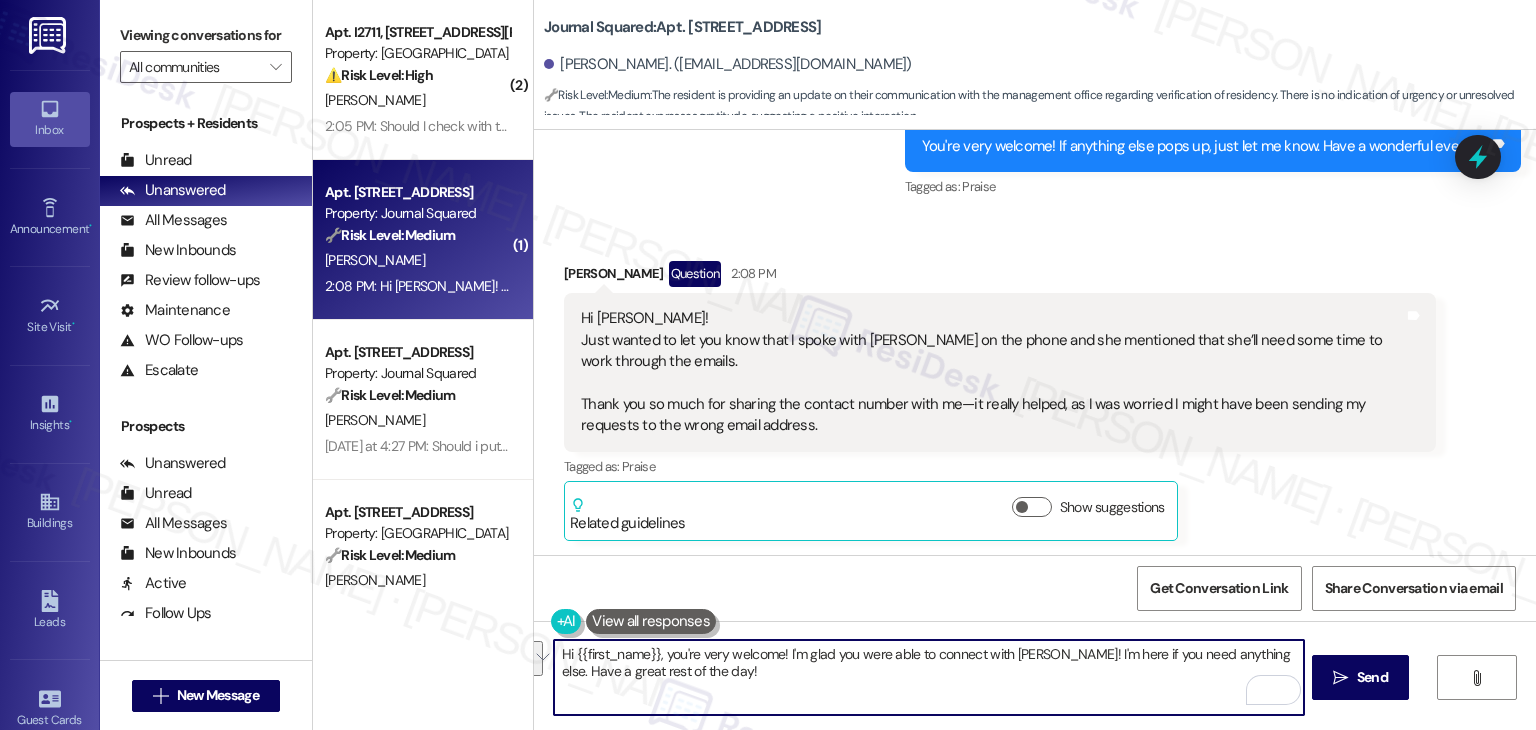 click on "Hi {{first_name}}, you're very welcome! I'm glad you were able to connect with [PERSON_NAME]! I'm here if you need anything else. Have a great rest of the day!" at bounding box center (928, 677) 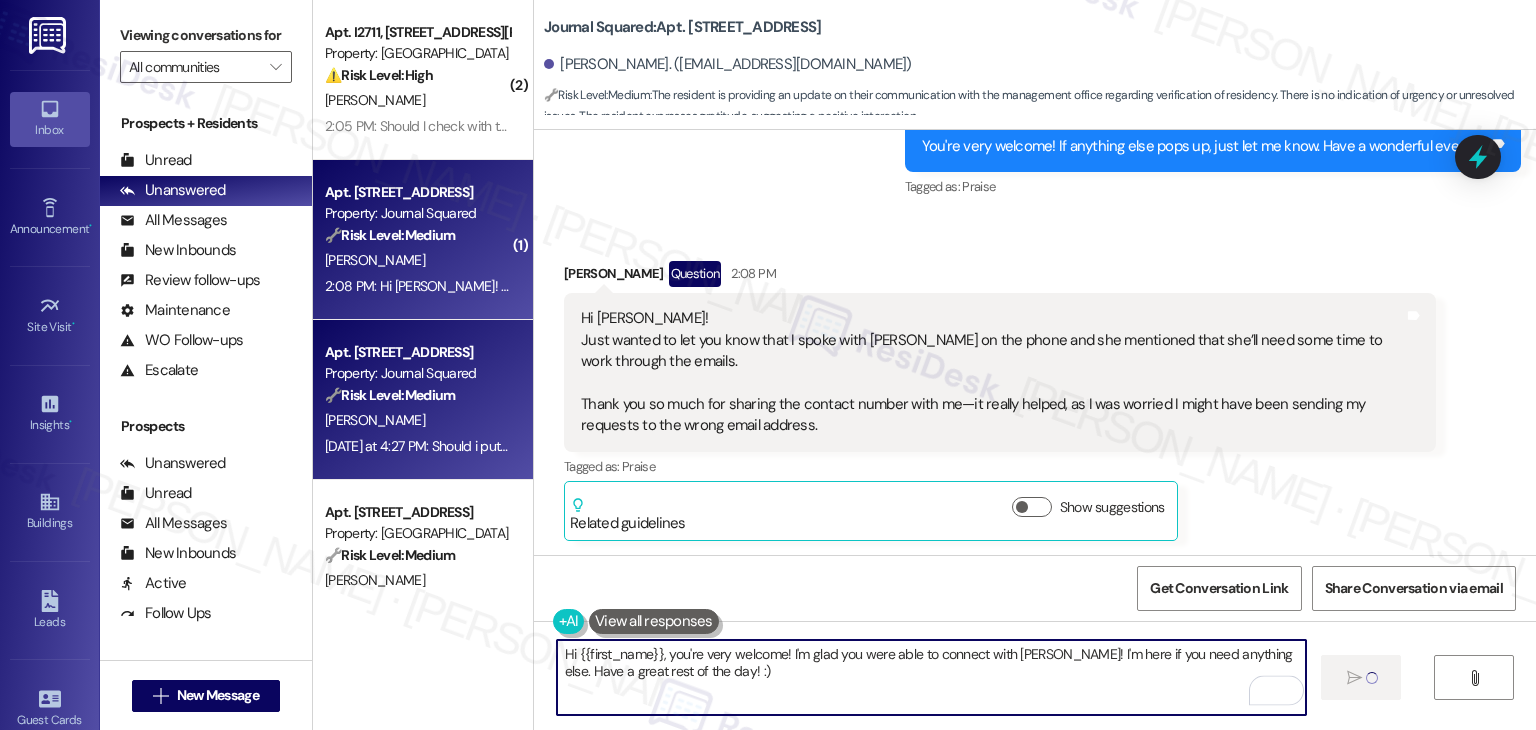 type on "Hi {{first_name}}, you're very welcome! I'm glad you were able to connect with [PERSON_NAME]! I'm here if you need anything else. Have a great rest of the day! :)" 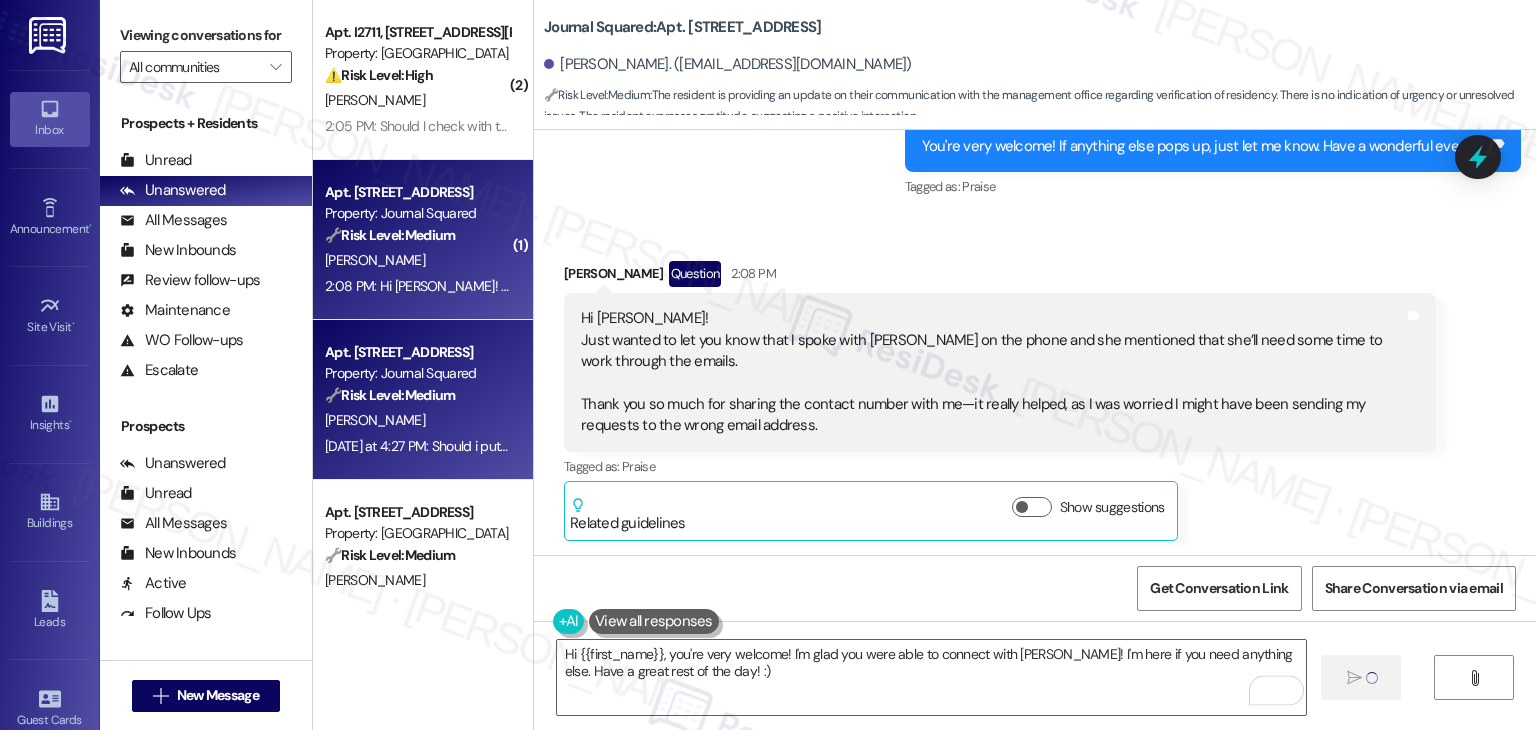 click on "Apt. [STREET_ADDRESS]" at bounding box center (417, 352) 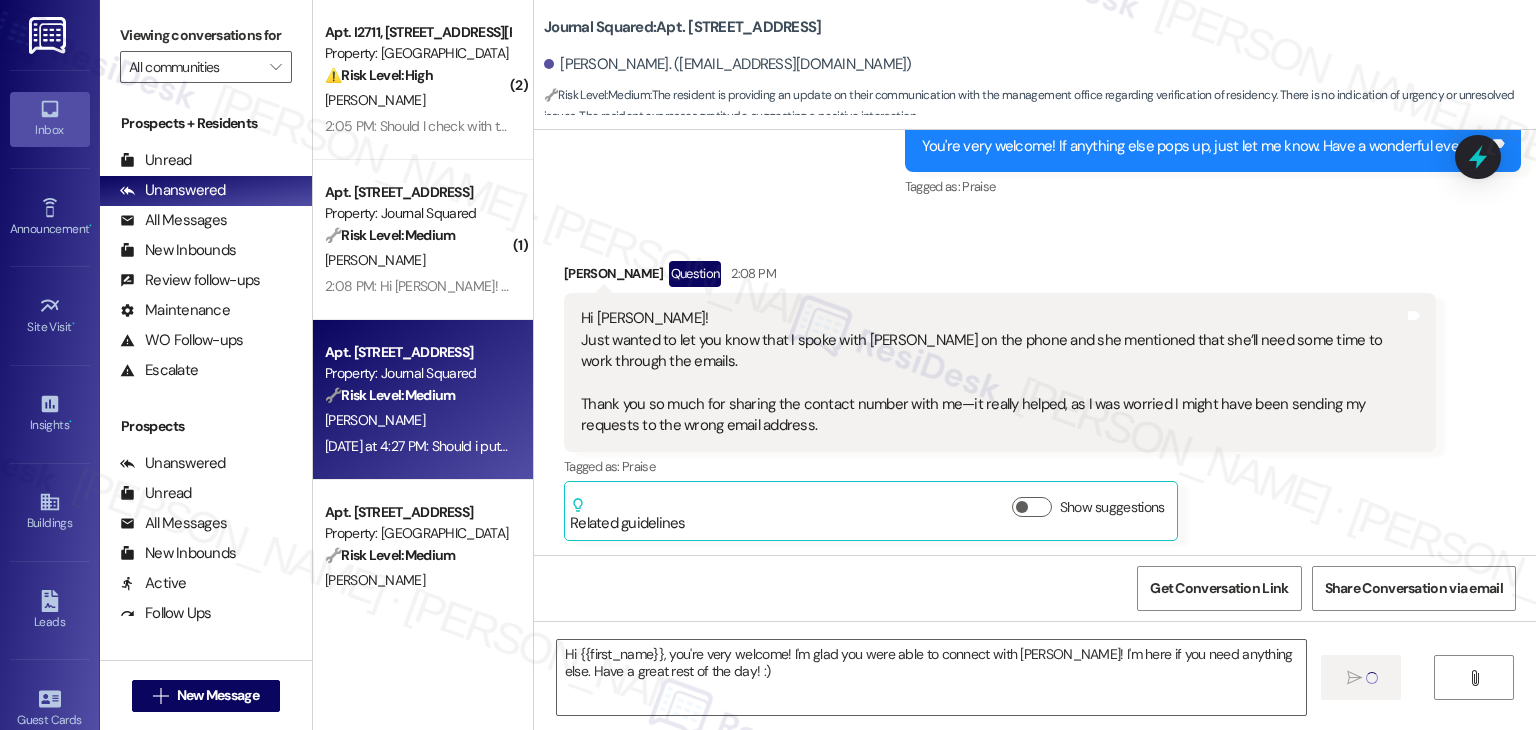 type on "Fetching suggested responses. Please feel free to read through the conversation in the meantime." 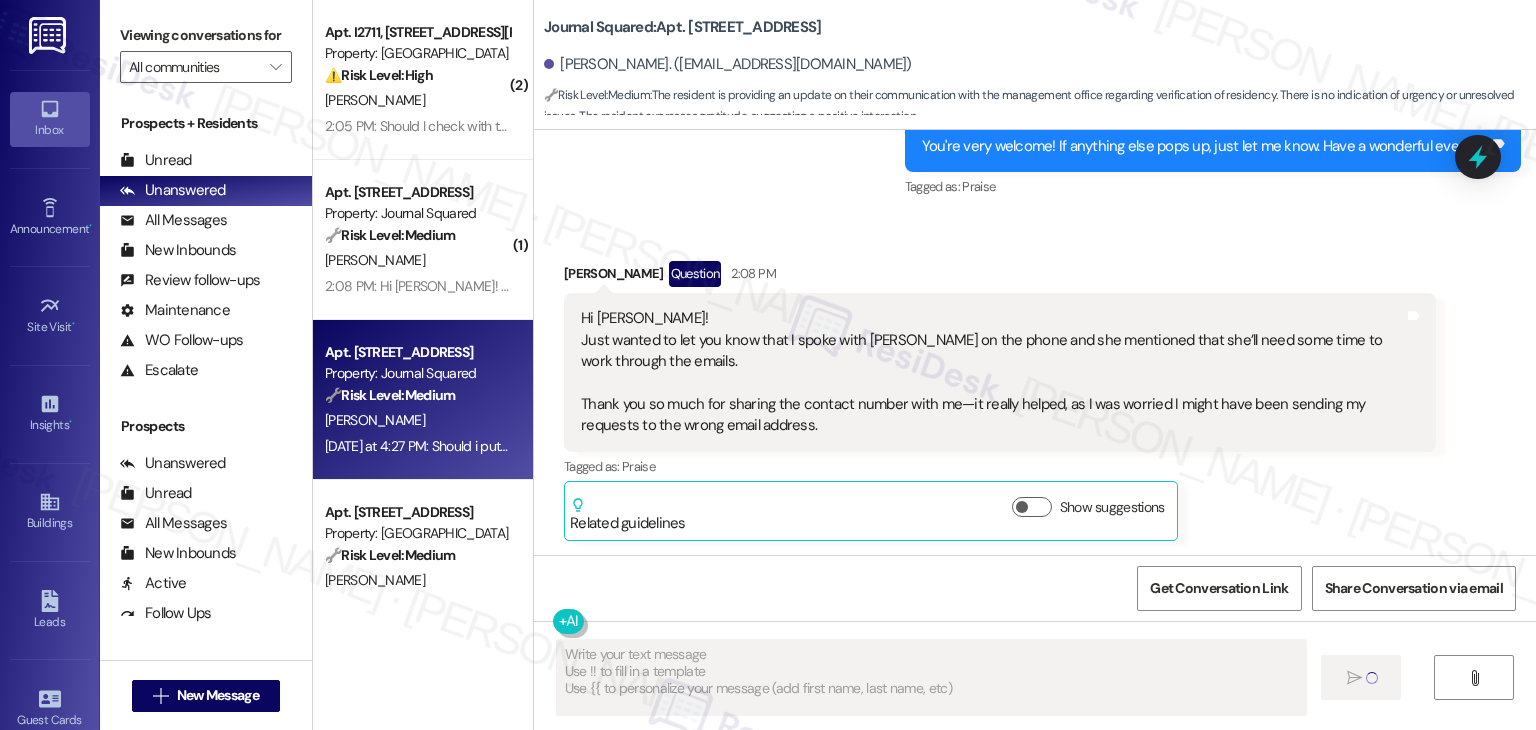 scroll, scrollTop: 0, scrollLeft: 0, axis: both 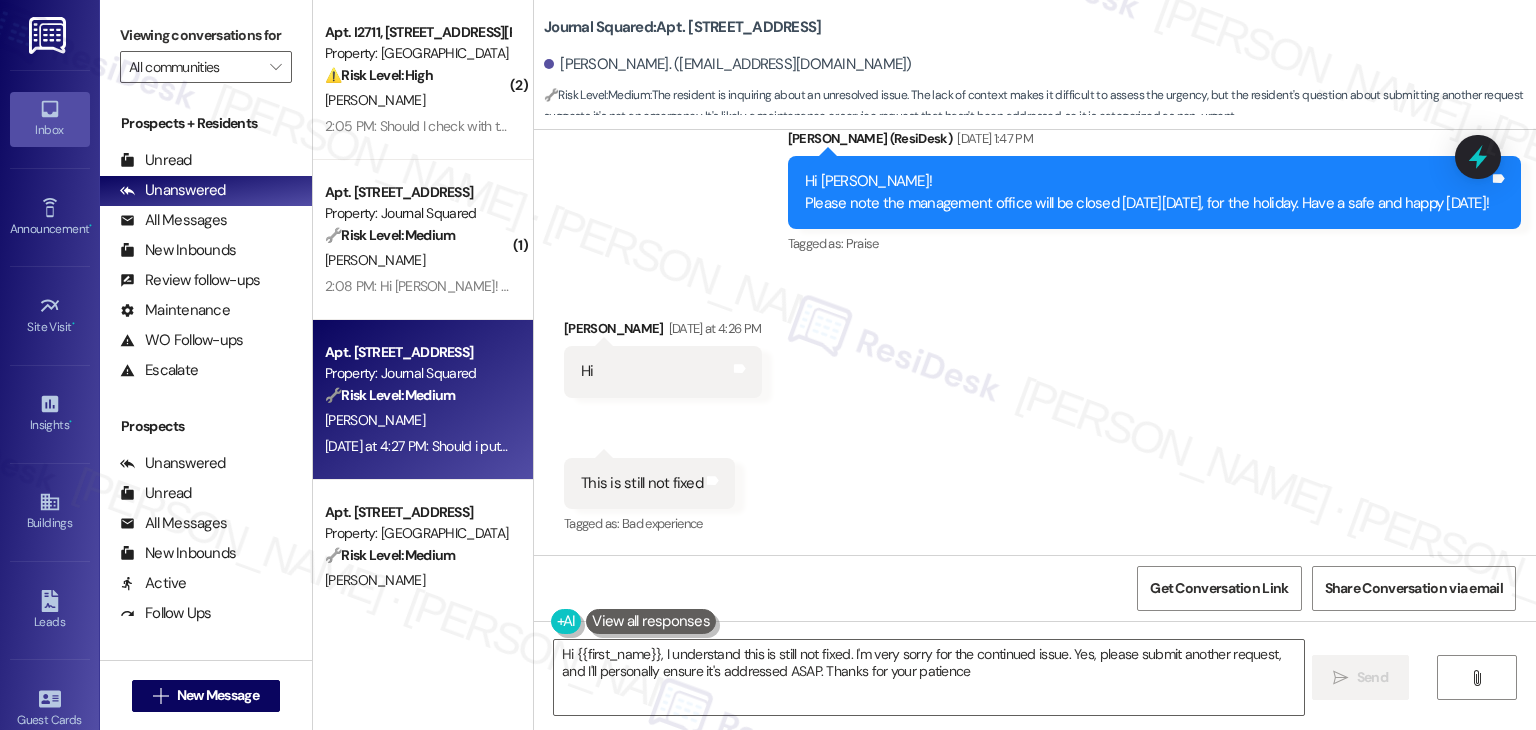 type on "Hi {{first_name}}, I understand this is still not fixed. I'm very sorry for the continued issue. Yes, please submit another request, and I'll personally ensure it's addressed ASAP. Thanks for your patience!" 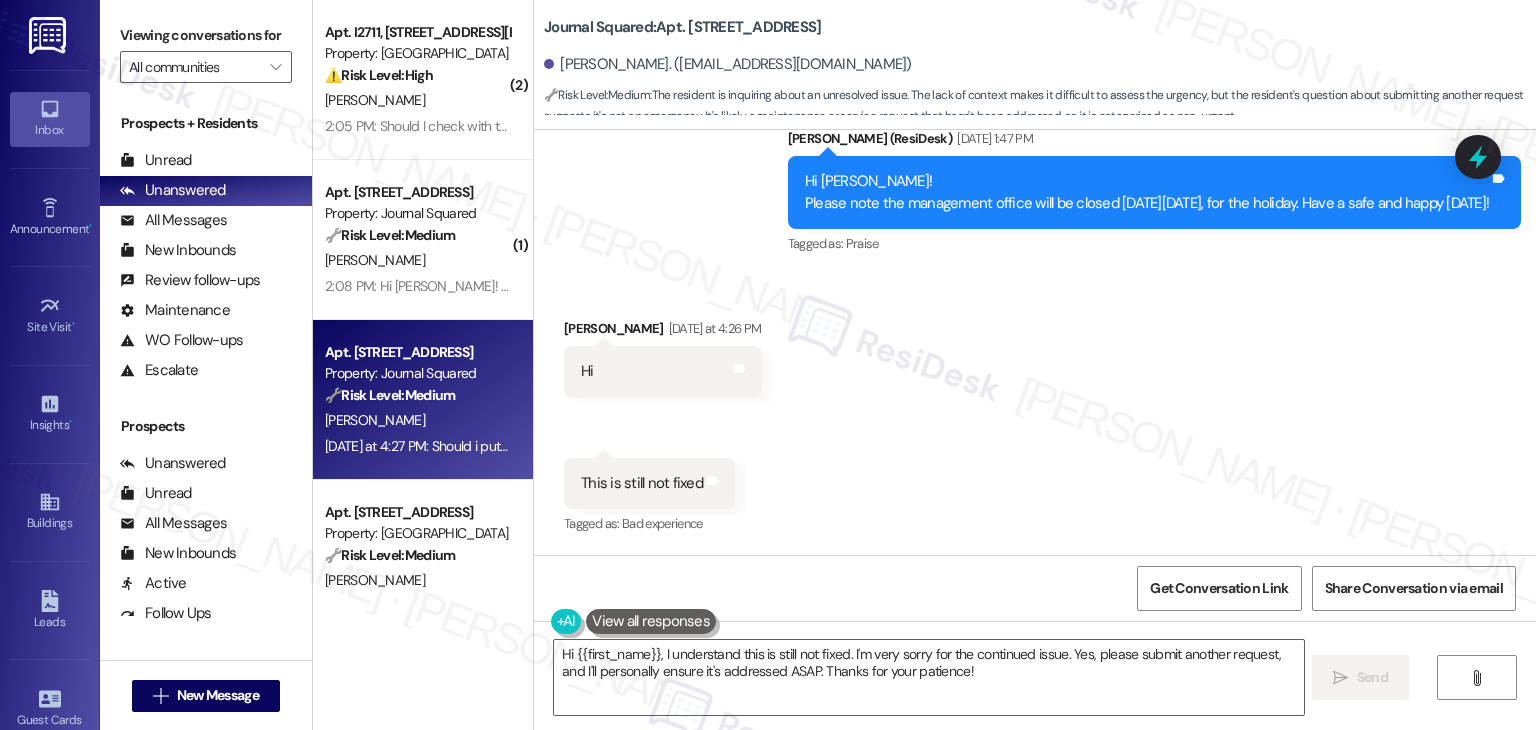 click on "Journal Squared:  Apt. 5106, [STREET_ADDRESS]" at bounding box center [682, 27] 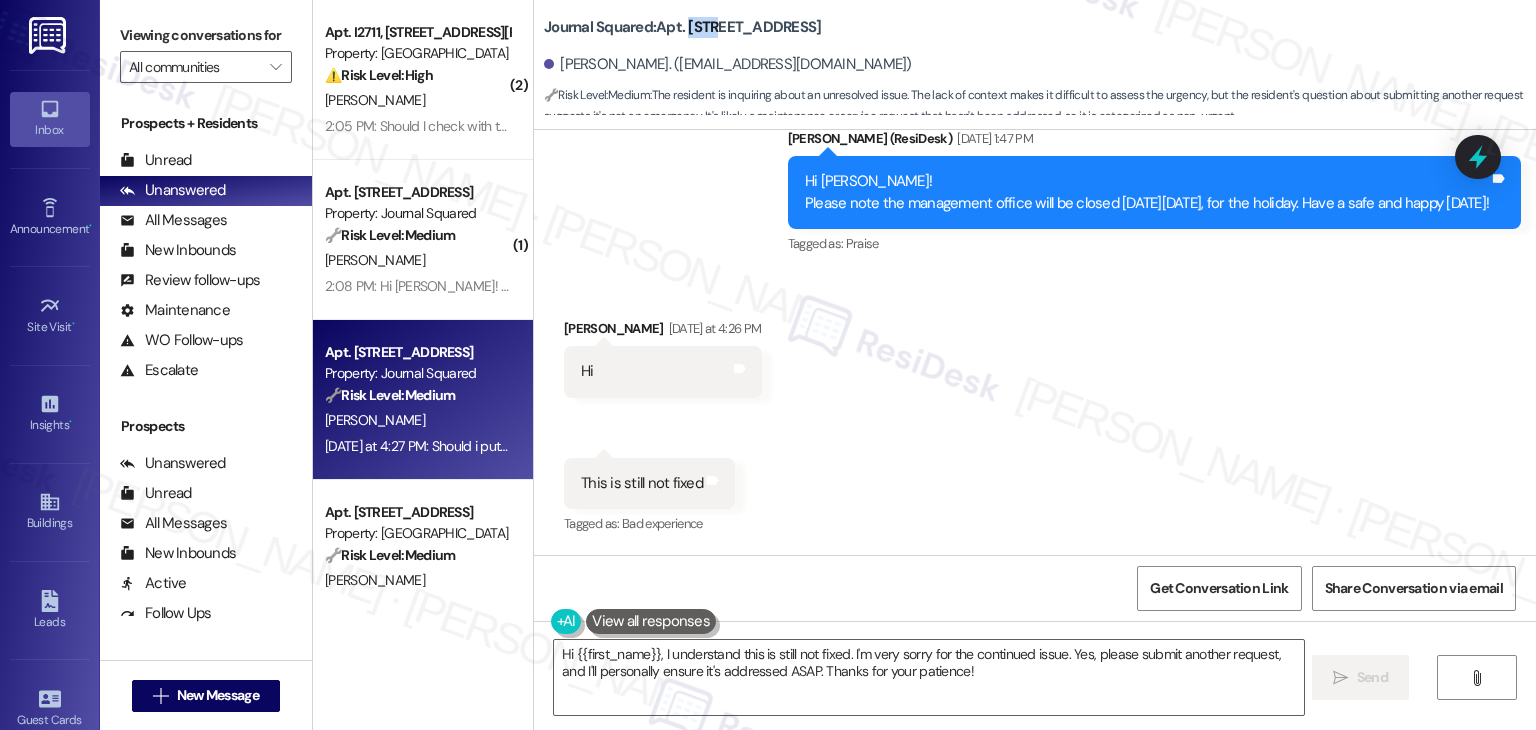 click on "Journal Squared:  Apt. 5106, [STREET_ADDRESS]" at bounding box center (682, 27) 